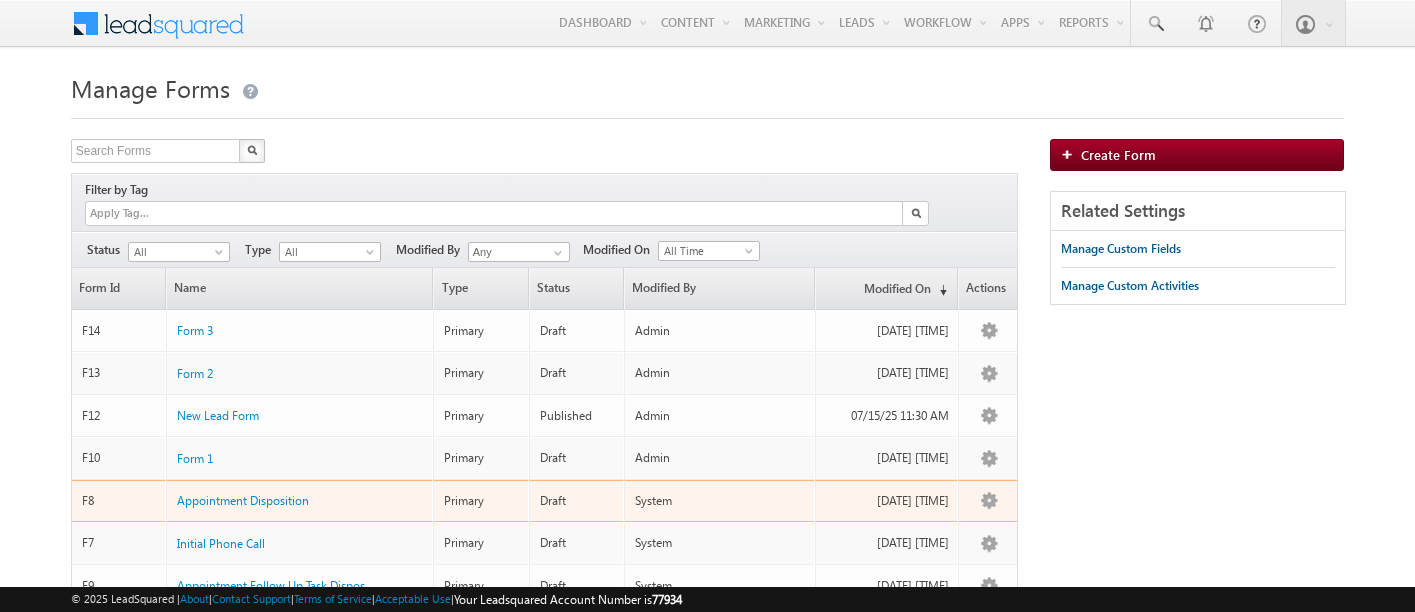 scroll, scrollTop: 0, scrollLeft: 0, axis: both 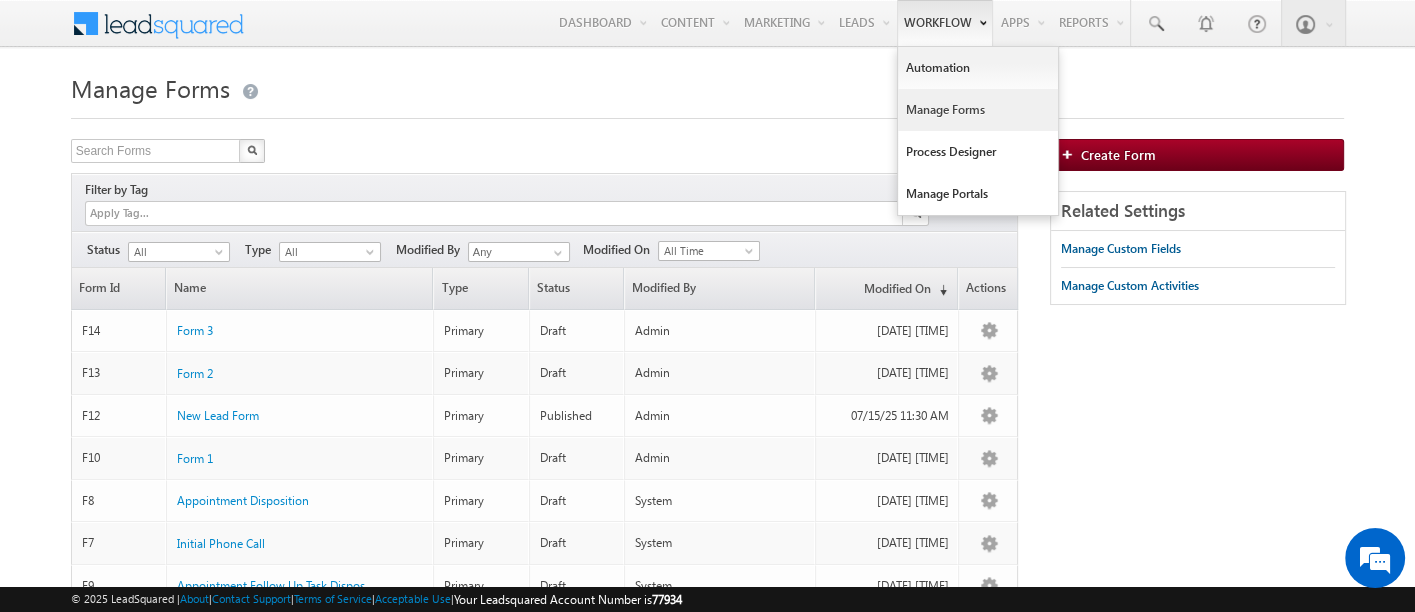click on "Manage Forms" at bounding box center [978, 110] 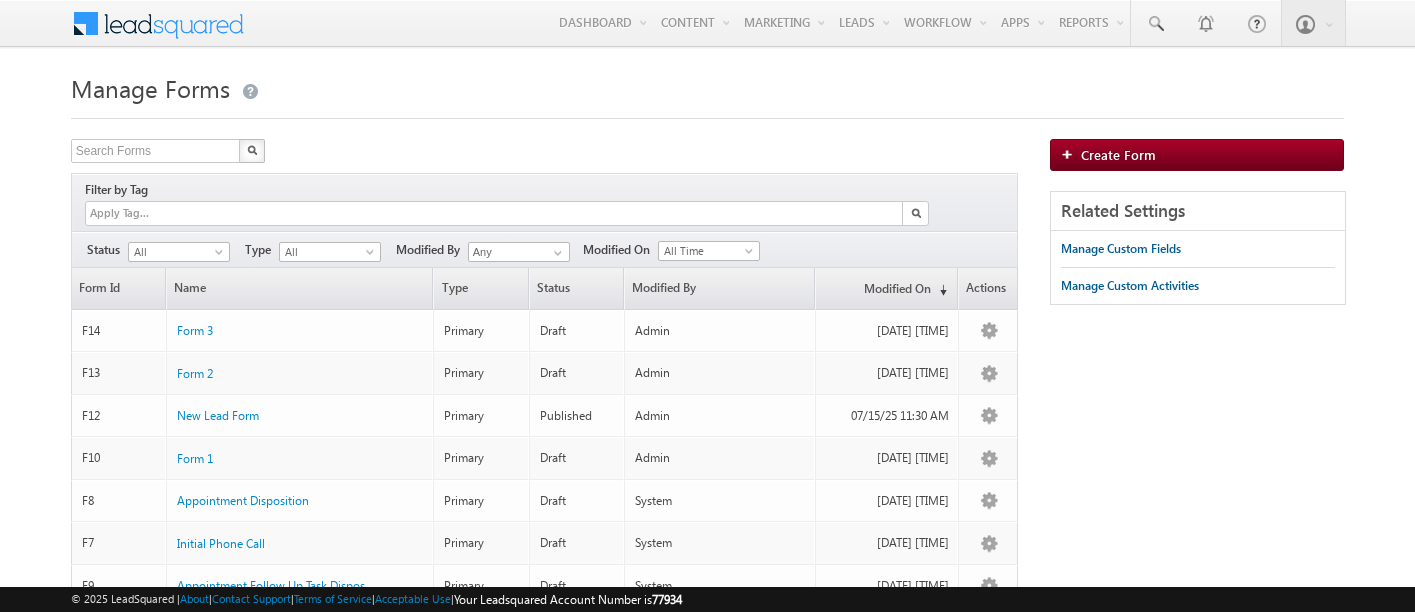 scroll, scrollTop: 0, scrollLeft: 0, axis: both 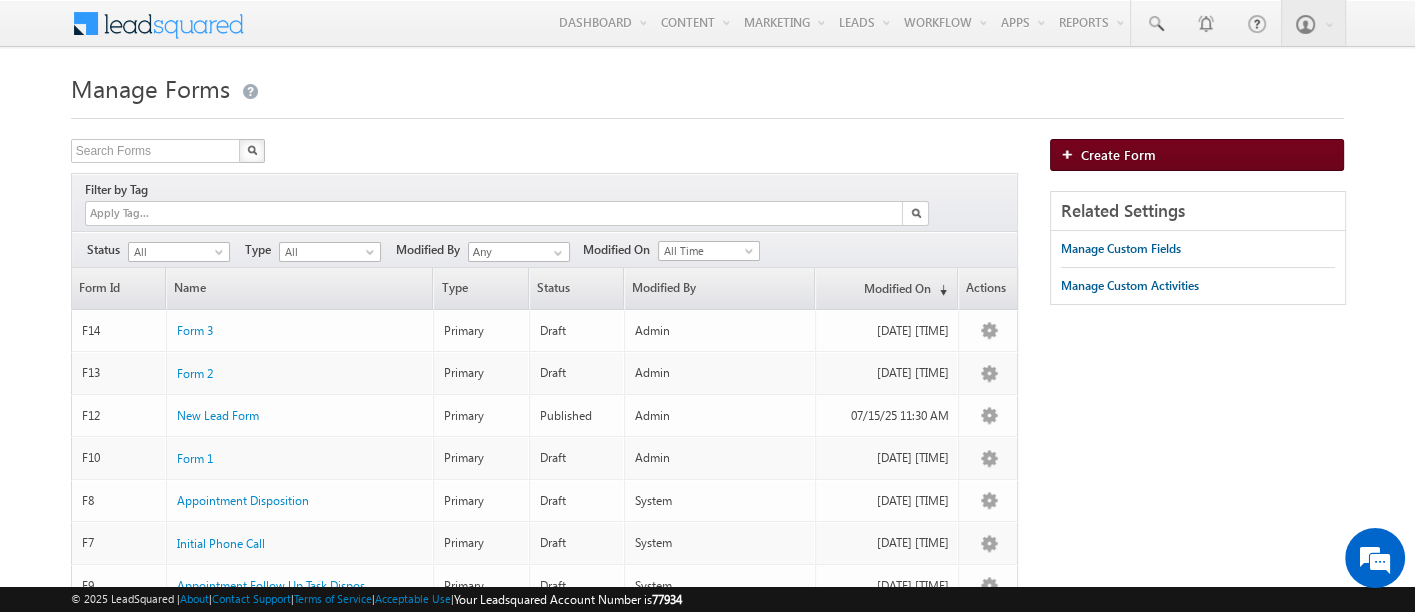 click on "Create Form" at bounding box center (1197, 155) 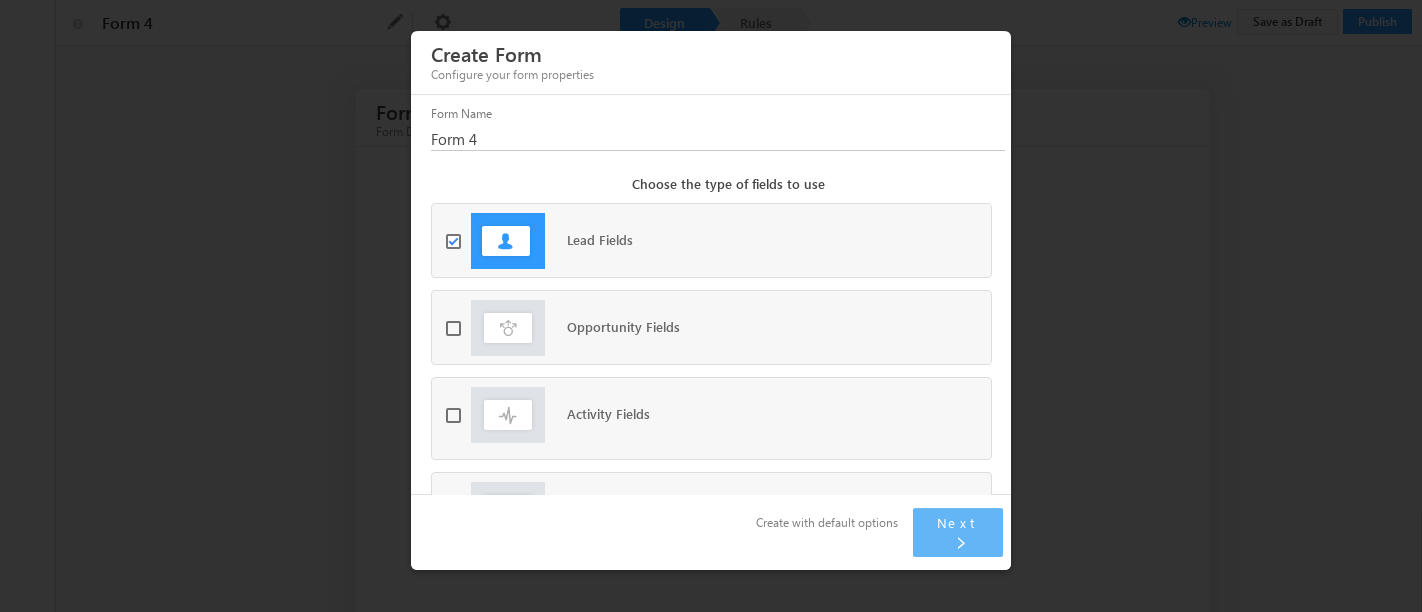 scroll, scrollTop: 0, scrollLeft: 0, axis: both 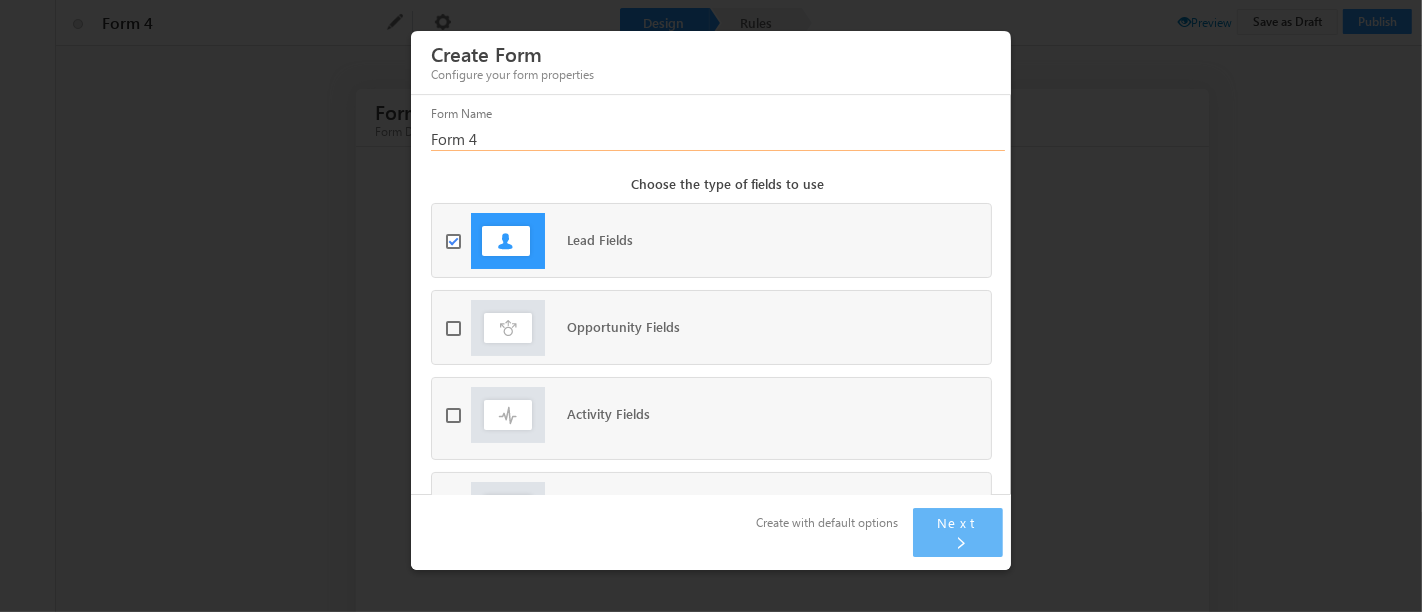 drag, startPoint x: 485, startPoint y: 155, endPoint x: 402, endPoint y: 155, distance: 83 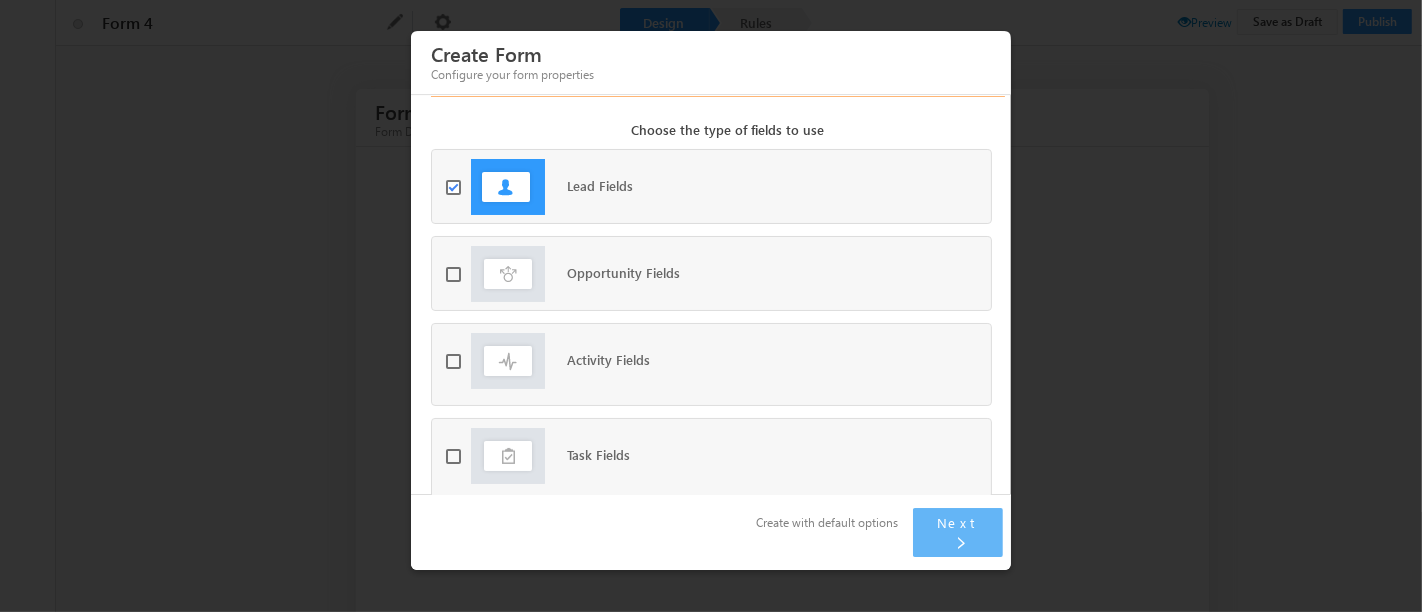 scroll, scrollTop: 80, scrollLeft: 0, axis: vertical 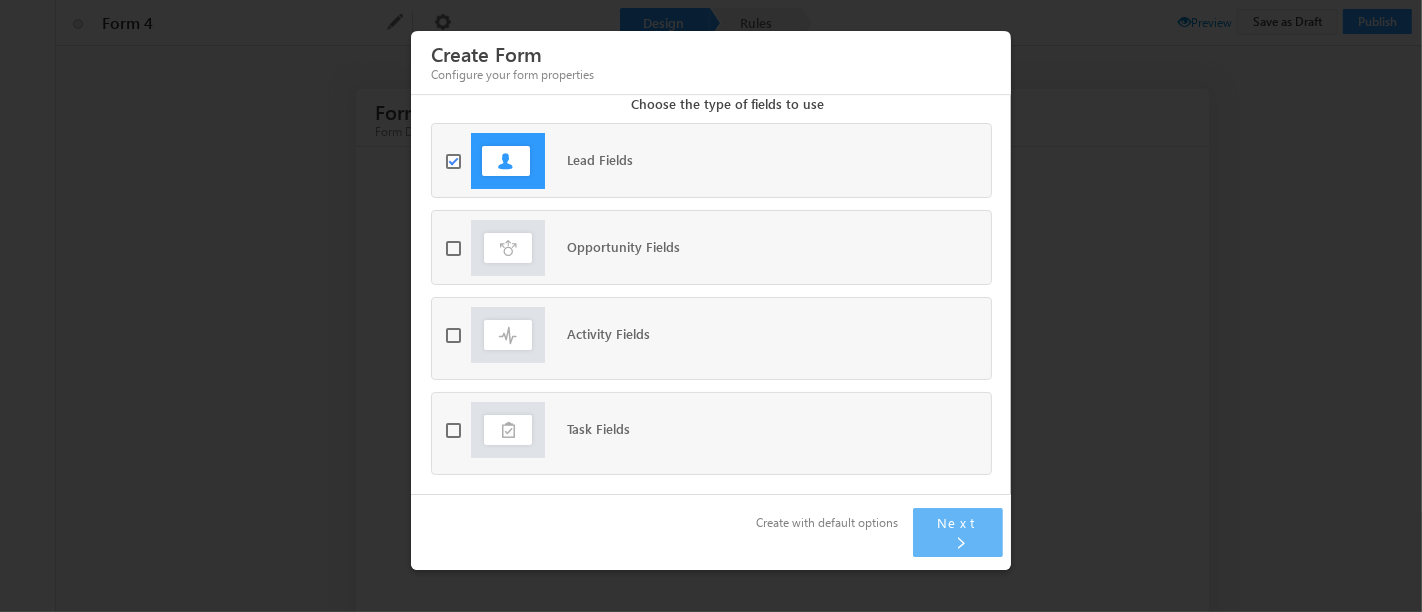 type on "Sign Up Form" 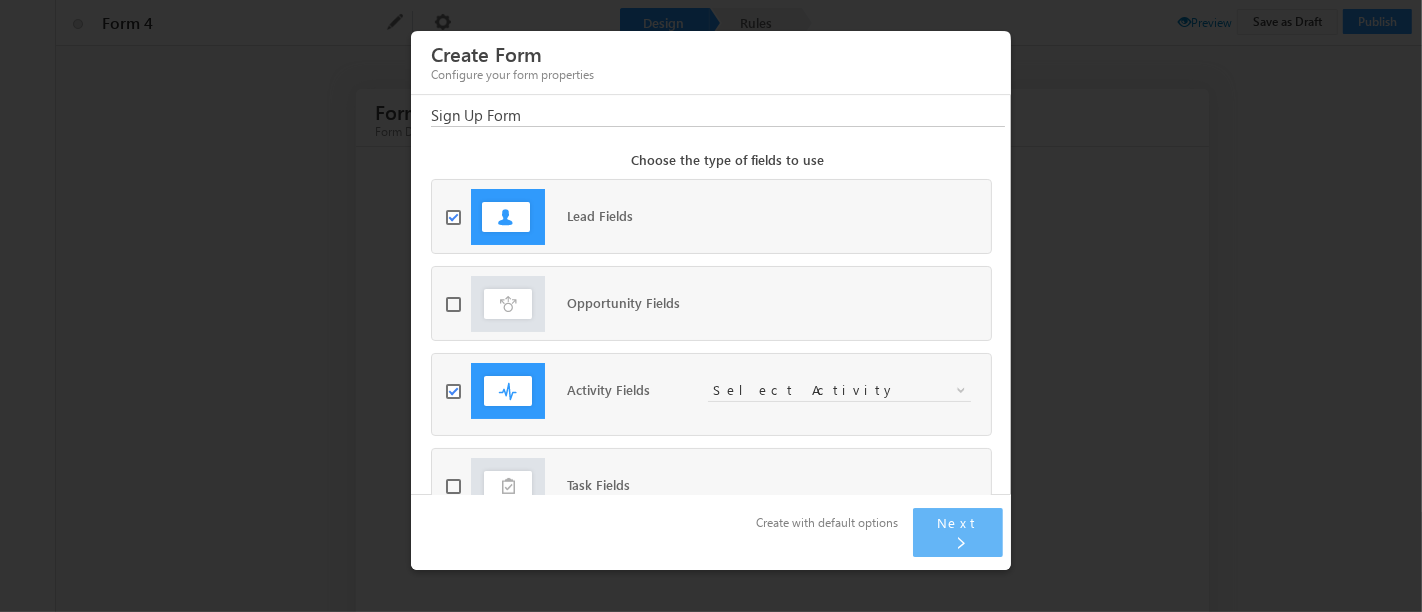 scroll, scrollTop: 0, scrollLeft: 0, axis: both 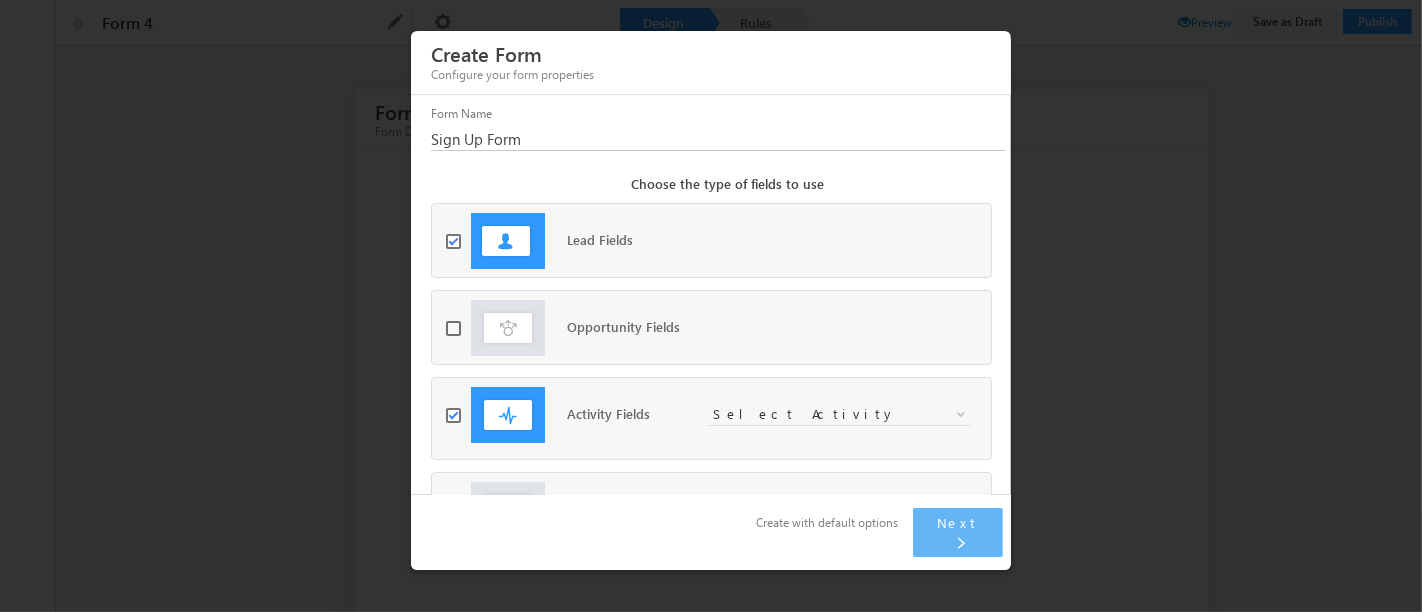 click at bounding box center (963, 418) 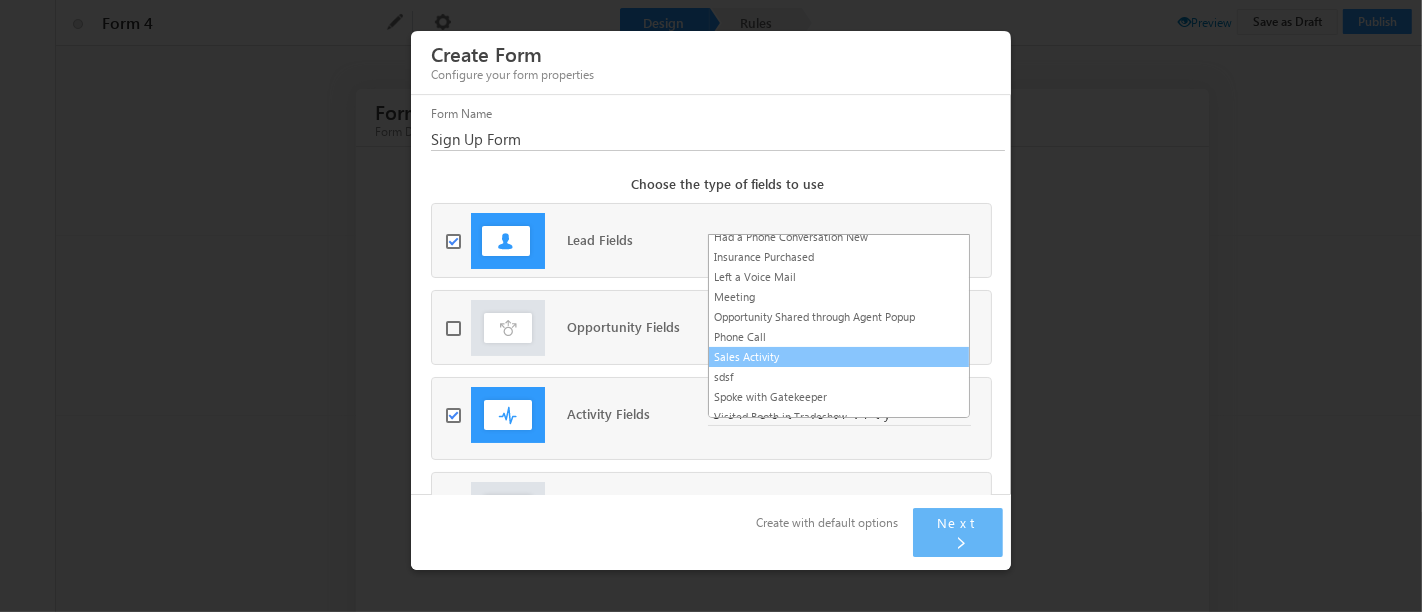 scroll, scrollTop: 0, scrollLeft: 0, axis: both 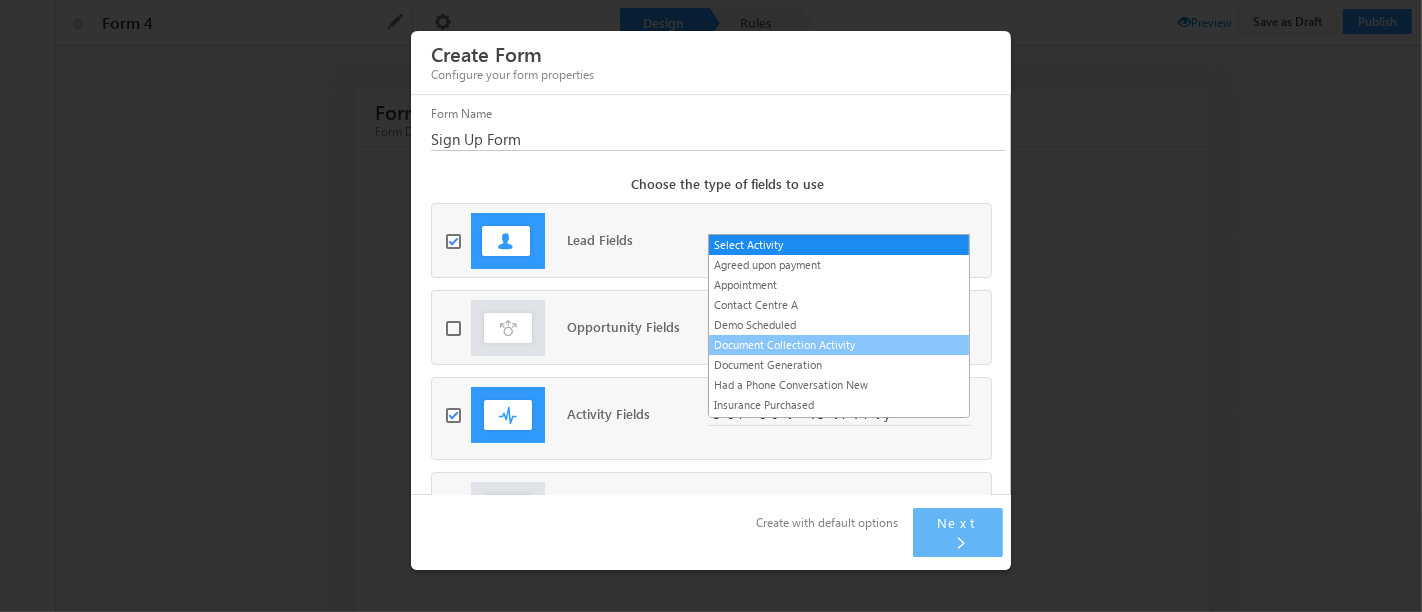 click on "Document Collection Activity" at bounding box center (839, 345) 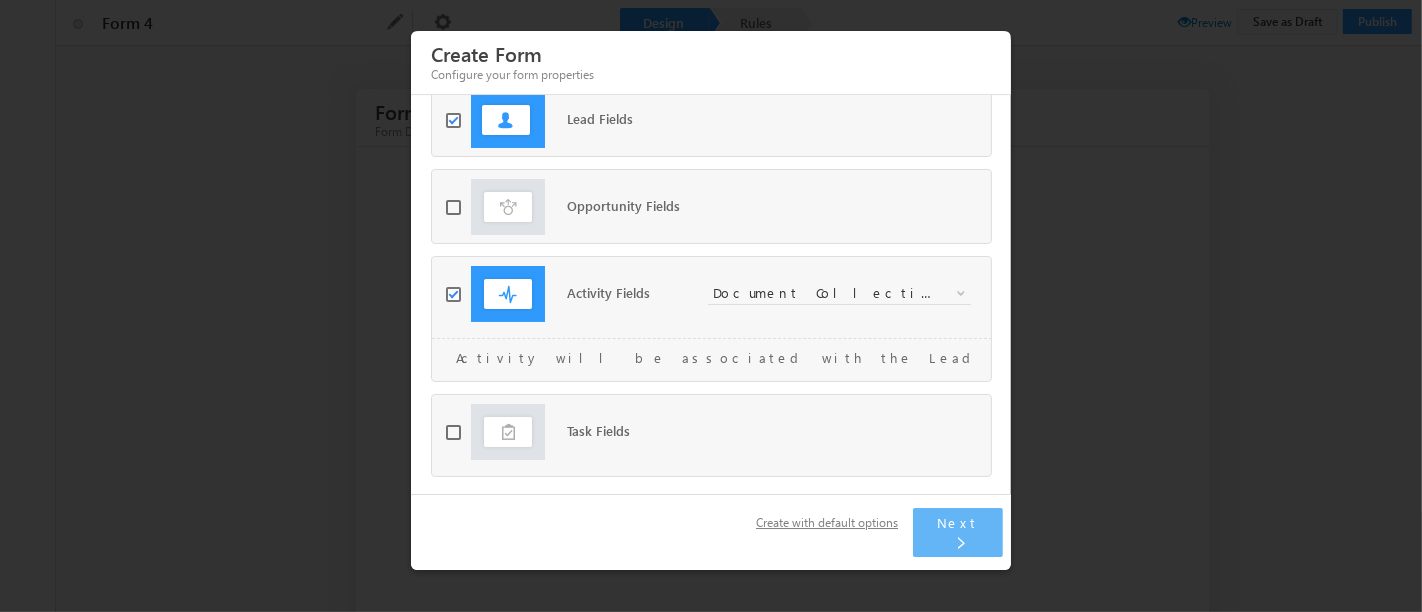 scroll, scrollTop: 122, scrollLeft: 0, axis: vertical 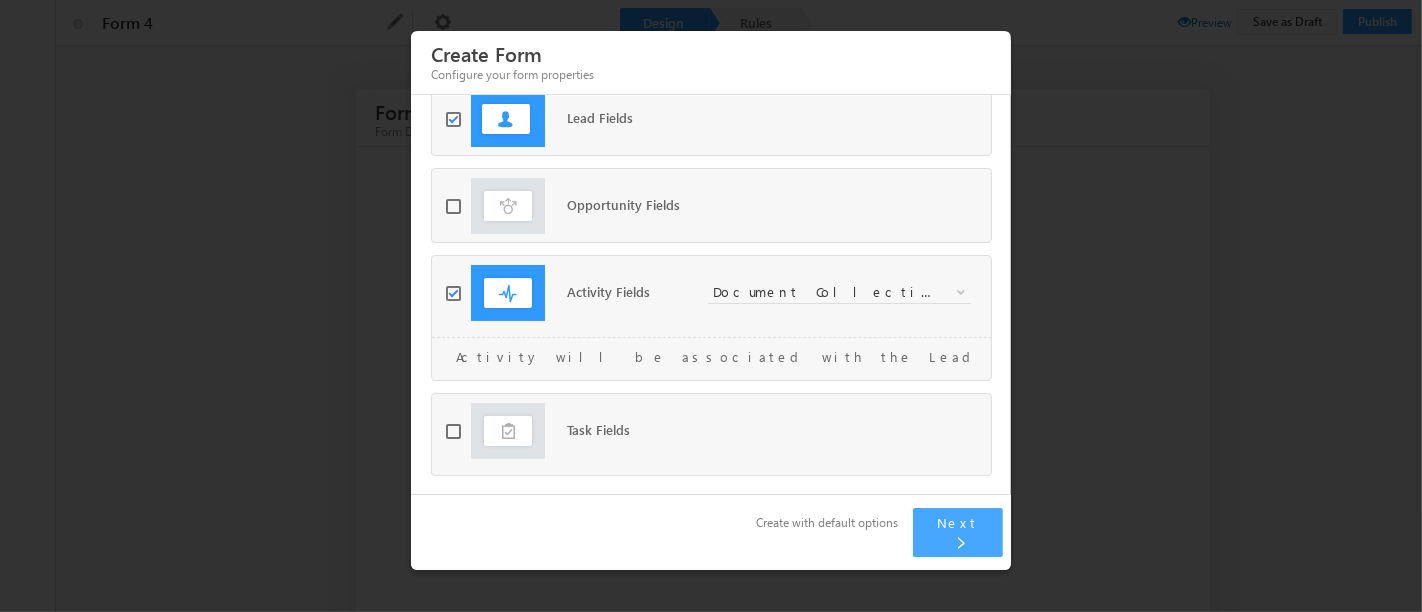 click at bounding box center (958, 542) 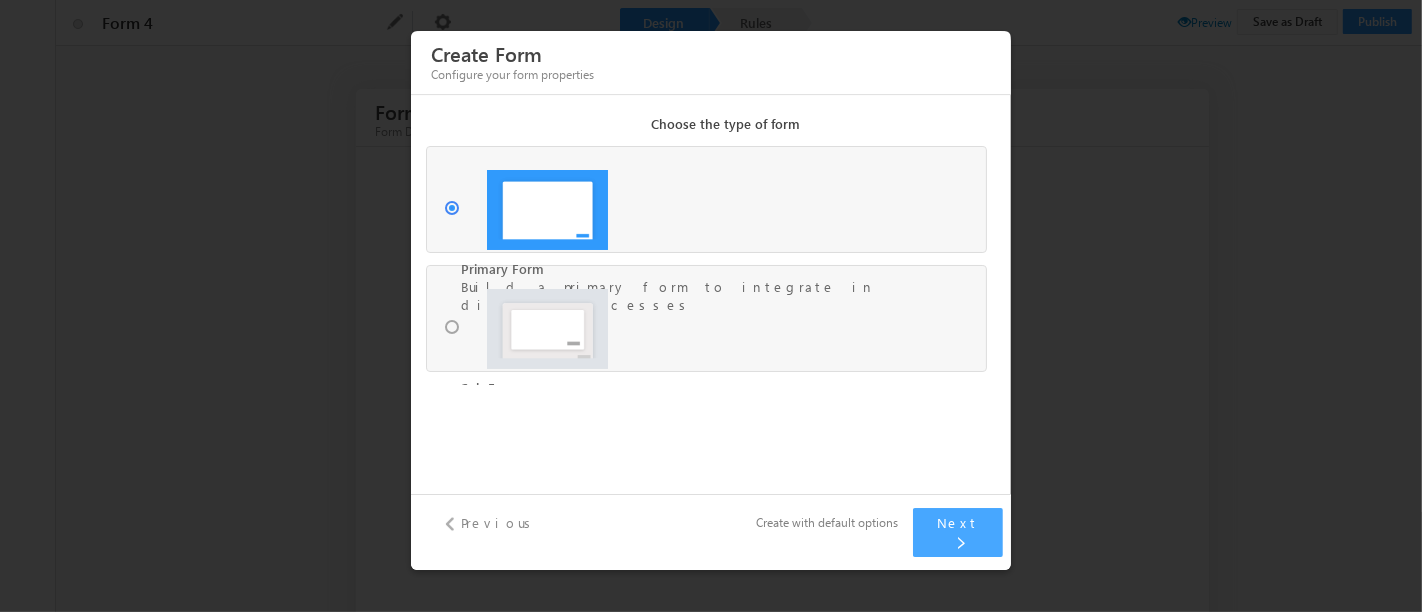 click on "Next" at bounding box center [958, 532] 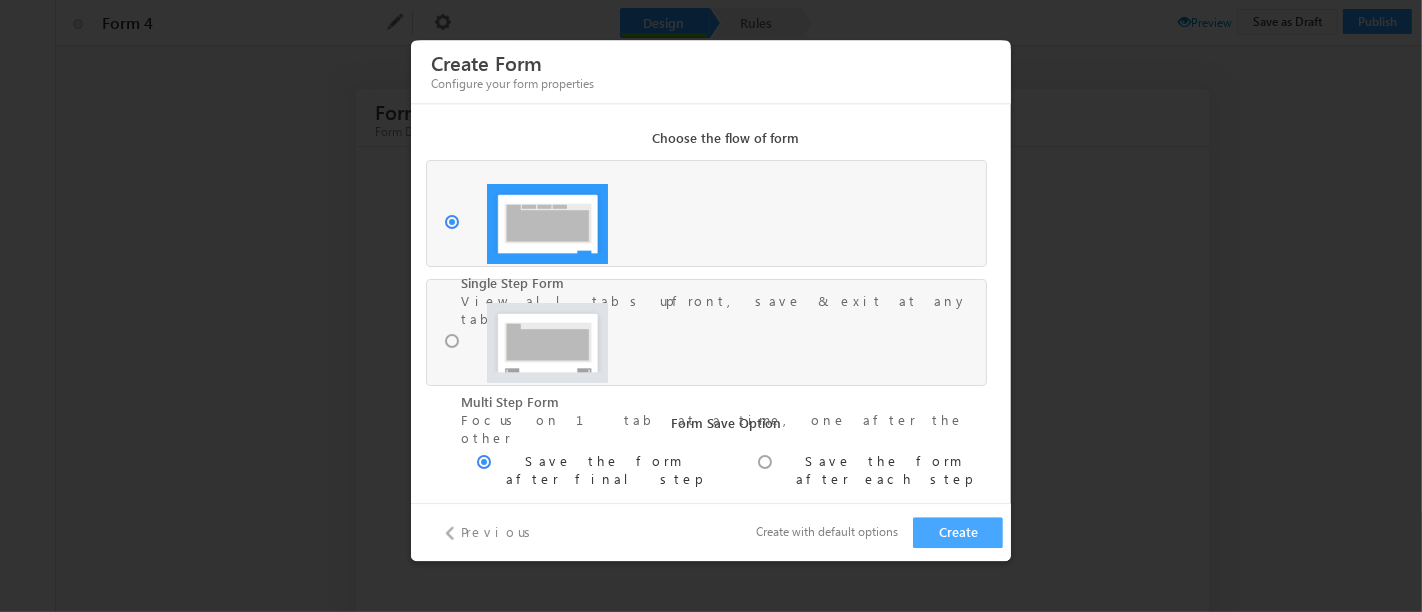click on "Create" at bounding box center (958, 532) 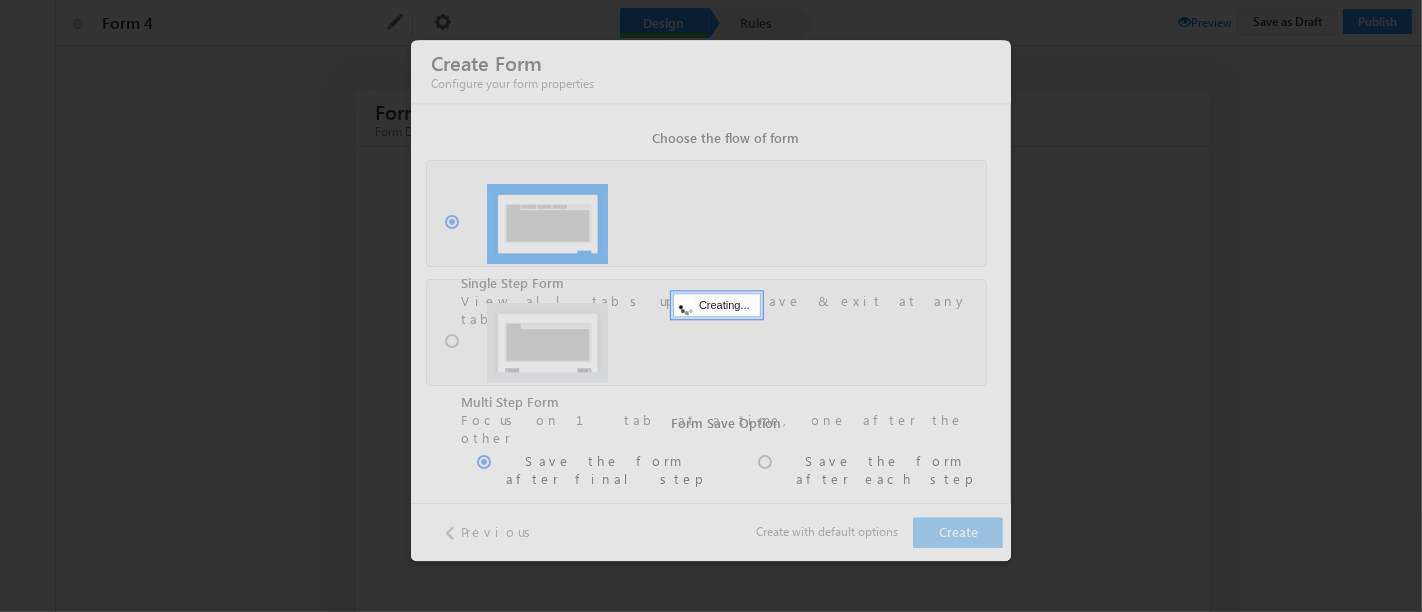 type on "Sign Up Form" 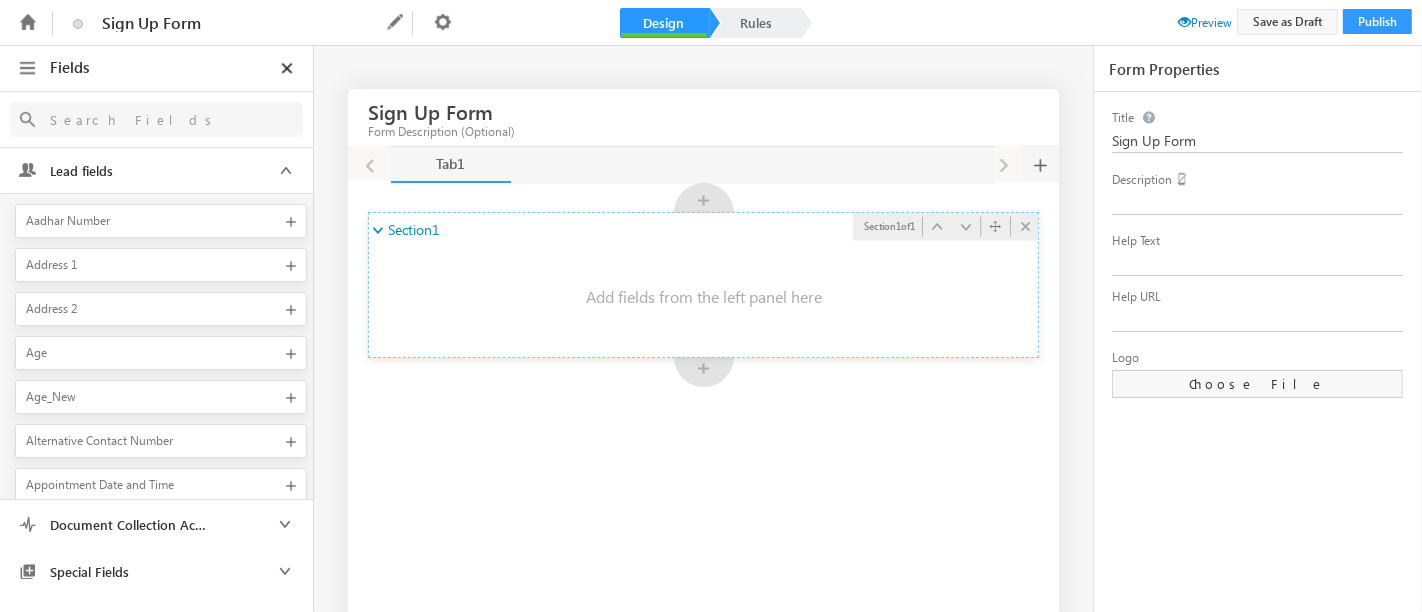 click at bounding box center [703, 297] 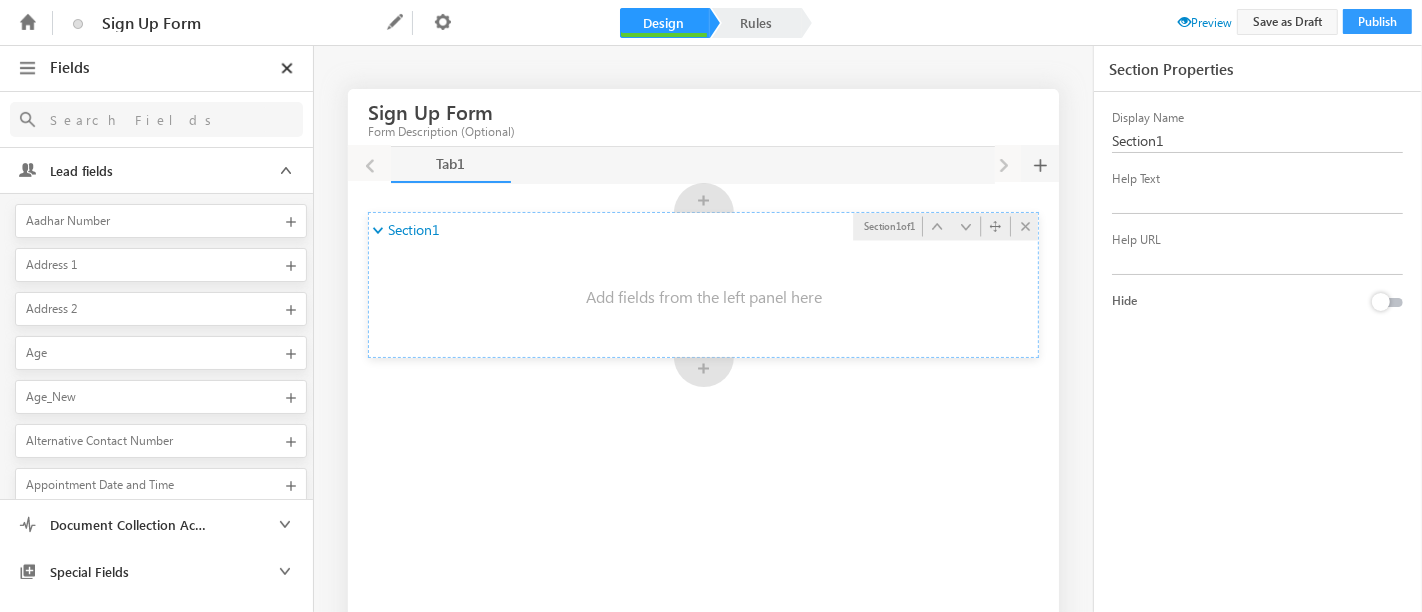 click on "Section1" at bounding box center [413, 230] 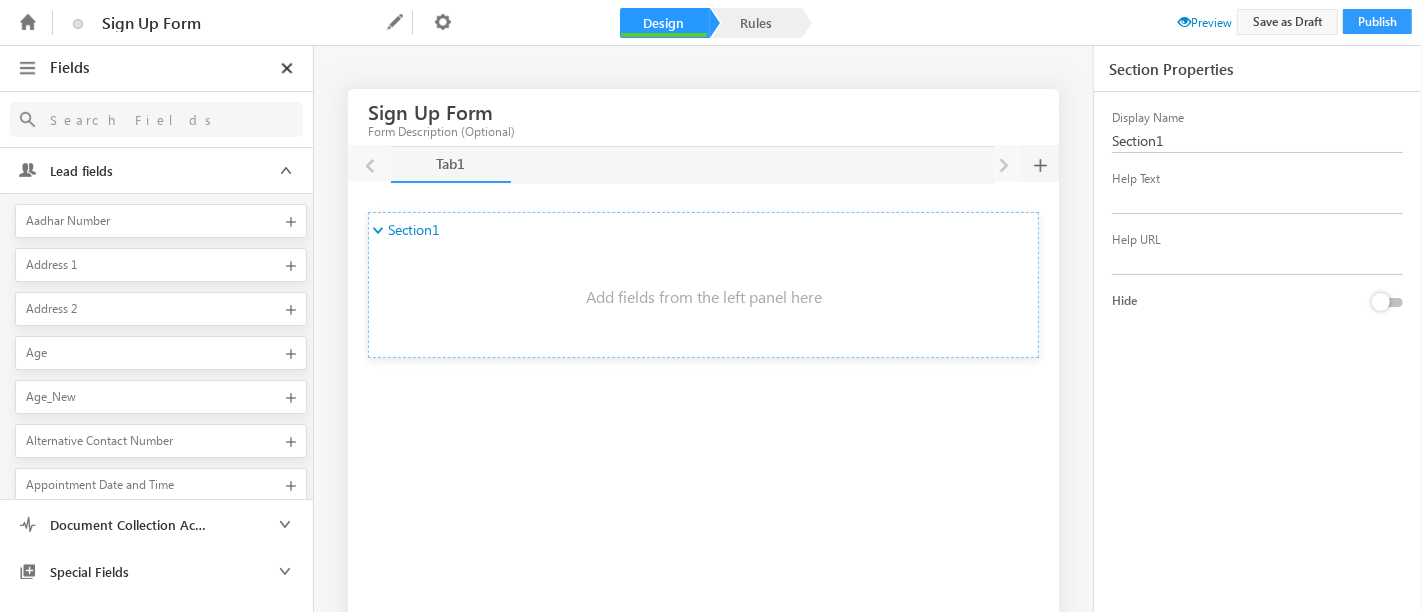 drag, startPoint x: 1170, startPoint y: 137, endPoint x: 1089, endPoint y: 147, distance: 81.61495 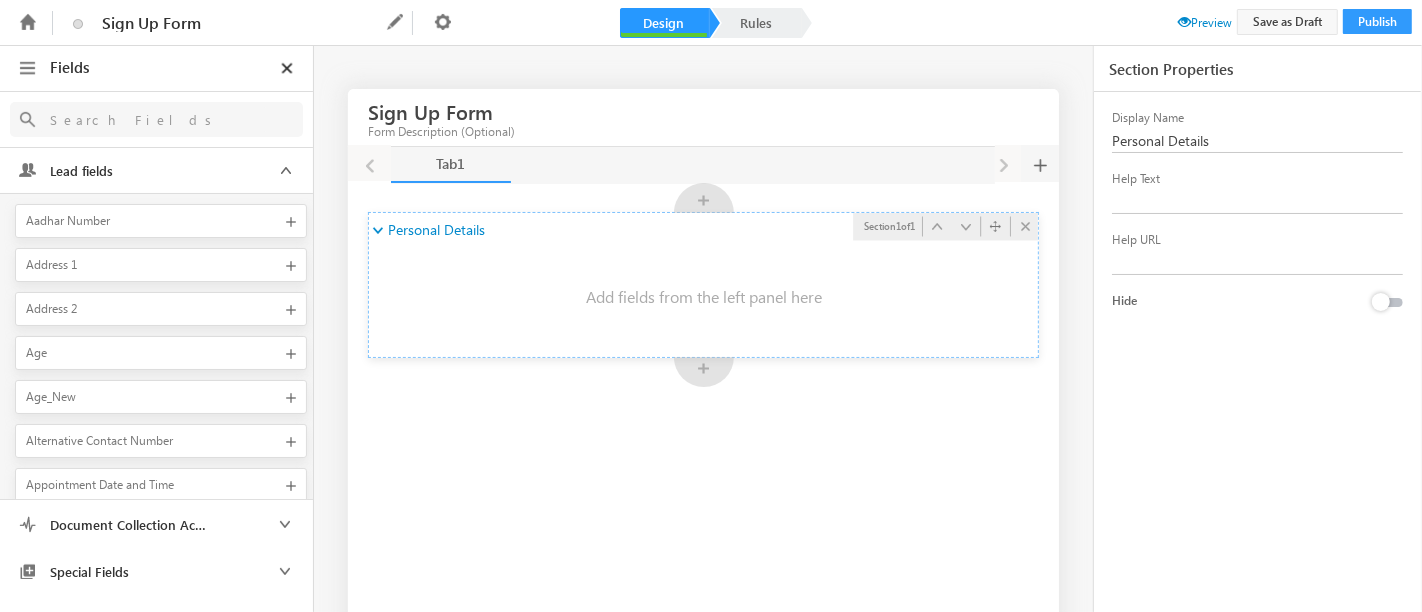 type on "Personal Details" 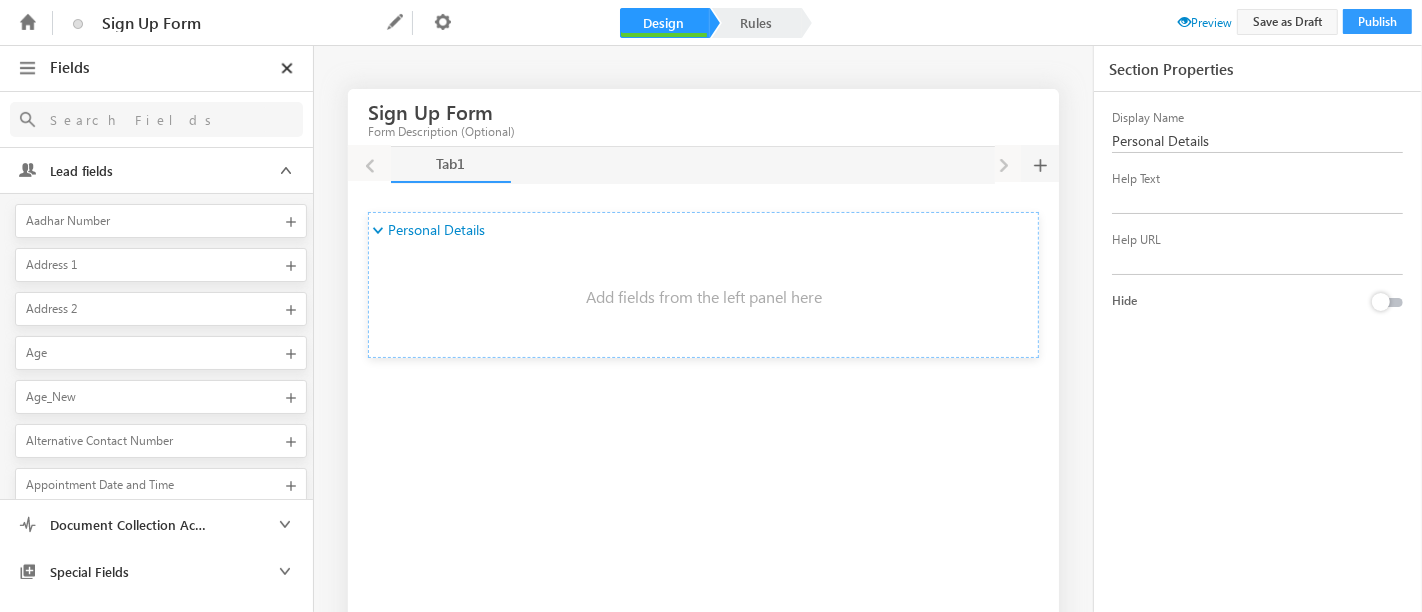 click at bounding box center (153, 119) 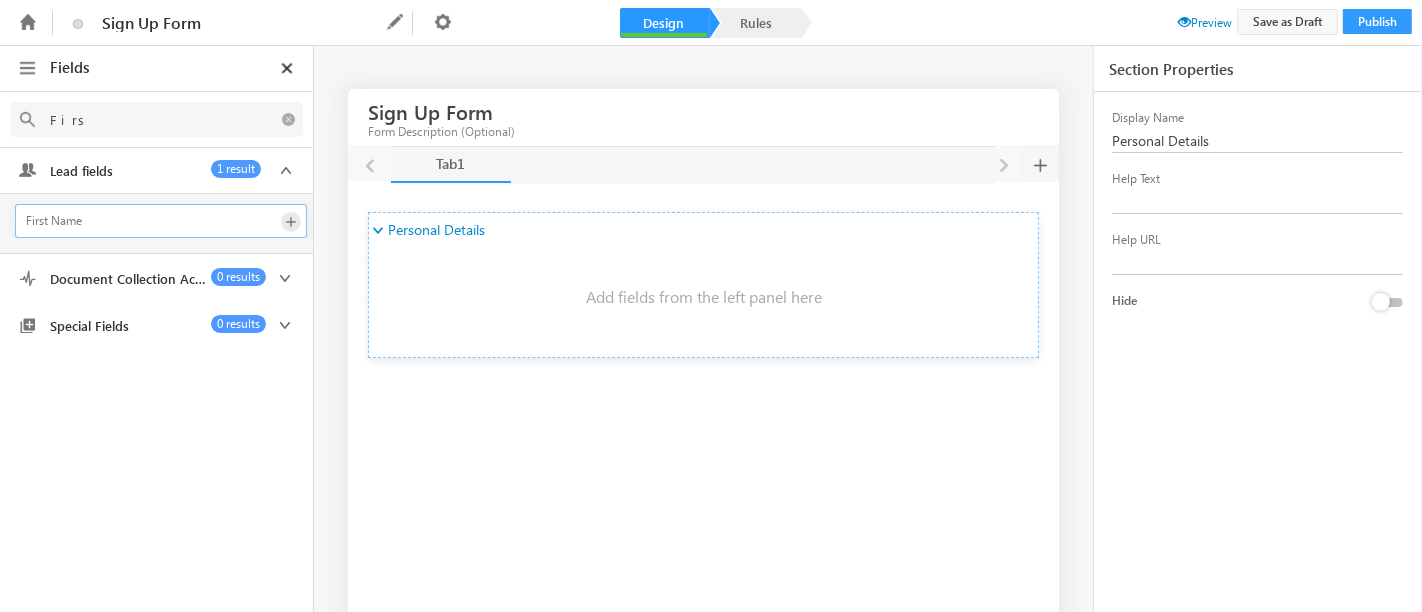 click at bounding box center [291, 222] 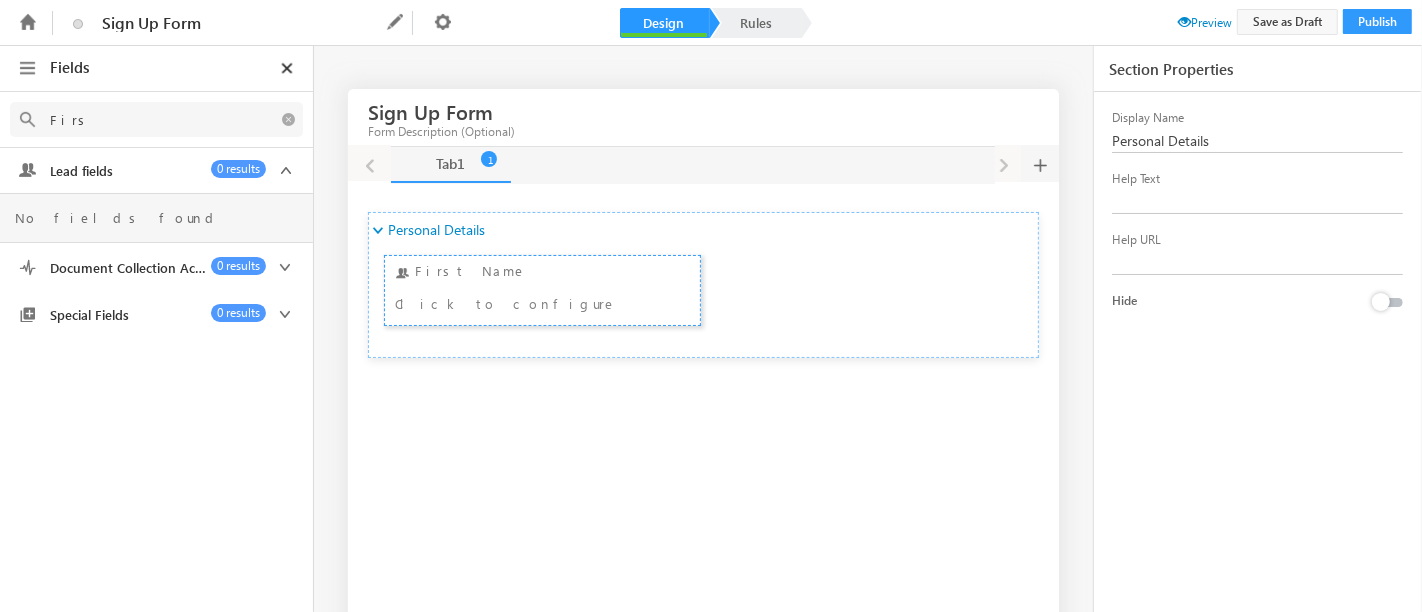 drag, startPoint x: 74, startPoint y: 121, endPoint x: 23, endPoint y: 122, distance: 51.009804 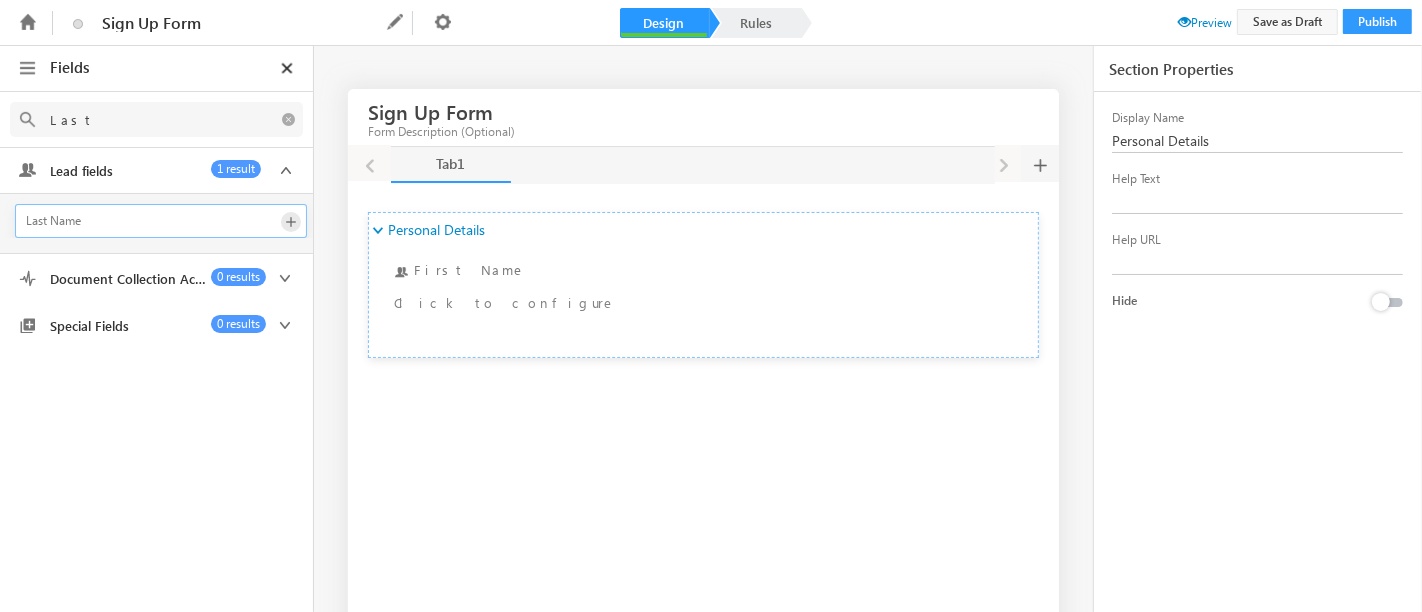click at bounding box center (291, 222) 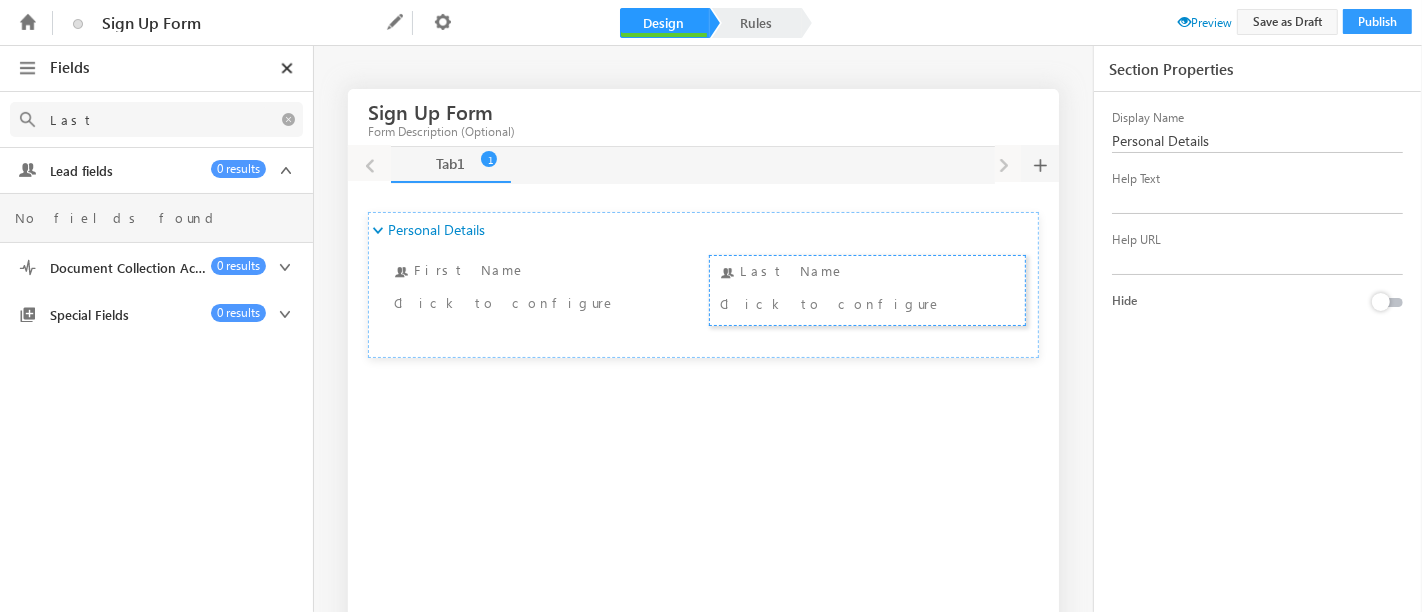 drag, startPoint x: 88, startPoint y: 121, endPoint x: 1, endPoint y: 112, distance: 87.46428 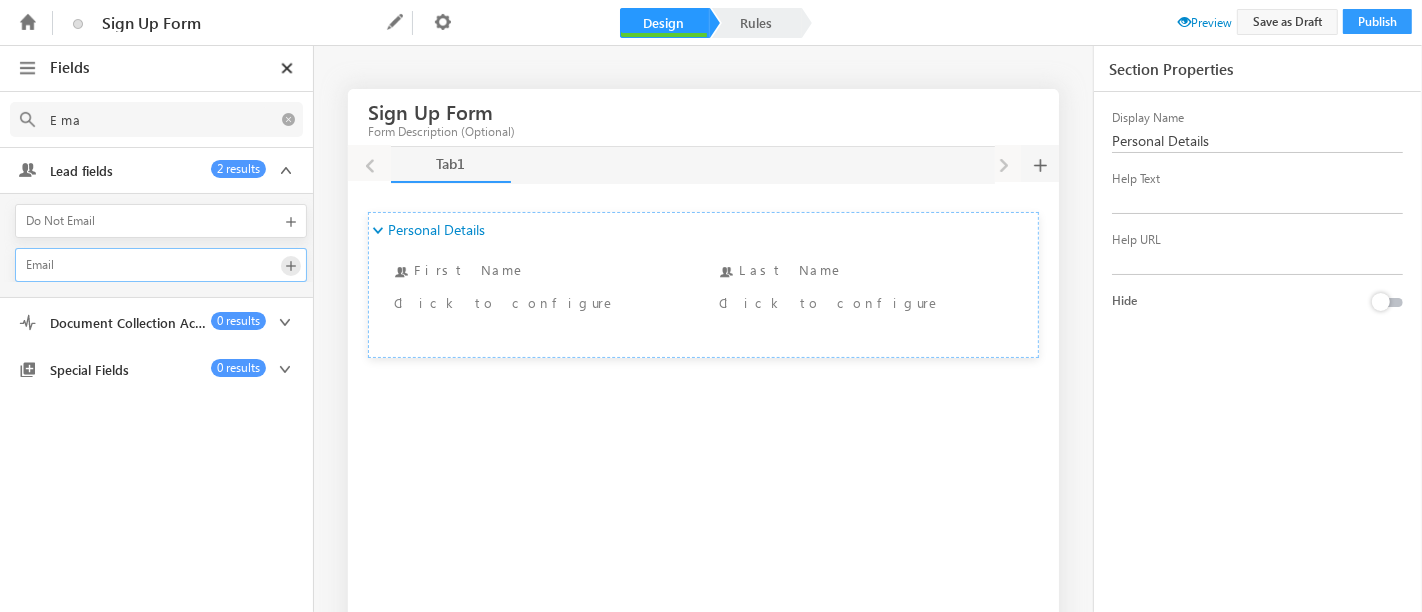 click at bounding box center (291, 266) 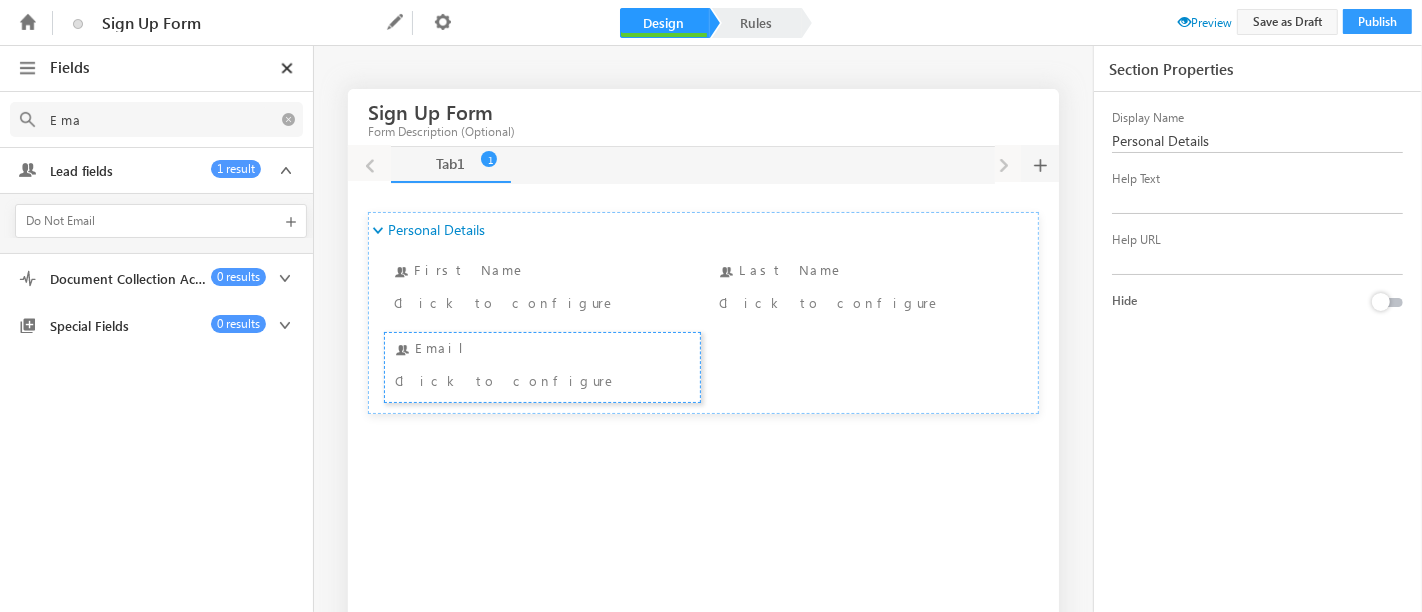 drag, startPoint x: 100, startPoint y: 123, endPoint x: 37, endPoint y: 112, distance: 63.953106 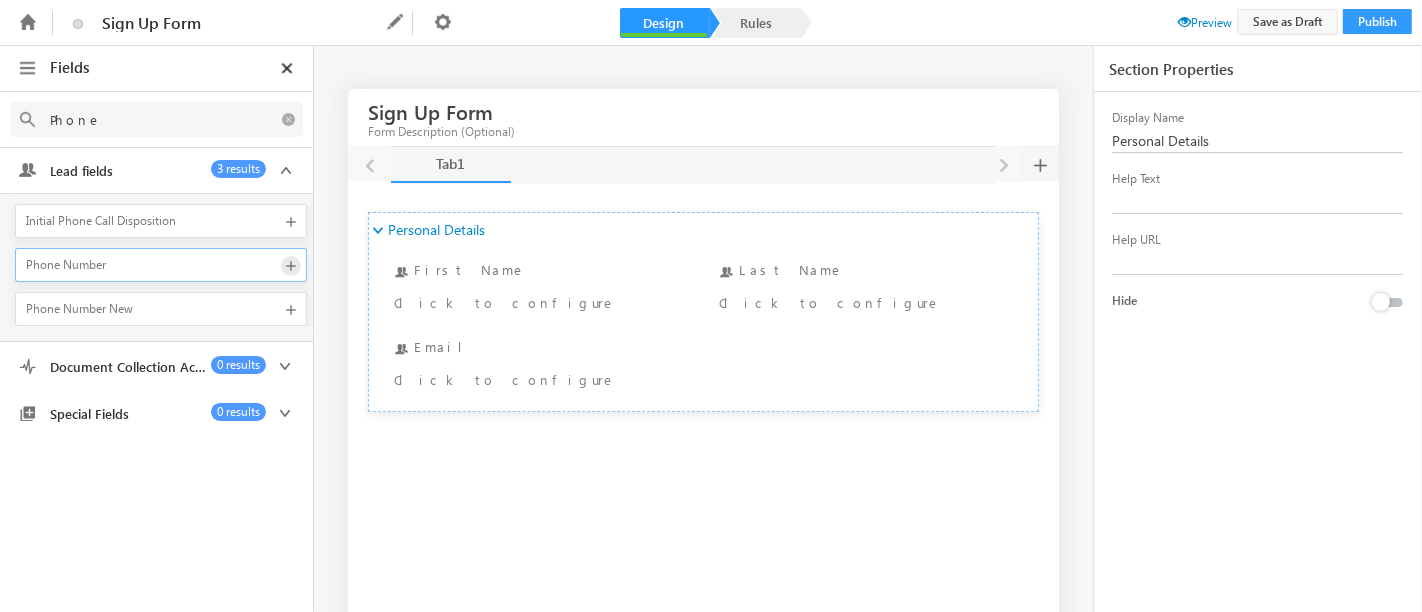 click at bounding box center [291, 266] 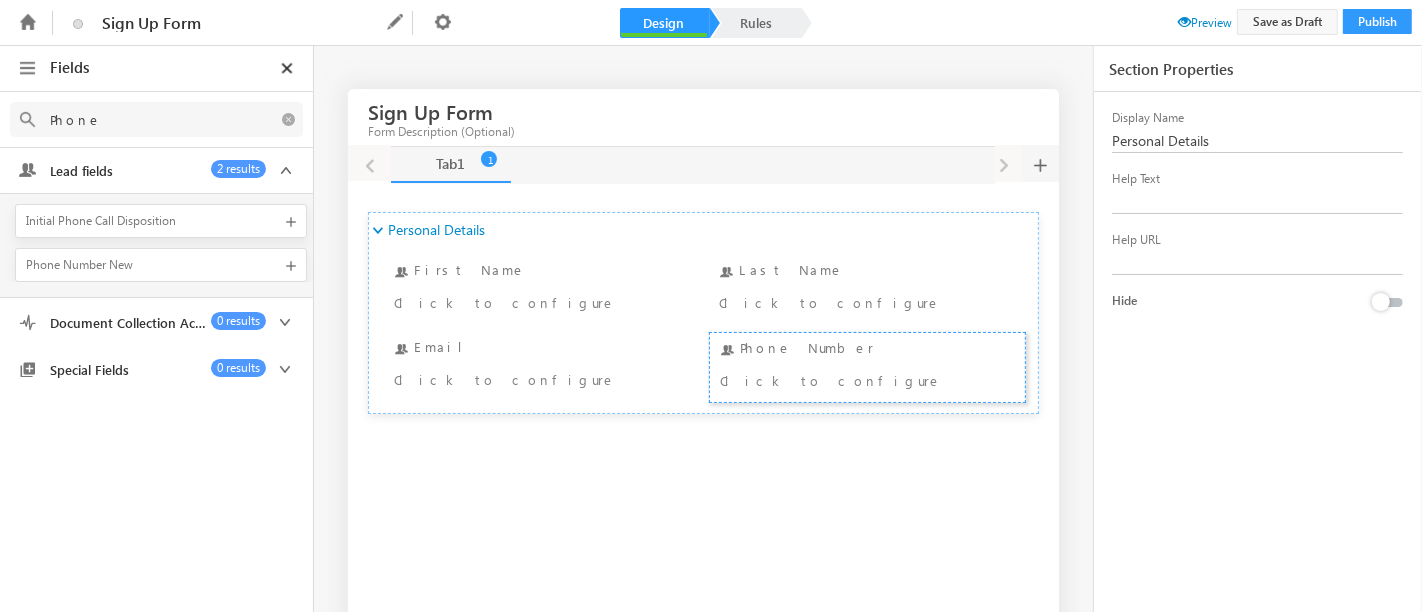 drag, startPoint x: 126, startPoint y: 120, endPoint x: 0, endPoint y: 137, distance: 127.141655 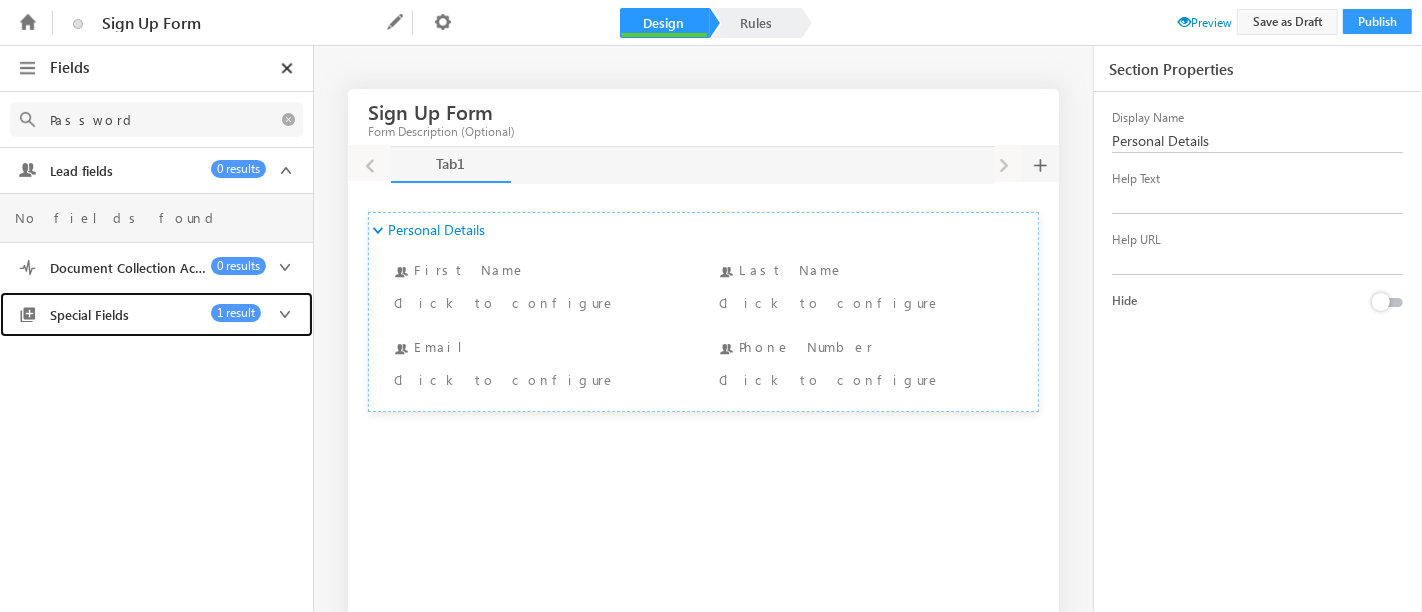 click at bounding box center (285, 314) 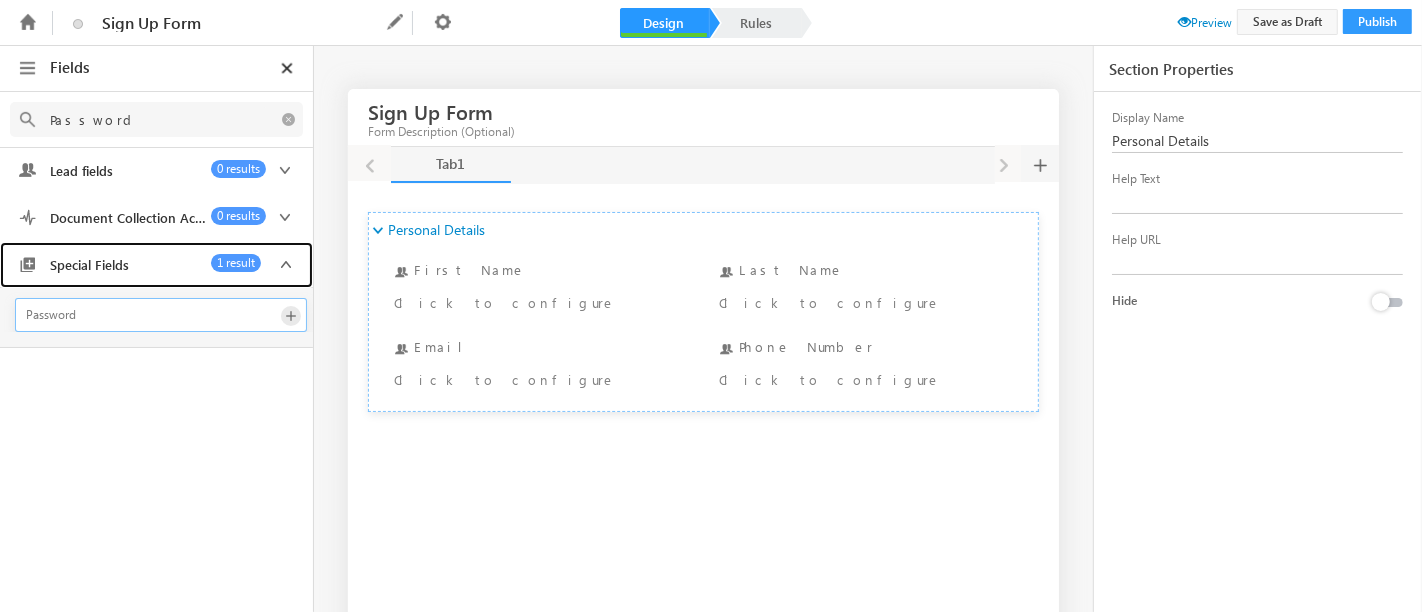 click at bounding box center [291, 316] 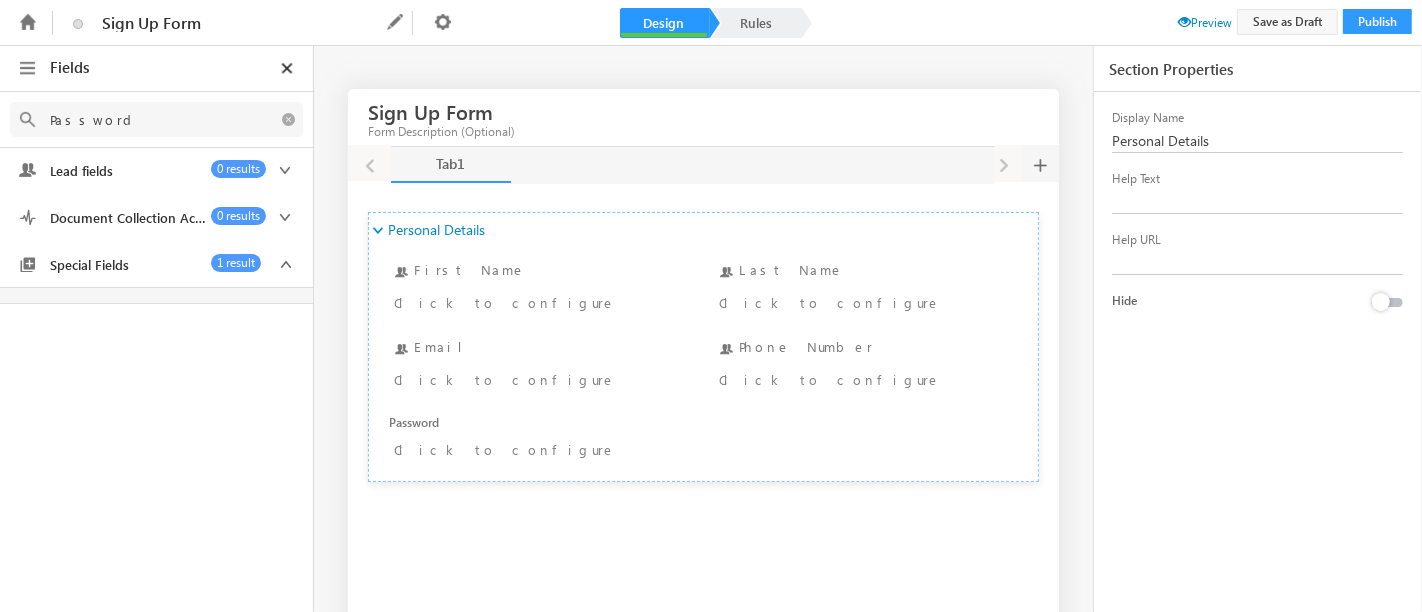 drag, startPoint x: 120, startPoint y: 116, endPoint x: 0, endPoint y: 113, distance: 120.03749 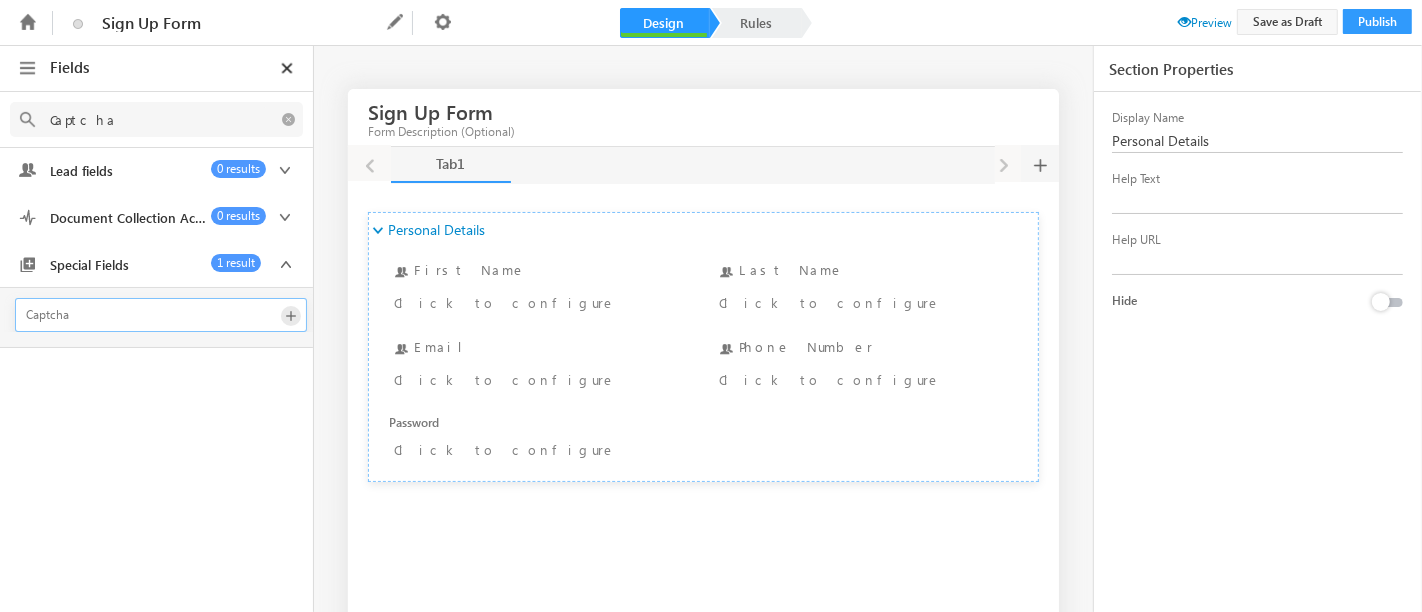 click at bounding box center (291, 316) 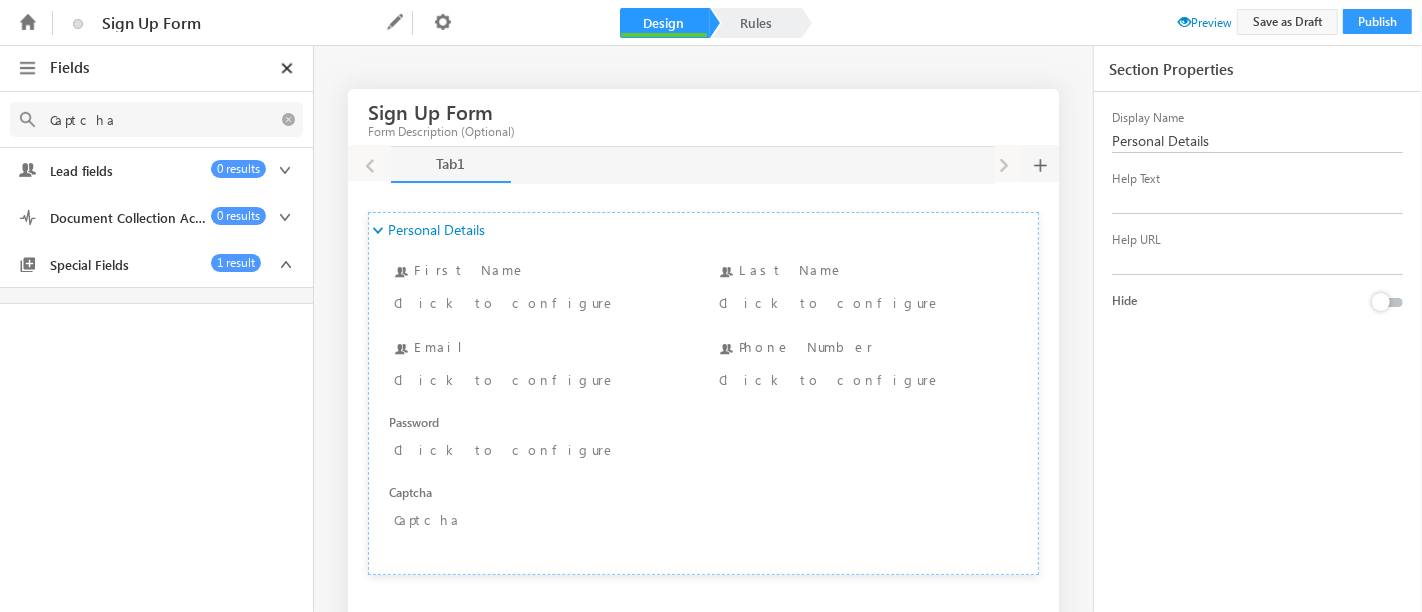 type on "Captcha" 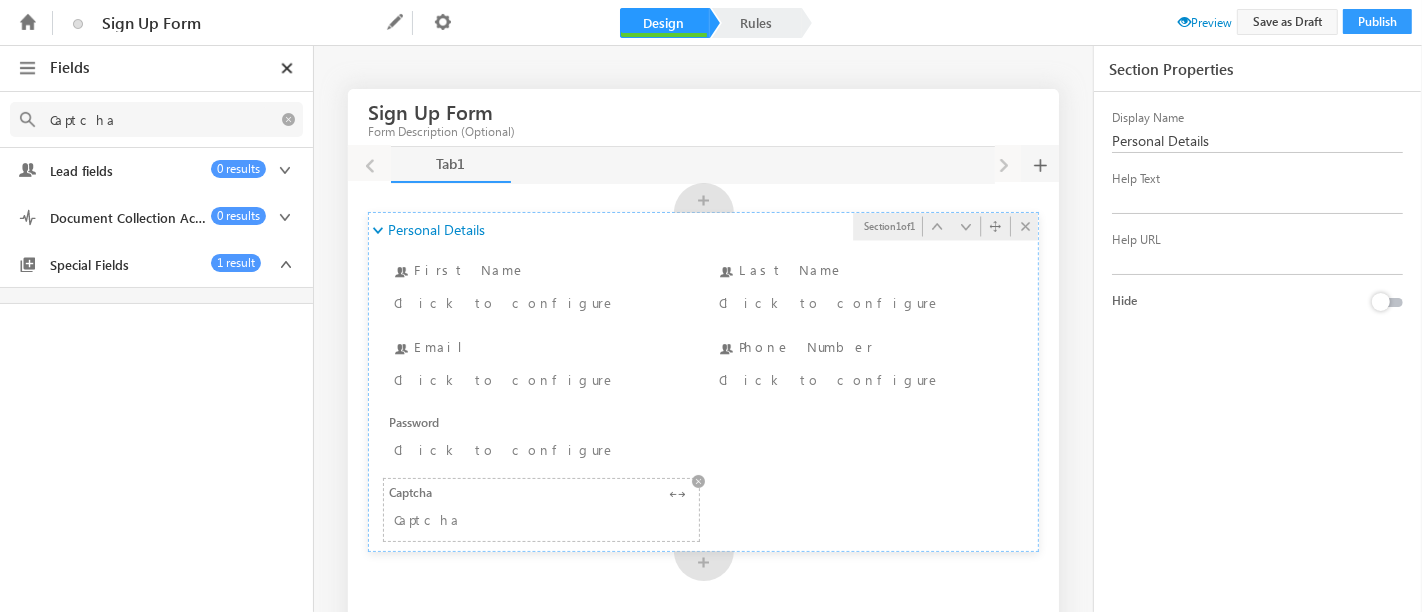 click on "Captcha" at bounding box center (497, 519) 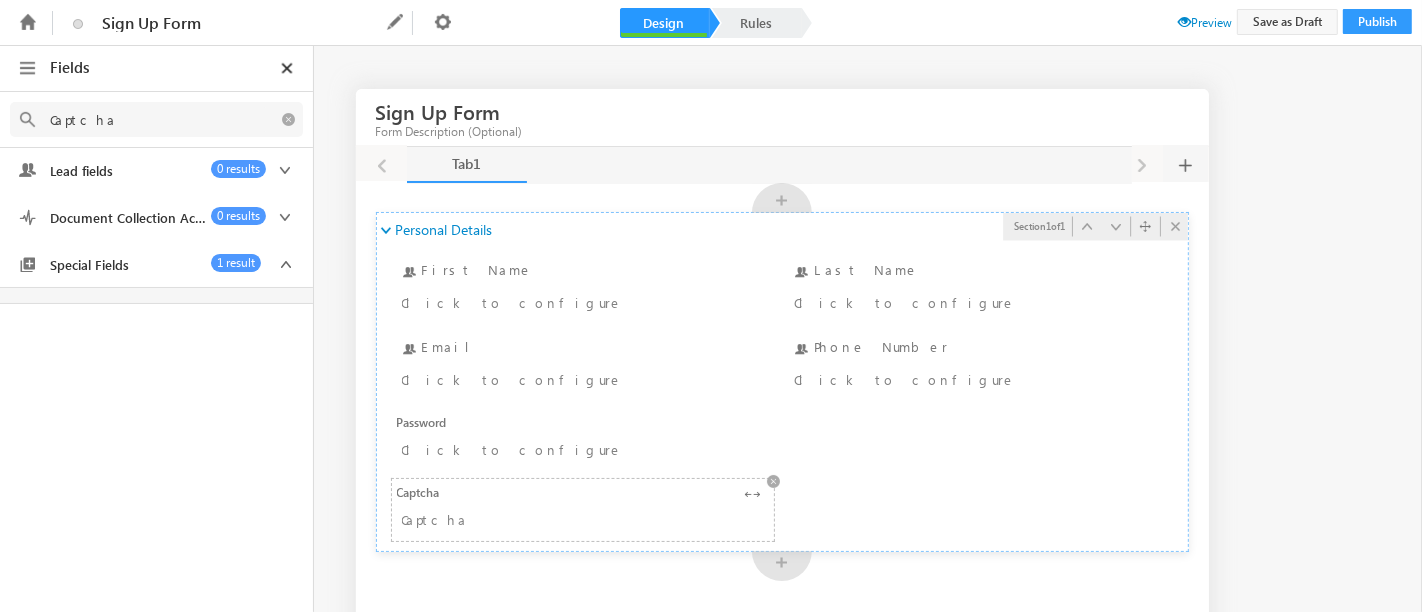 click on "Captcha" at bounding box center [528, 519] 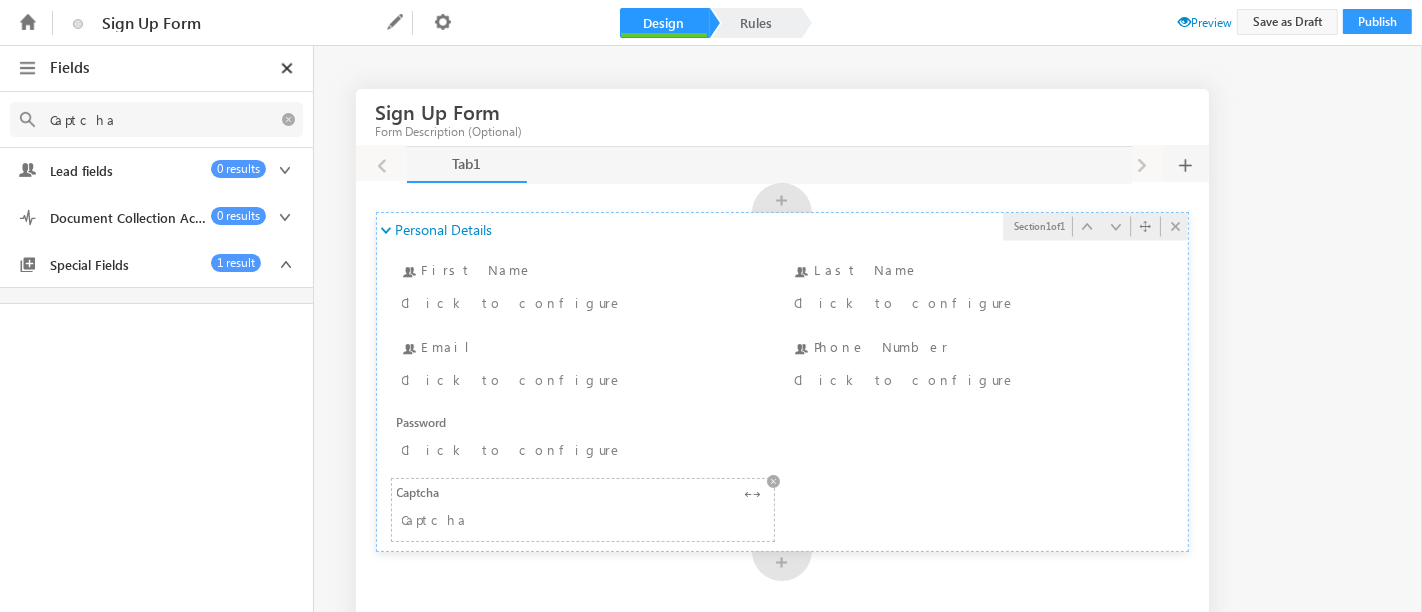 click on "Captcha" at bounding box center (528, 519) 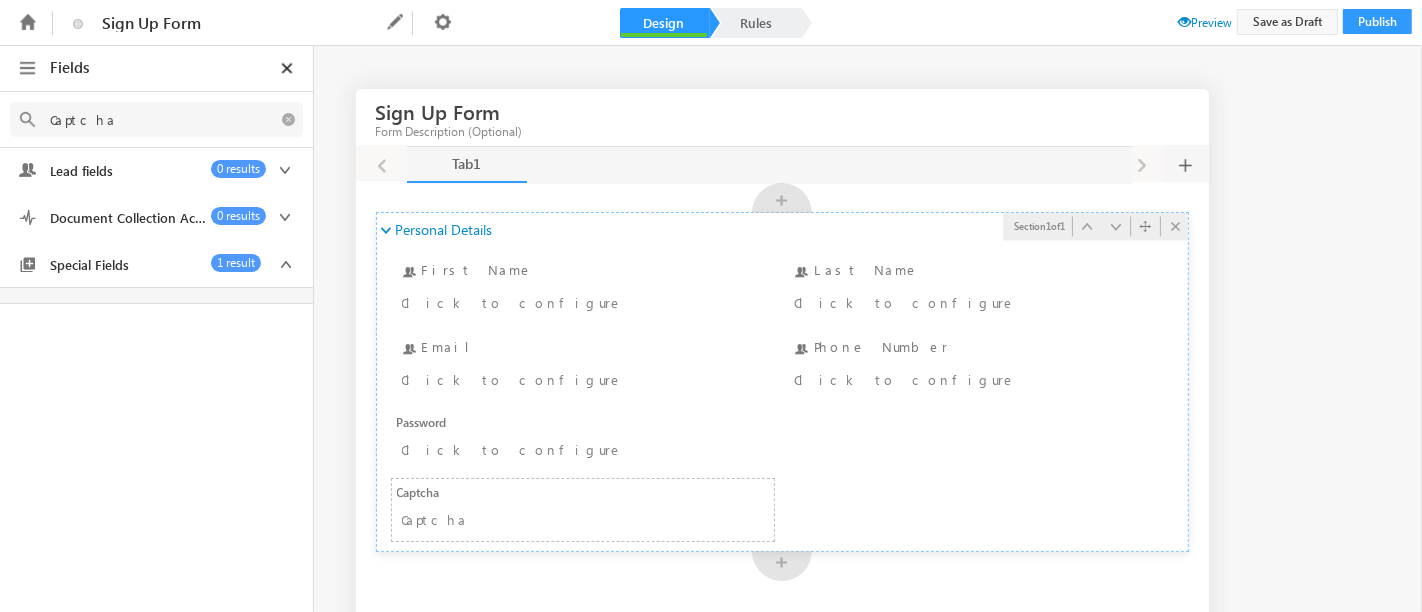 click on "Special Fields    1 result" at bounding box center (156, 265) 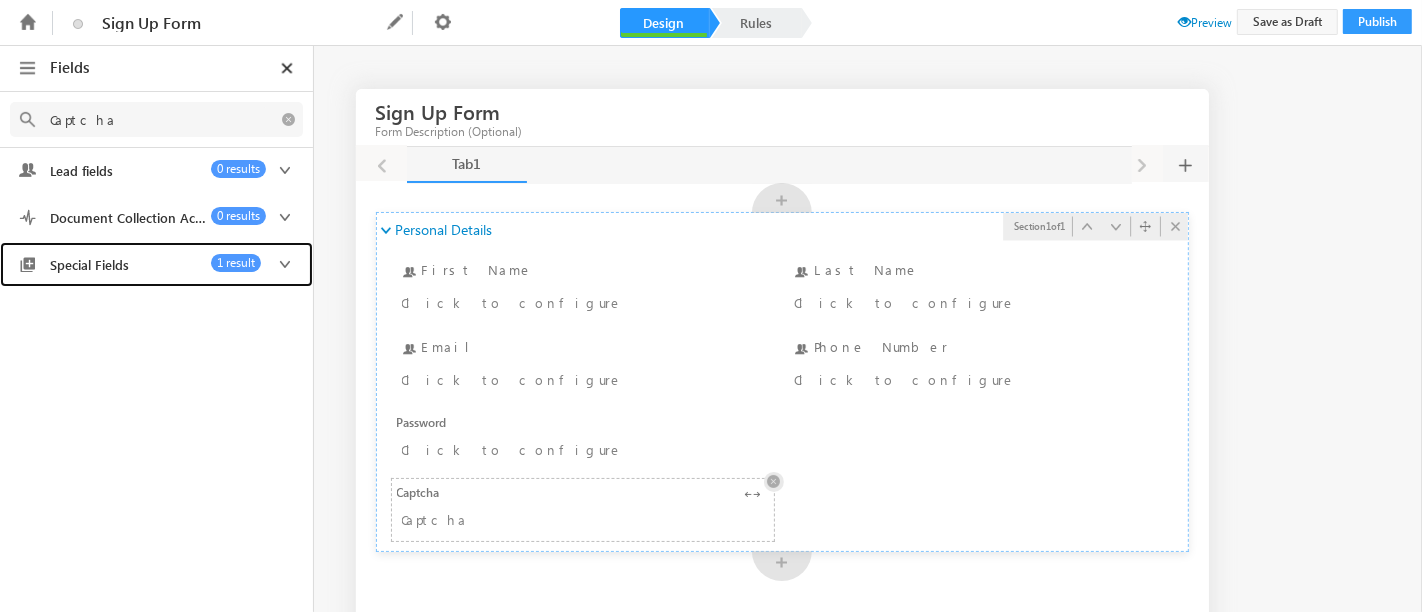 click at bounding box center (774, 482) 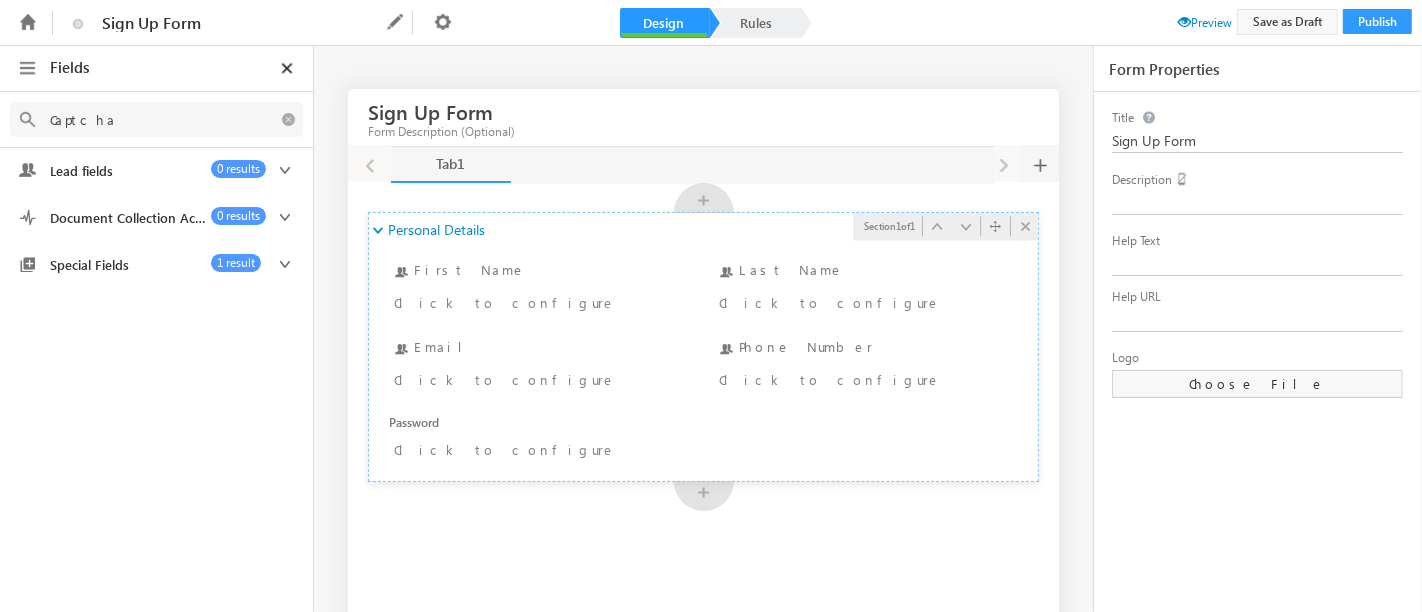 click on "1 result" at bounding box center [236, 263] 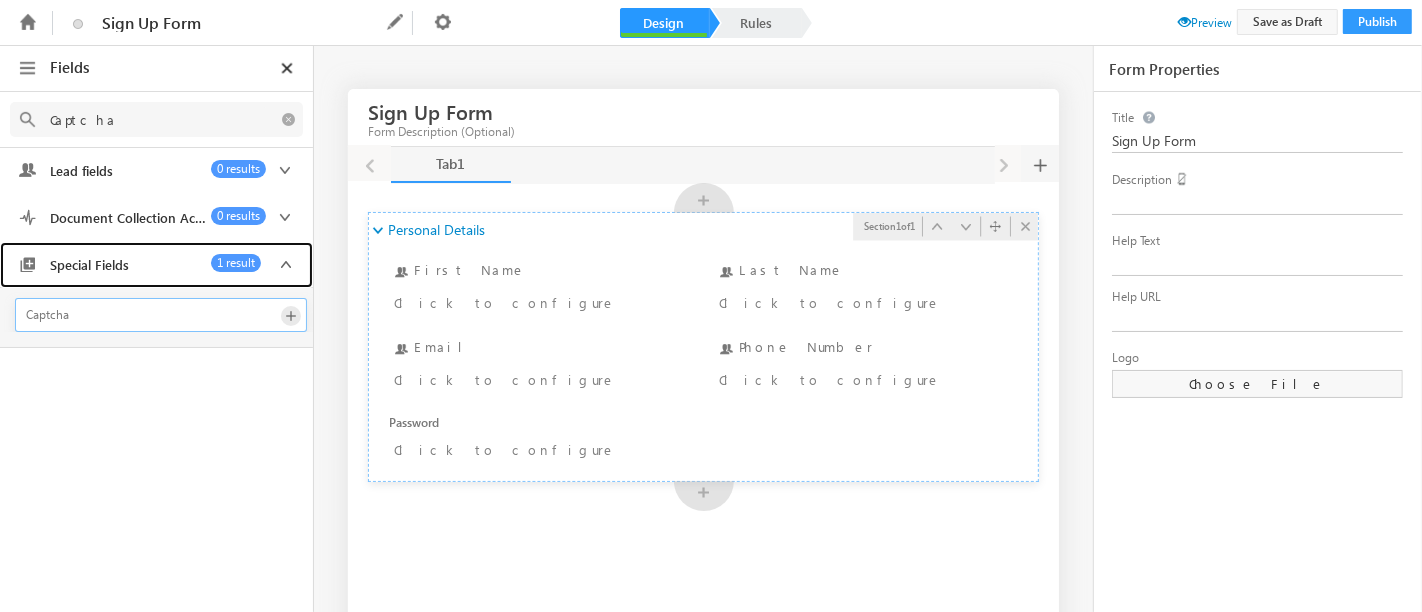 click at bounding box center [291, 316] 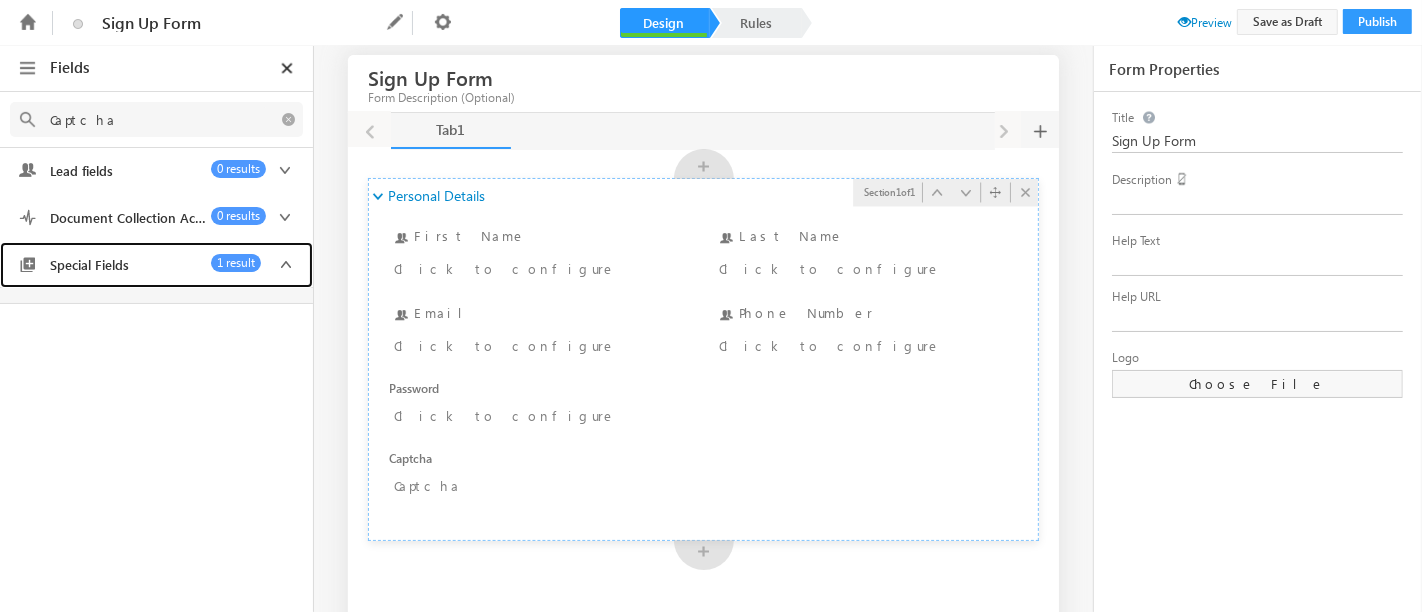 scroll, scrollTop: 0, scrollLeft: 0, axis: both 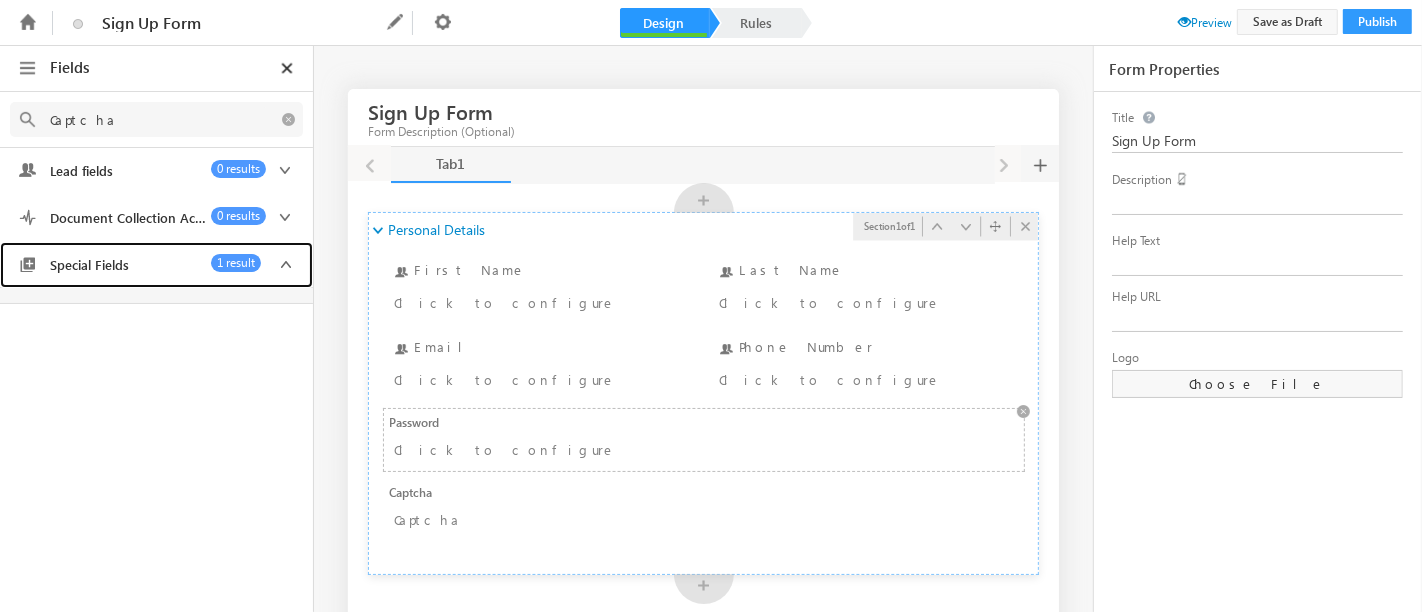 click on "Click to configure" at bounding box center [703, 451] 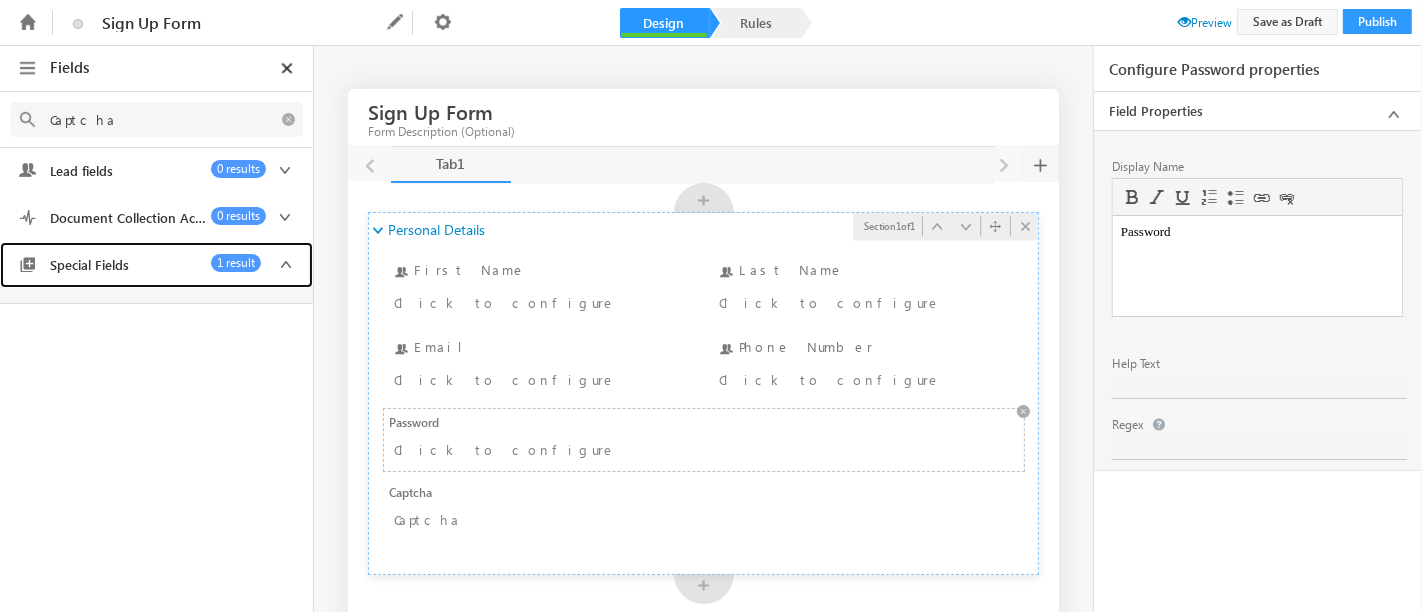 scroll, scrollTop: 0, scrollLeft: 0, axis: both 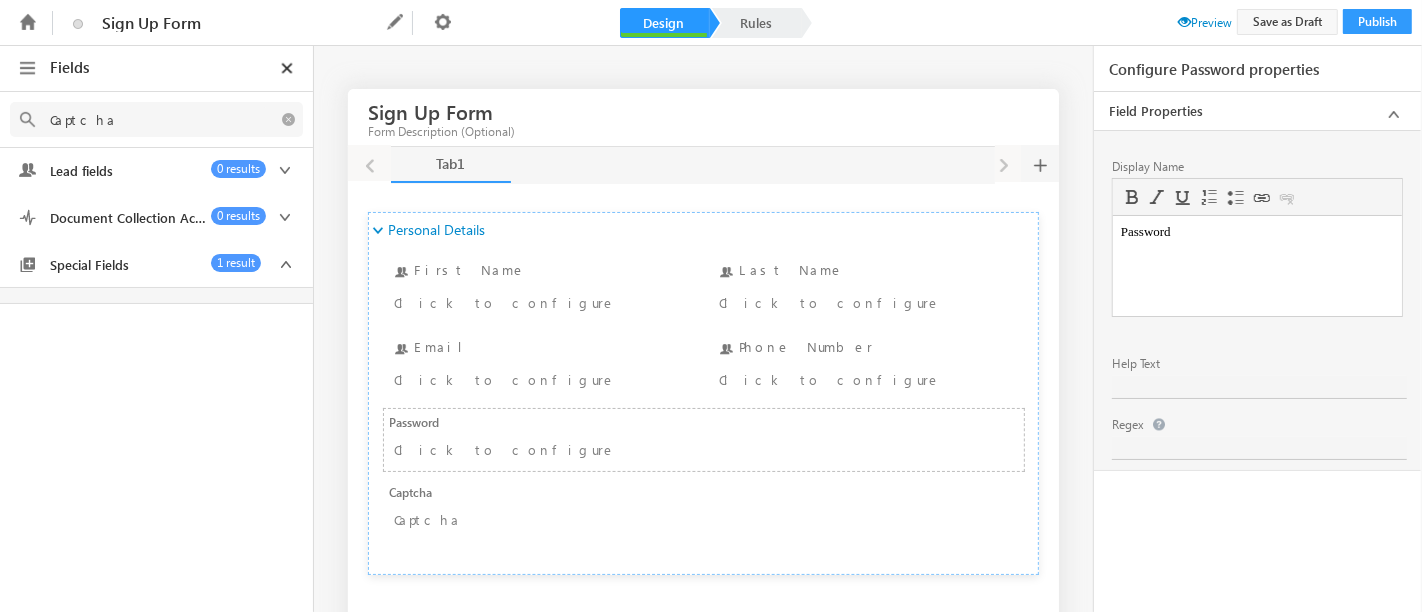 click at bounding box center [1257, 385] 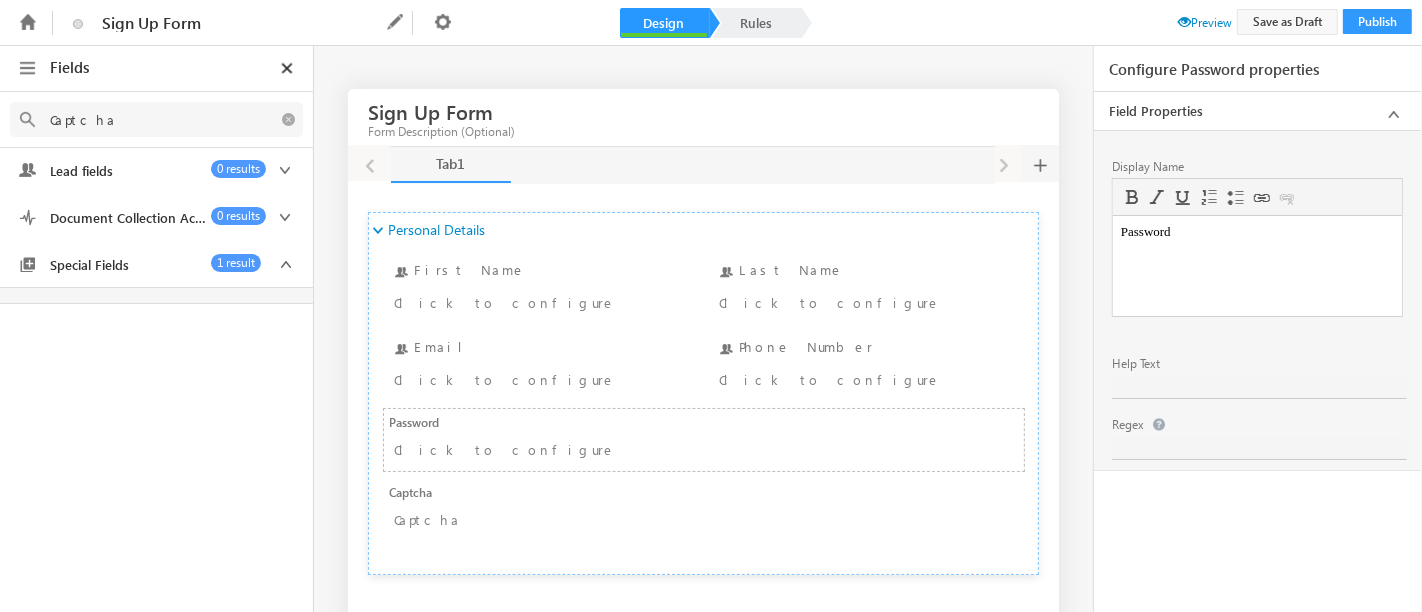 click at bounding box center [1393, 114] 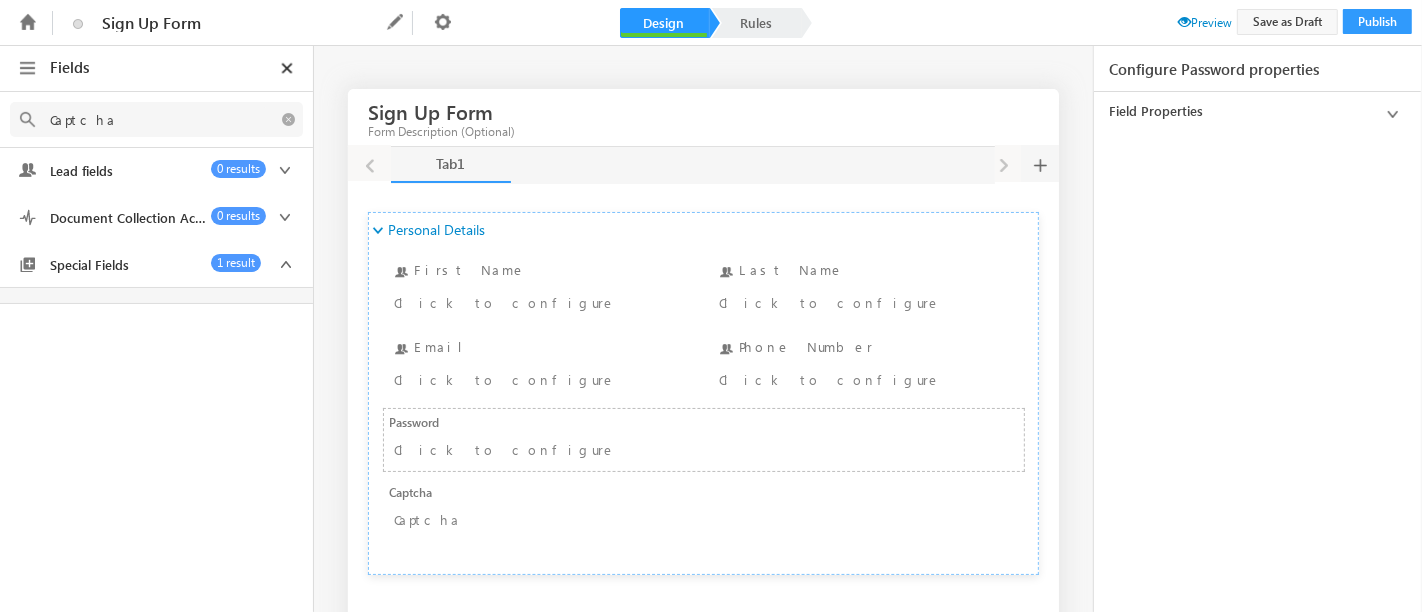 click at bounding box center (1393, 114) 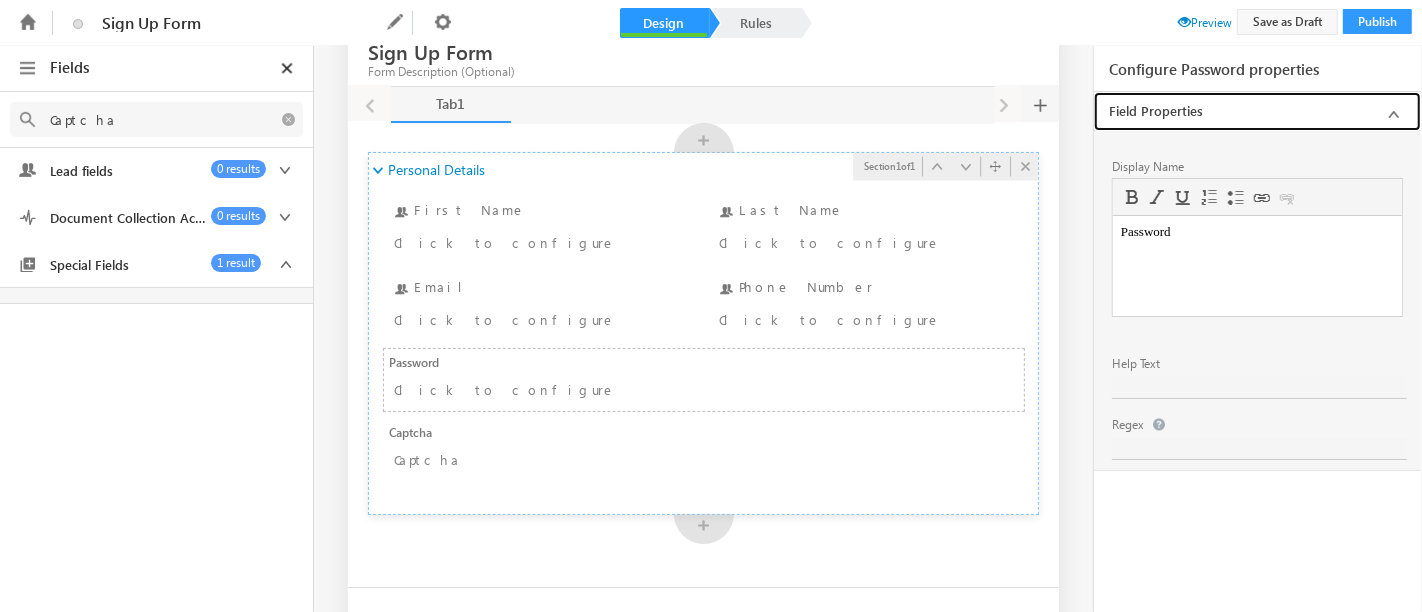 scroll, scrollTop: 0, scrollLeft: 0, axis: both 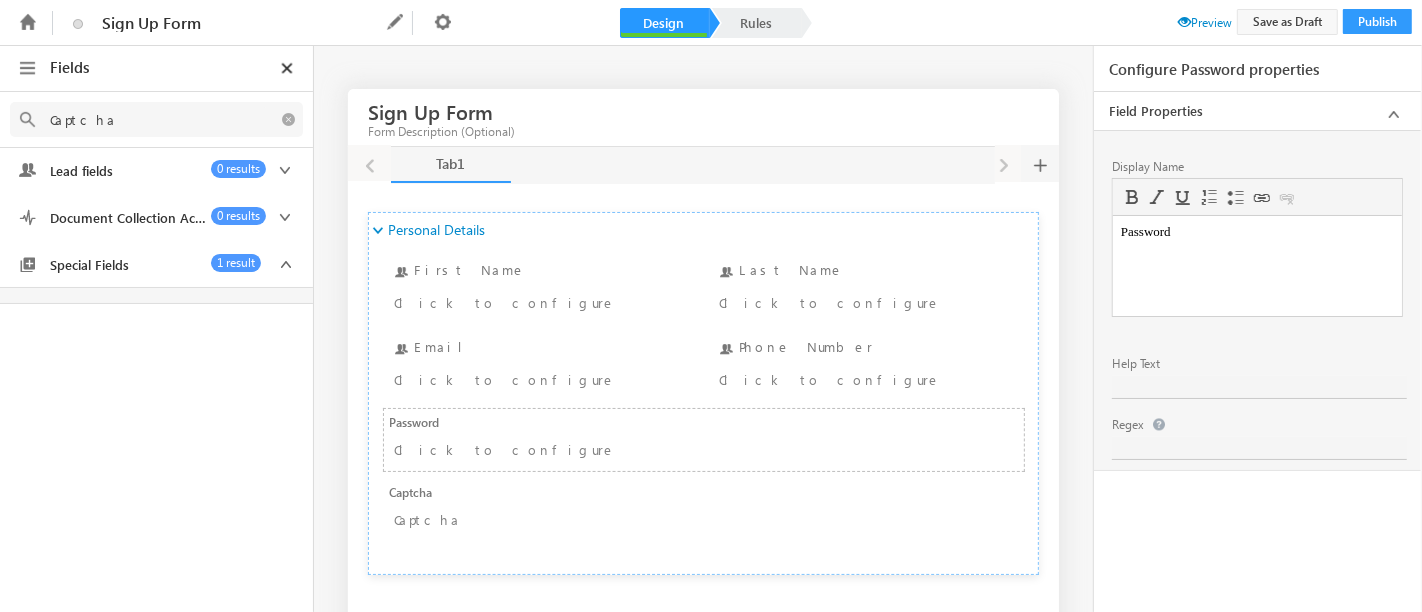 click at bounding box center [1184, 21] 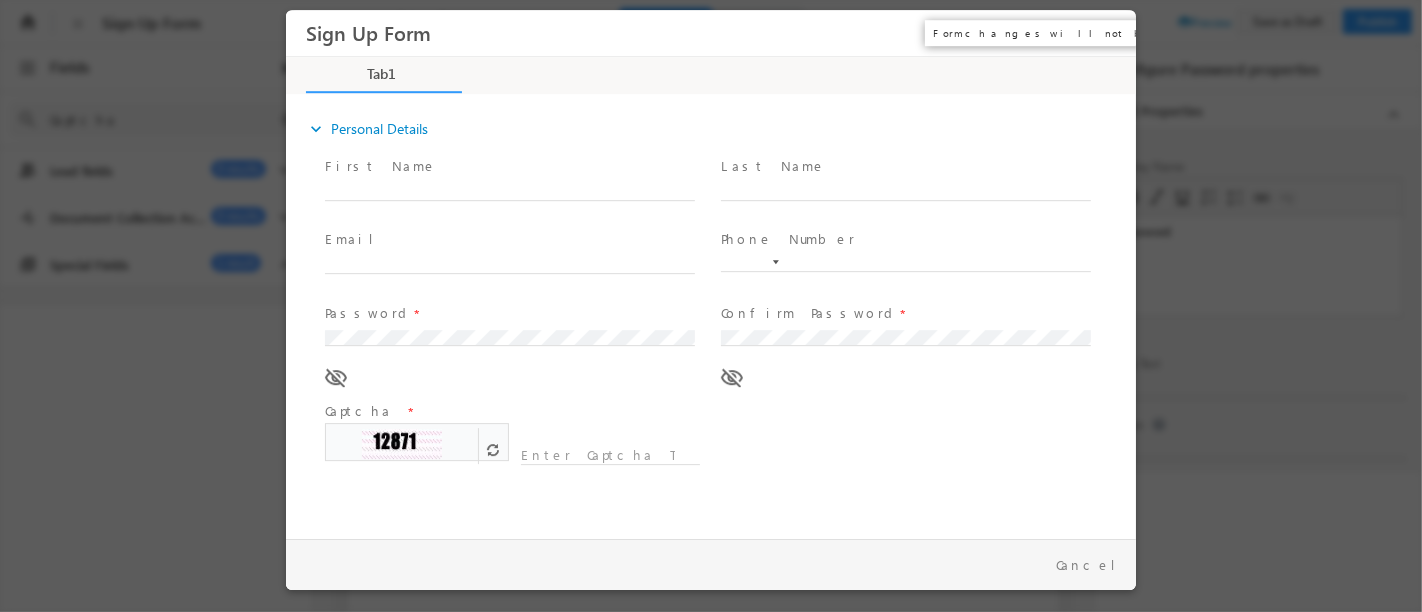 scroll, scrollTop: 0, scrollLeft: 0, axis: both 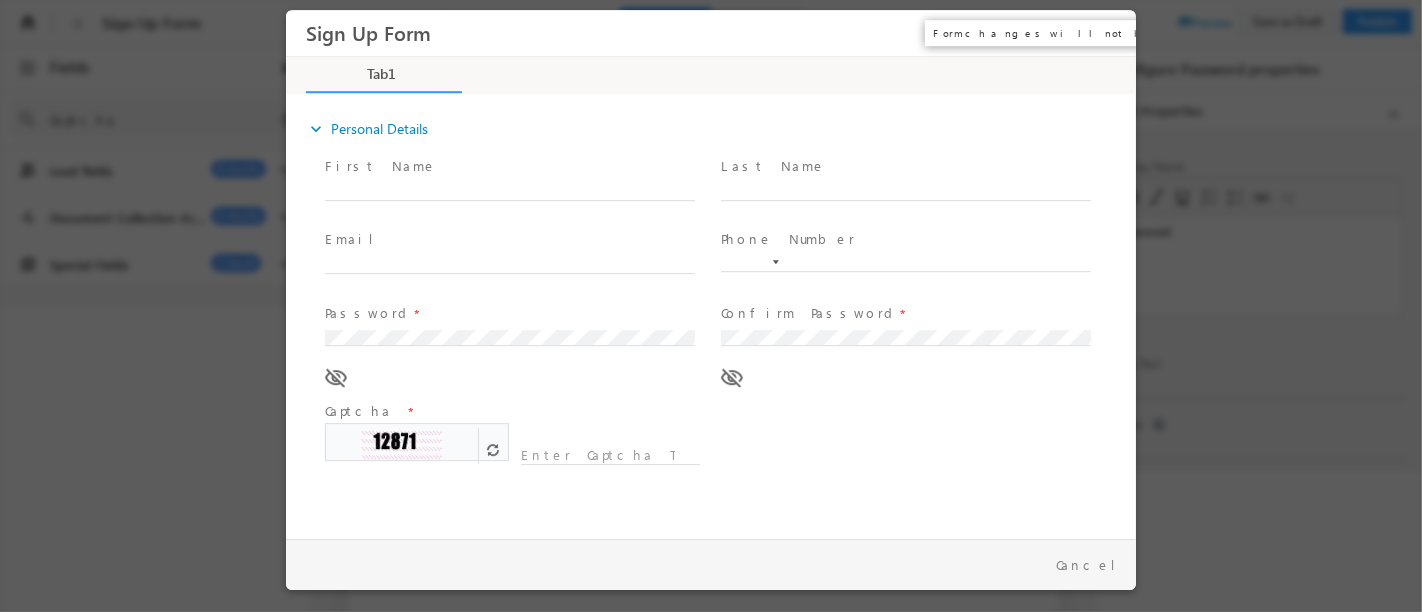 click on "×" at bounding box center [1105, 33] 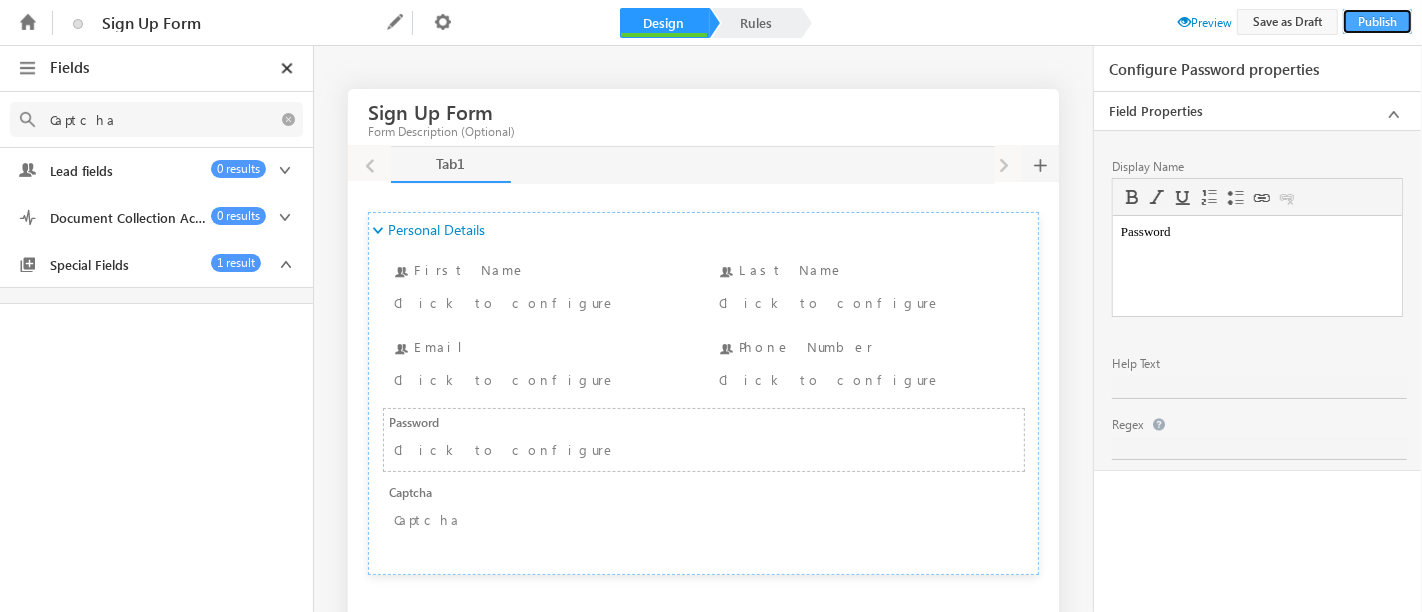 click on "Publish" at bounding box center [1377, 21] 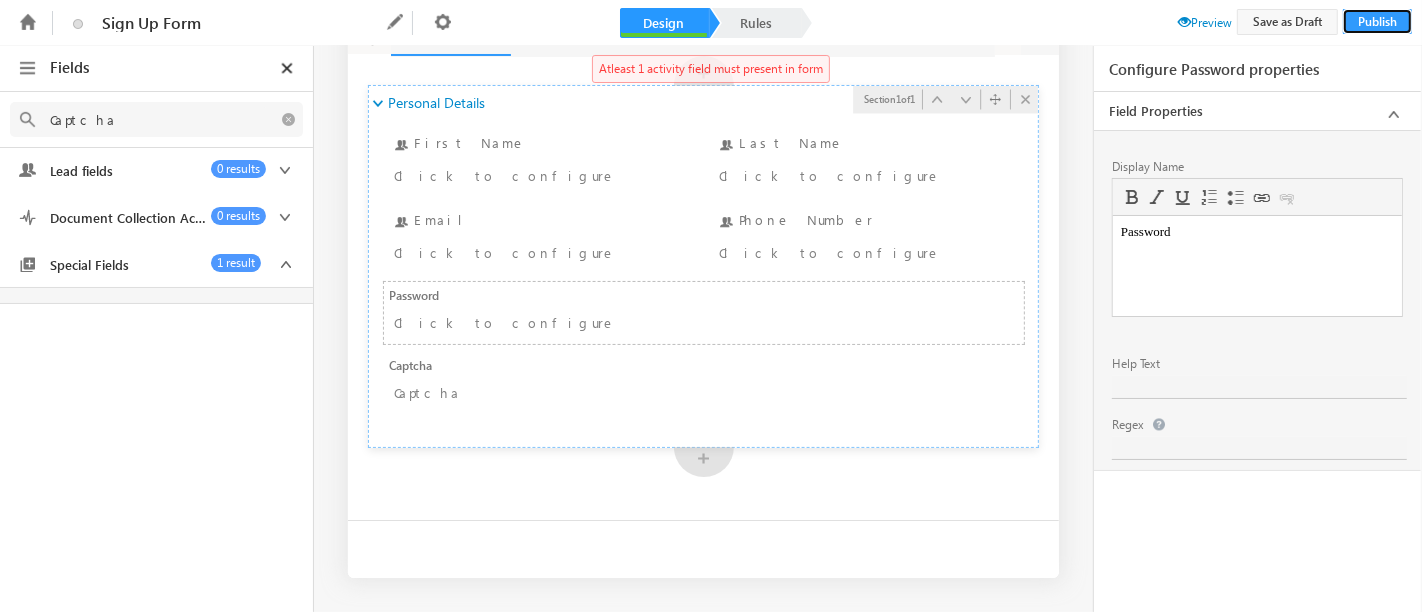 scroll, scrollTop: 133, scrollLeft: 0, axis: vertical 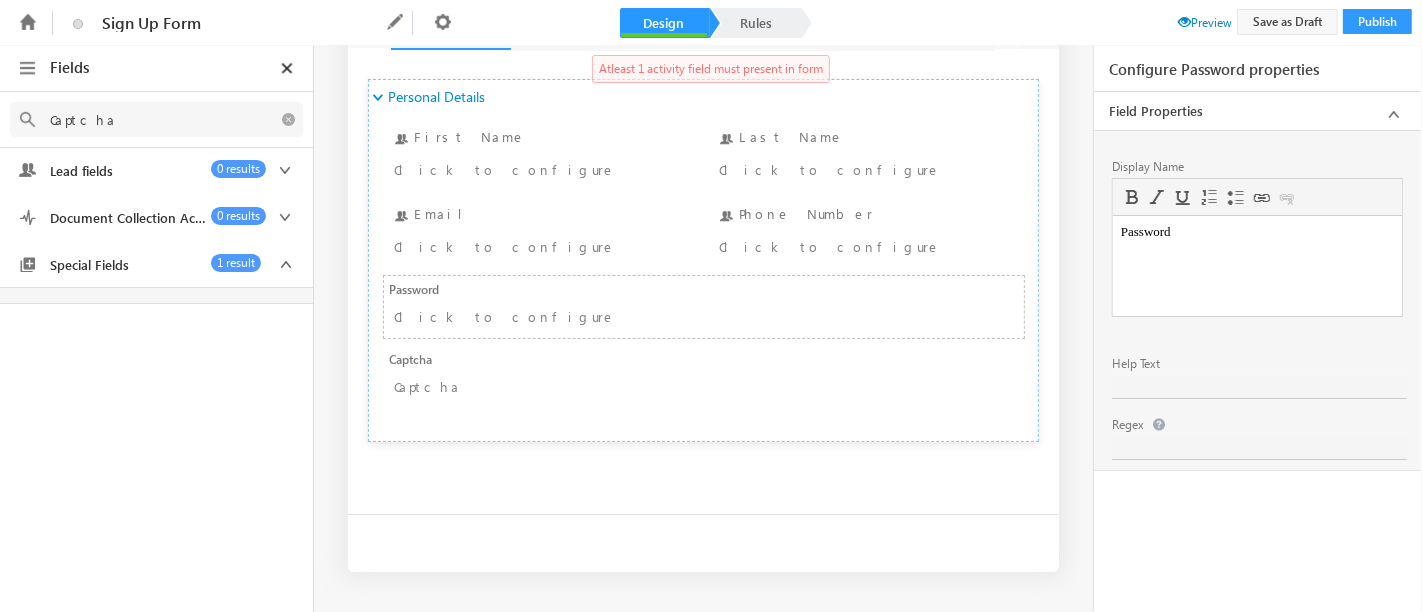 click on "Tab1 Tab1 1
Tab1 Personal Details Personal Details Section  1  of  1 First Name First Name Click to configure Last Name Last Name Click to configure Email Email Click to configure Phone Number Phone Number Click to configure Password Password Click to configure Captcha Captcha Captcha + +" at bounding box center [703, 264] 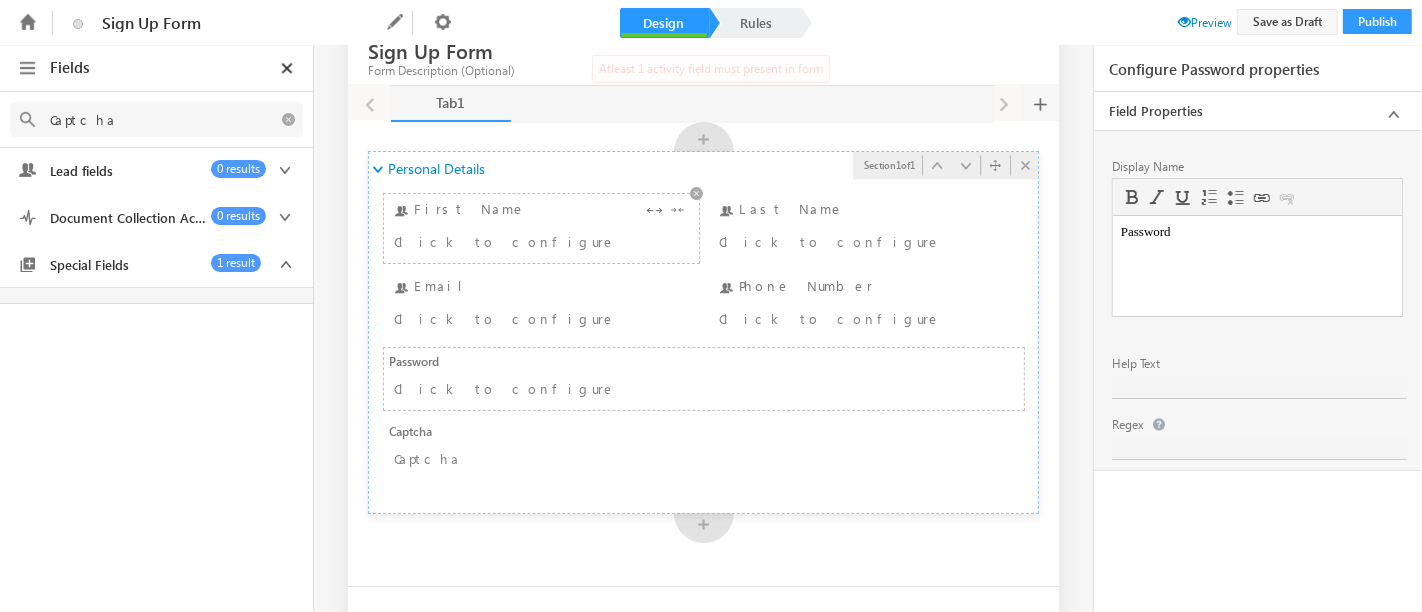 scroll, scrollTop: 0, scrollLeft: 0, axis: both 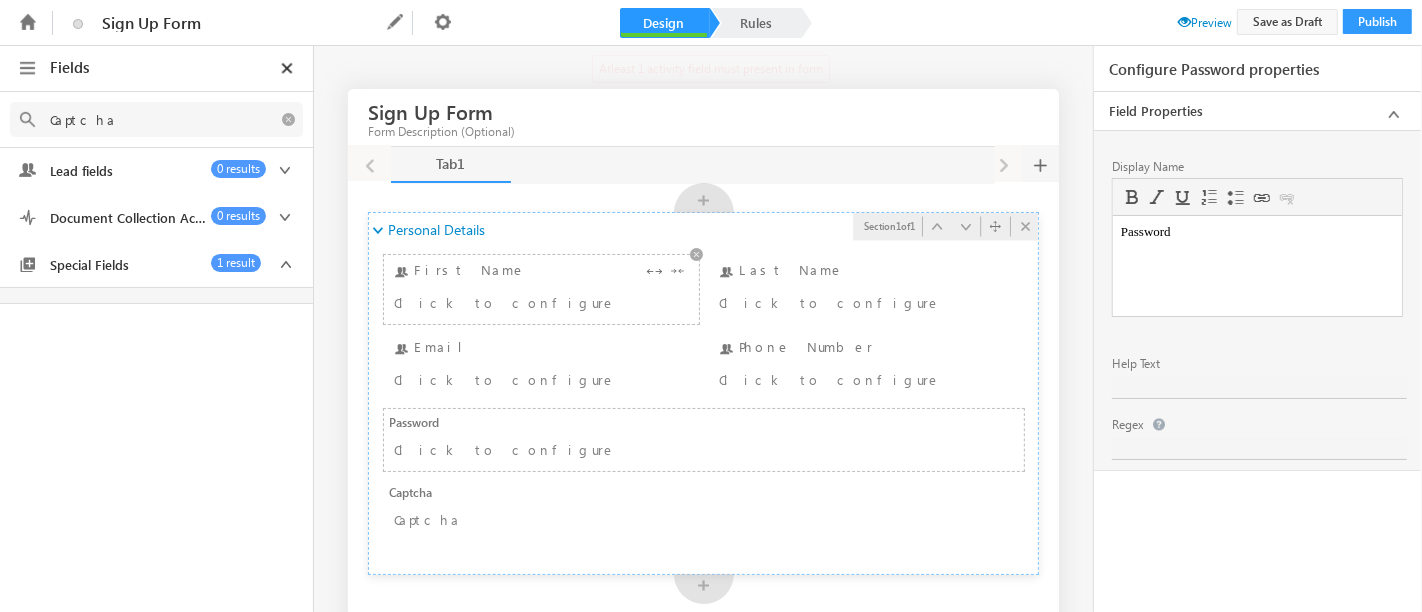 click on "Click to configure" at bounding box center [516, 302] 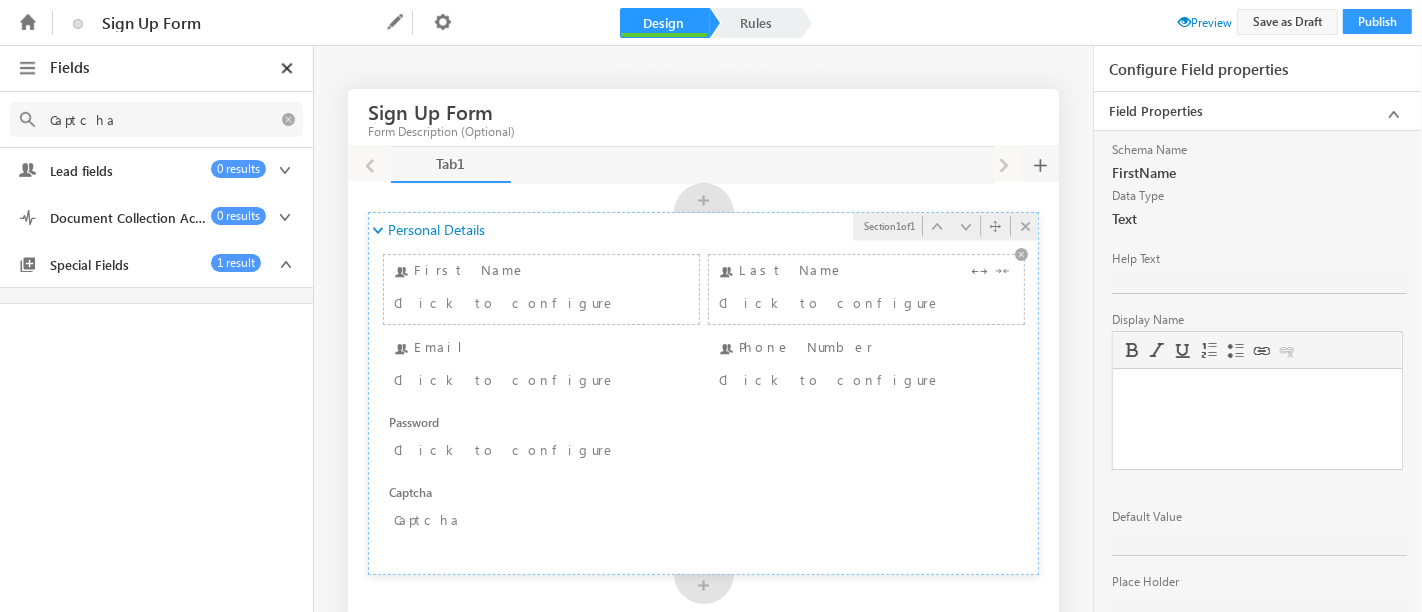 click on "Click to configure" at bounding box center [841, 302] 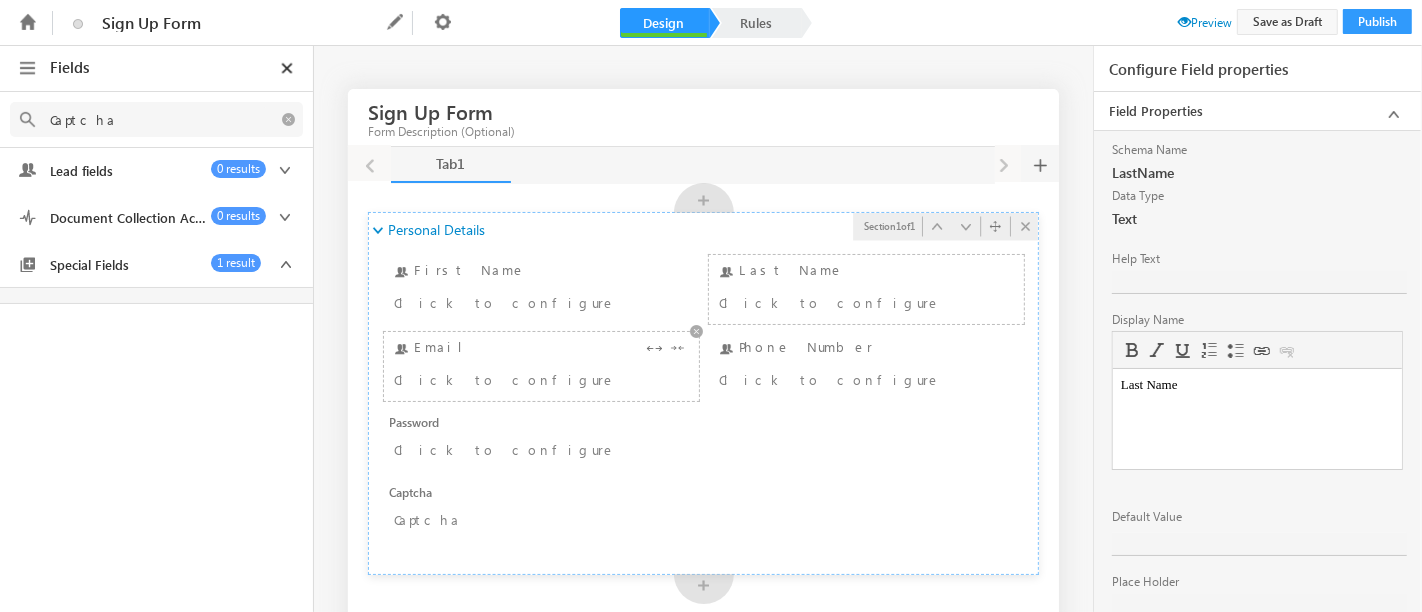 scroll, scrollTop: 0, scrollLeft: 0, axis: both 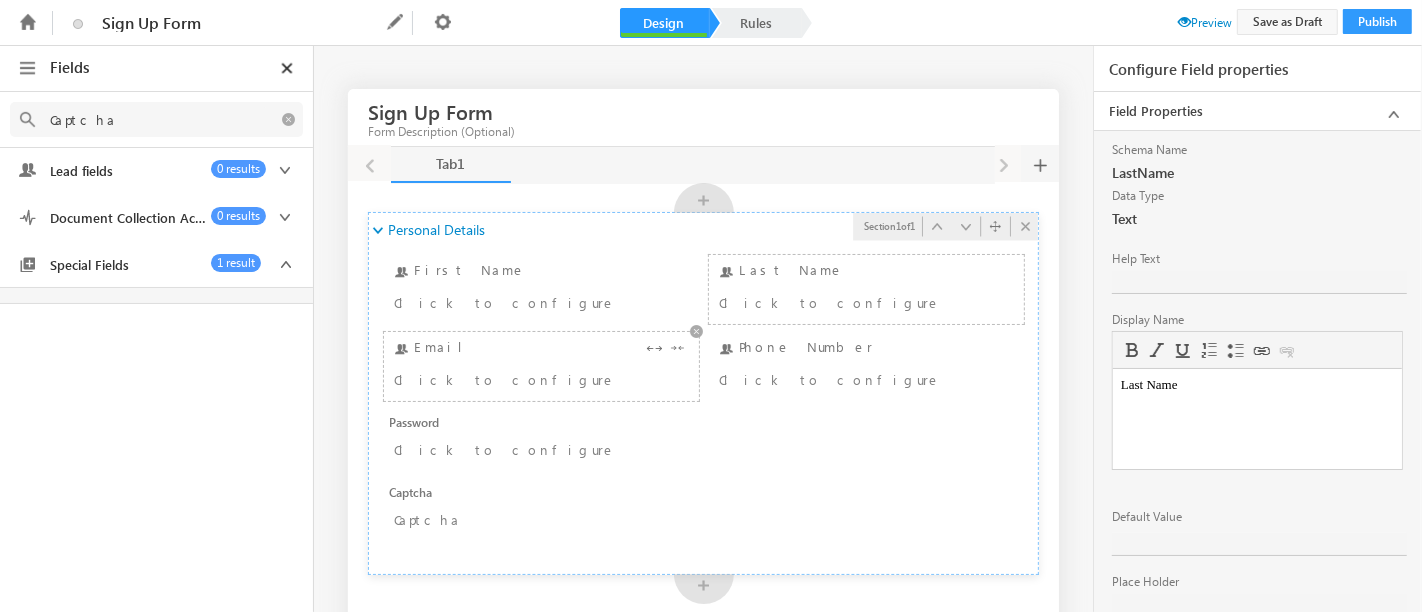 click on "Email Click to configure" at bounding box center [541, 366] 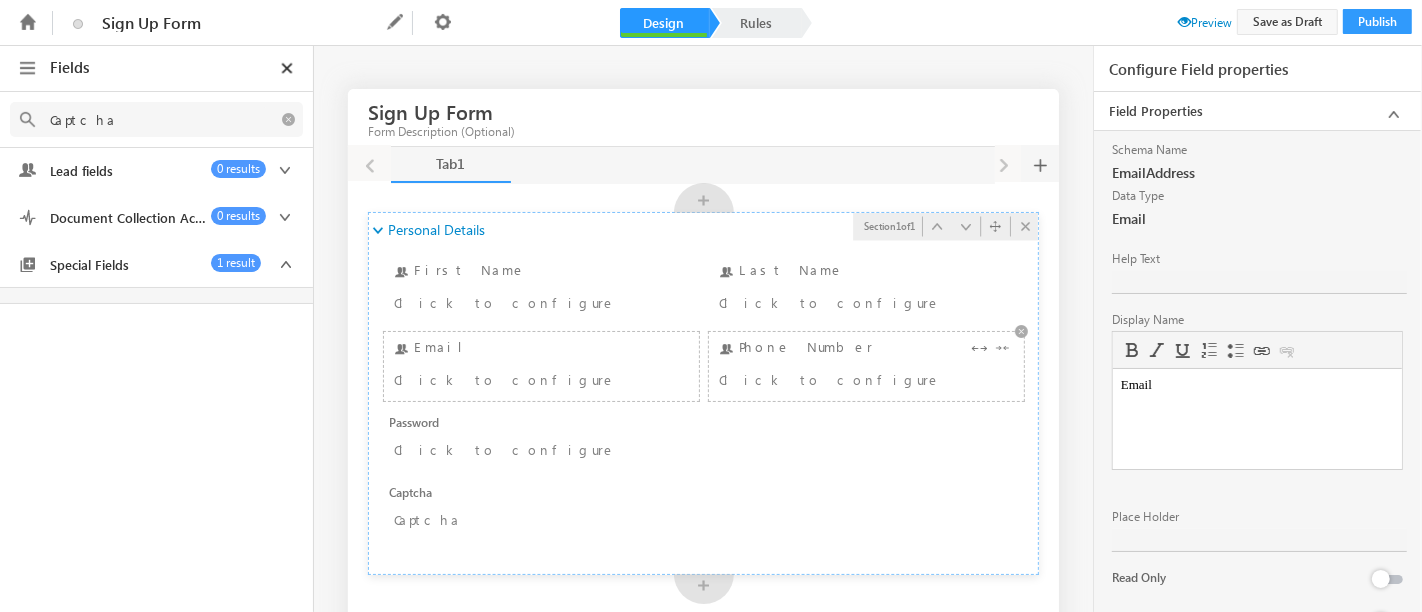 scroll, scrollTop: 0, scrollLeft: 0, axis: both 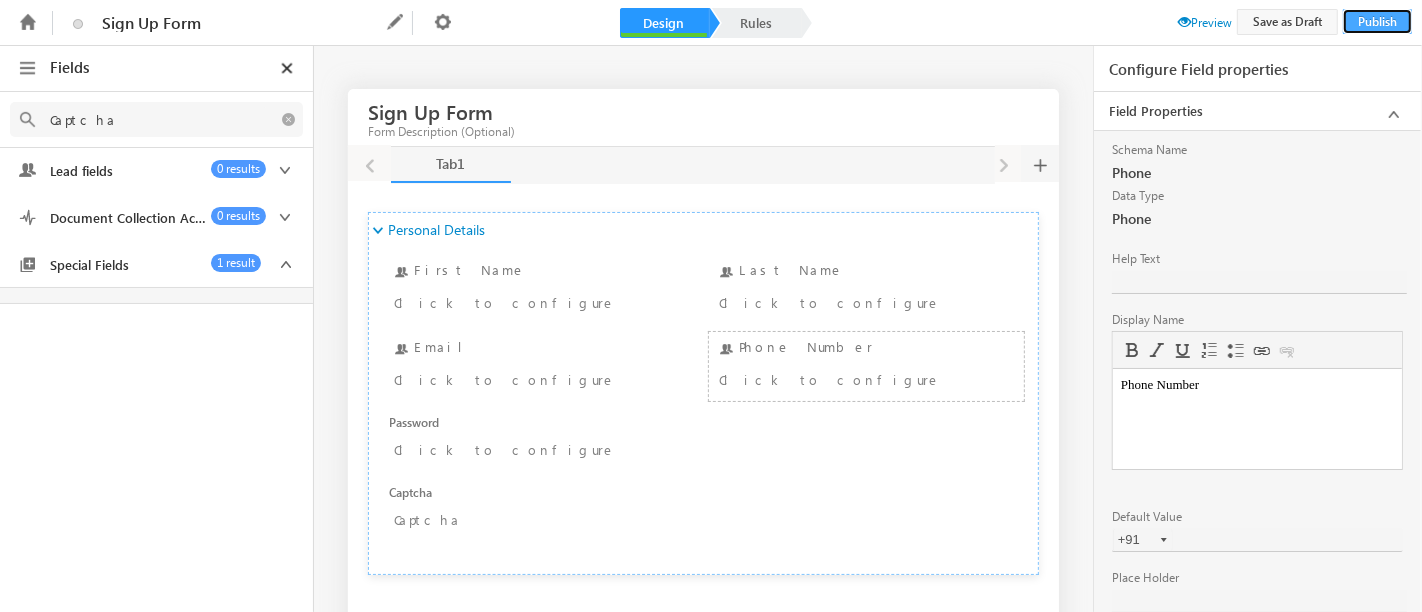 click on "Publish" at bounding box center (1377, 21) 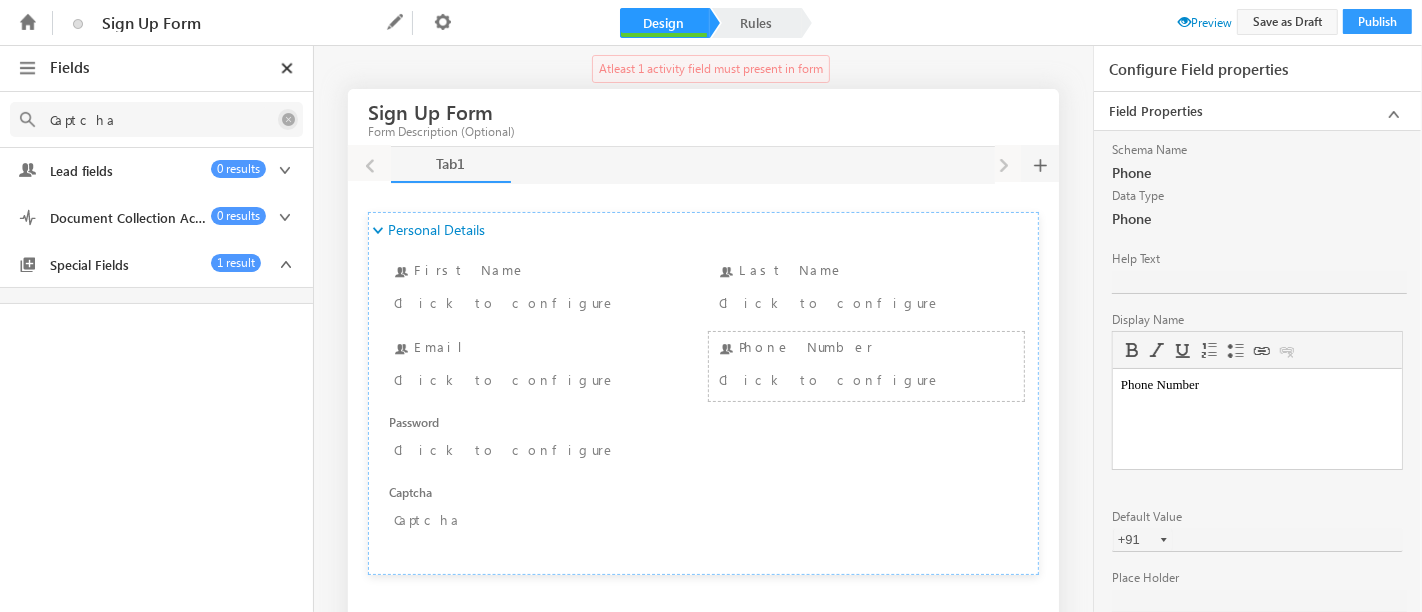 click at bounding box center (288, 119) 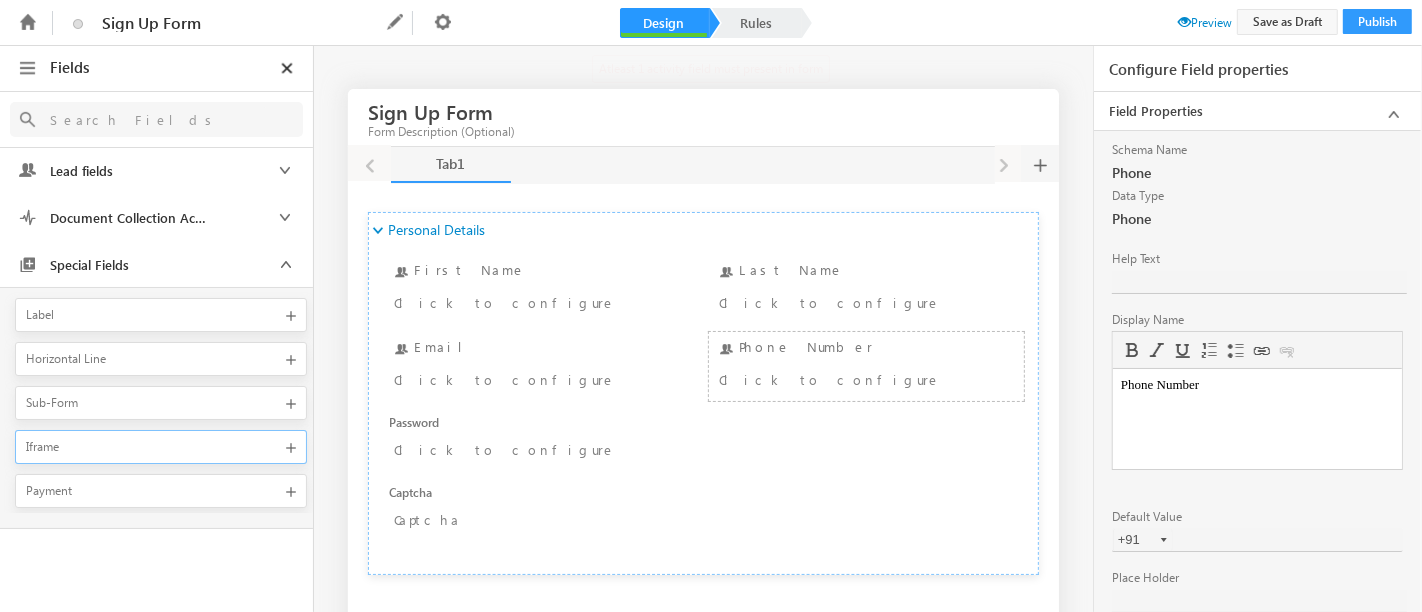 scroll, scrollTop: 122, scrollLeft: 0, axis: vertical 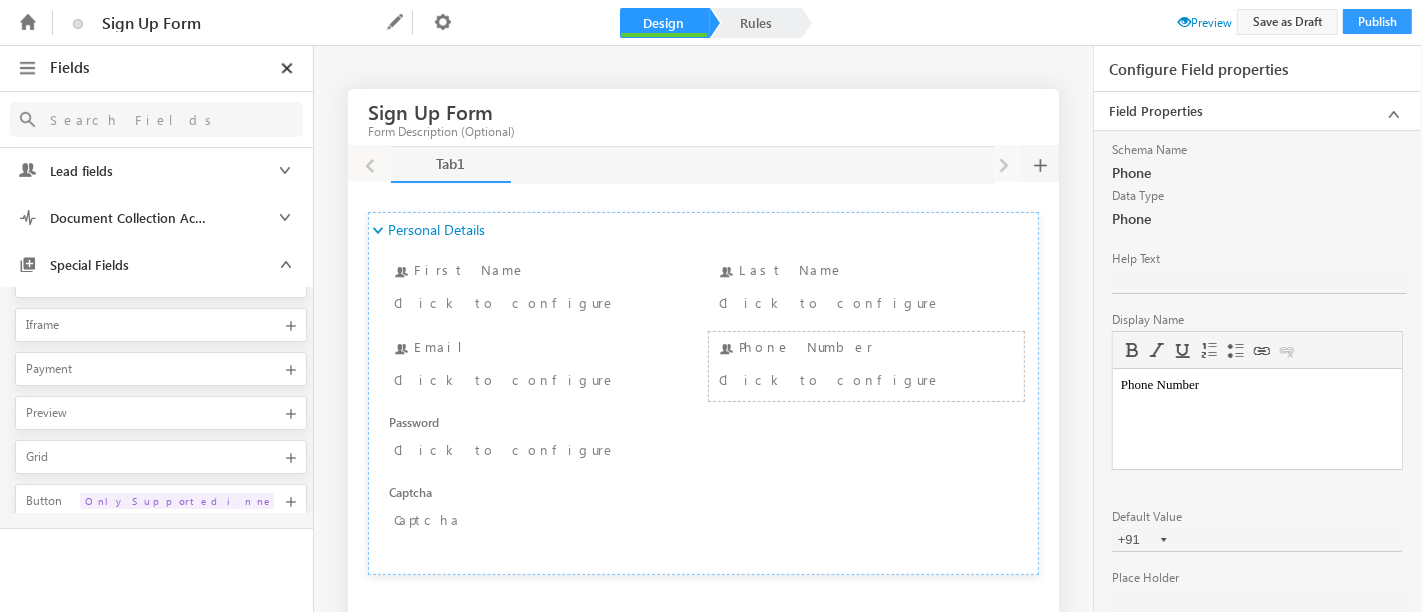 click at bounding box center [153, 119] 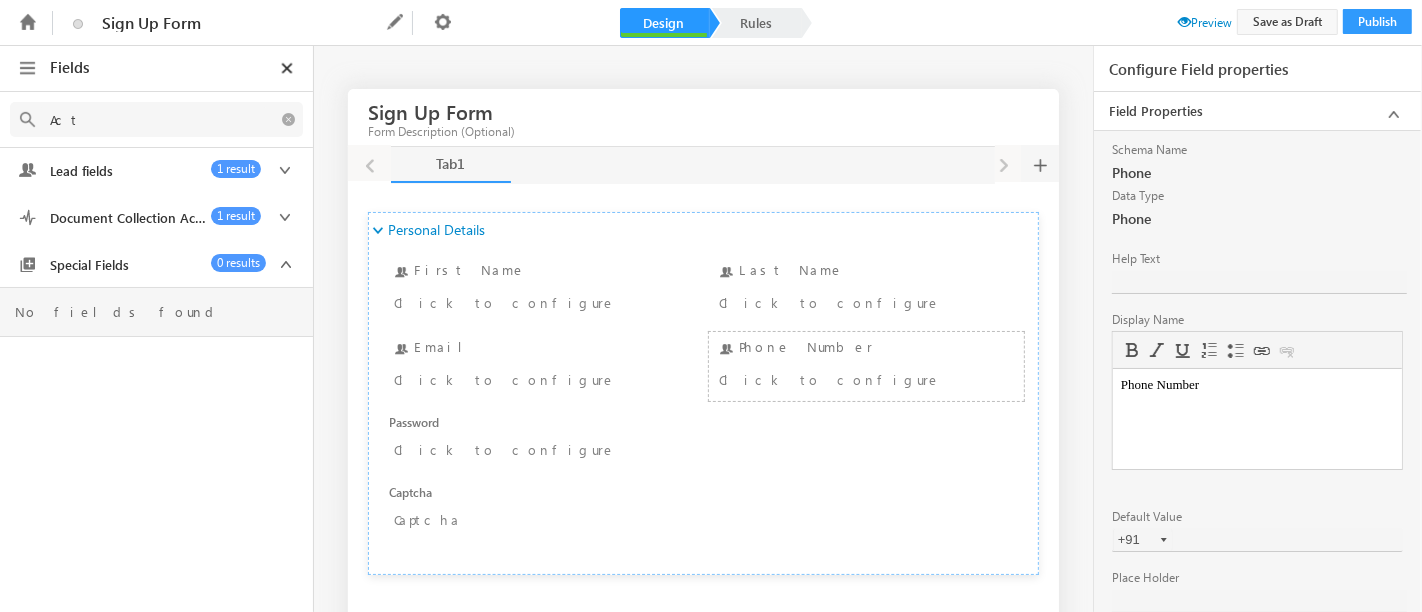 scroll, scrollTop: 0, scrollLeft: 0, axis: both 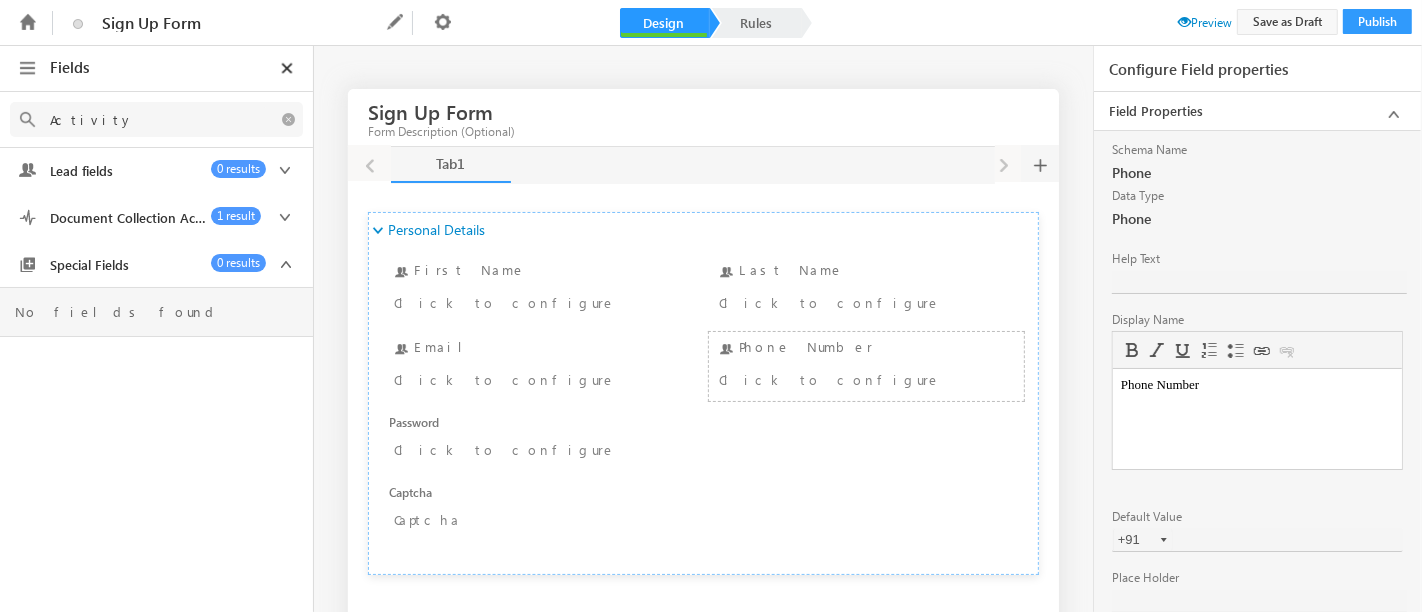 type on "Activity" 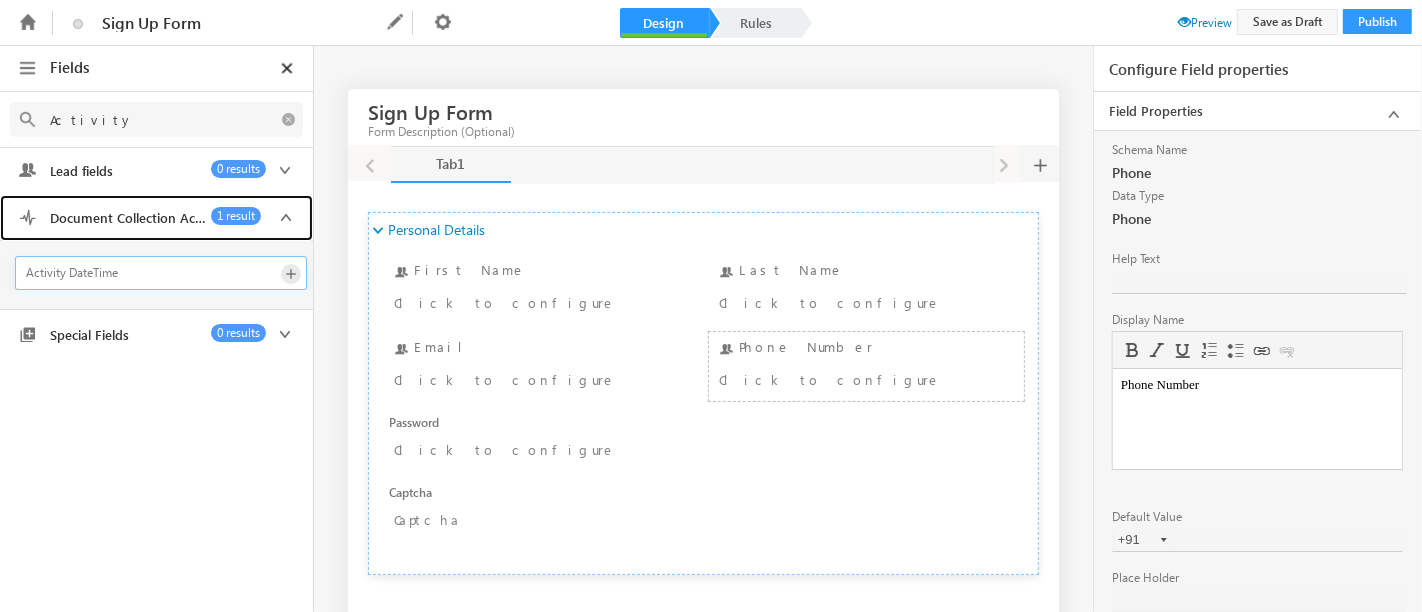 click at bounding box center [291, 274] 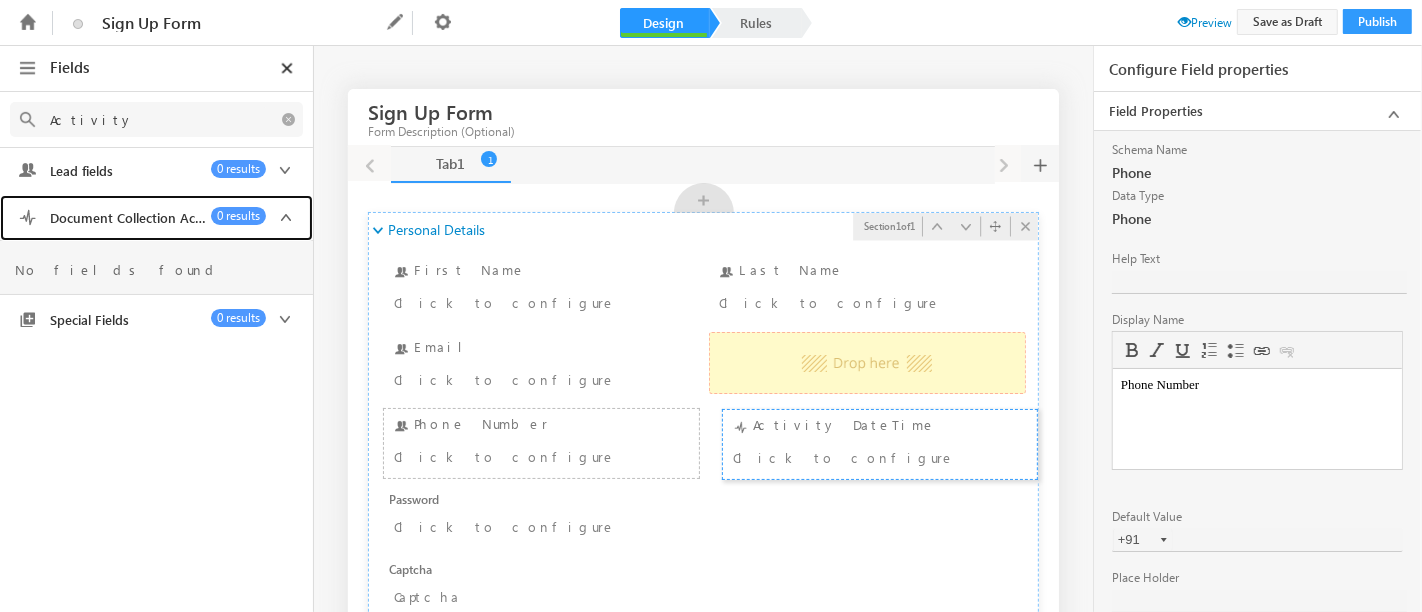 drag, startPoint x: 844, startPoint y: 518, endPoint x: 739, endPoint y: 450, distance: 125.09596 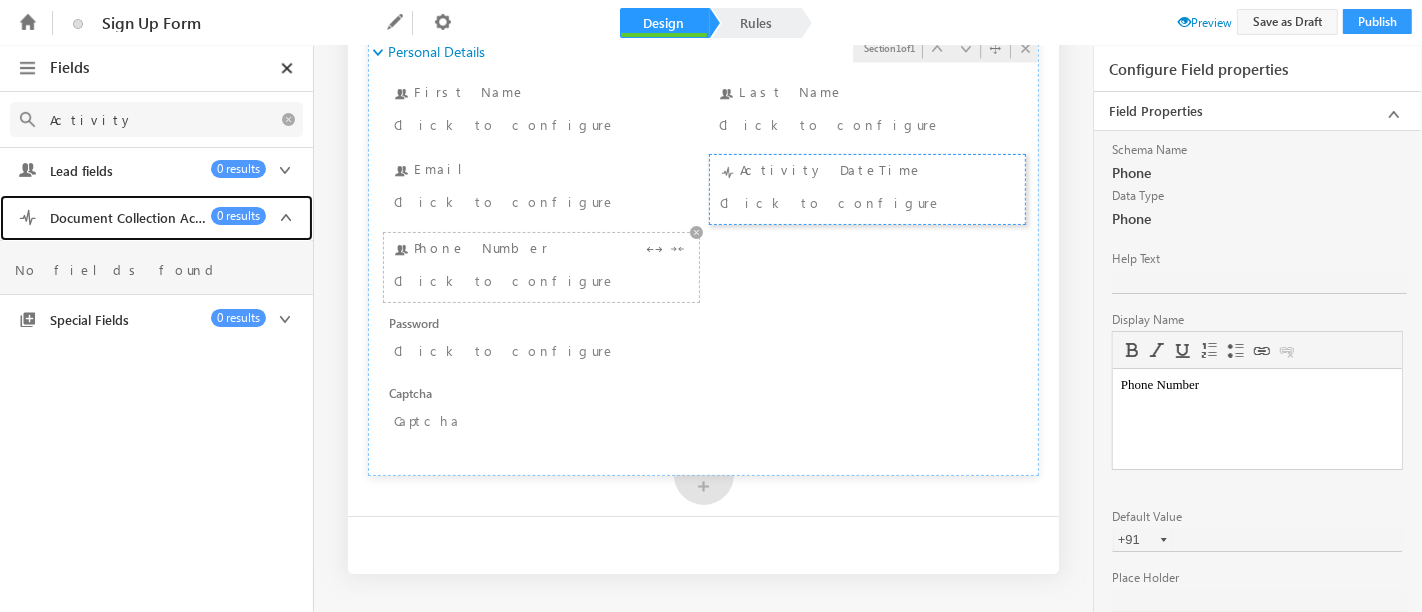 scroll, scrollTop: 178, scrollLeft: 0, axis: vertical 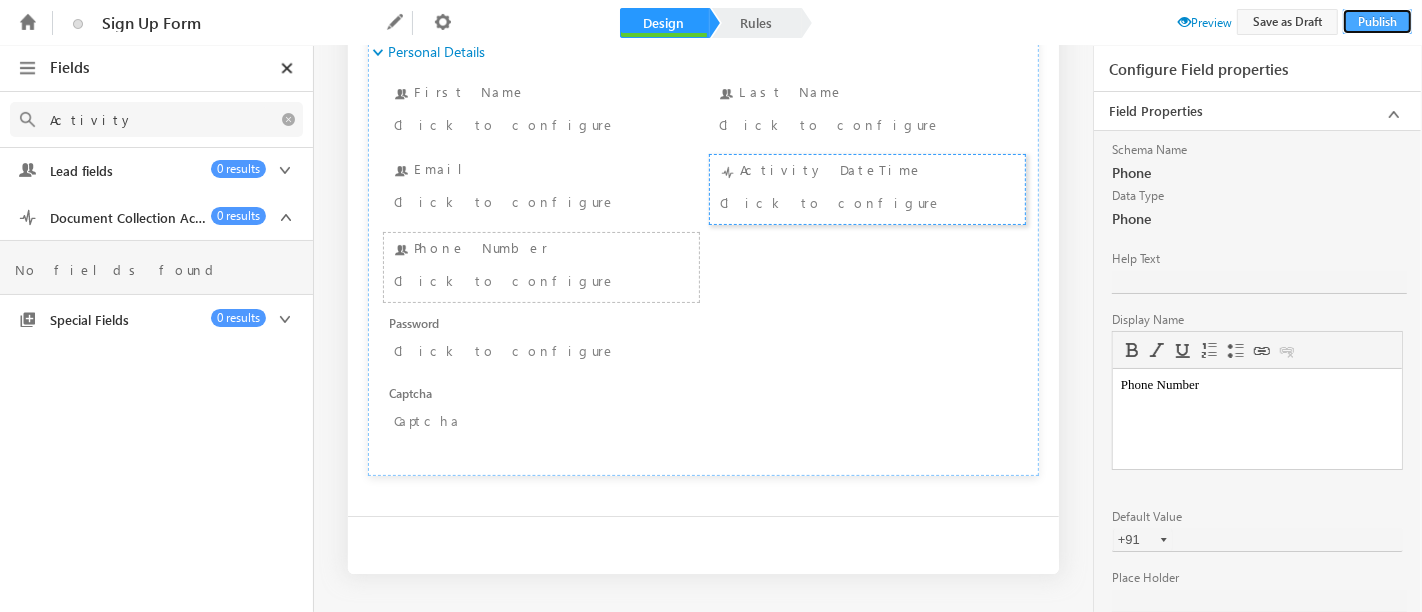click on "Publish" at bounding box center [1377, 21] 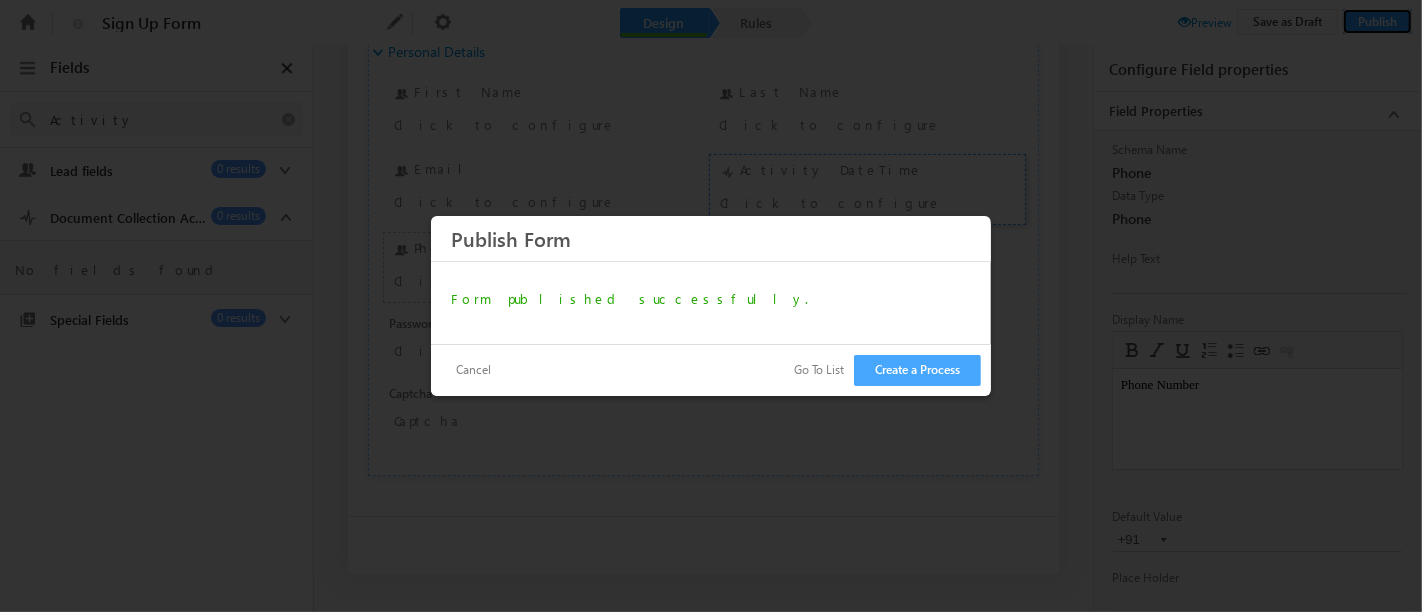 type 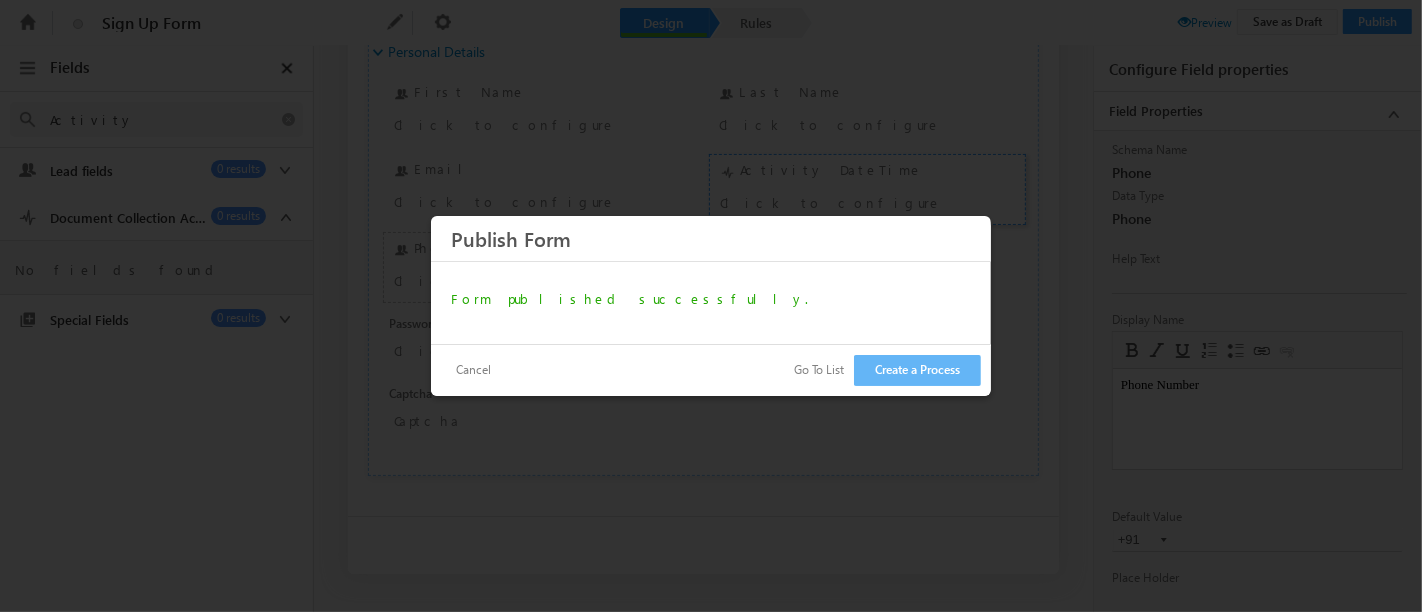 click on "Go To List" at bounding box center [819, 370] 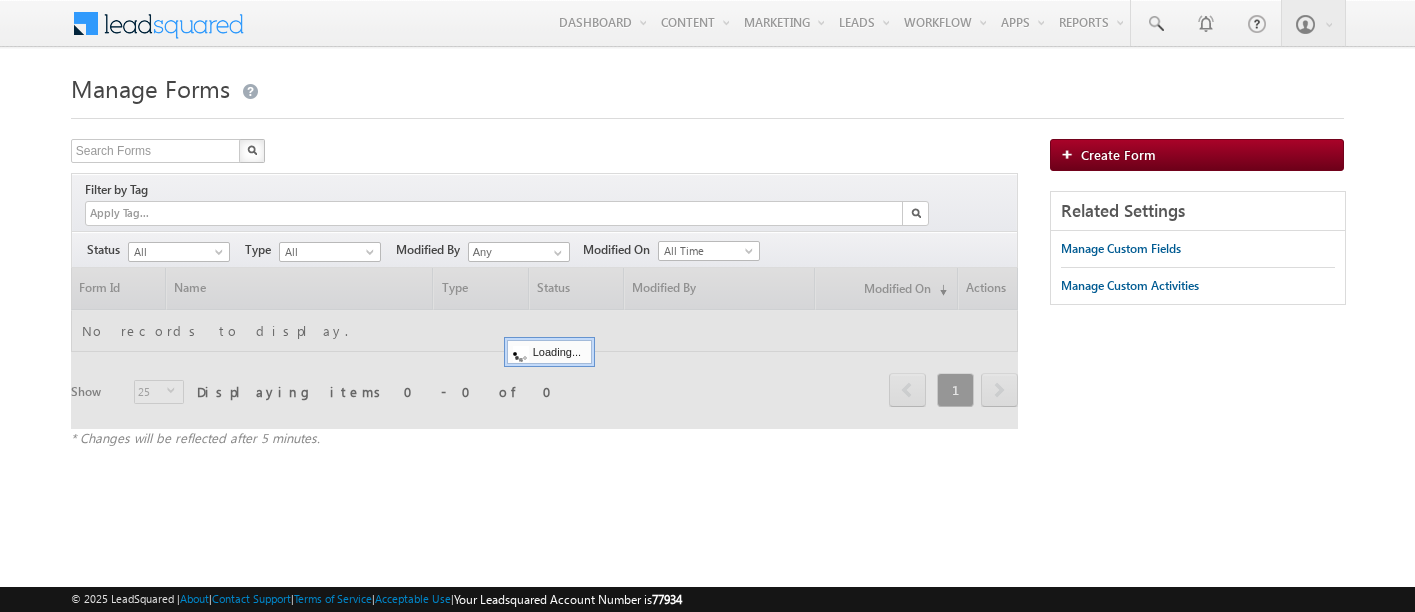 scroll, scrollTop: 0, scrollLeft: 0, axis: both 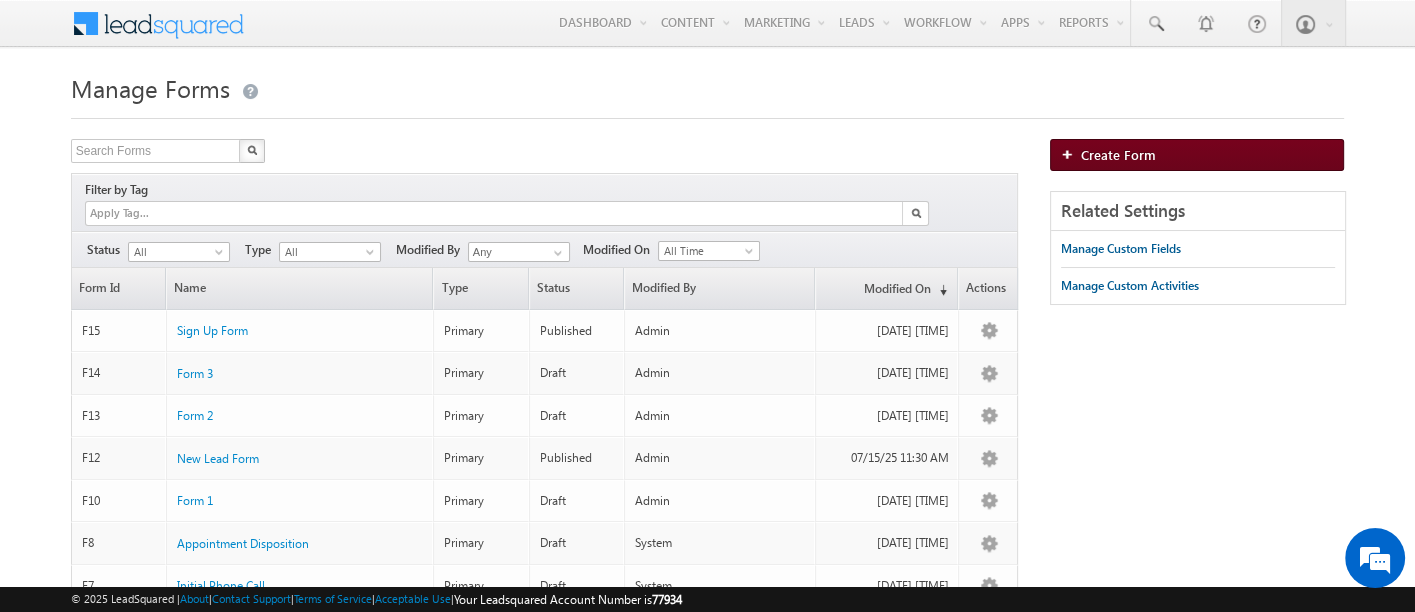 click on "Create Form" at bounding box center (1197, 155) 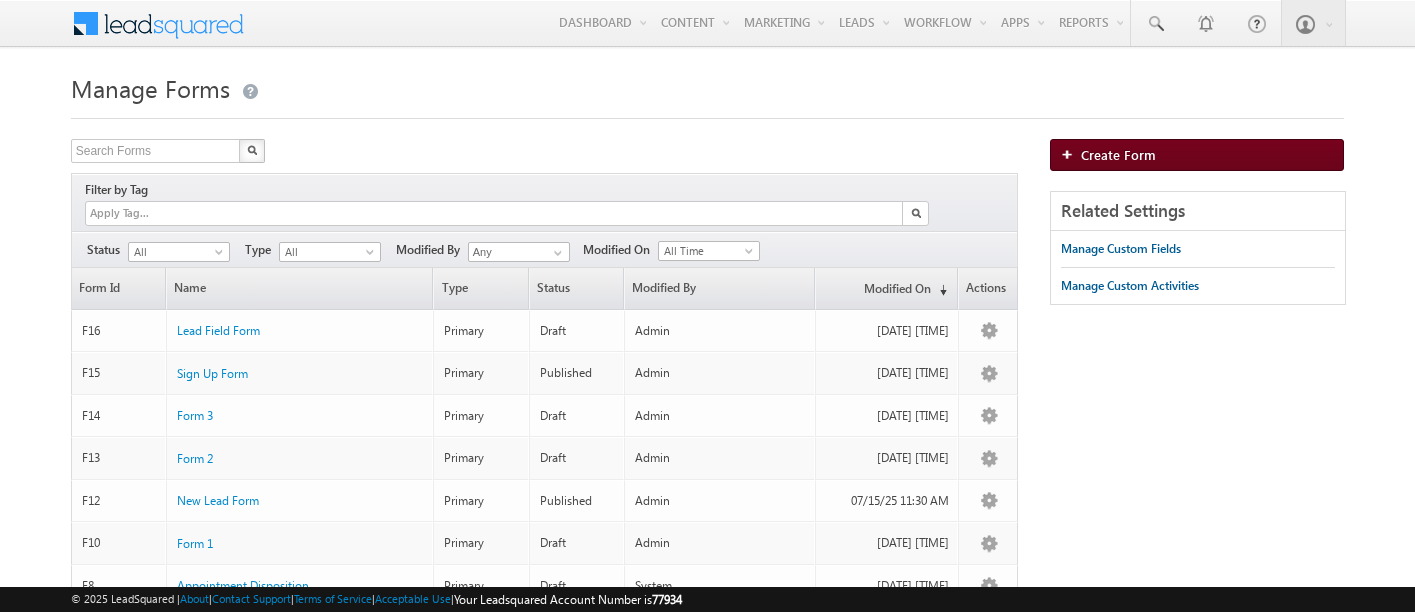 scroll, scrollTop: 0, scrollLeft: 0, axis: both 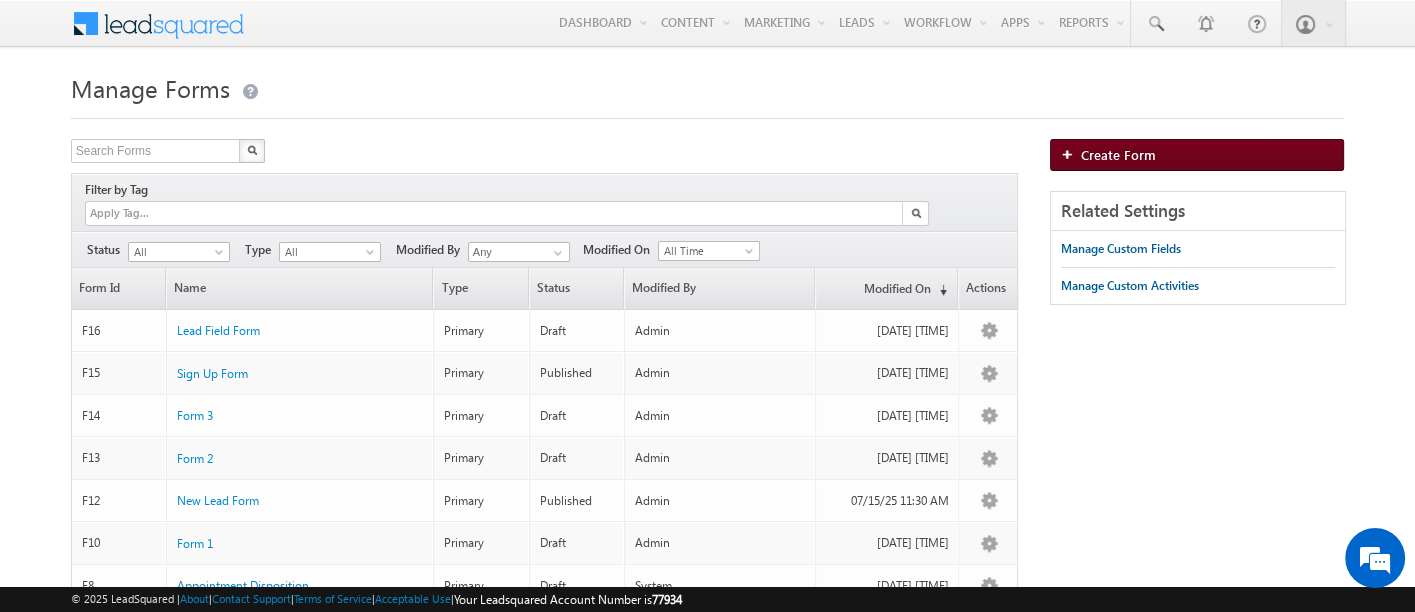 click on "Create Form" at bounding box center (1118, 154) 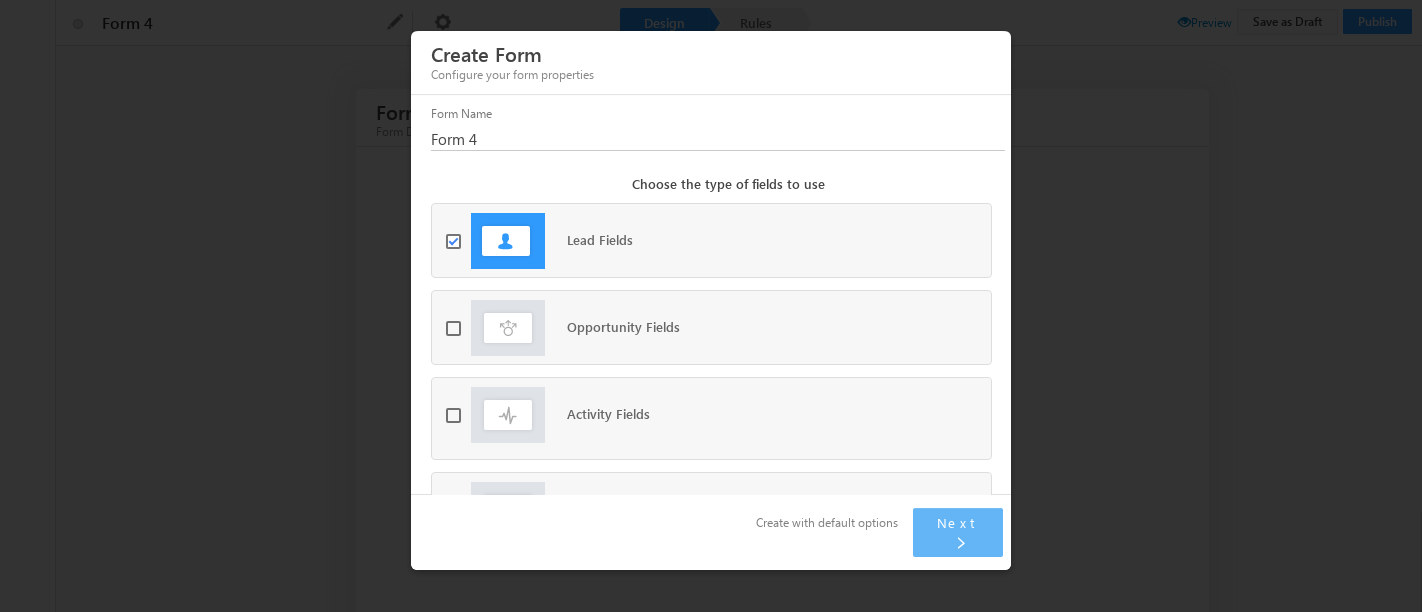 scroll, scrollTop: 0, scrollLeft: 0, axis: both 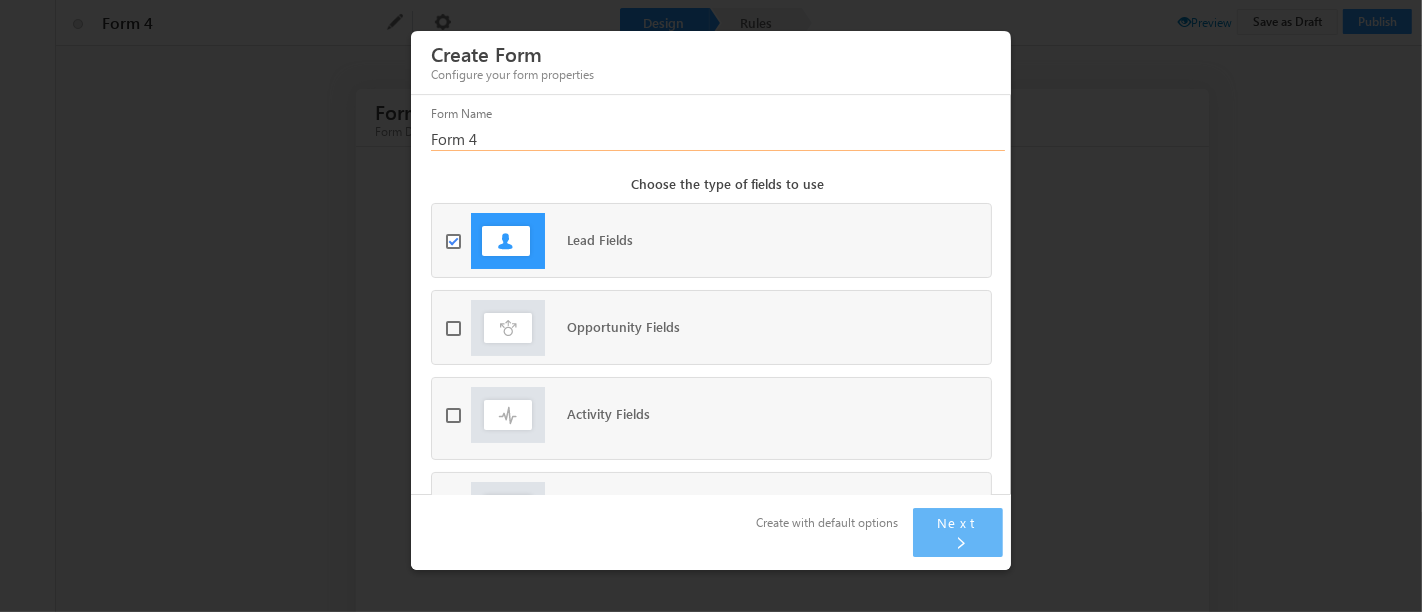 drag, startPoint x: 496, startPoint y: 158, endPoint x: 414, endPoint y: 146, distance: 82.8734 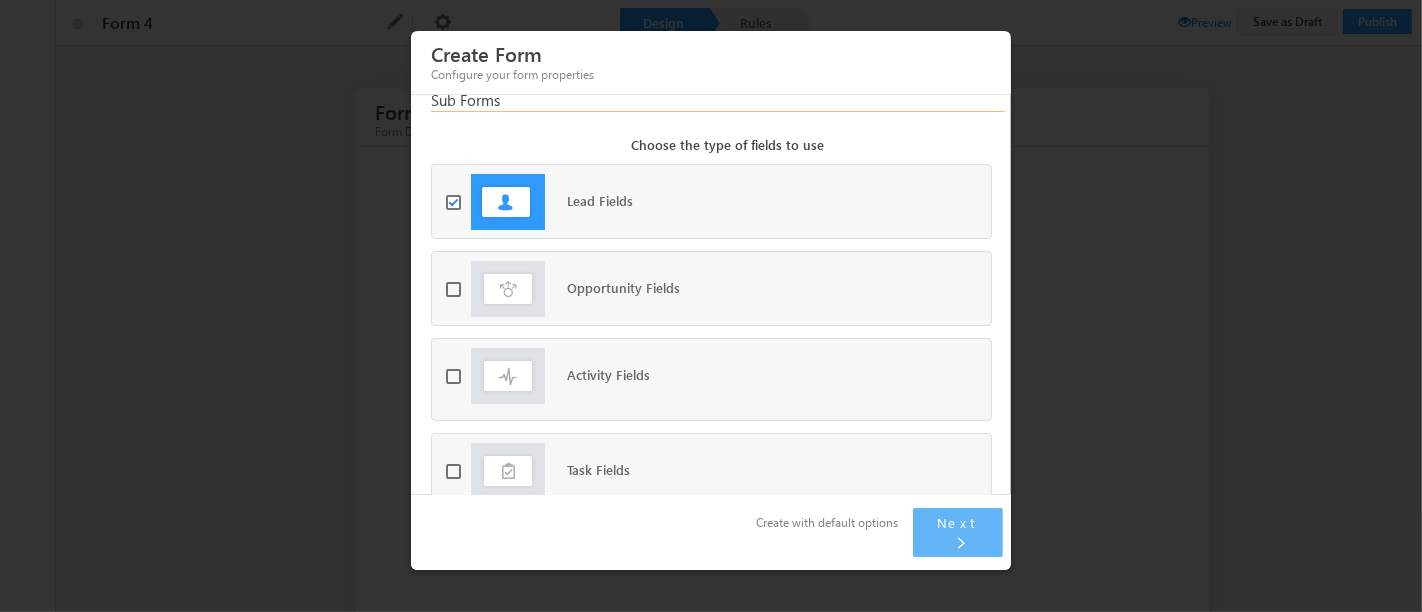 scroll, scrollTop: 0, scrollLeft: 0, axis: both 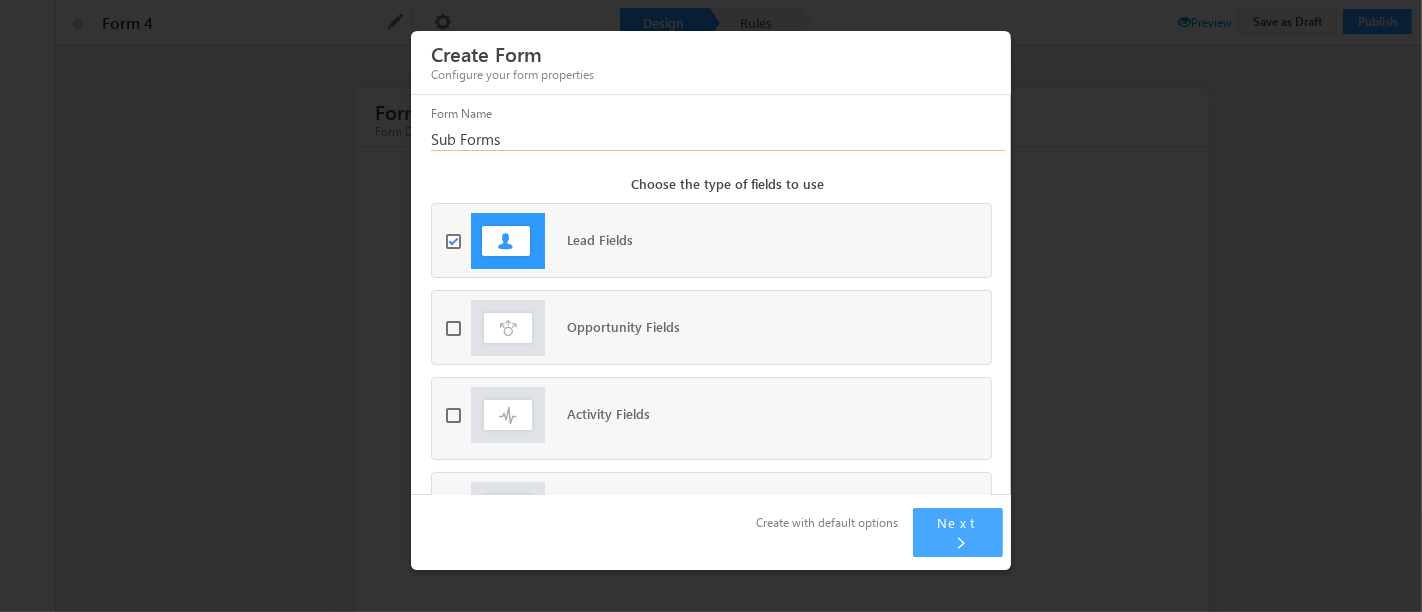 type on "Sub Forms" 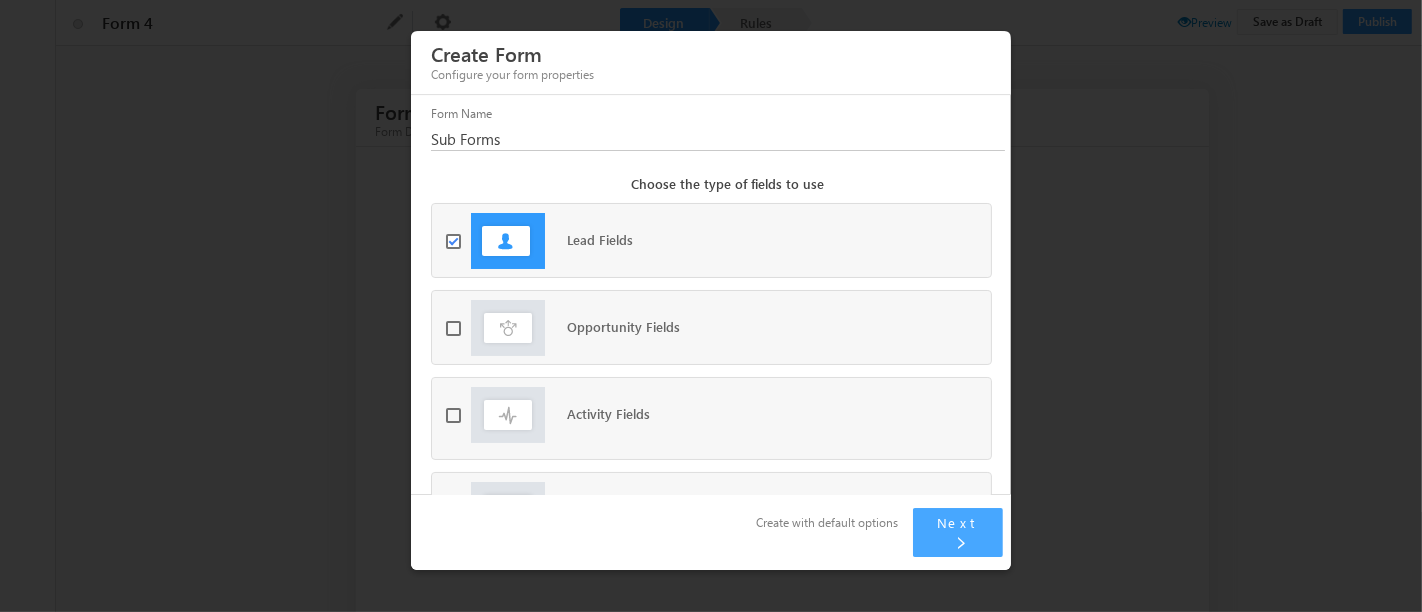 click on "Next" at bounding box center [958, 522] 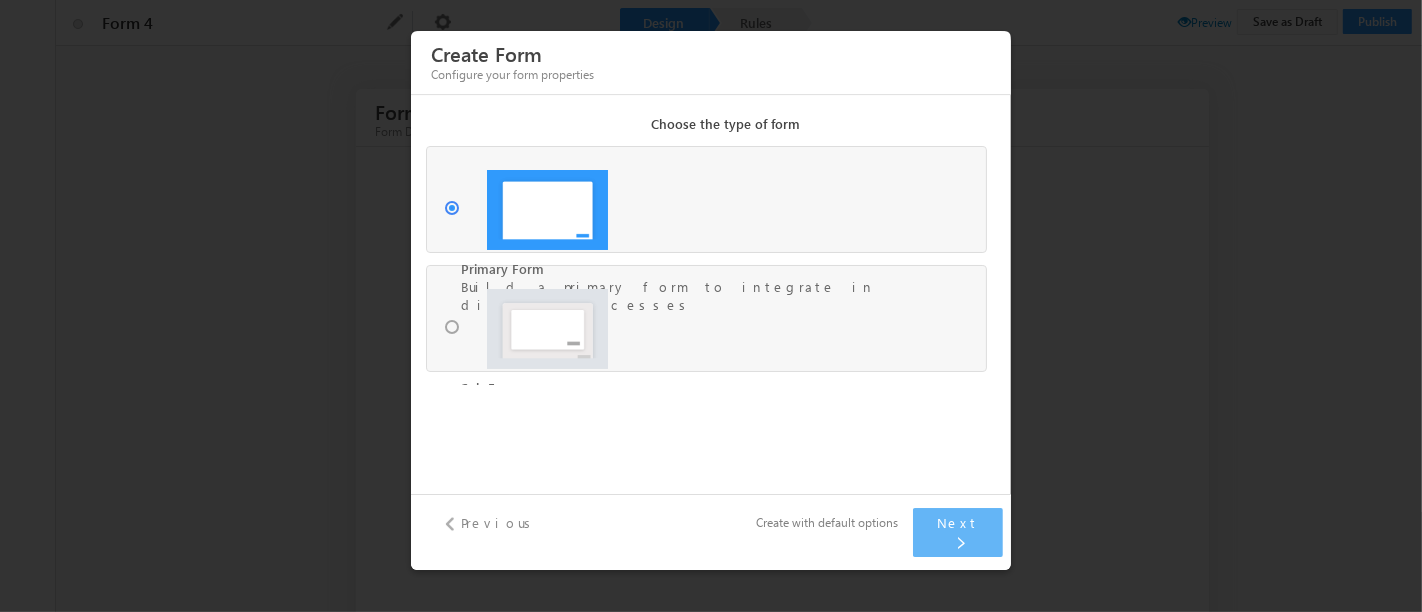 click on "Sub Form
Build a sub-form to integrate in primary form" at bounding box center [706, 318] 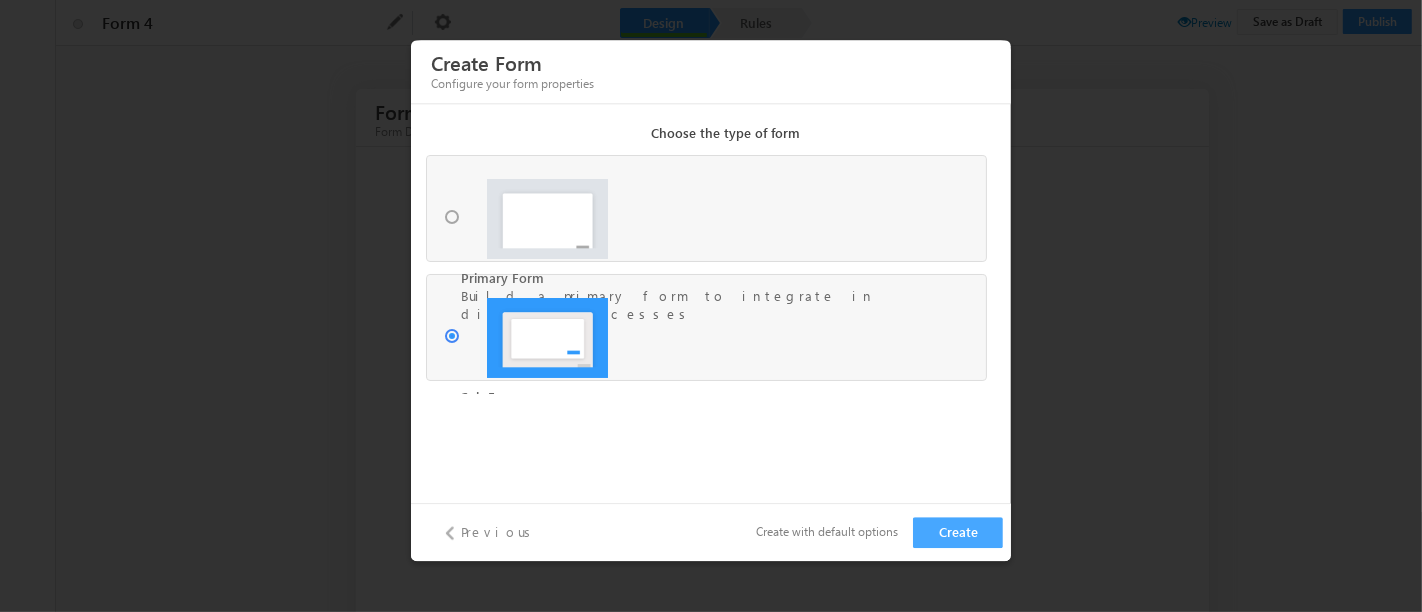 click on "Create" at bounding box center [958, 532] 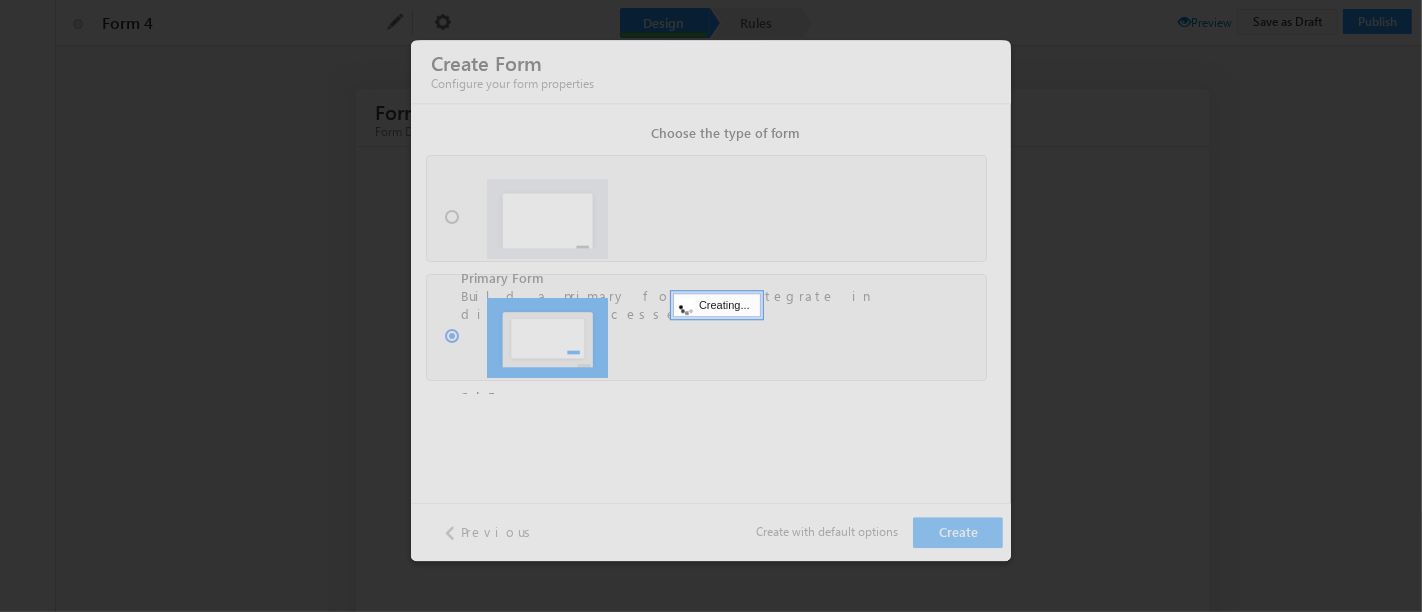 type on "Sub Forms" 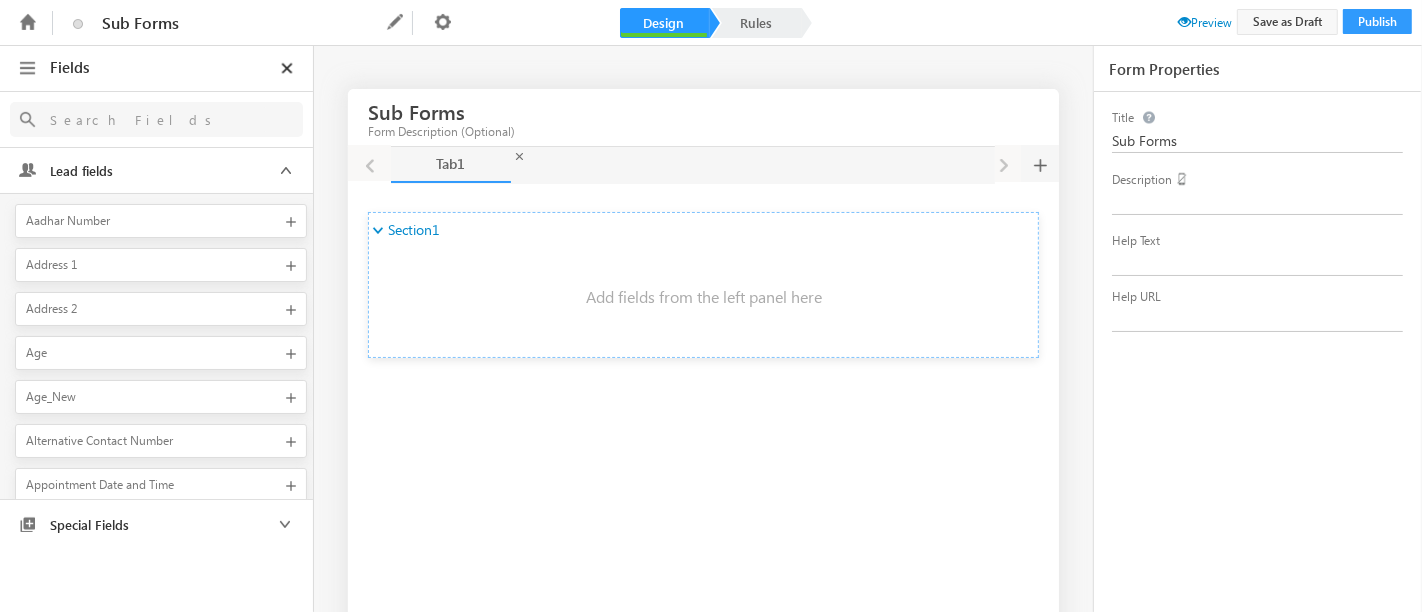 click on "Tab1 Tab1" at bounding box center (451, 165) 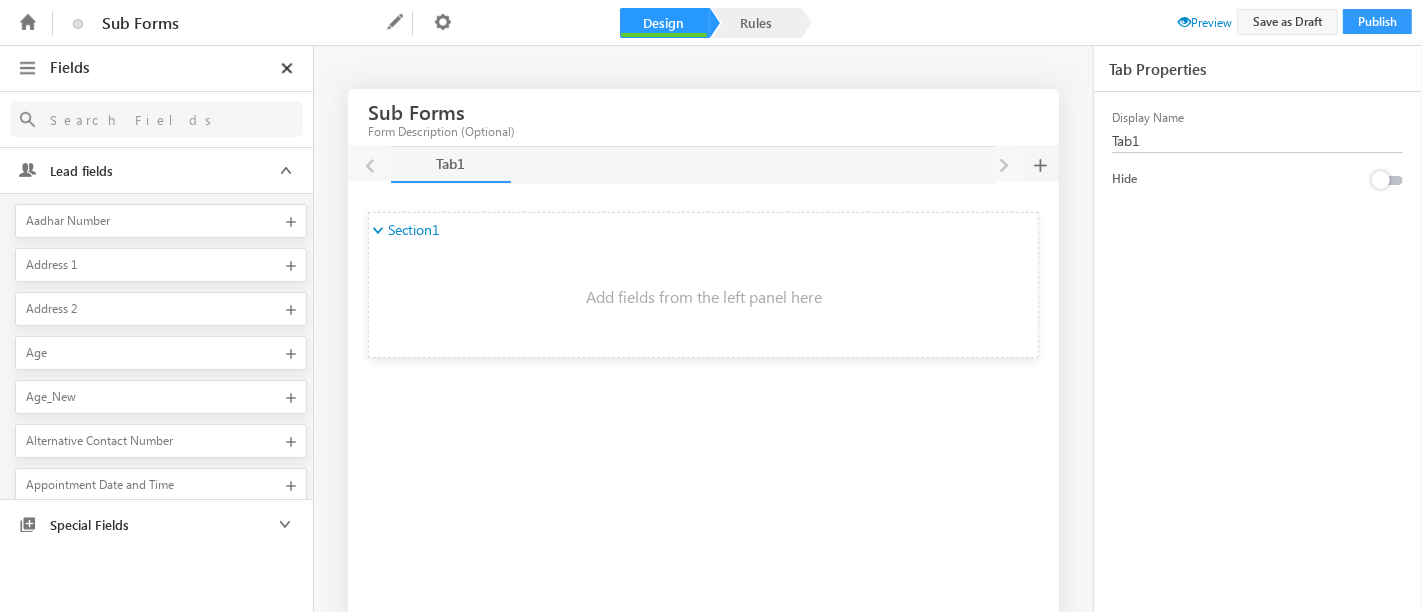 drag, startPoint x: 1157, startPoint y: 140, endPoint x: 1108, endPoint y: 144, distance: 49.162994 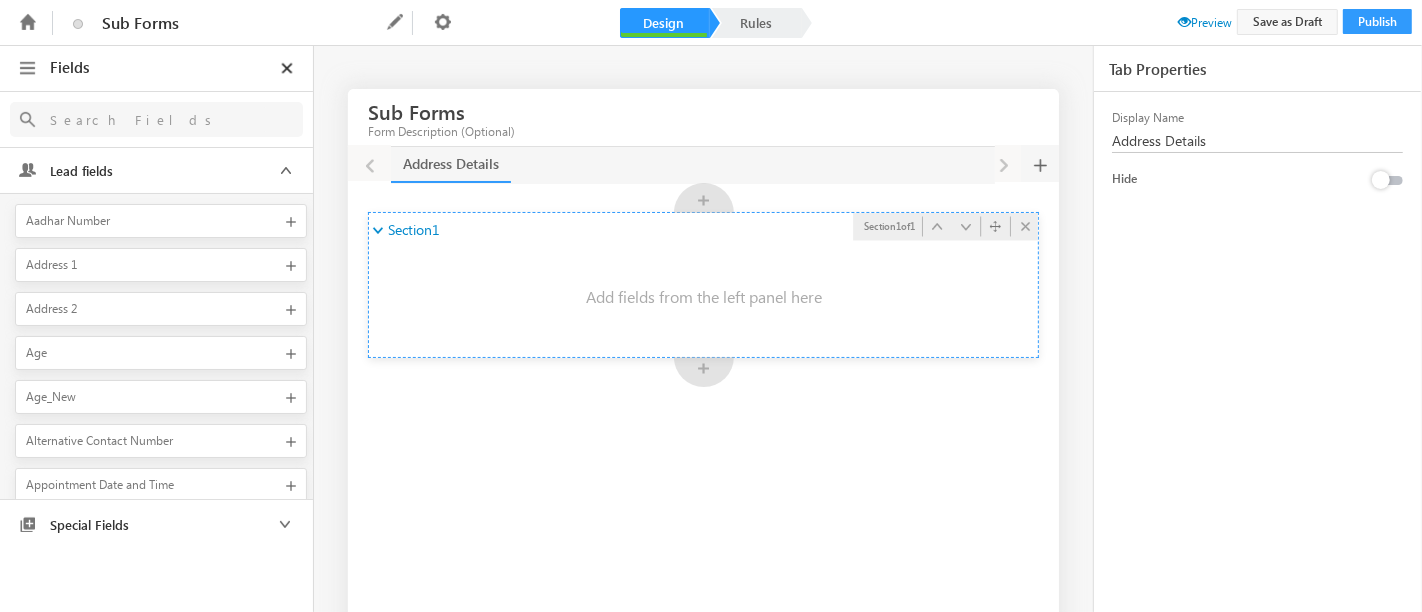 type on "Address Details" 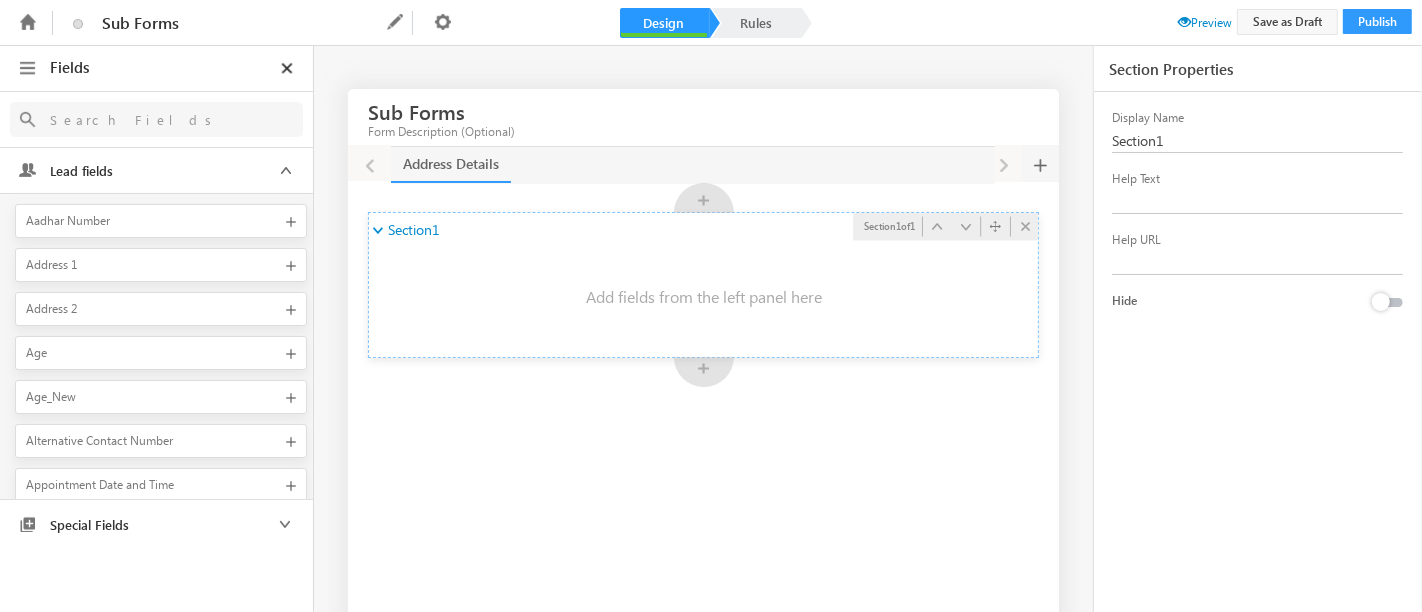 click on "Section1" at bounding box center [413, 230] 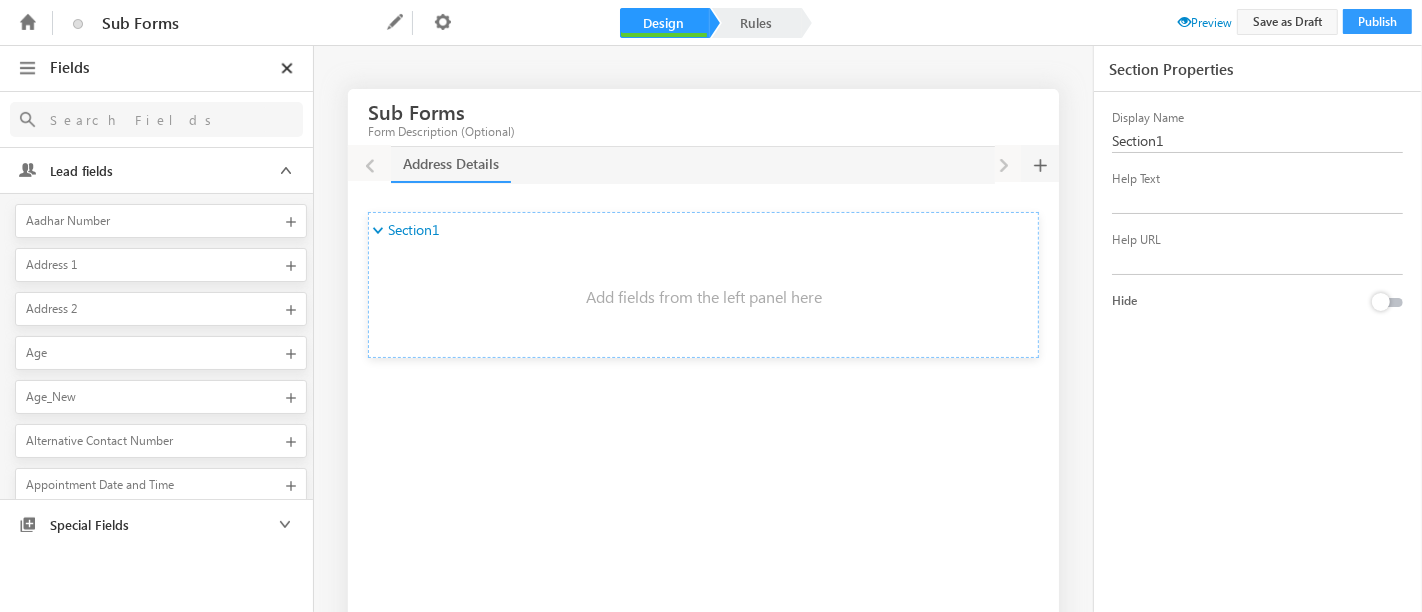 drag, startPoint x: 1178, startPoint y: 143, endPoint x: 1054, endPoint y: 140, distance: 124.036285 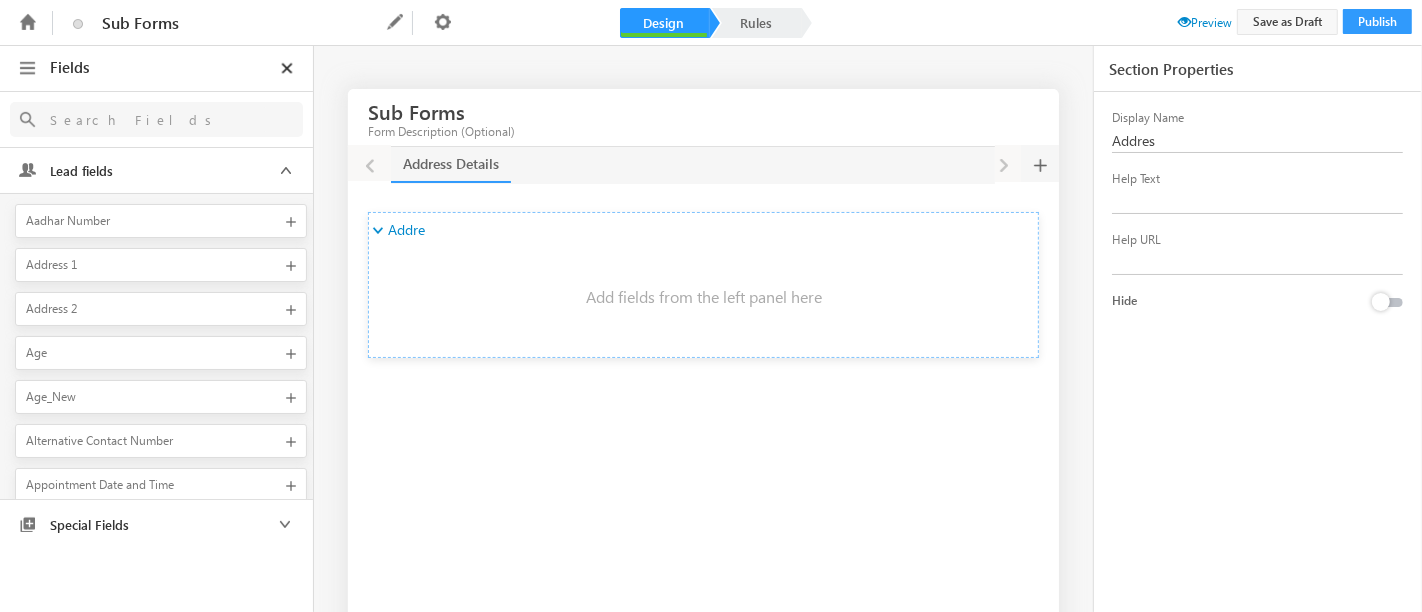 type on "Address" 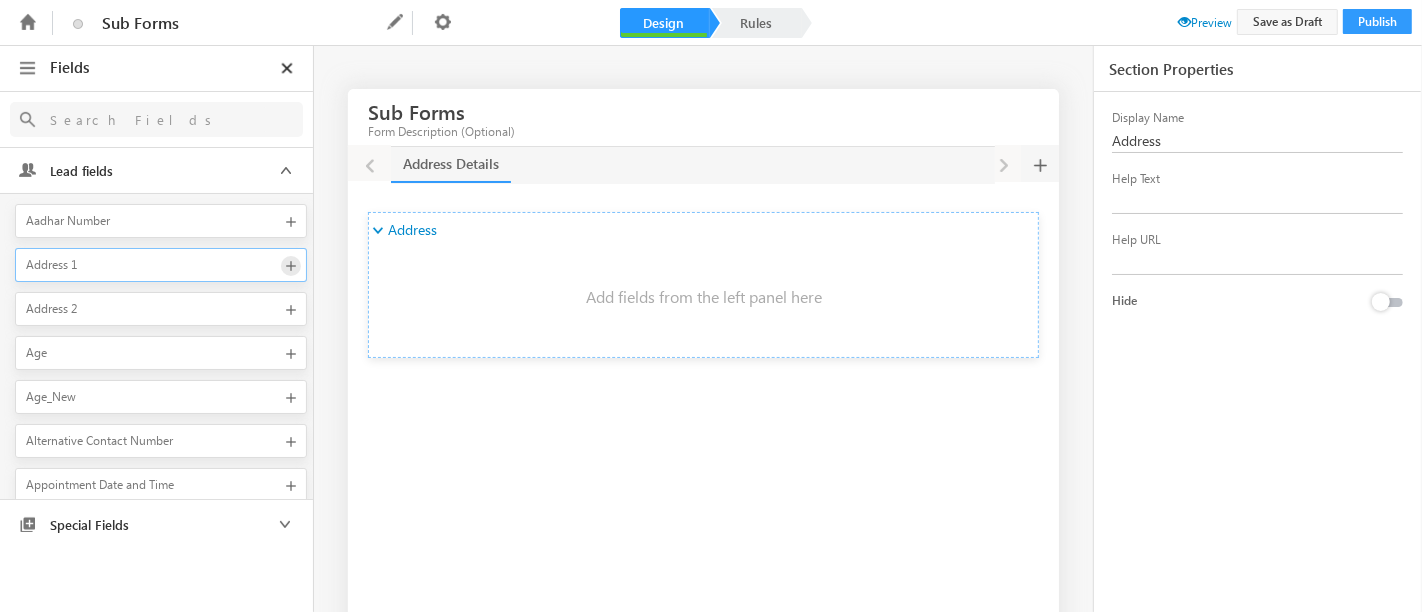 click at bounding box center [291, 266] 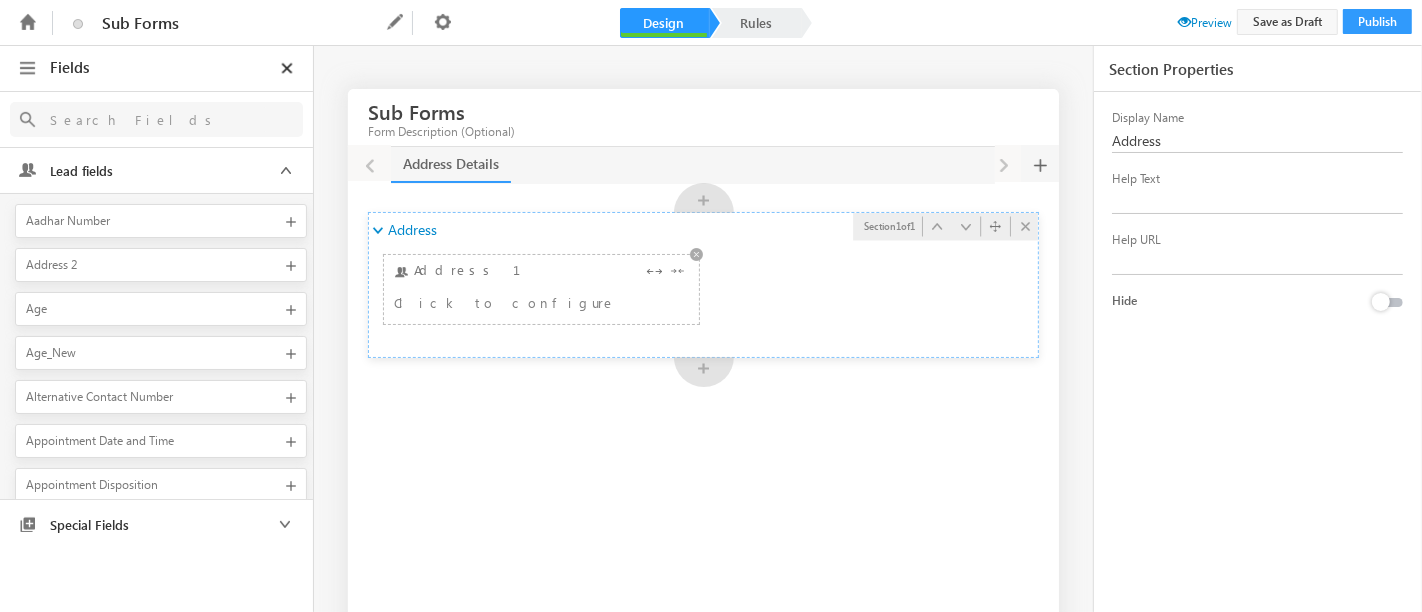 click on "Address 1 Click to configure" at bounding box center [541, 289] 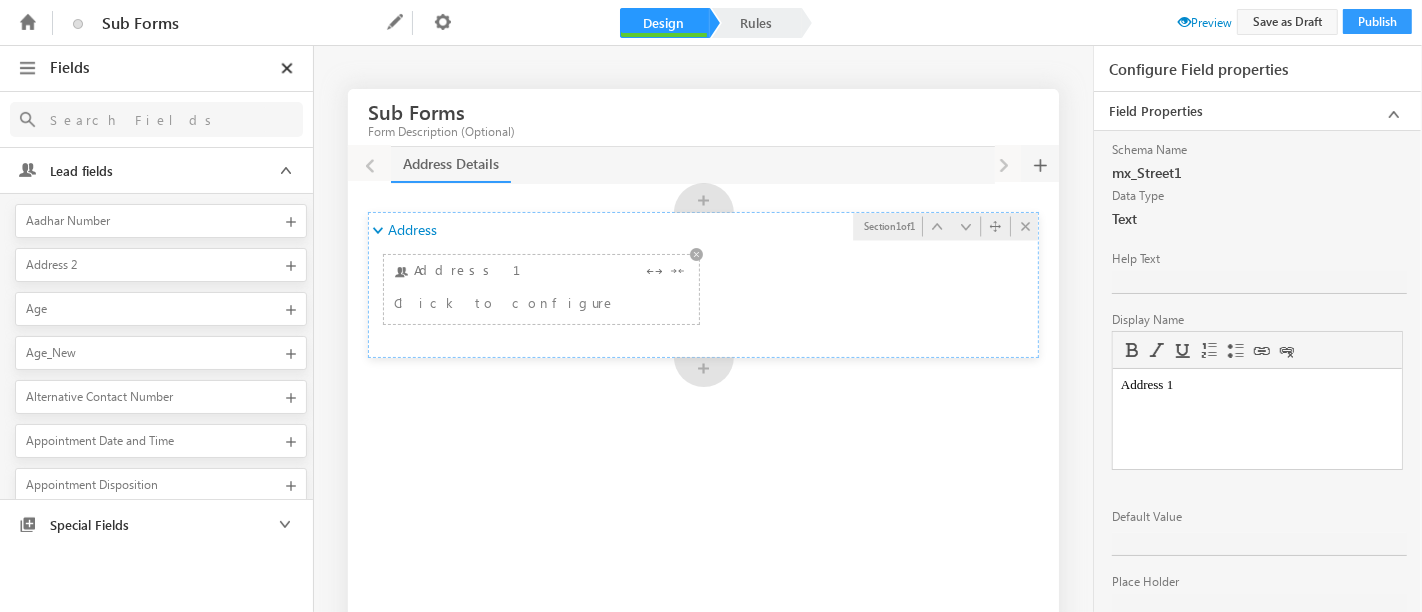 scroll, scrollTop: 0, scrollLeft: 0, axis: both 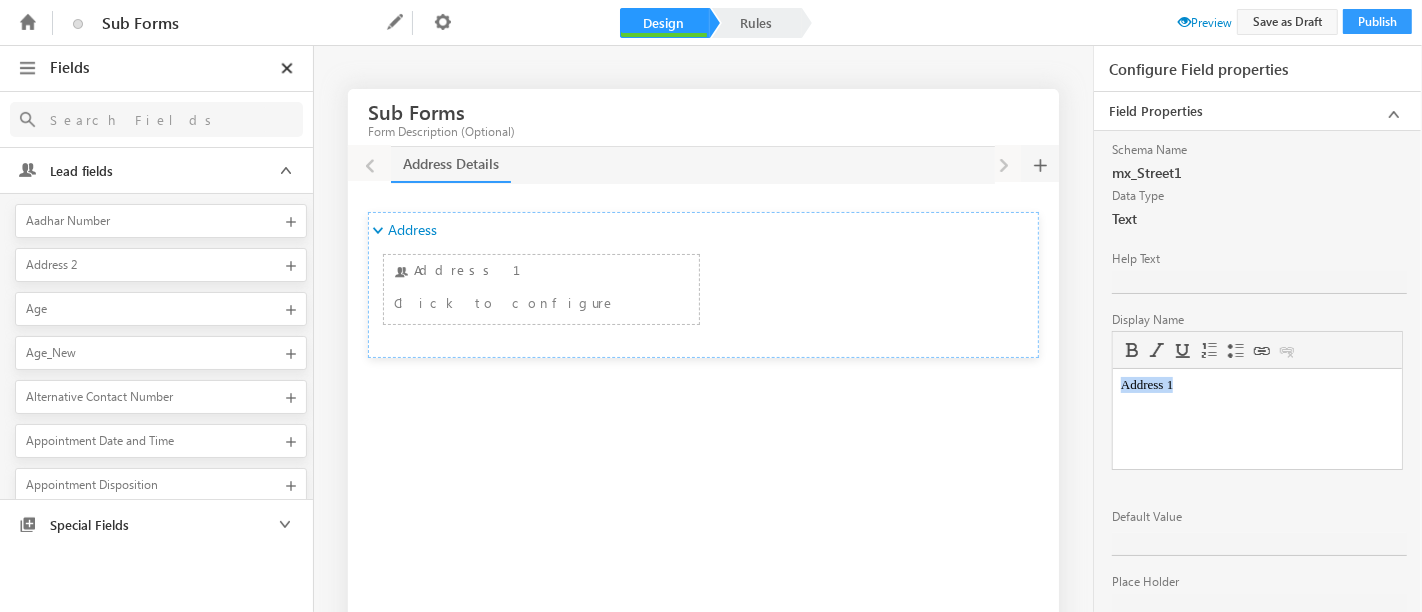 drag, startPoint x: 1184, startPoint y: 384, endPoint x: 2182, endPoint y: 743, distance: 1060.606 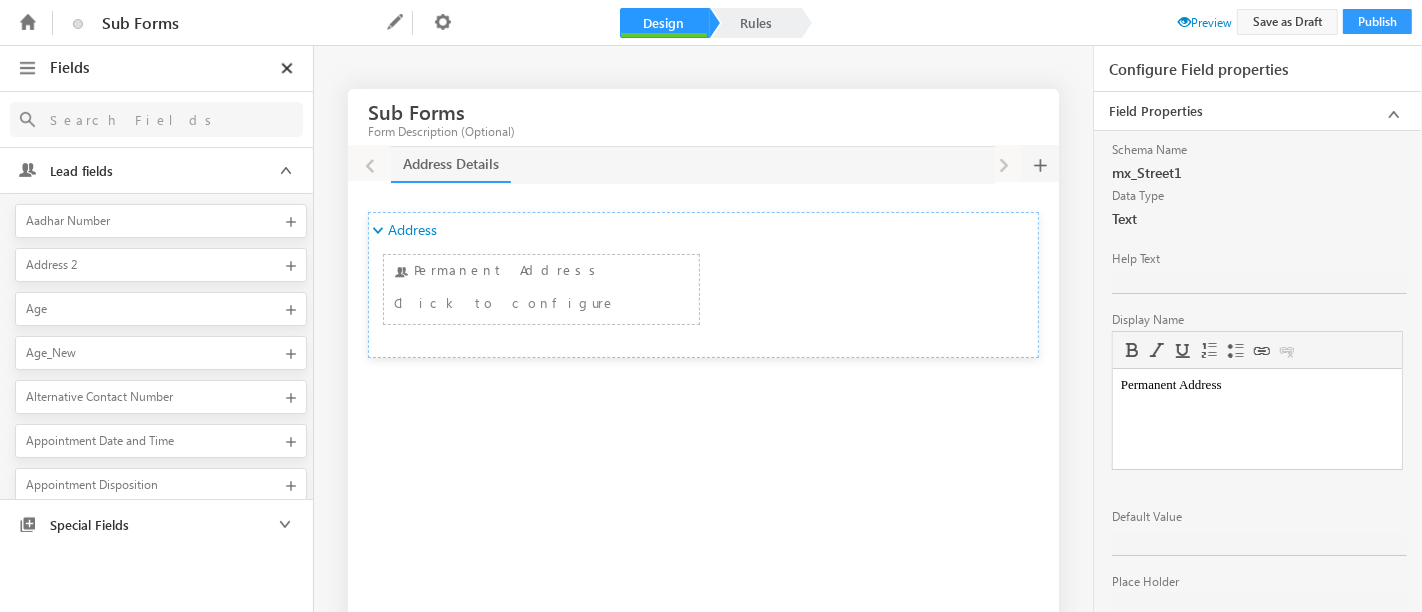 click at bounding box center (153, 119) 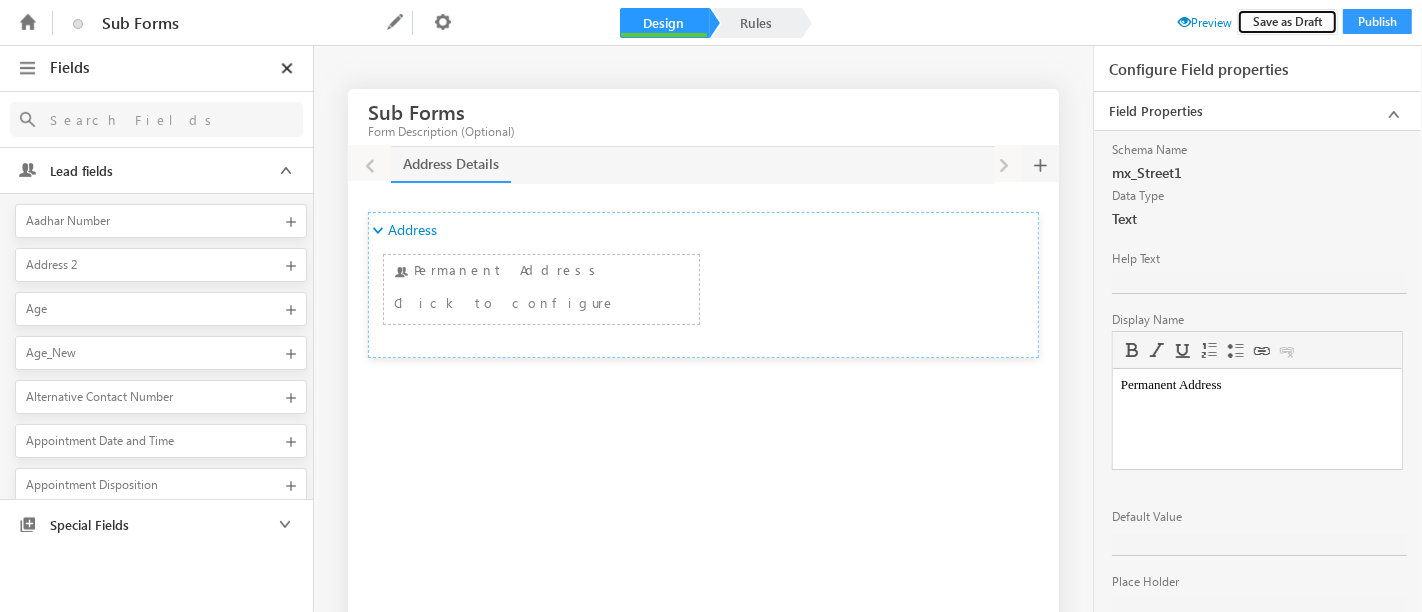click on "Save as Draft" at bounding box center (1287, 22) 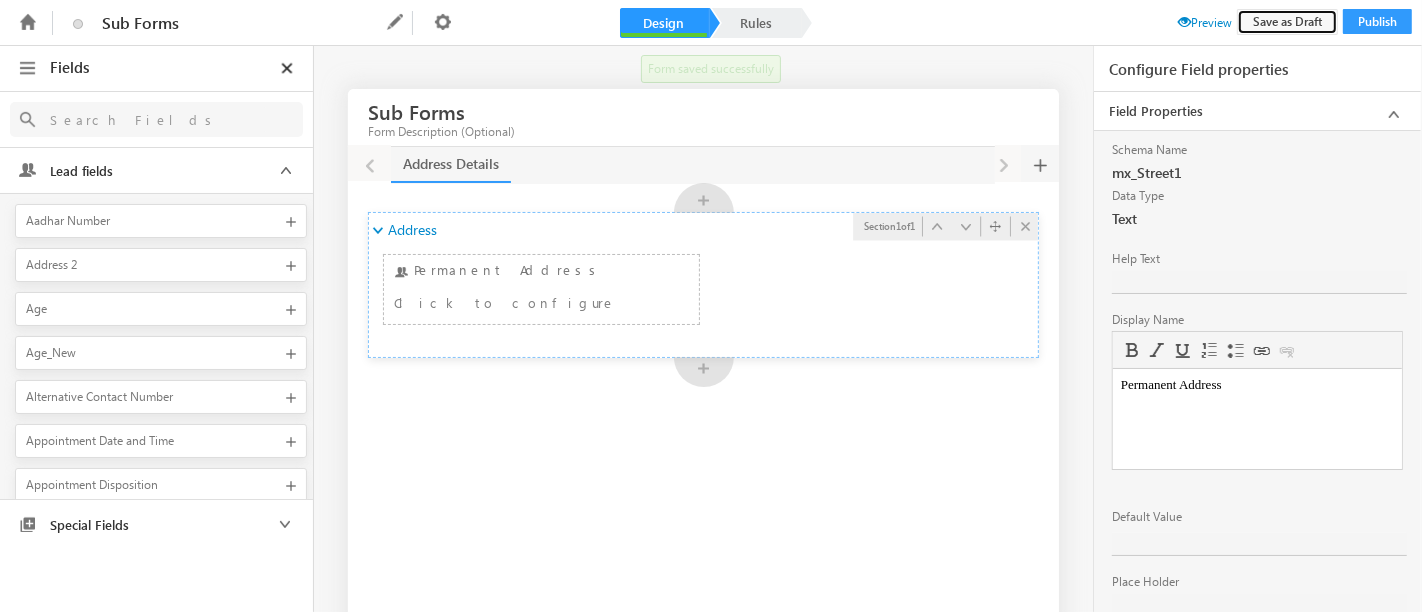 type 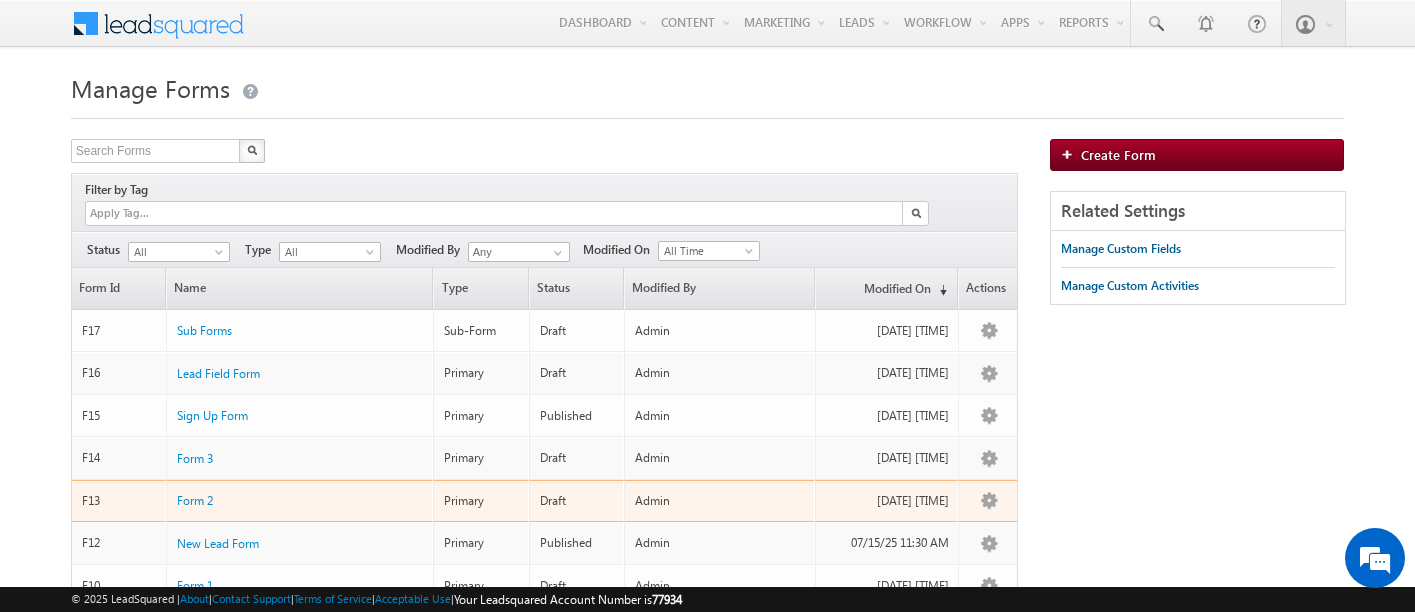 scroll, scrollTop: 0, scrollLeft: 0, axis: both 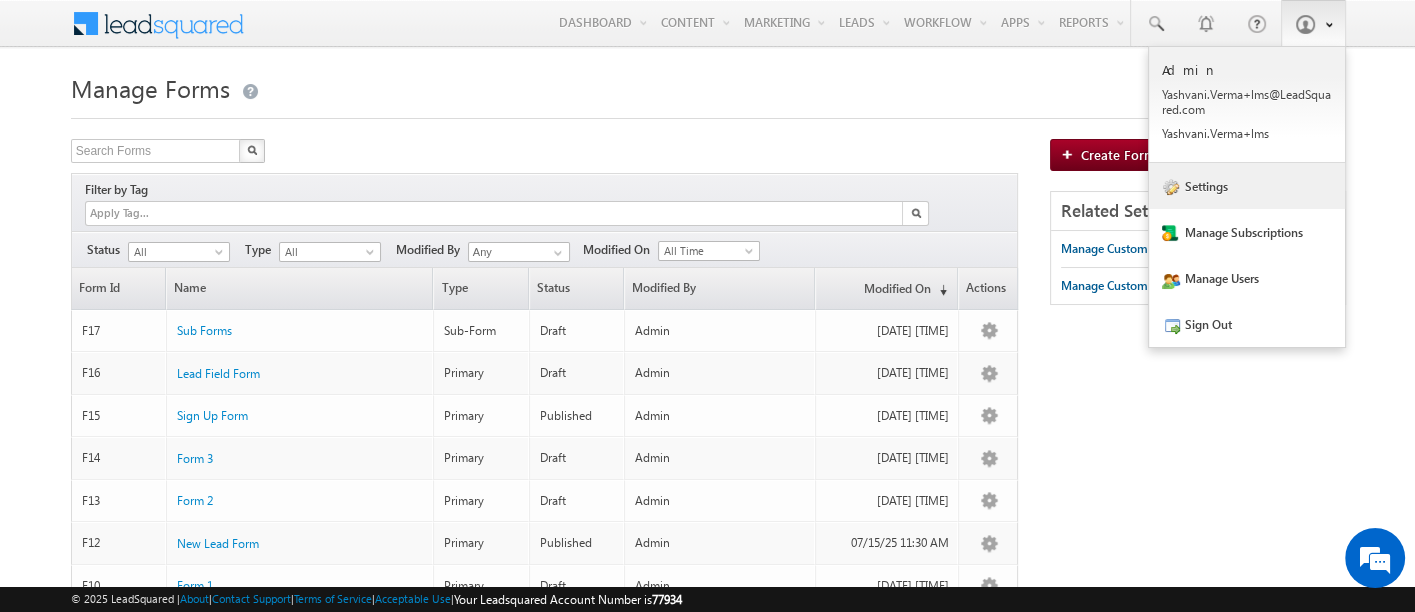 click on "Settings" at bounding box center [1247, 186] 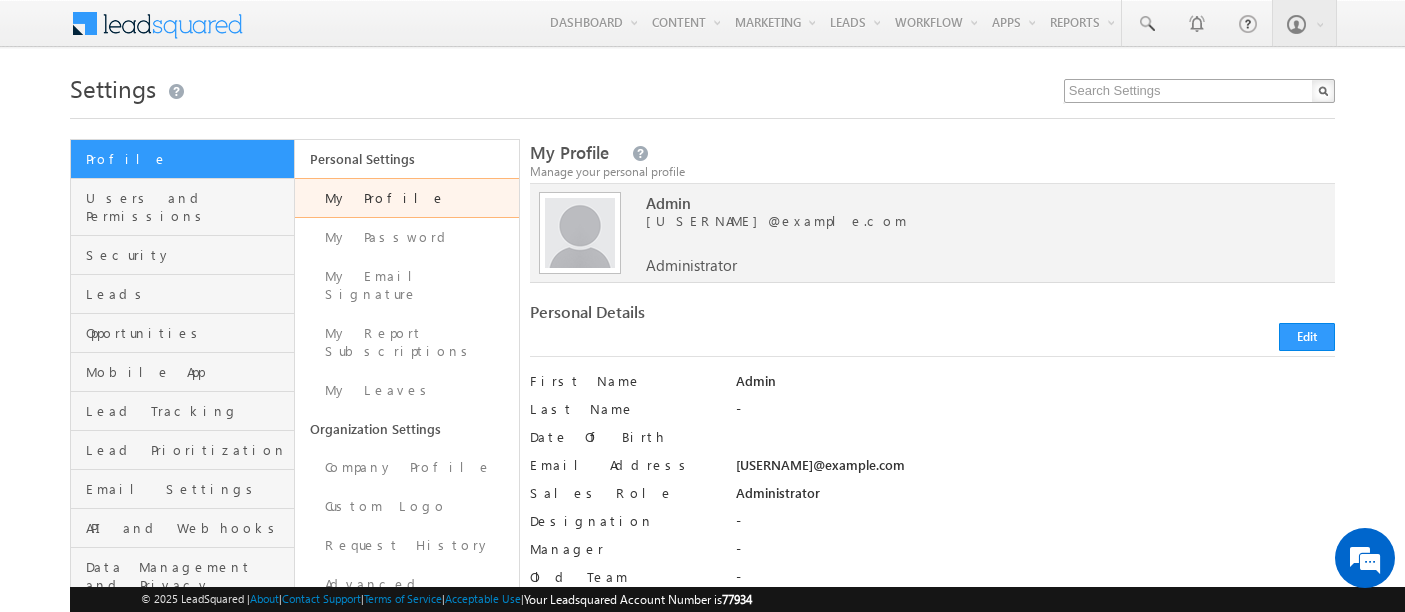 scroll, scrollTop: 0, scrollLeft: 0, axis: both 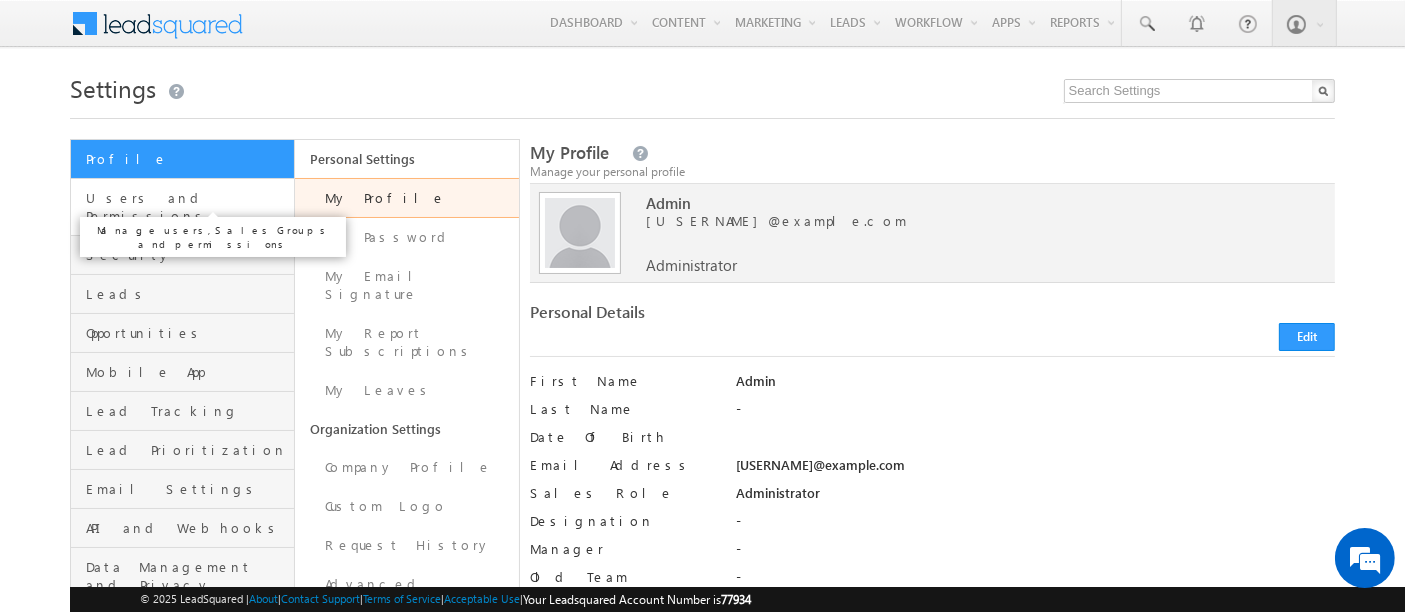 click on "Users and Permissions" at bounding box center (187, 207) 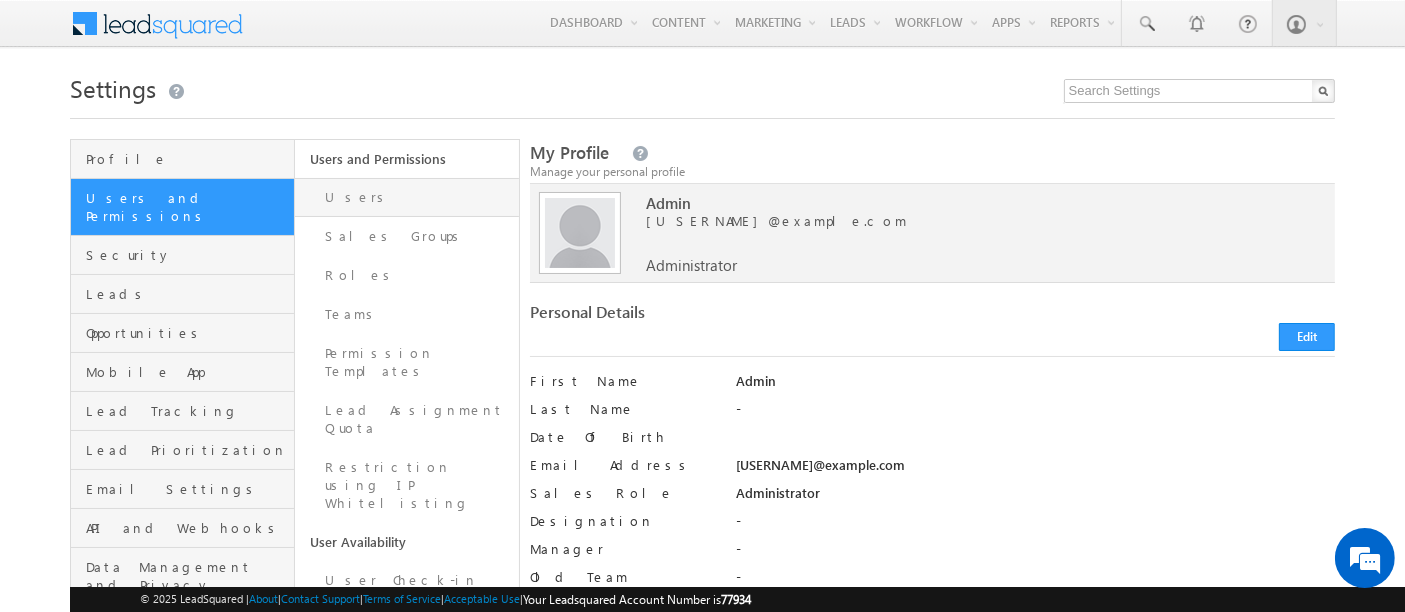 click on "Users" at bounding box center [407, 197] 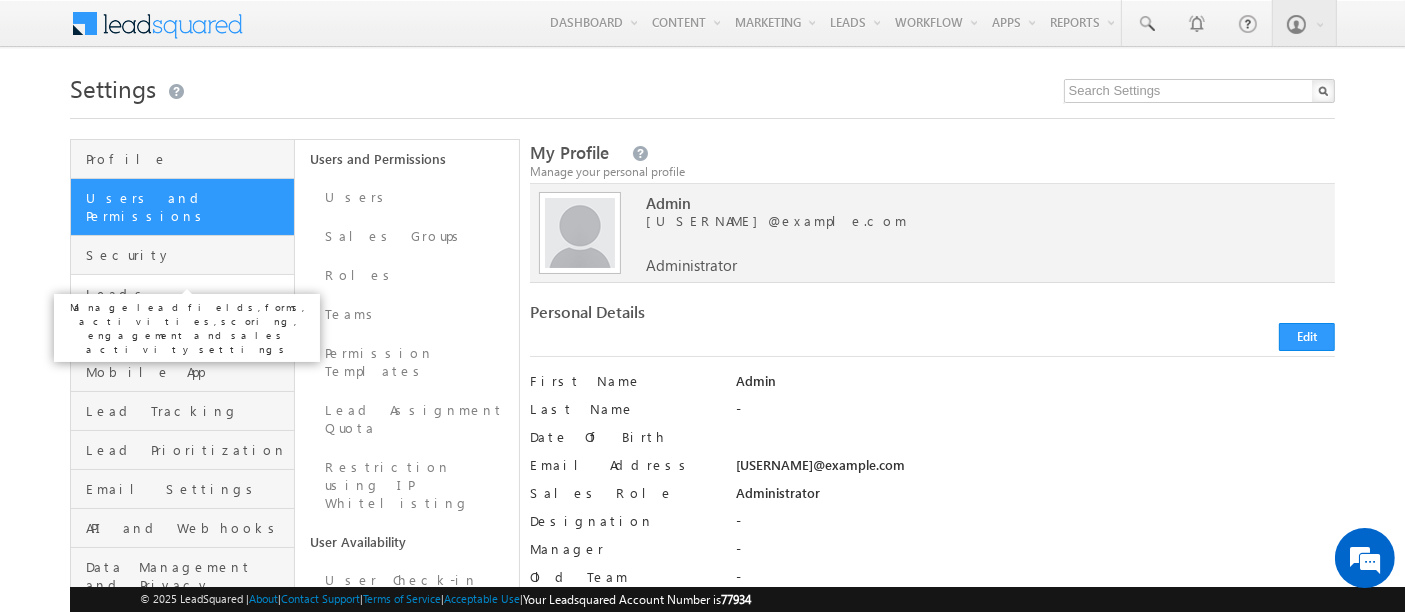 click on "Leads" at bounding box center [187, 294] 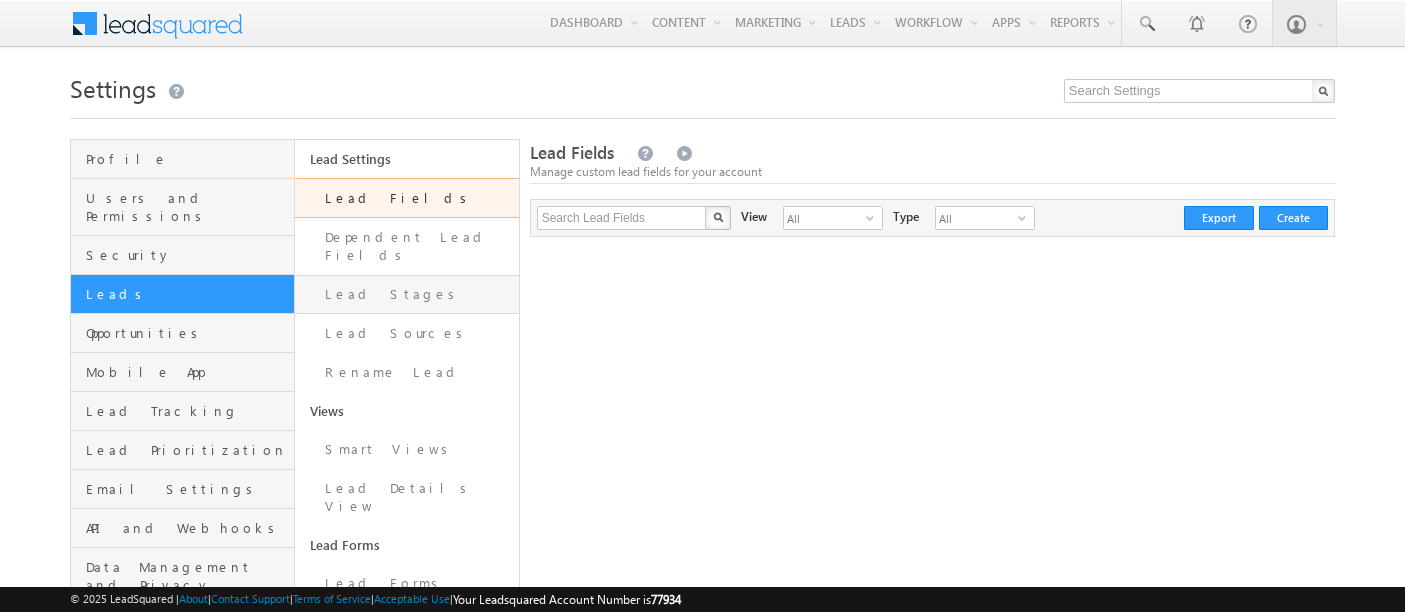 scroll, scrollTop: 0, scrollLeft: 0, axis: both 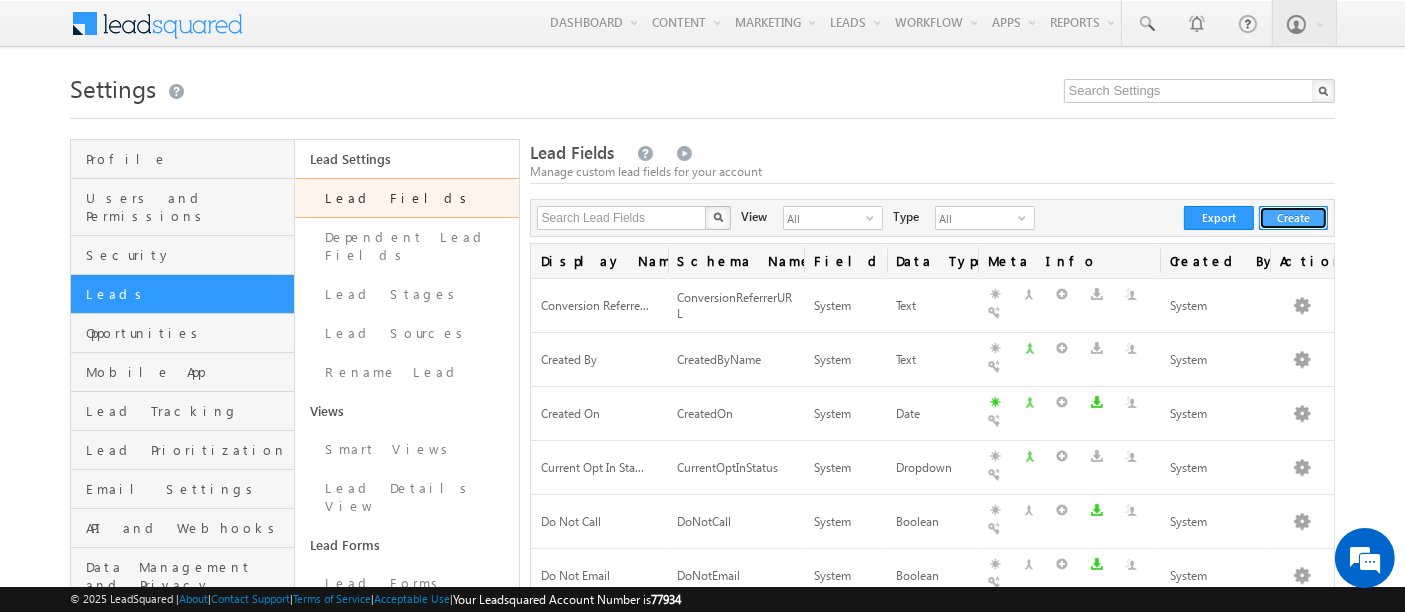 click on "Create" at bounding box center (1293, 218) 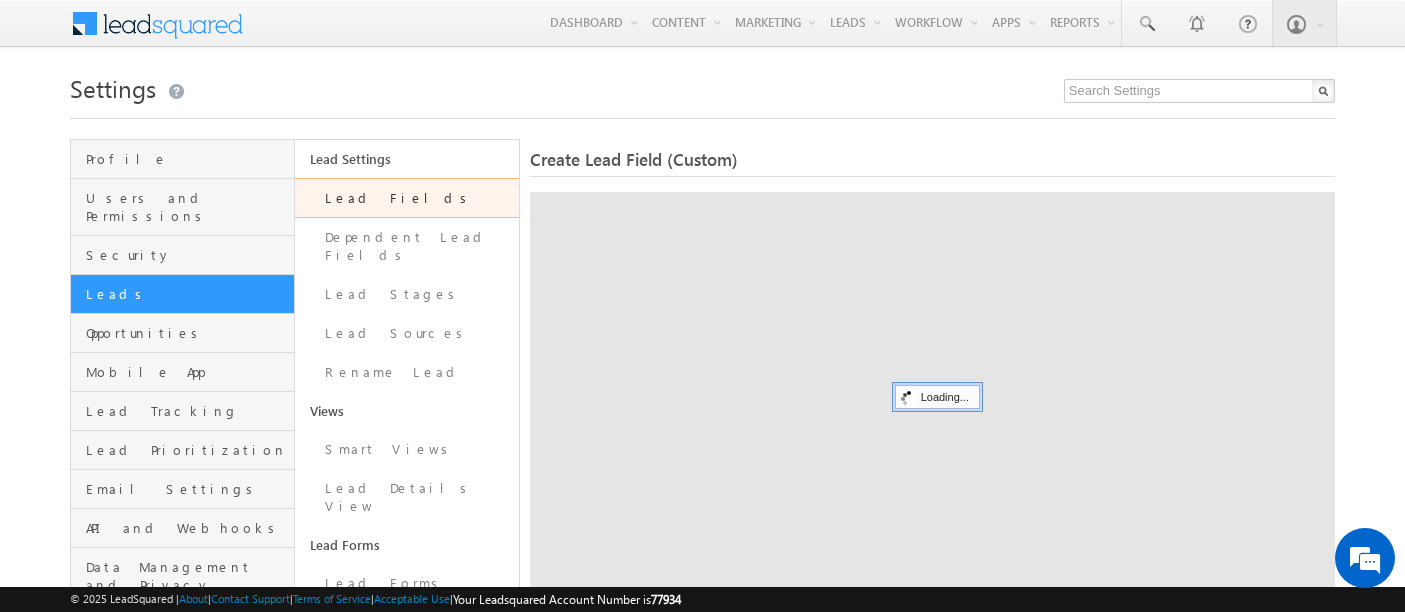 scroll, scrollTop: 0, scrollLeft: 0, axis: both 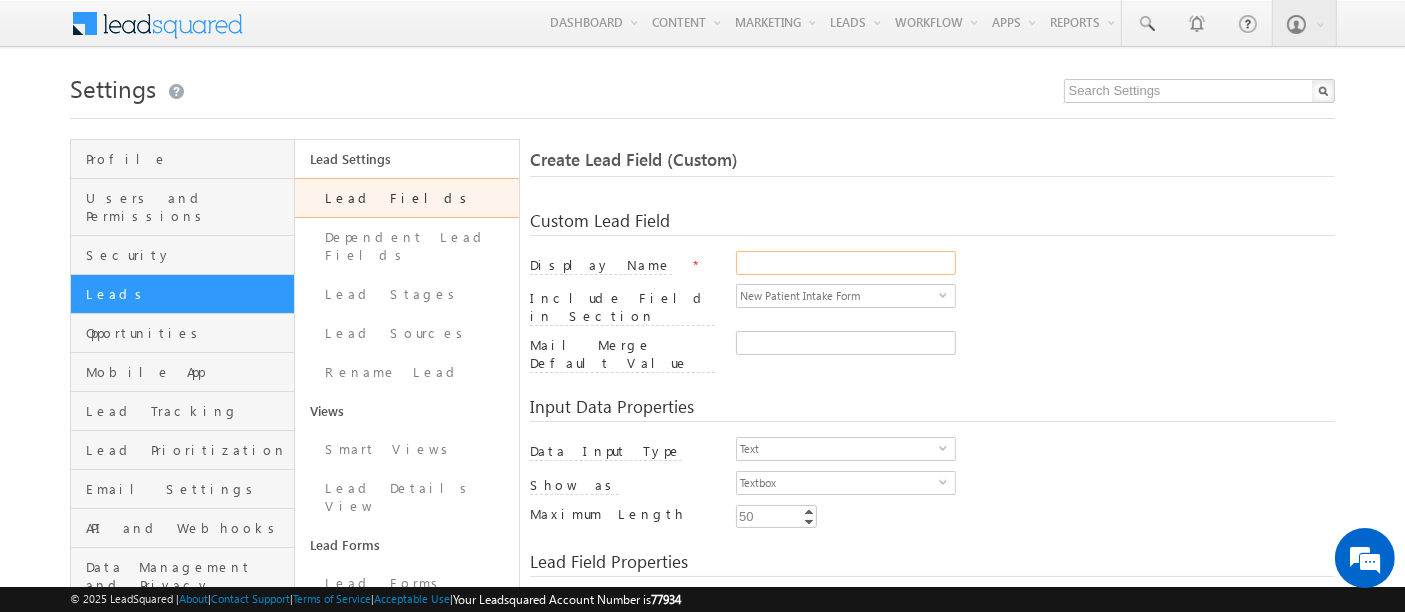 click on "Display Name" at bounding box center [846, 263] 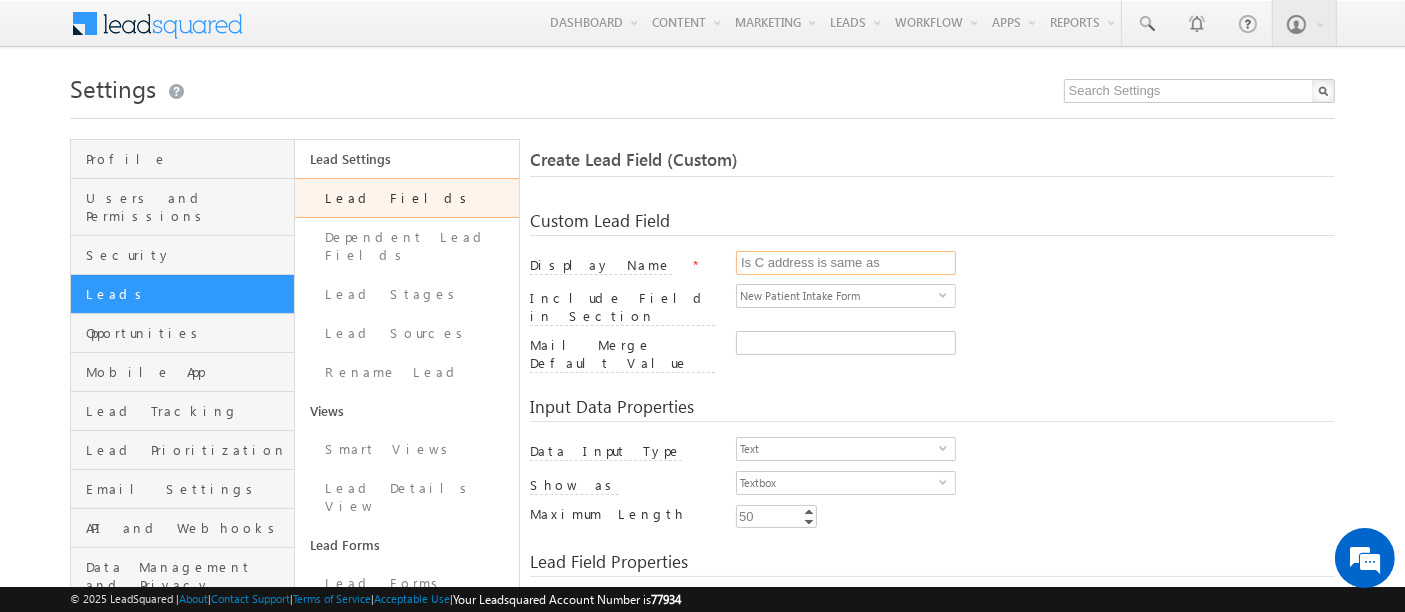 scroll, scrollTop: 0, scrollLeft: 0, axis: both 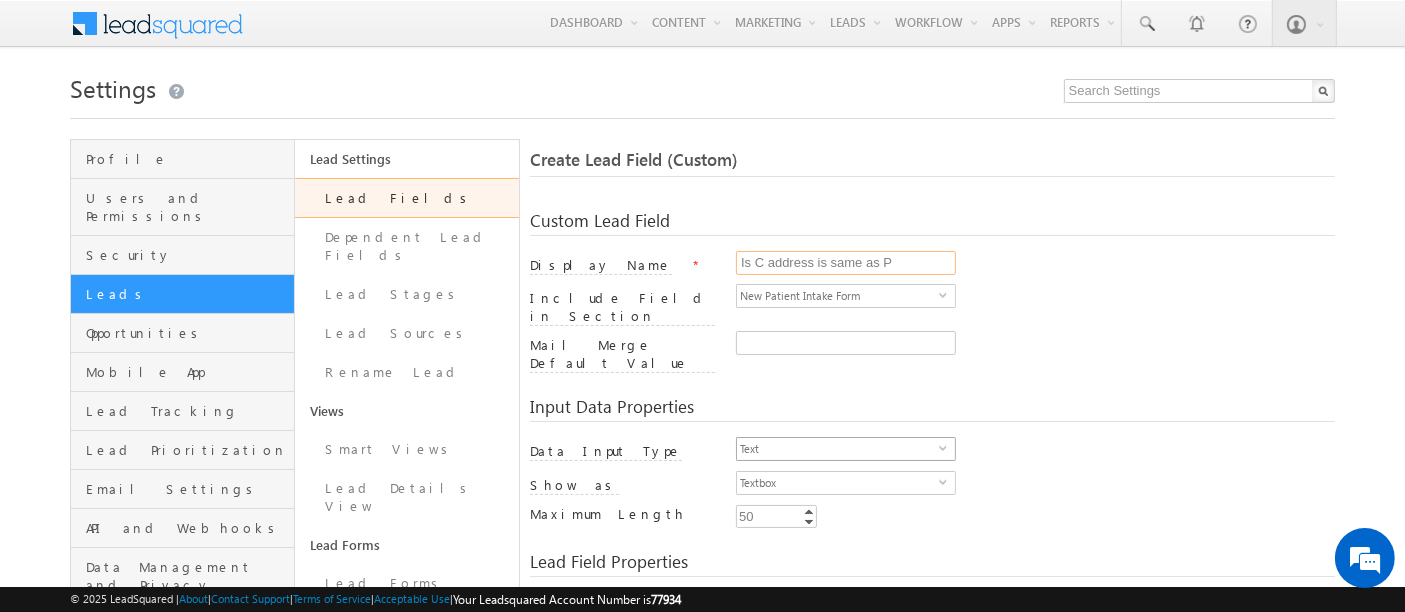 type on "Is C address is same as P" 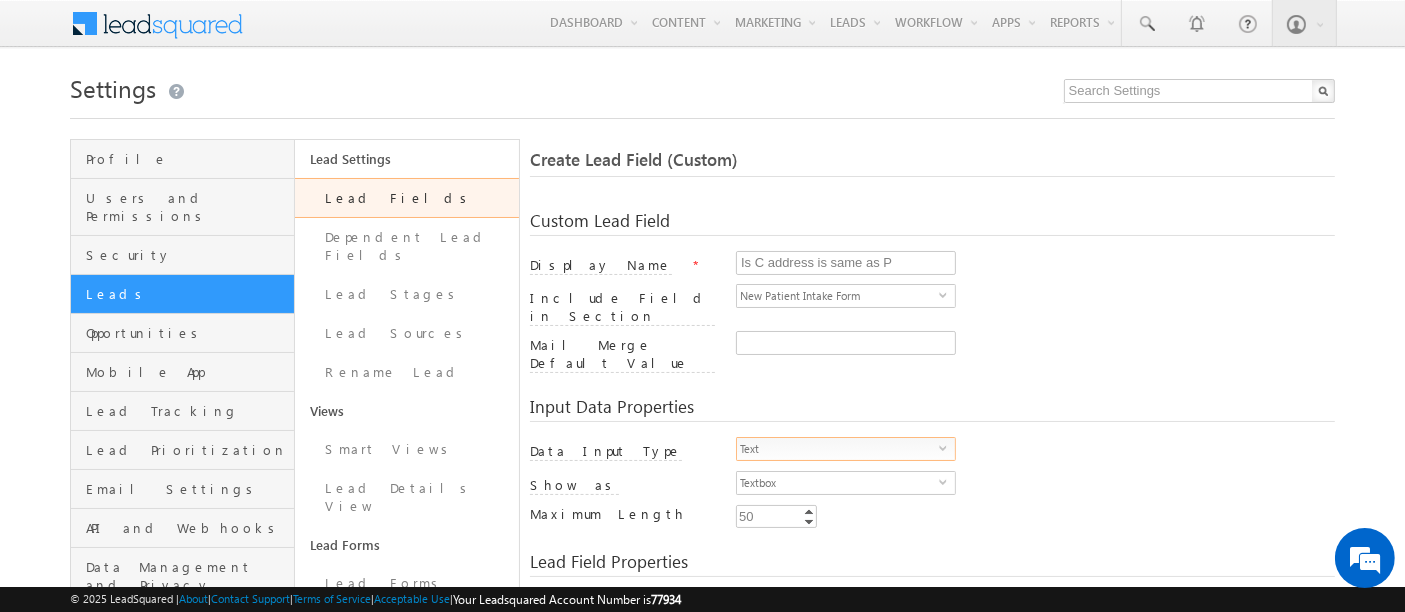 click on "select" at bounding box center [947, 455] 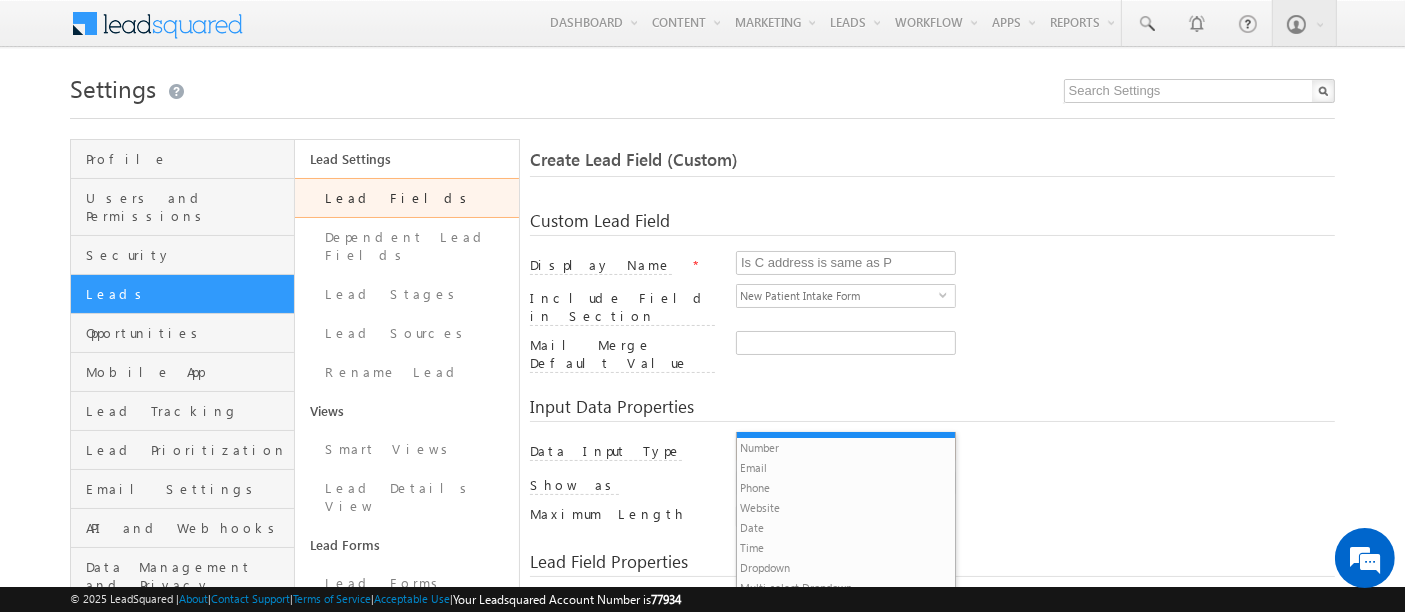 scroll, scrollTop: 20, scrollLeft: 0, axis: vertical 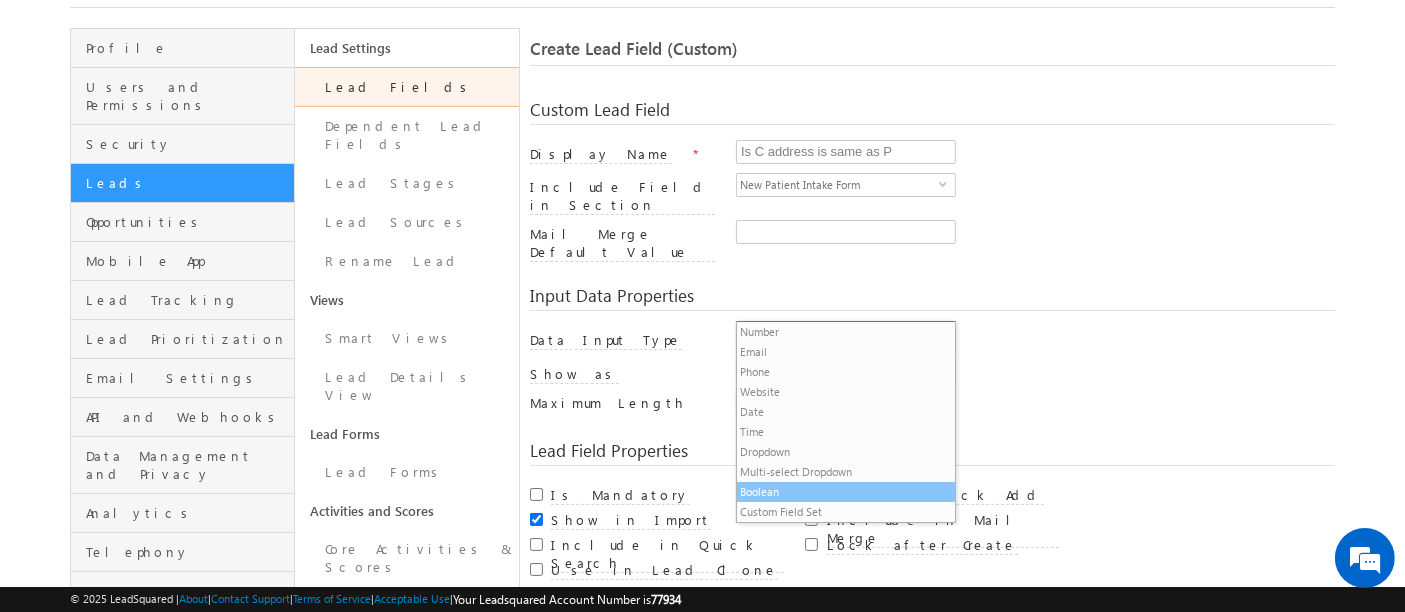 click on "Boolean" at bounding box center (846, 492) 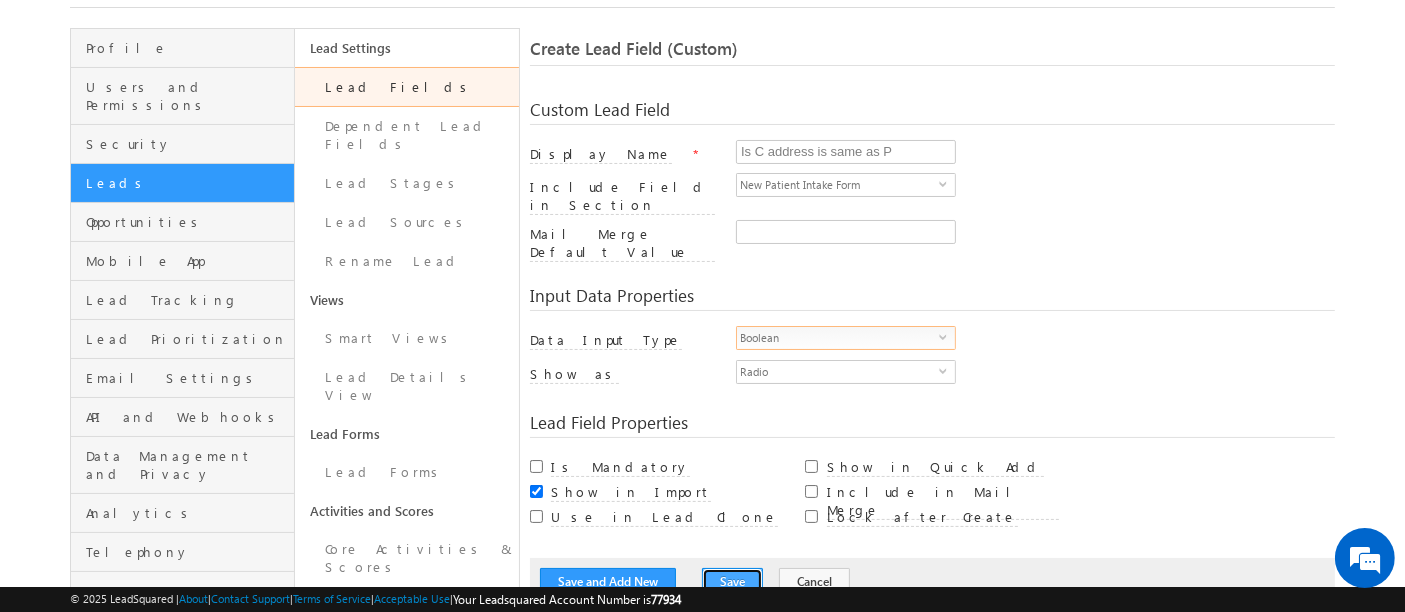 click on "Save" at bounding box center [732, 582] 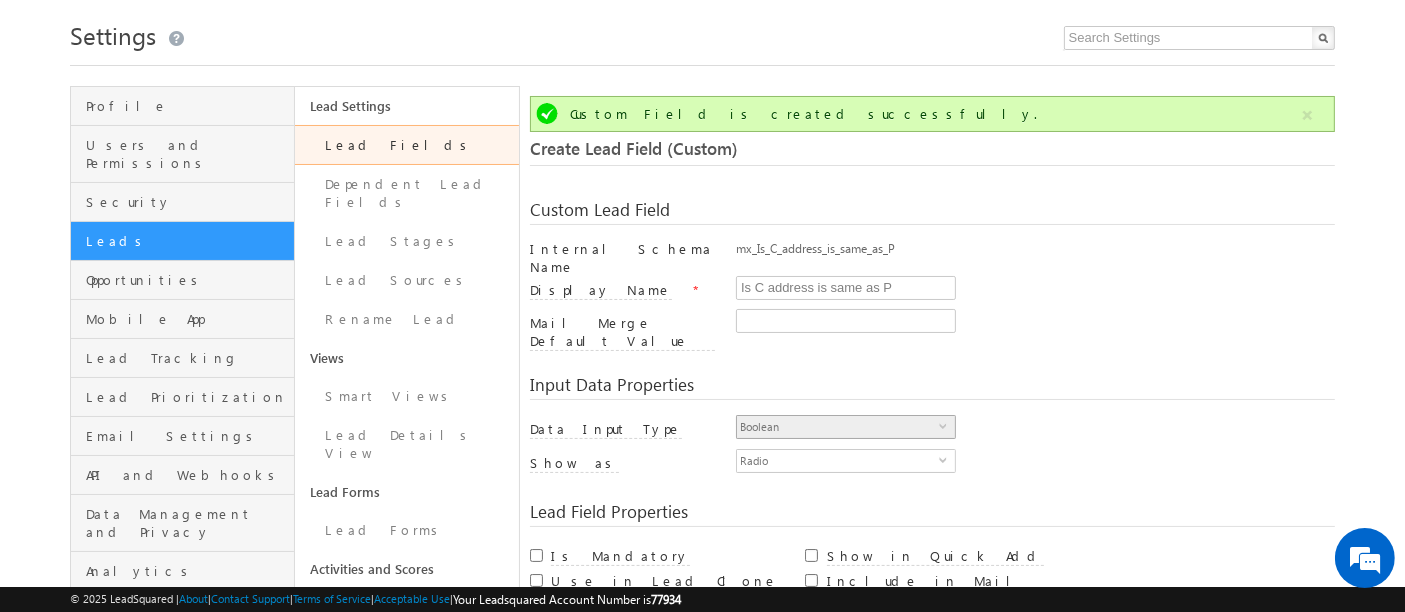 scroll, scrollTop: 0, scrollLeft: 0, axis: both 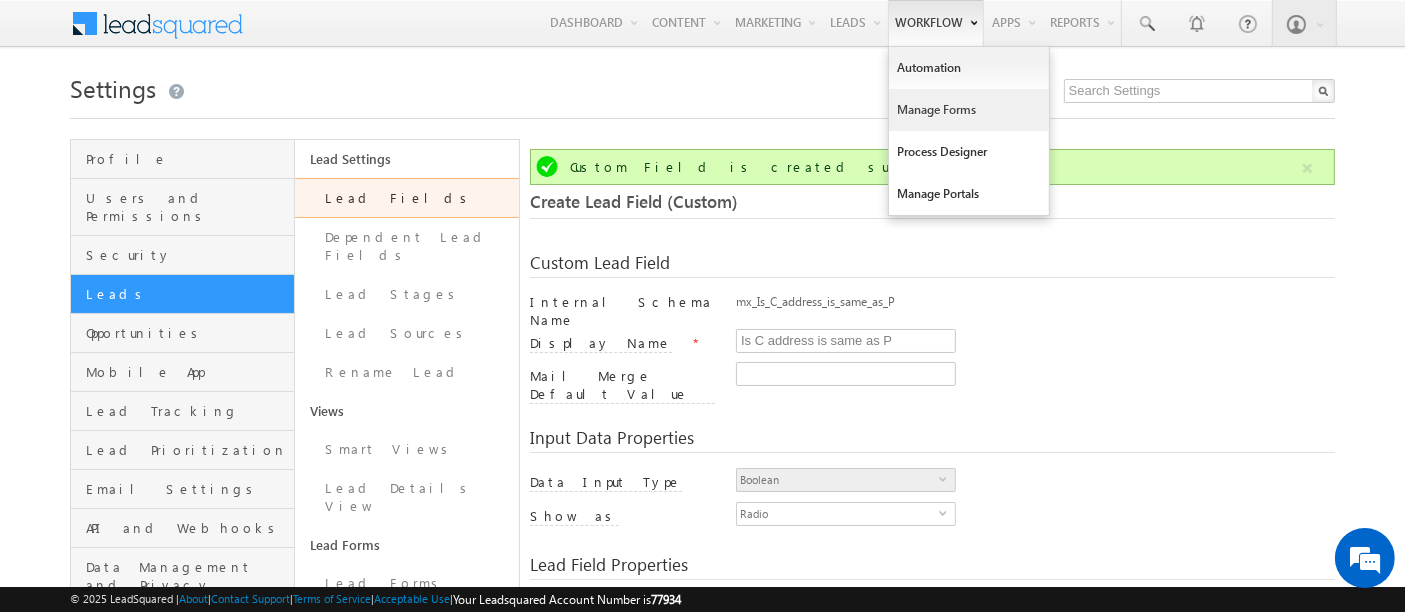click on "Manage Forms" at bounding box center [969, 110] 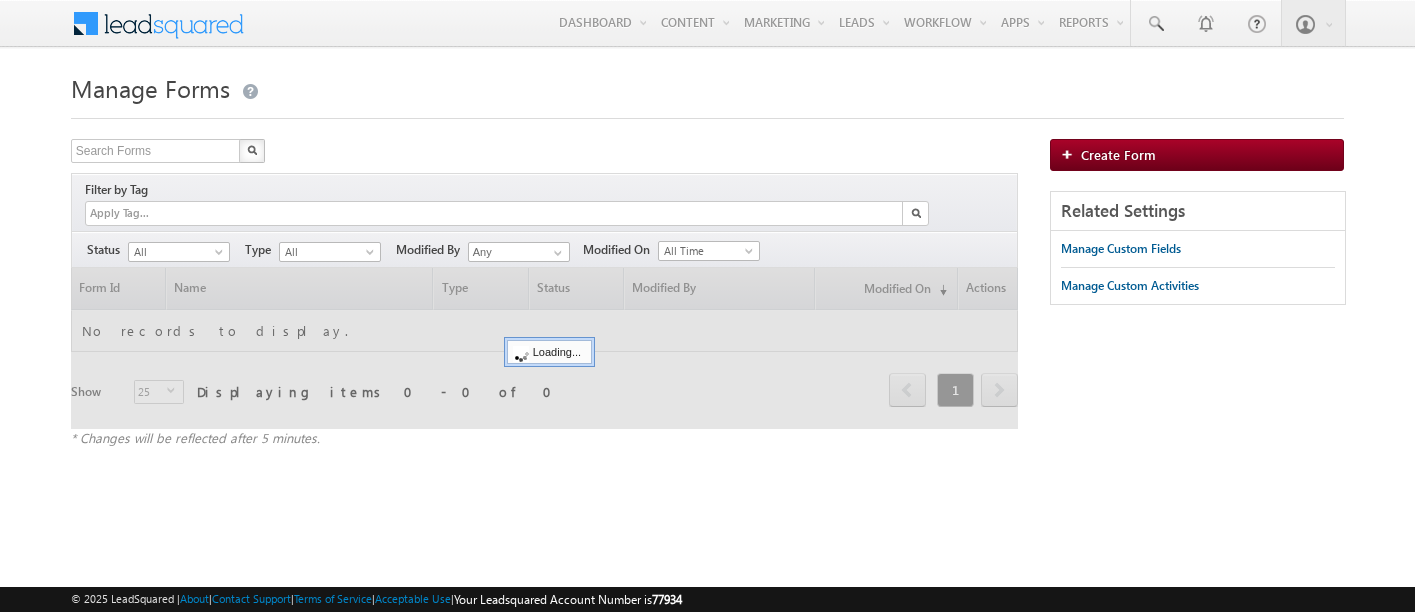scroll, scrollTop: 0, scrollLeft: 0, axis: both 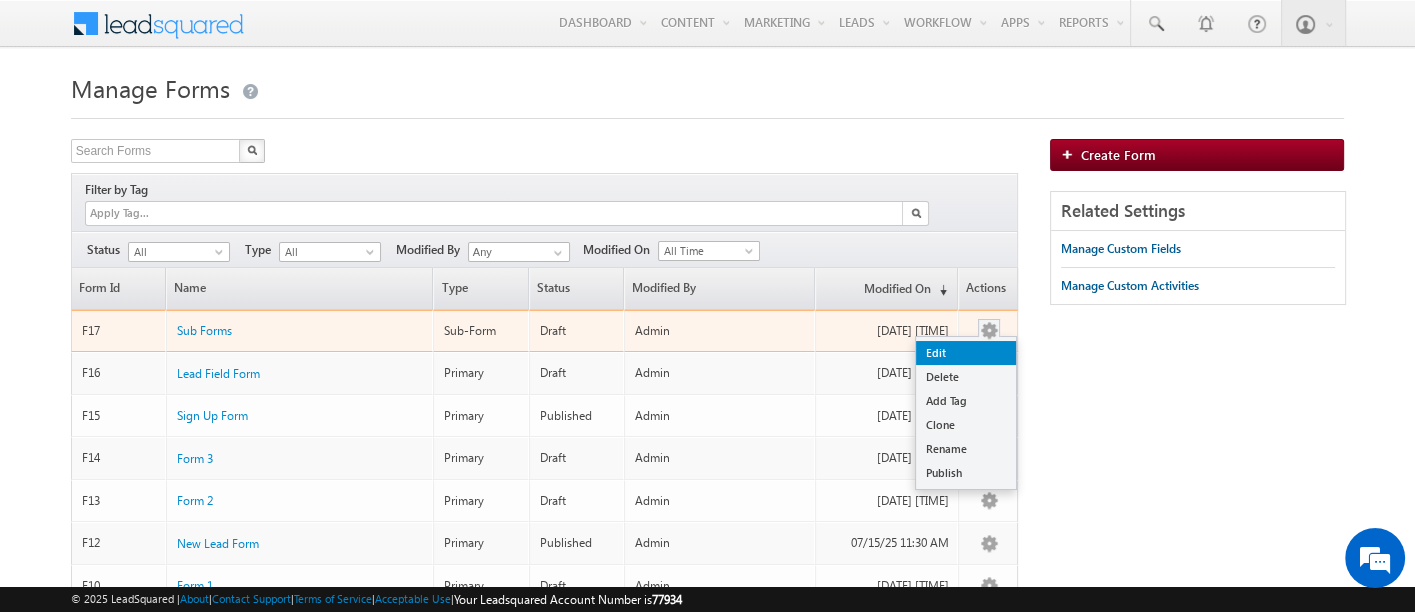 click on "Edit" at bounding box center [966, 353] 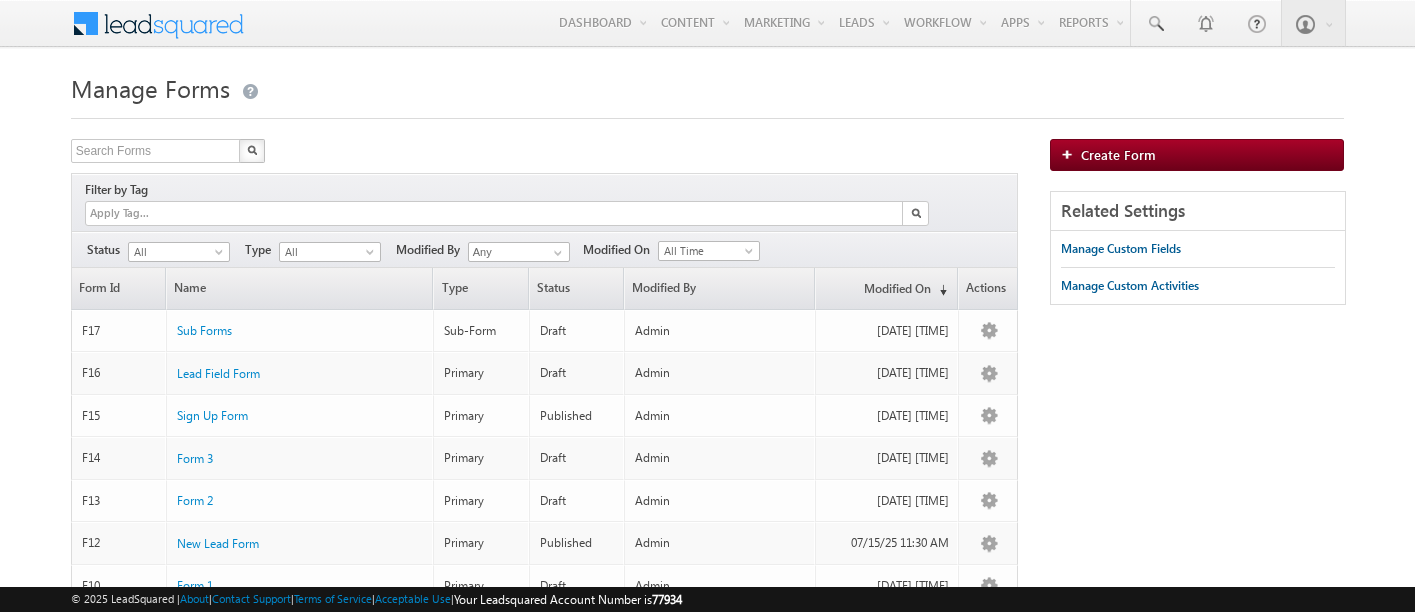 scroll, scrollTop: 0, scrollLeft: 0, axis: both 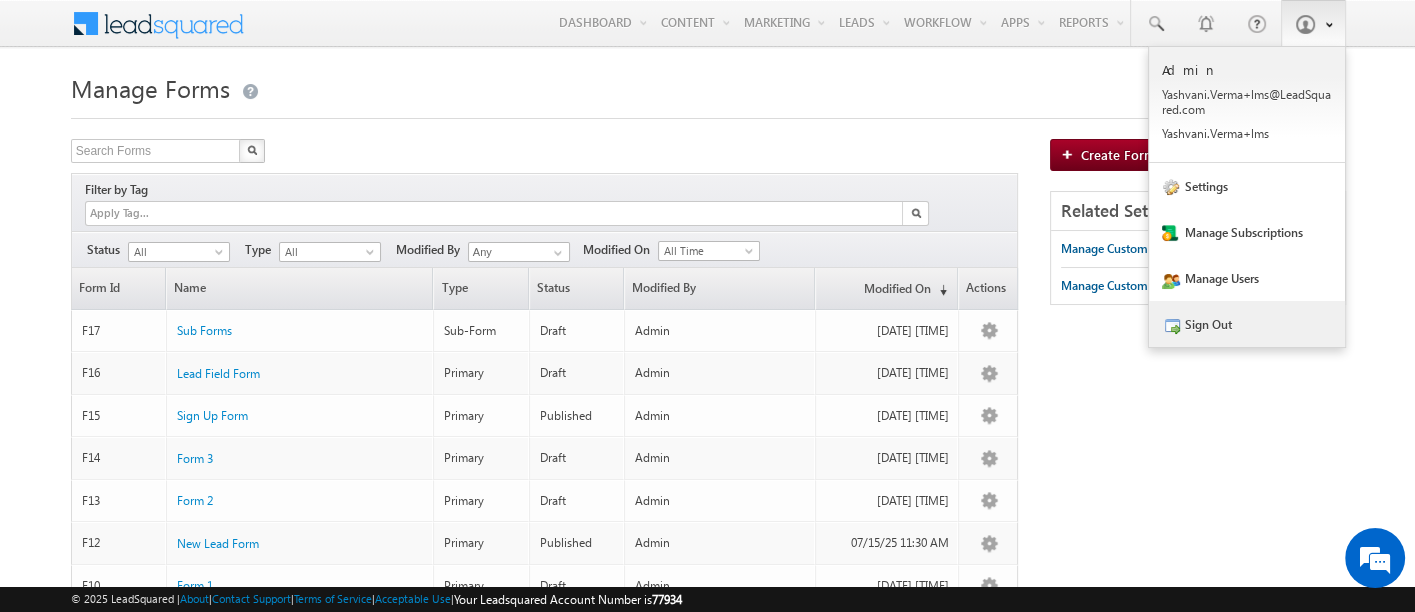 click on "Sign Out" at bounding box center (1247, 324) 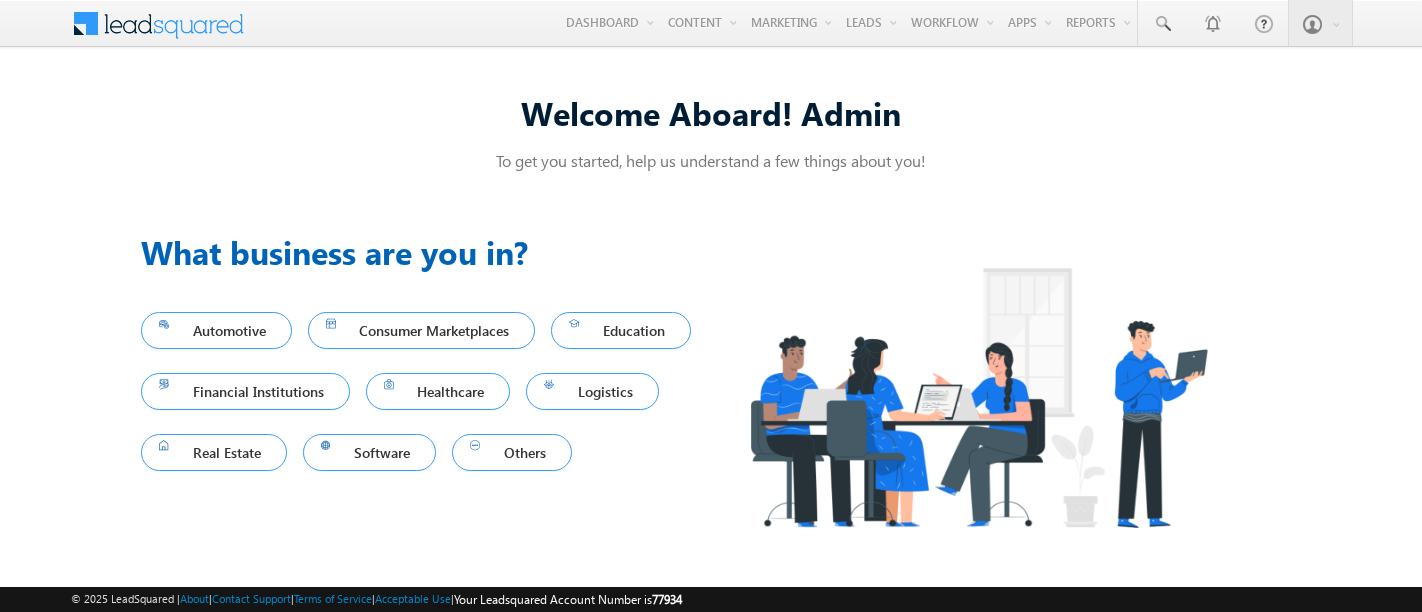 scroll, scrollTop: 0, scrollLeft: 0, axis: both 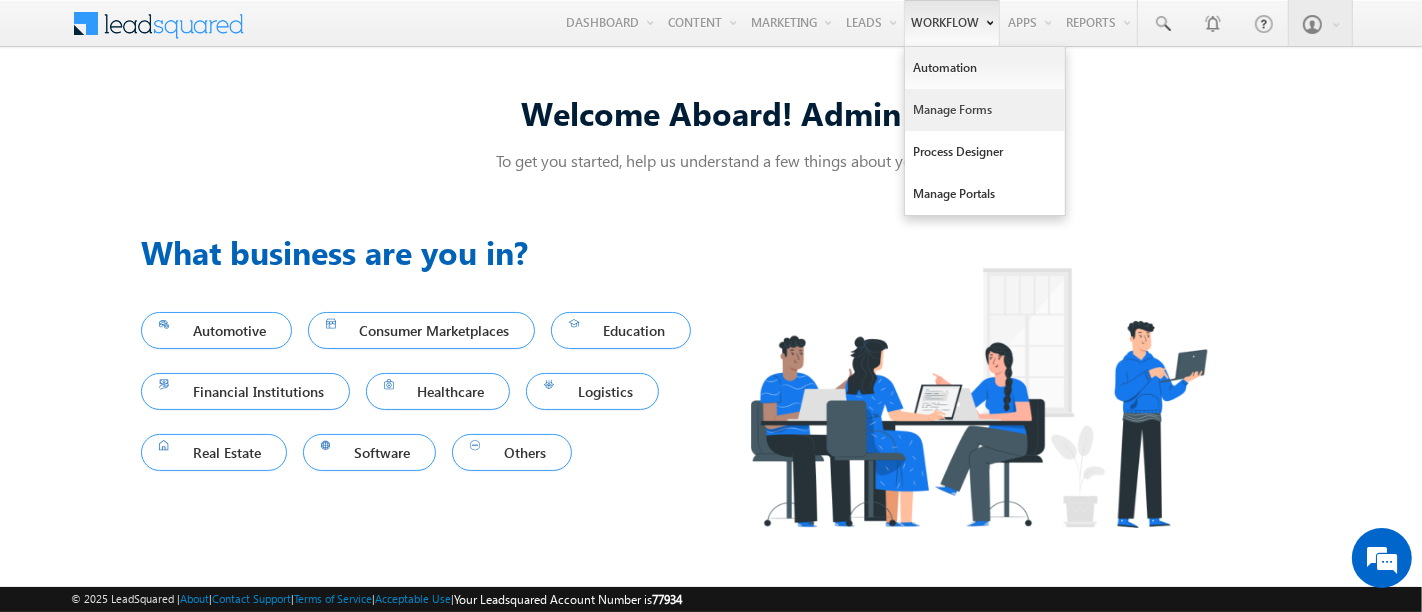 click on "Manage Forms" at bounding box center (985, 110) 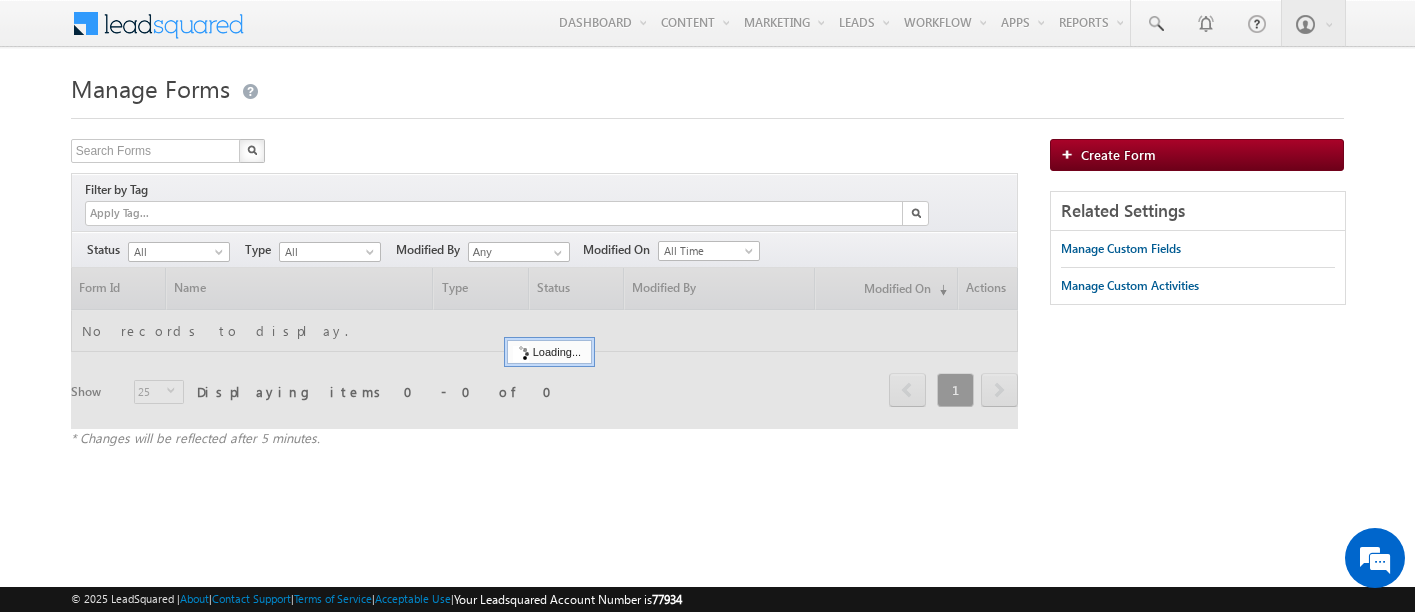 scroll, scrollTop: 0, scrollLeft: 0, axis: both 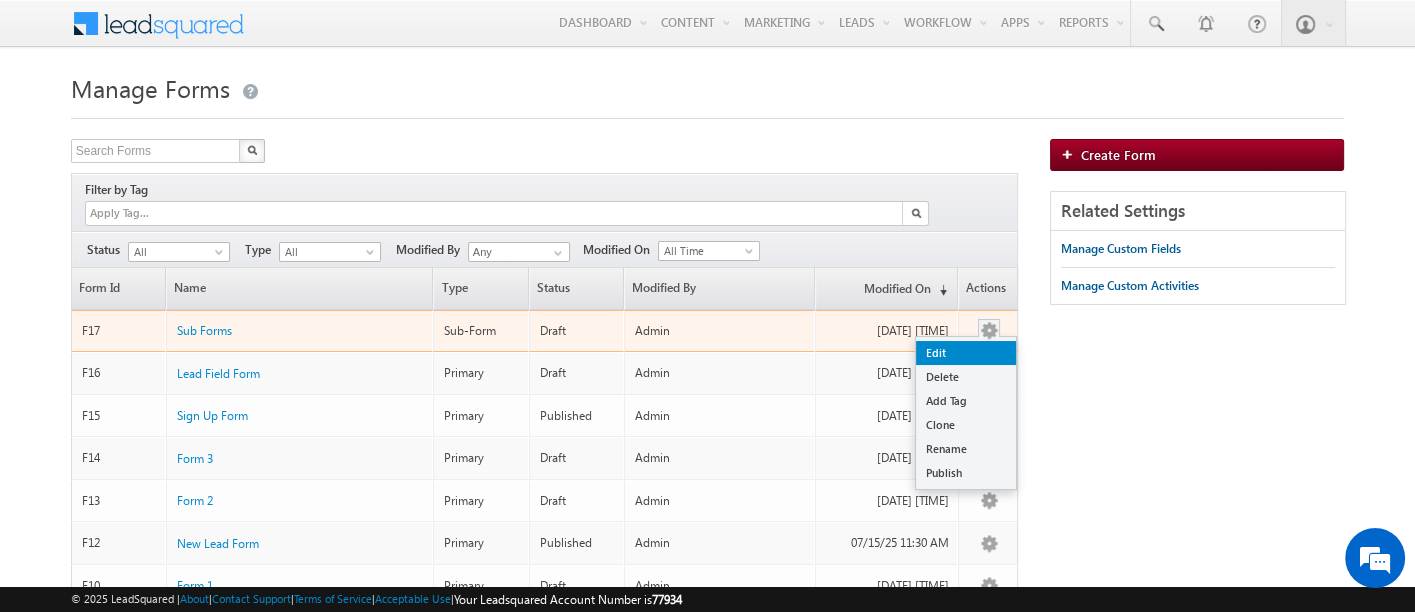 click on "Edit" at bounding box center [966, 353] 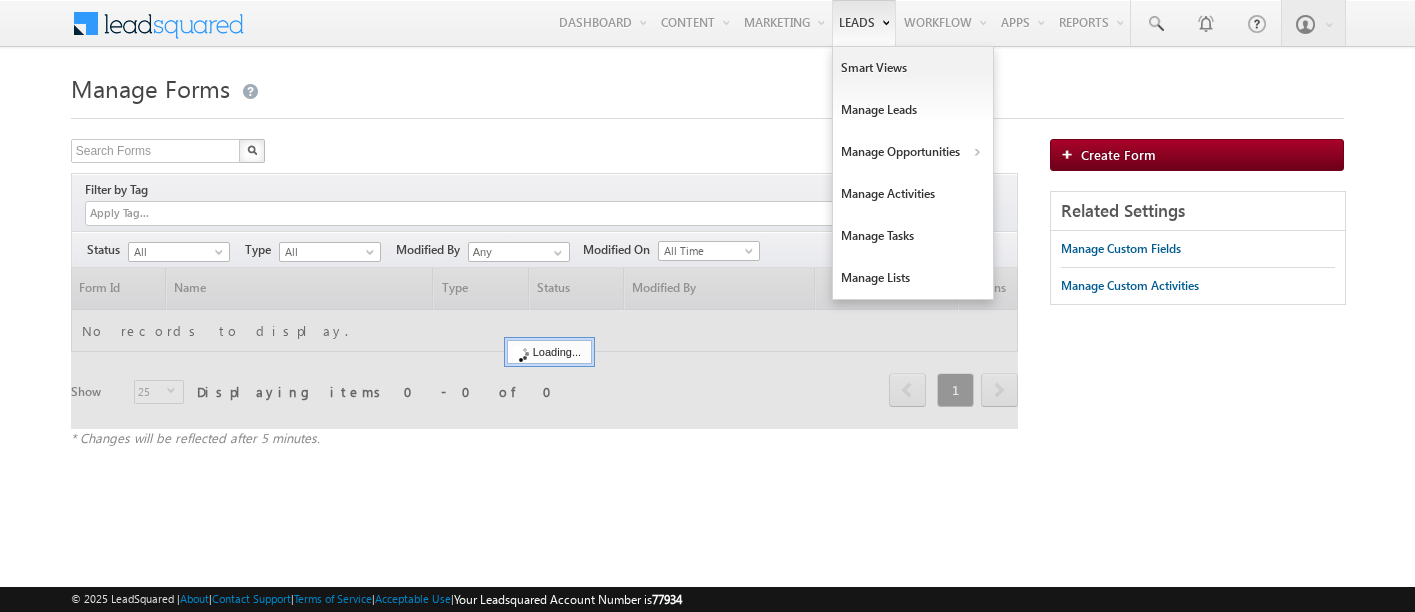 scroll, scrollTop: 0, scrollLeft: 0, axis: both 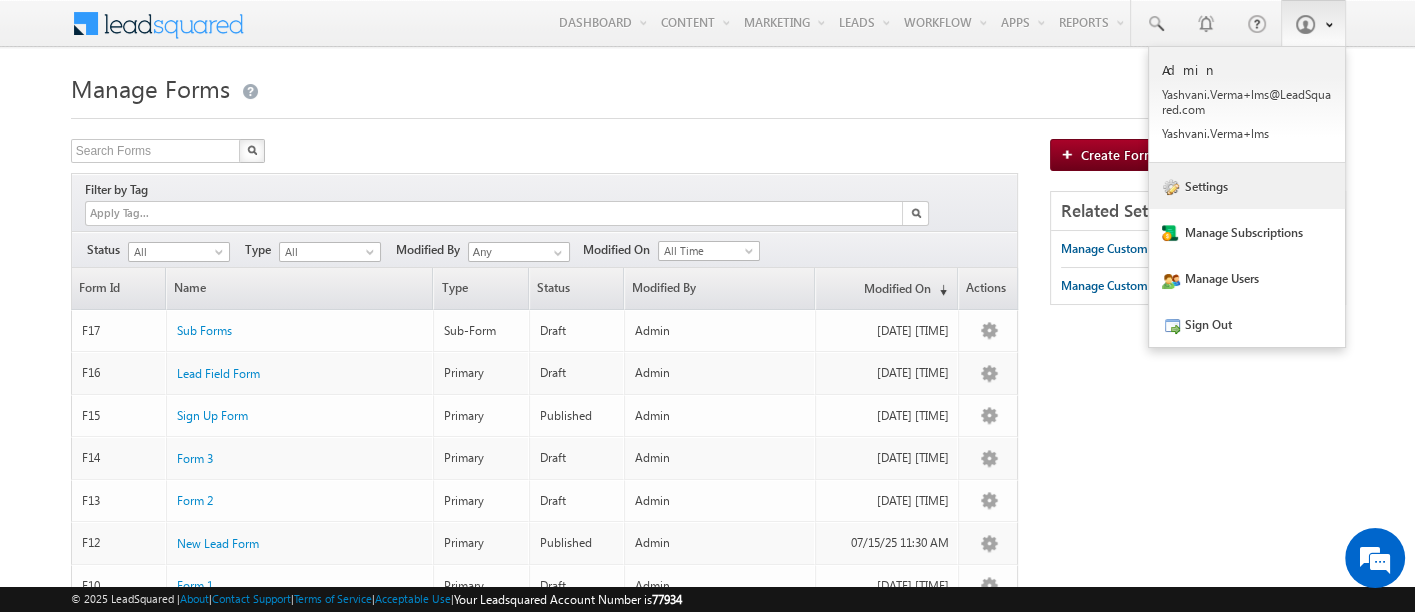 click on "Settings" at bounding box center [1247, 186] 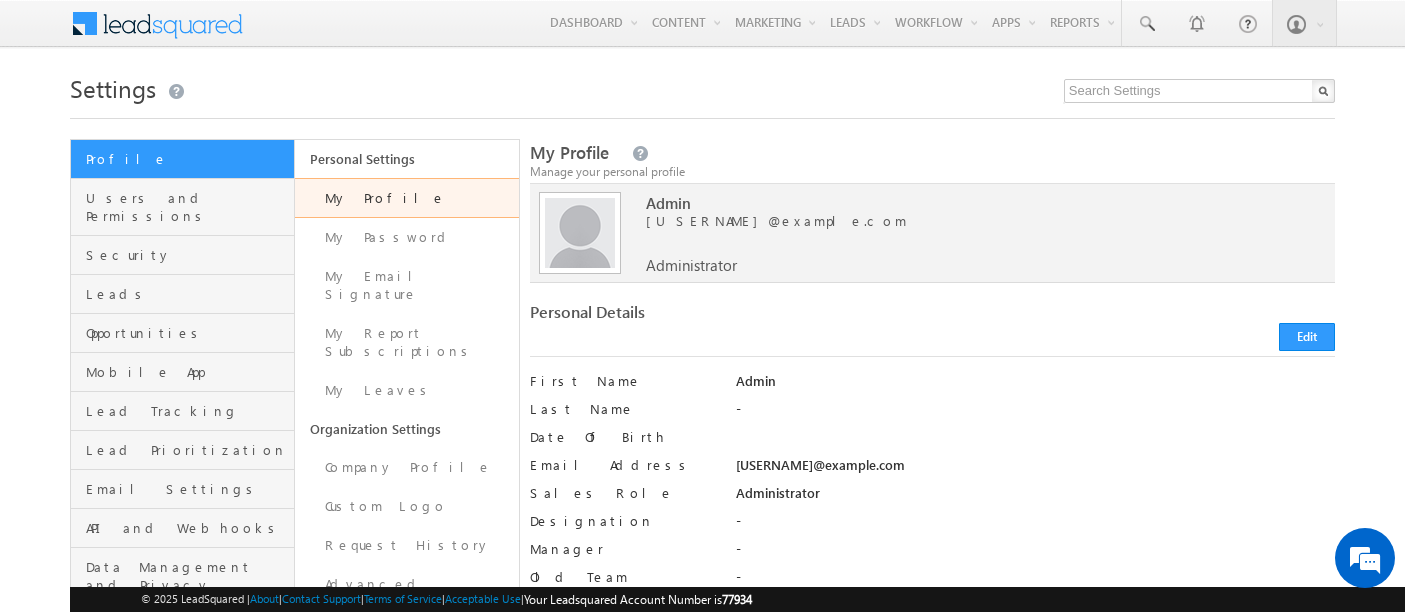 scroll, scrollTop: 0, scrollLeft: 0, axis: both 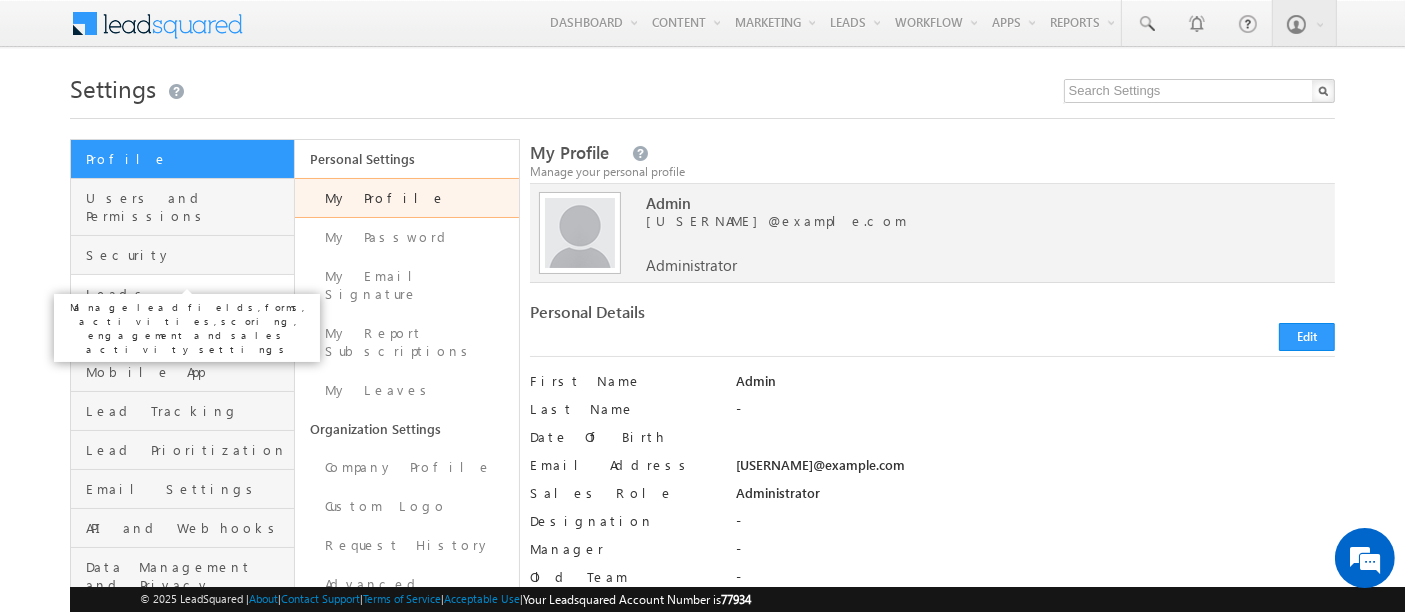 click on "Leads" at bounding box center [187, 294] 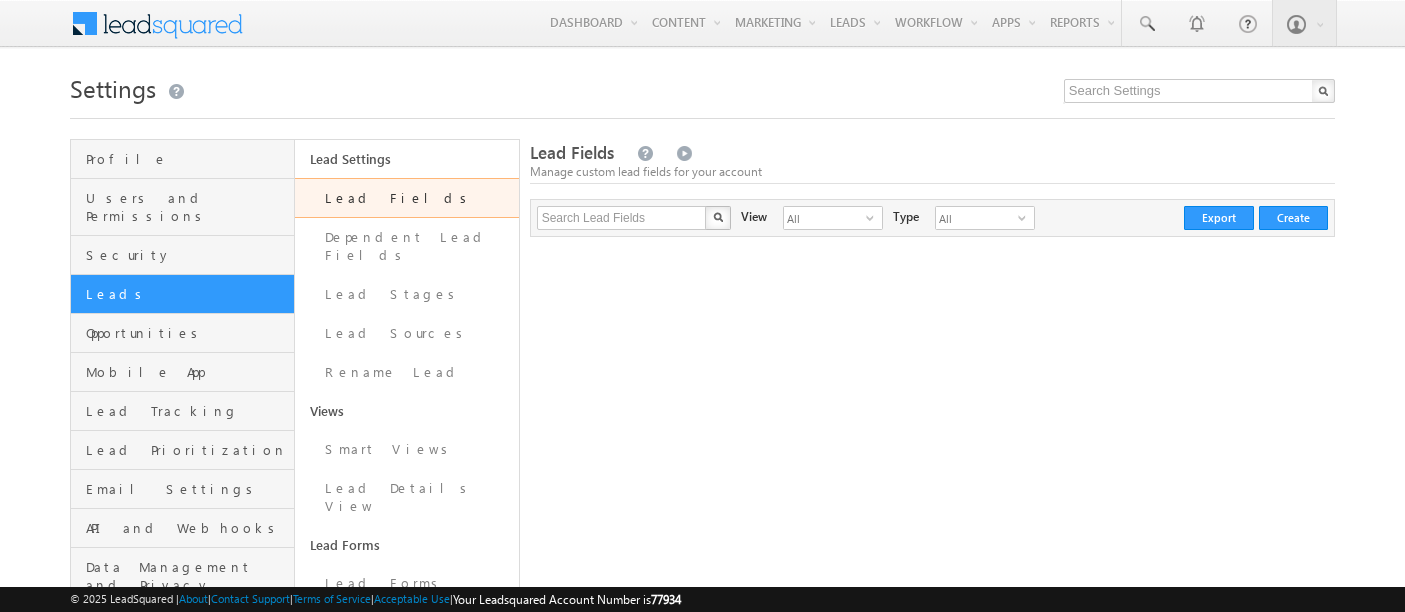 scroll, scrollTop: 0, scrollLeft: 0, axis: both 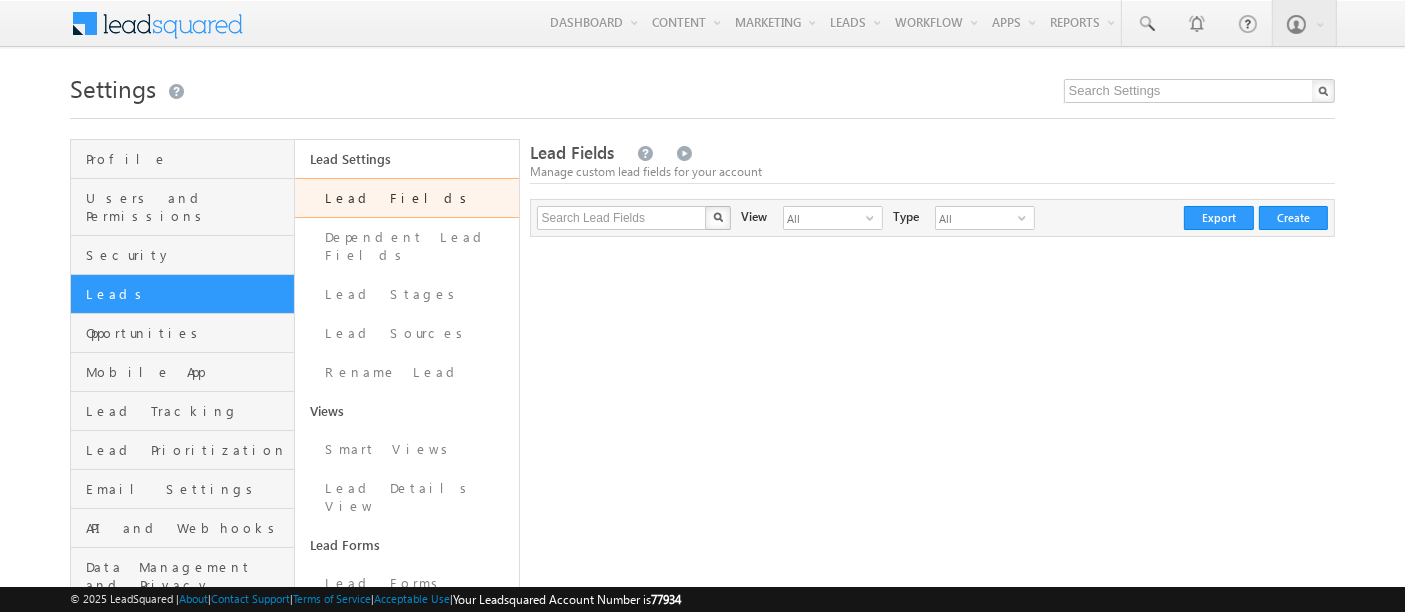 click on "Lead Fields" at bounding box center [407, 198] 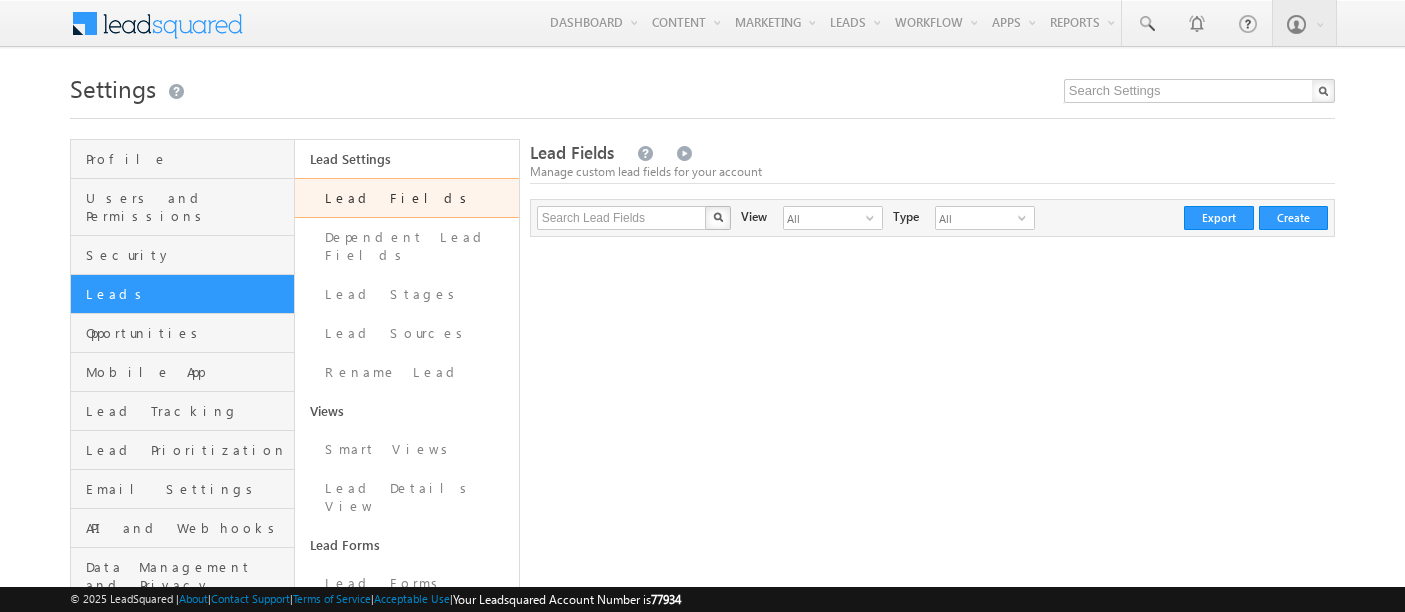 scroll, scrollTop: 0, scrollLeft: 0, axis: both 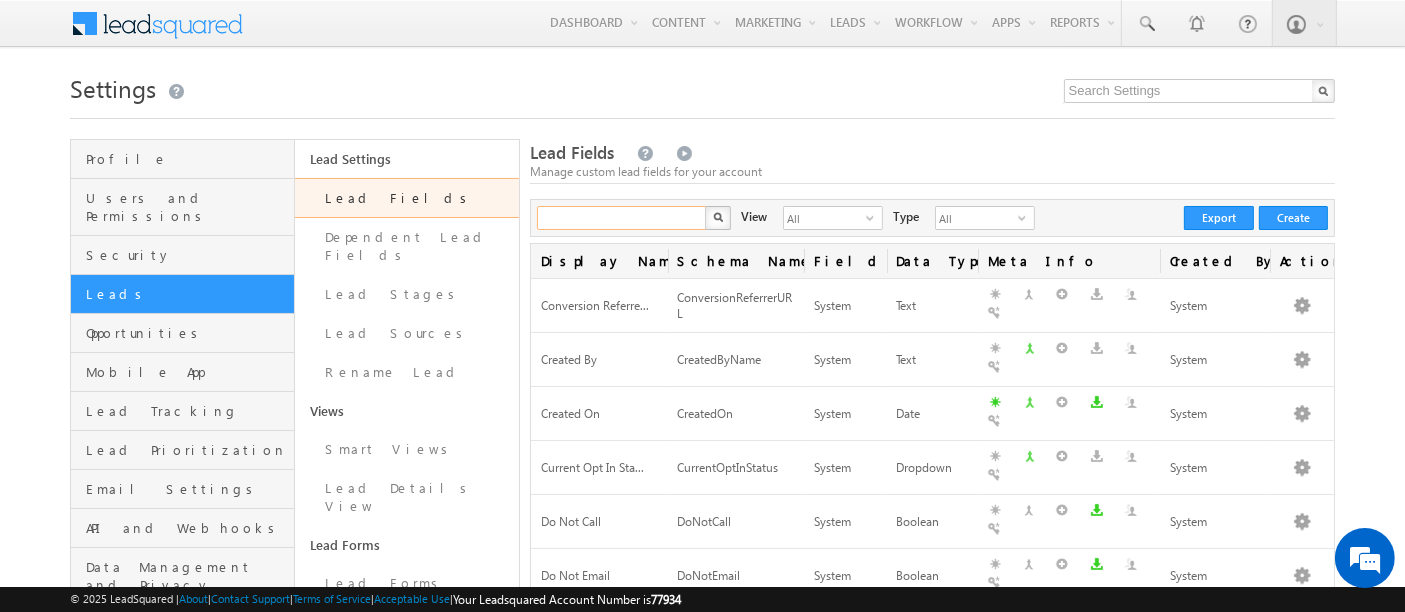 click at bounding box center [622, 218] 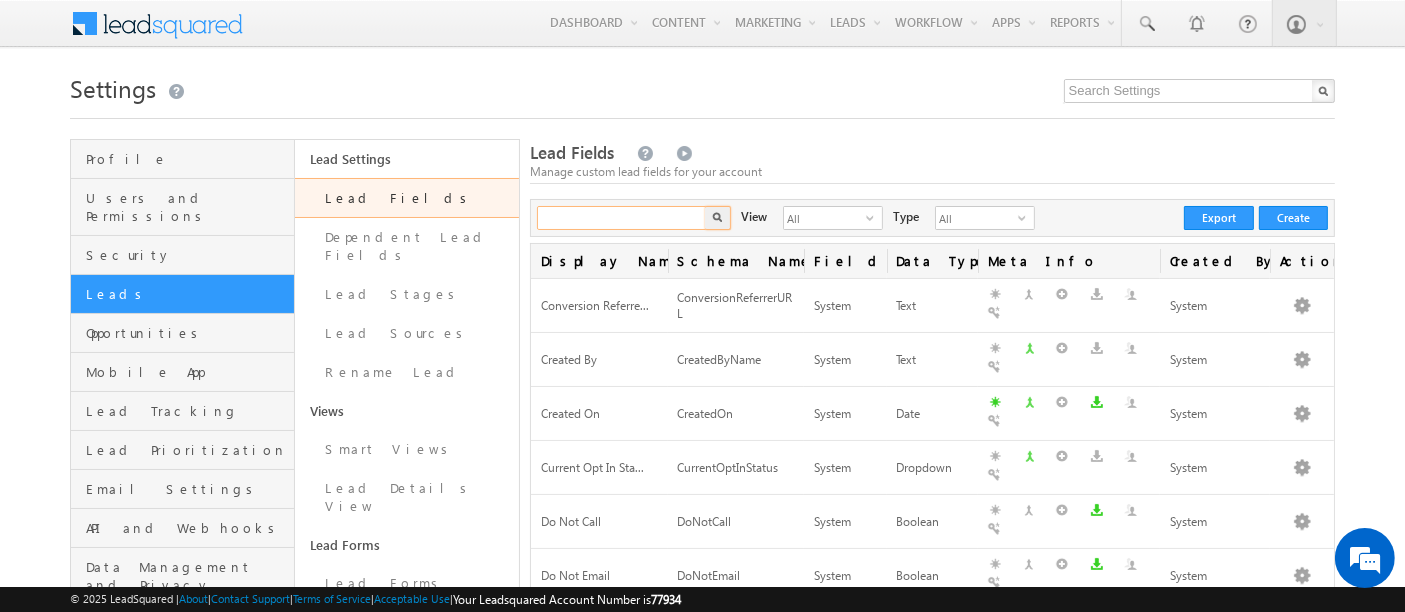 scroll, scrollTop: 0, scrollLeft: 0, axis: both 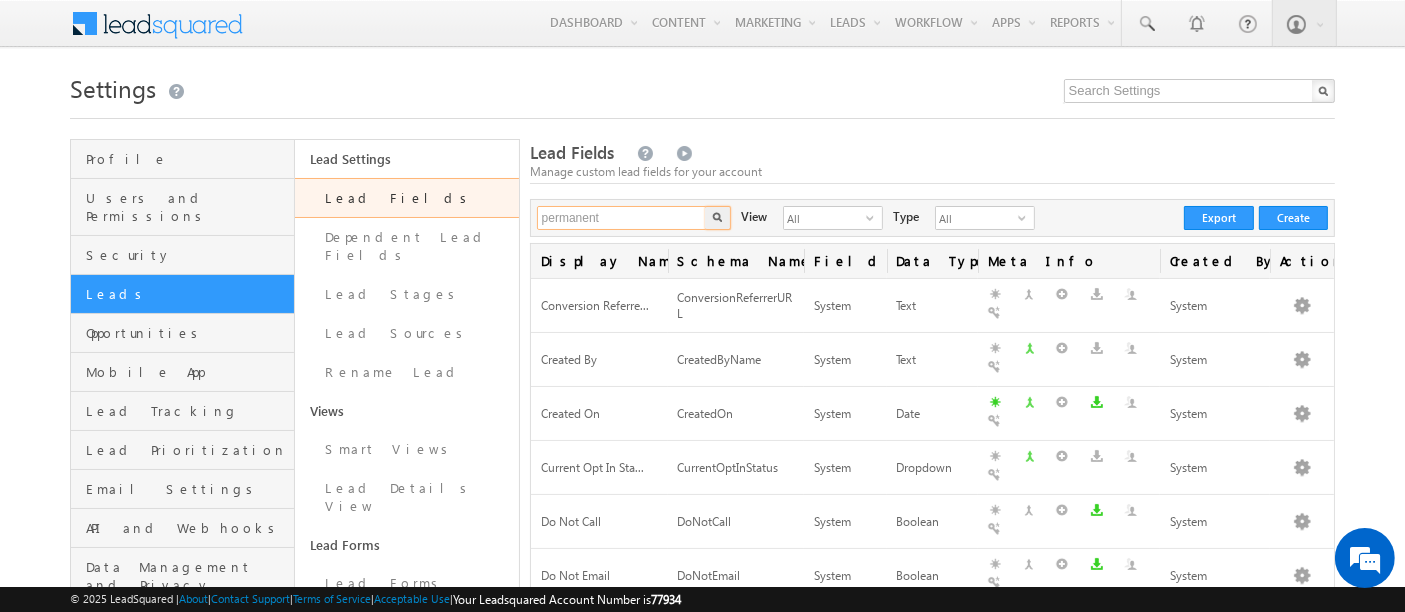 type on "permanent" 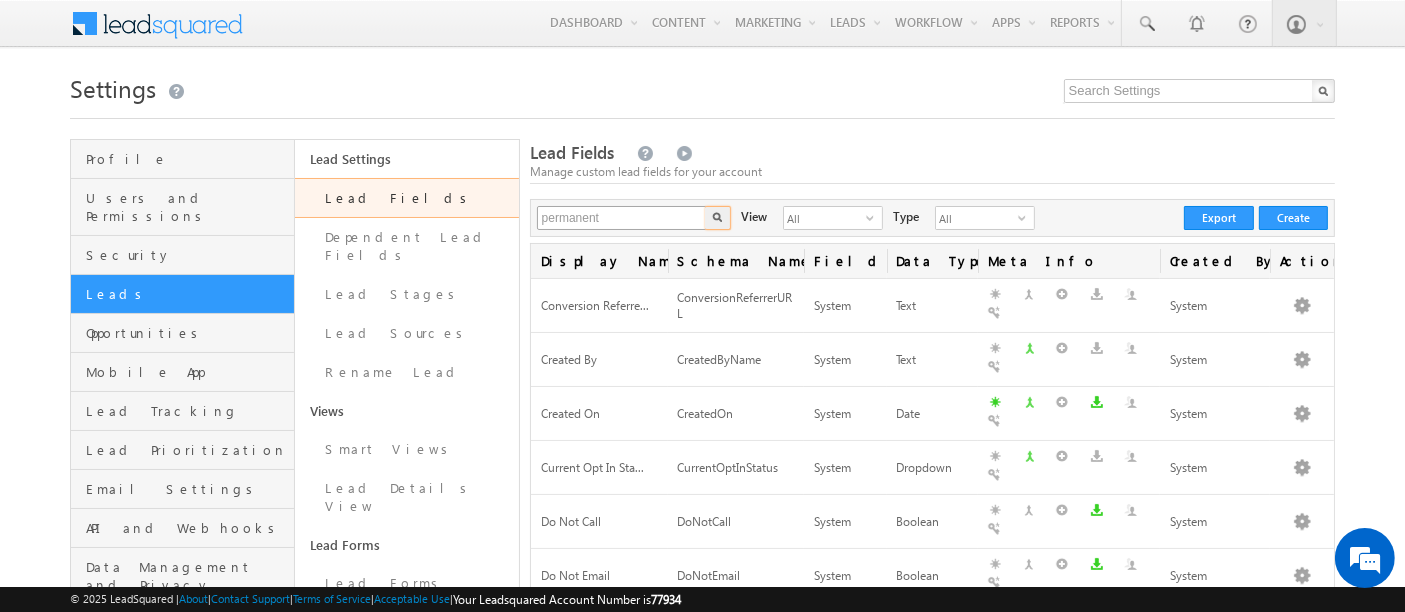 click at bounding box center [718, 218] 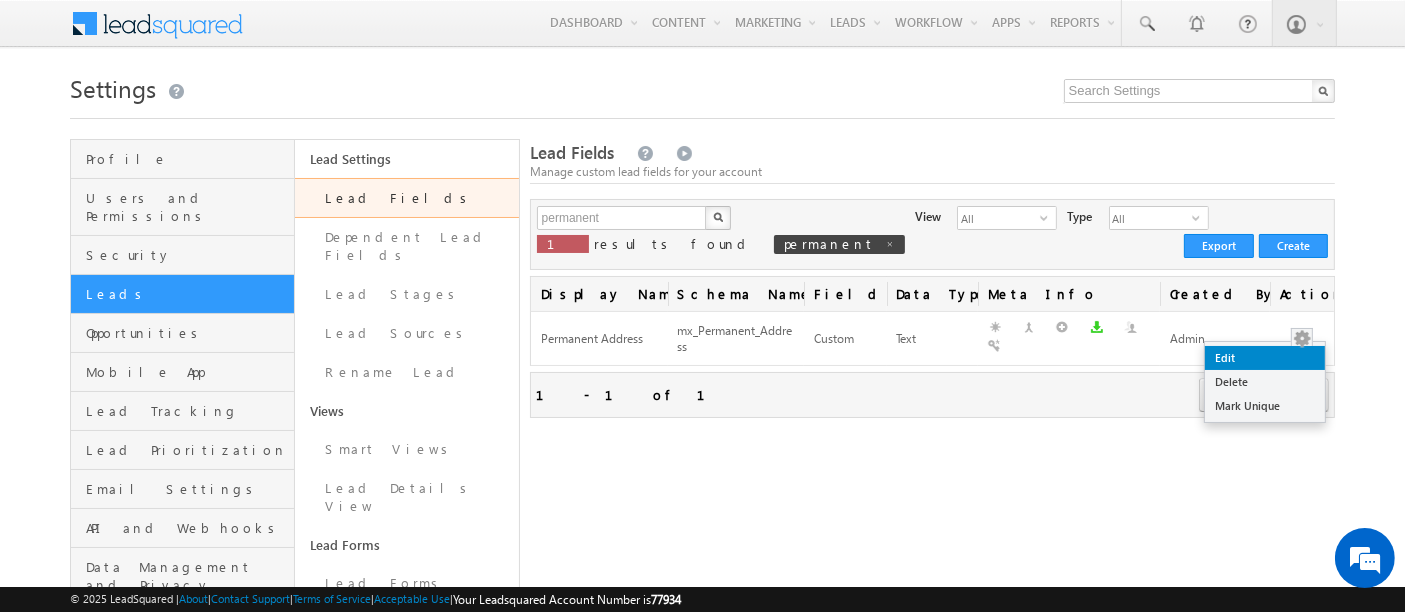 click on "Edit" at bounding box center (1265, 358) 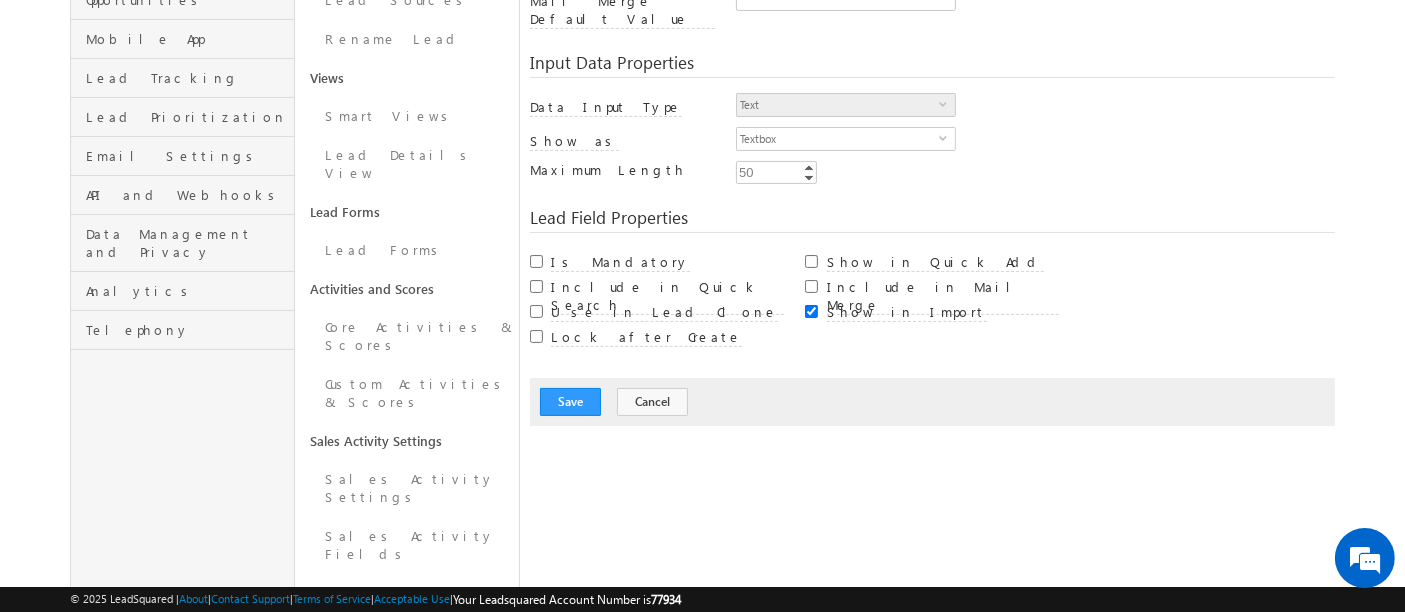 scroll, scrollTop: 0, scrollLeft: 0, axis: both 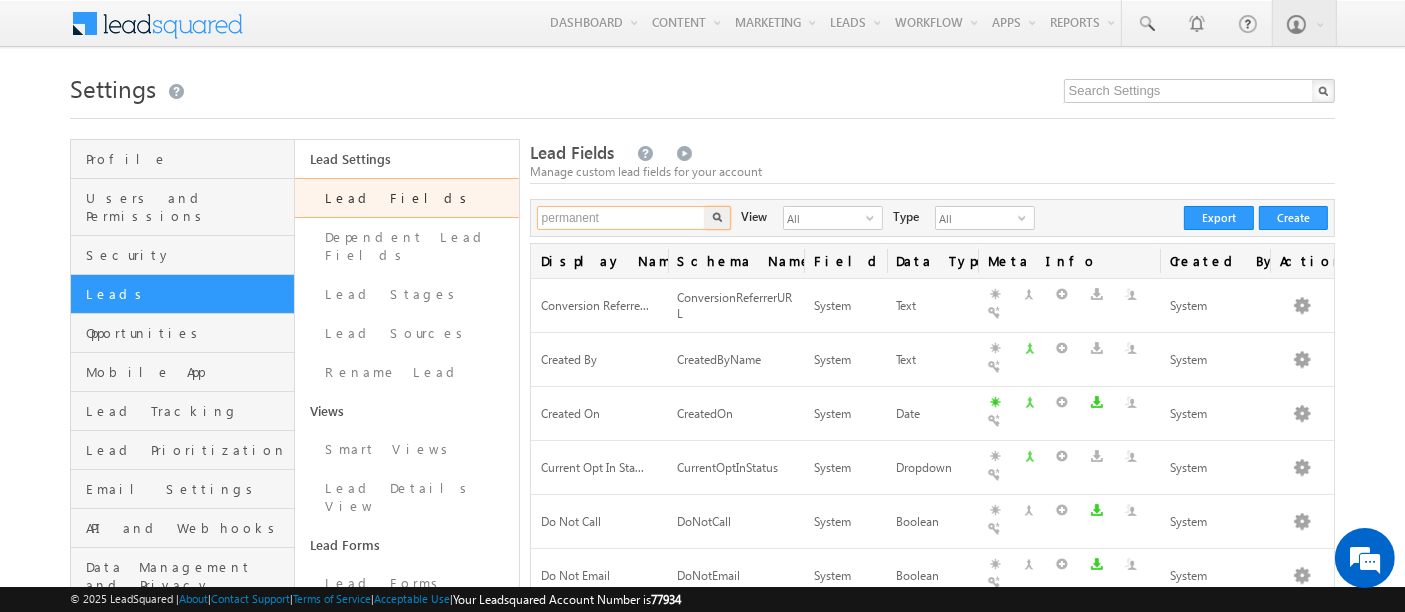 drag, startPoint x: 626, startPoint y: 217, endPoint x: 501, endPoint y: 212, distance: 125.09996 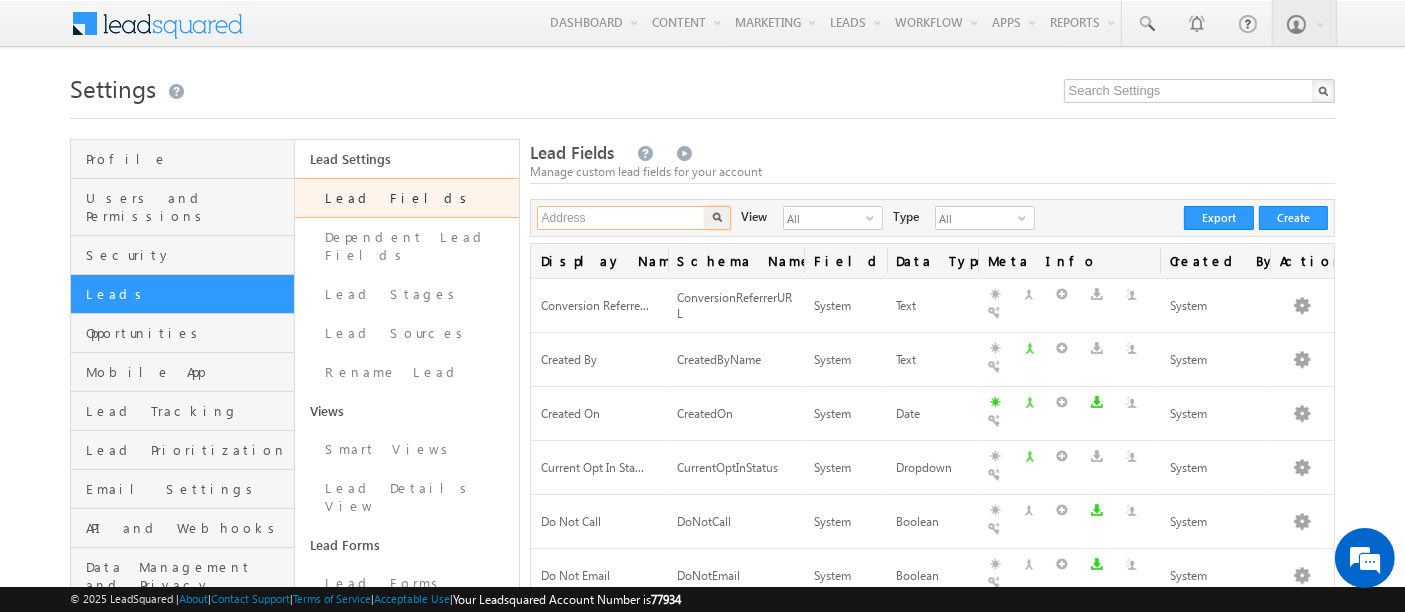 type on "Address" 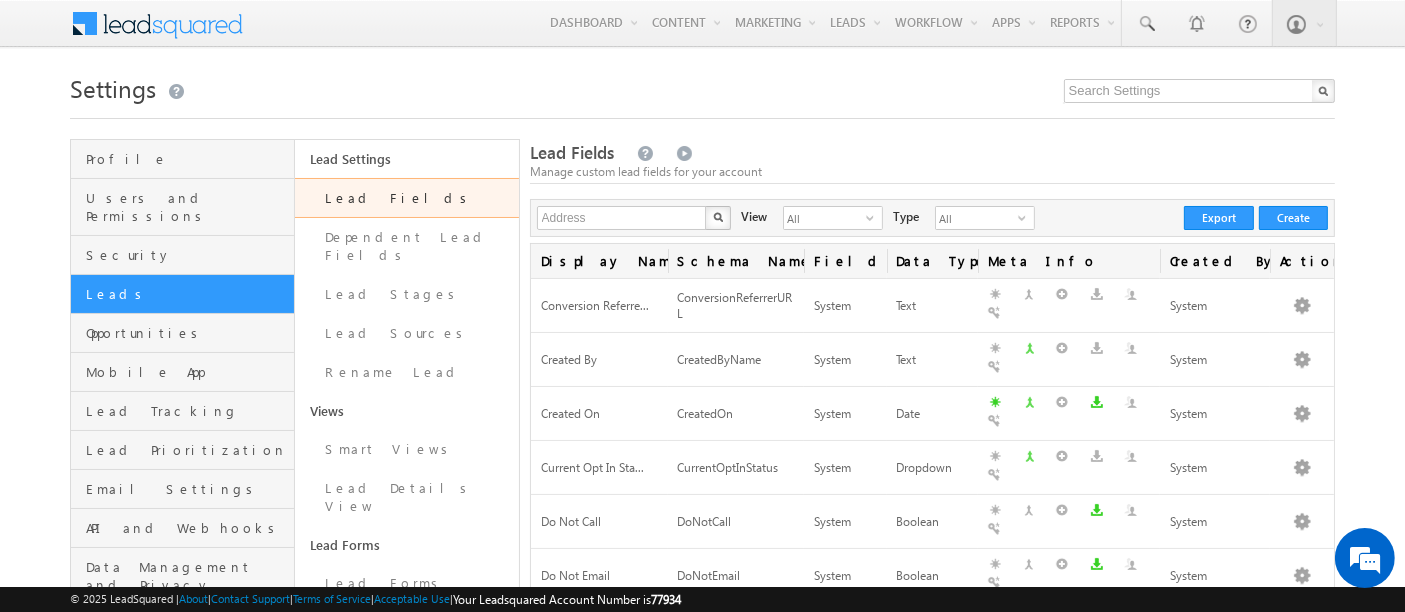 click at bounding box center (718, 217) 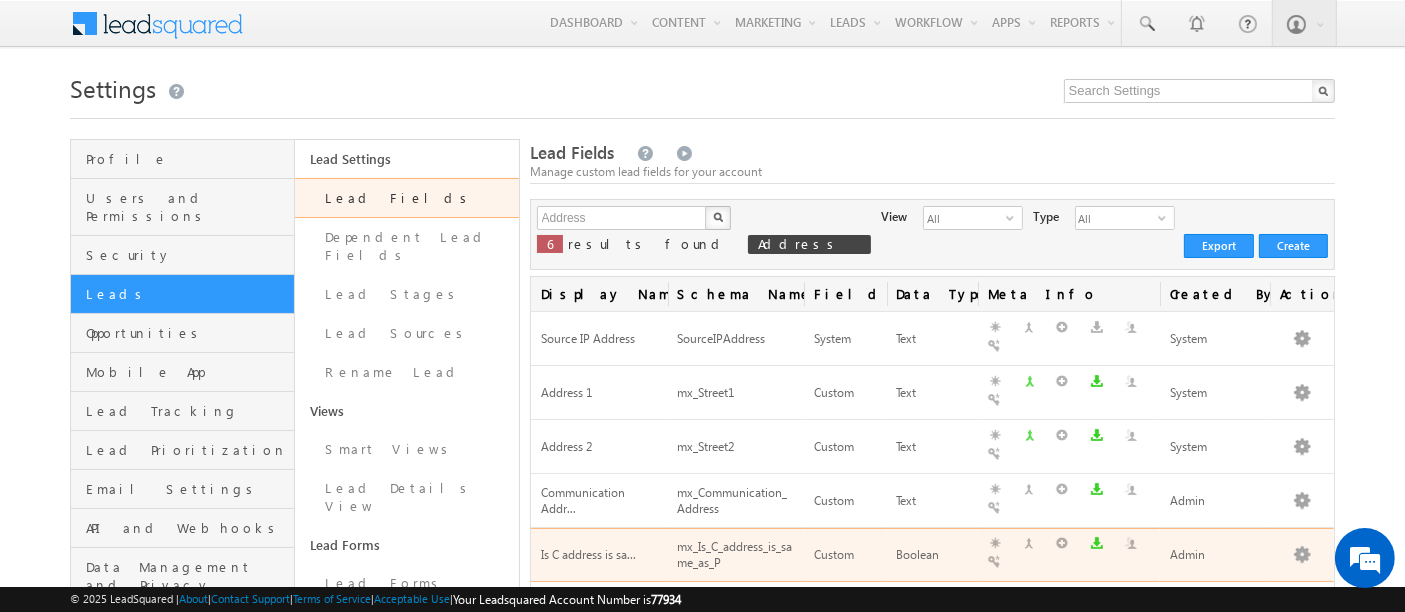 scroll, scrollTop: 111, scrollLeft: 0, axis: vertical 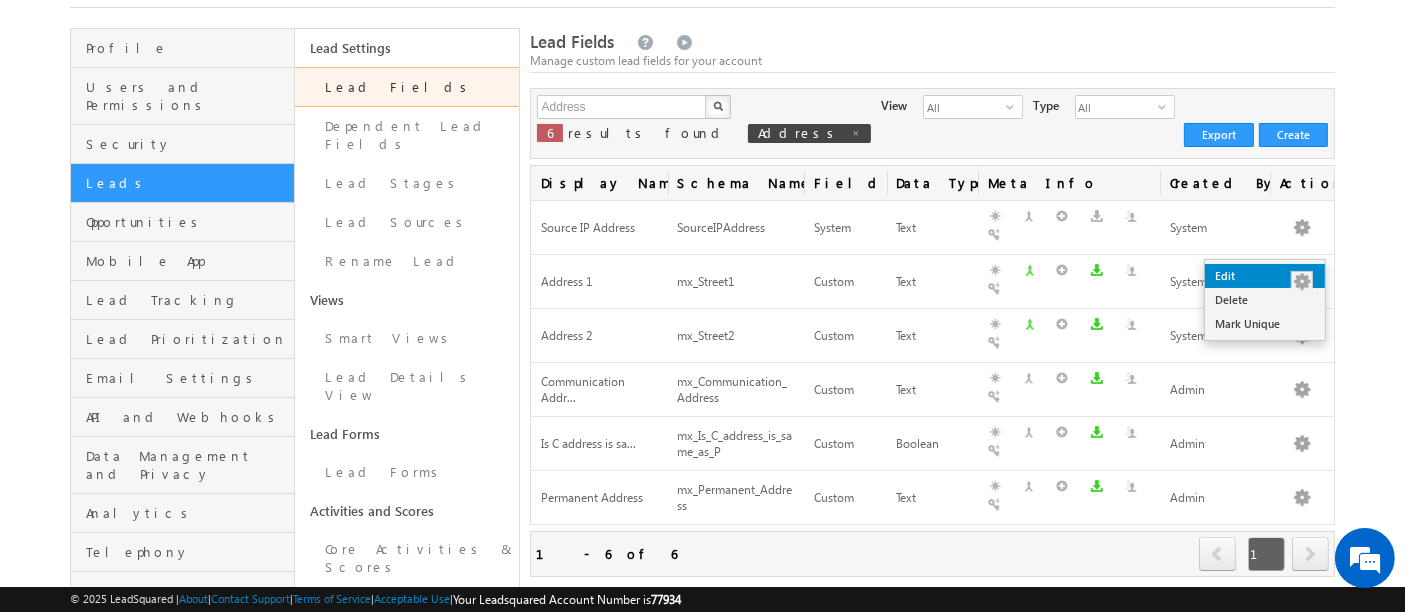 click on "Edit" at bounding box center [1265, 276] 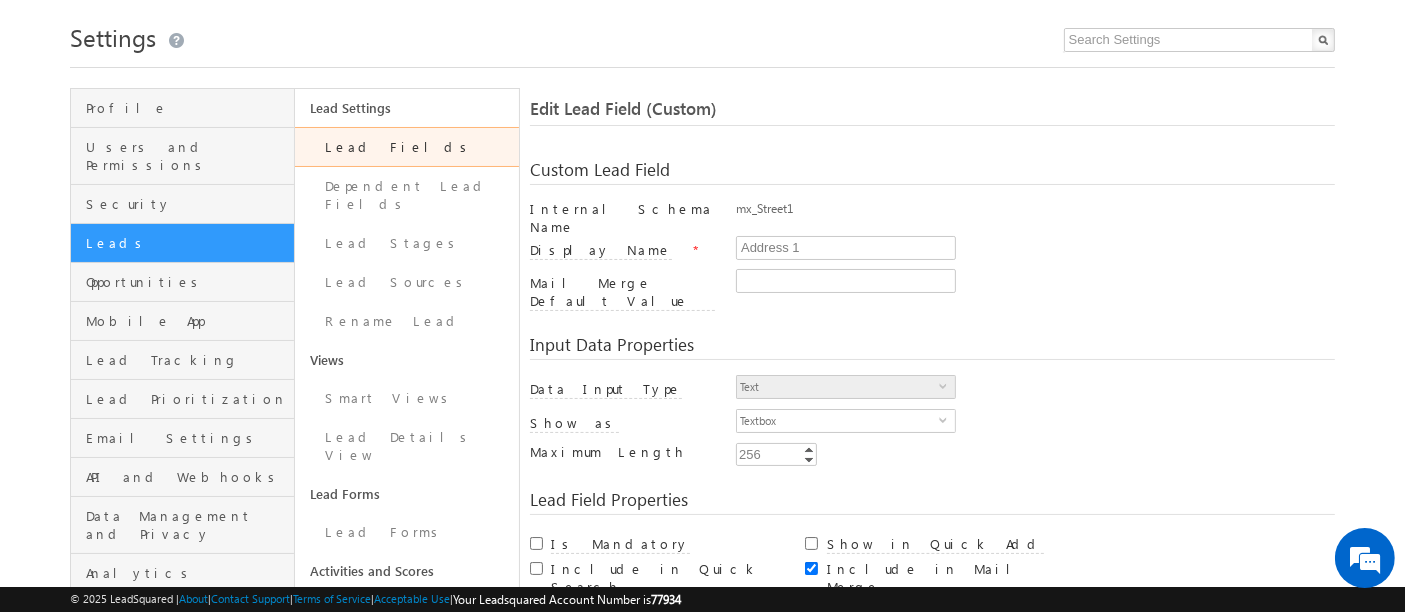 scroll, scrollTop: 0, scrollLeft: 0, axis: both 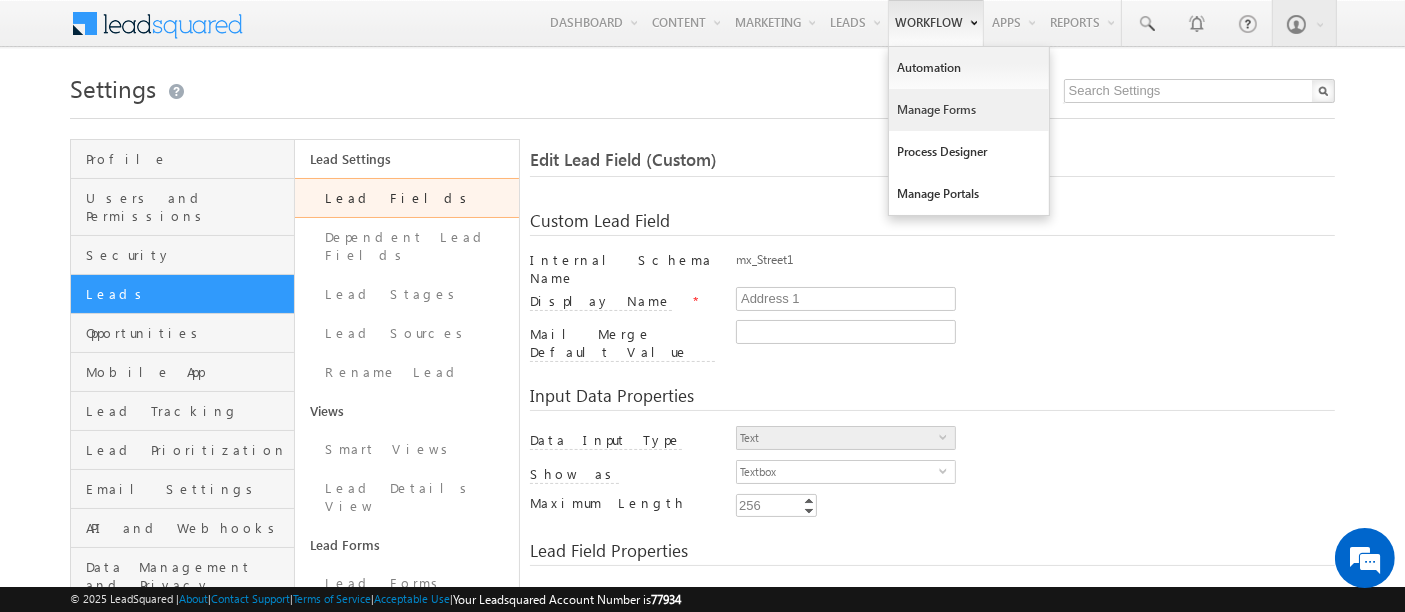 click on "Manage Forms" at bounding box center (969, 110) 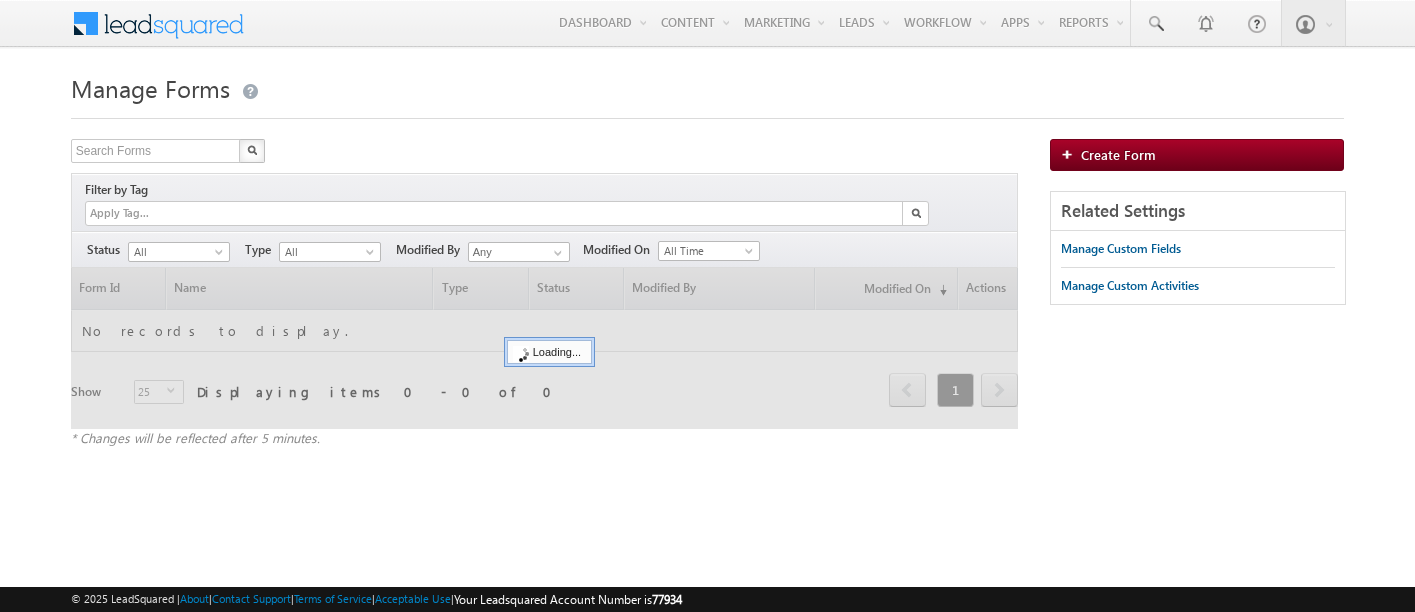scroll, scrollTop: 0, scrollLeft: 0, axis: both 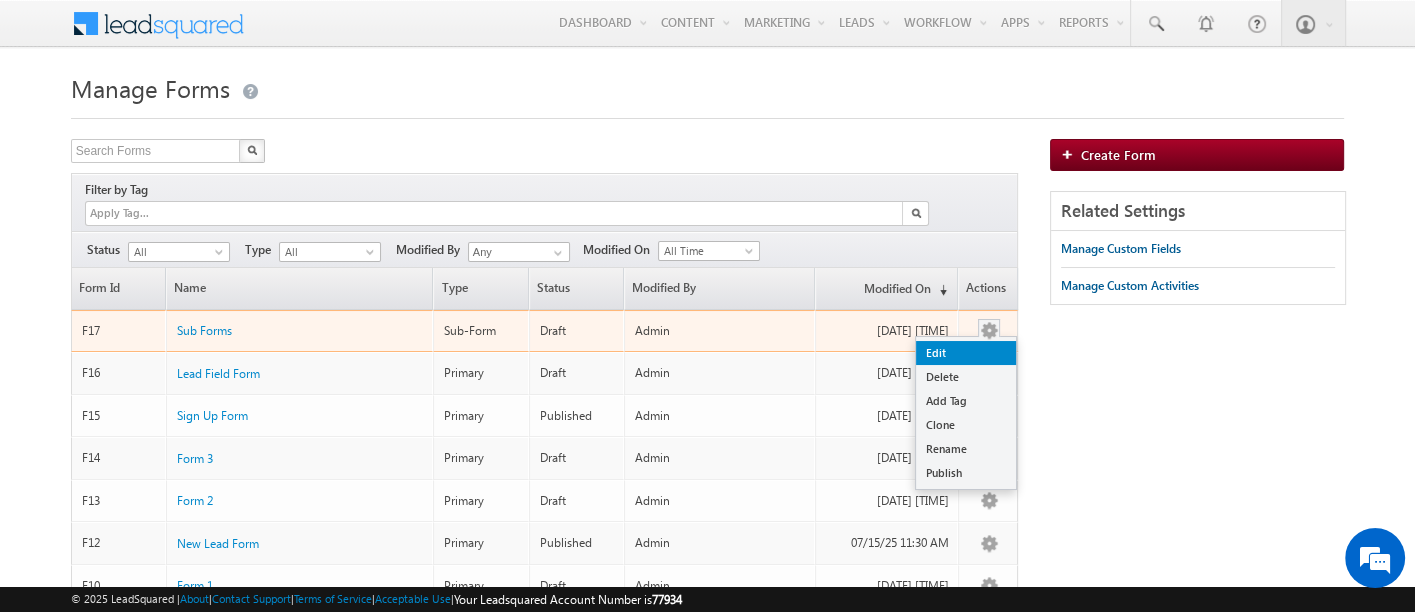 click on "Edit" at bounding box center (966, 353) 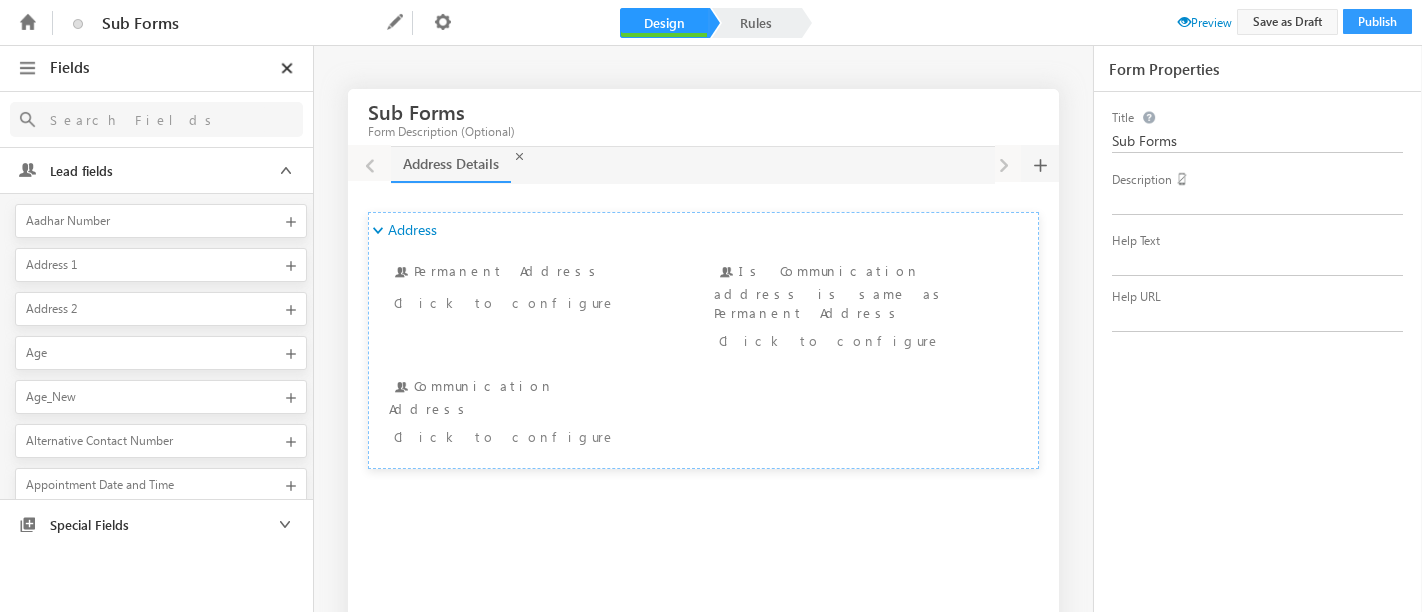scroll, scrollTop: 0, scrollLeft: 0, axis: both 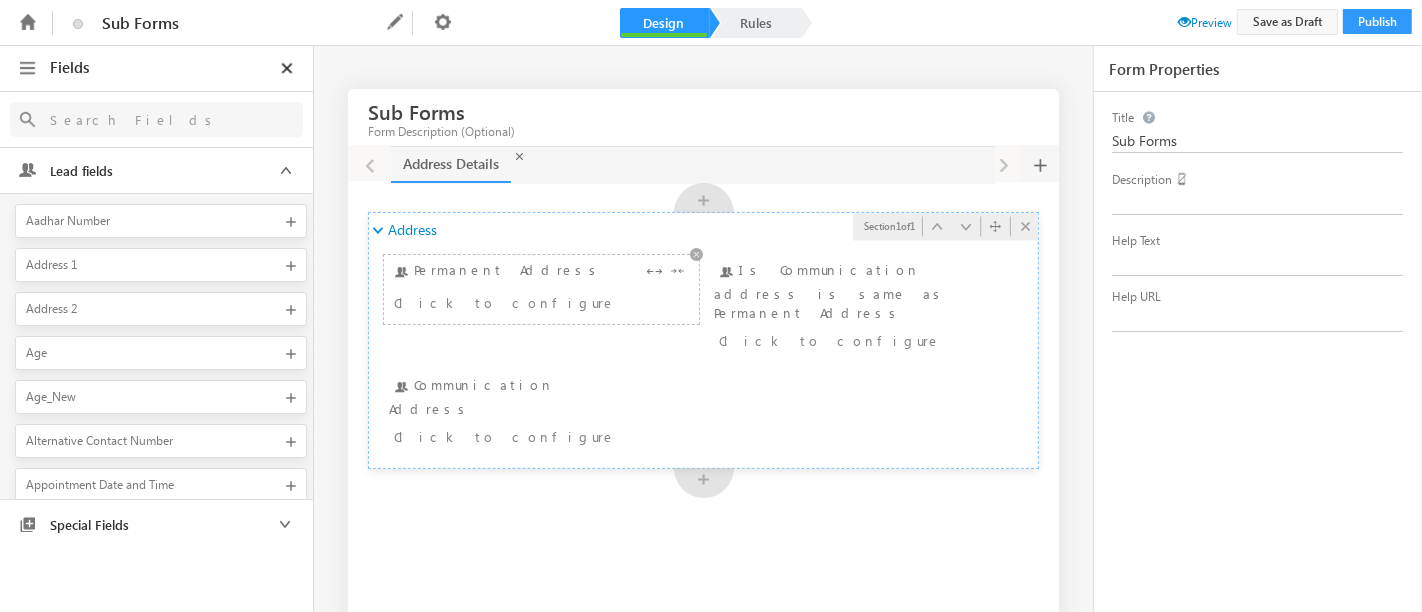 click on "Click to configure" at bounding box center (516, 302) 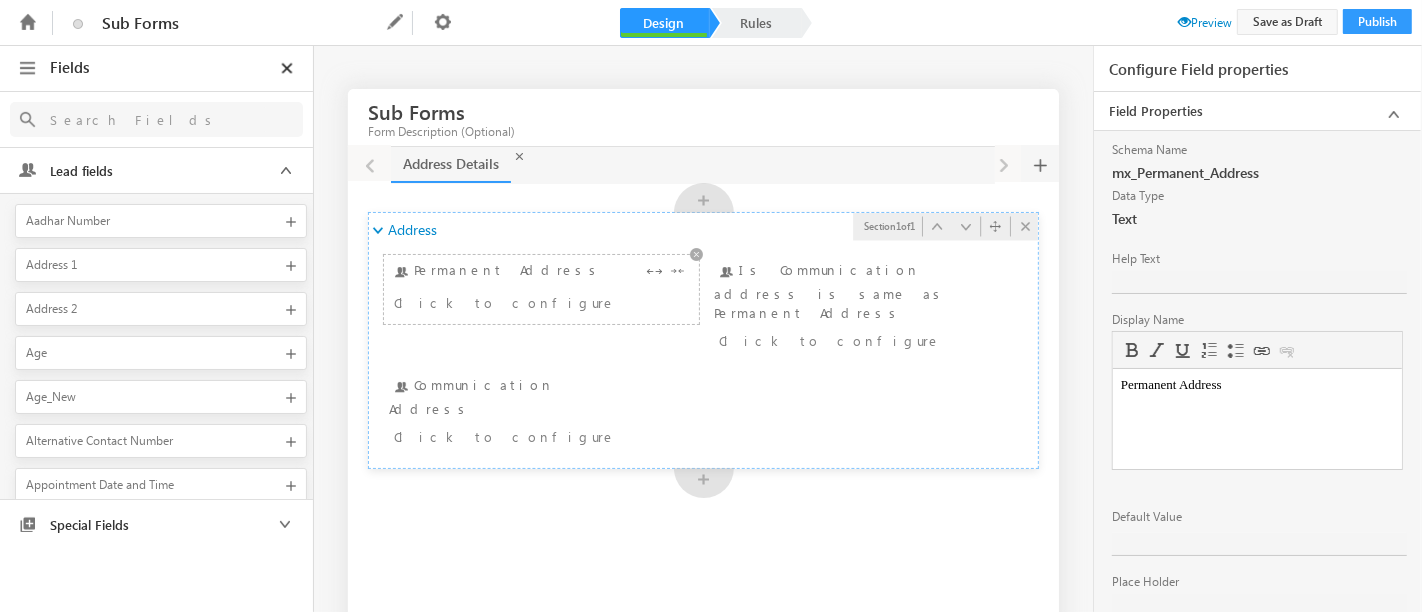 scroll, scrollTop: 0, scrollLeft: 0, axis: both 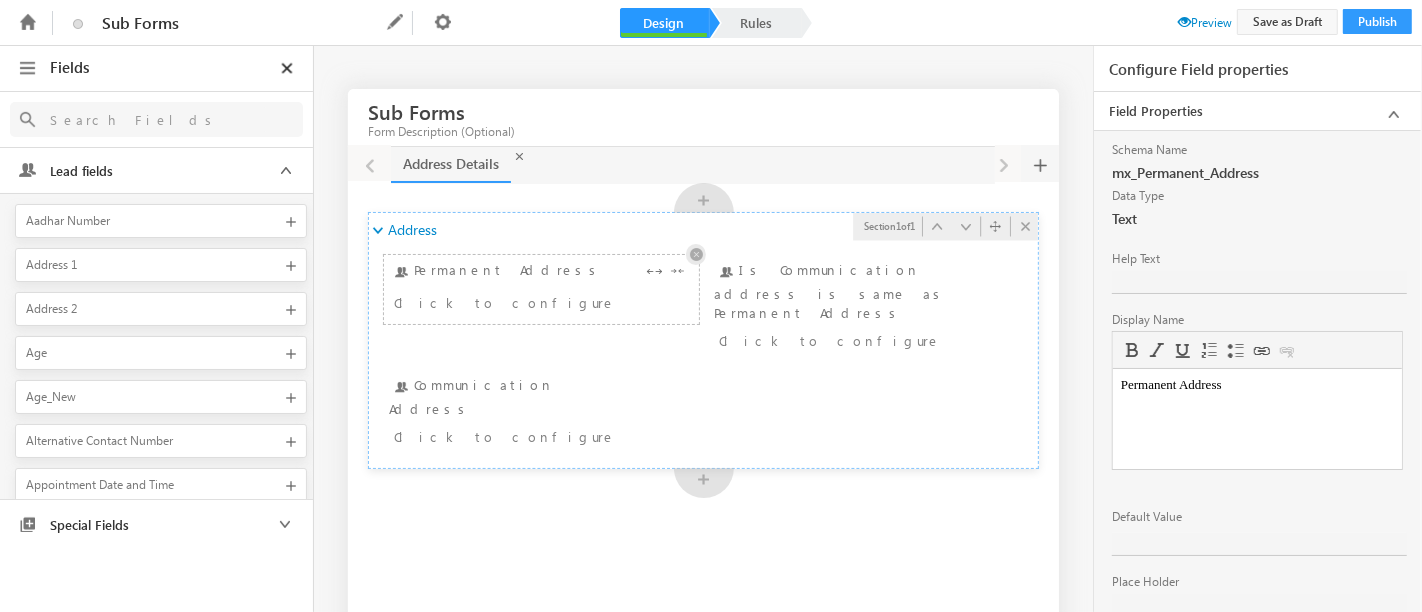 click at bounding box center (696, 254) 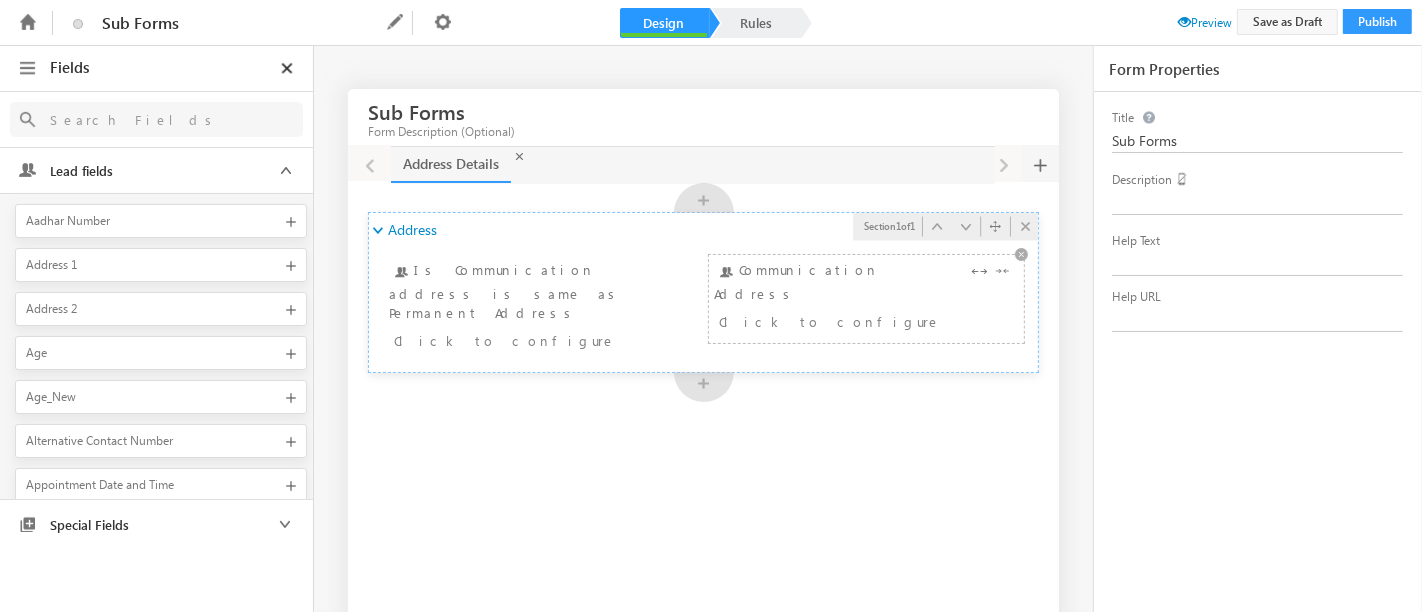 click on "Communication Address Click to configure" at bounding box center (866, 299) 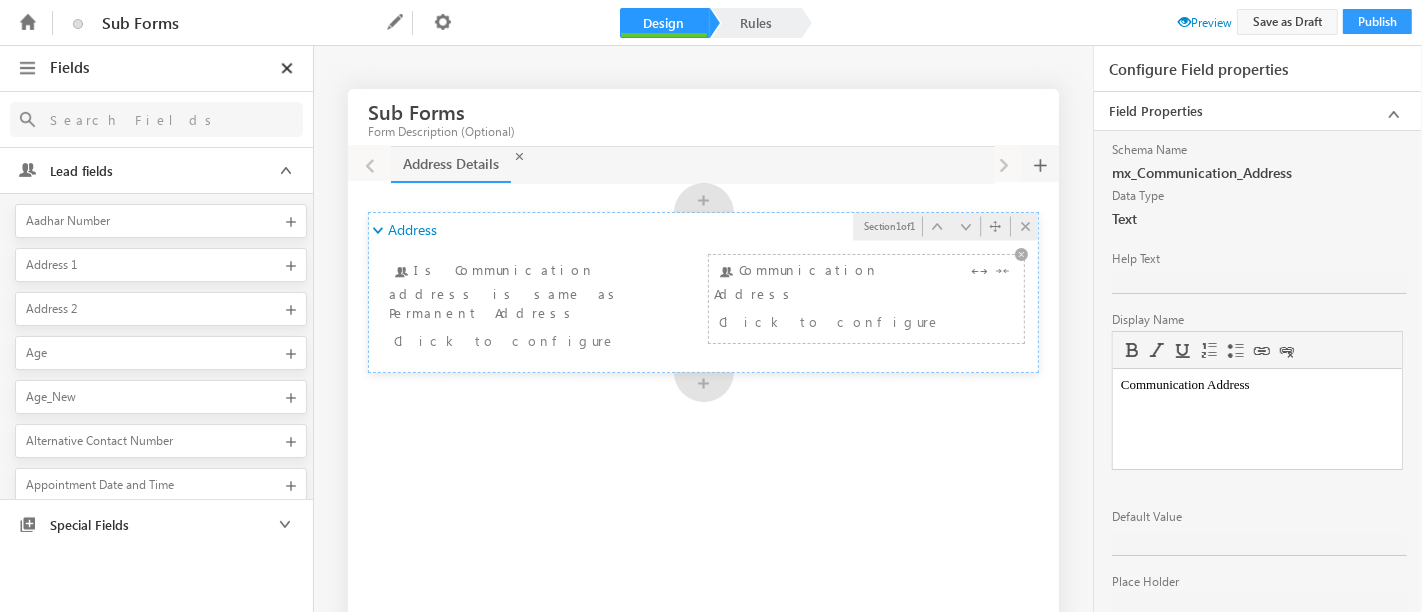 scroll, scrollTop: 0, scrollLeft: 0, axis: both 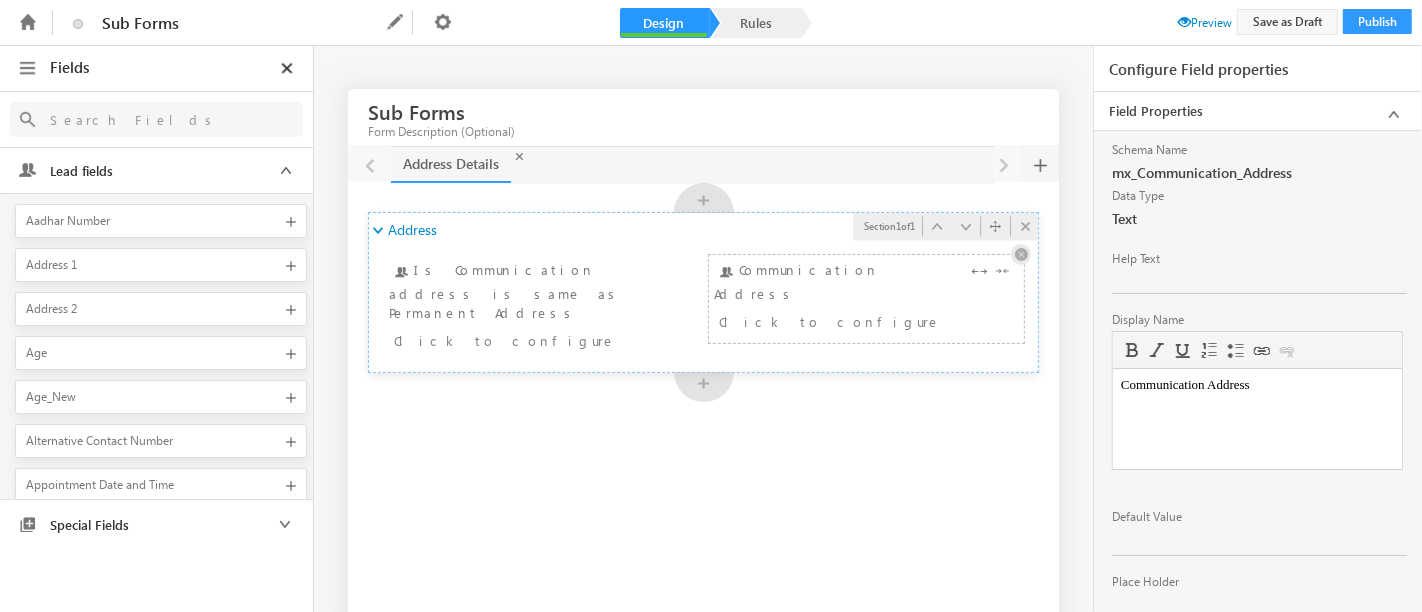click at bounding box center [1021, 254] 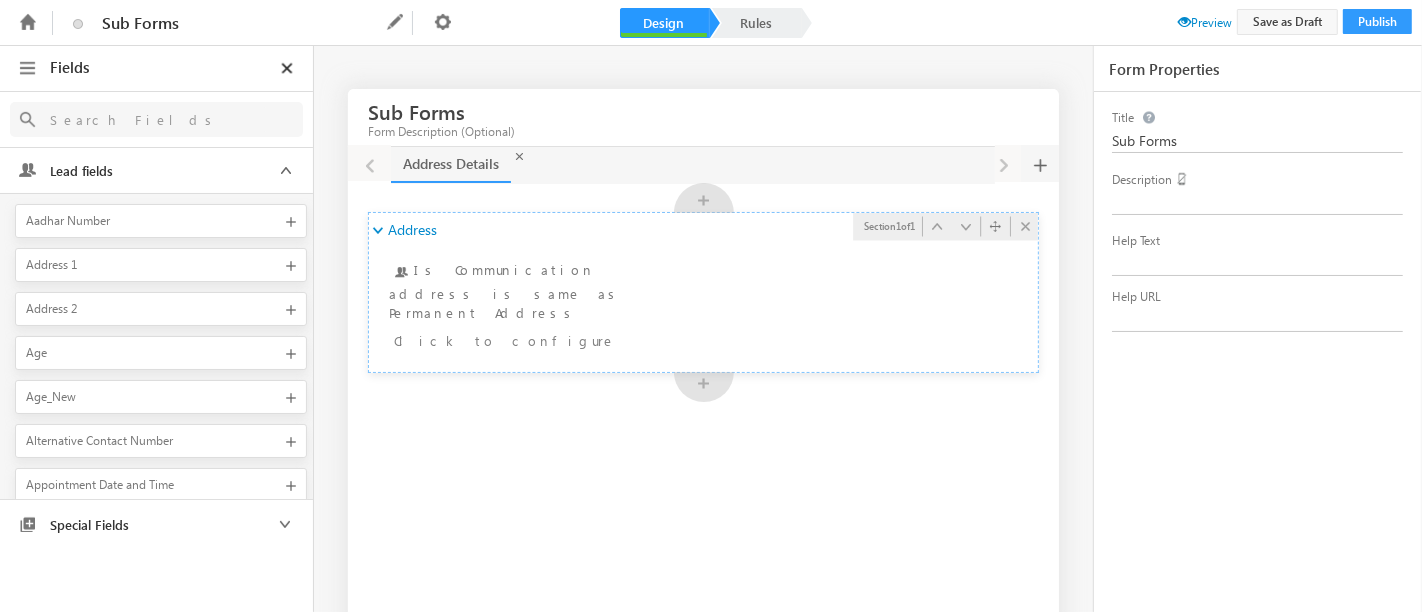 click at bounding box center [153, 119] 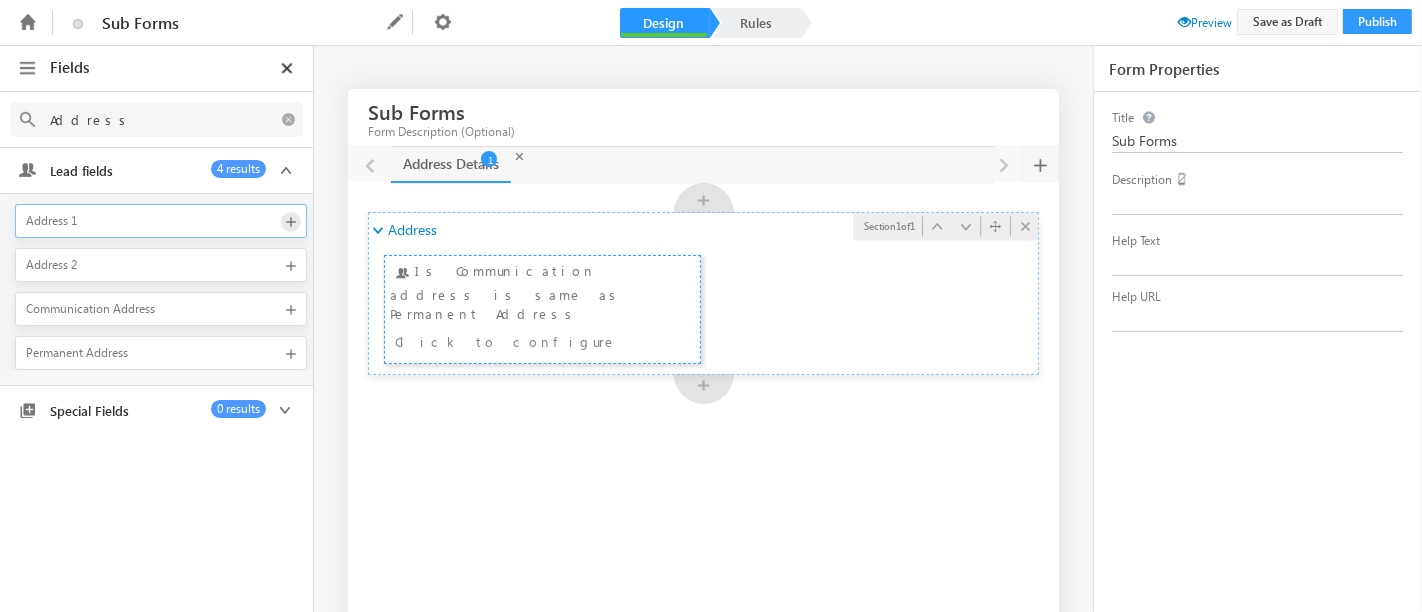 click at bounding box center [291, 222] 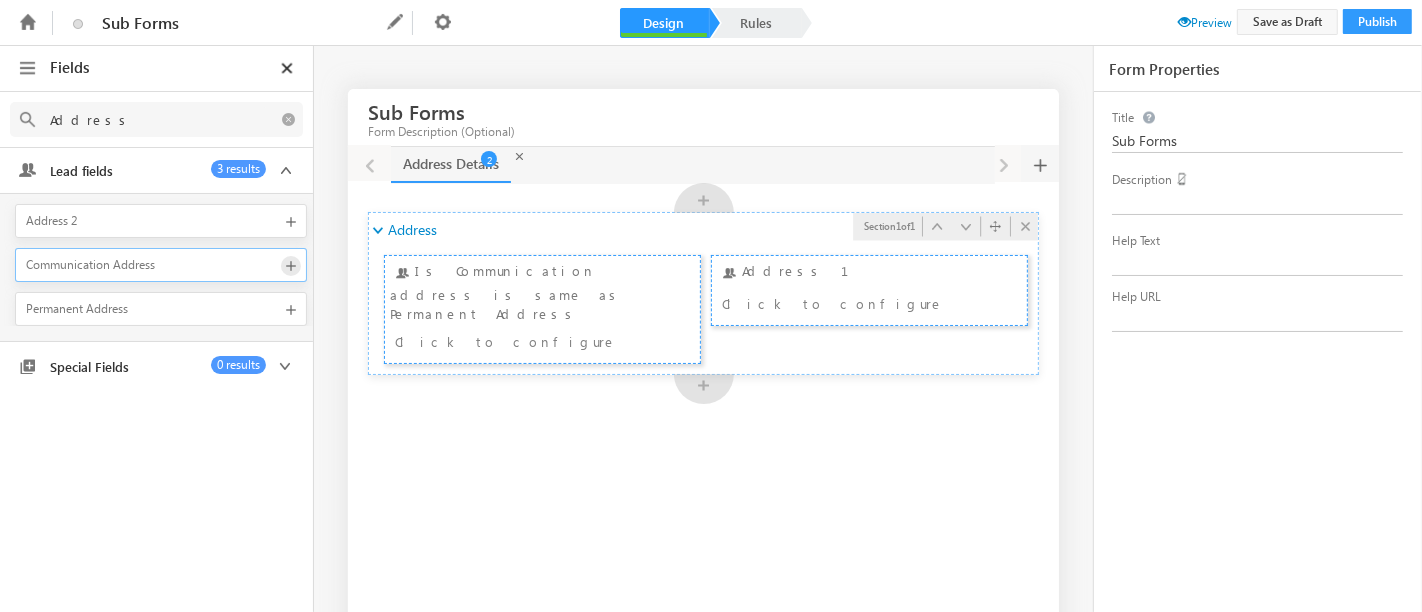 click at bounding box center (291, 266) 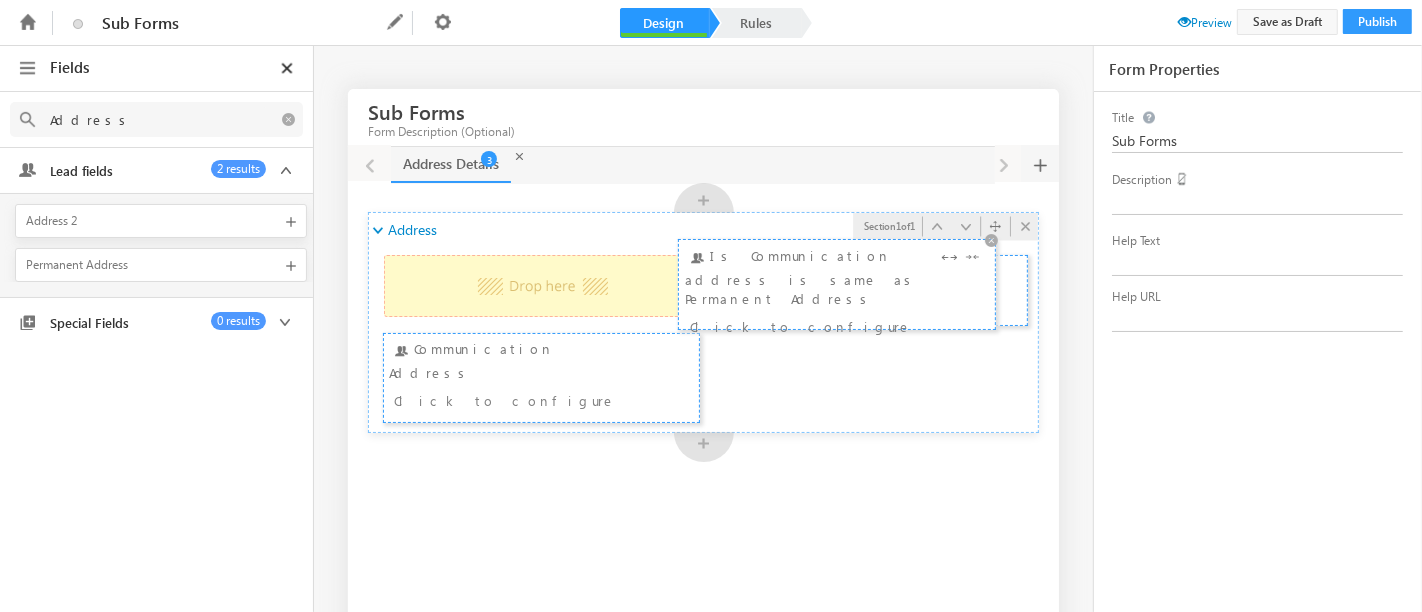 drag, startPoint x: 516, startPoint y: 303, endPoint x: 696, endPoint y: 288, distance: 180.62392 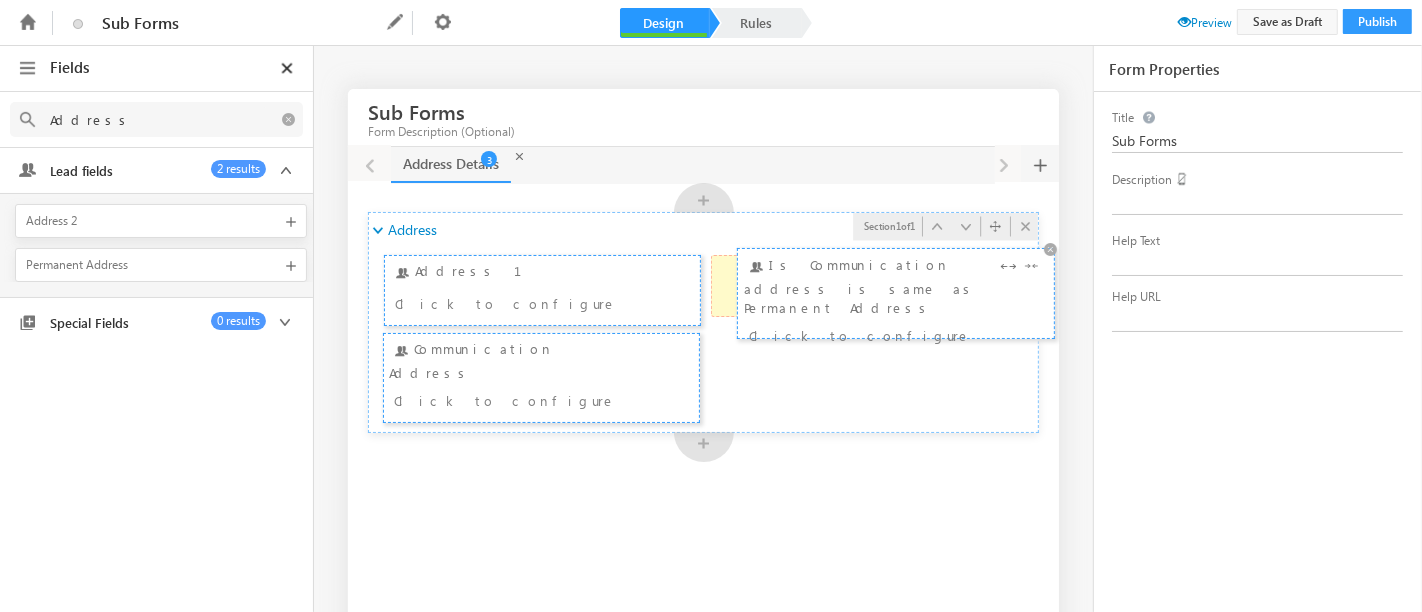 drag, startPoint x: 577, startPoint y: 299, endPoint x: 755, endPoint y: 293, distance: 178.10109 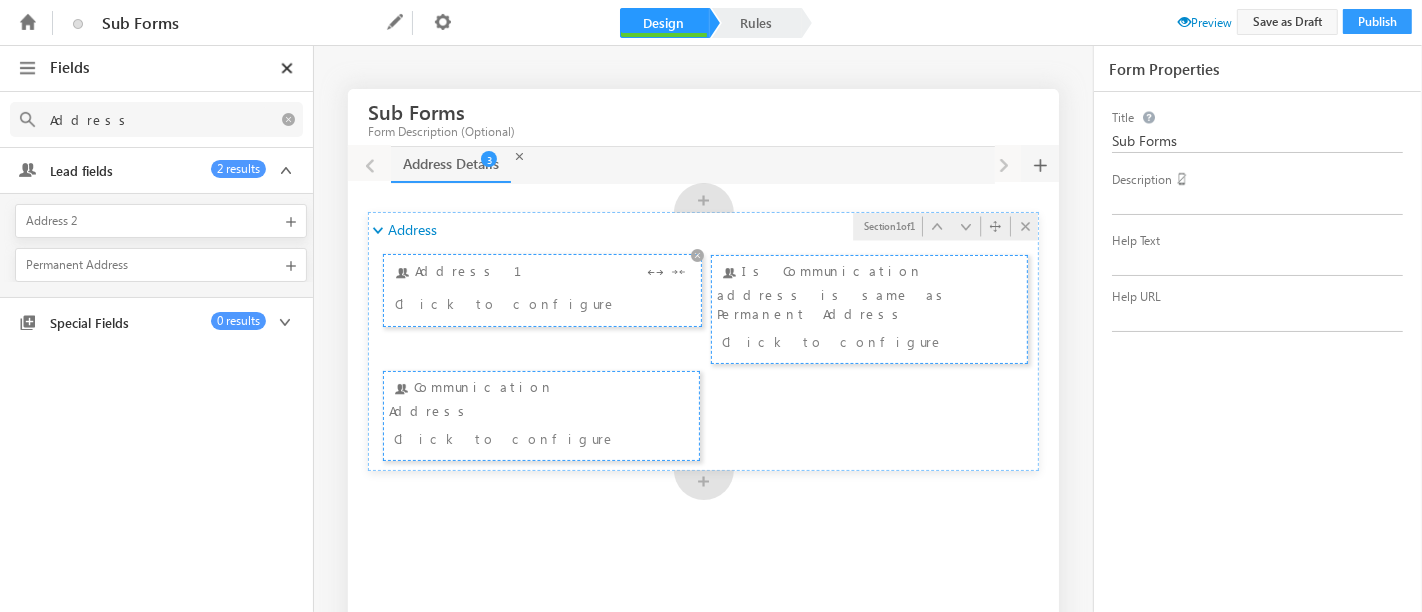 click on "Click to configure" at bounding box center (517, 303) 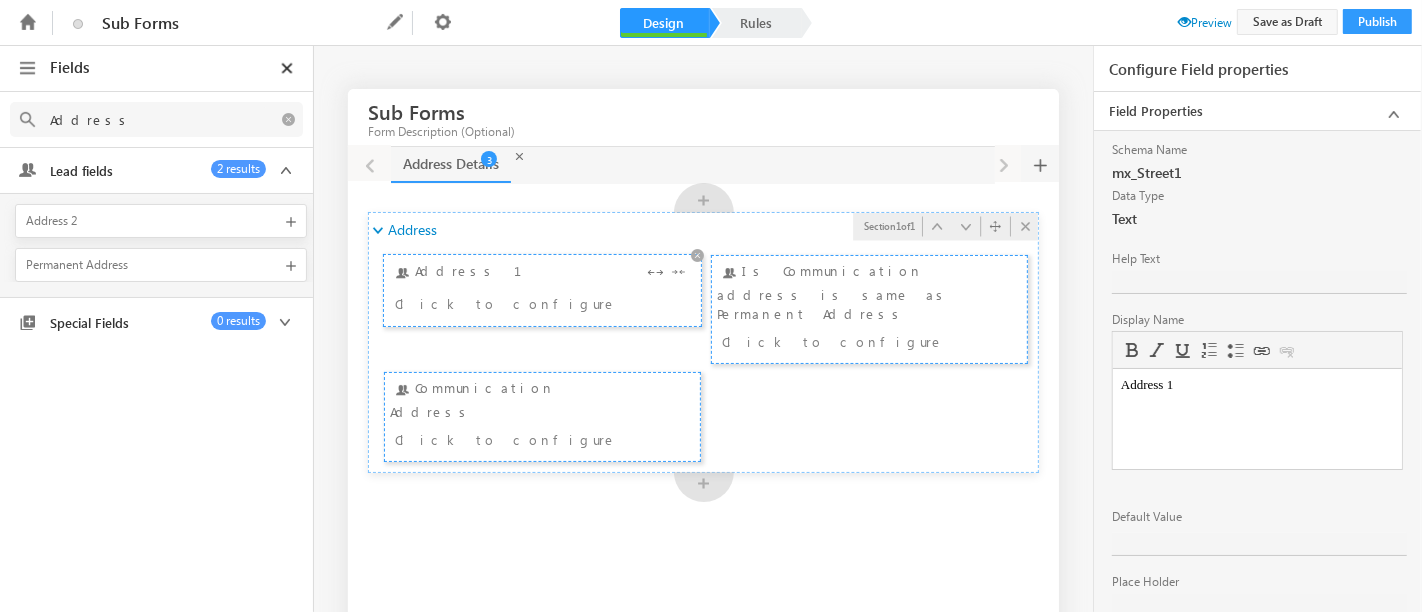 scroll, scrollTop: 0, scrollLeft: 0, axis: both 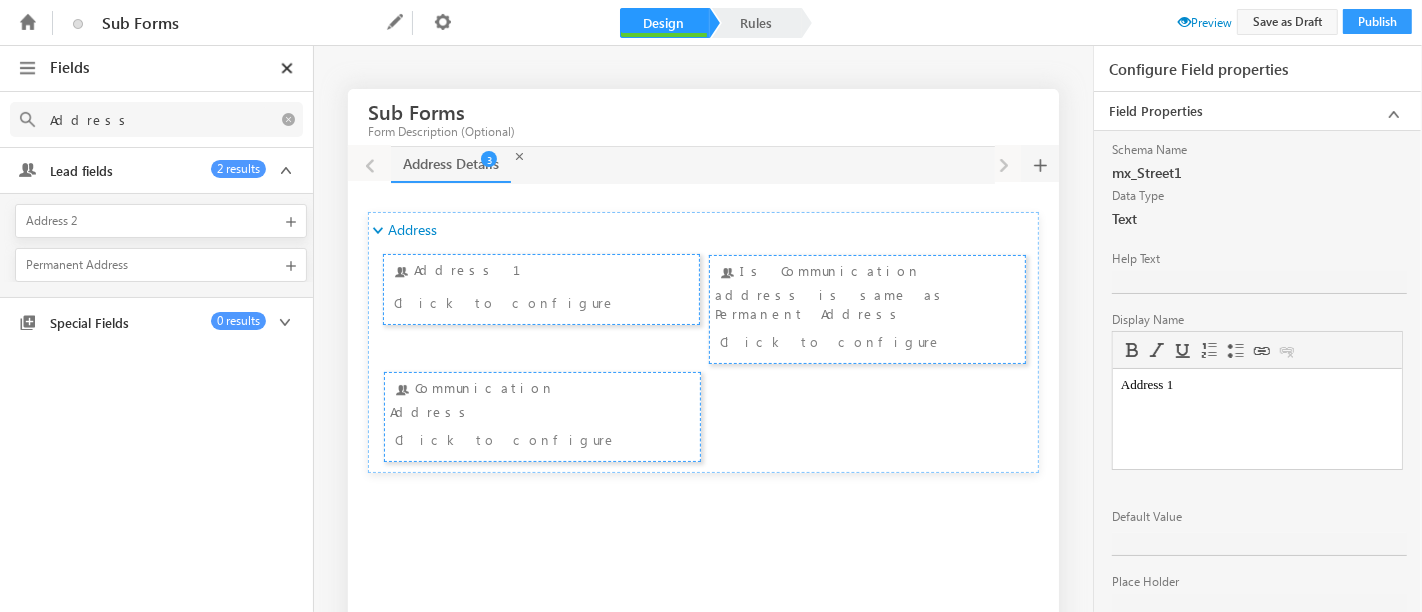 type on "Address" 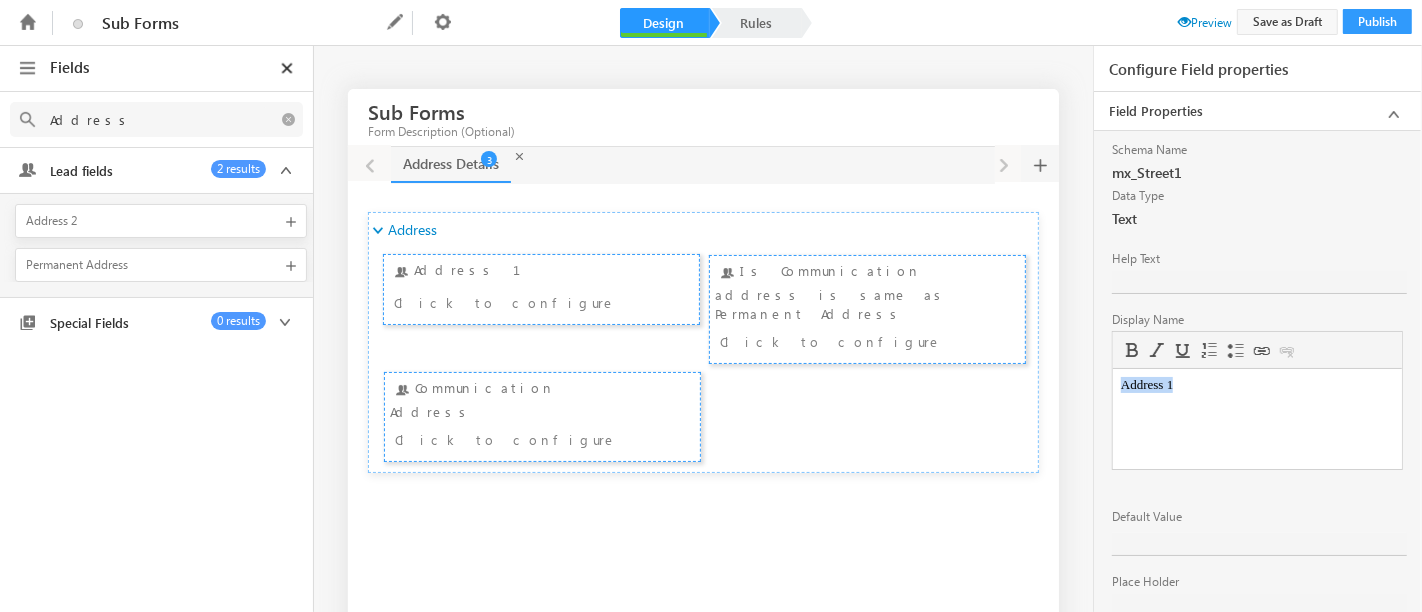 drag, startPoint x: 1192, startPoint y: 381, endPoint x: 1089, endPoint y: 377, distance: 103.077644 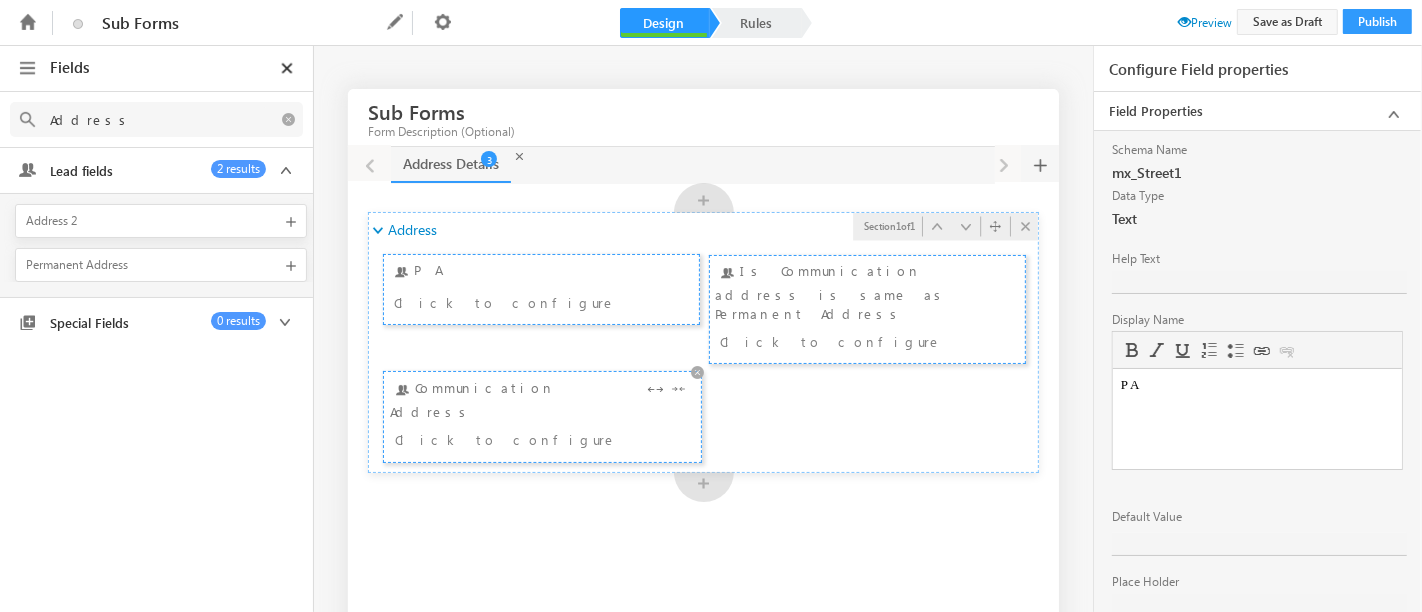 click on "Click to configure" at bounding box center (517, 439) 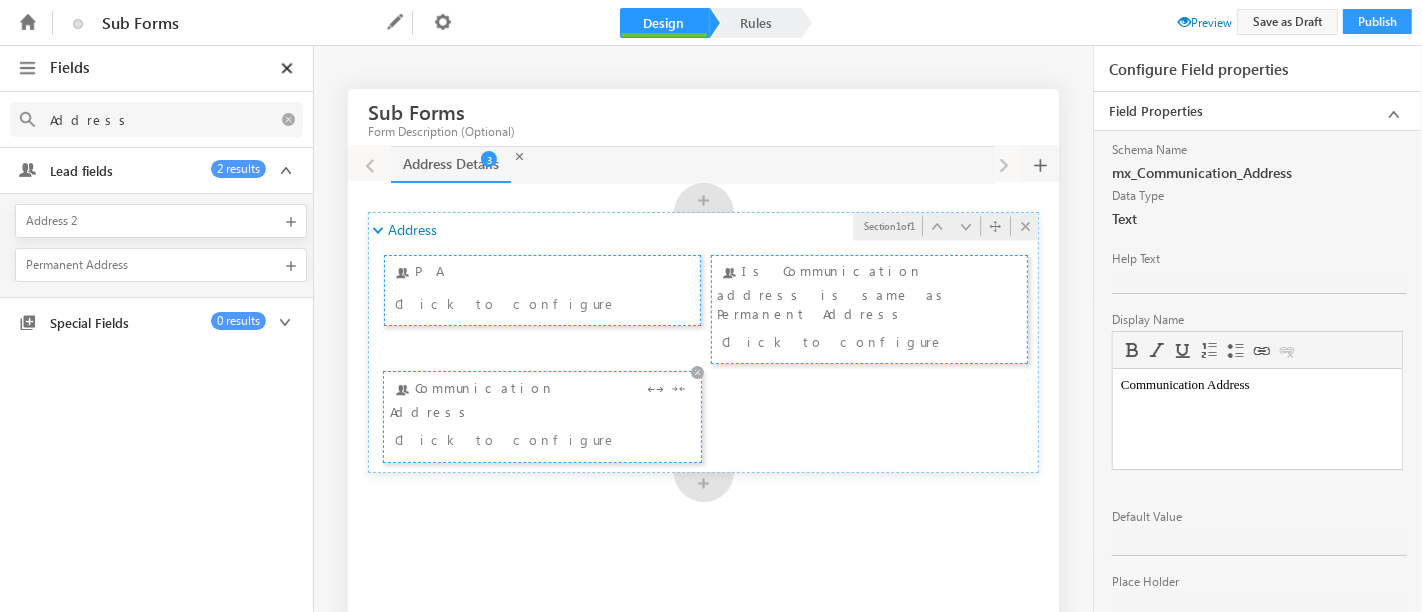 scroll, scrollTop: 0, scrollLeft: 0, axis: both 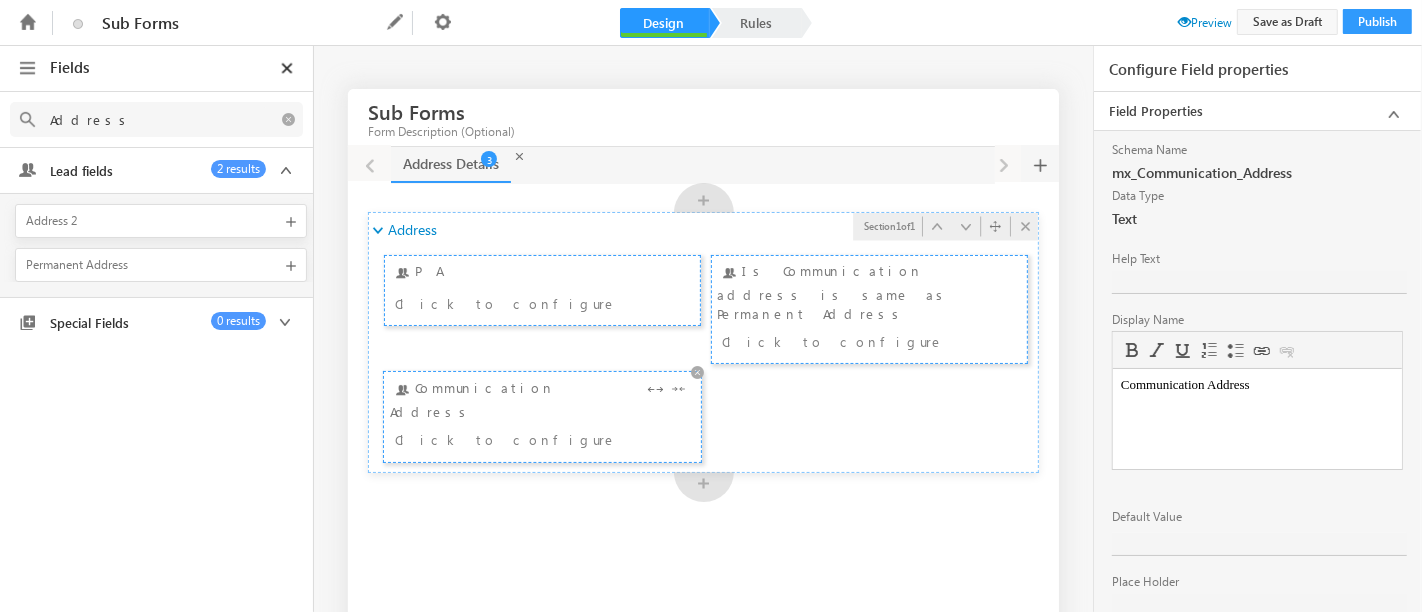 click on "Click to configure" at bounding box center (517, 439) 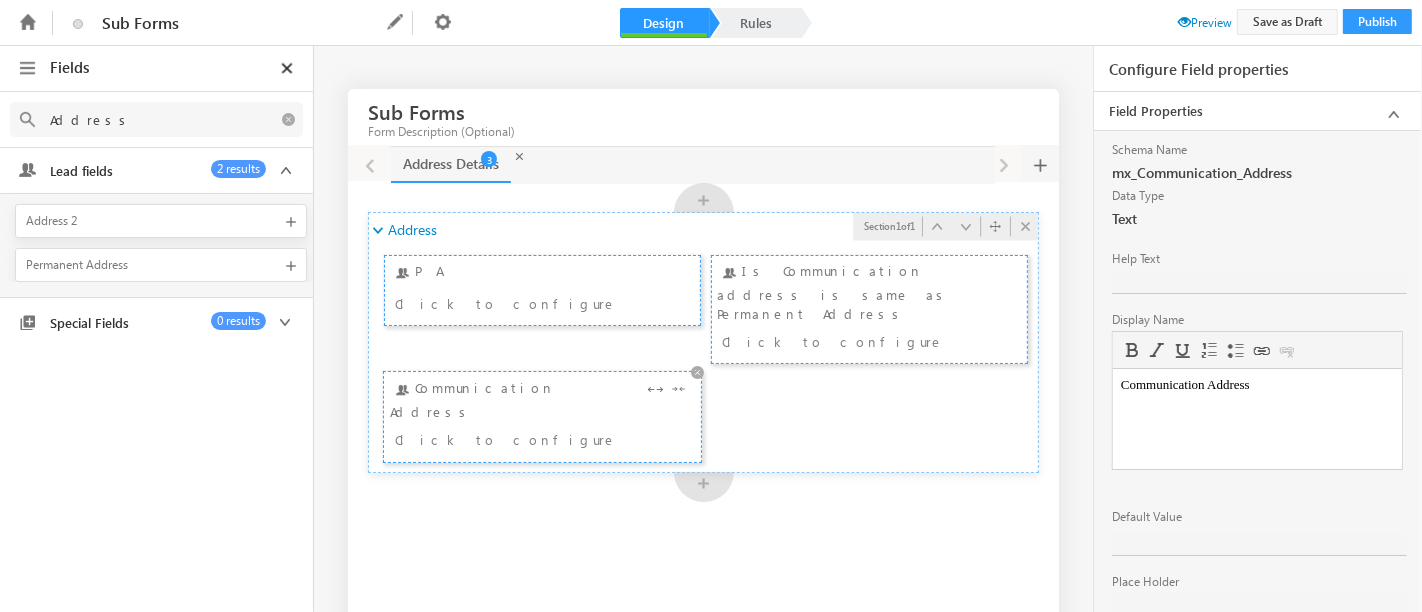 scroll, scrollTop: 0, scrollLeft: 0, axis: both 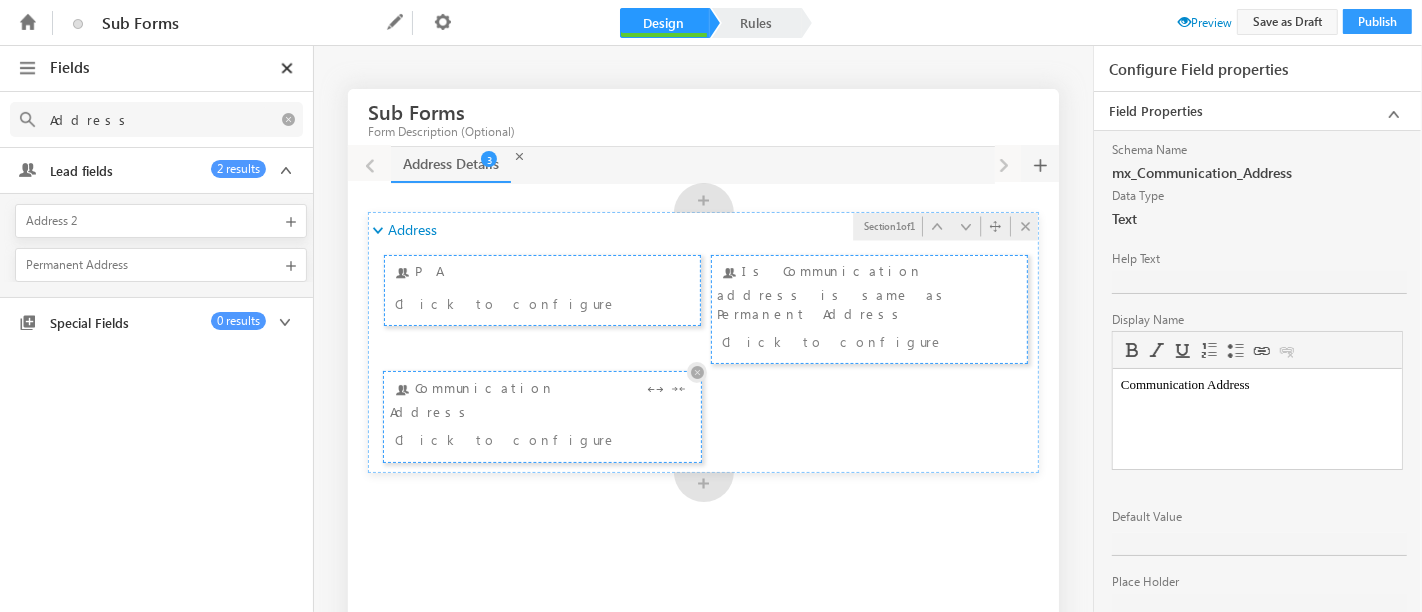 click at bounding box center (697, 372) 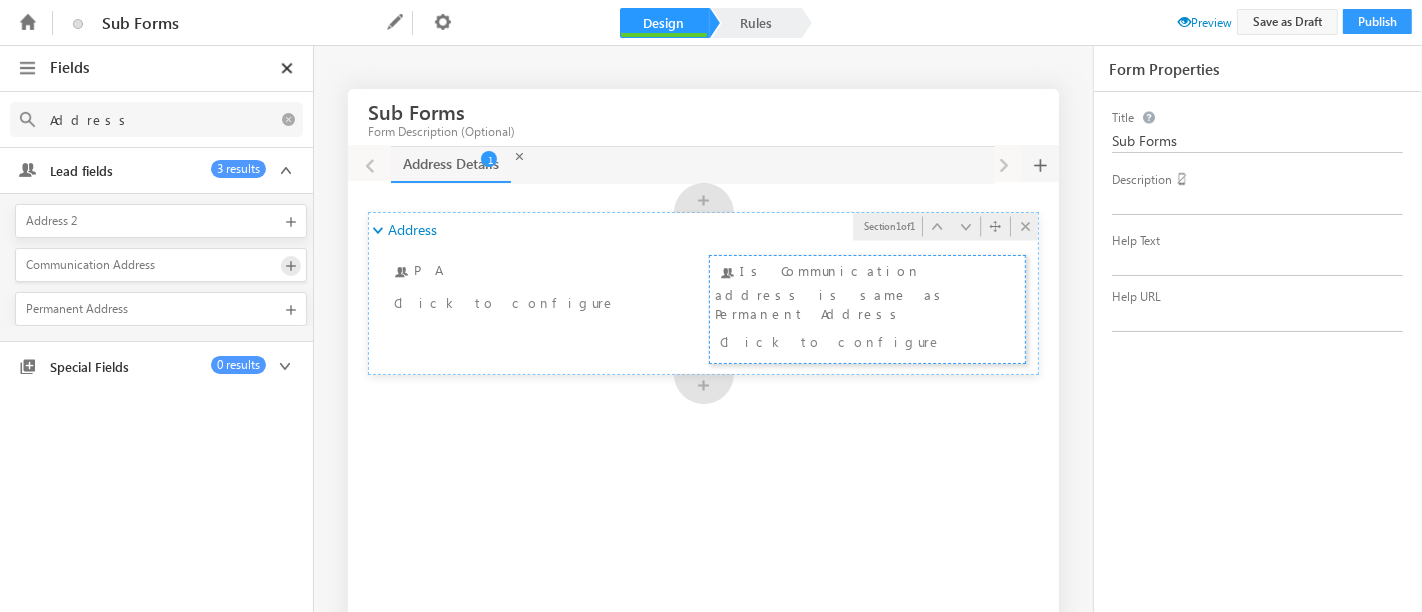 click at bounding box center (291, 222) 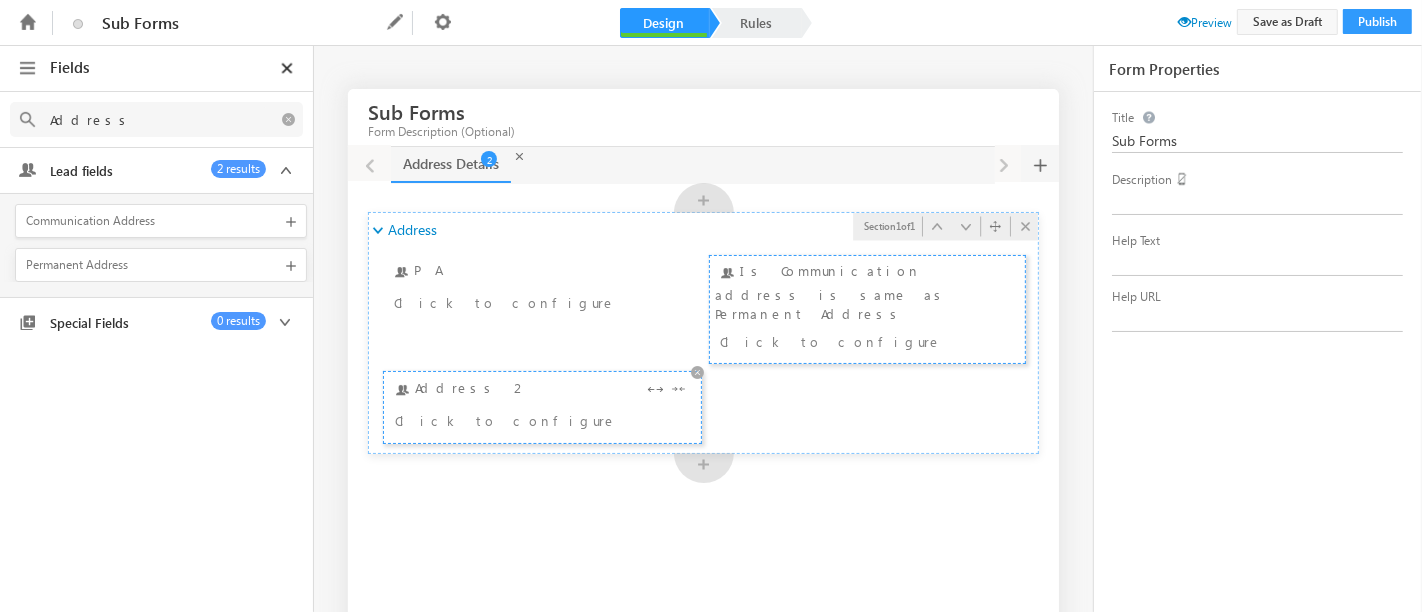 click on "Click to configure" at bounding box center [517, 420] 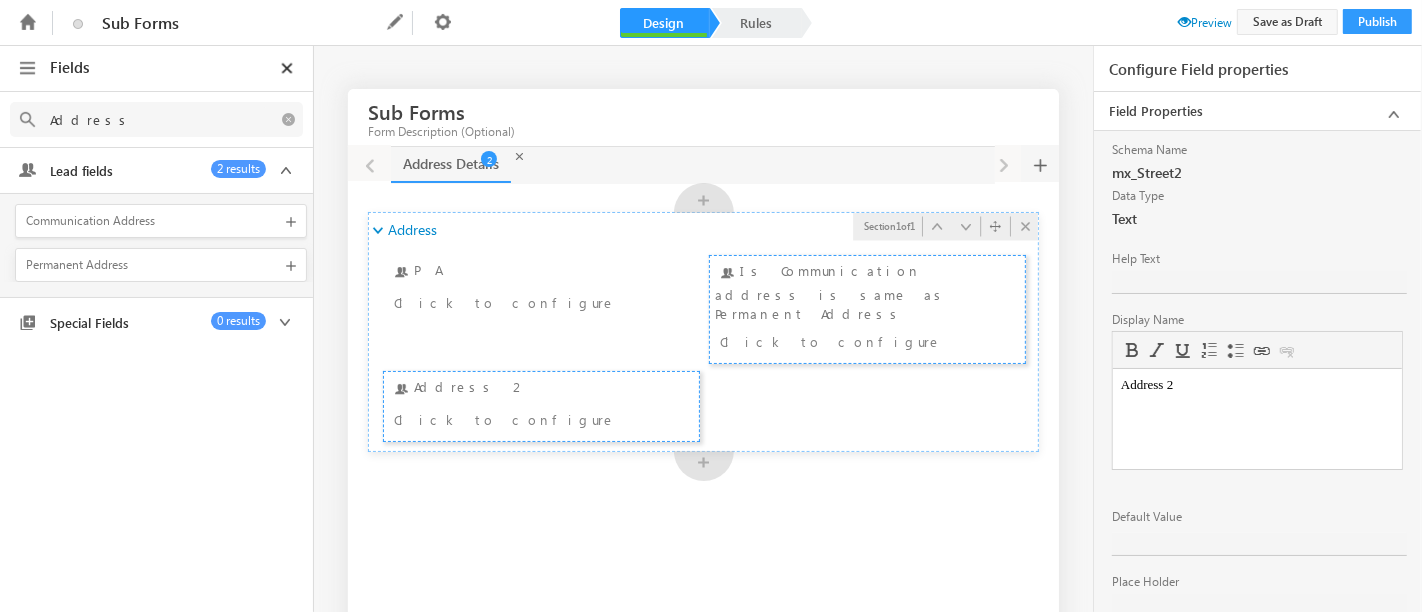 scroll, scrollTop: 0, scrollLeft: 0, axis: both 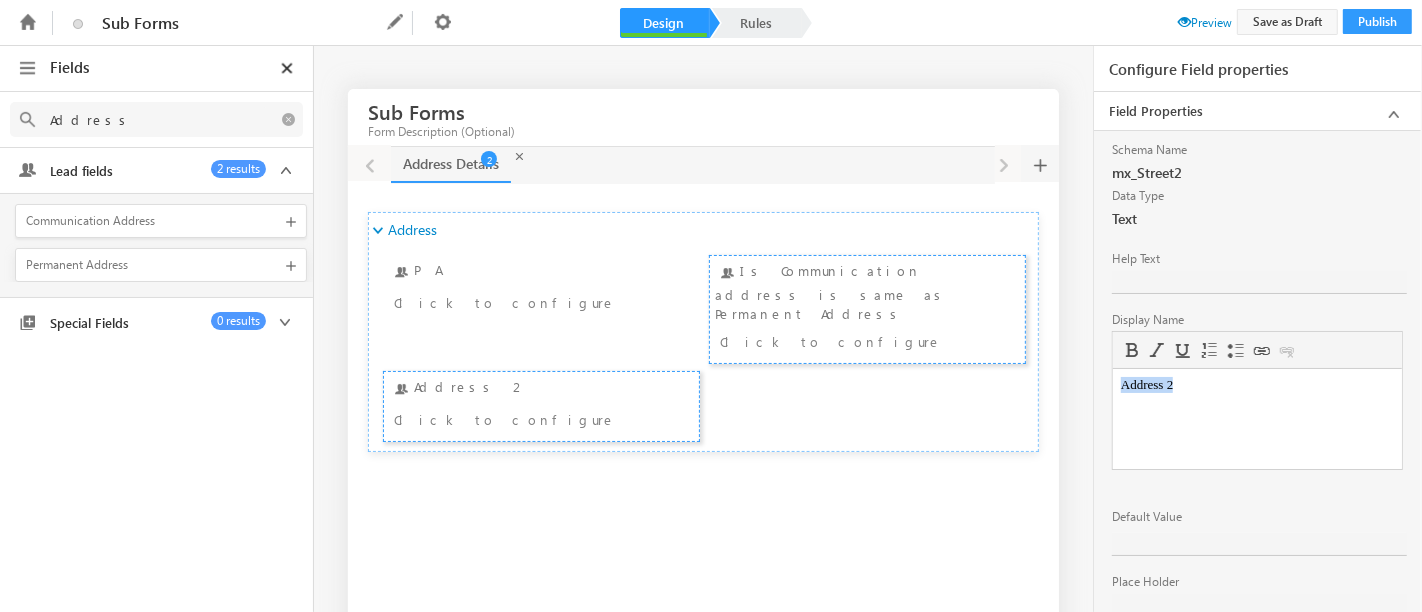 drag, startPoint x: 1184, startPoint y: 394, endPoint x: 1066, endPoint y: 389, distance: 118.10589 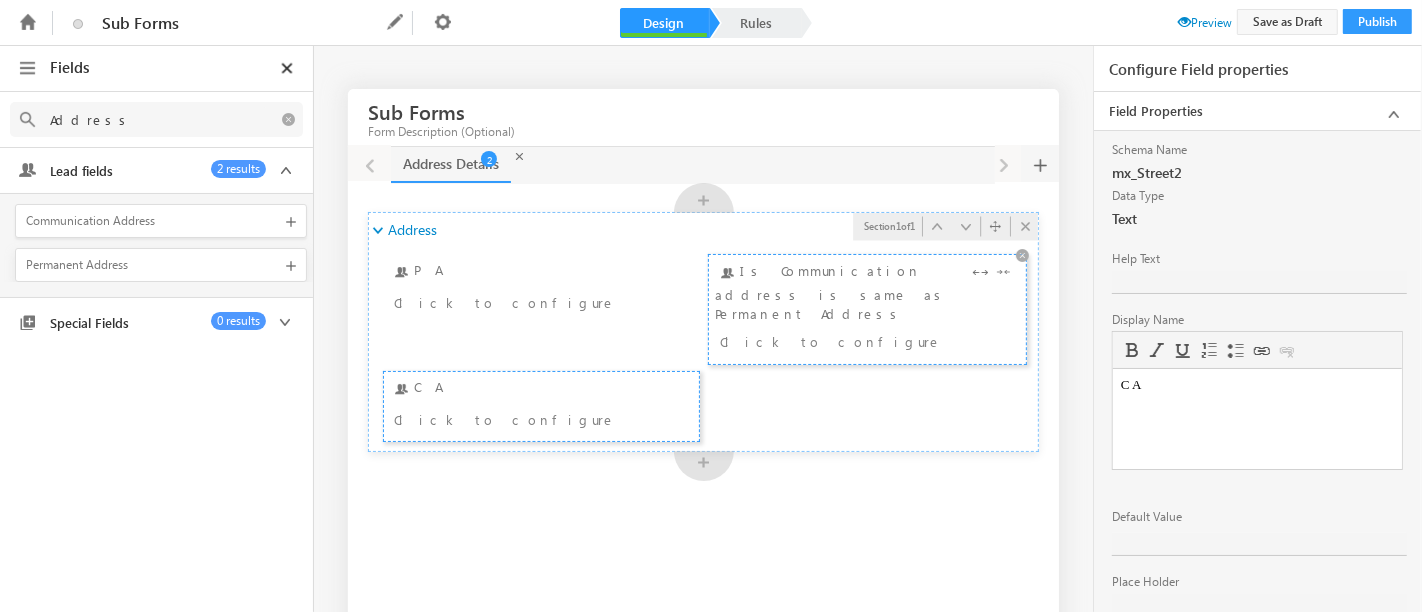 click on "Click to configure" at bounding box center (842, 341) 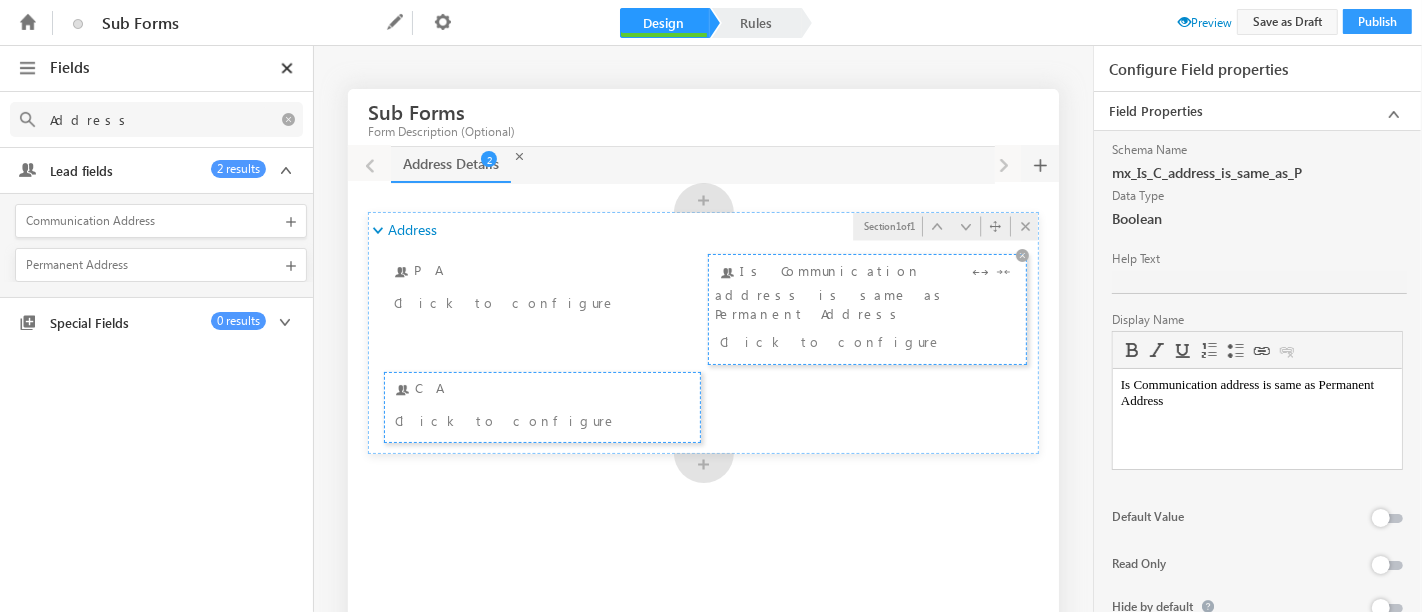 scroll, scrollTop: 0, scrollLeft: 0, axis: both 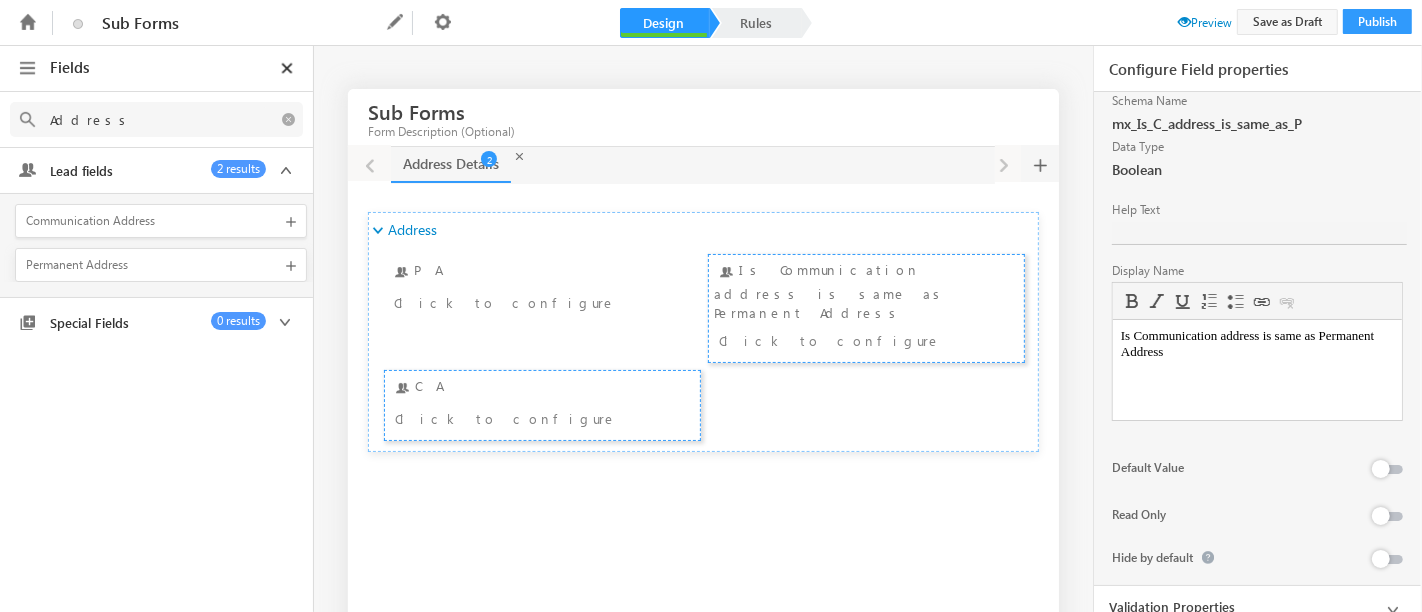 click at bounding box center [1393, 610] 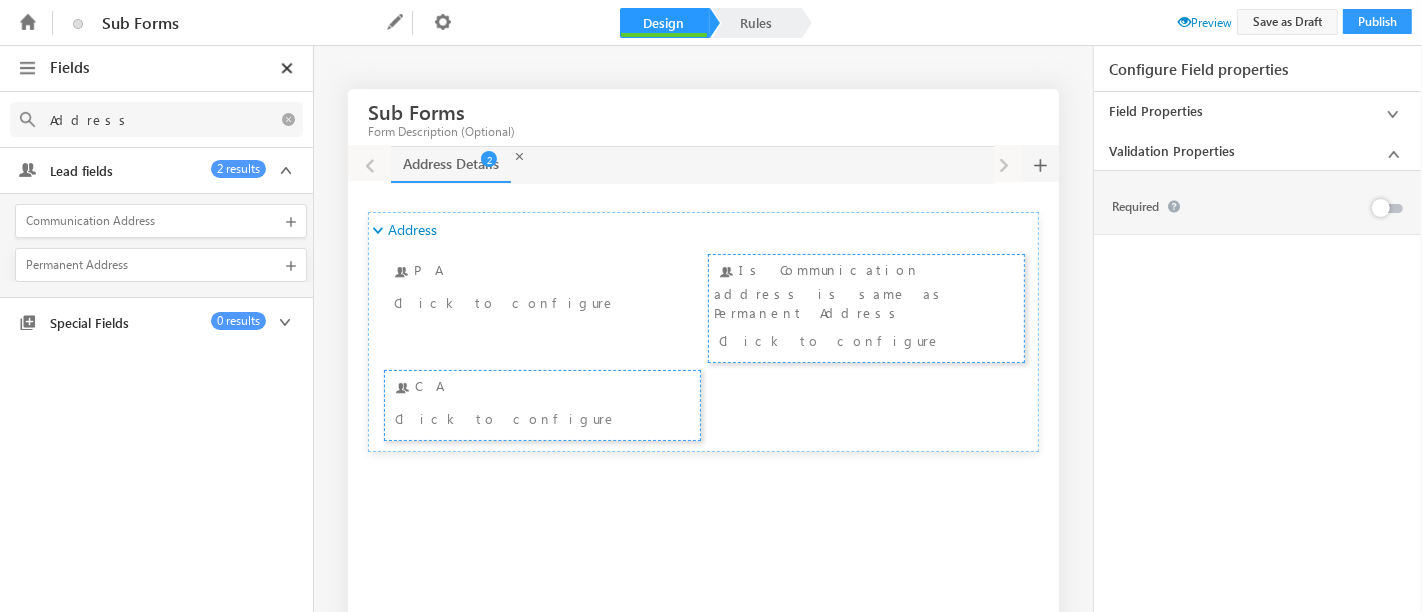 scroll, scrollTop: 0, scrollLeft: 0, axis: both 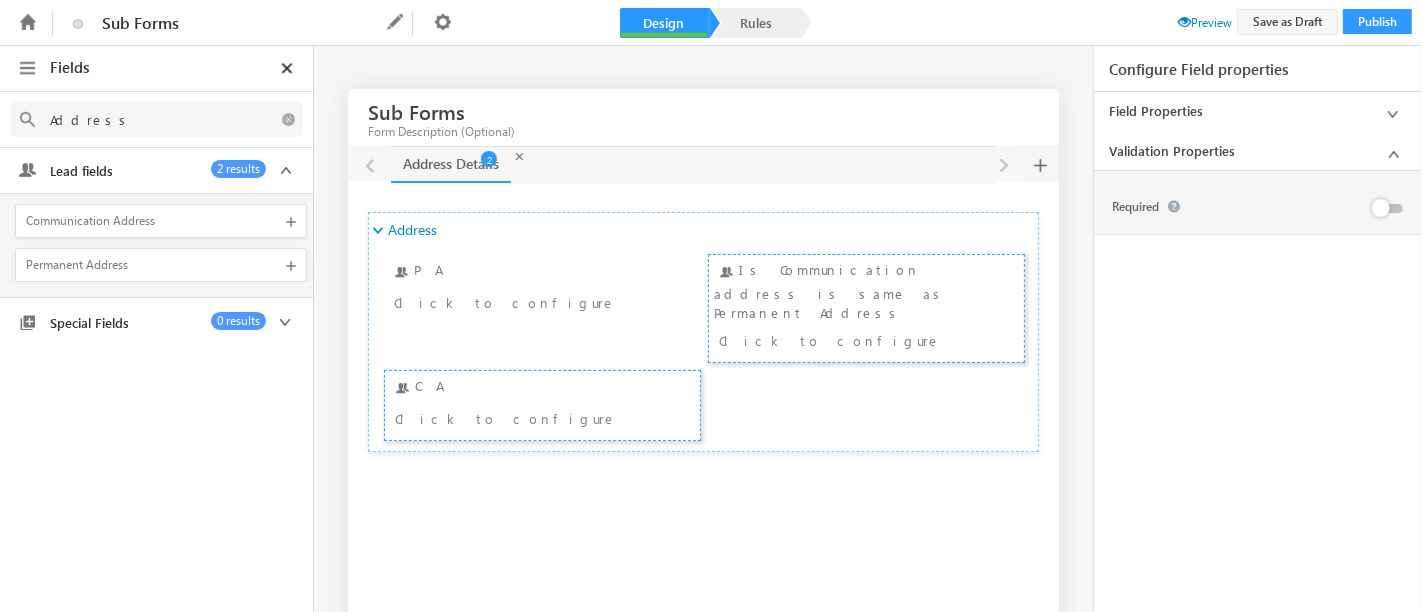 click at bounding box center [1393, 154] 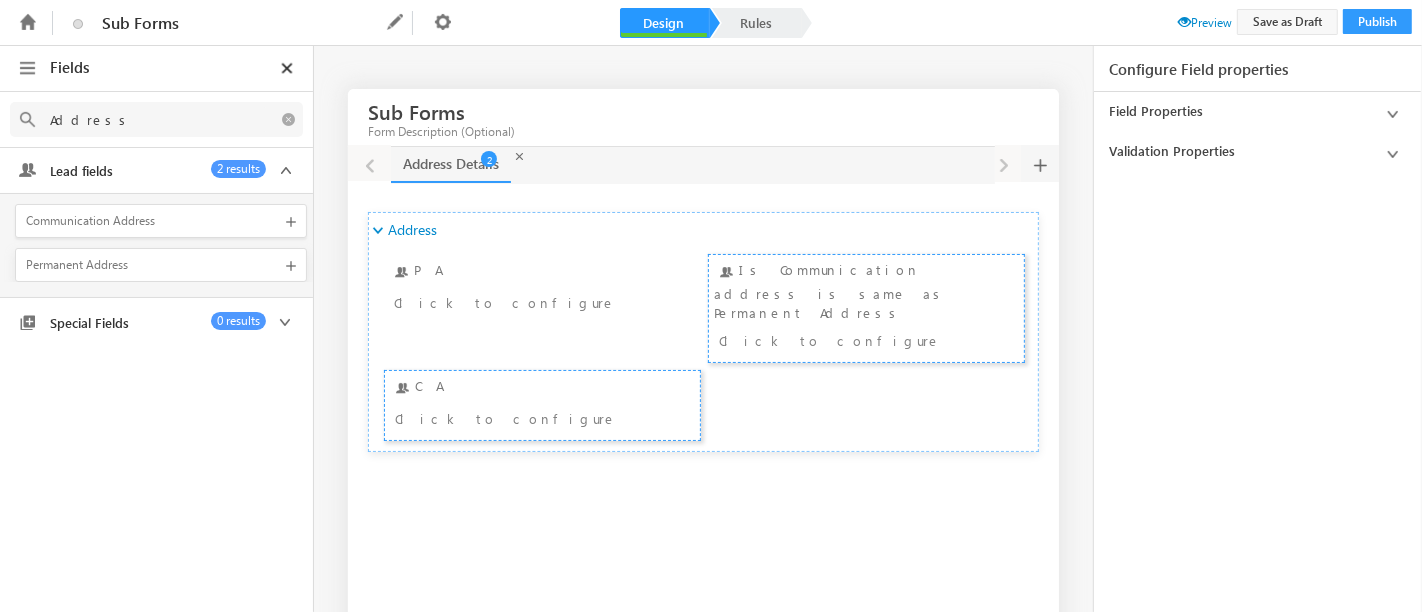 click at bounding box center [1393, 154] 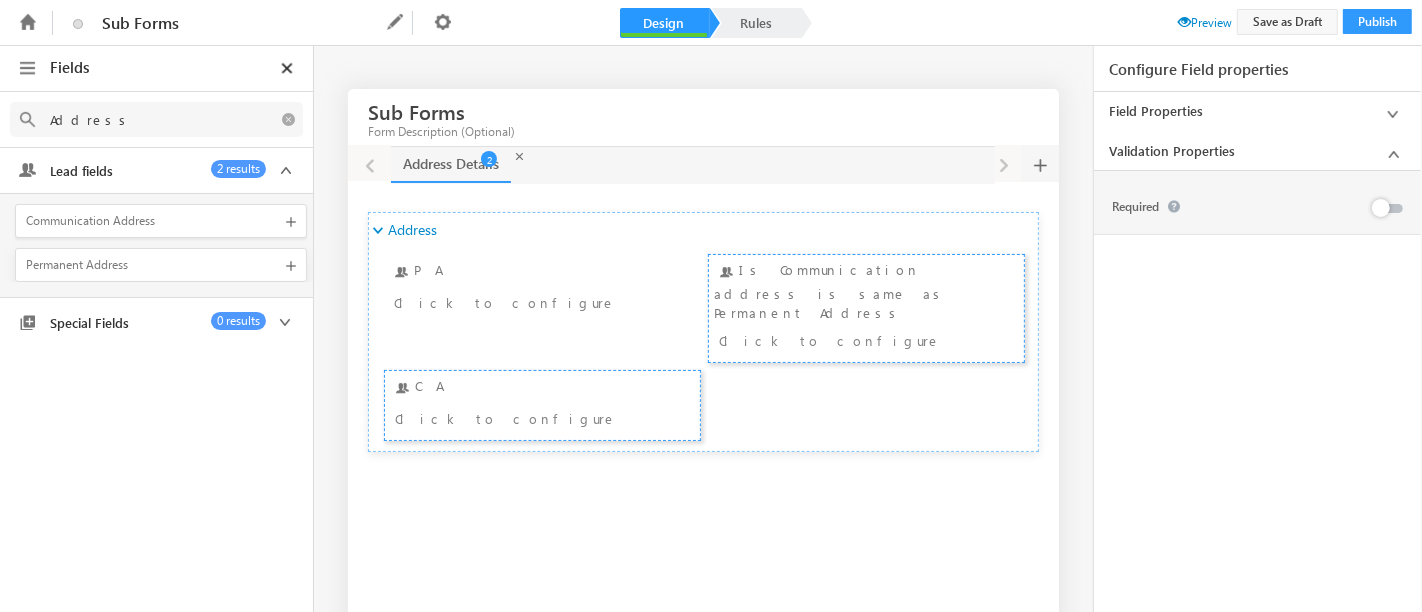 click at bounding box center [1393, 154] 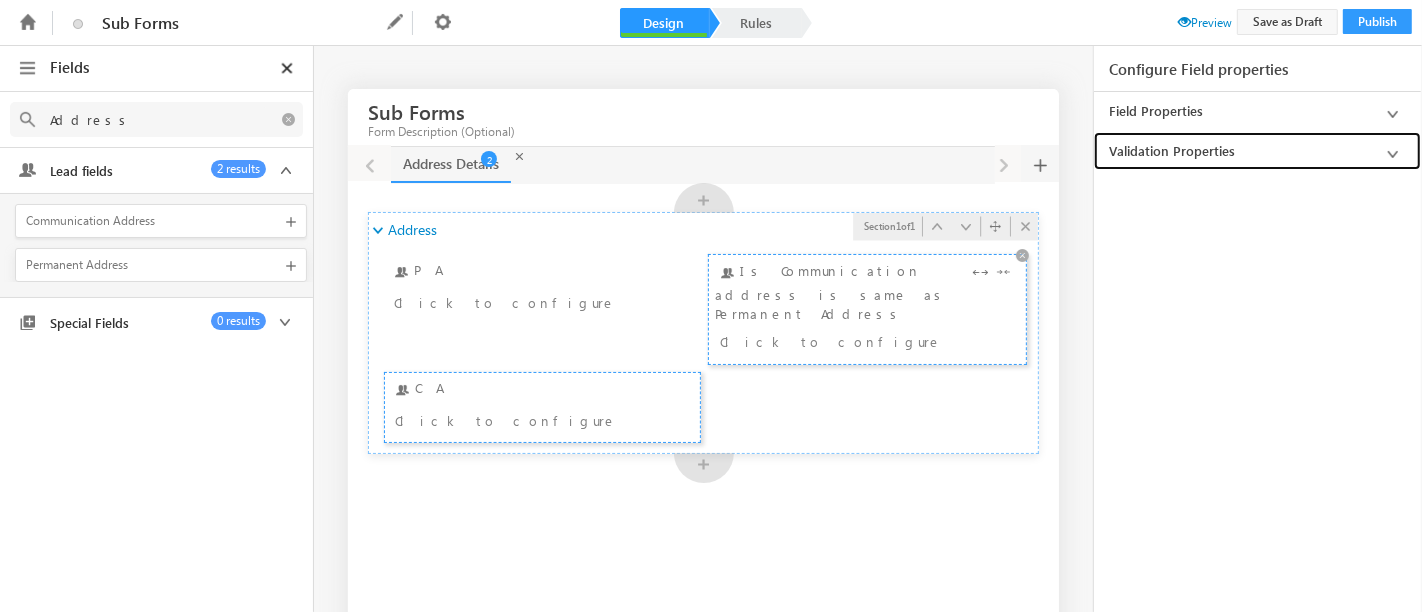 click on "Click to configure" at bounding box center (842, 341) 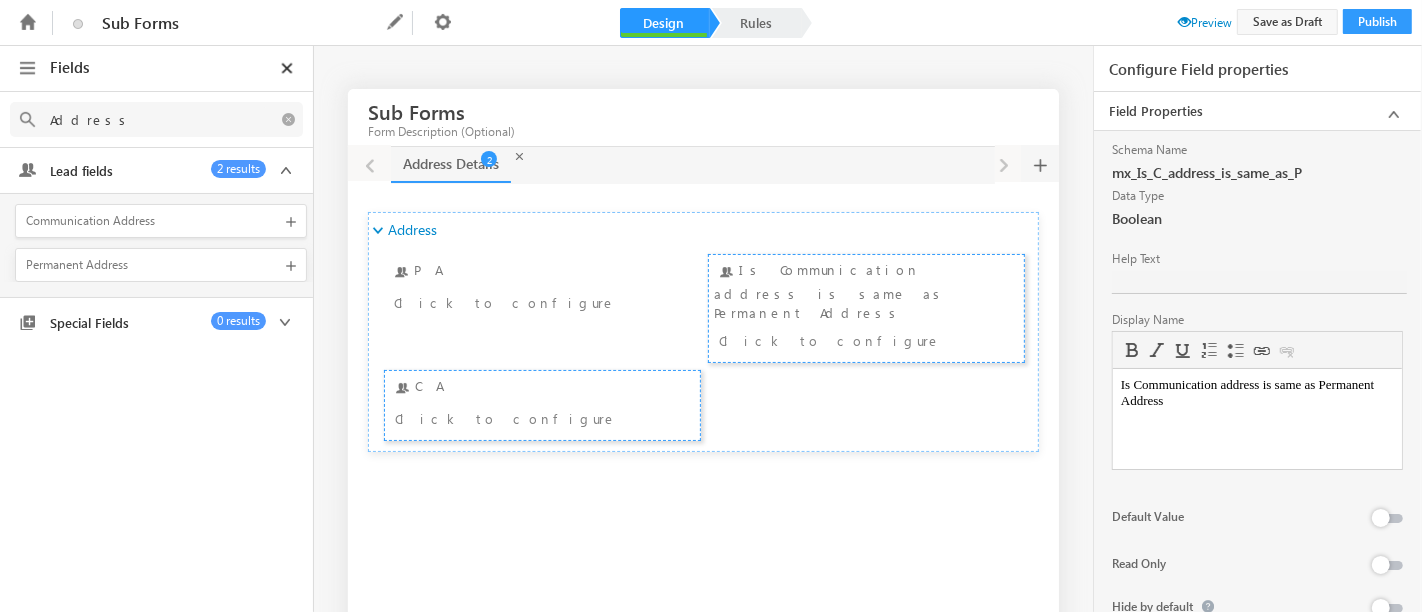 scroll, scrollTop: 0, scrollLeft: 0, axis: both 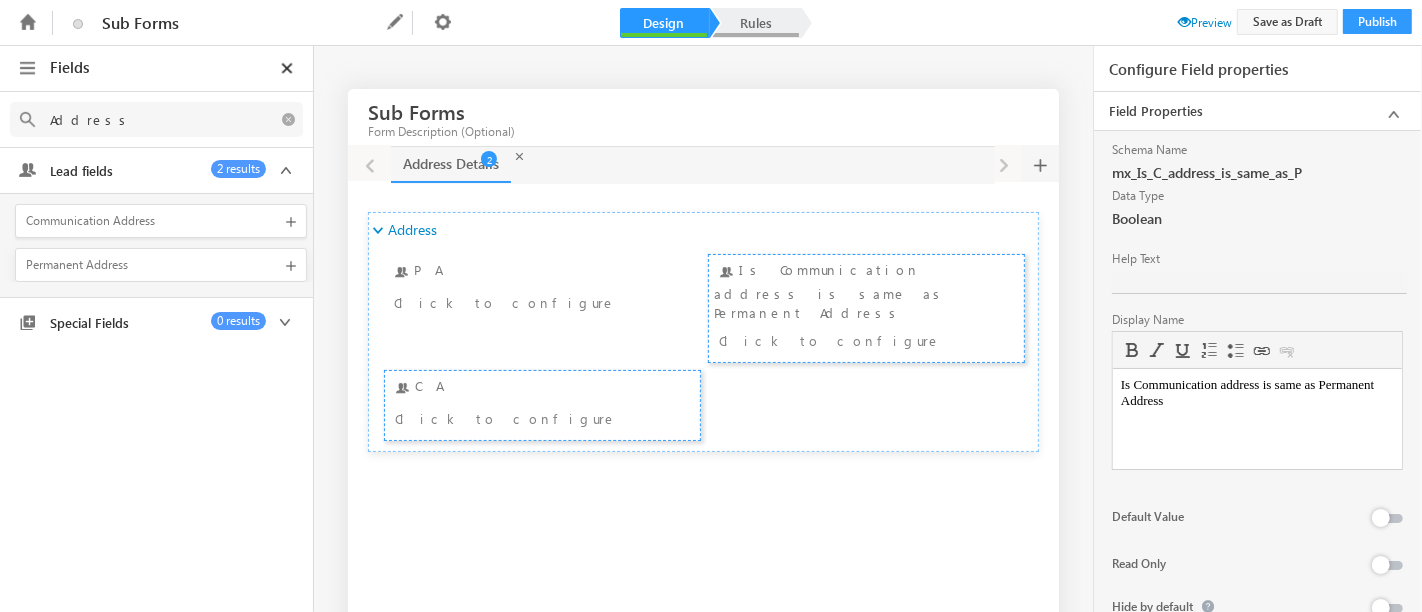 click on "Rules" at bounding box center [756, 23] 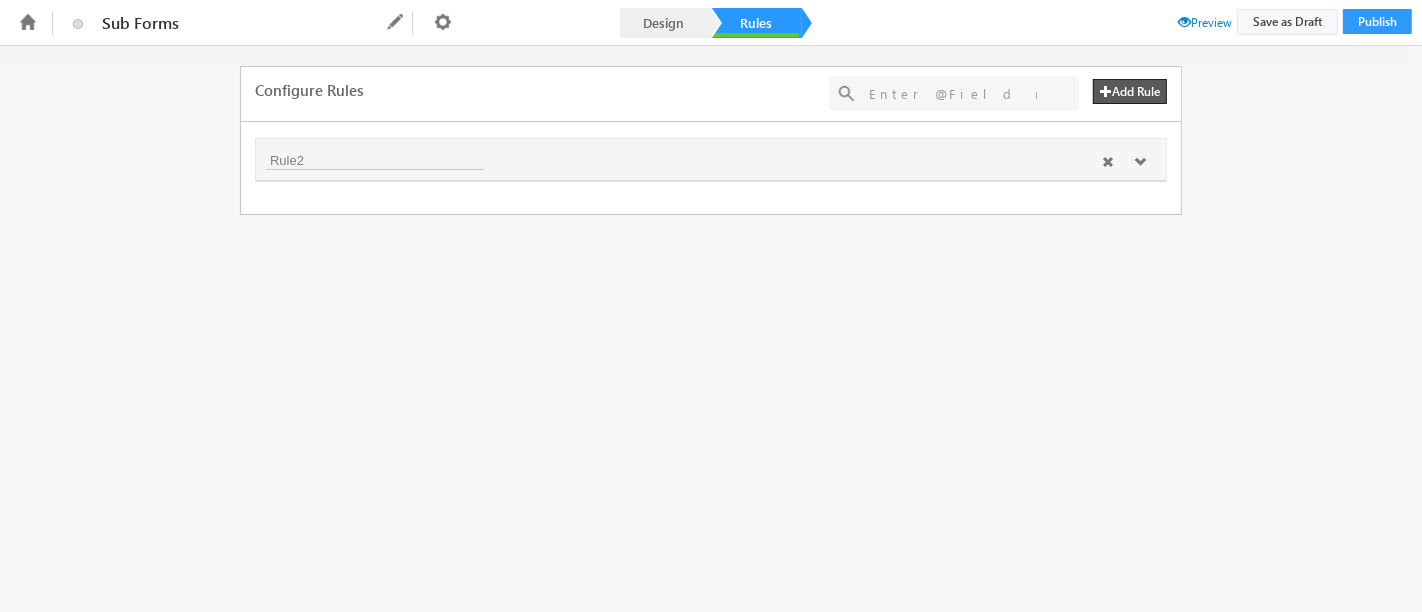 click at bounding box center (1140, 162) 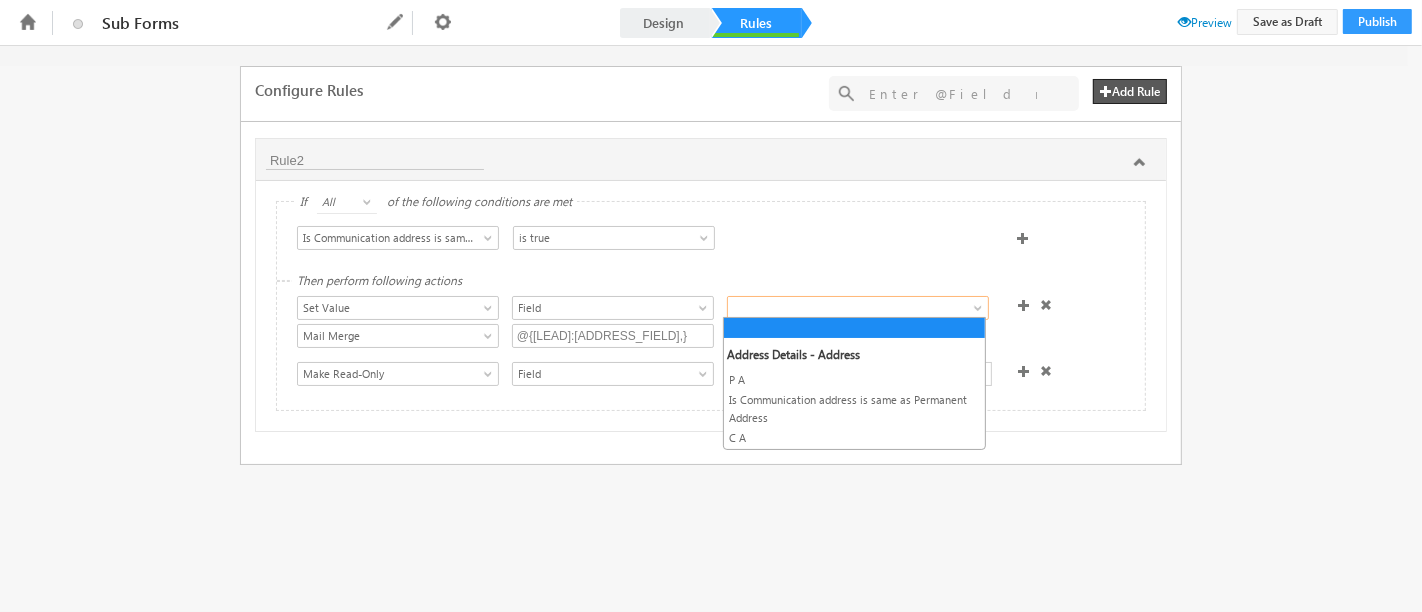 click at bounding box center [843, 308] 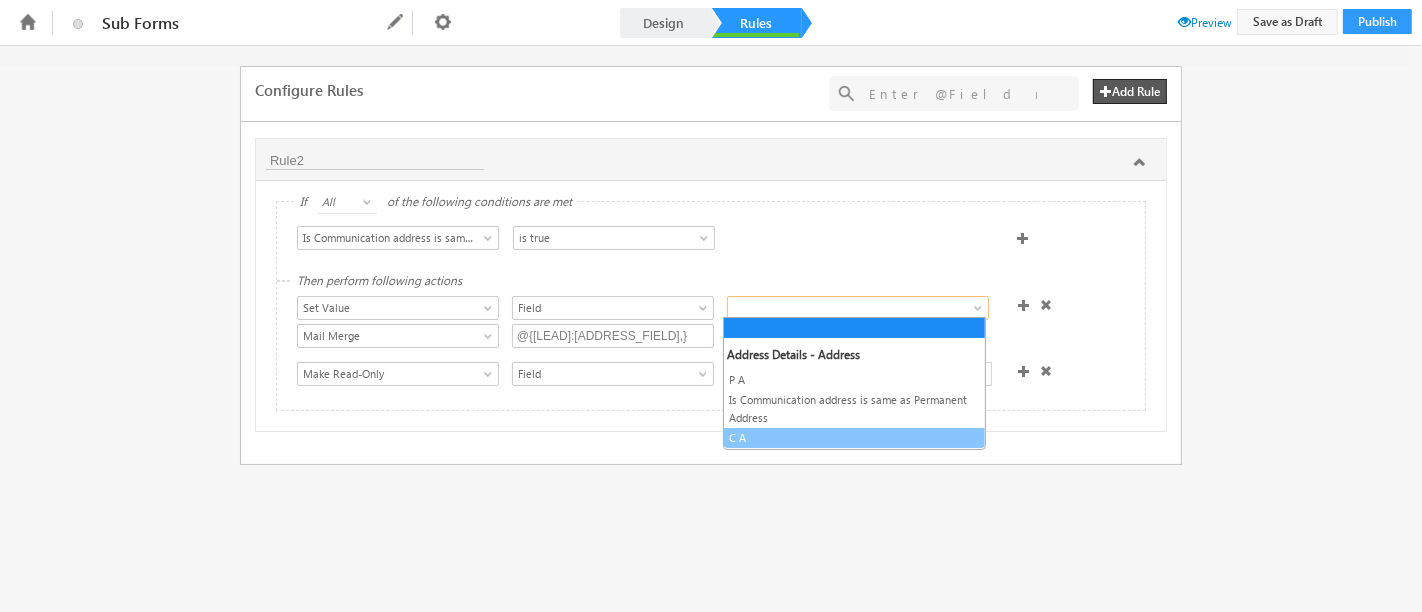 click on "C A" at bounding box center (854, 438) 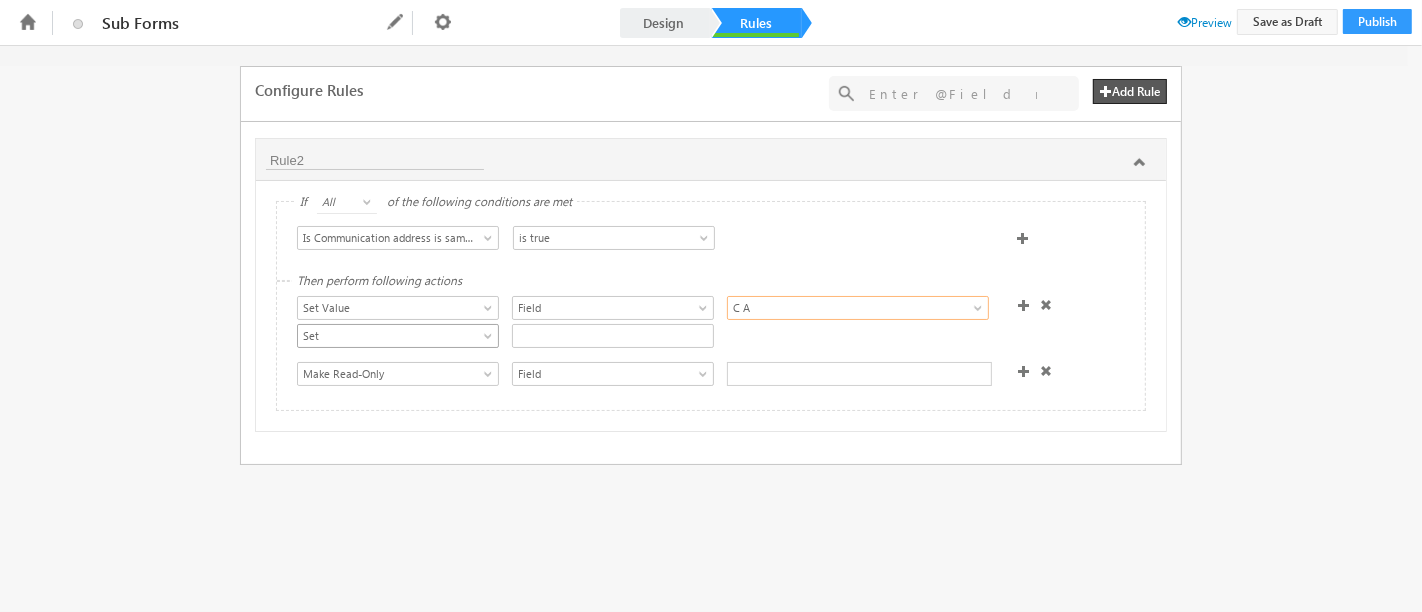click at bounding box center (490, 340) 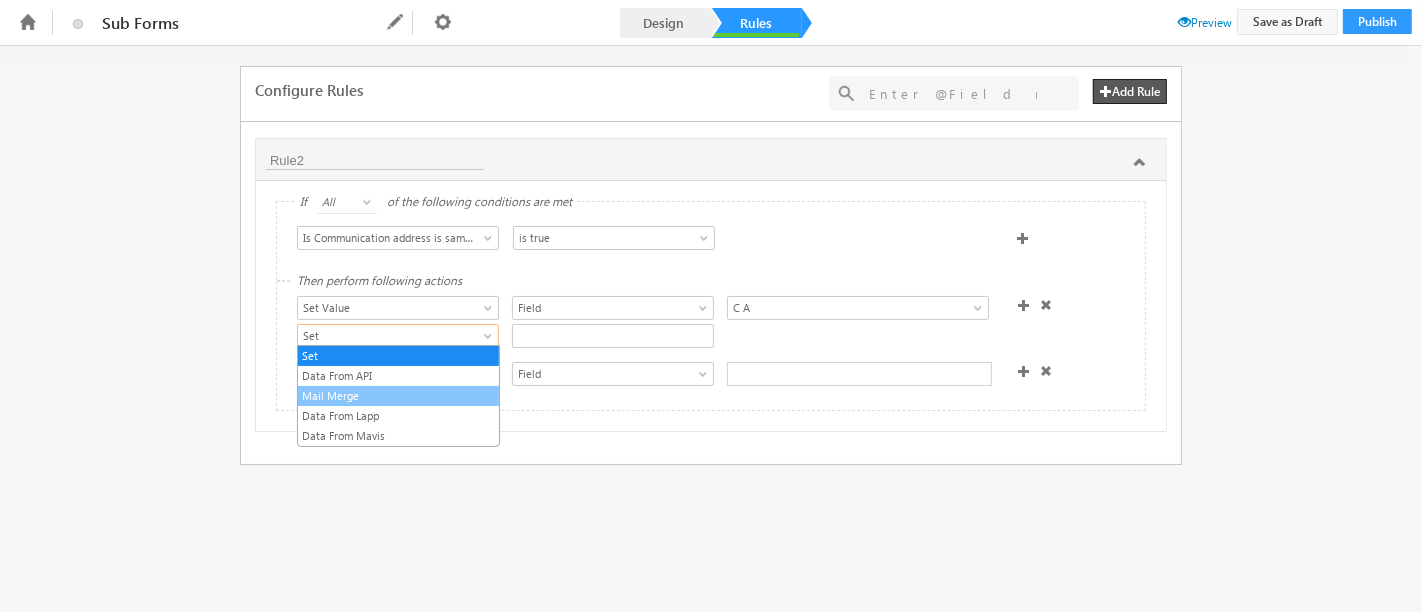 click on "Mail Merge" at bounding box center (398, 396) 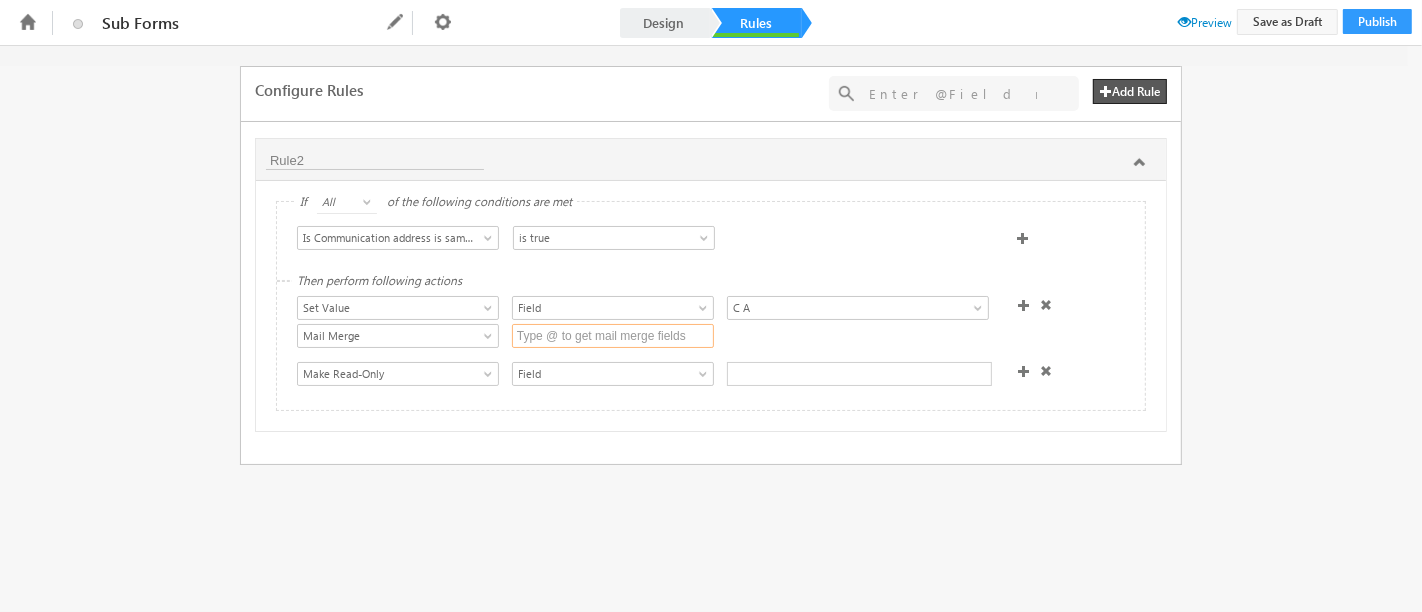 click at bounding box center (613, 336) 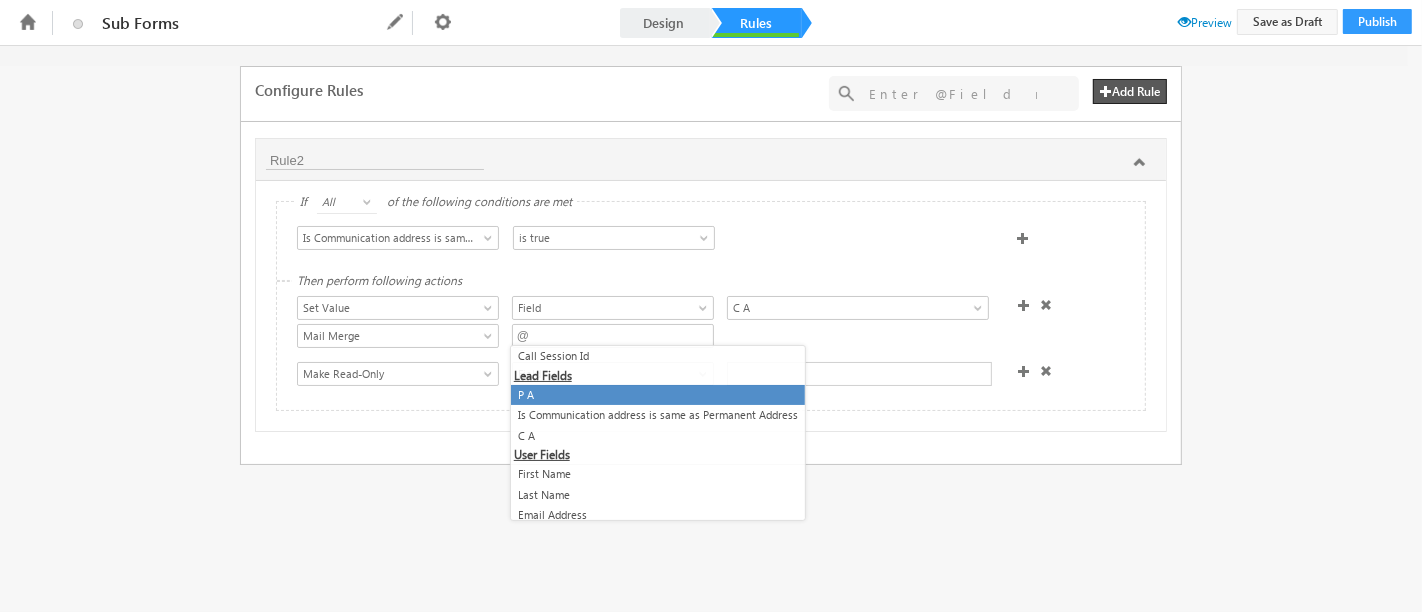 click on "P A" at bounding box center (658, 395) 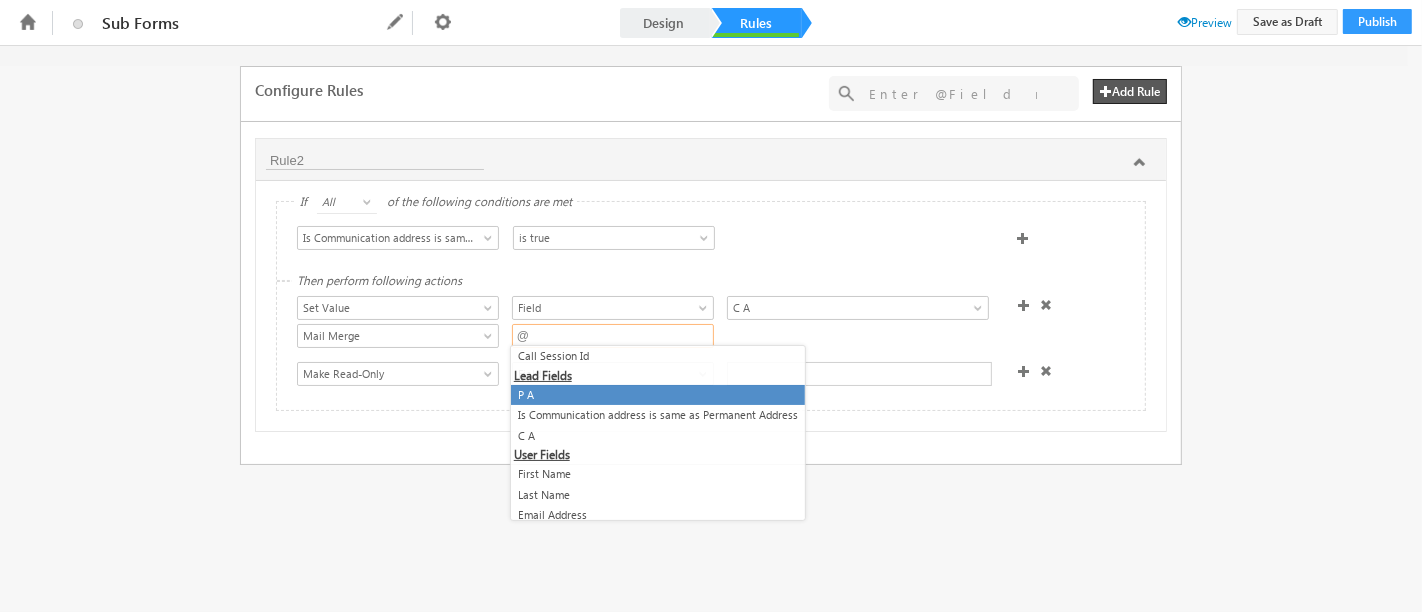 type on "@{[LEAD]:[STREET_FIELD],}" 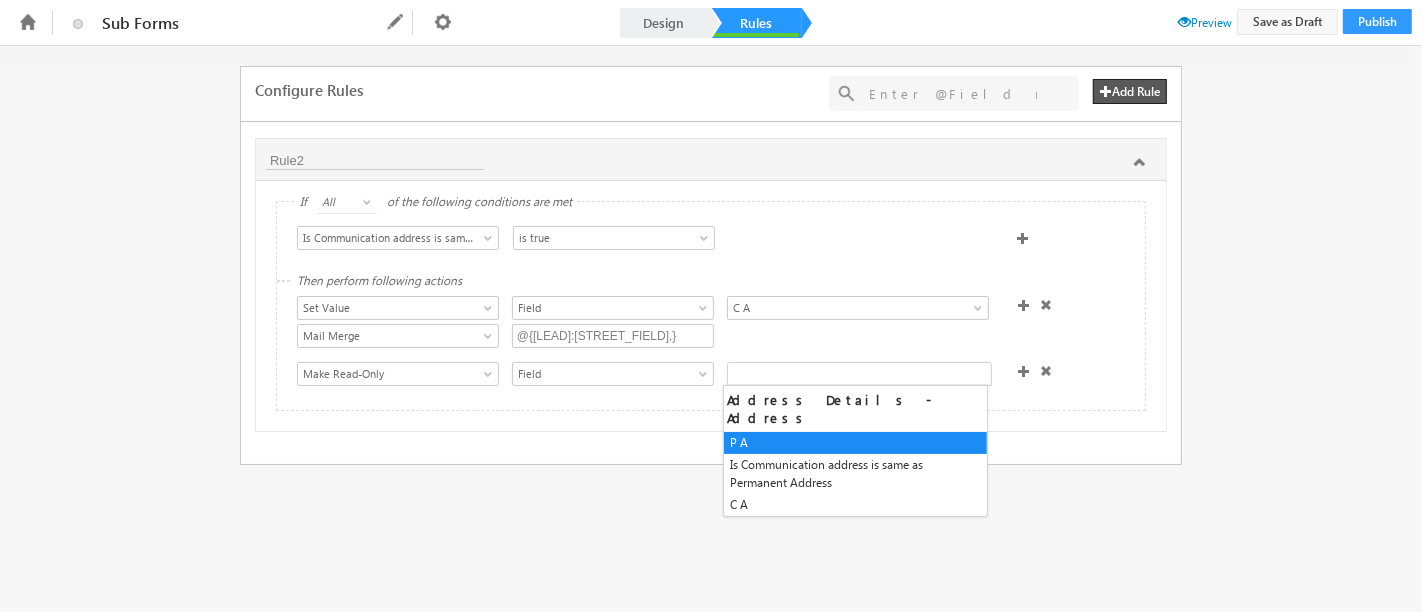 click at bounding box center (859, 374) 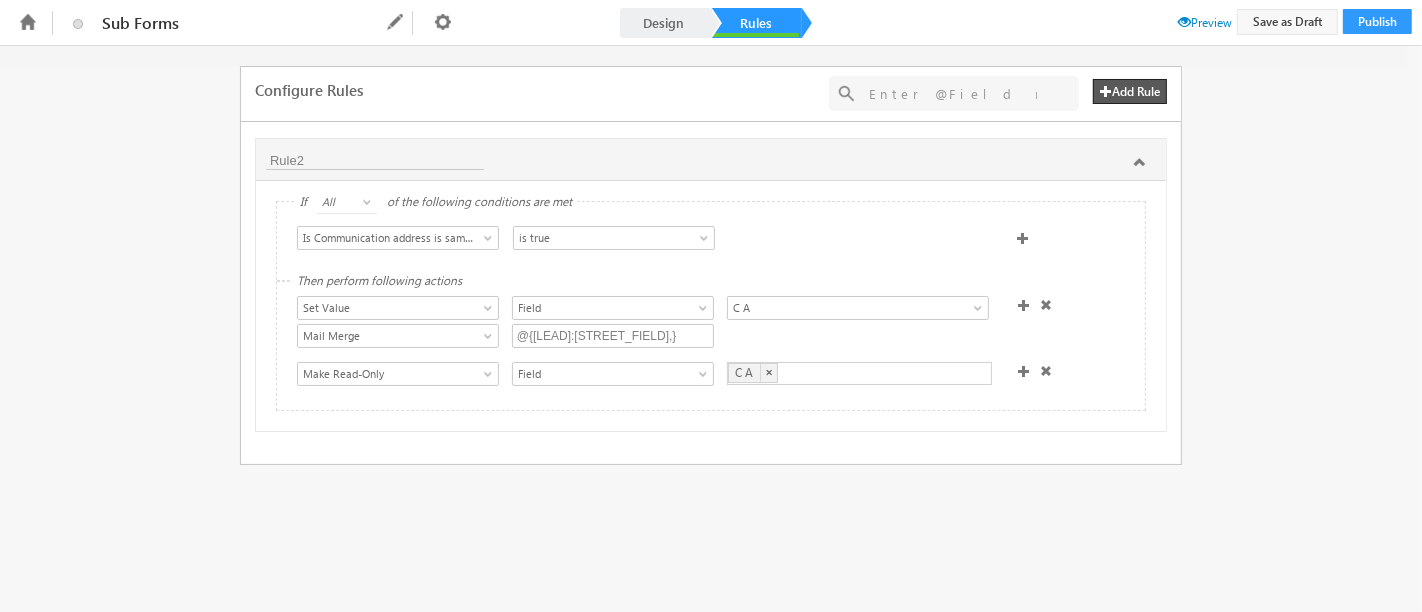 click on "Configure Rules Add Rule + Add Rule(s) No results found Rule2 If All Any All of the following conditions are met Select Condition Form P A Is Communication address is same as Permanent Address C A Is Communication address is same as Permanent Address is true is false is true Then perform following actions Show Hide Set Value Make Read-Only Make Mandatory Disable Submission & Show Error Open Link Open Deep Link Set Value Field Section Field P A Is Communication address is same as Permanent Address C A C A Set Data From API Mail Merge Data From Lapp Data From Mavis Mail Merge @{Lead:mx_Street1,} Show Hide Set Value Make Read-Only Make Mandatory Disable Submission & Show Error Open Link Open Deep Link Make Read-Only Field Field C A C A × Address Details - Address P A Is Communication address is same as Permanent Address Set Data From API Calculate Set Options Mail Merge Set Current Date Calculate Date Set" at bounding box center (711, 329) 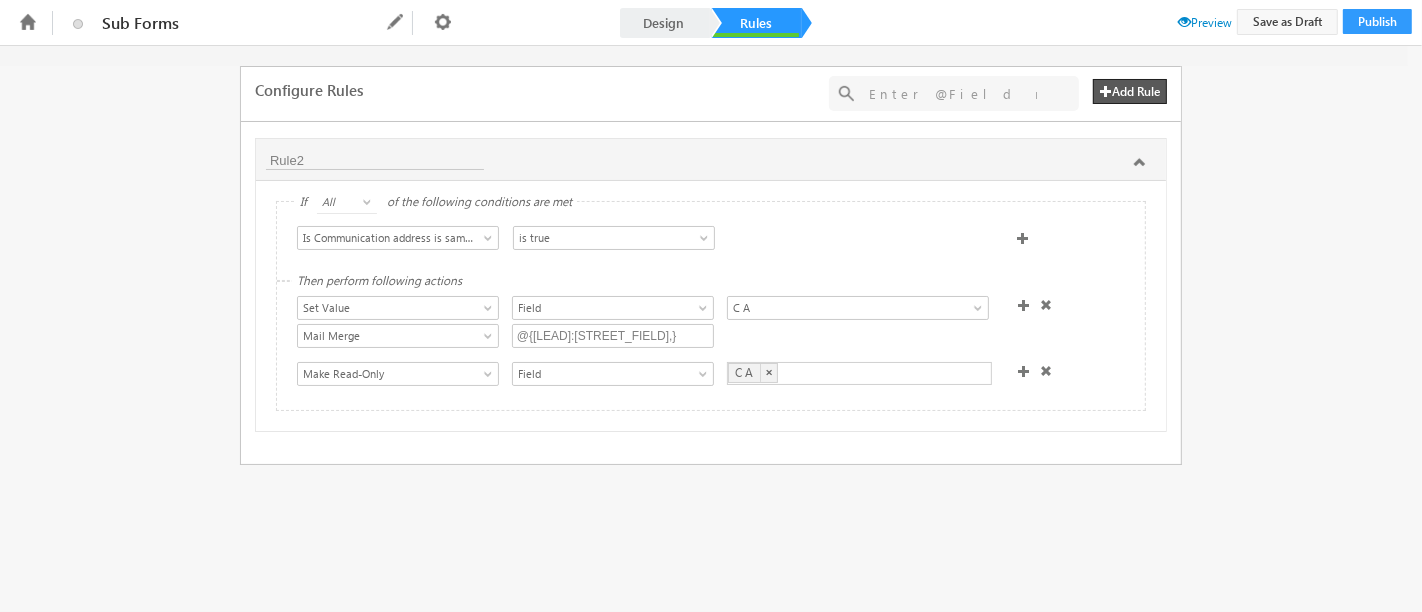 click at bounding box center (1184, 21) 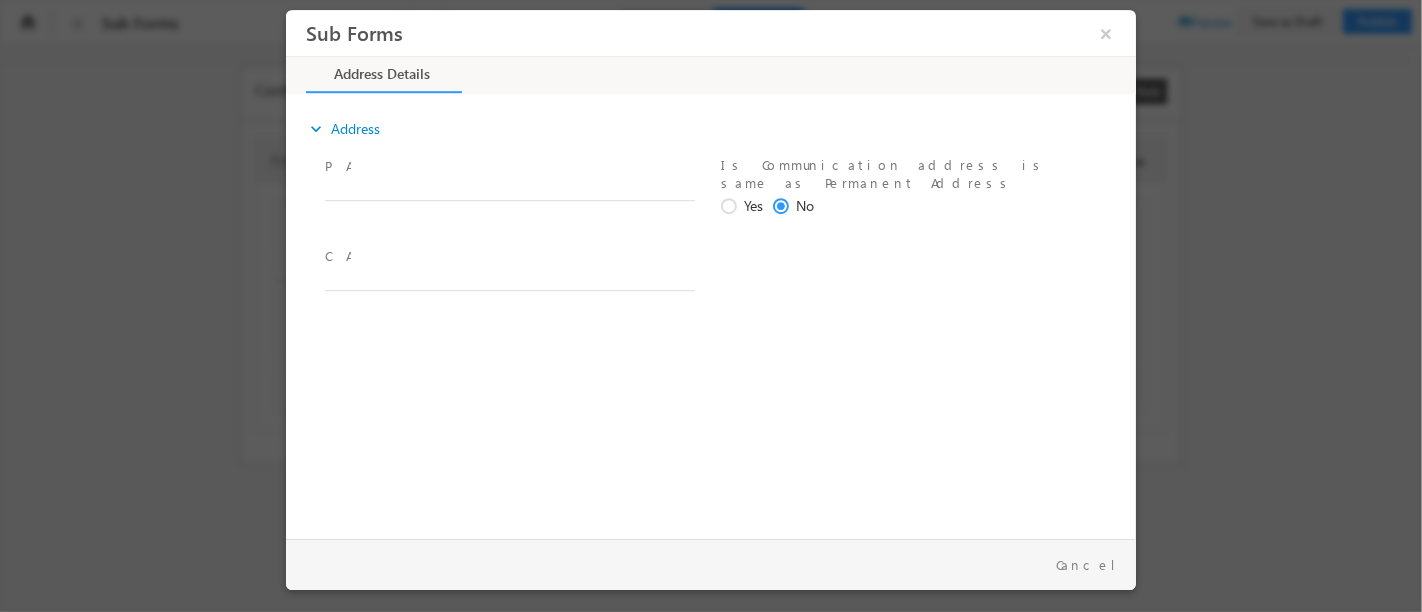 scroll, scrollTop: 0, scrollLeft: 0, axis: both 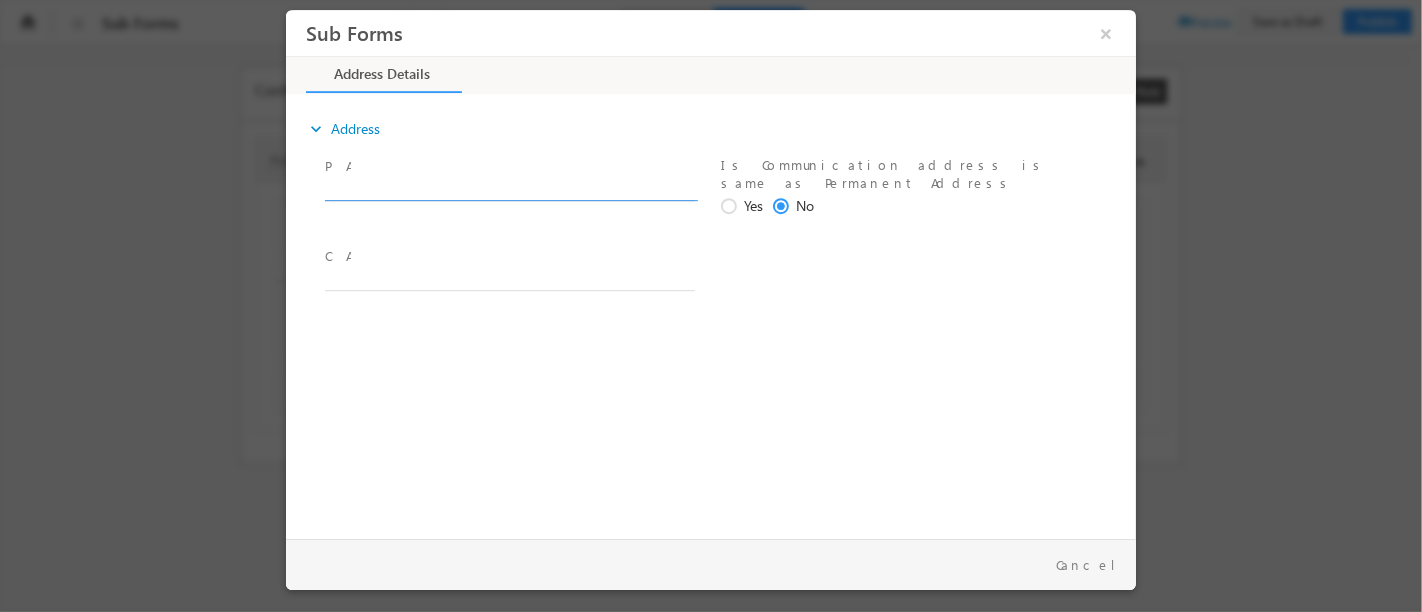 click at bounding box center (509, 191) 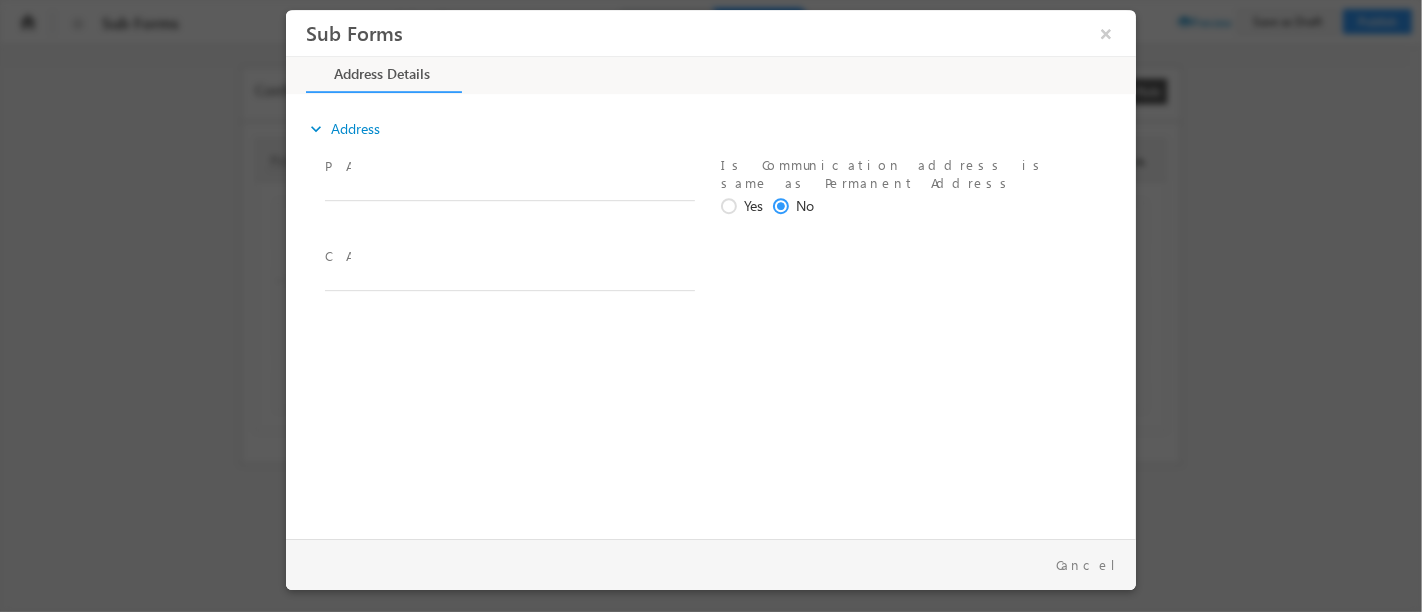 click at bounding box center [731, 207] 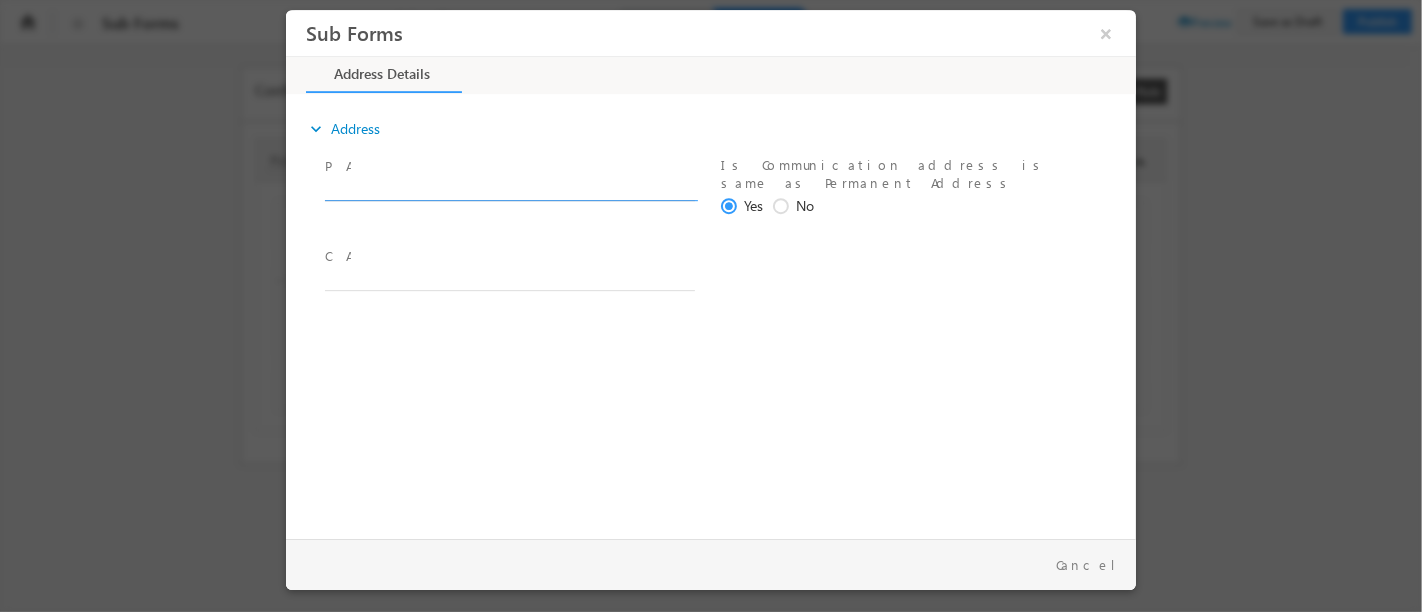 click at bounding box center [509, 191] 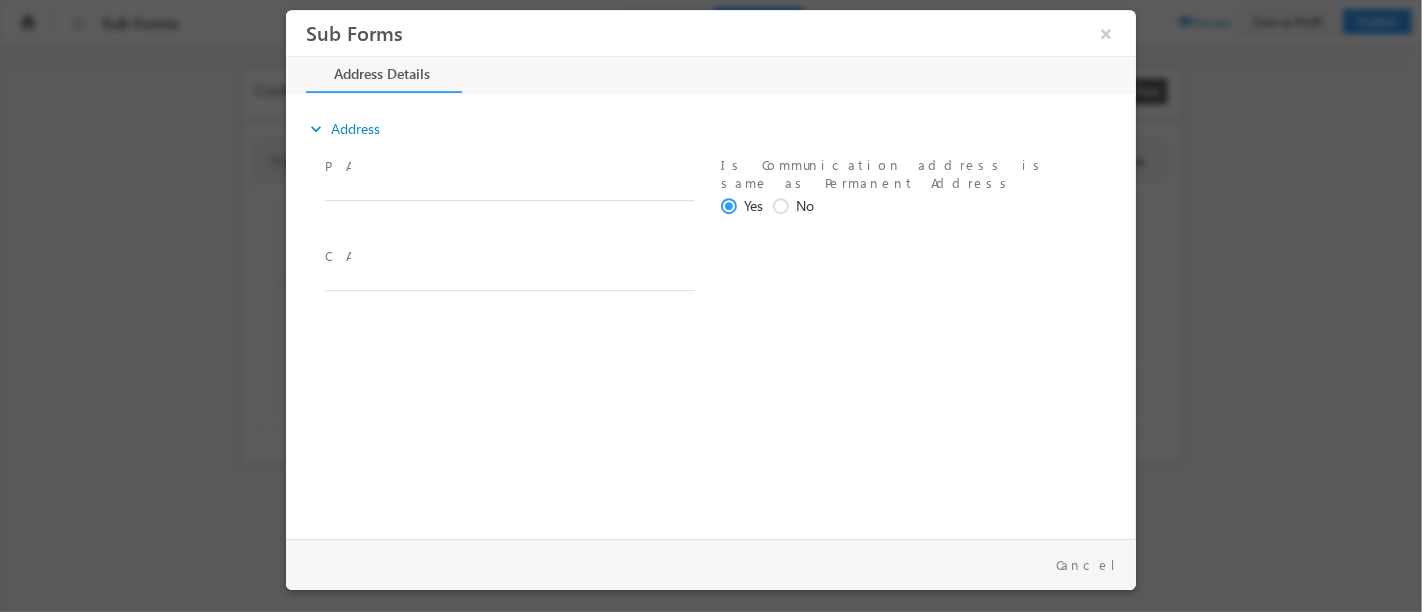 click at bounding box center [783, 207] 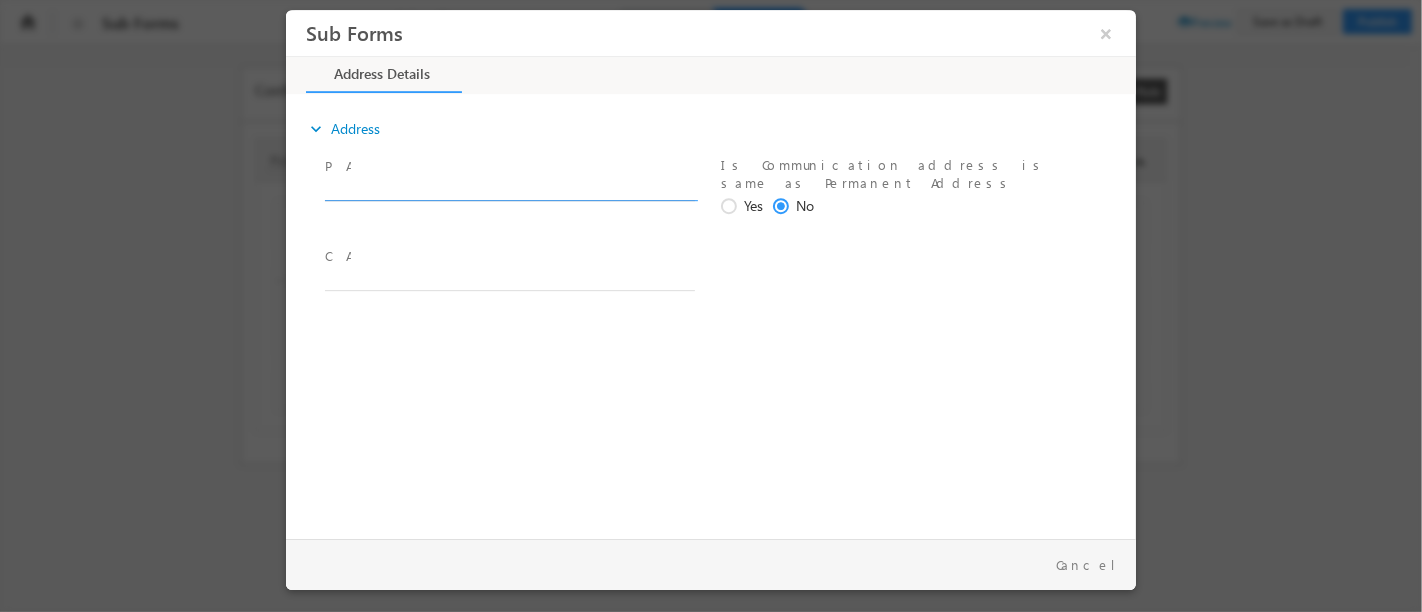 click at bounding box center (509, 191) 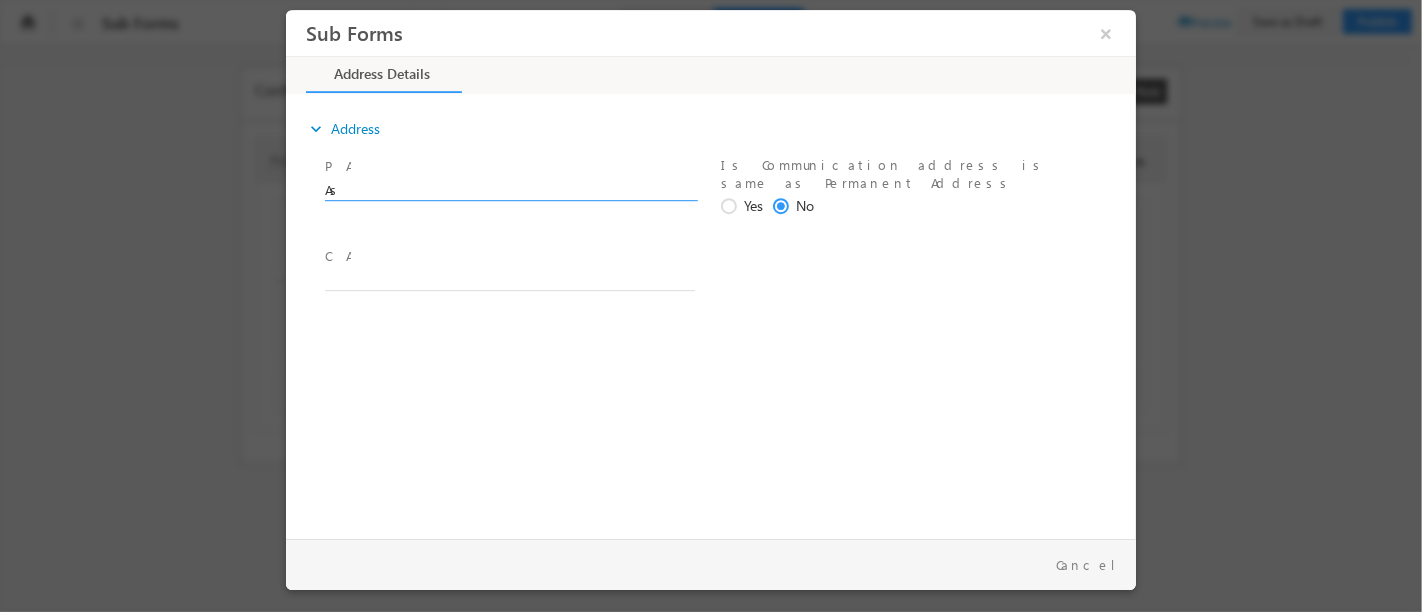 type on "As" 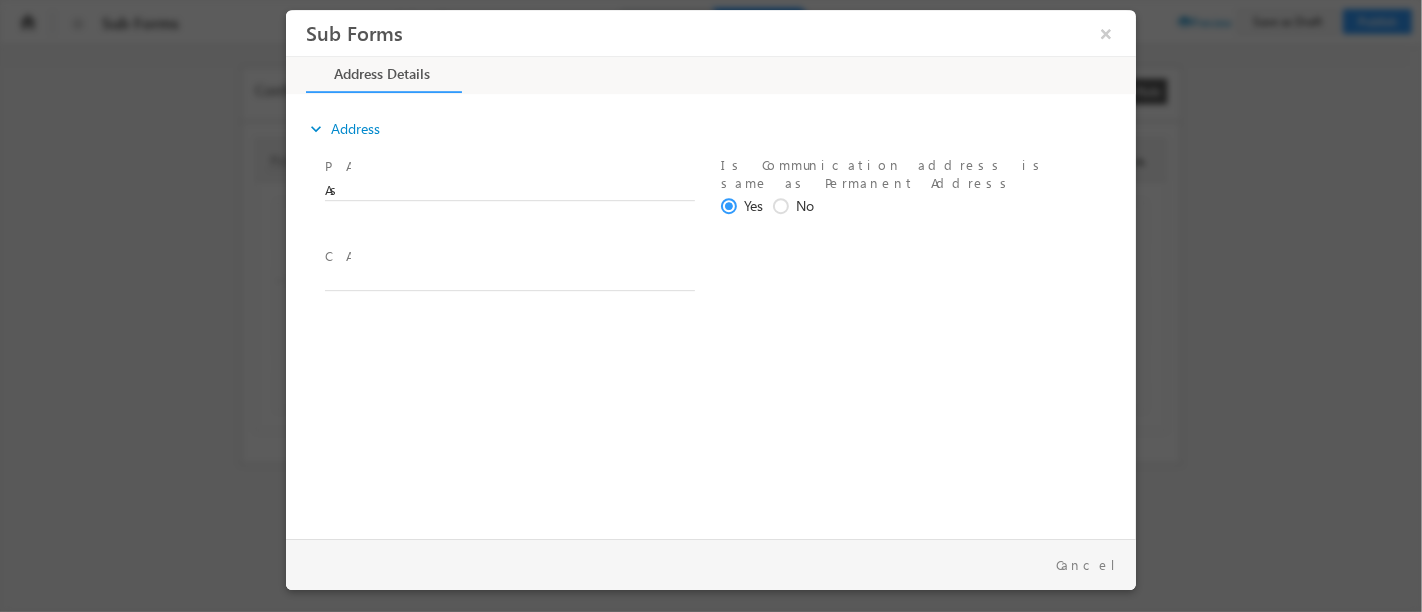 click on "C A
*" at bounding box center (508, 257) 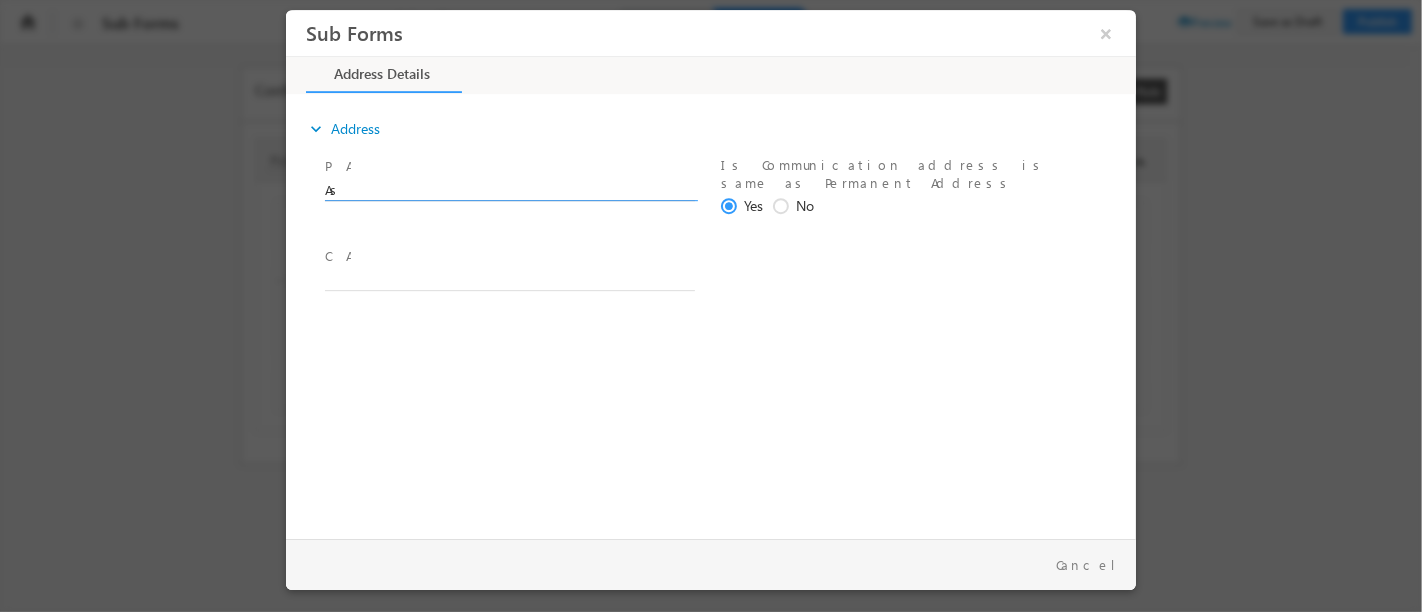 click on "As" at bounding box center (509, 191) 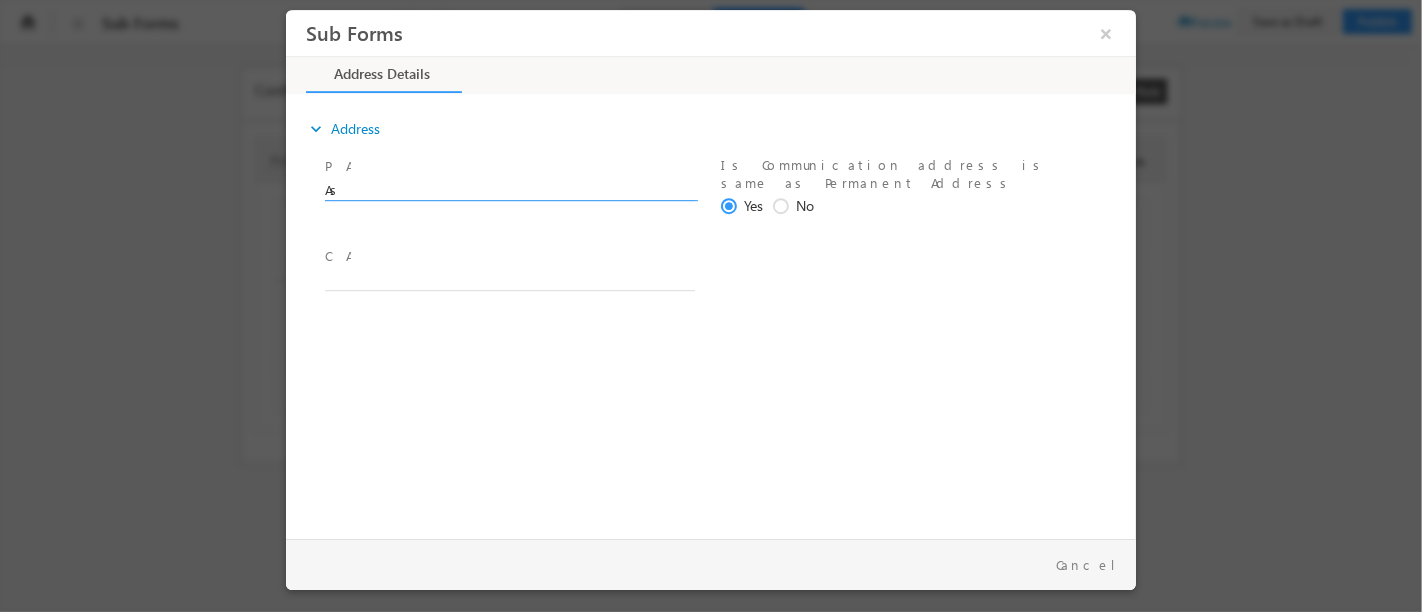 drag, startPoint x: 358, startPoint y: 198, endPoint x: 306, endPoint y: 192, distance: 52.34501 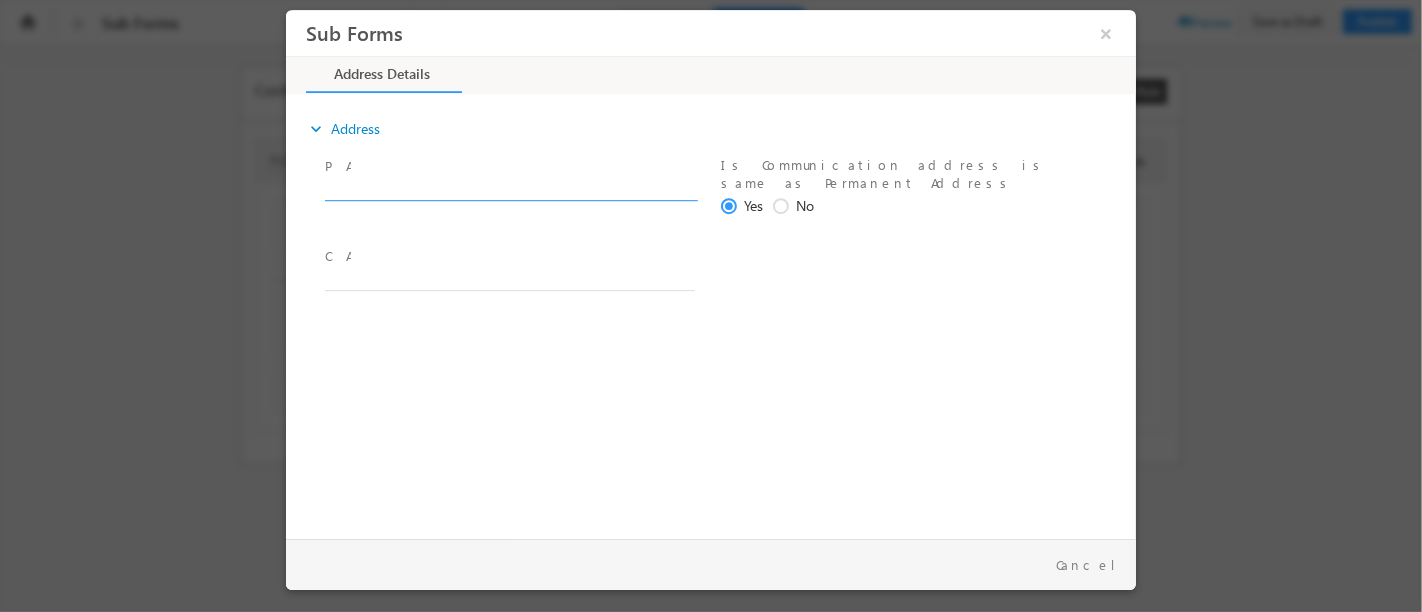 type 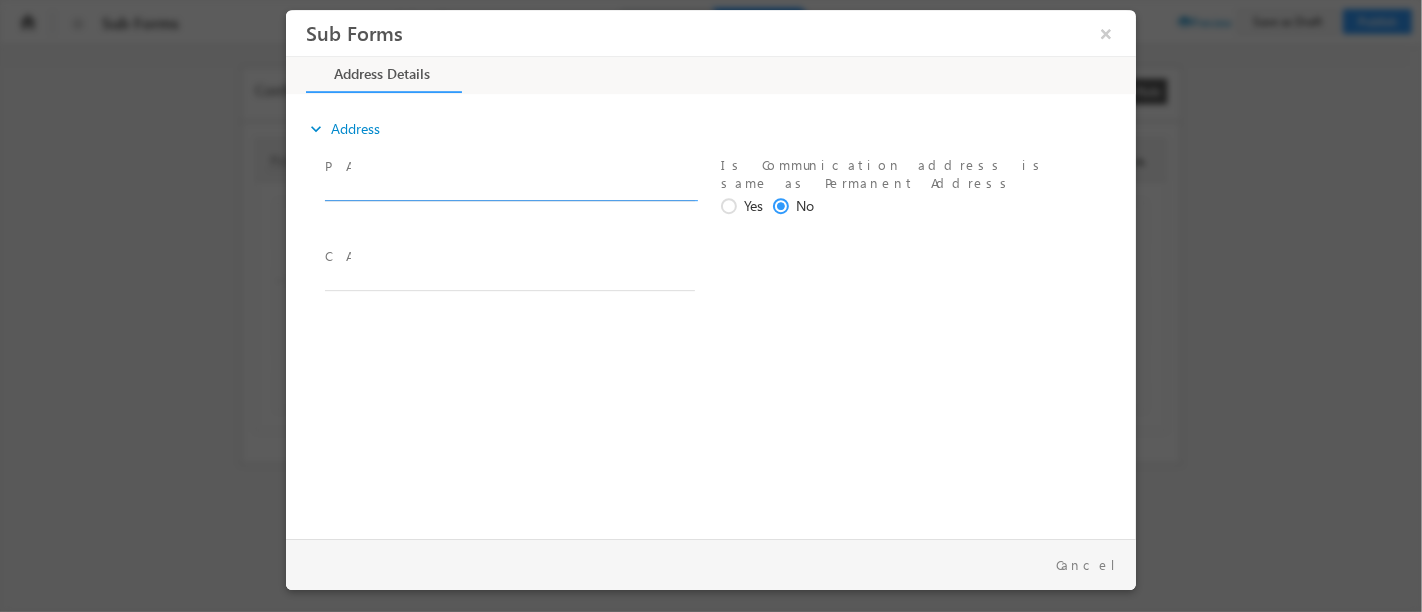 click at bounding box center (509, 191) 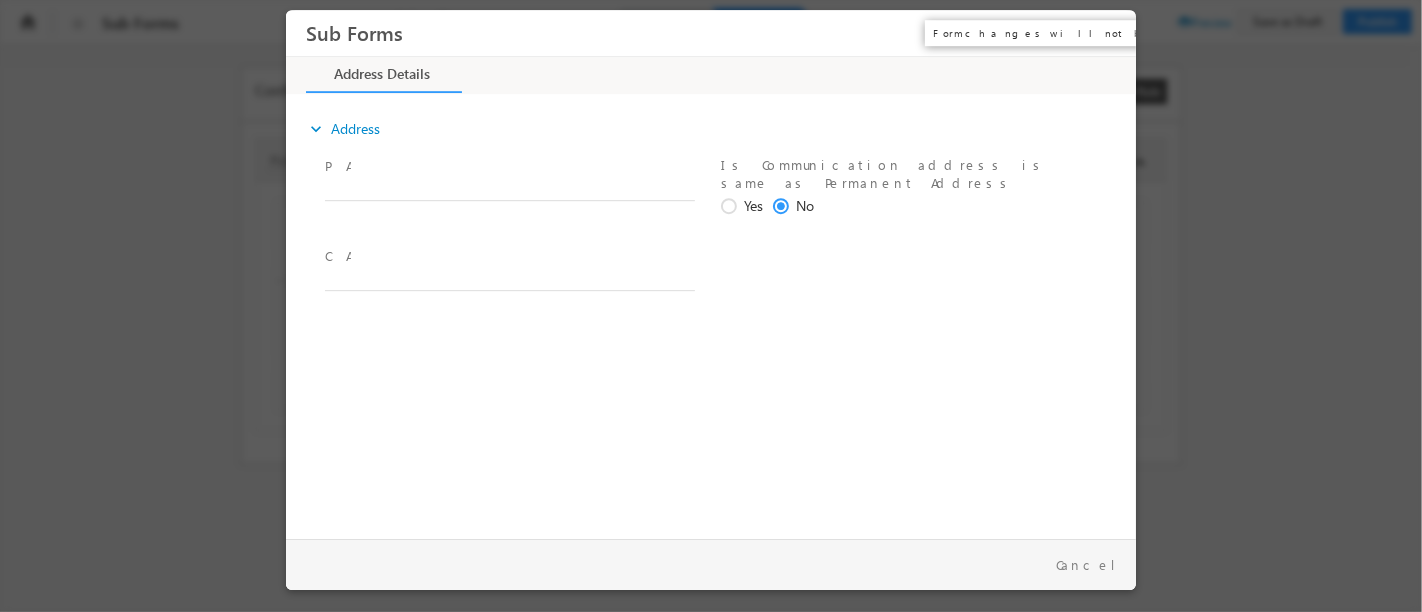 click on "×" at bounding box center [1105, 33] 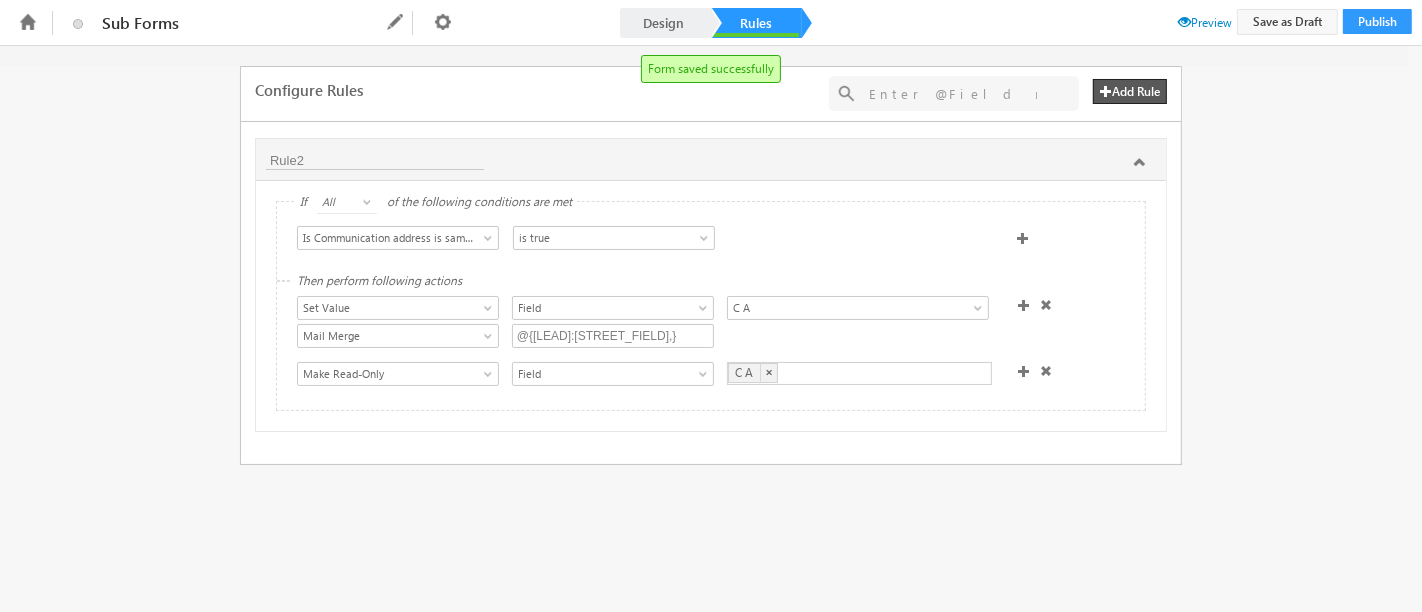click at bounding box center [1046, 371] 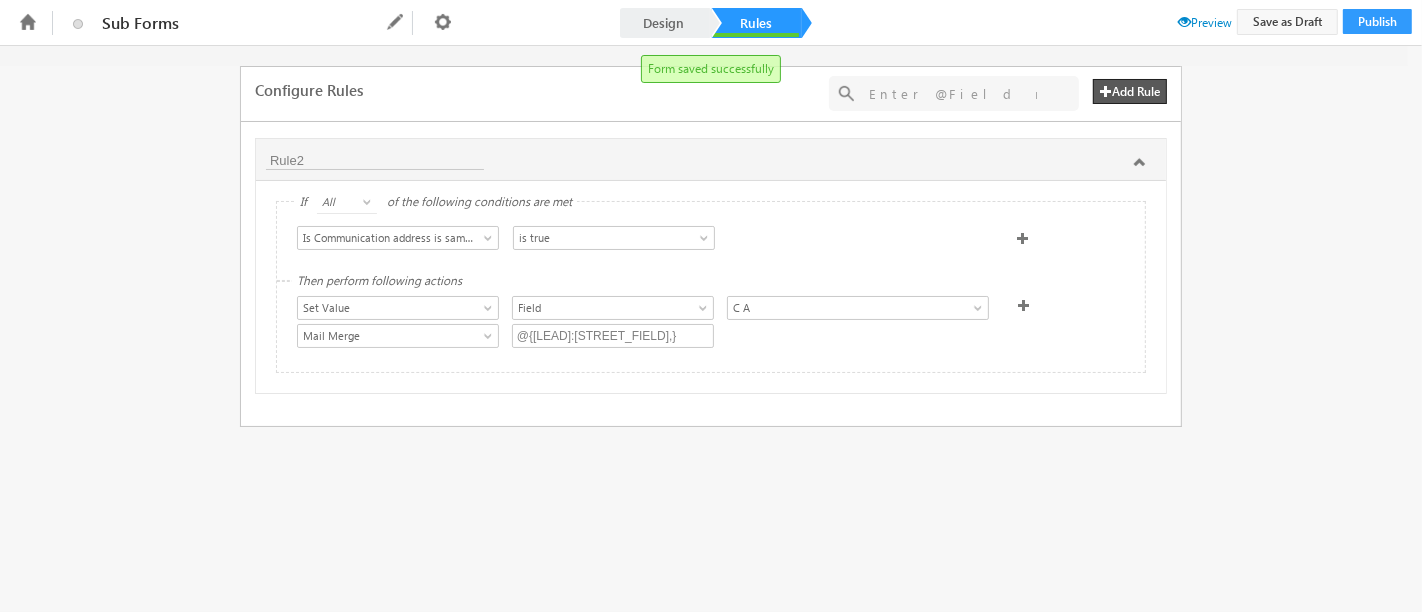 click at bounding box center [1024, 305] 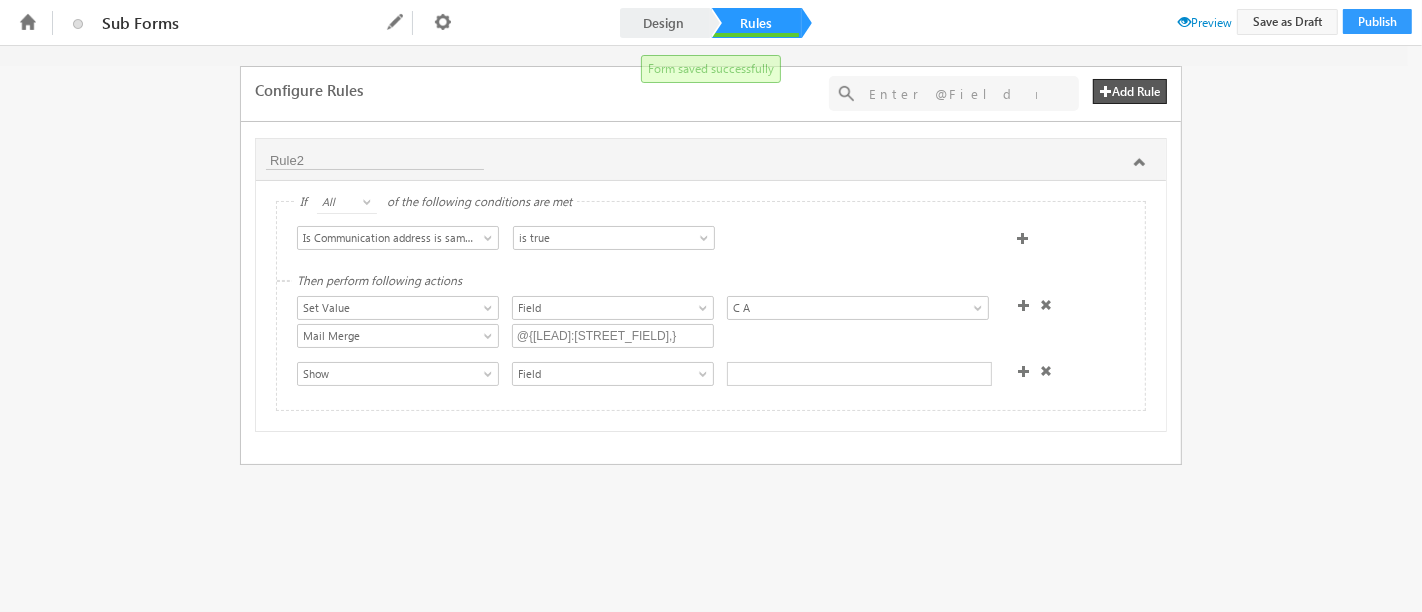 click at bounding box center [1024, 305] 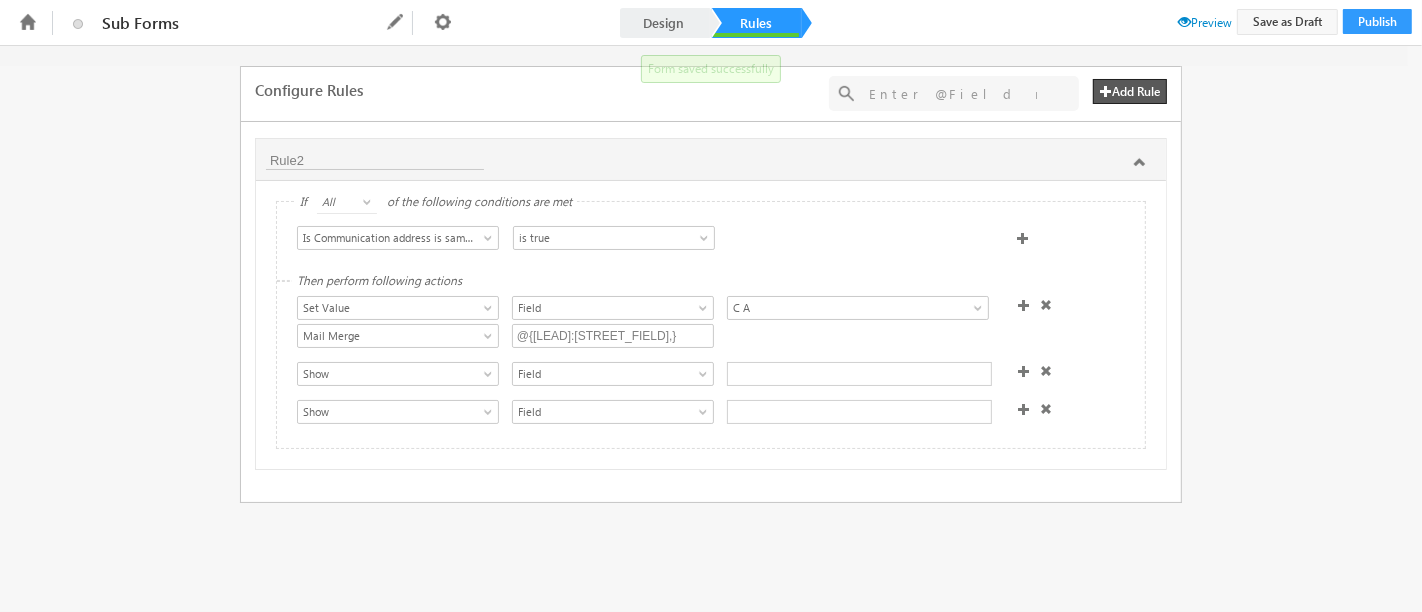 click at bounding box center [1046, 409] 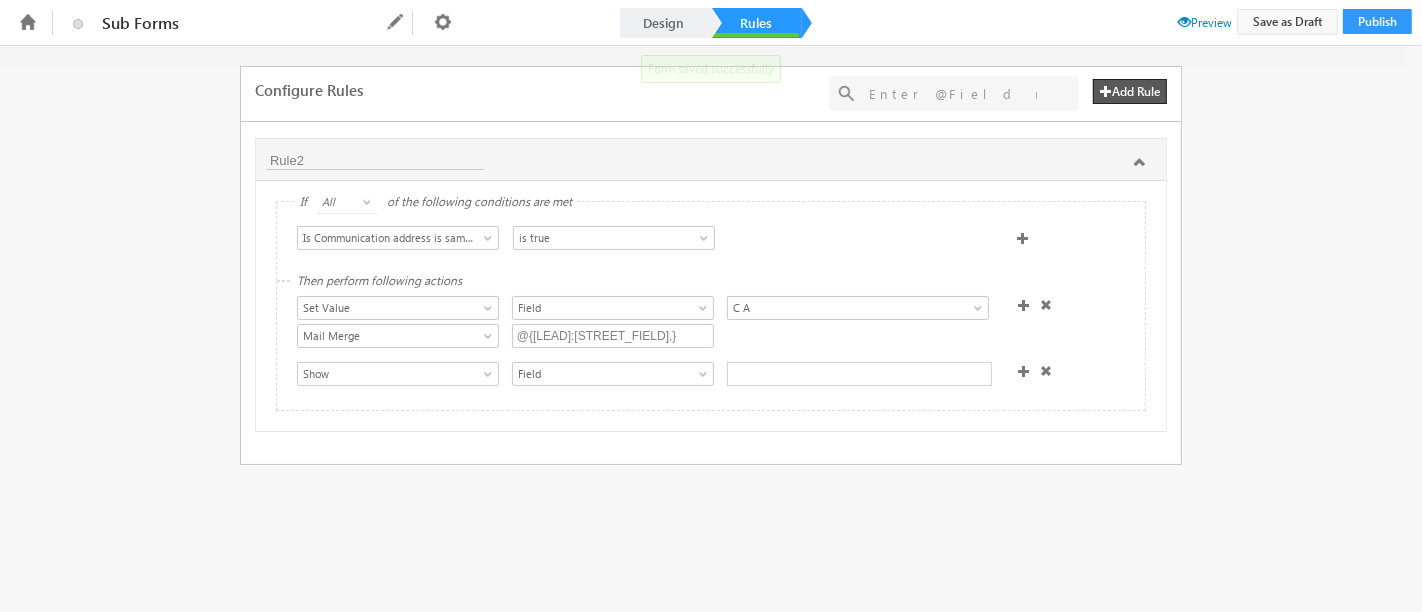 click at bounding box center [1046, 371] 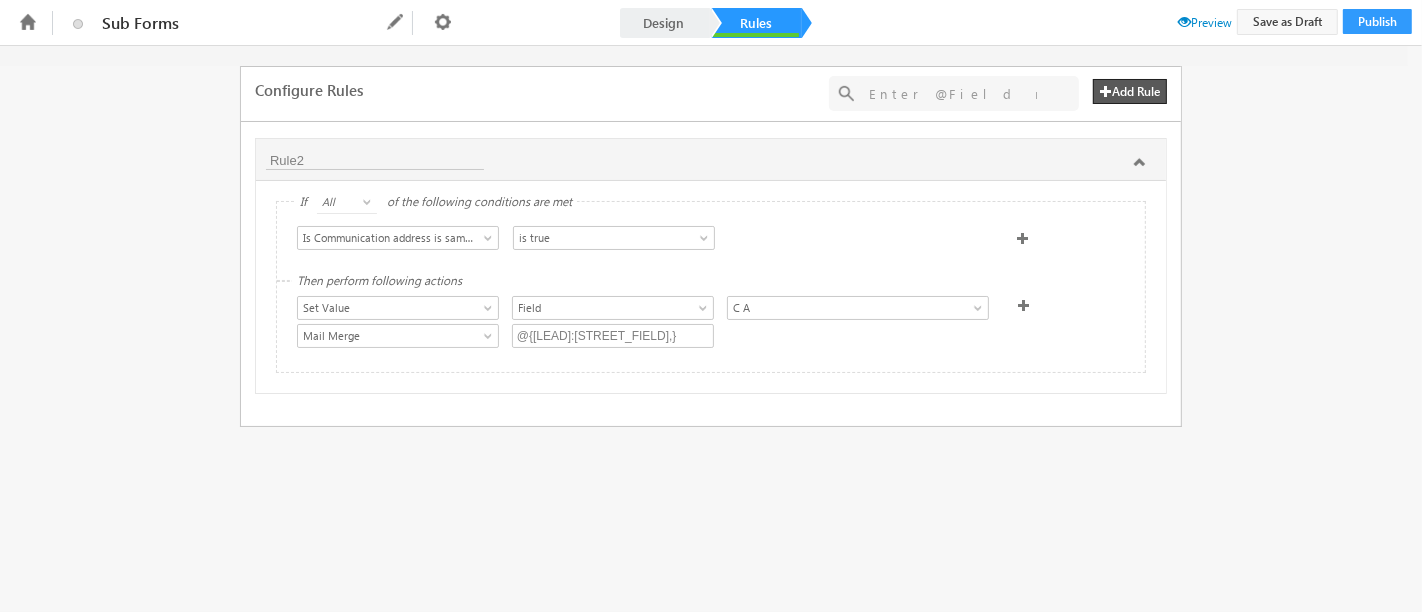click on "Preview" at bounding box center [1205, 22] 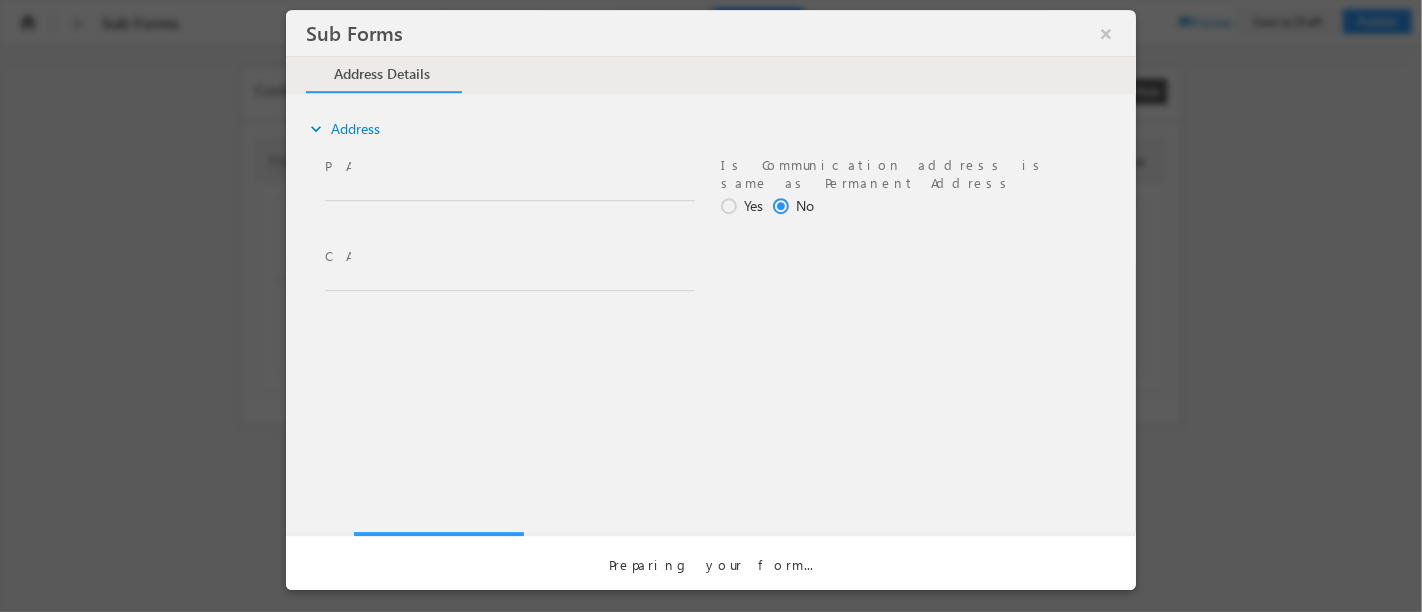 scroll, scrollTop: 0, scrollLeft: 0, axis: both 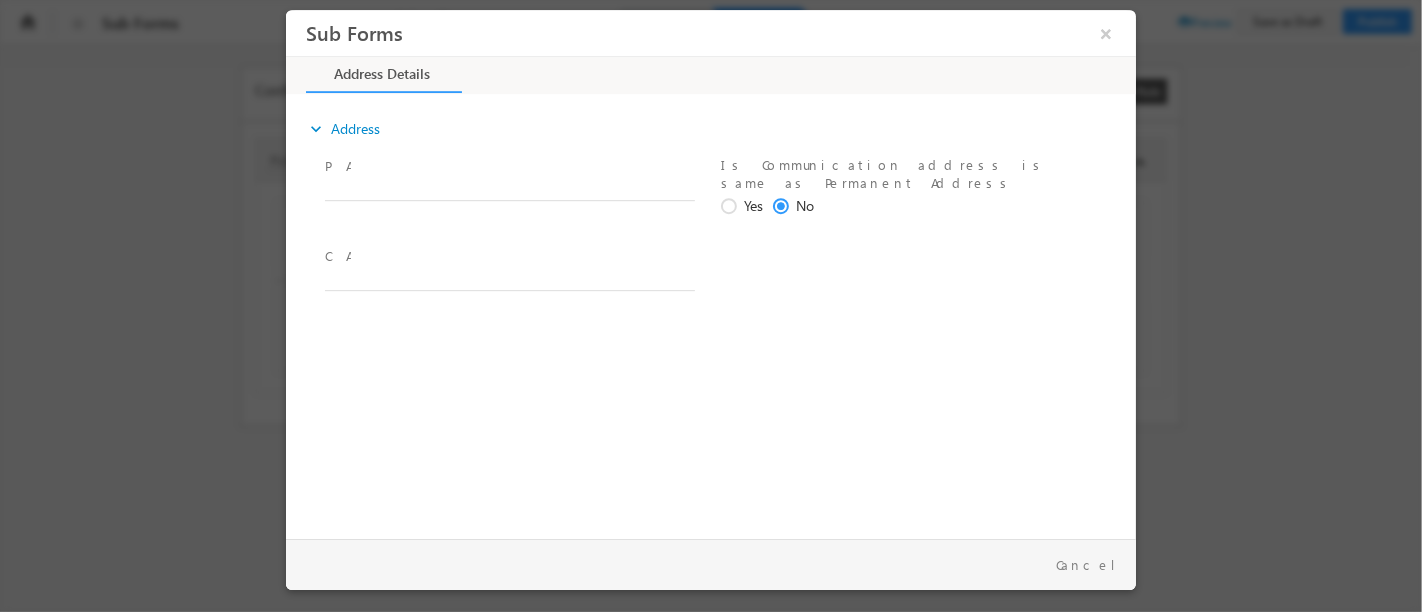 click on "P A
*" at bounding box center [508, 167] 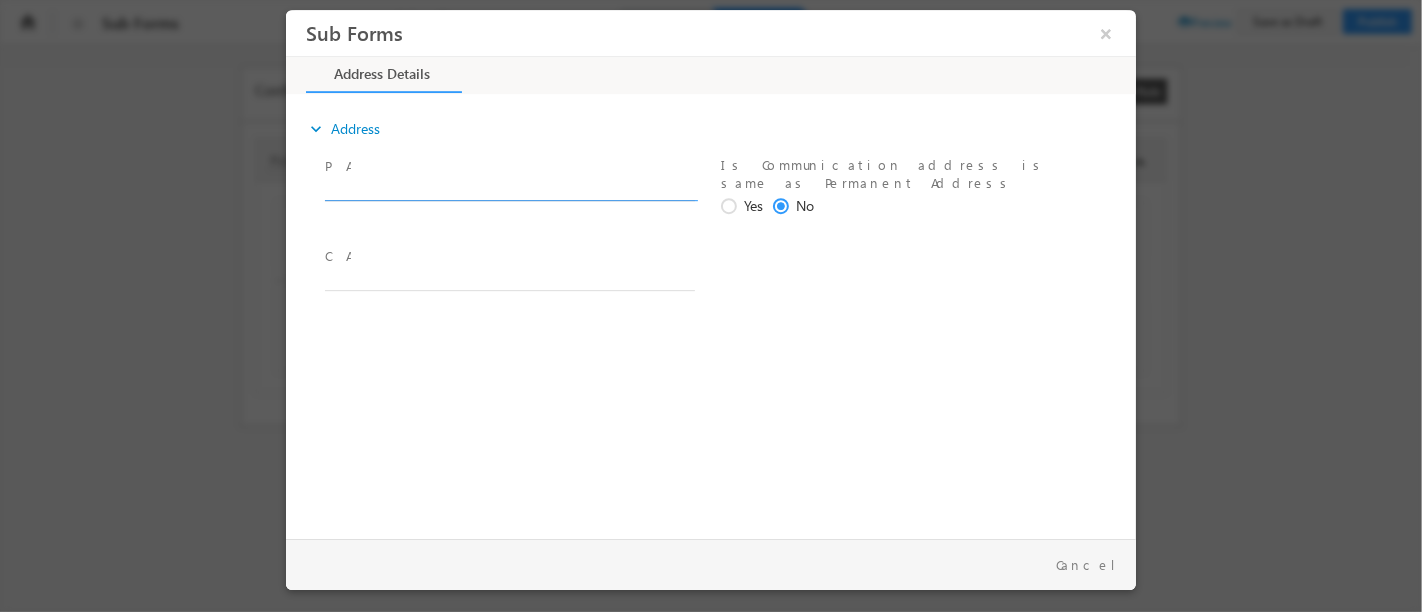 click at bounding box center [509, 191] 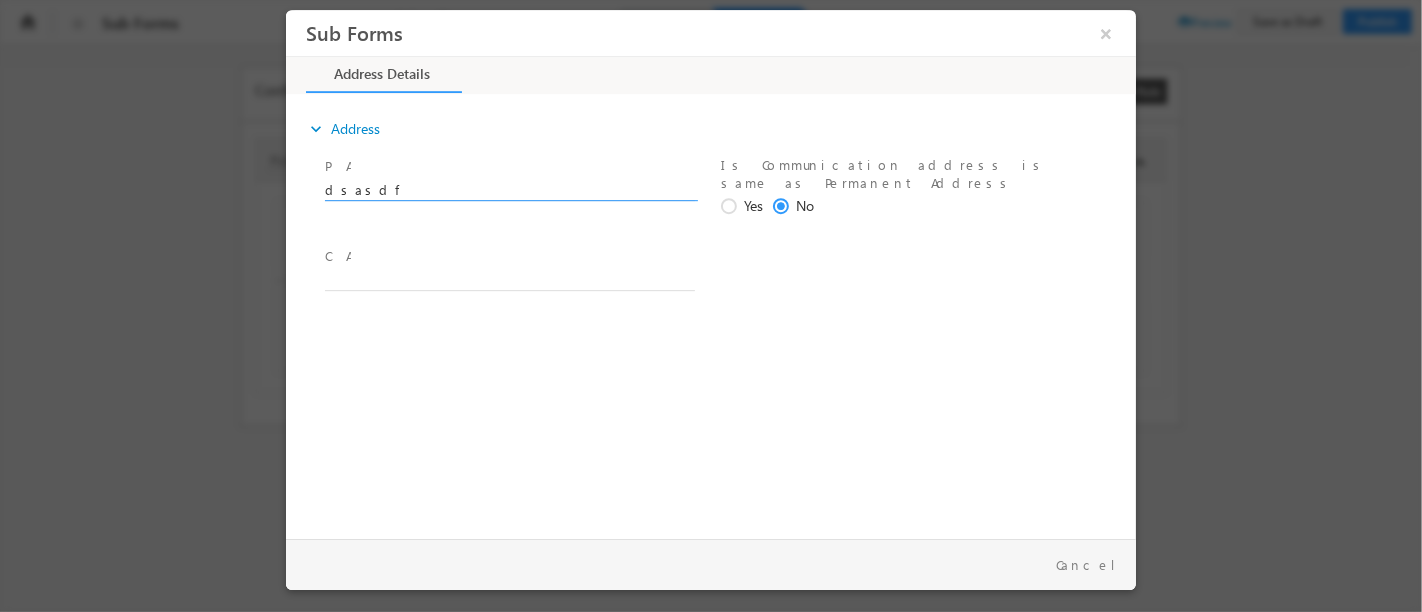 type on "dsasdf" 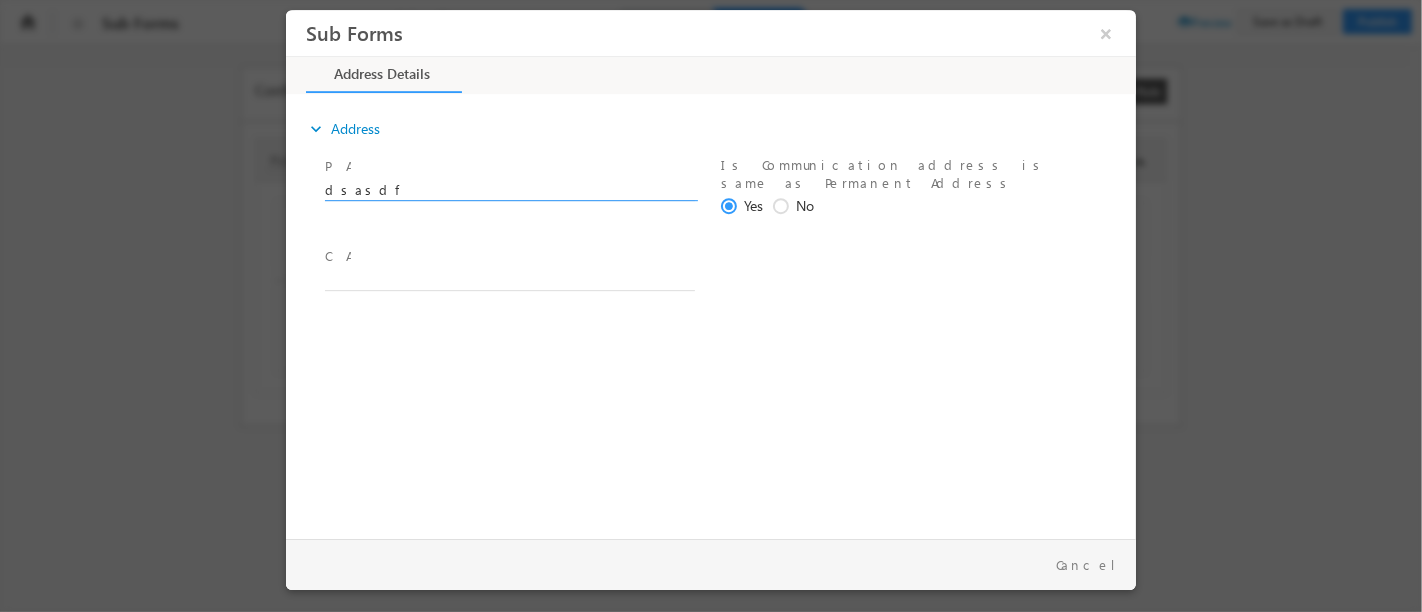 type on "dsasdf" 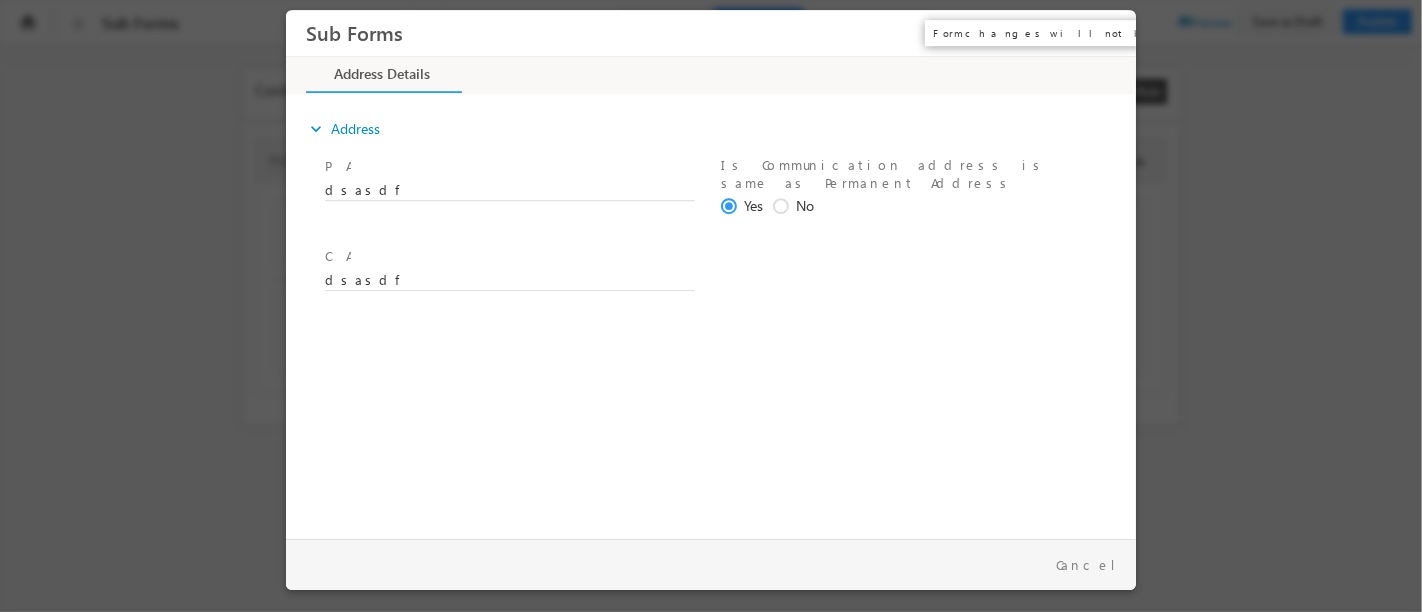 click on "×" at bounding box center [1105, 33] 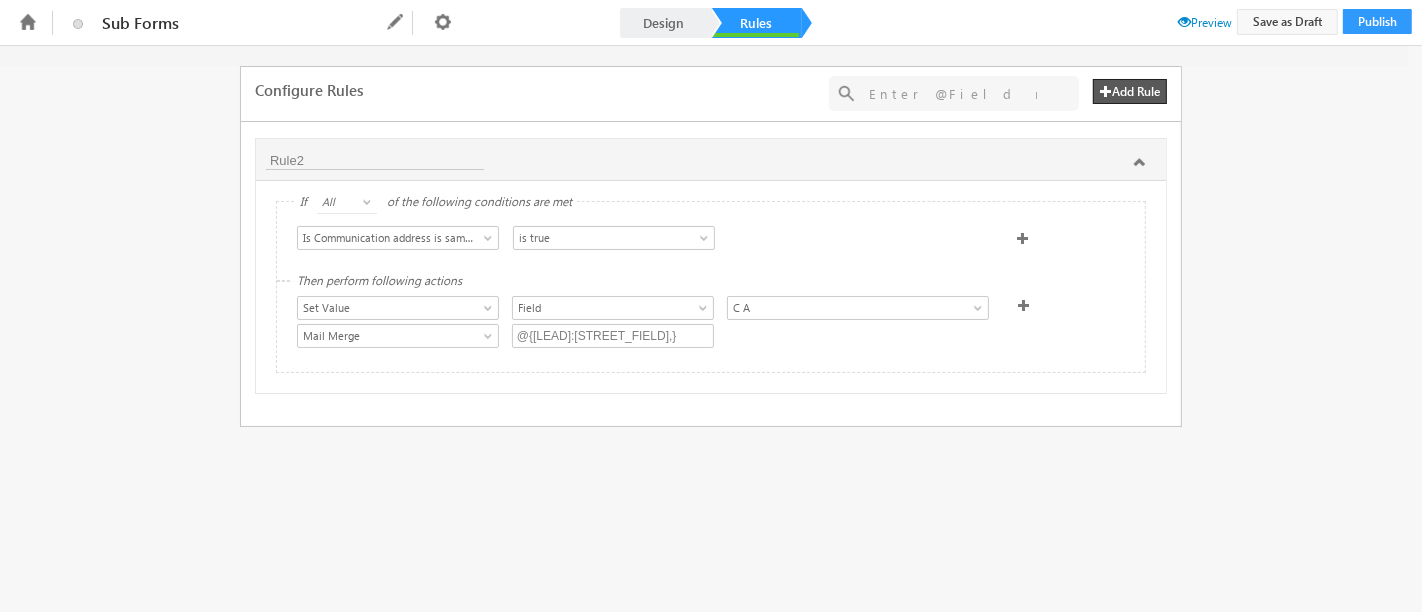 click on "Preview" at bounding box center (1205, 22) 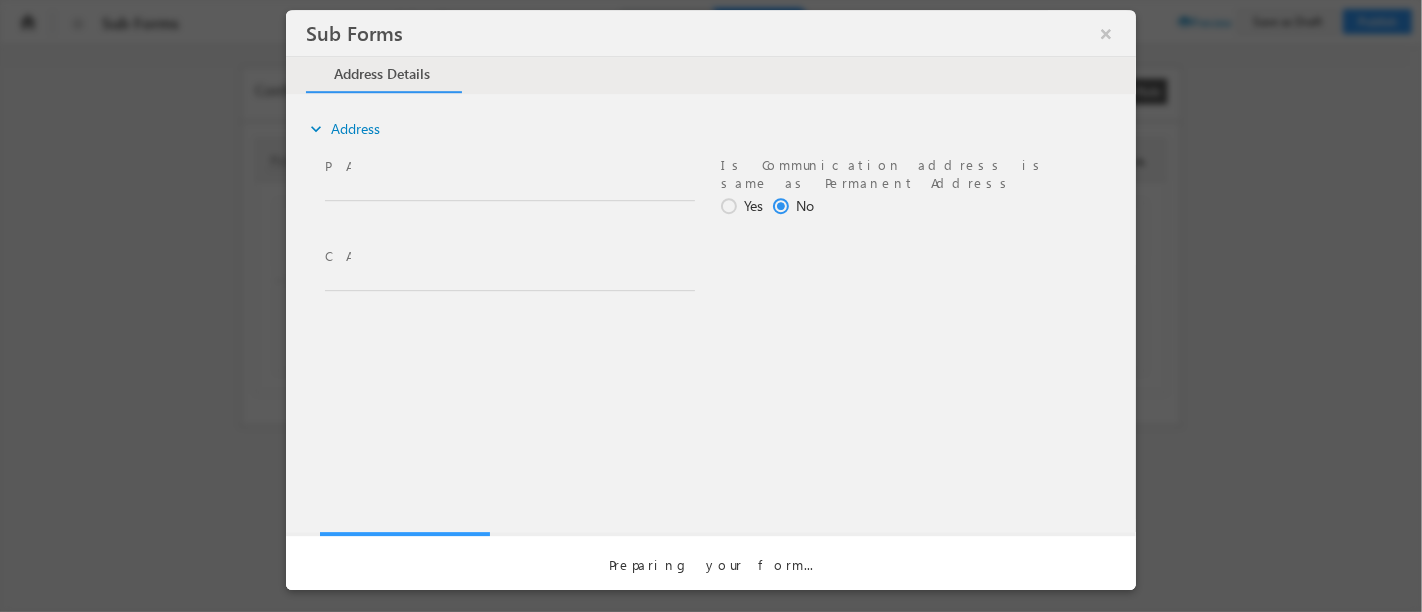 scroll, scrollTop: 0, scrollLeft: 0, axis: both 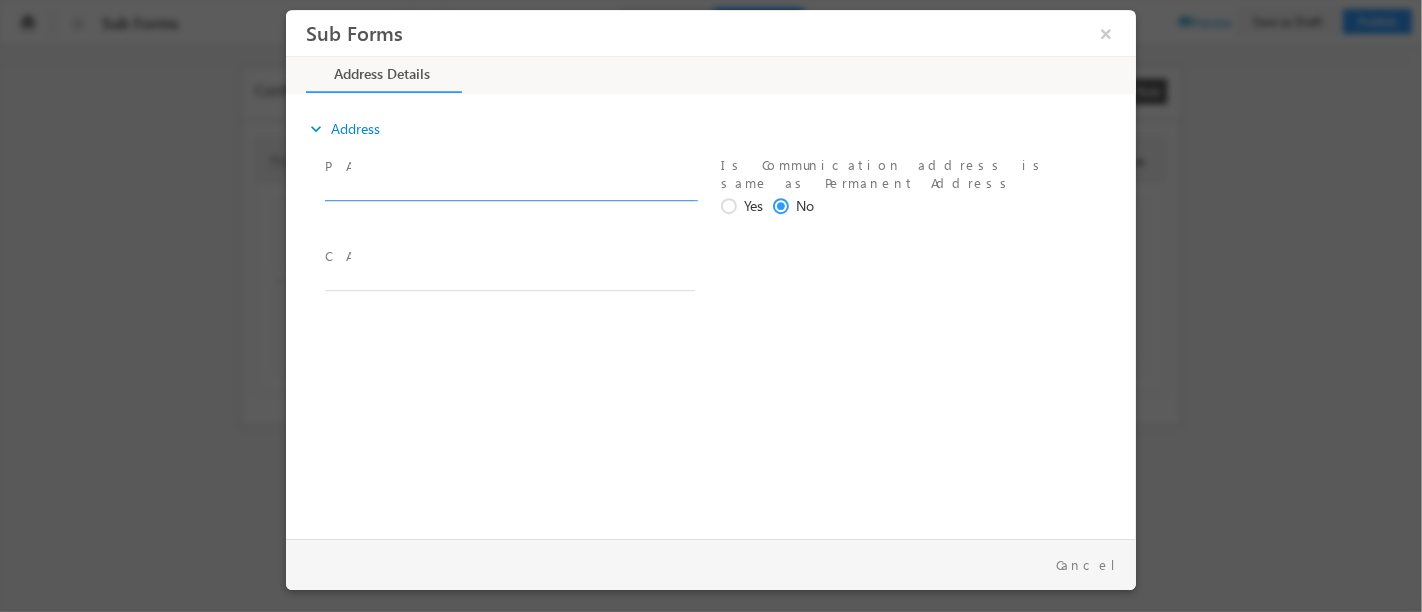 click at bounding box center [509, 191] 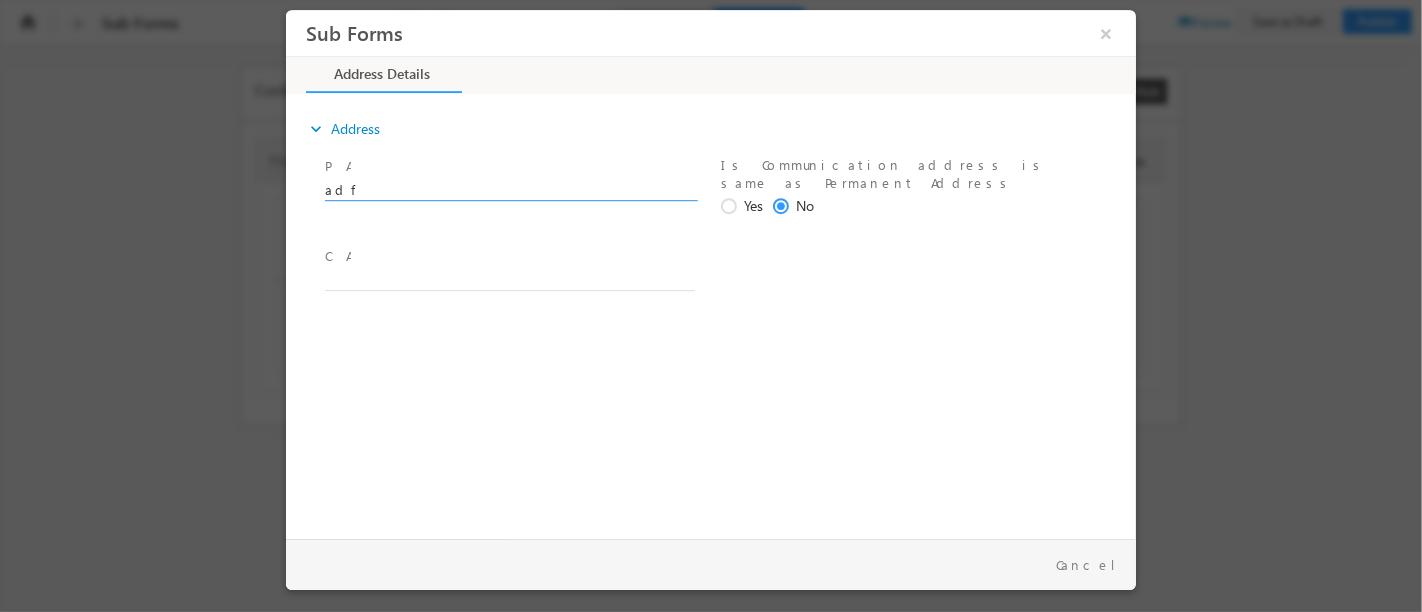 type on "adf" 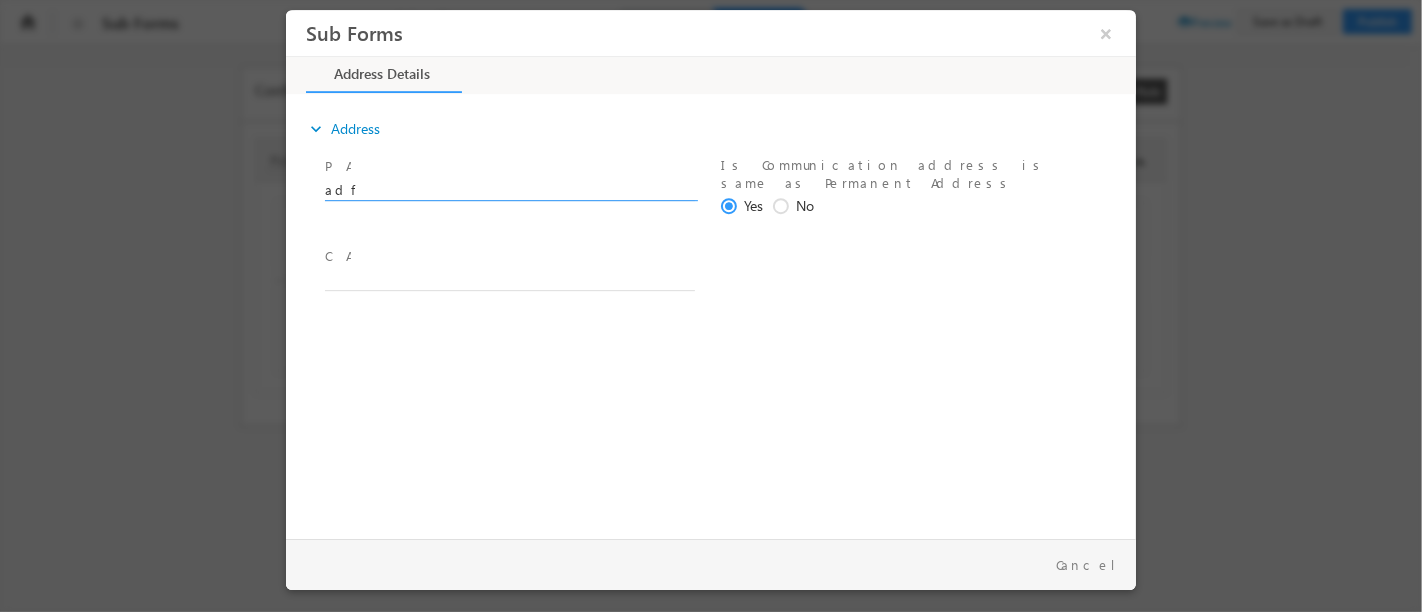 type on "adf" 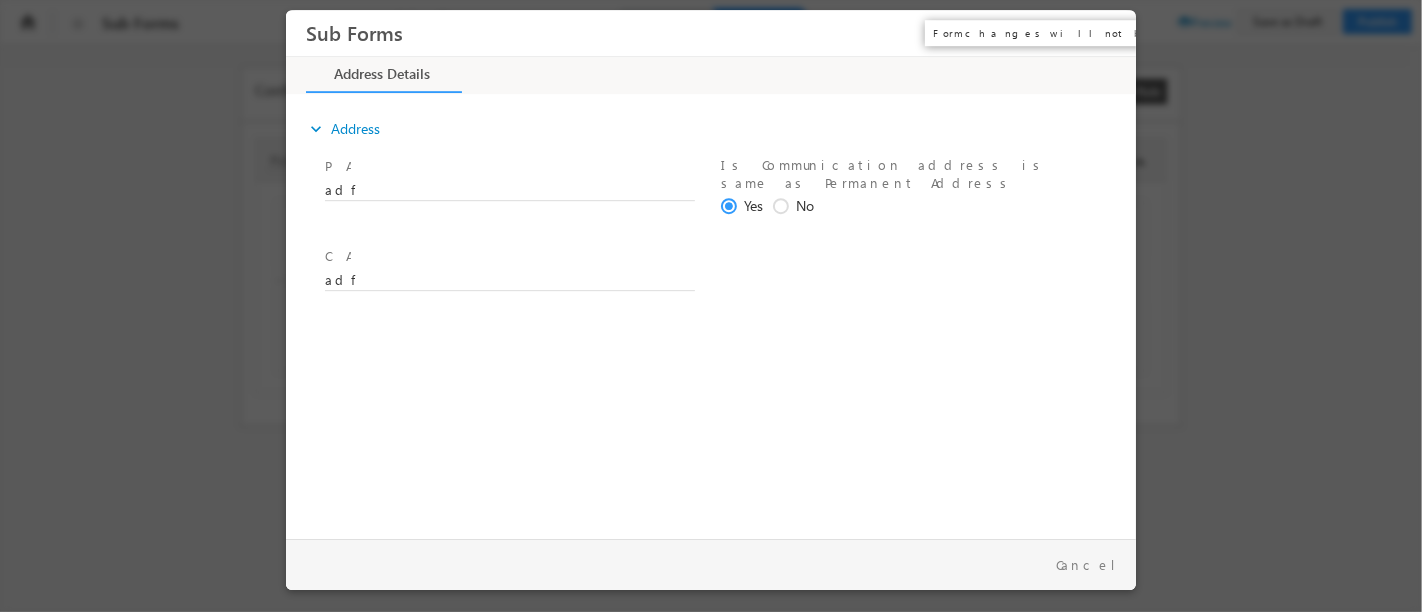 click on "×" at bounding box center (1105, 33) 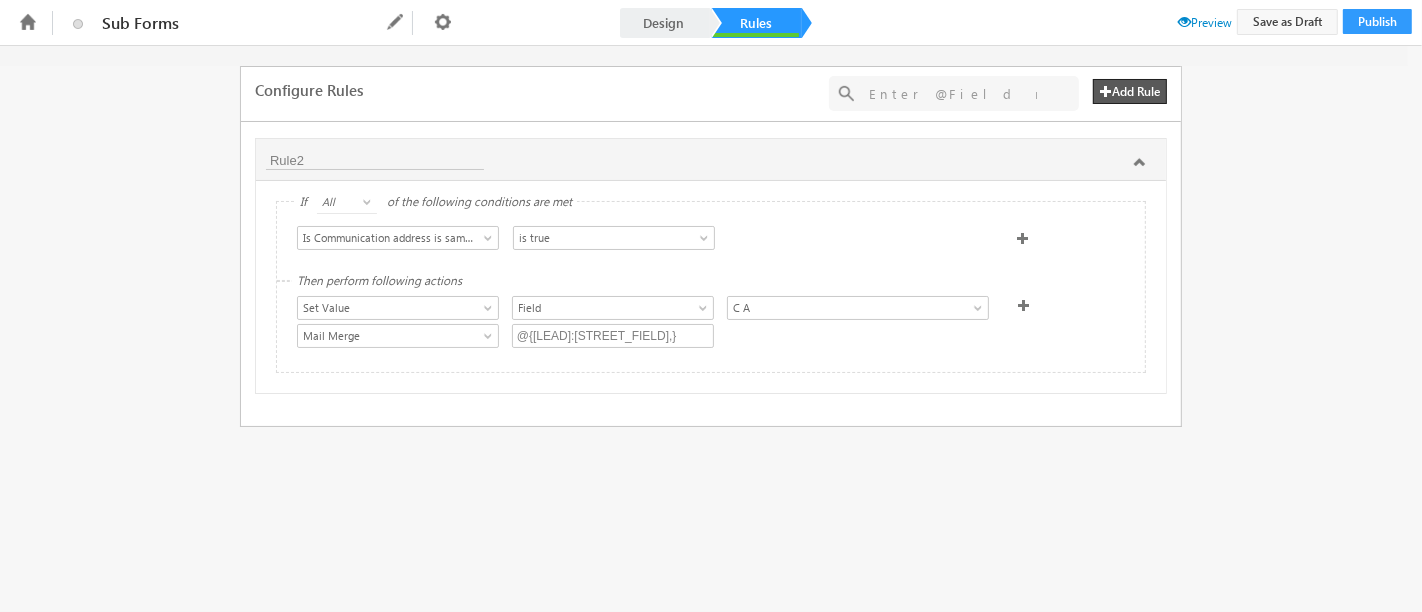click at bounding box center [1024, 305] 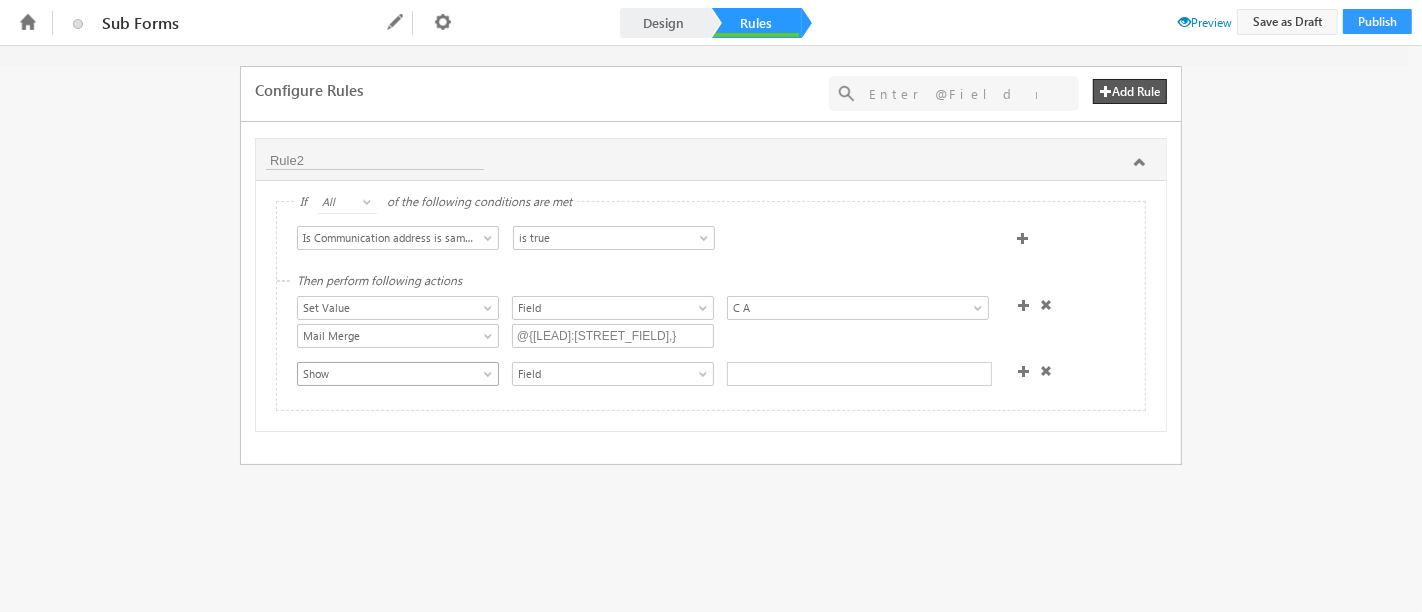 click at bounding box center [490, 378] 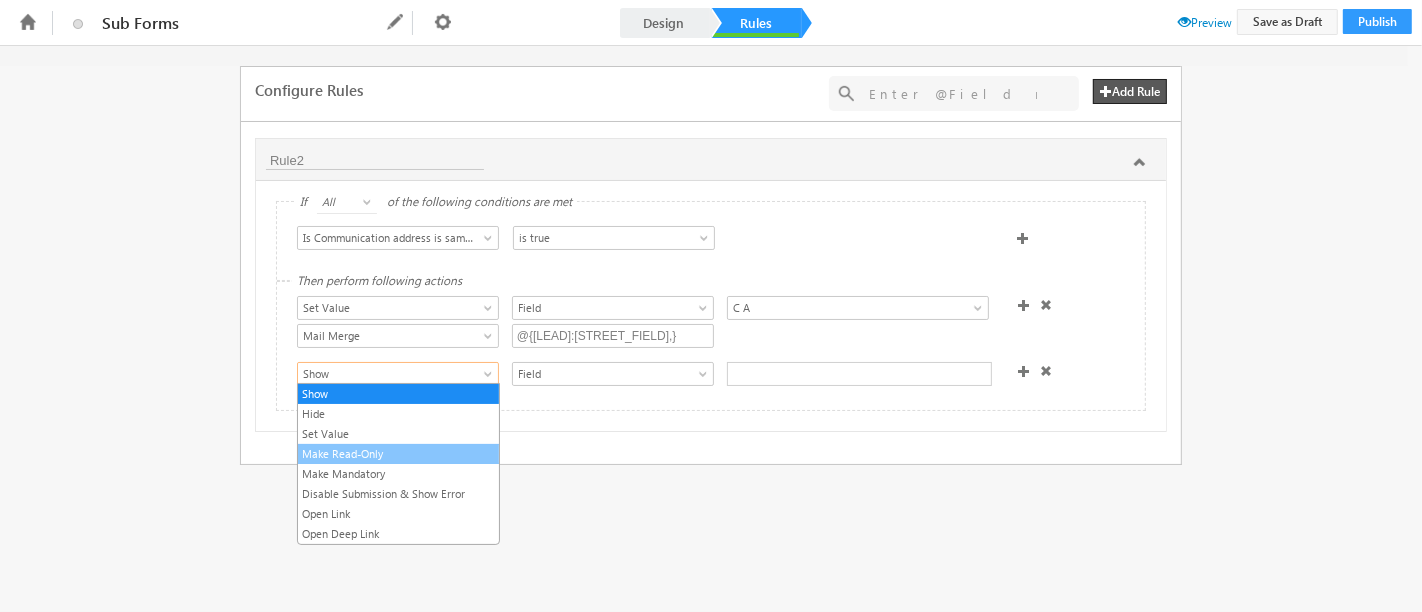 click on "Make Read-Only" at bounding box center [398, 454] 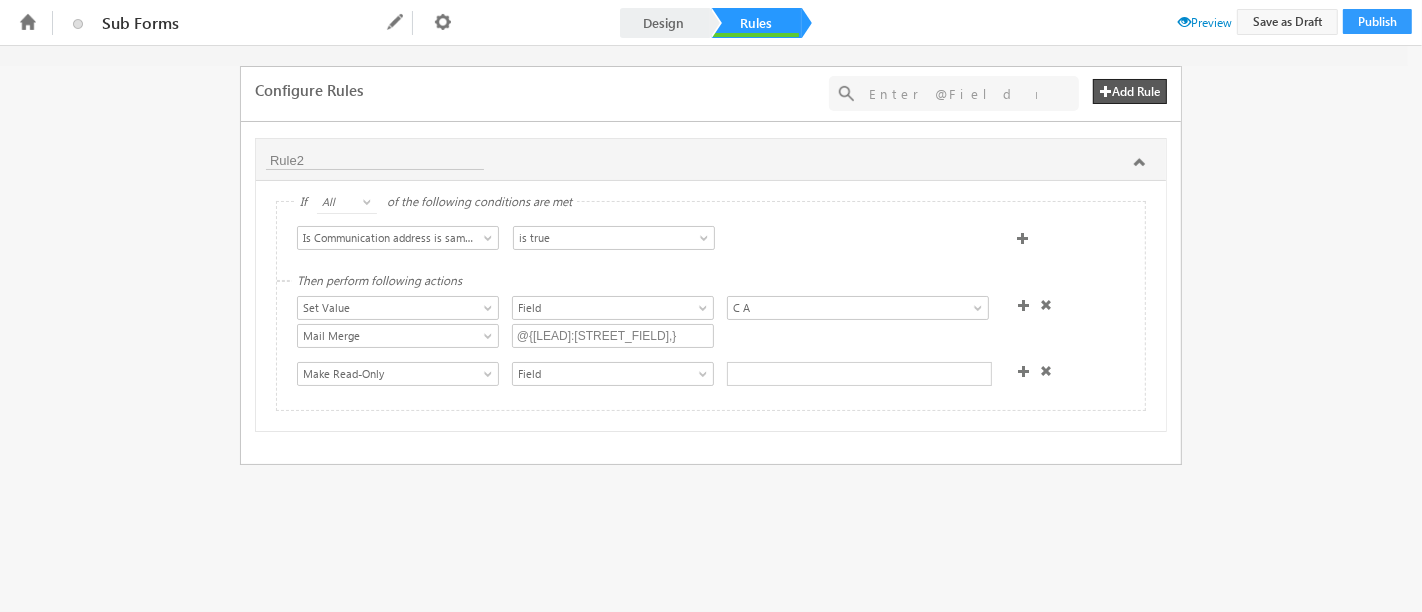 click at bounding box center (827, 376) 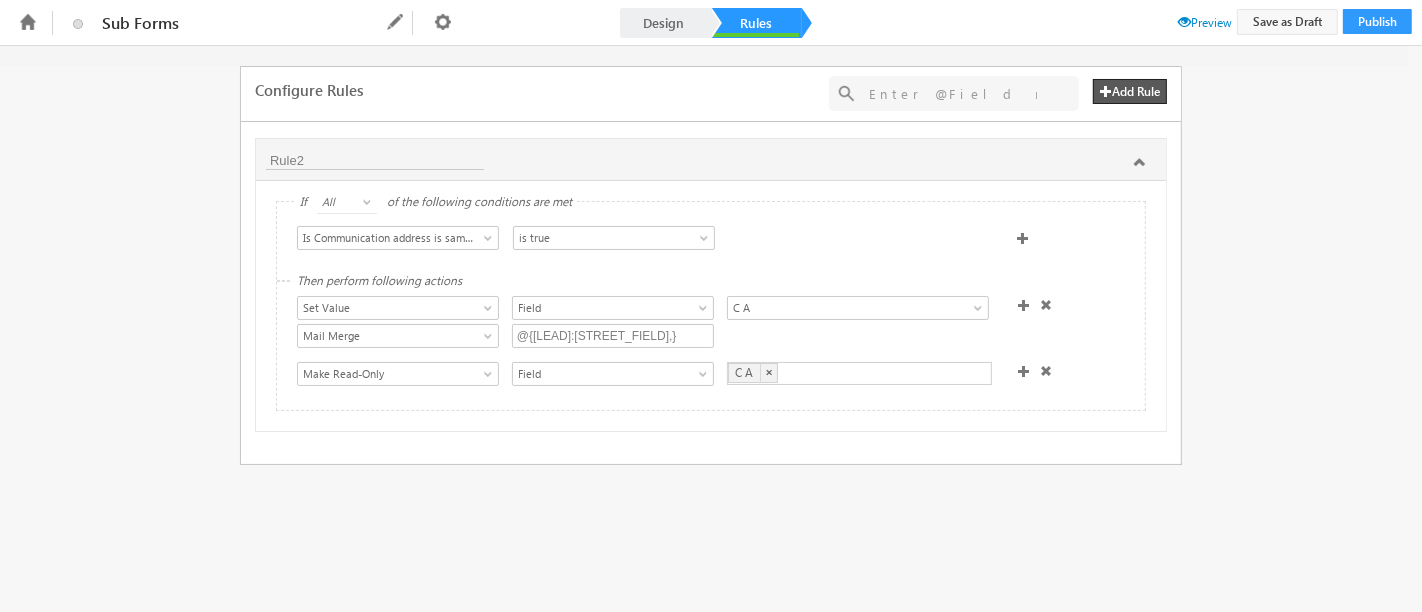 drag, startPoint x: 1152, startPoint y: 549, endPoint x: 1154, endPoint y: 516, distance: 33.06055 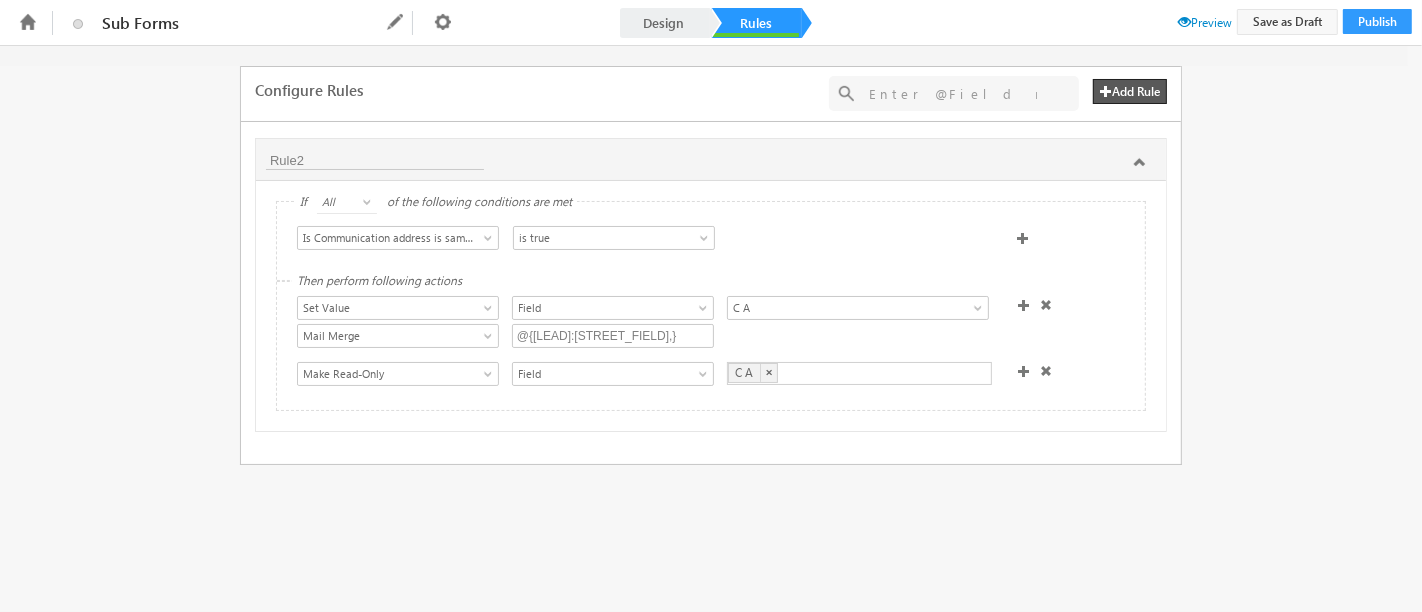 click at bounding box center [1184, 21] 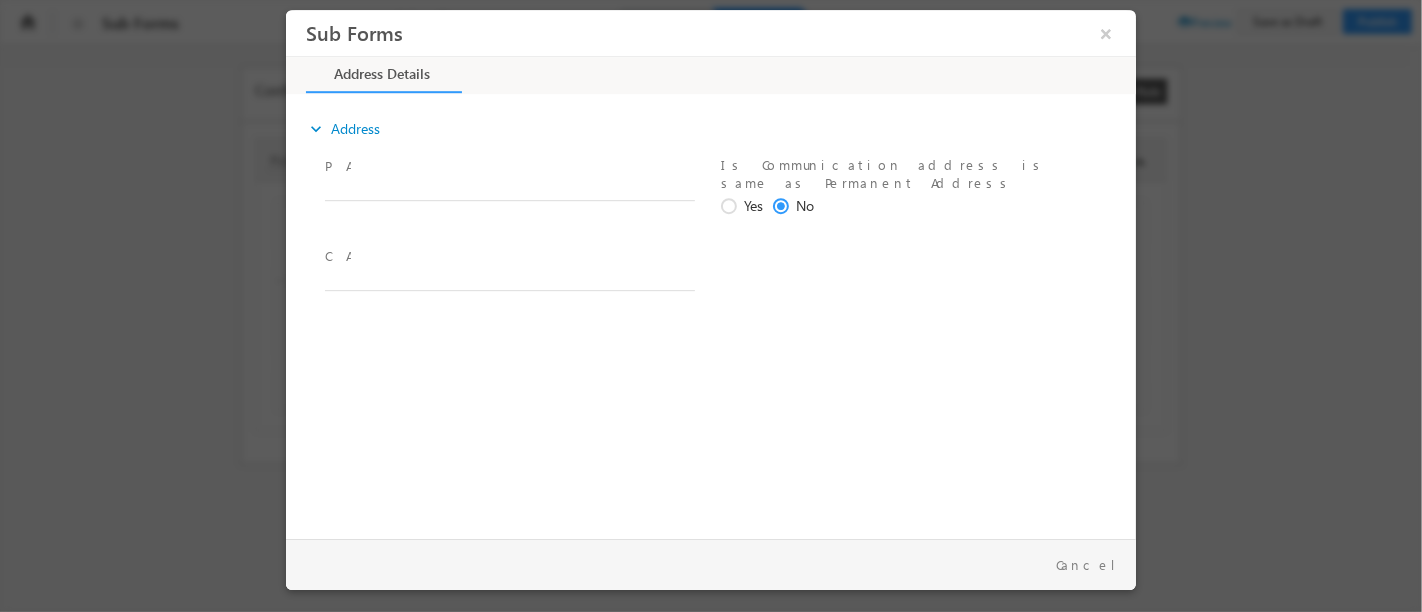 scroll, scrollTop: 0, scrollLeft: 0, axis: both 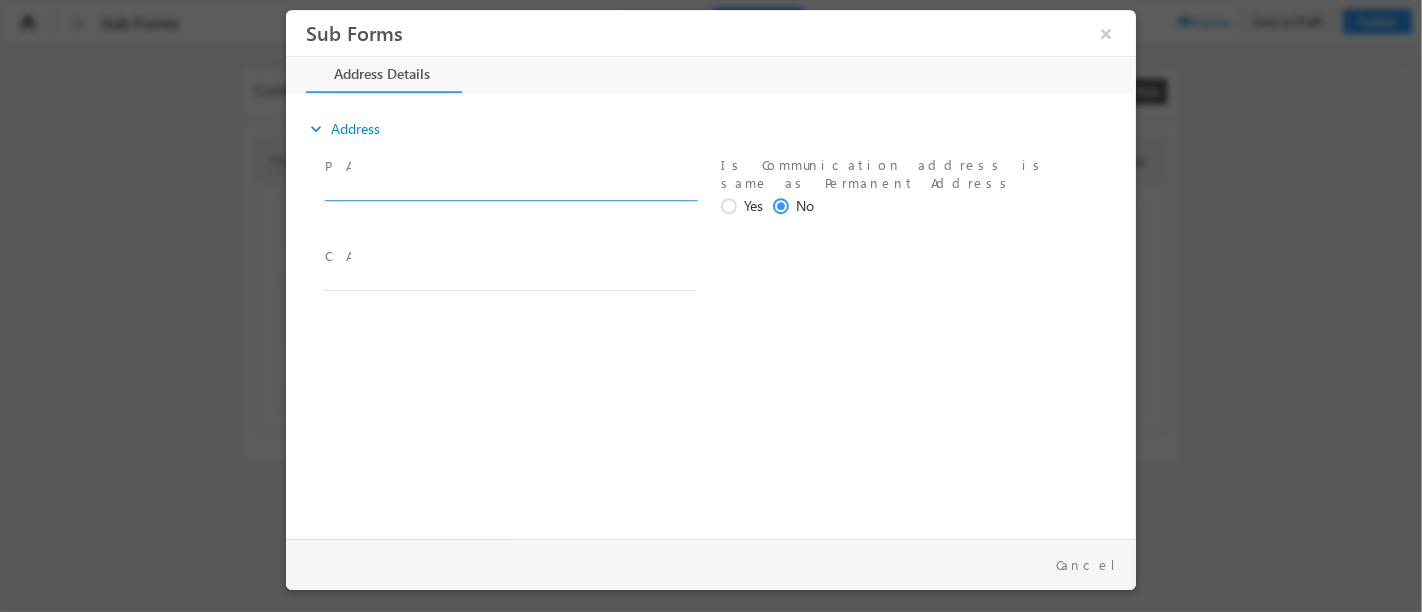 click at bounding box center (509, 191) 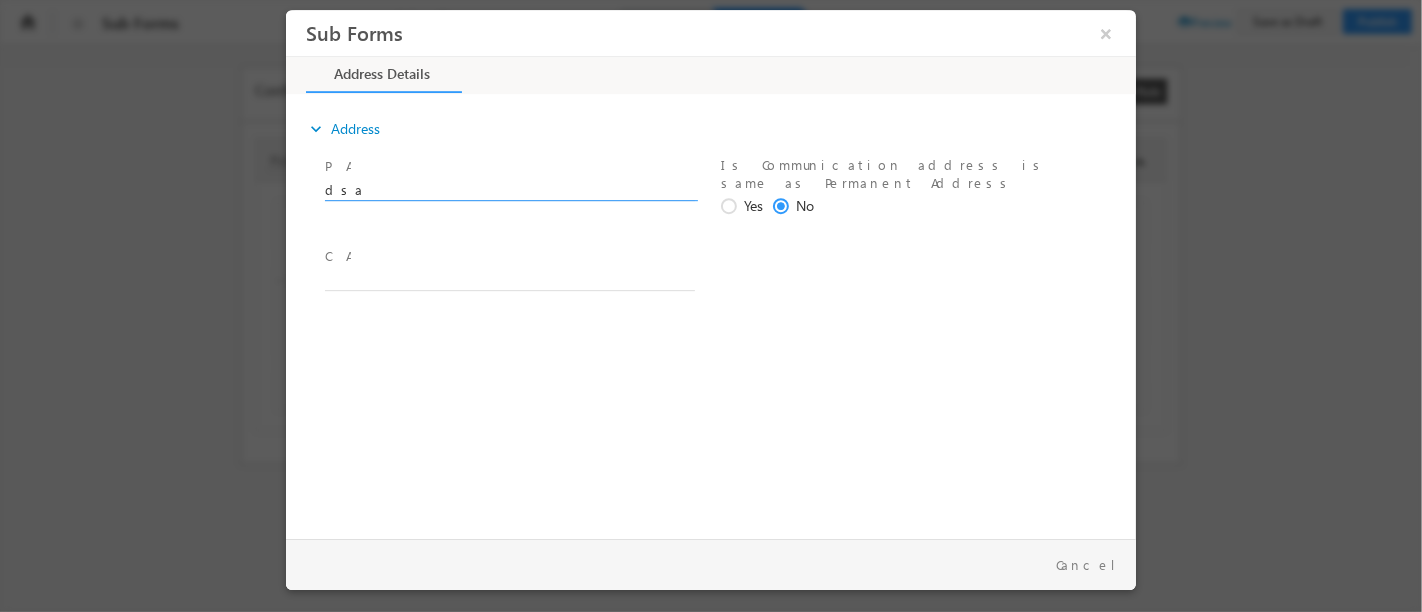 type on "dsa" 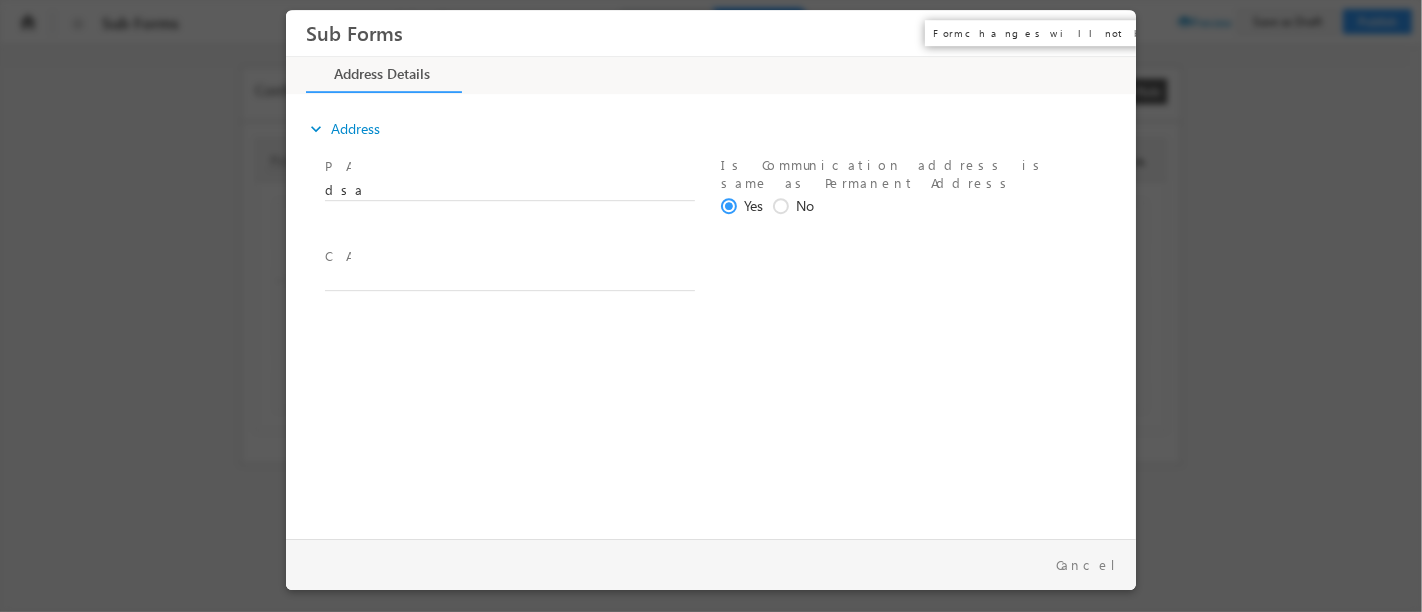 click on "×" at bounding box center [1105, 33] 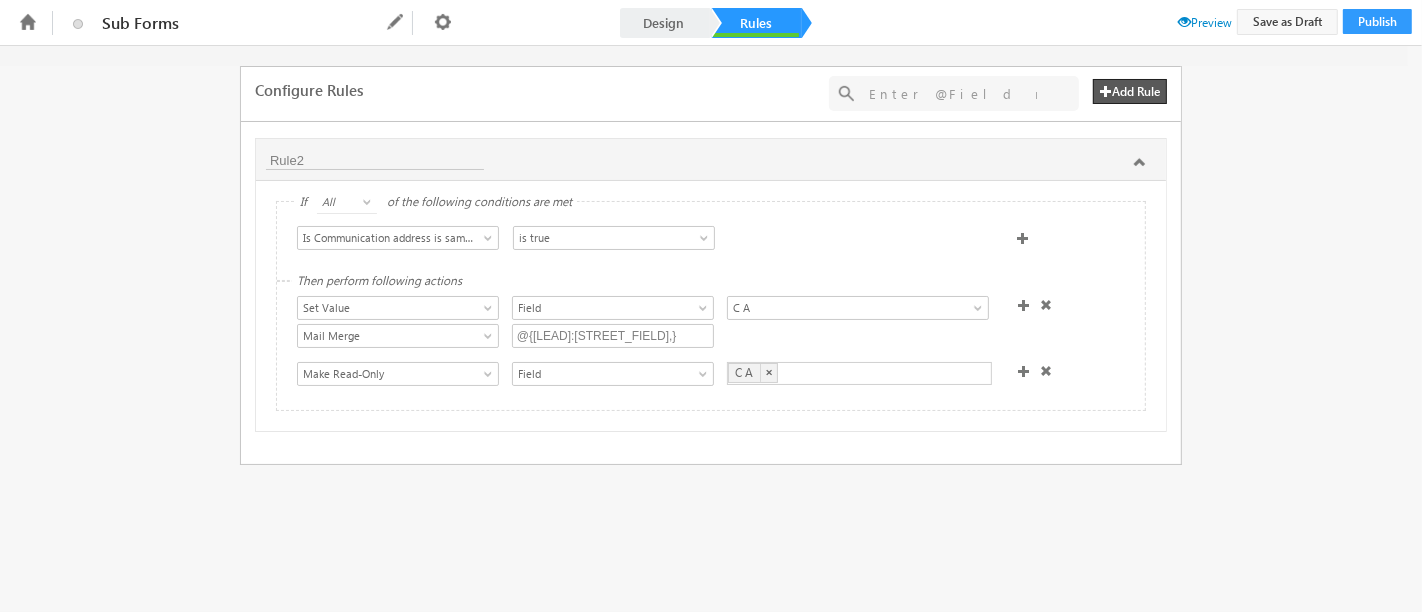 click at bounding box center [1046, 371] 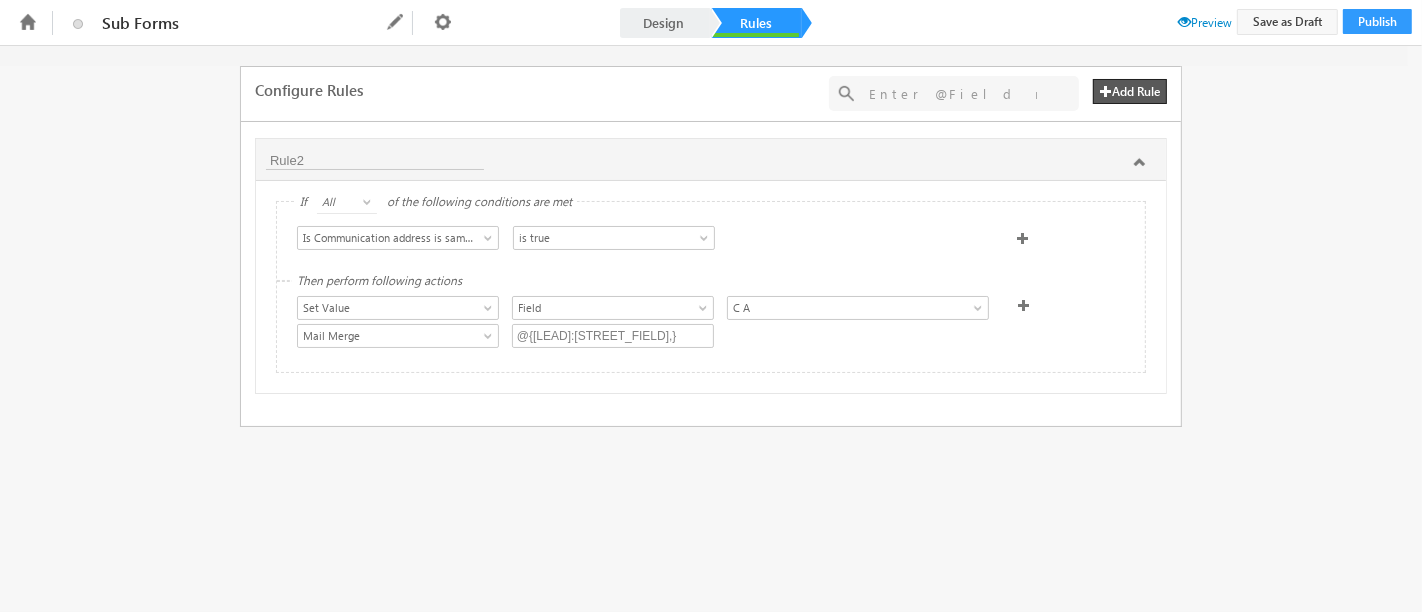 click at bounding box center [1024, 305] 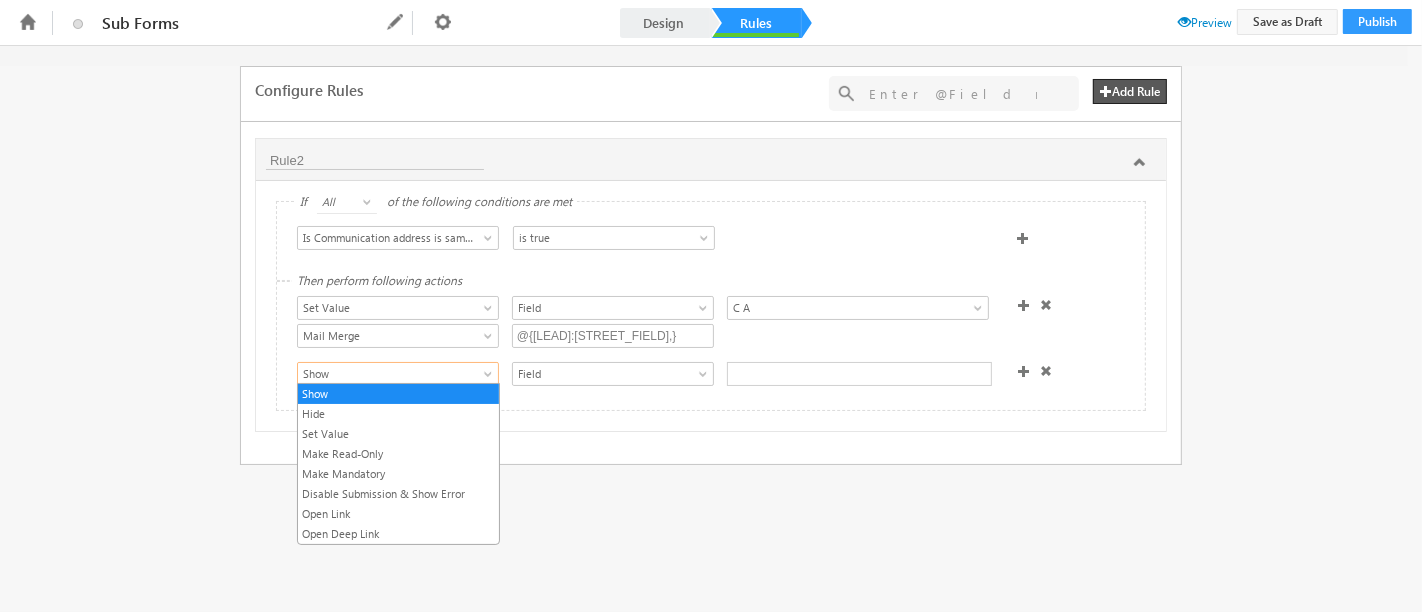 click on "Show" at bounding box center [398, 374] 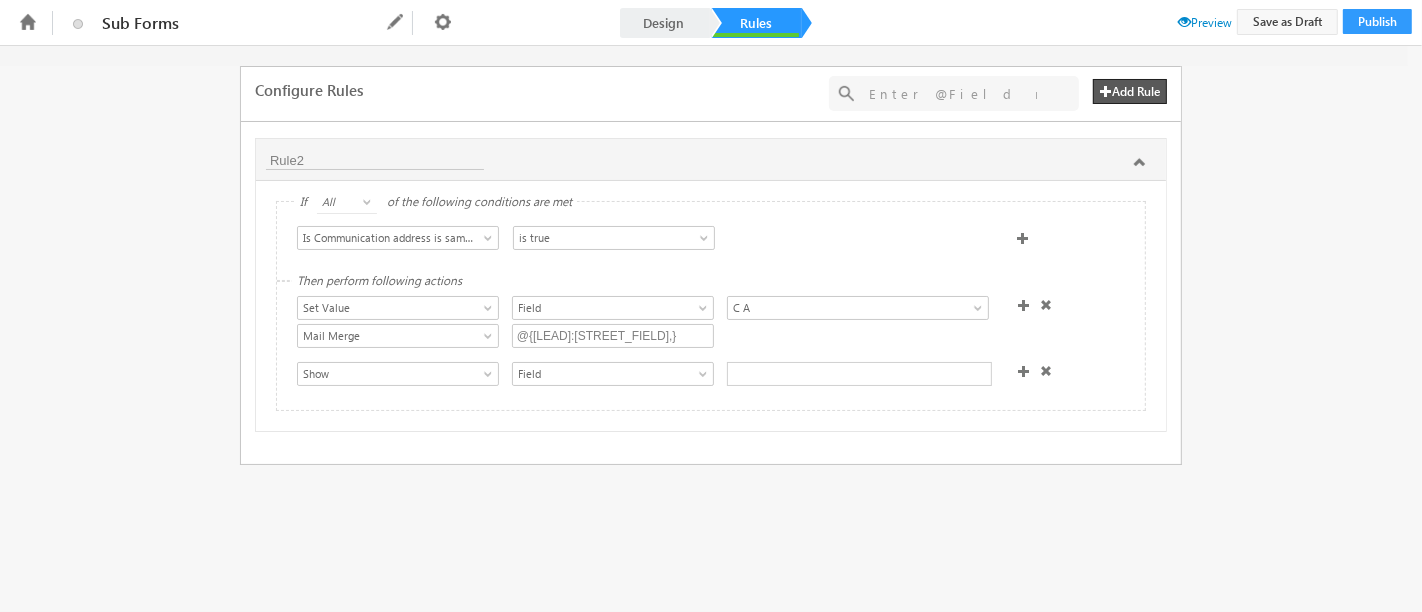 click at bounding box center (1046, 371) 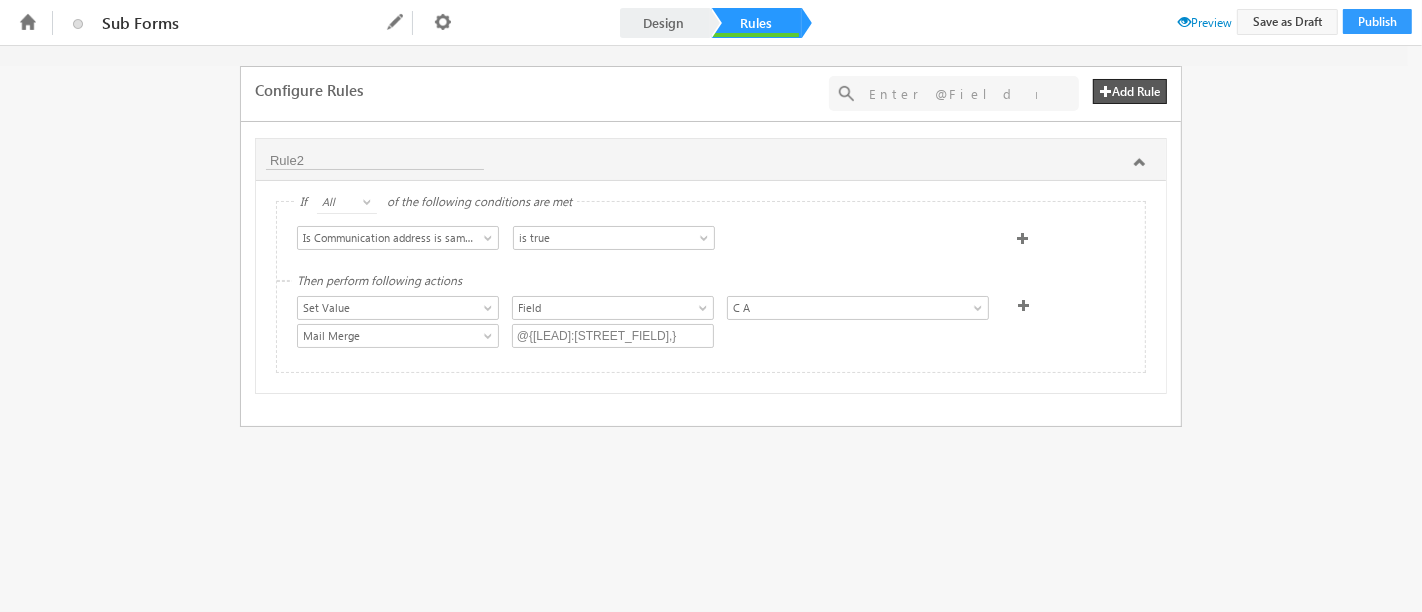 click at bounding box center [1023, 238] 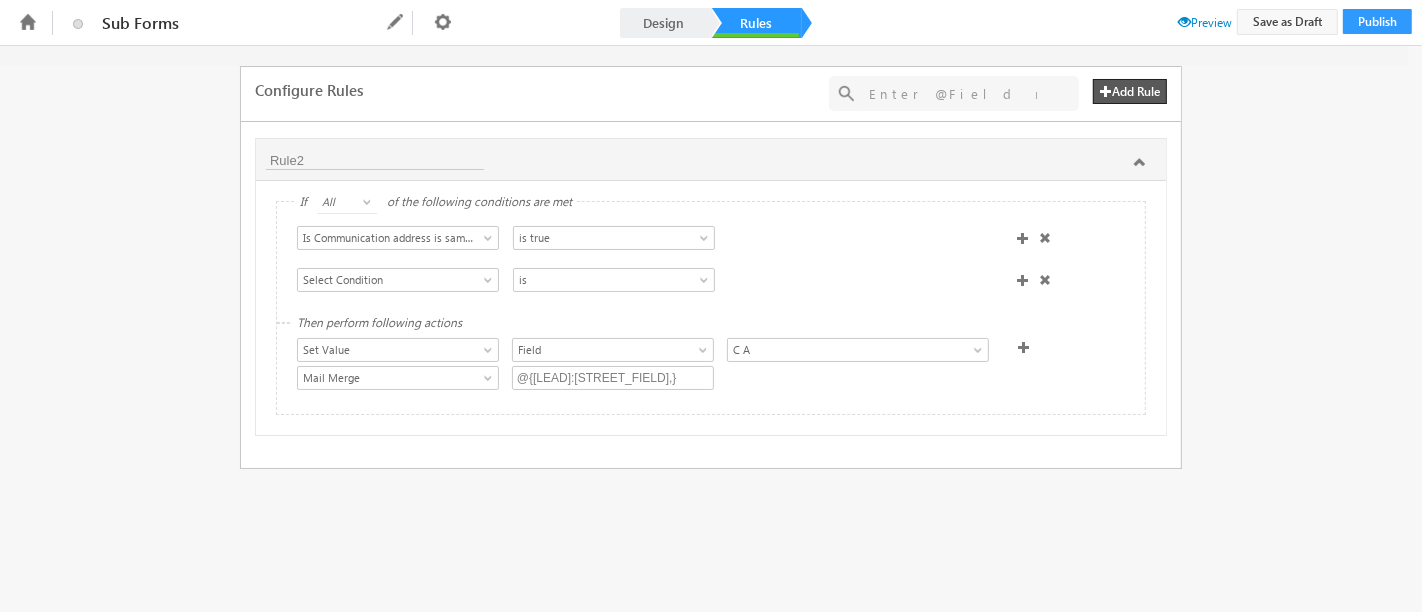 click at bounding box center (1037, 282) 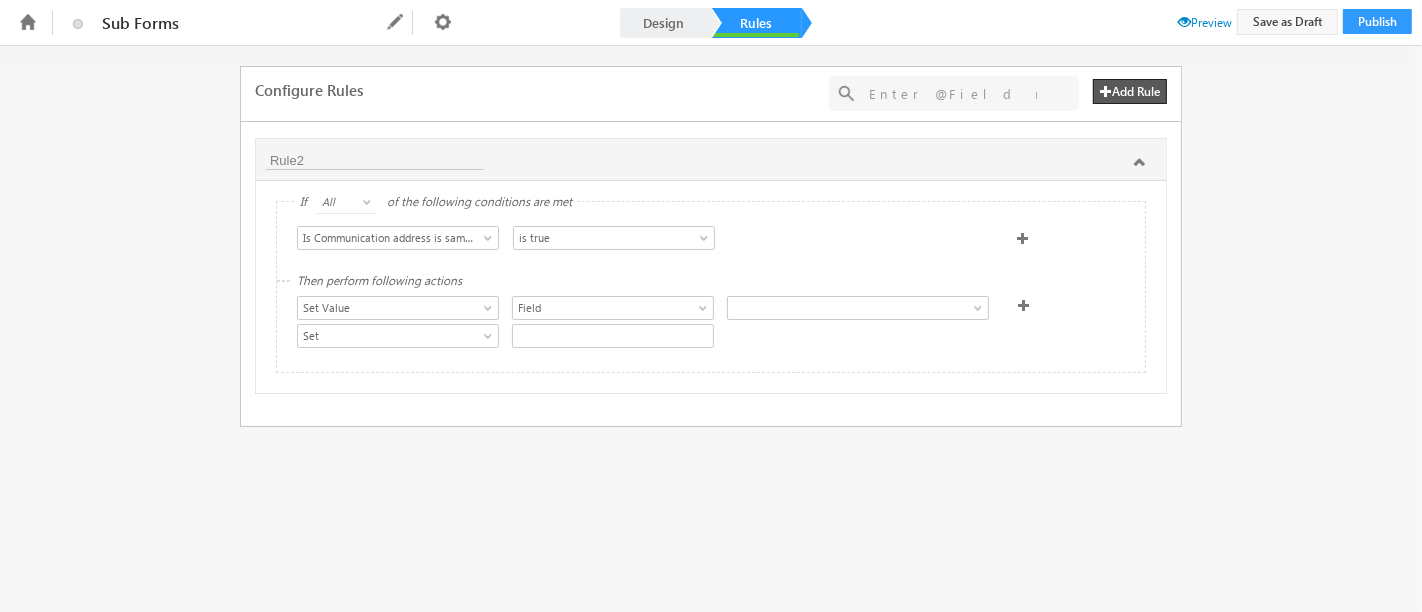 click at bounding box center [1024, 305] 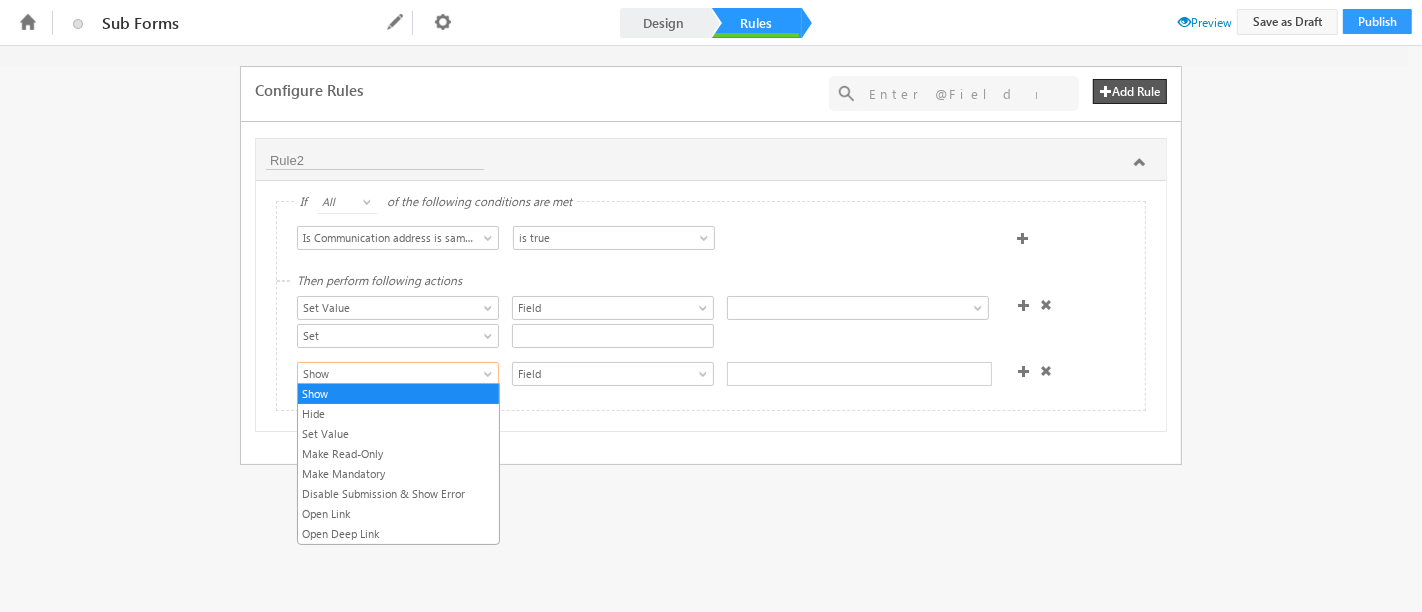 click on "Show" at bounding box center [388, 374] 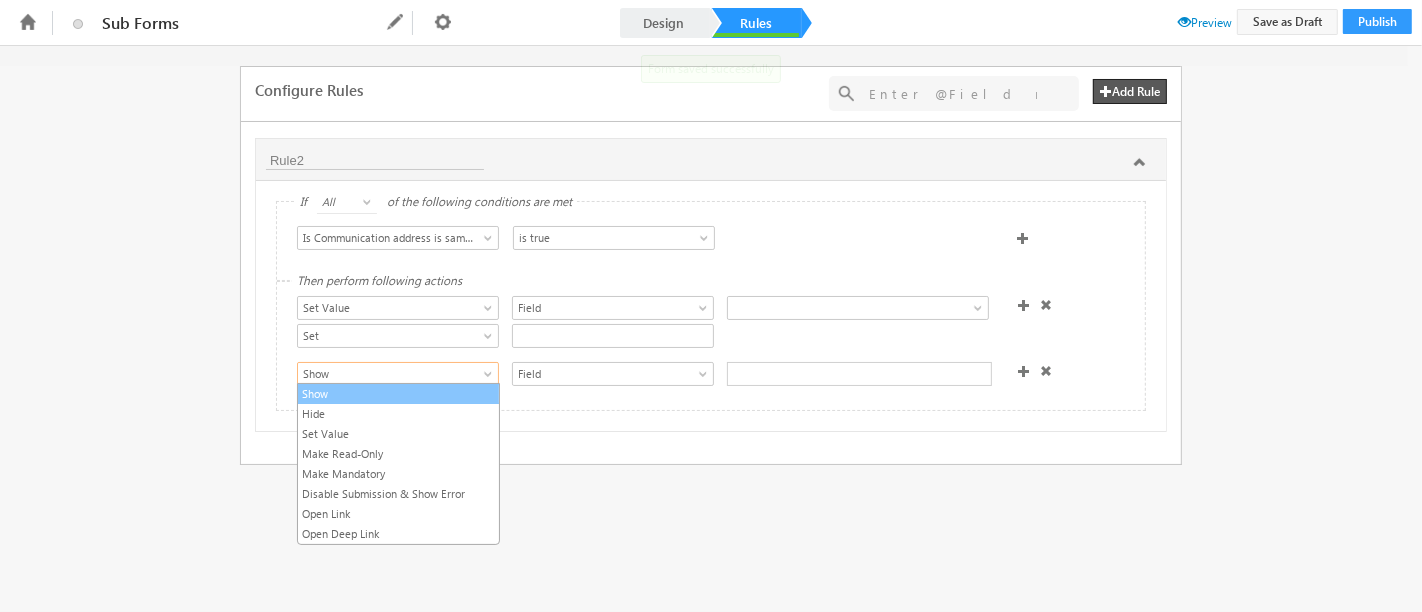 click on "Show" at bounding box center [398, 394] 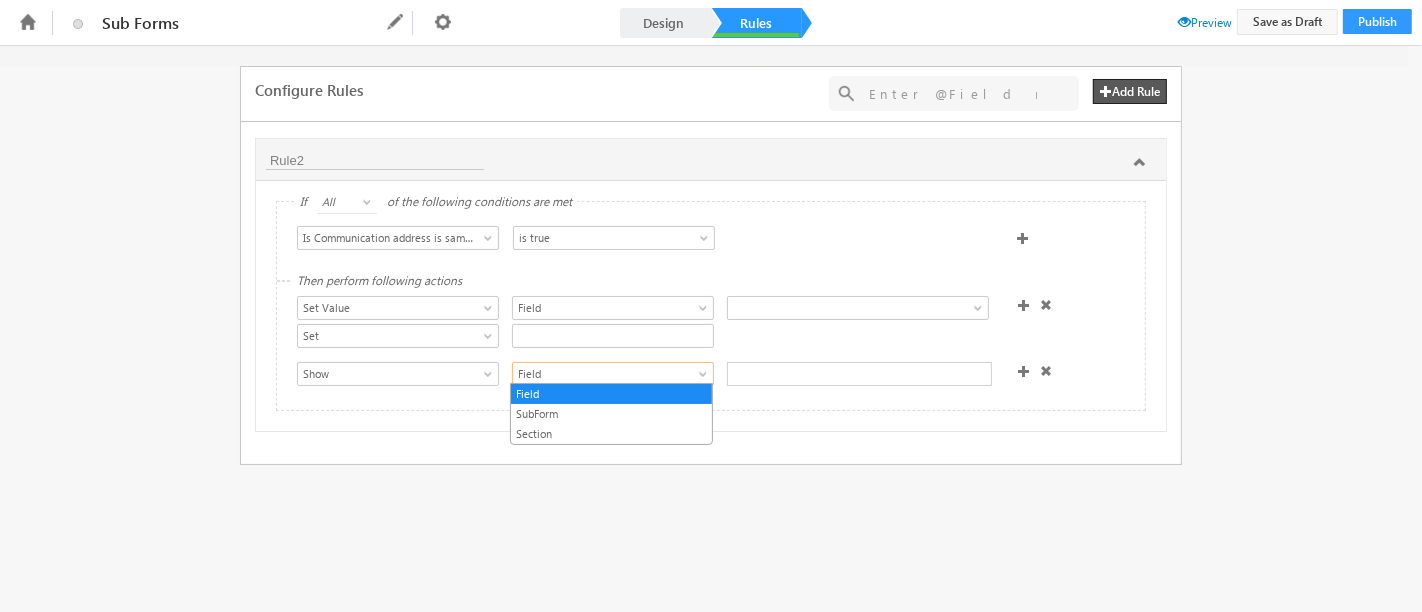 click on "Field" at bounding box center [603, 374] 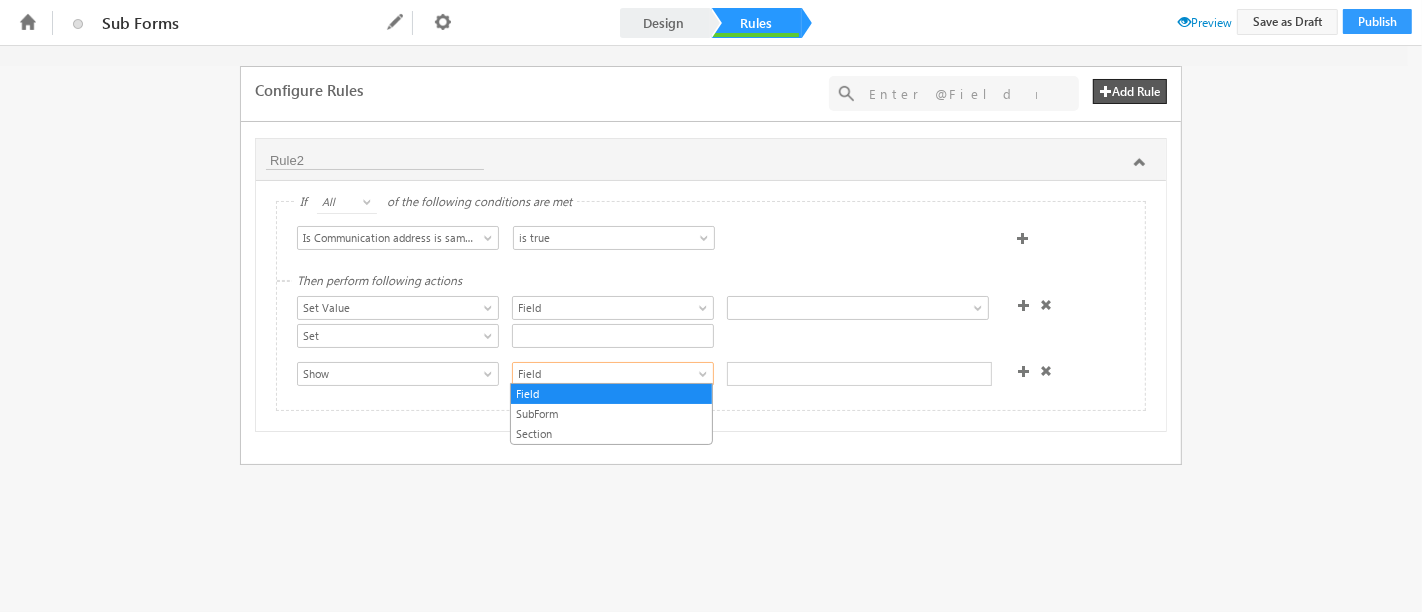 click on "Field" at bounding box center (603, 374) 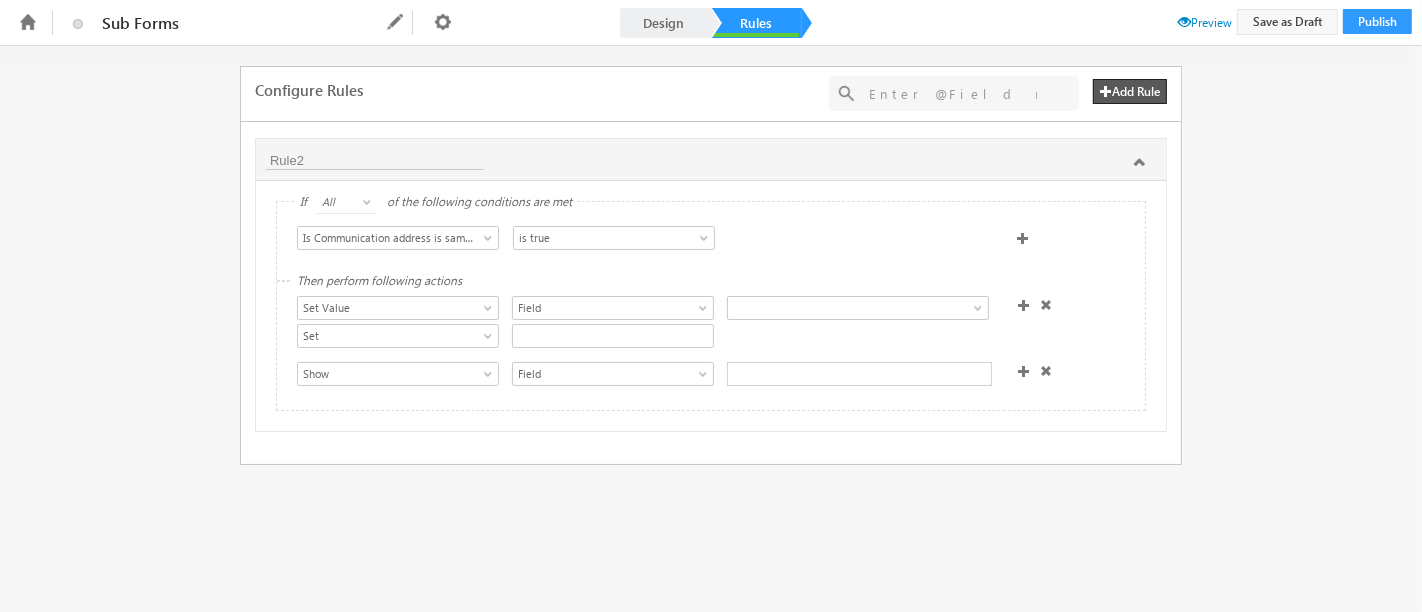 click on "Show Hide Set Value Make Read-Only Make Mandatory Disable Submission & Show Error Open Link Open Deep Link Set Value Field Section Field P A Is Communication address is same as Permanent Address C A Set Data From API Mail Merge Data From Lapp Data From Mavis Set Show Hide Set Value Make Read-Only Make Mandatory Disable Submission & Show Error Open Link Open Deep Link Show Field SubForm Section Field Set Data From API Calculate Set Options Mail Merge Set Current Date Calculate Date Data From Lapp Set Options From Lapp Set Options From Mavis DB Data From Mavis Set" at bounding box center [716, 343] 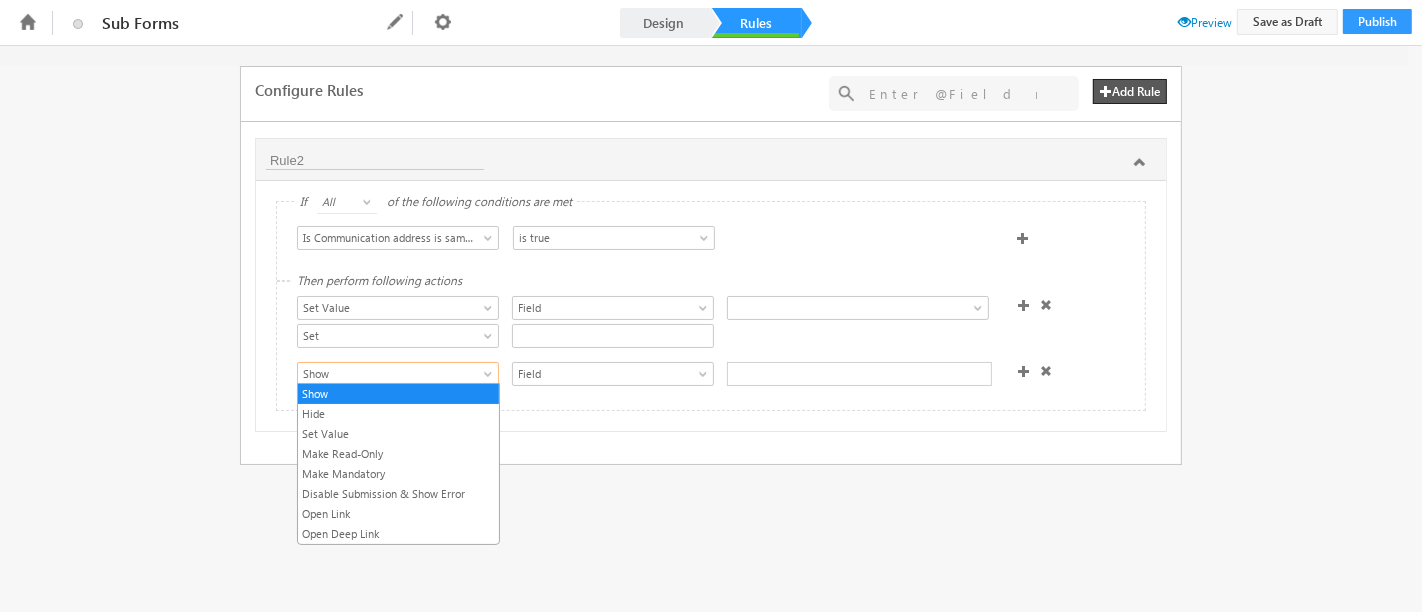 click on "Show" at bounding box center (388, 374) 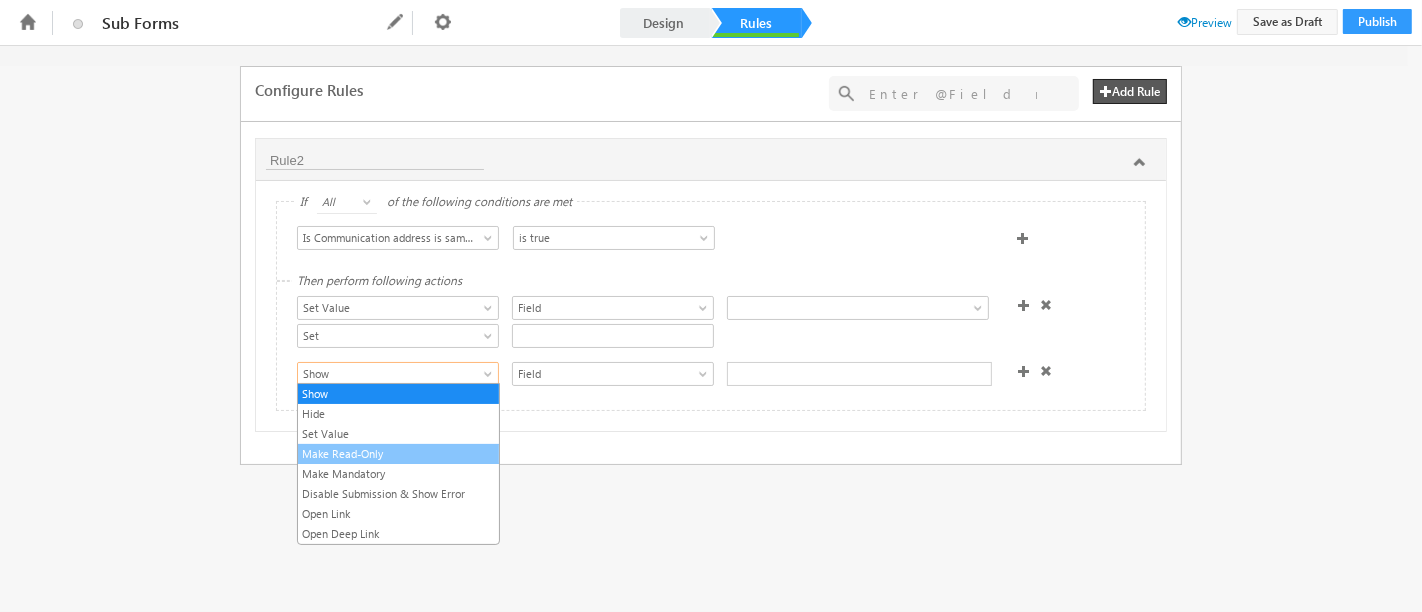 click on "Make Read-Only" at bounding box center (398, 454) 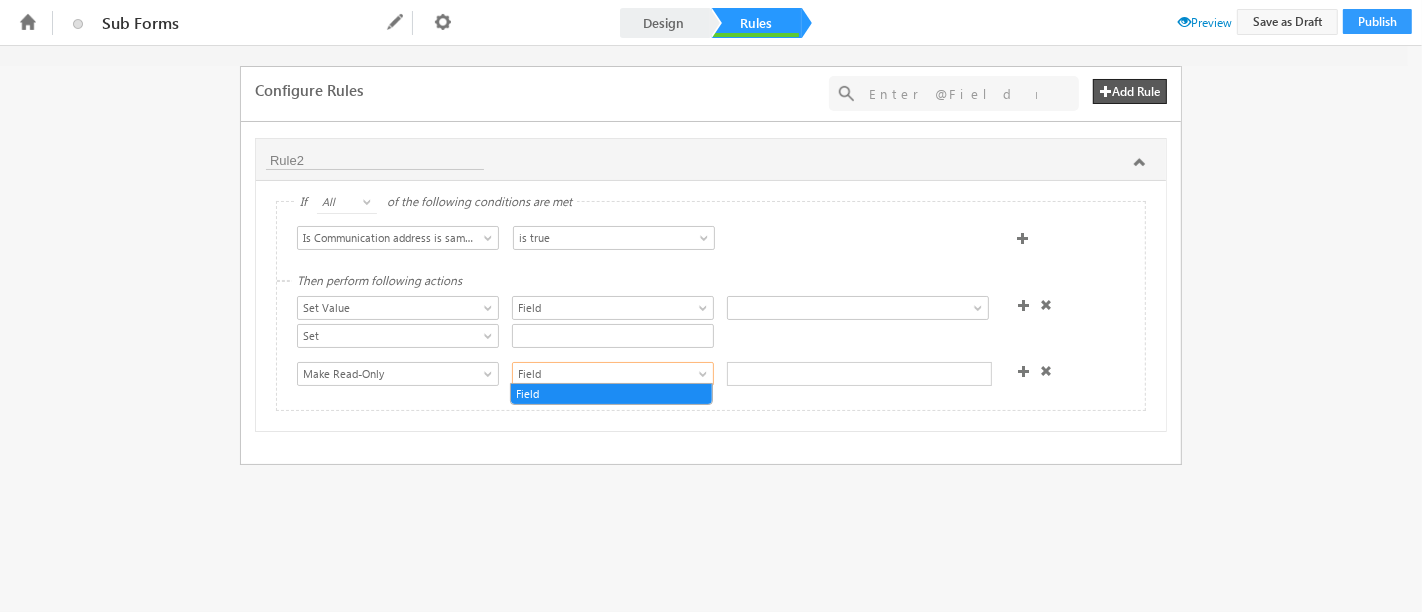 click on "Field" at bounding box center (603, 374) 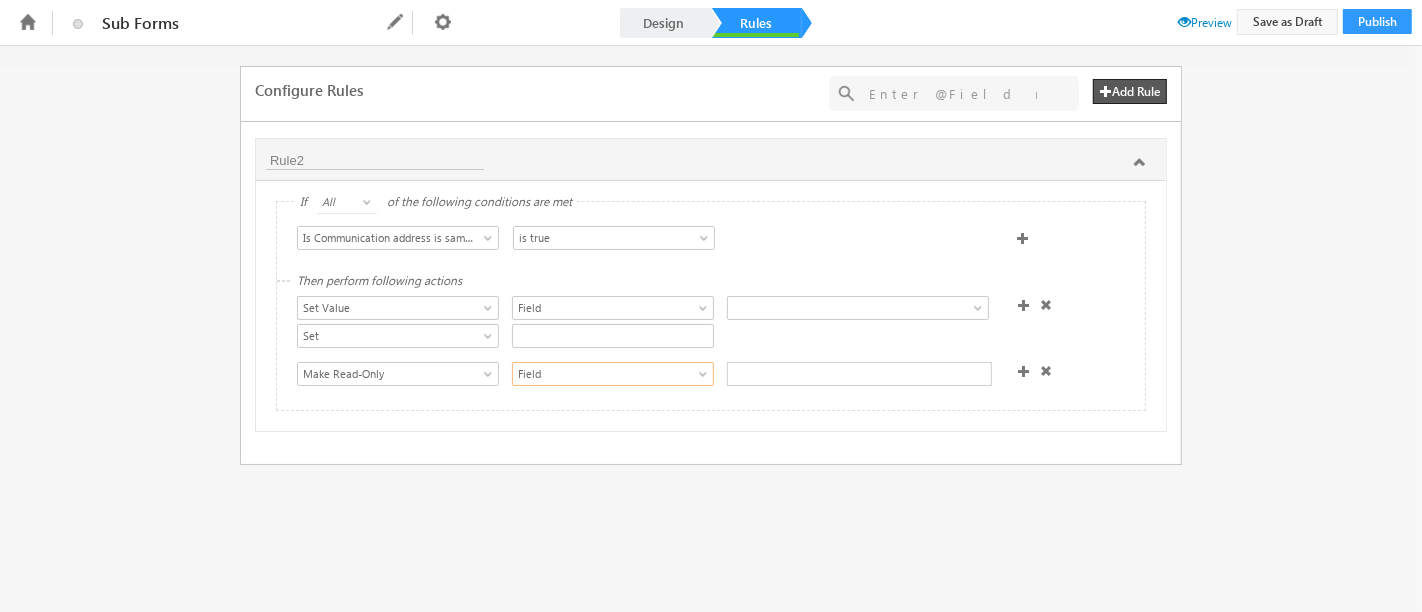 drag, startPoint x: 596, startPoint y: 367, endPoint x: 780, endPoint y: 375, distance: 184.17383 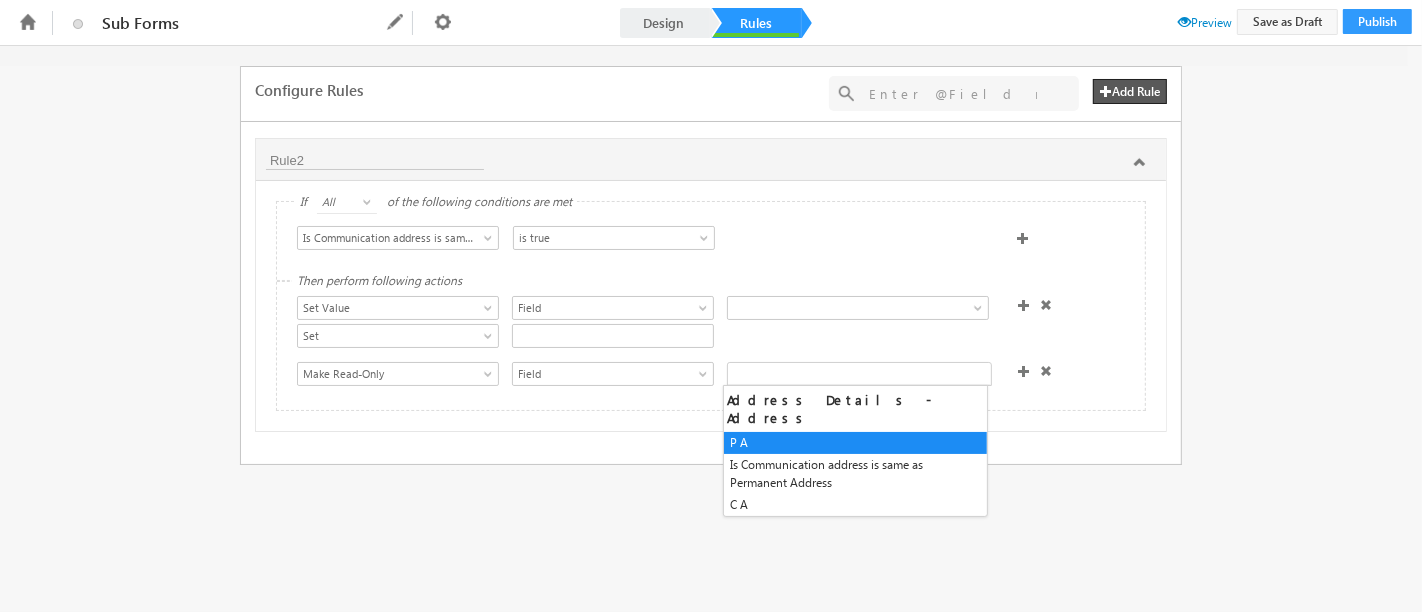 click at bounding box center (859, 374) 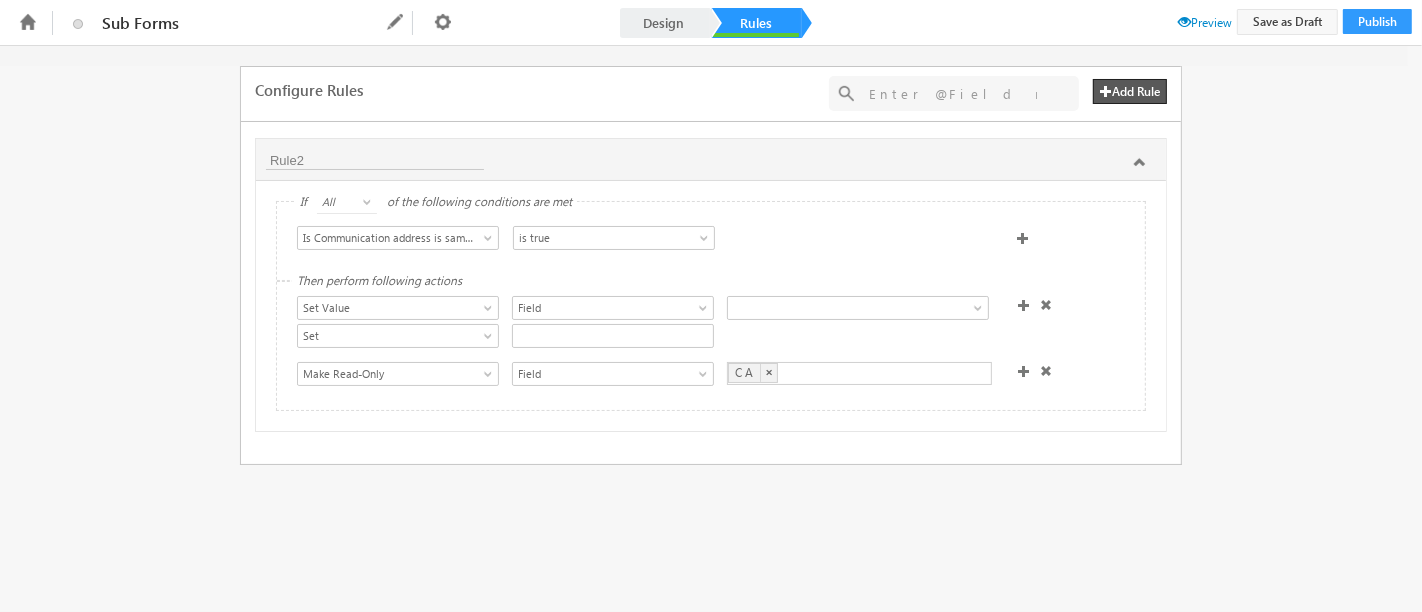 click on "Configure Rules Add Rule + Add Rule(s) No results found Rule2 If All Any All of the following conditions are met Select Condition Form P A Is Communication address is same as Permanent Address C A Is Communication address is same as Permanent Address is true is false is true Then perform following actions Show Hide Set Value Make Read-Only Make Mandatory Disable Submission & Show Error Open Link Open Deep Link Set Value Field Section Field P A Is Communication address is same as Permanent Address C A Set Data From API Mail Merge Data From Lapp Data From Mavis Set Show Hide Set Value Make Read-Only Make Mandatory Disable Submission & Show Error Open Link Open Deep Link Show Field SubForm Section Field Set Data From API Calculate Set Options Mail Merge Set Current Date Calculate Date Data From Lapp Set Options From Lapp Set Options From Mavis DB Data From Mavis Set" at bounding box center (711, 329) 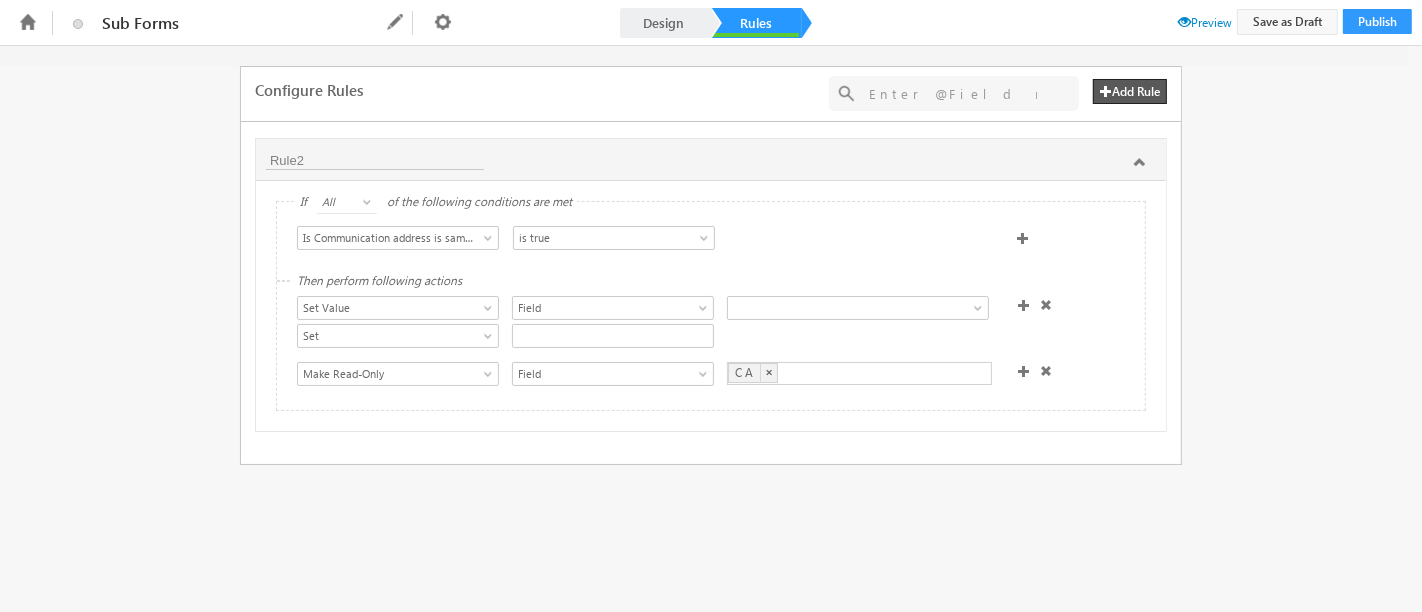 click on "Preview" at bounding box center (1205, 22) 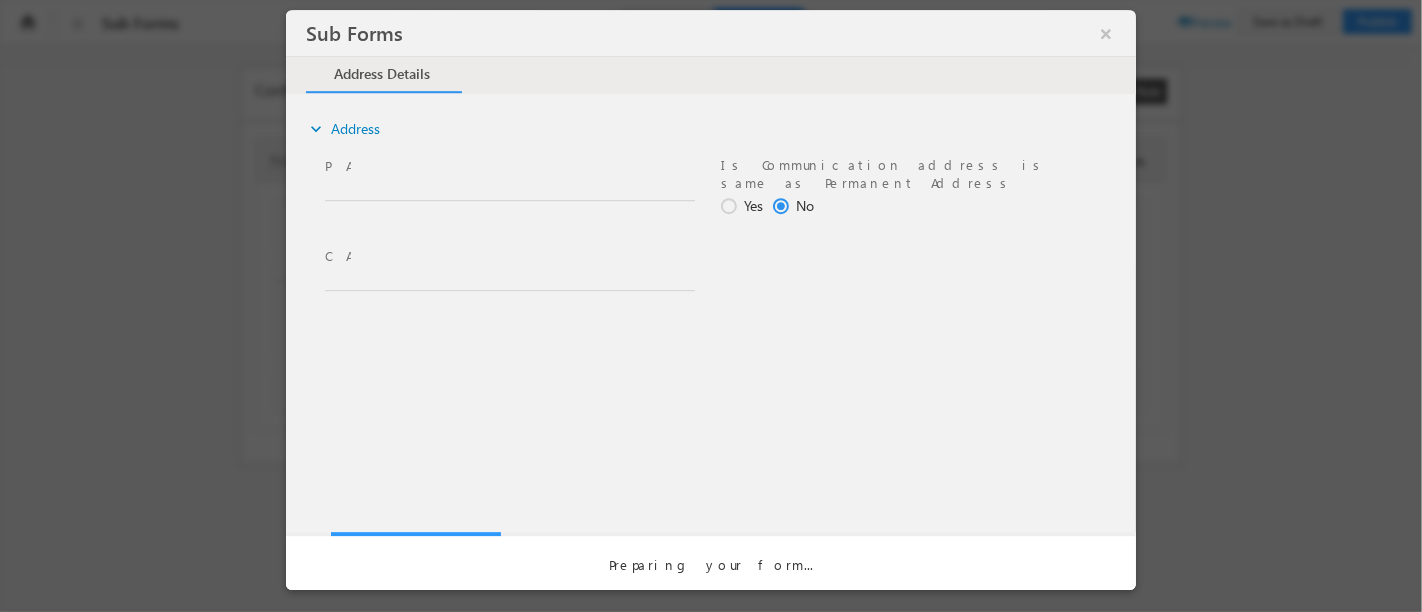 scroll, scrollTop: 0, scrollLeft: 0, axis: both 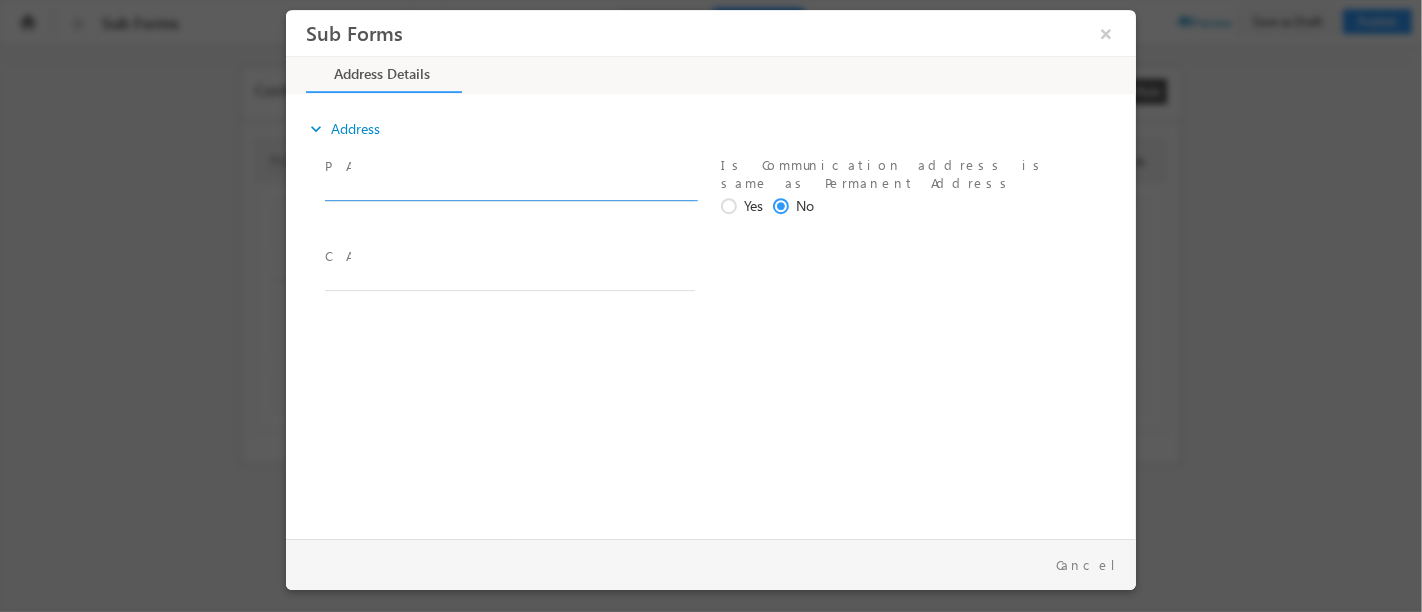 click at bounding box center (509, 191) 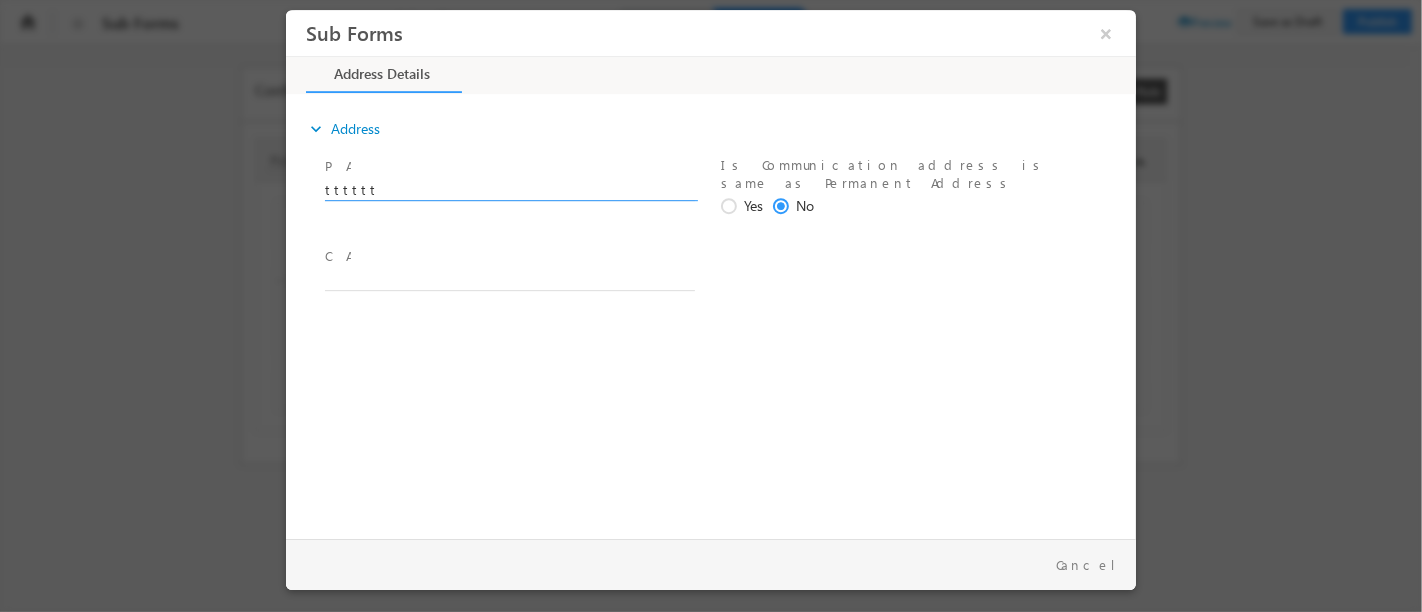 type on "tttttt" 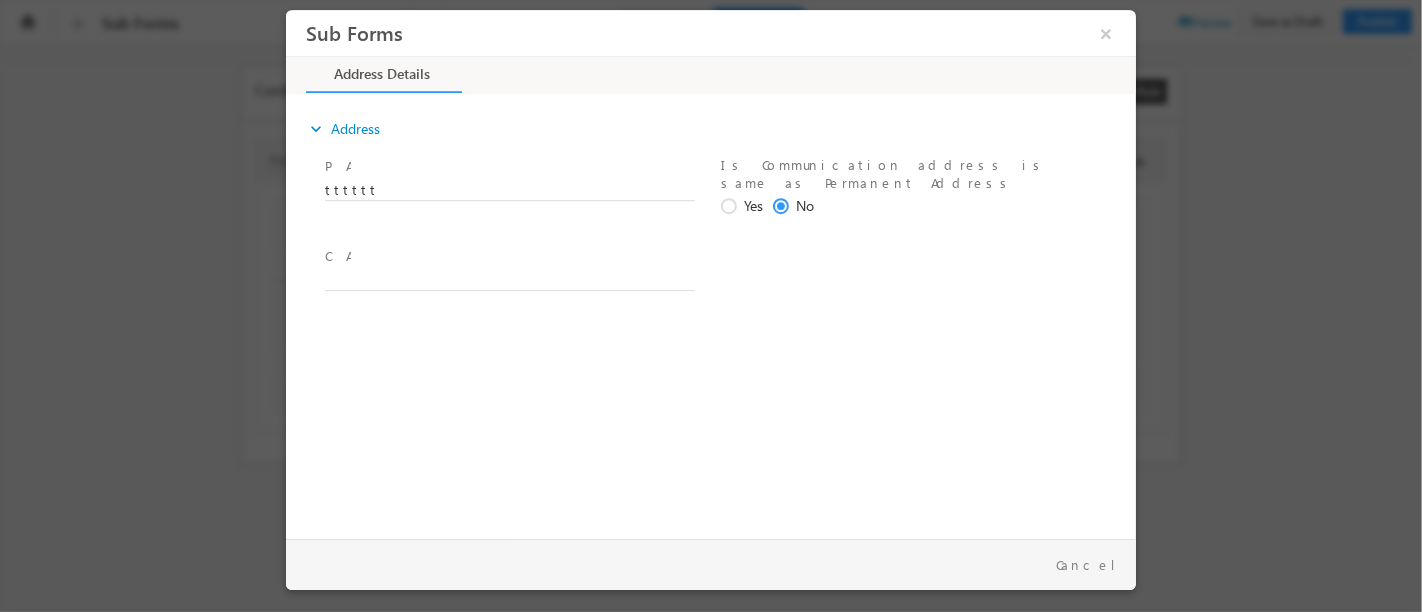 click on "Yes" at bounding box center (752, 205) 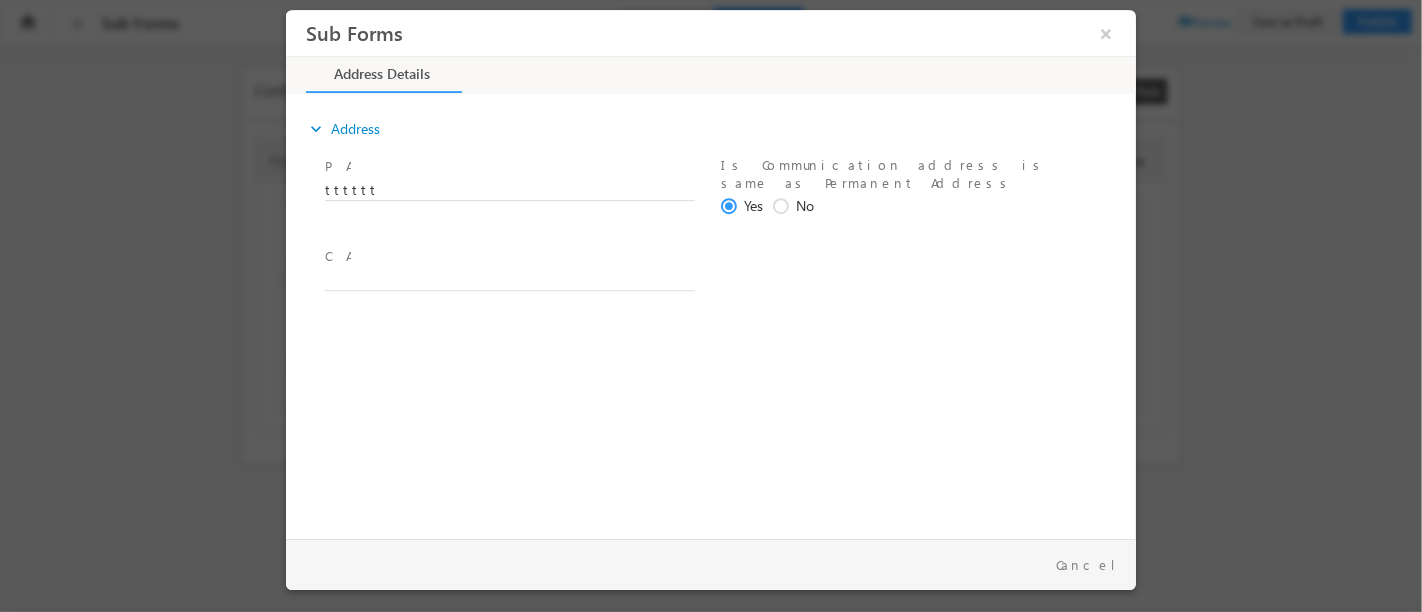 click at bounding box center (508, 301) 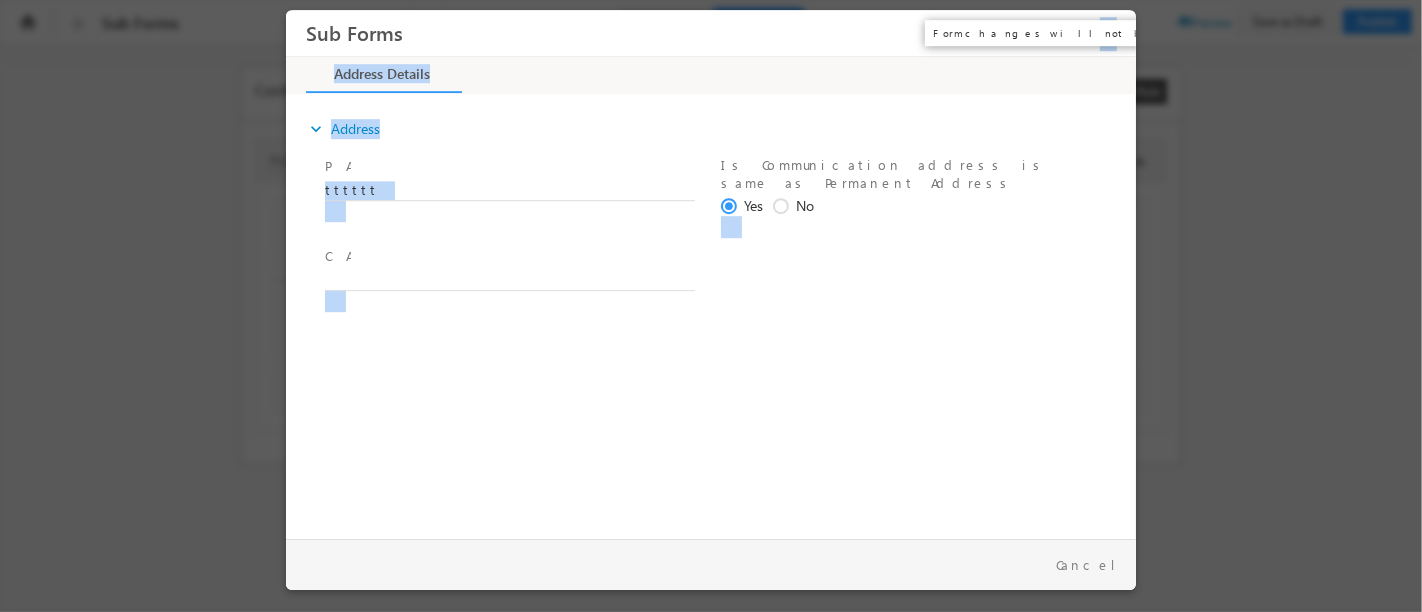 drag, startPoint x: 528, startPoint y: 280, endPoint x: 1095, endPoint y: 47, distance: 613.0073 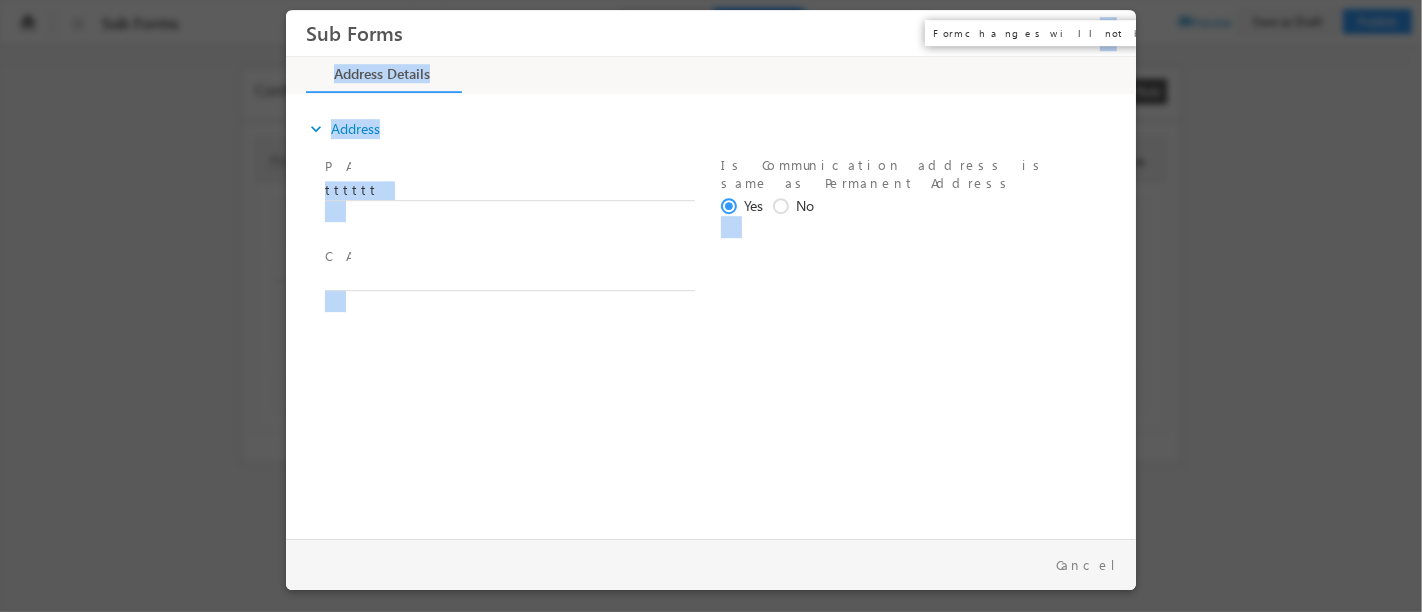 click on "Sub Forms
×" at bounding box center (710, 269) 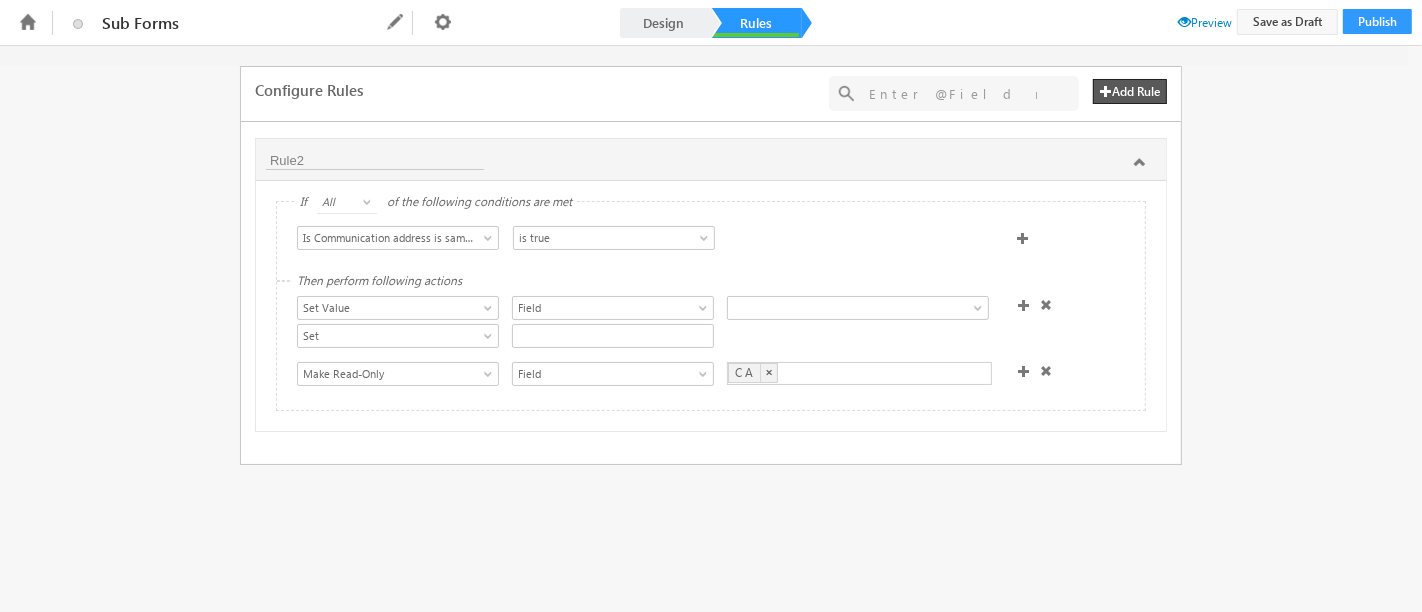 click at bounding box center [1046, 371] 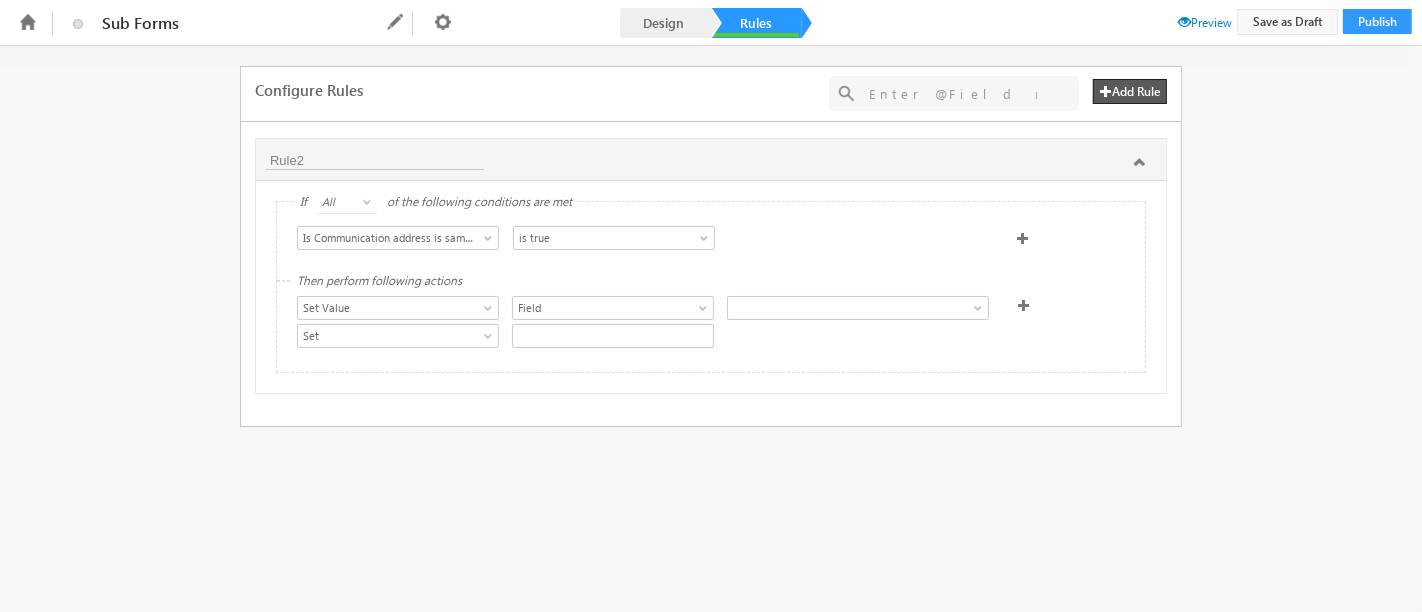 click on "Preview" at bounding box center [1205, 22] 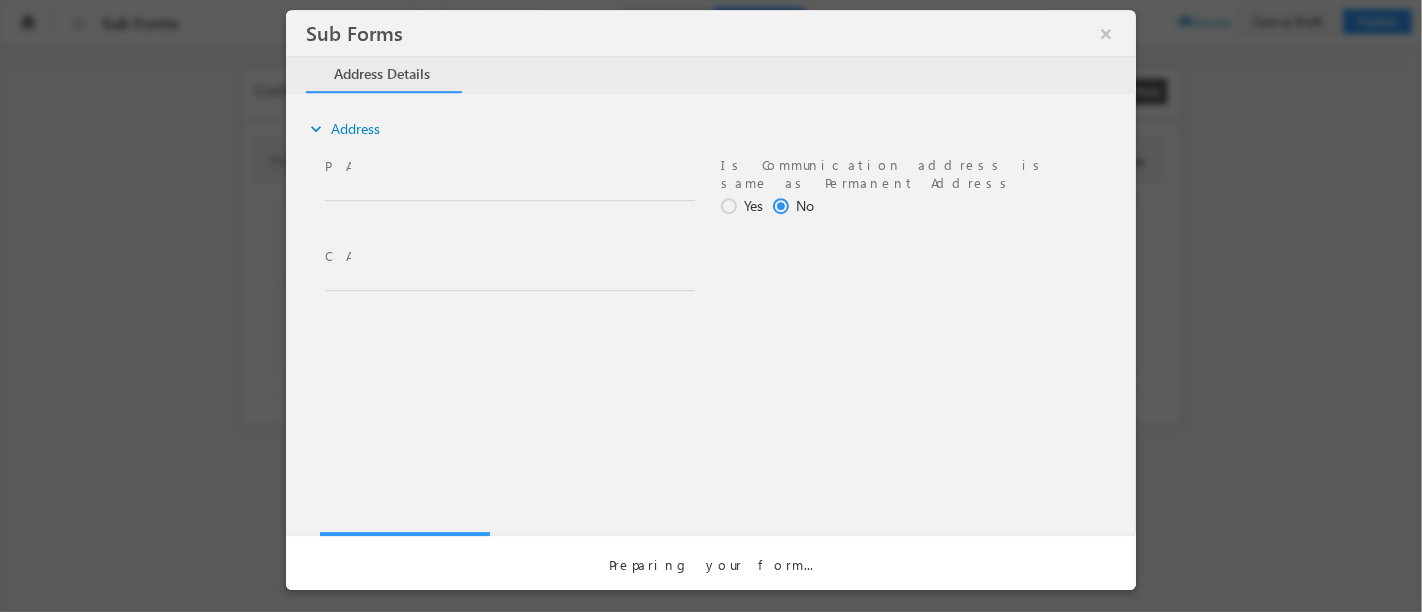 scroll, scrollTop: 0, scrollLeft: 0, axis: both 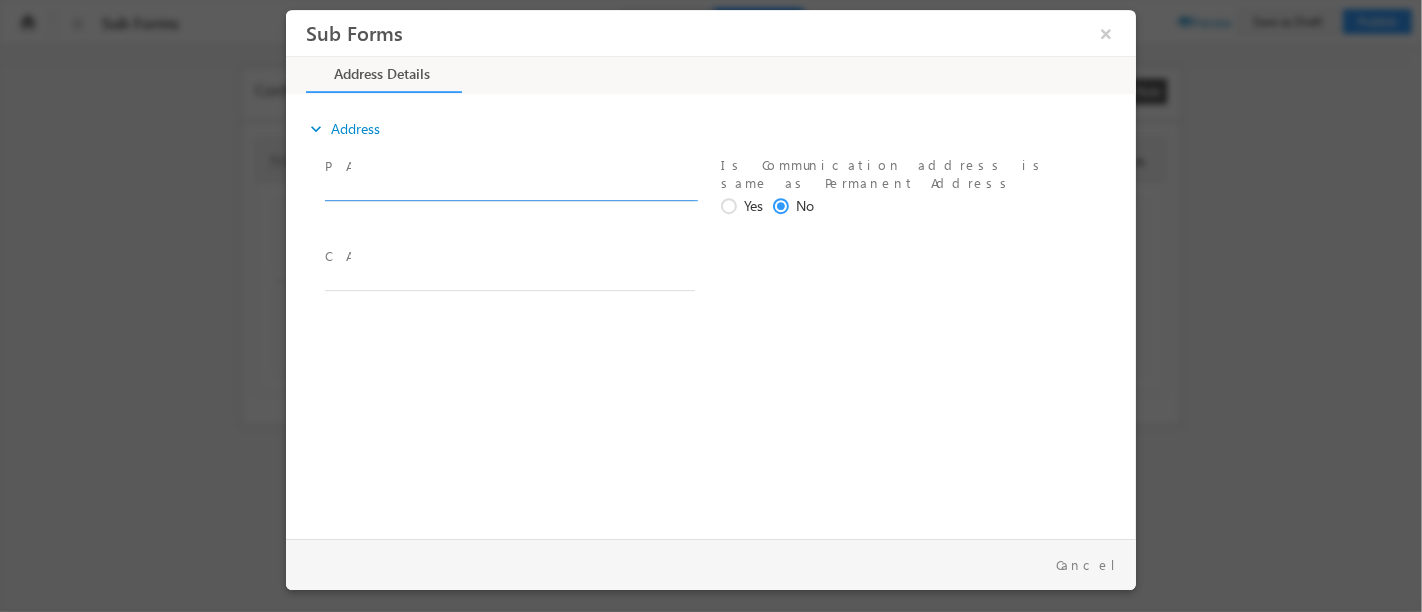 click at bounding box center (509, 191) 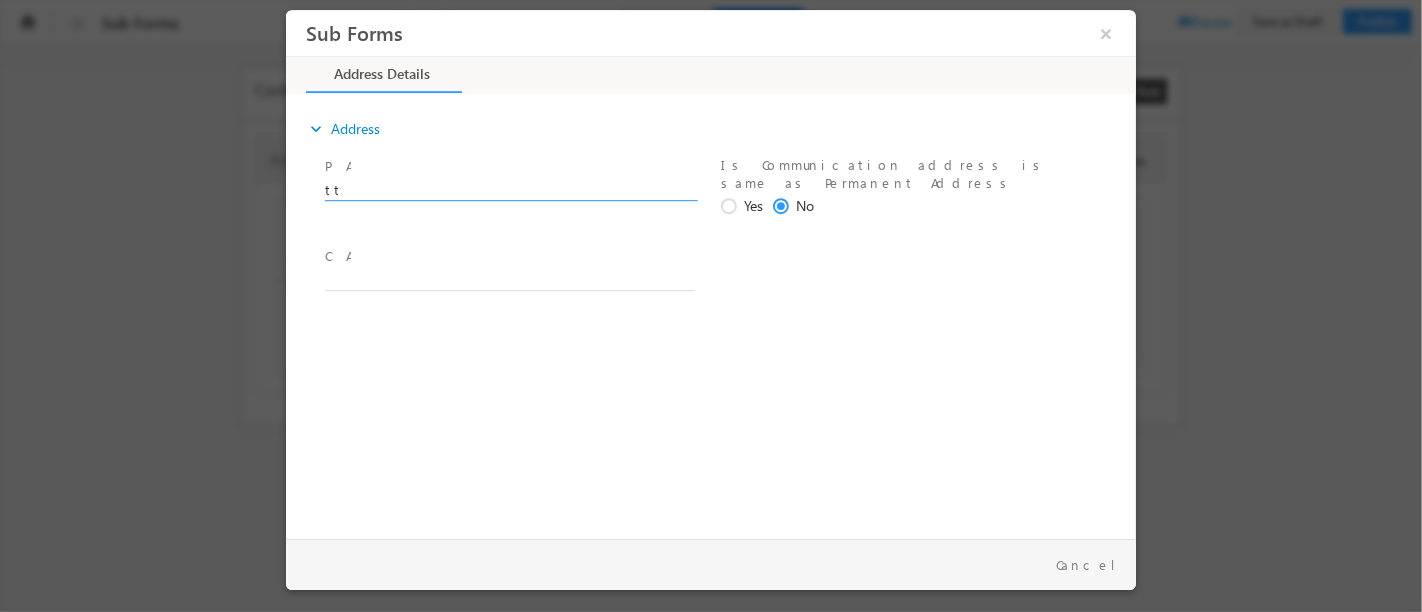 type on "tt" 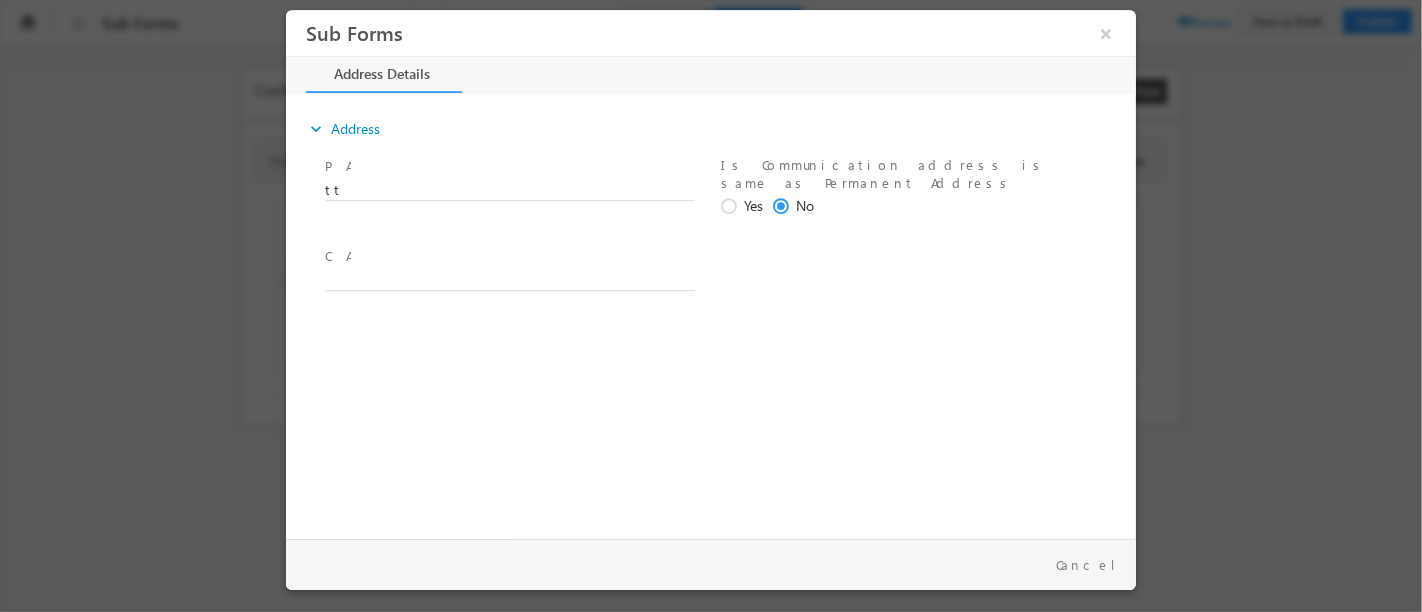 click on "Yes" at bounding box center [741, 206] 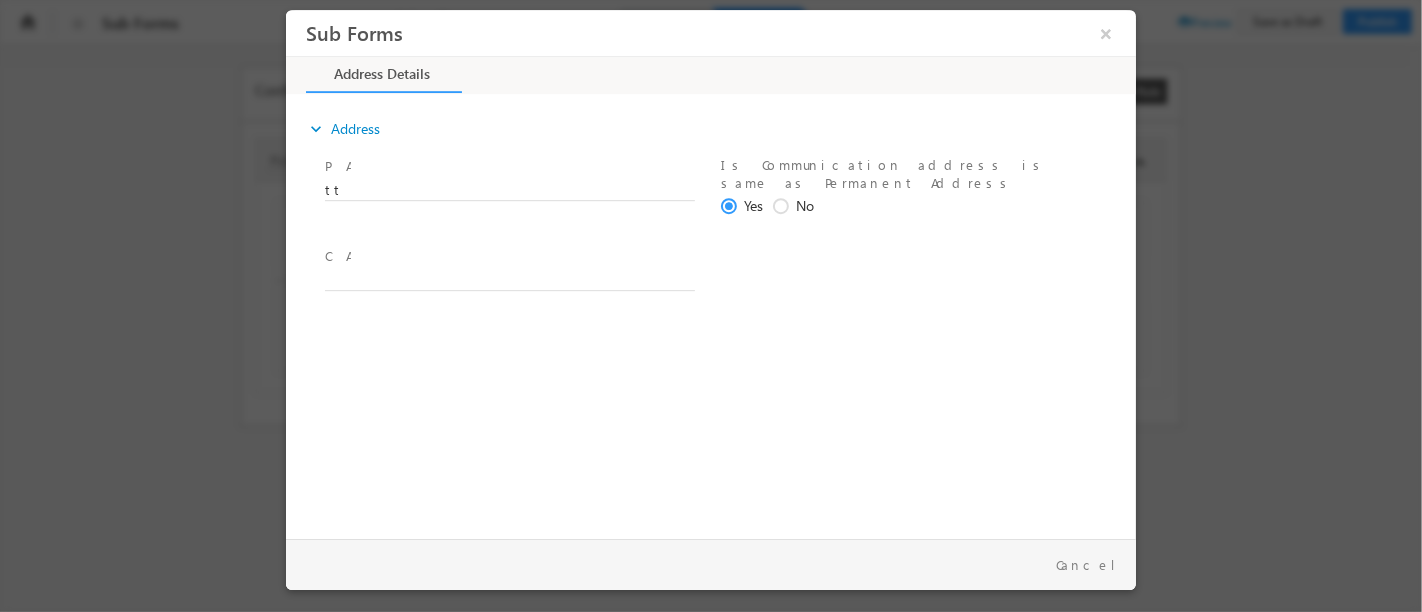 click at bounding box center (731, 207) 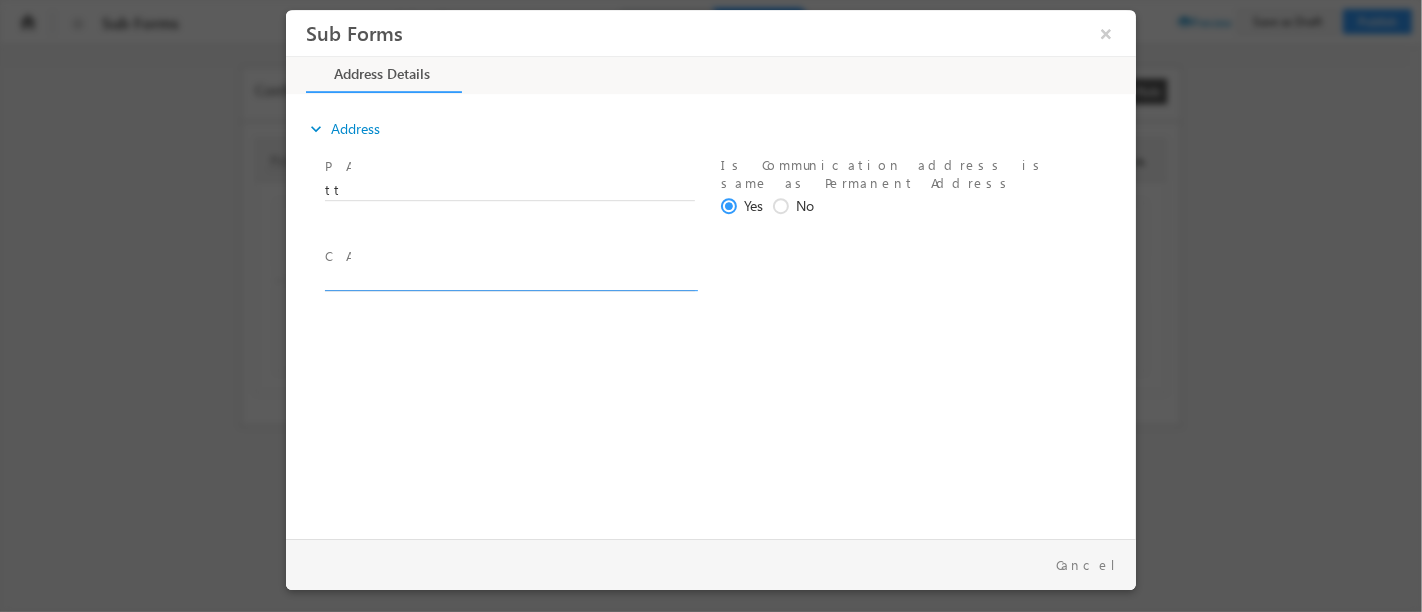 click at bounding box center [509, 281] 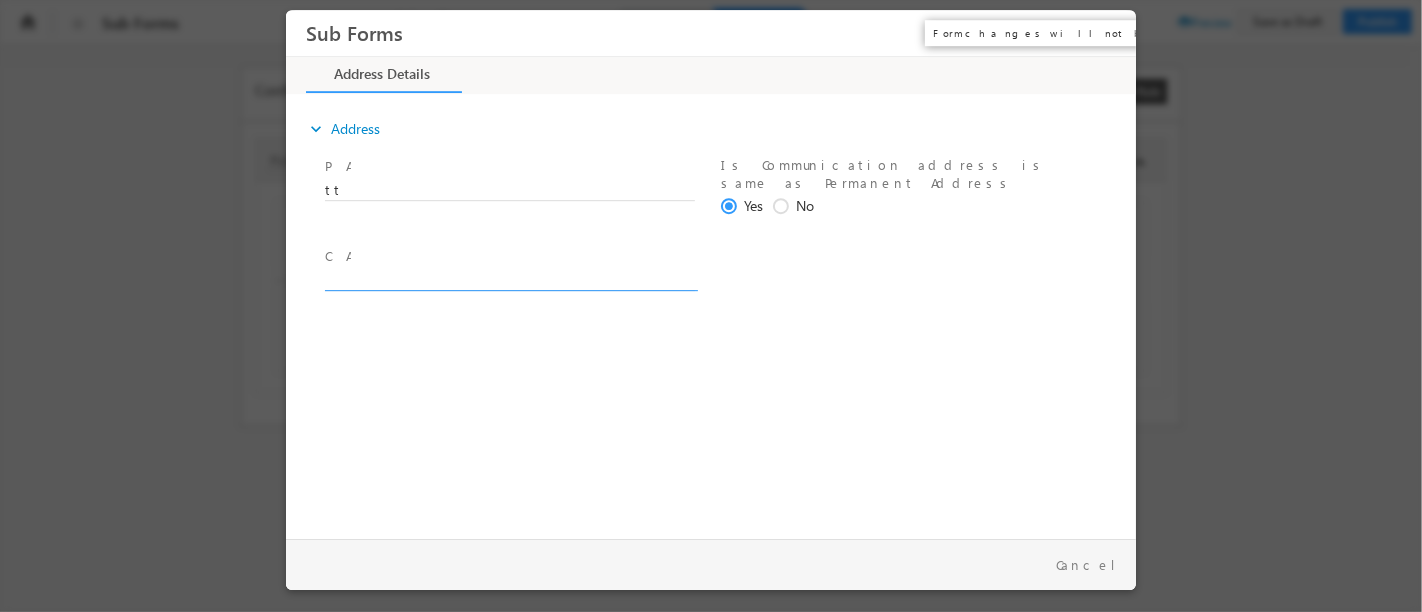 click on "×" at bounding box center (1105, 33) 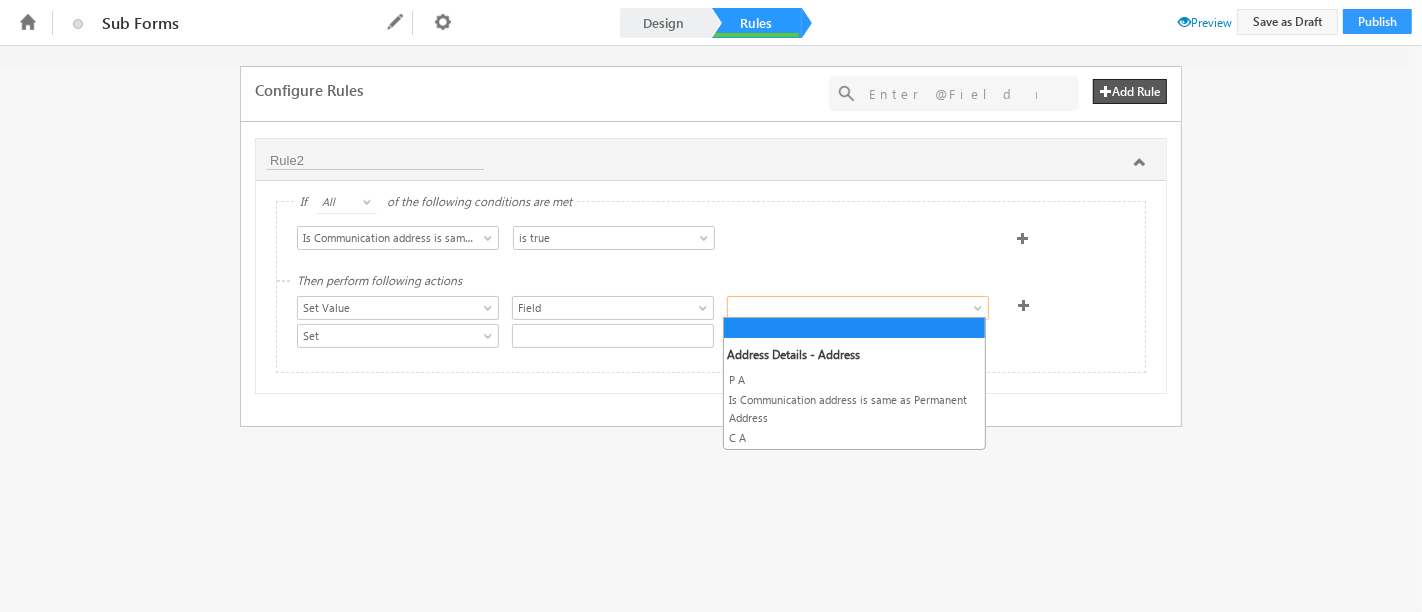 click at bounding box center [843, 308] 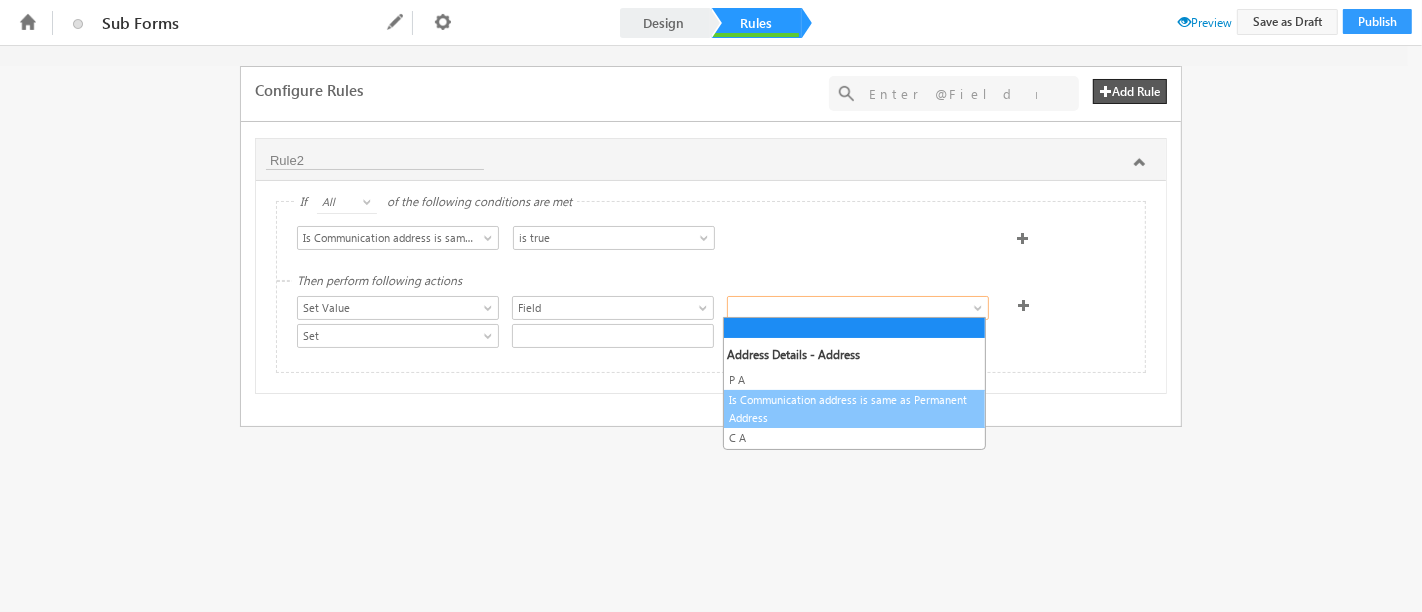 click on "Is Communication address is same as Permanent Address" at bounding box center [854, 409] 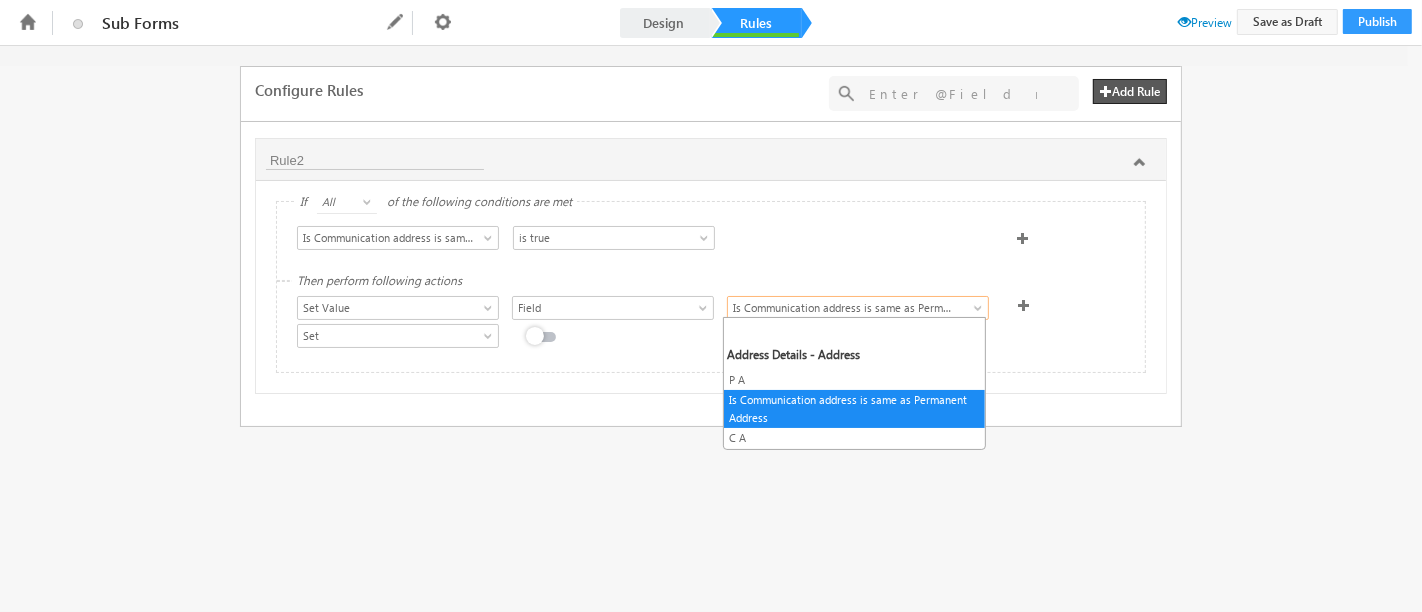 click on "Is Communication address is same as Permanent Address" at bounding box center [843, 308] 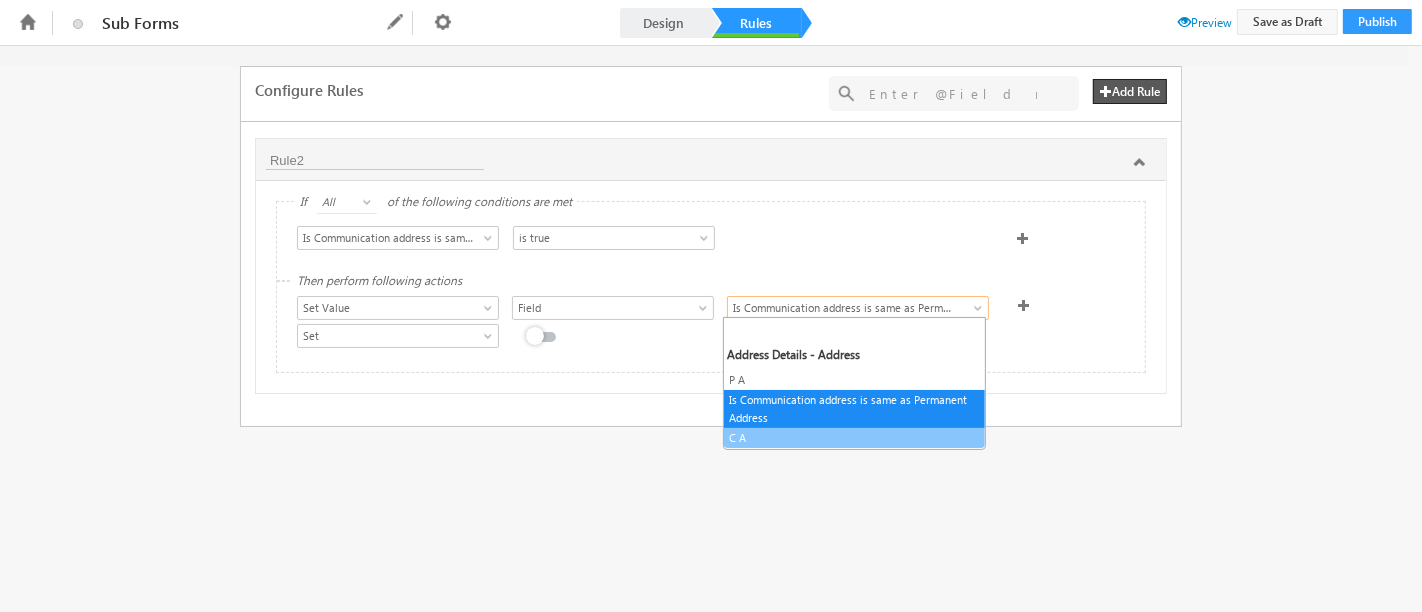 click on "C A" at bounding box center [854, 438] 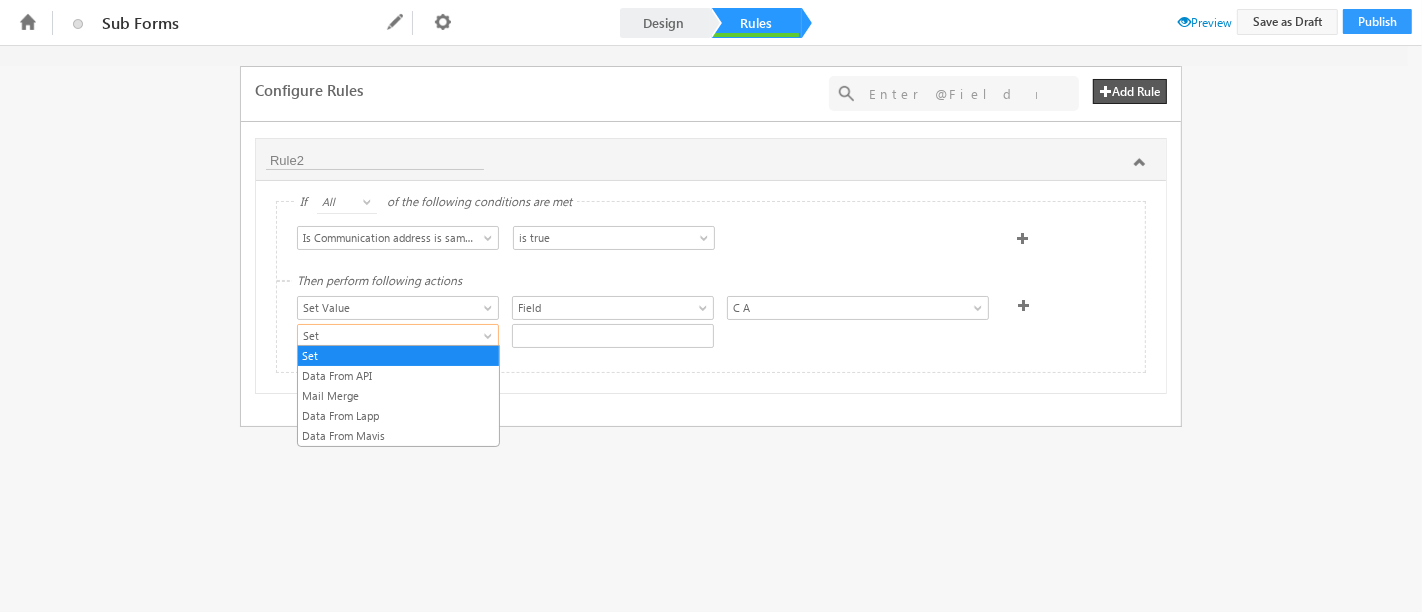 click at bounding box center [490, 340] 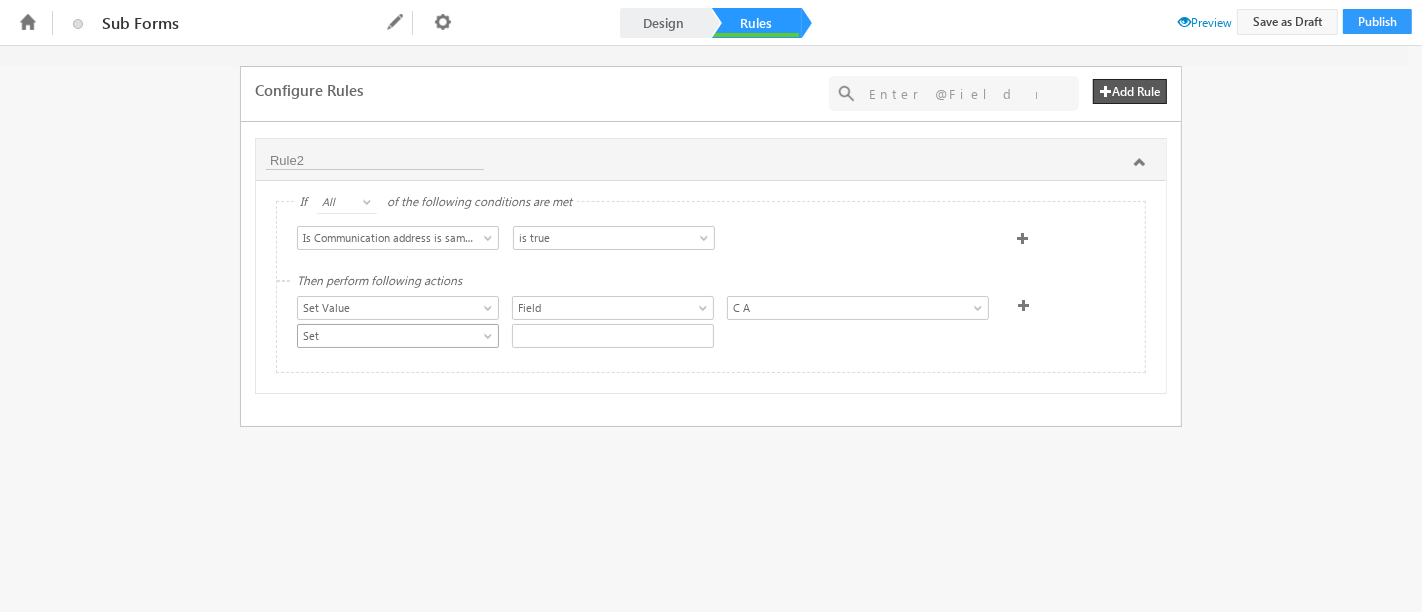 click at bounding box center [490, 340] 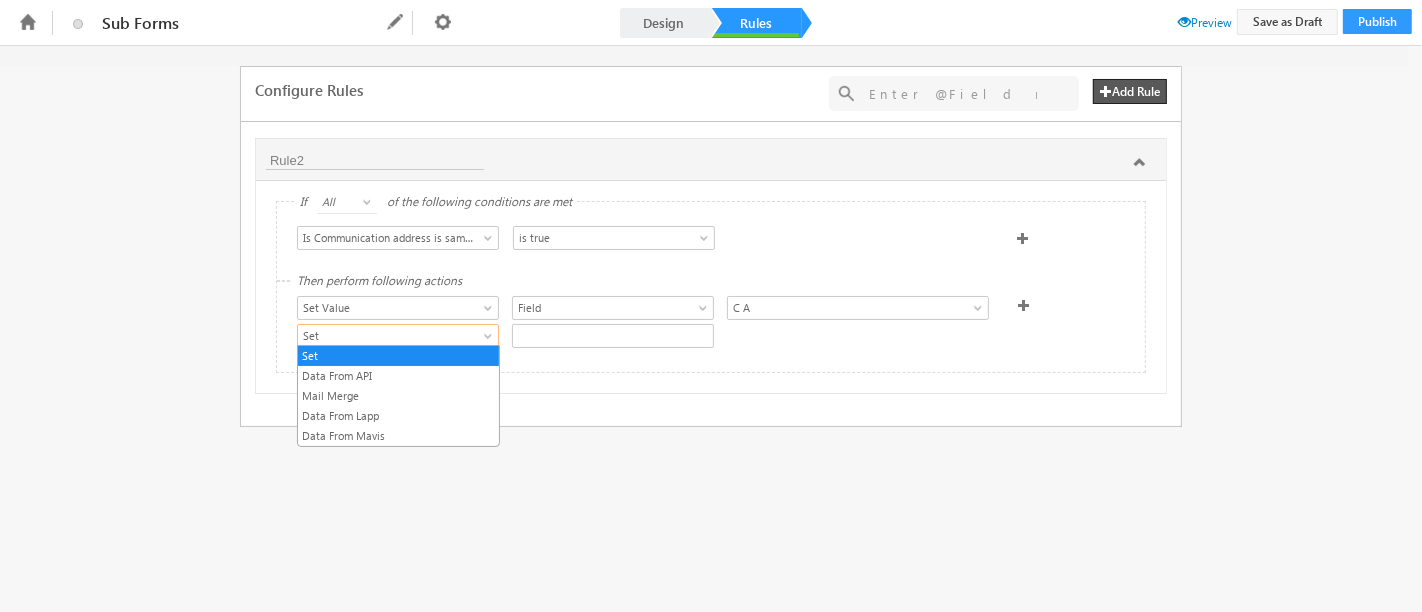 click at bounding box center [490, 340] 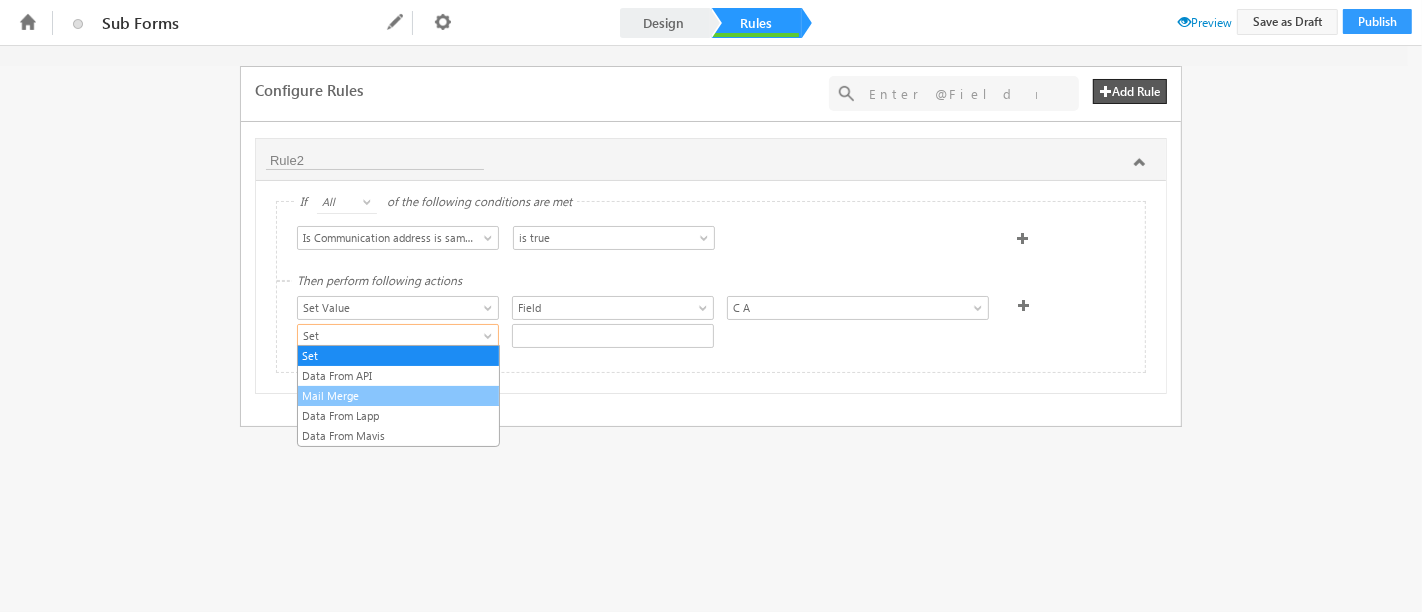 drag, startPoint x: 365, startPoint y: 395, endPoint x: 394, endPoint y: 377, distance: 34.132095 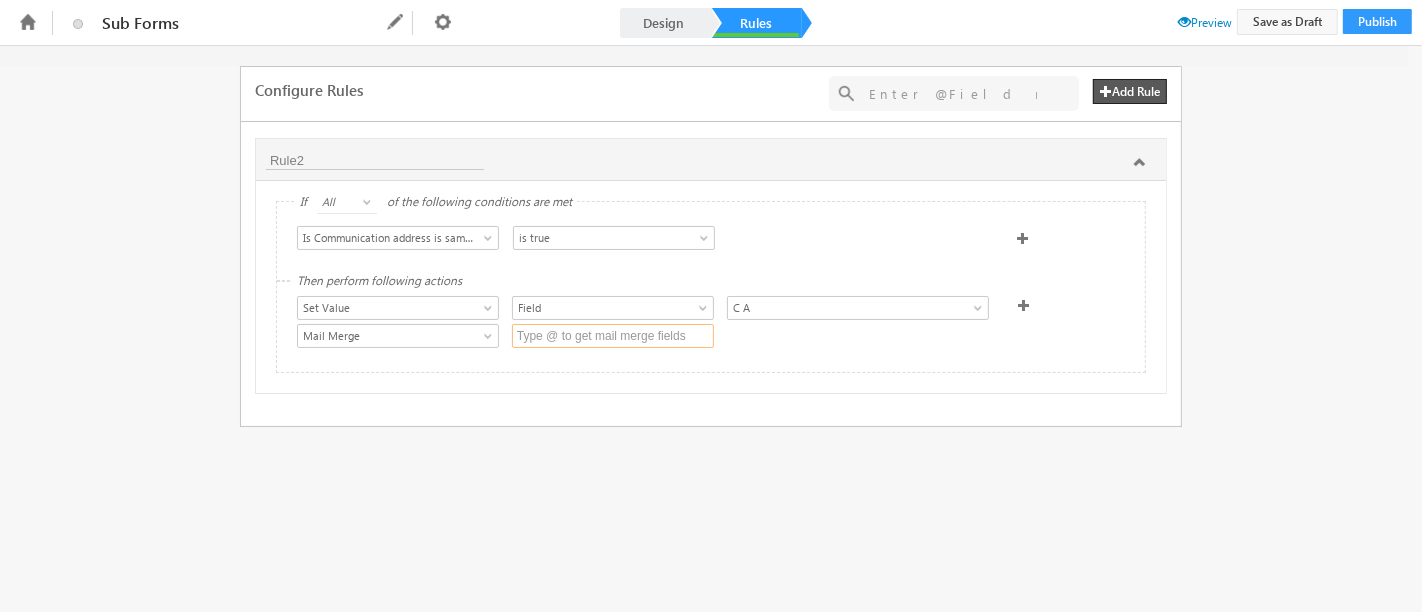 click at bounding box center (613, 336) 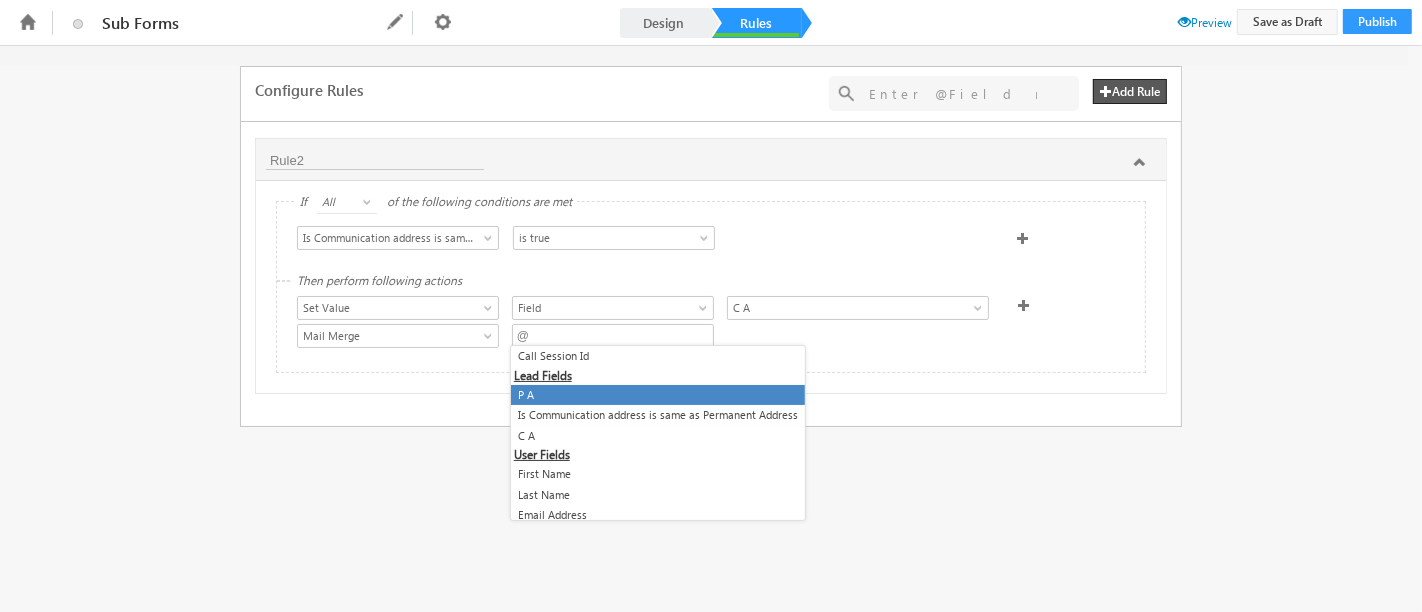click on "P A" at bounding box center [658, 395] 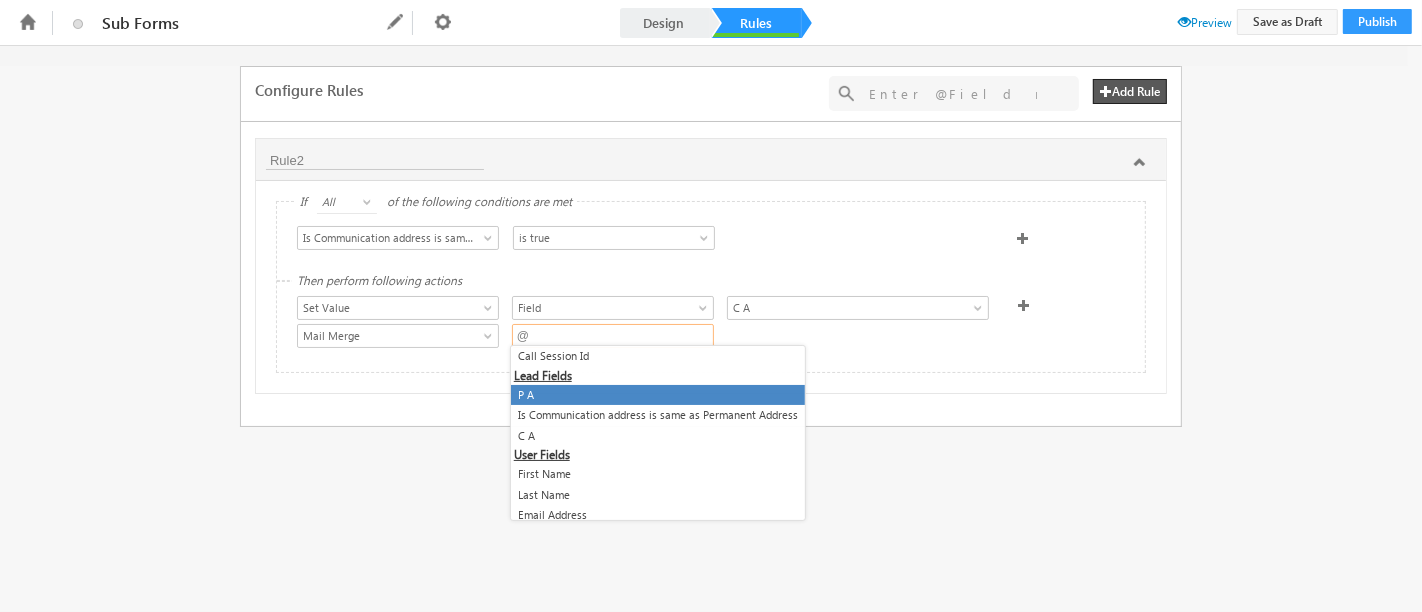 type on "@{[LEAD]:[STREET_FIELD],}" 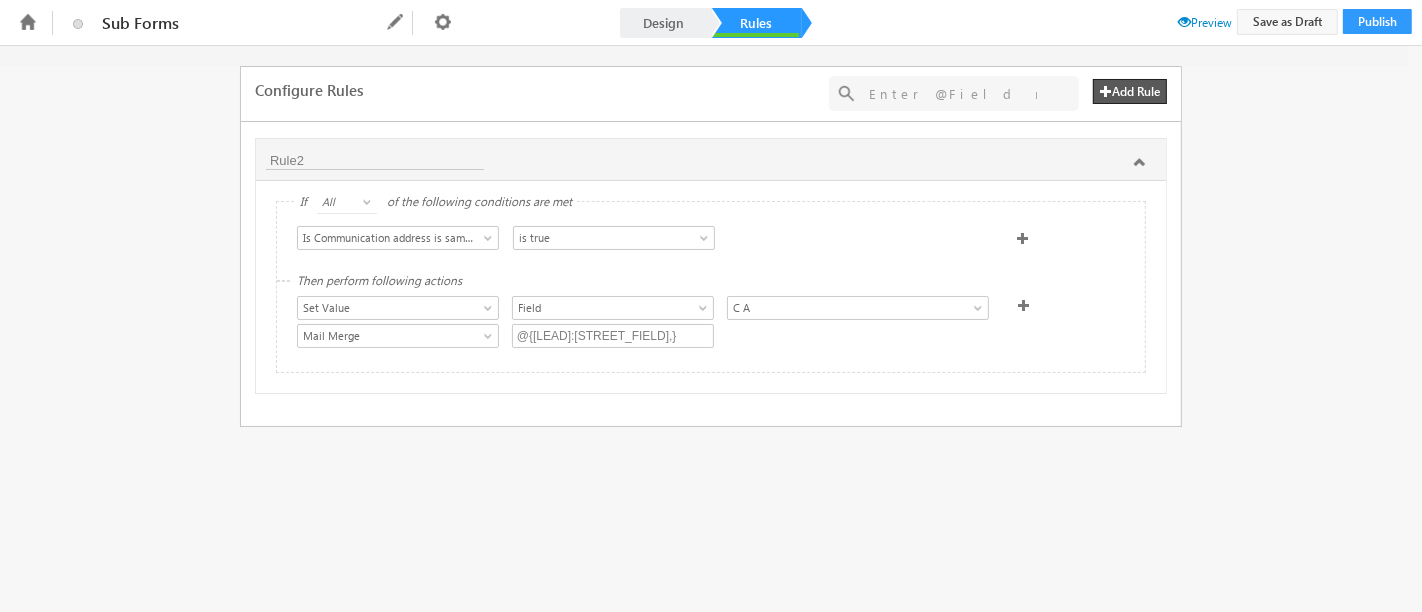 click at bounding box center [1184, 21] 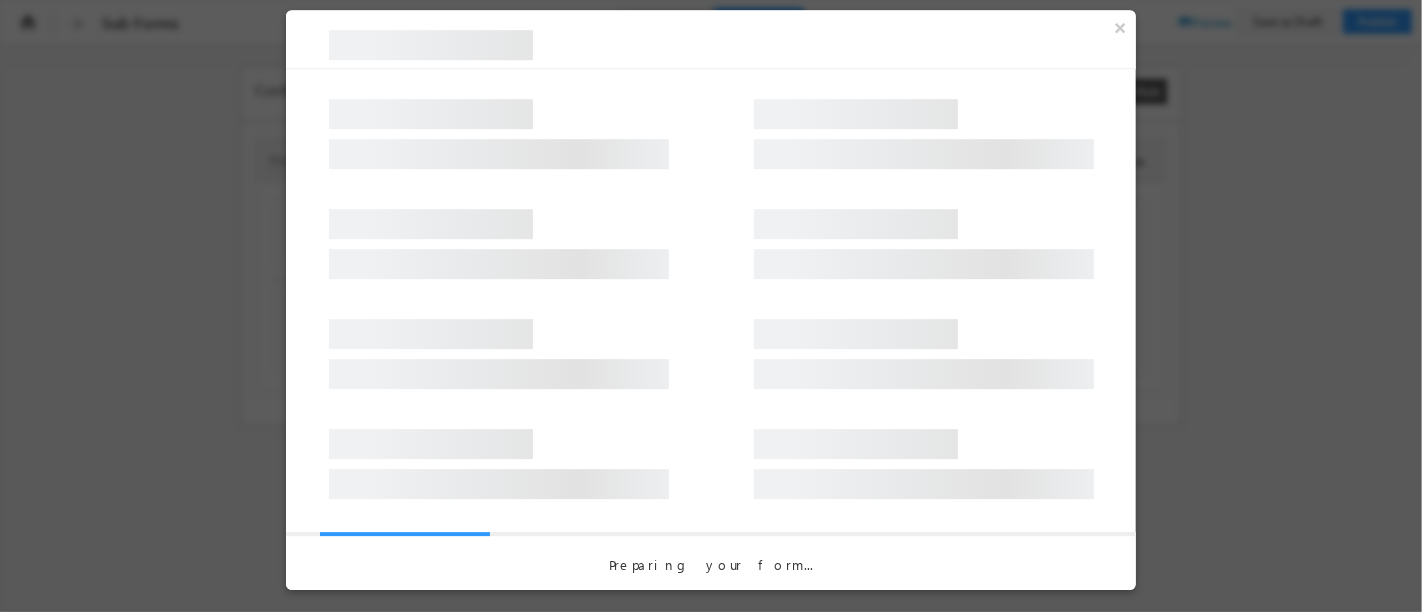 scroll, scrollTop: 0, scrollLeft: 0, axis: both 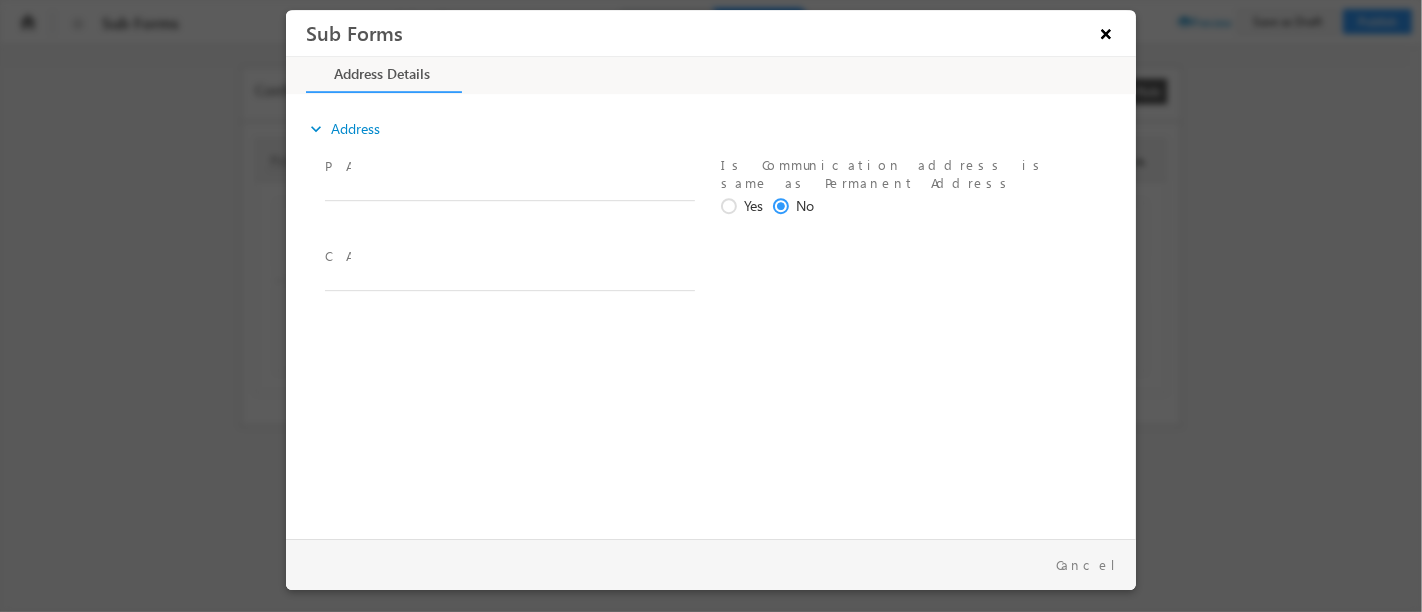 click on "×" at bounding box center (1105, 33) 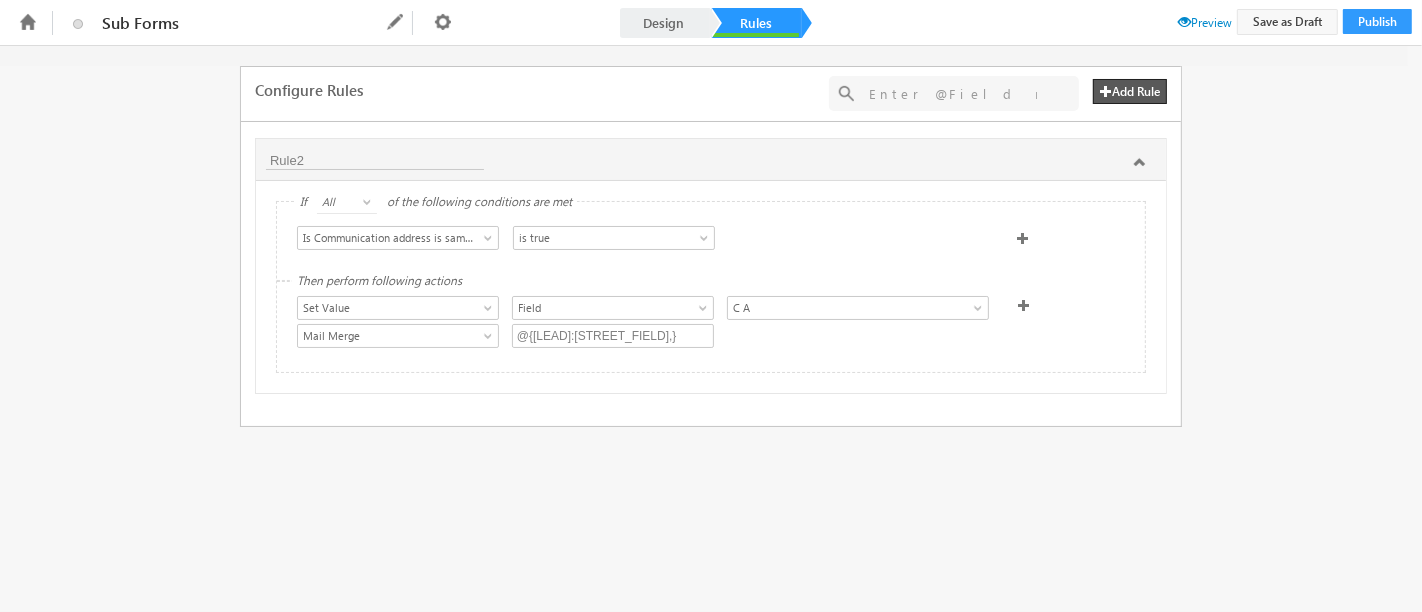 click at bounding box center [1184, 21] 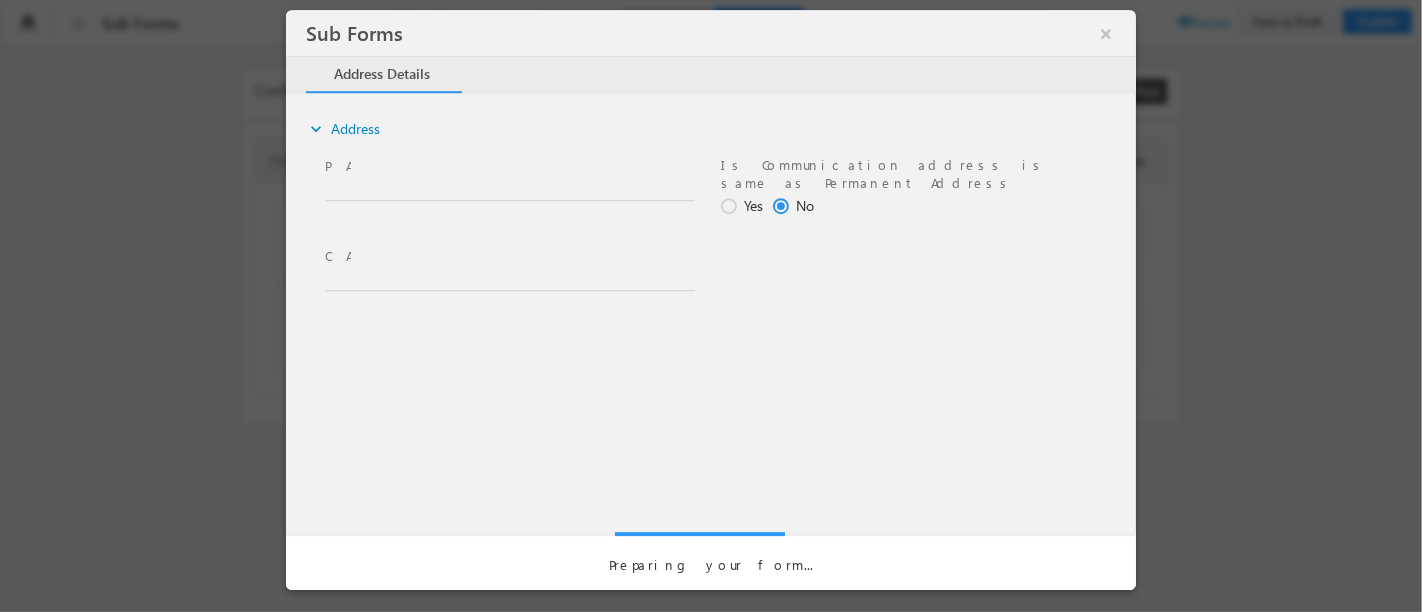 scroll, scrollTop: 0, scrollLeft: 0, axis: both 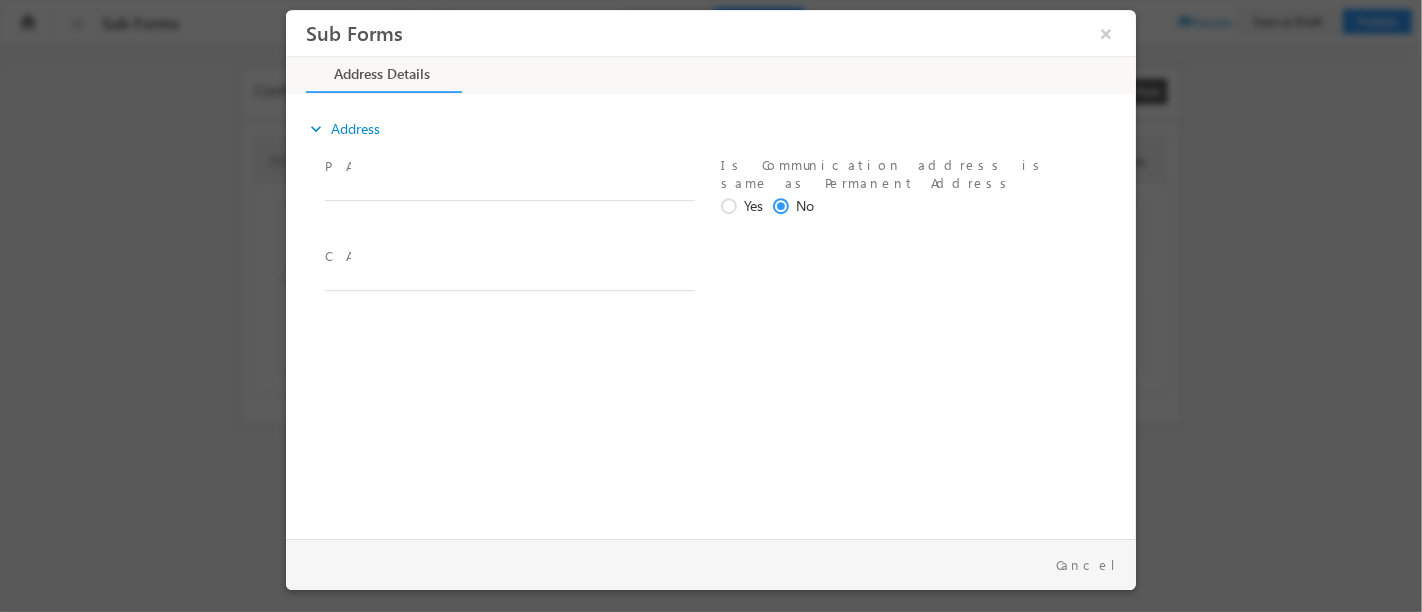click on "P A
*" at bounding box center (508, 167) 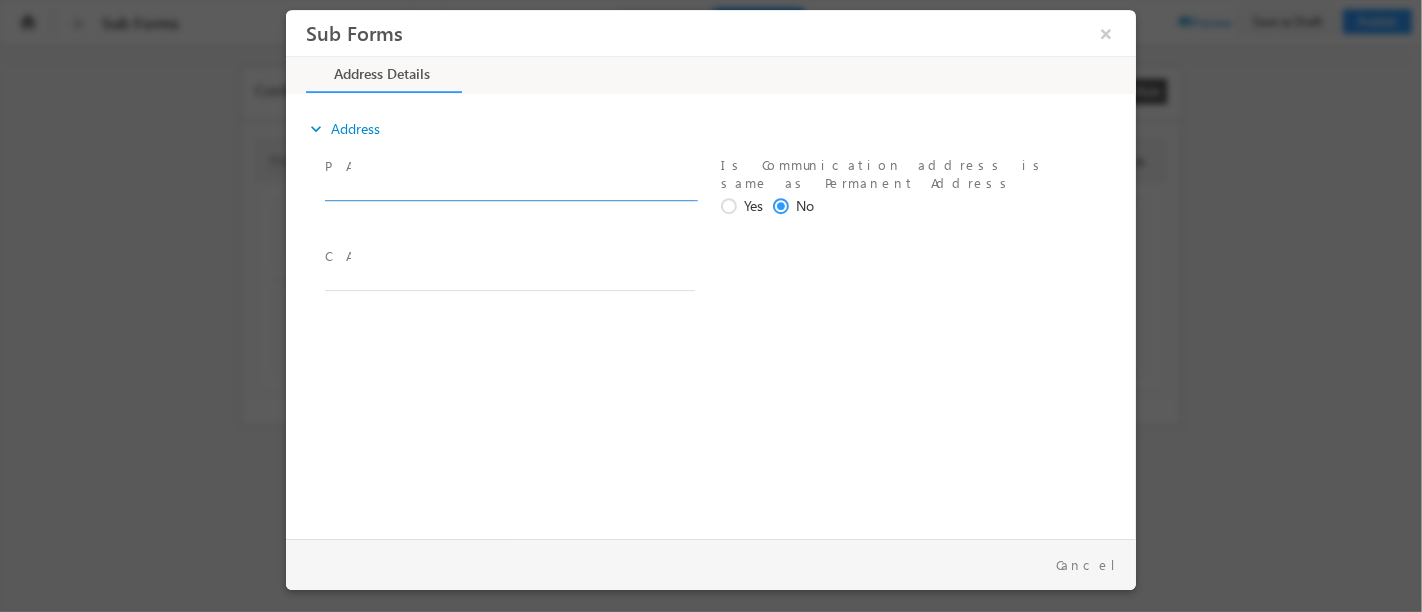 click at bounding box center (509, 191) 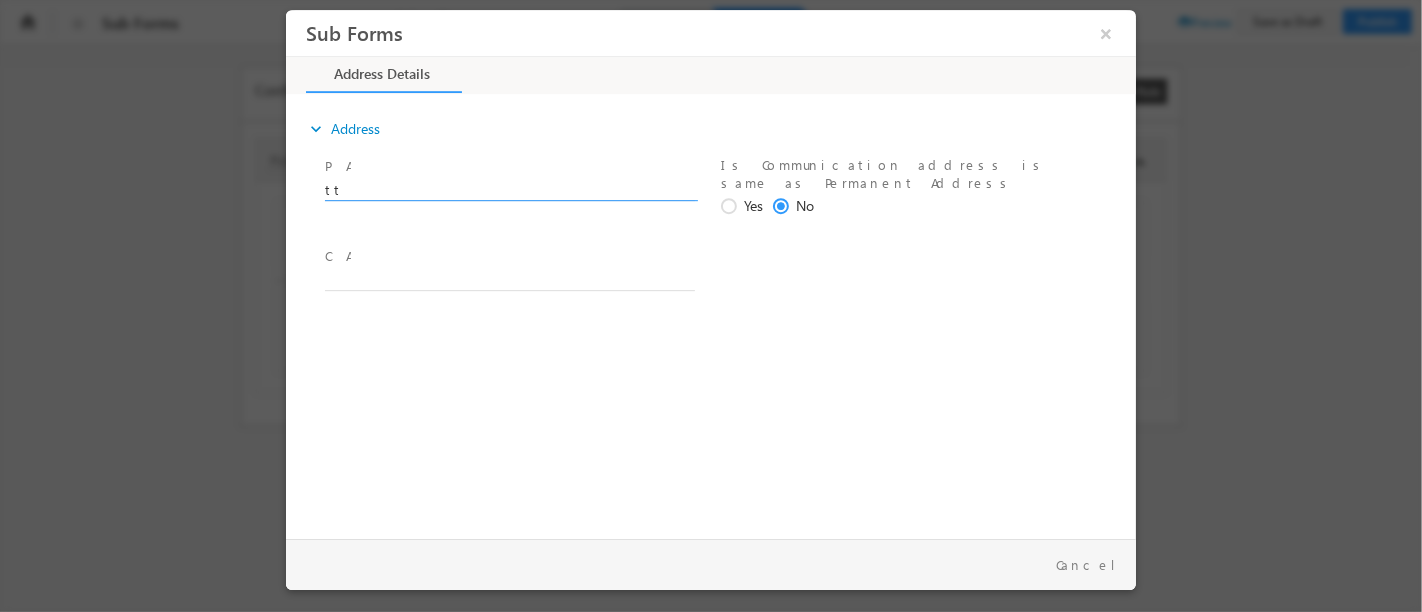 type on "tt" 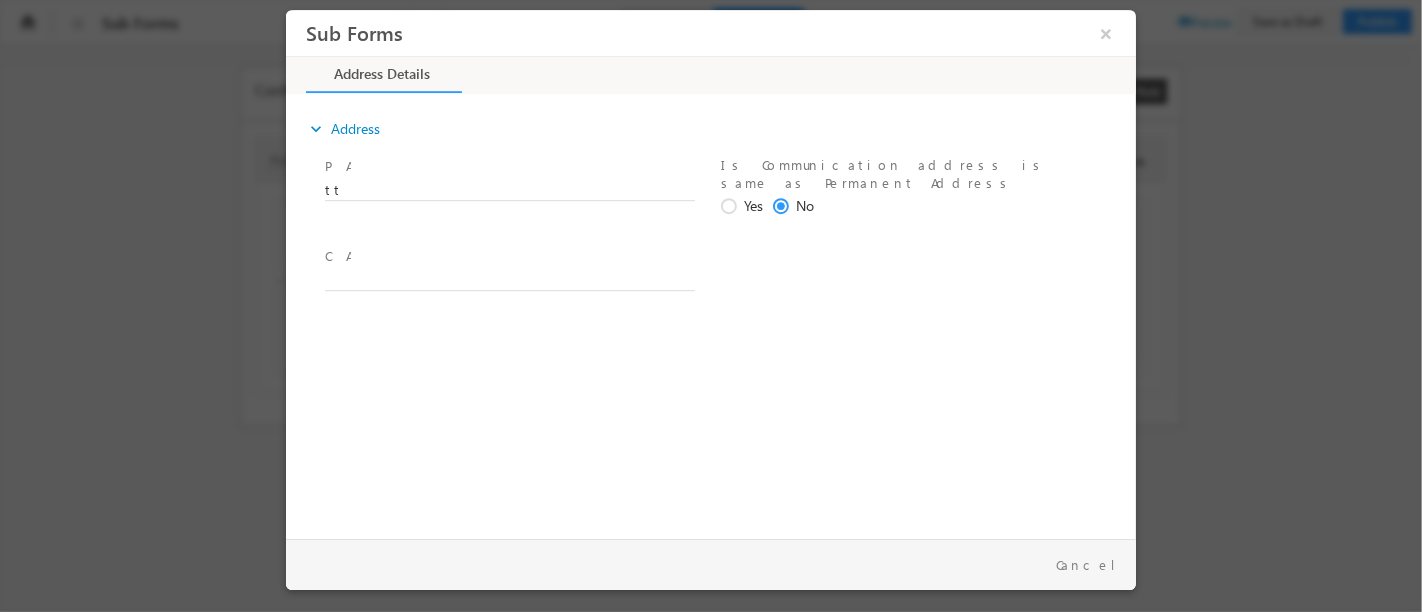 click at bounding box center (731, 207) 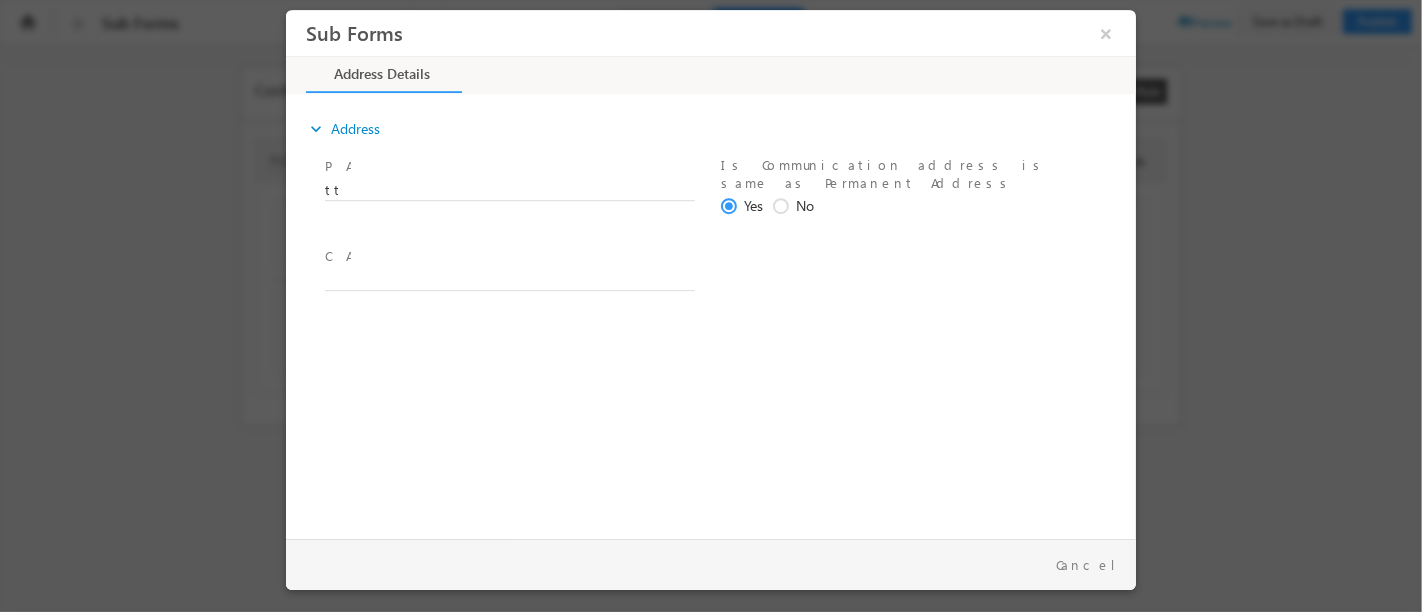 type on "tt" 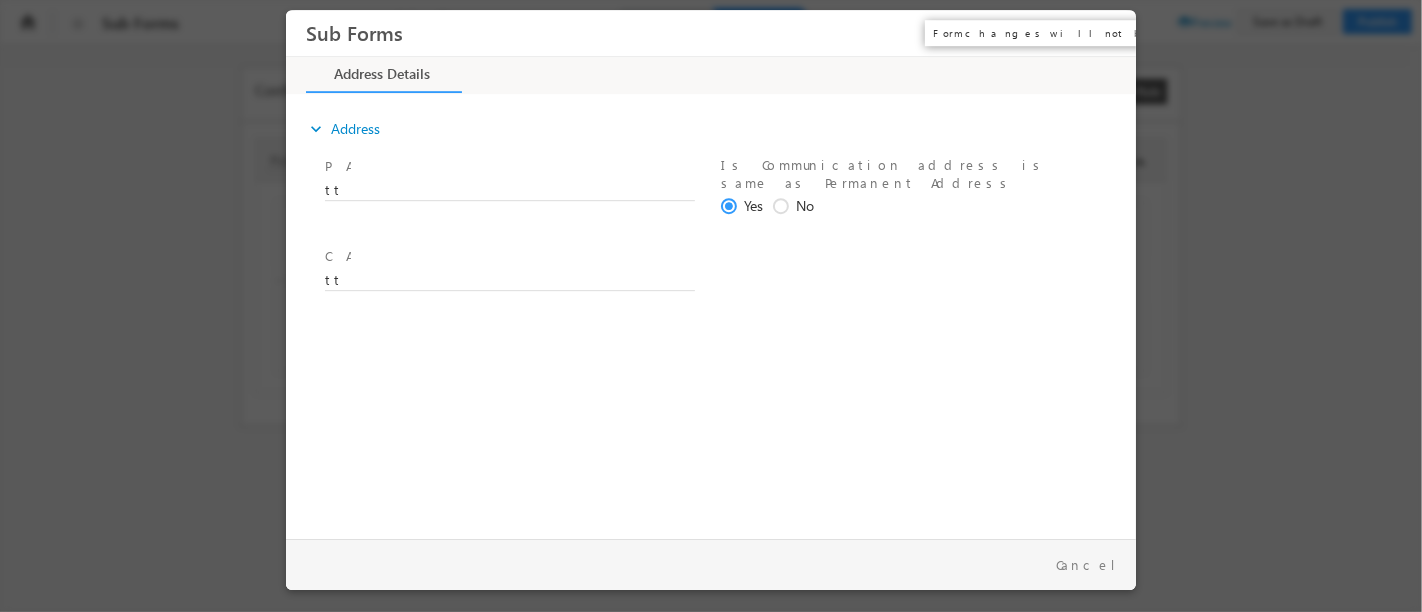 click on "×" at bounding box center [1105, 33] 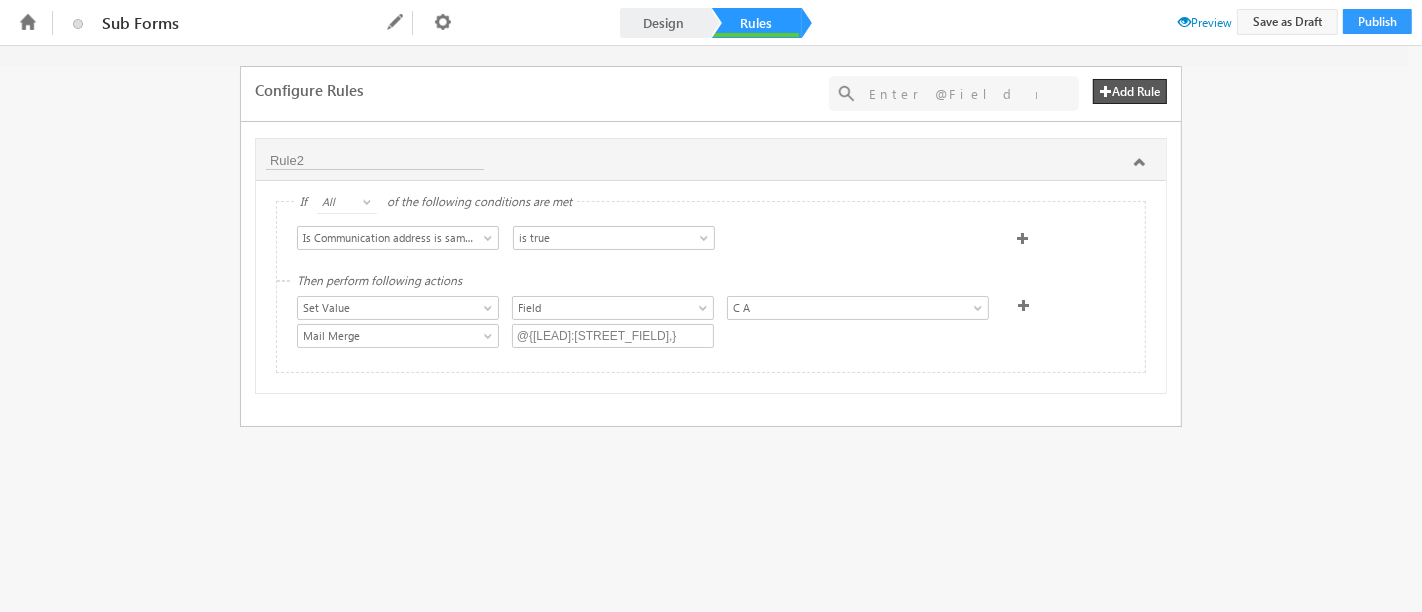 click at bounding box center [1024, 305] 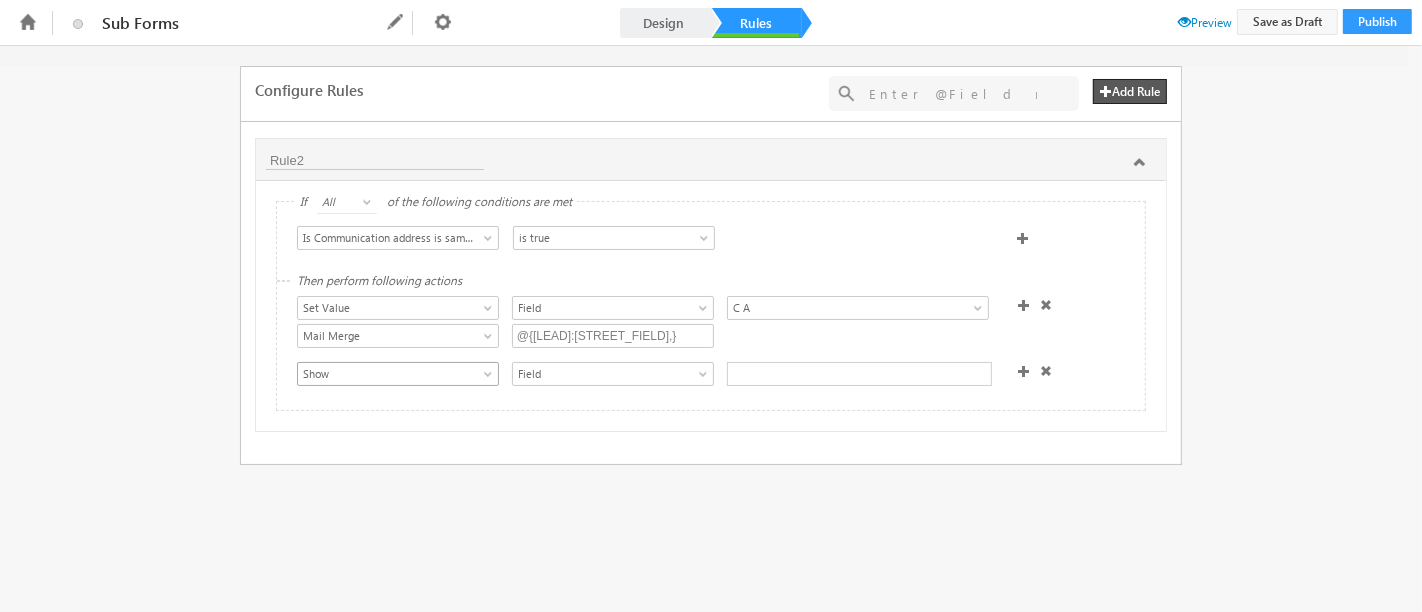 click at bounding box center (490, 378) 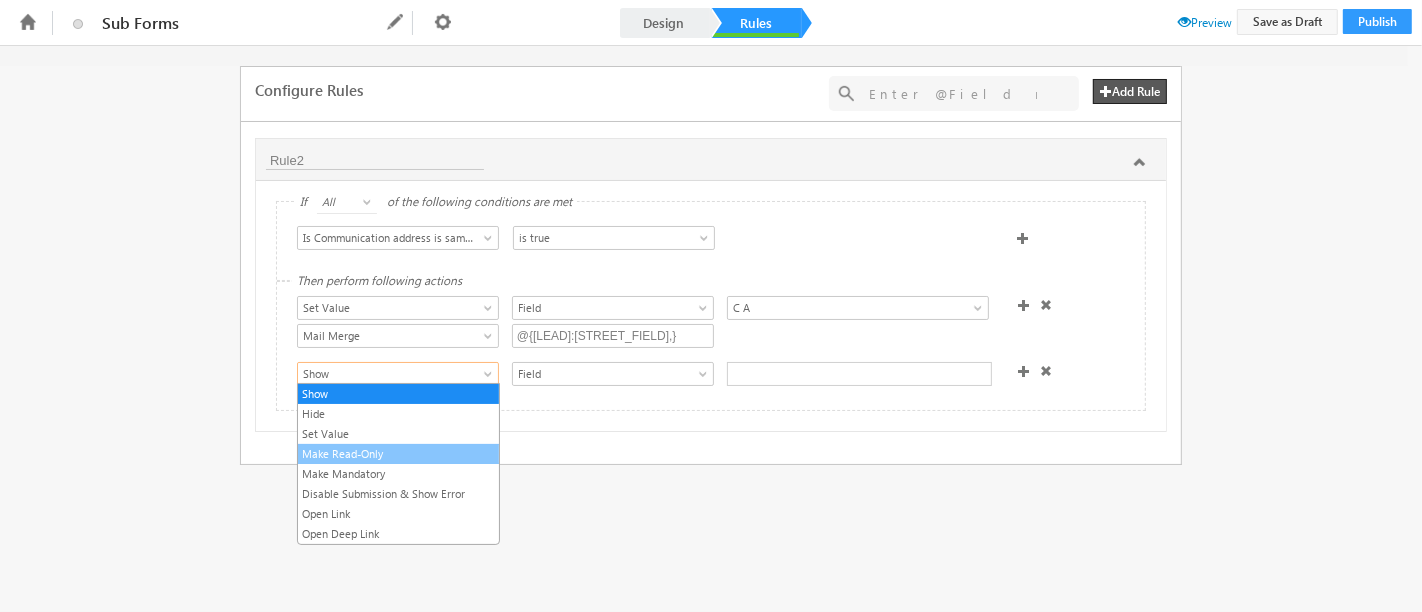 click on "Make Read-Only" at bounding box center [398, 454] 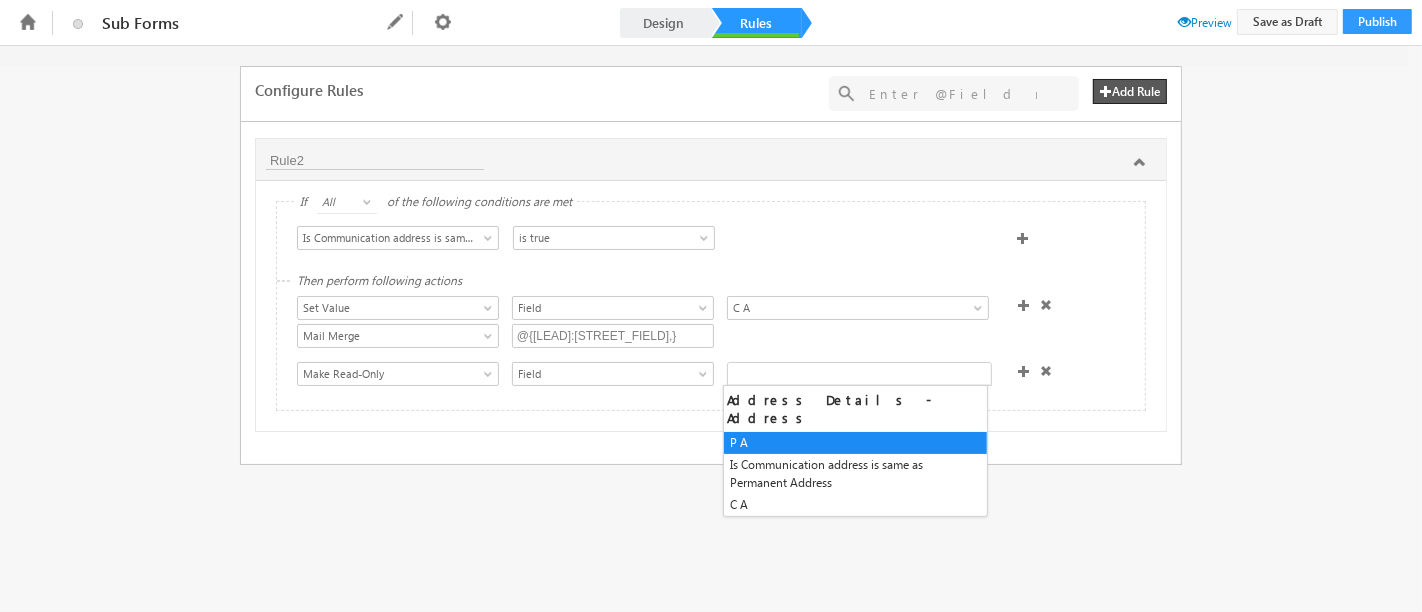click at bounding box center (859, 374) 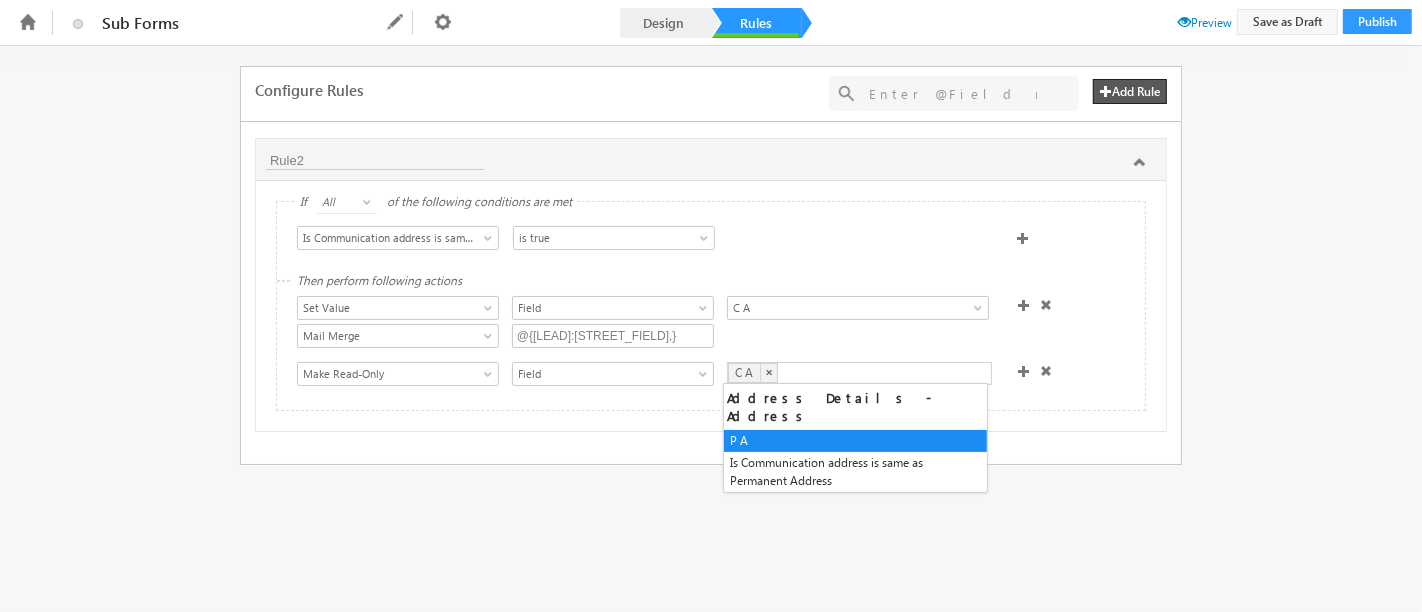 click on "Preview" at bounding box center (1205, 22) 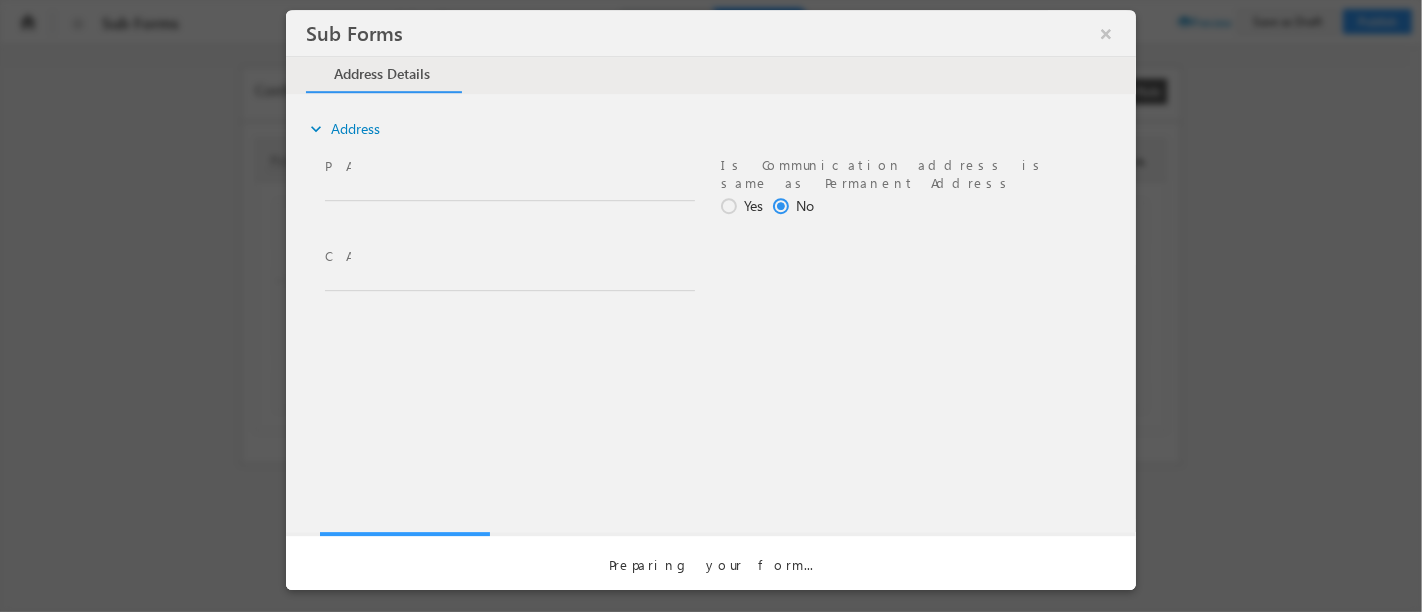 scroll, scrollTop: 0, scrollLeft: 0, axis: both 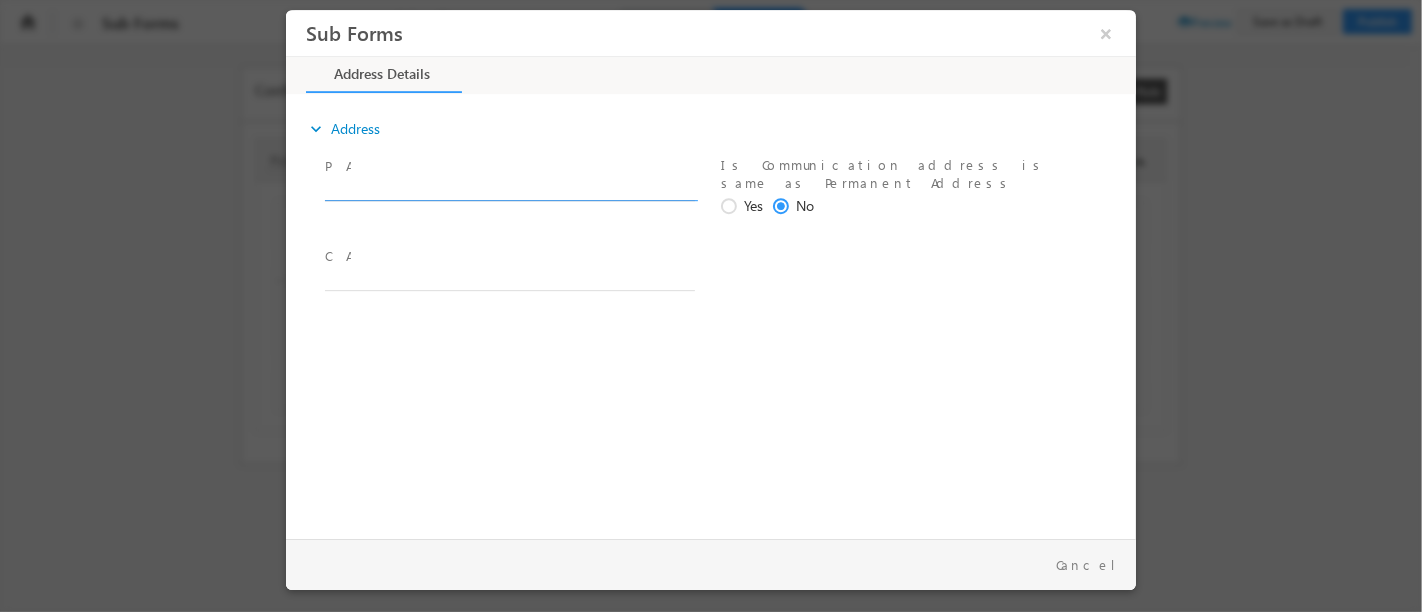 click at bounding box center (509, 191) 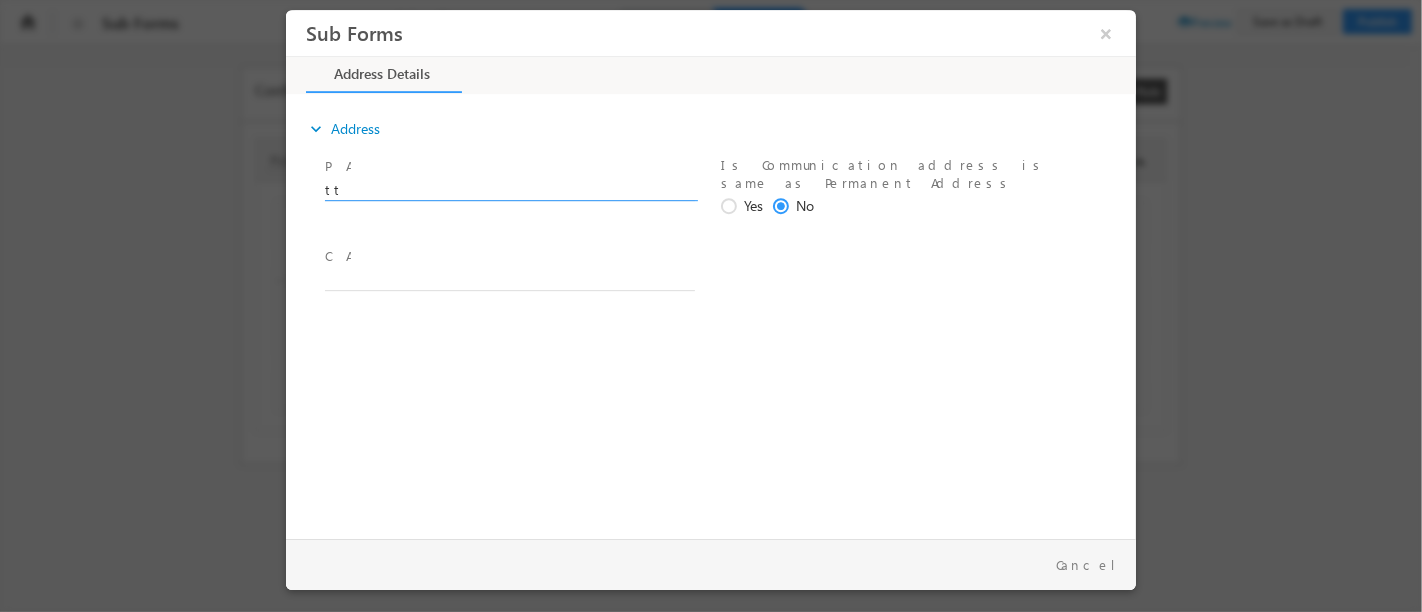 type on "tt" 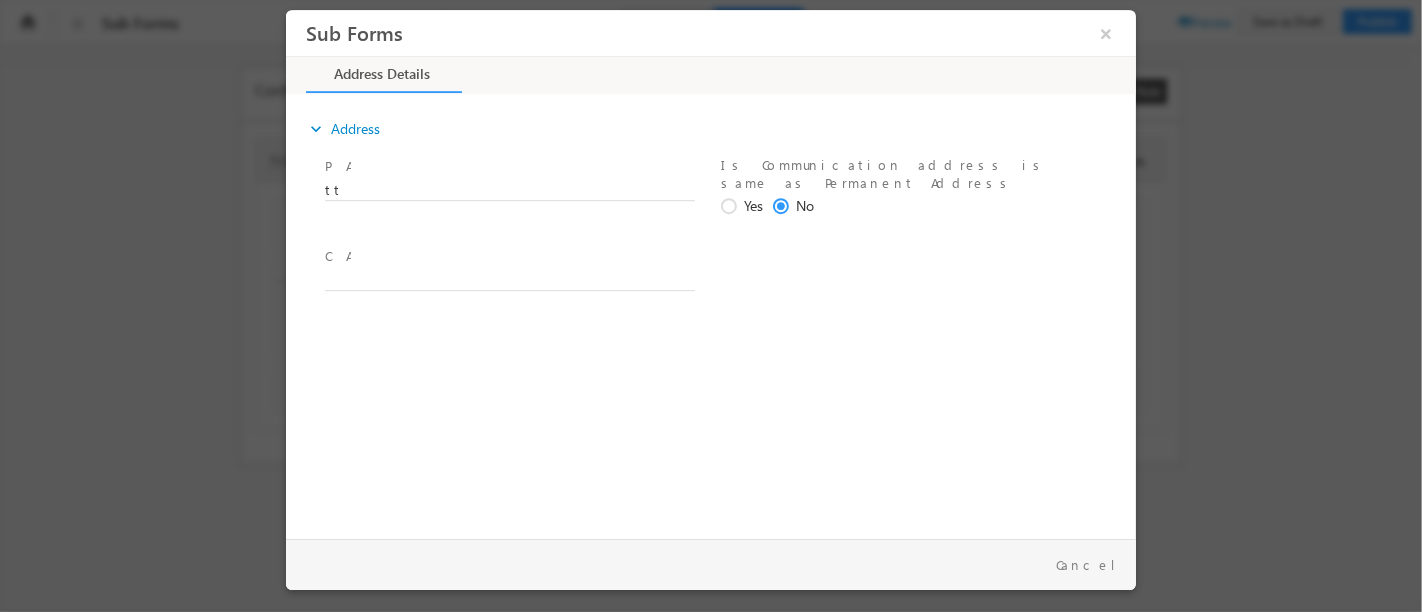 click at bounding box center (731, 207) 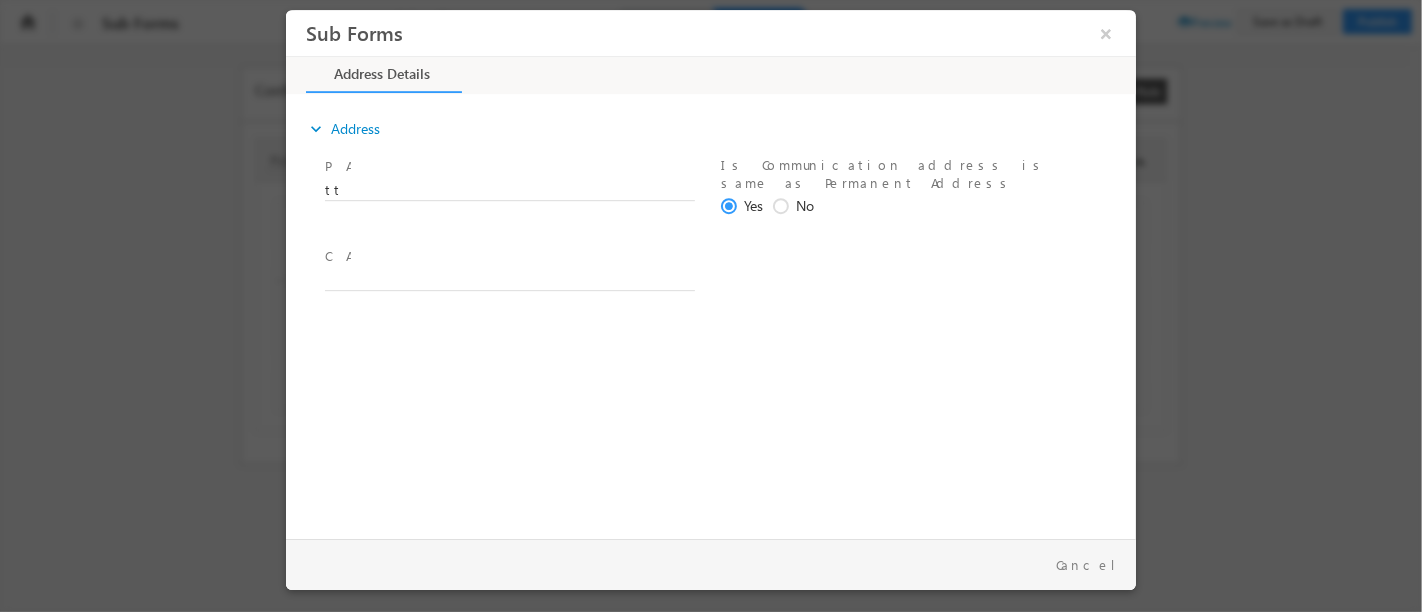 click at bounding box center [508, 301] 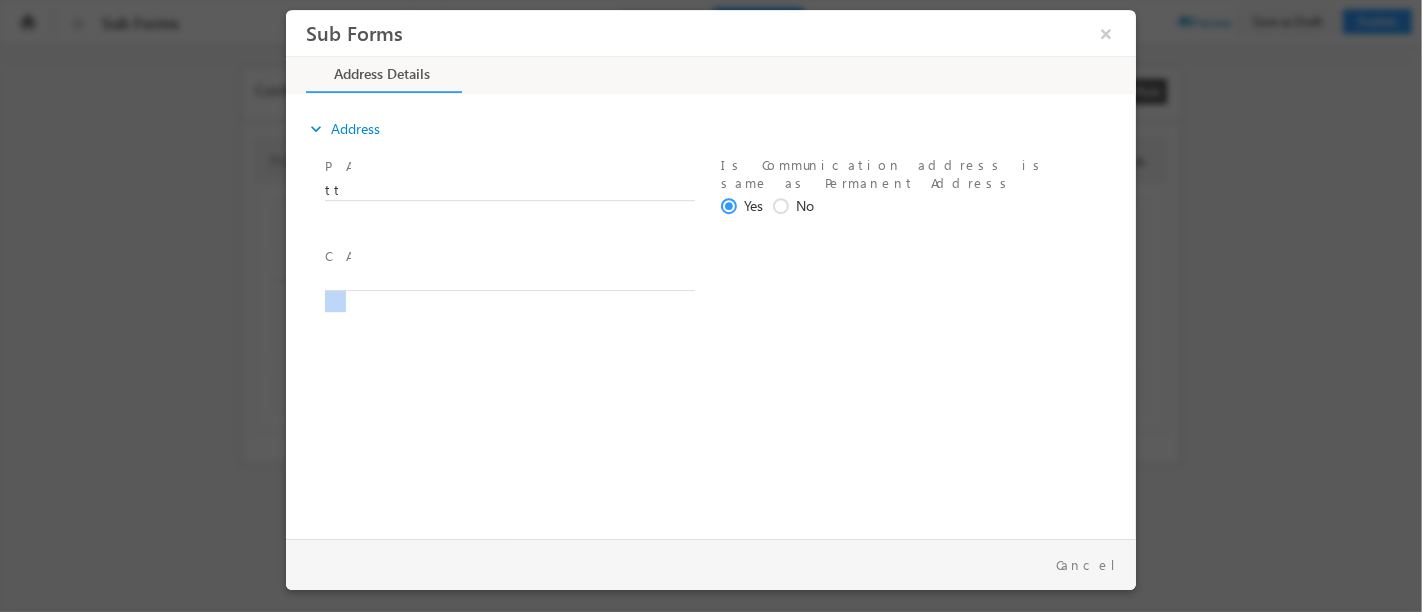 click at bounding box center [518, 281] 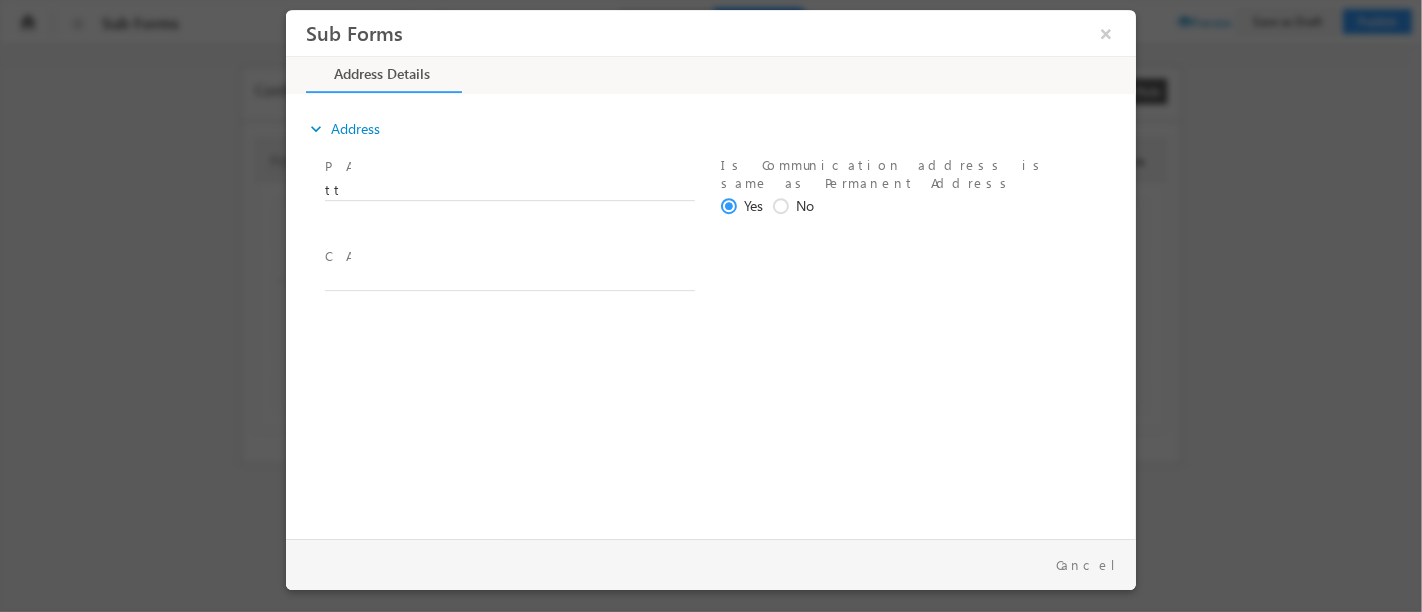 drag, startPoint x: 502, startPoint y: 274, endPoint x: 986, endPoint y: 270, distance: 484.01654 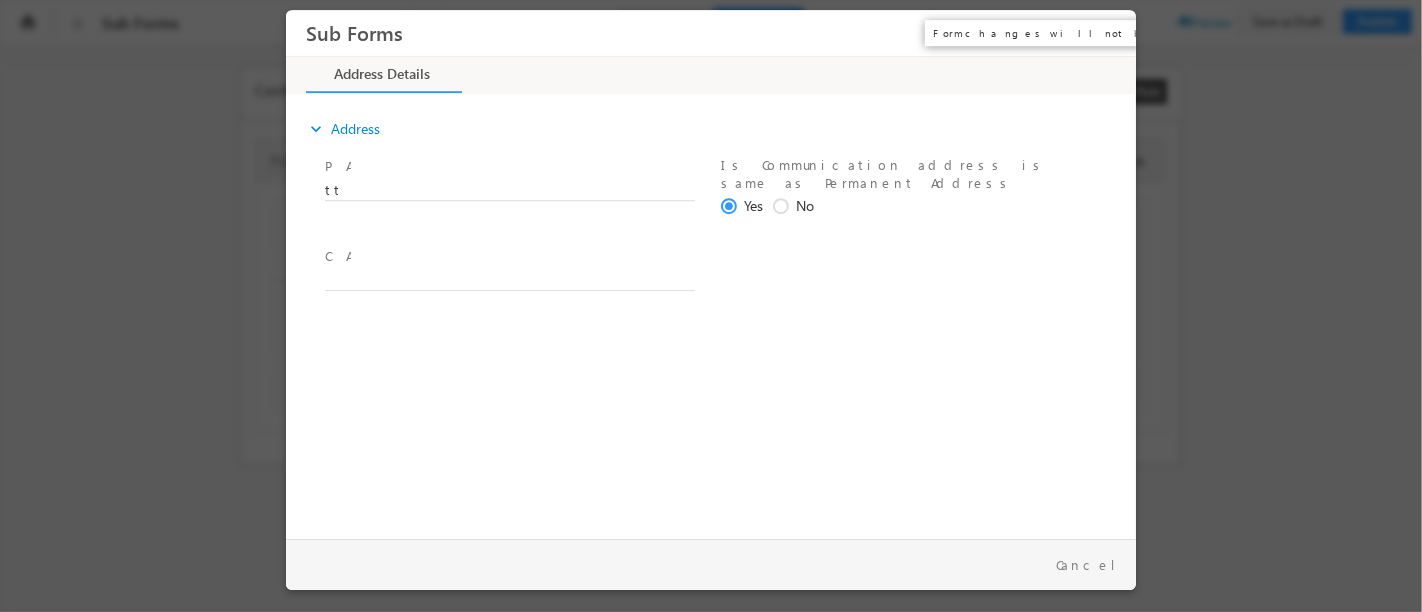 click on "×" at bounding box center (1105, 33) 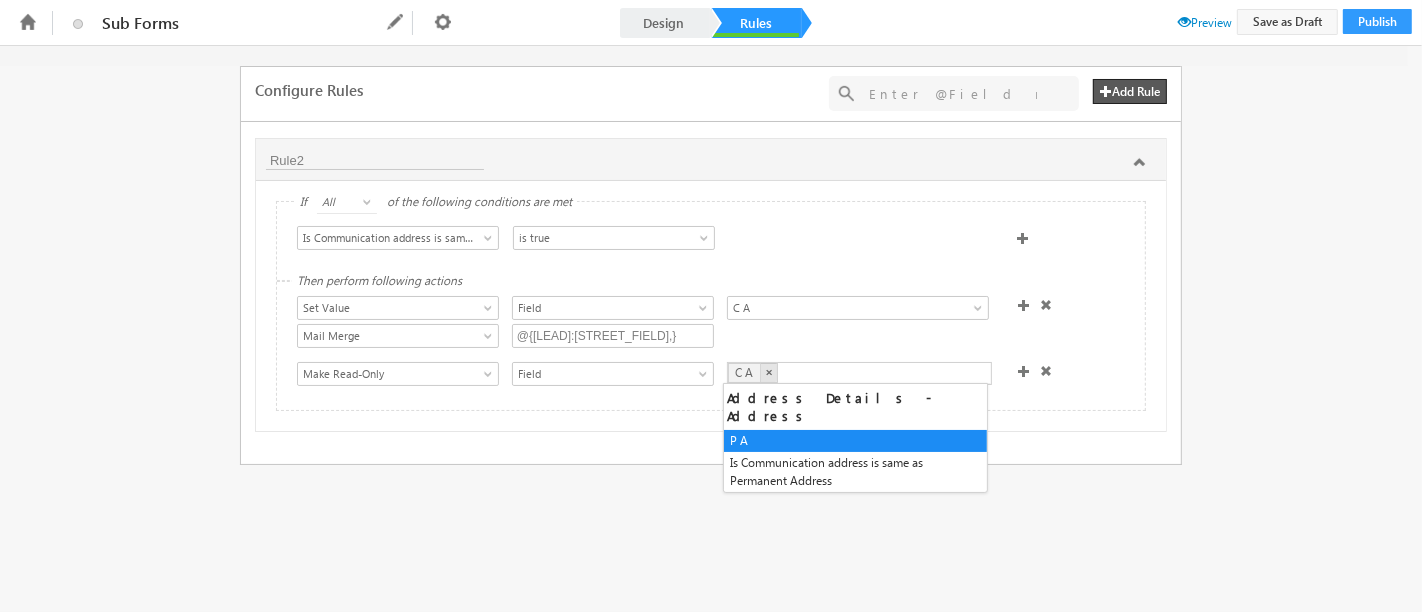 drag, startPoint x: 775, startPoint y: 371, endPoint x: 765, endPoint y: 370, distance: 10.049875 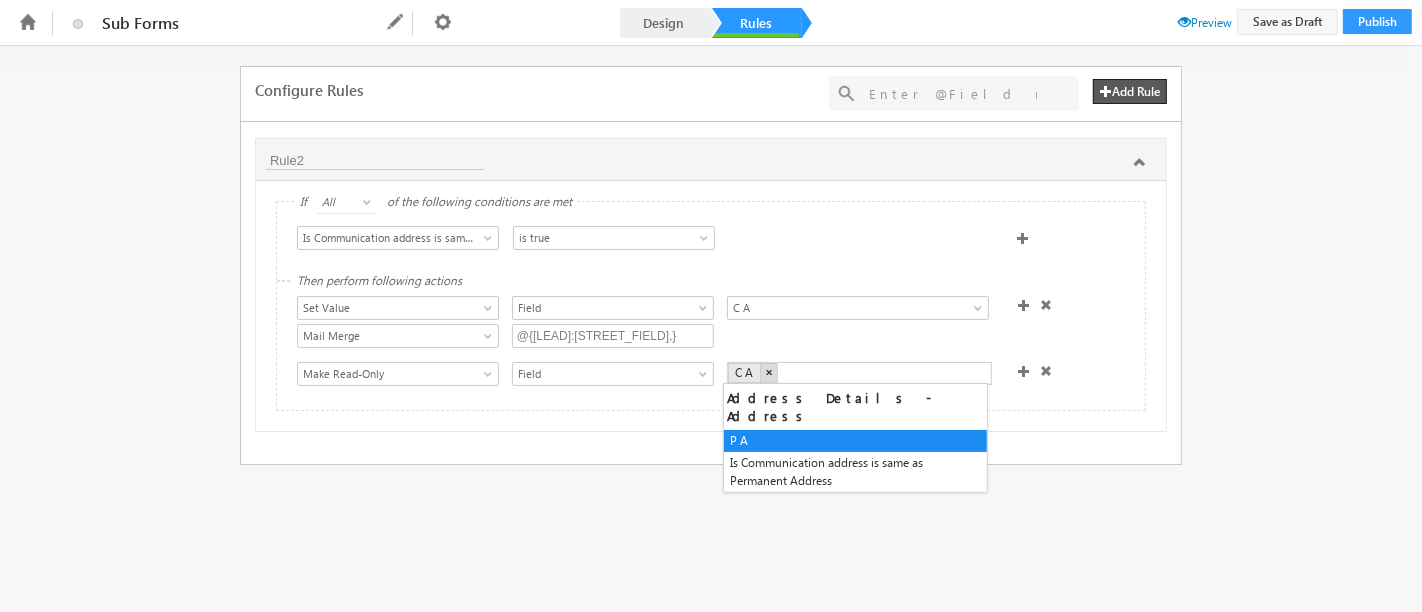 click on "×" at bounding box center [768, 372] 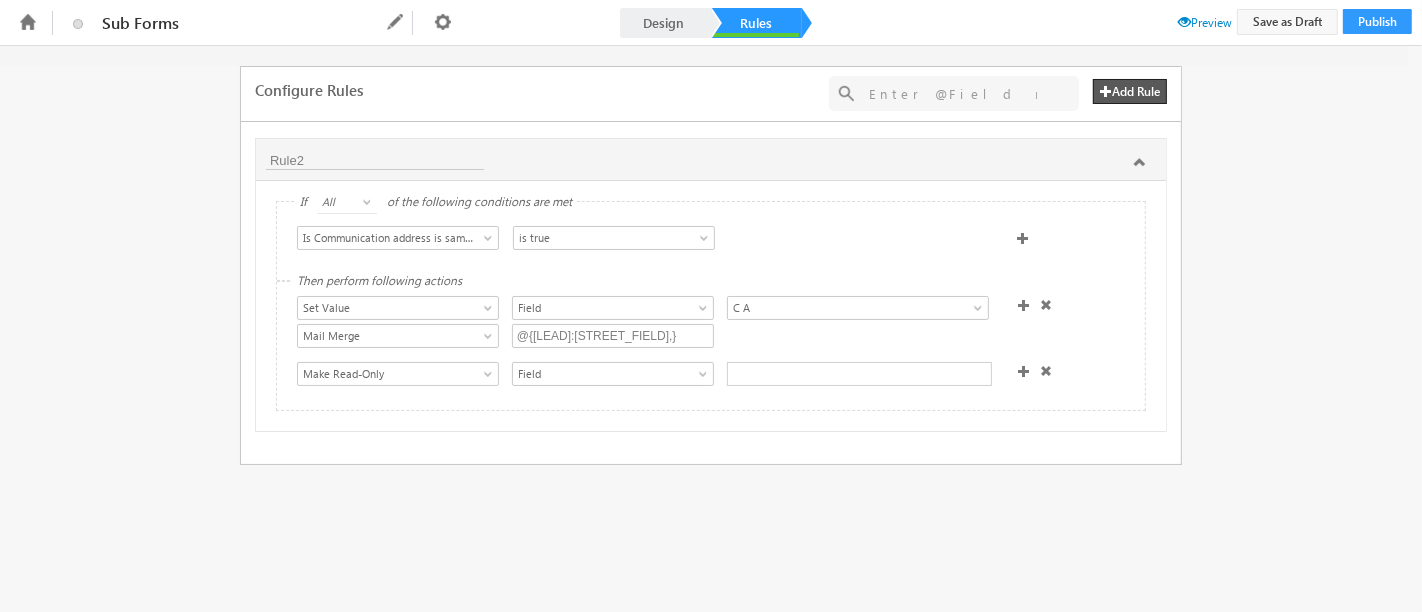 click at bounding box center [1046, 371] 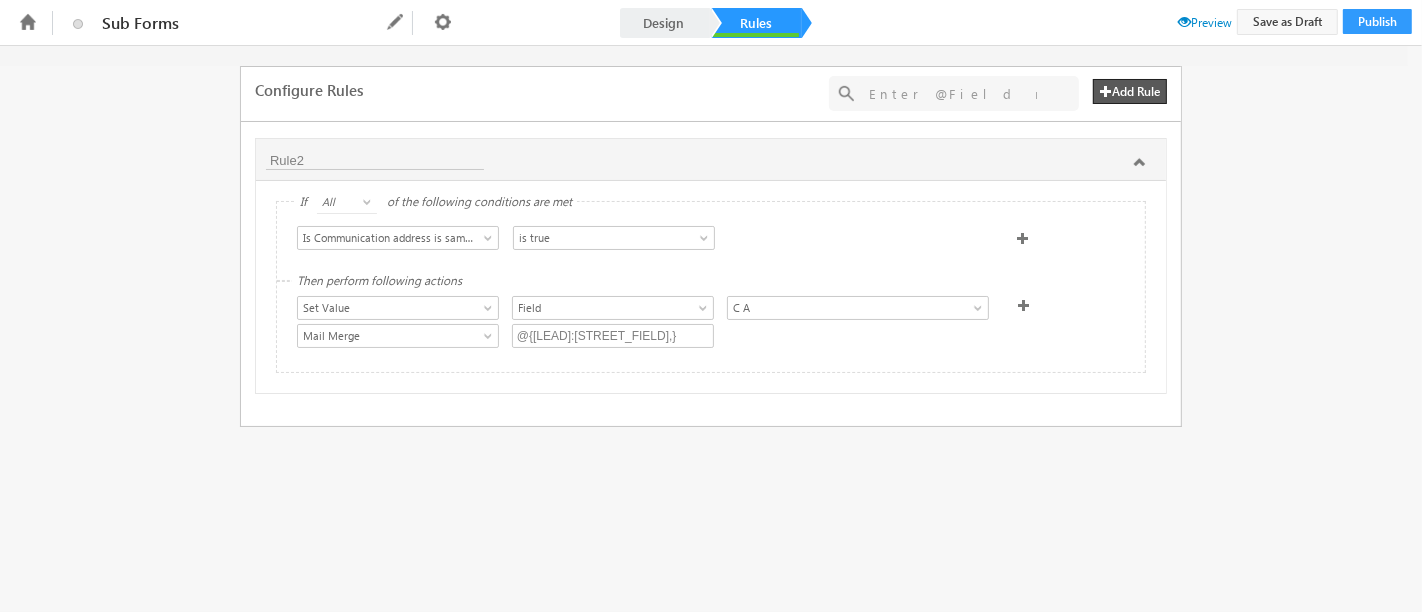 click on "Set Data From API Mail Merge Data From Lapp Data From Mavis Mail Merge @{Lead:mx_Street1,}" at bounding box center (716, 338) 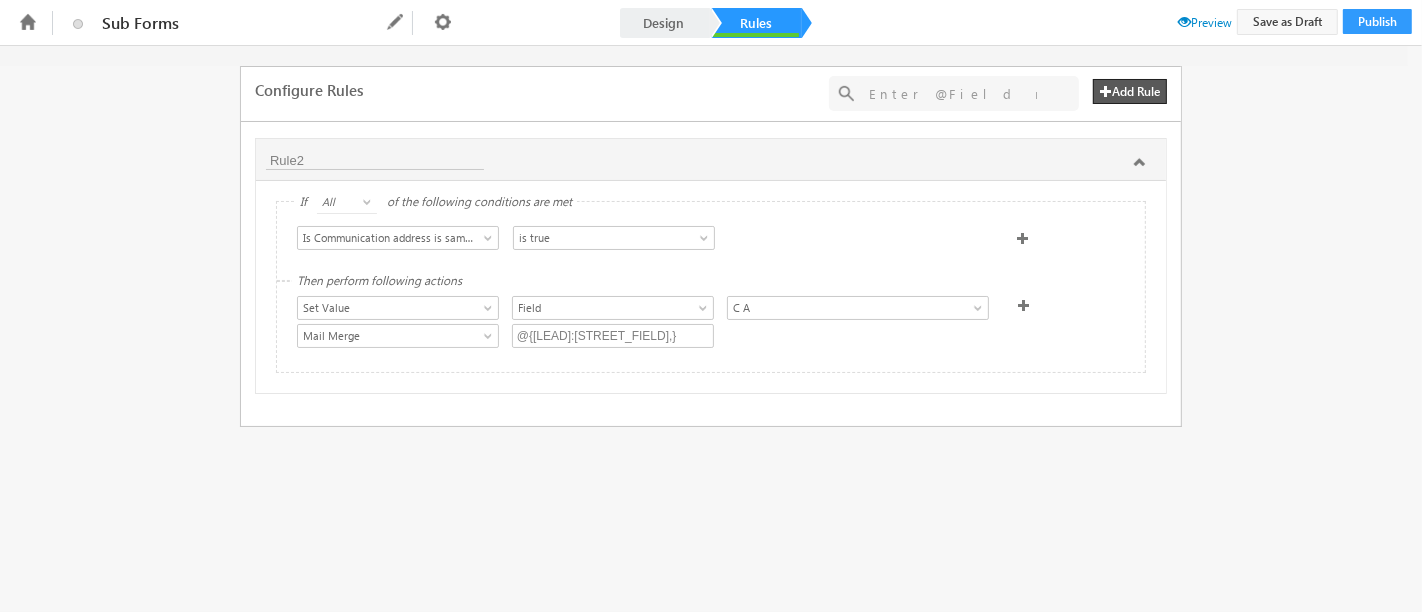 click at bounding box center [1024, 305] 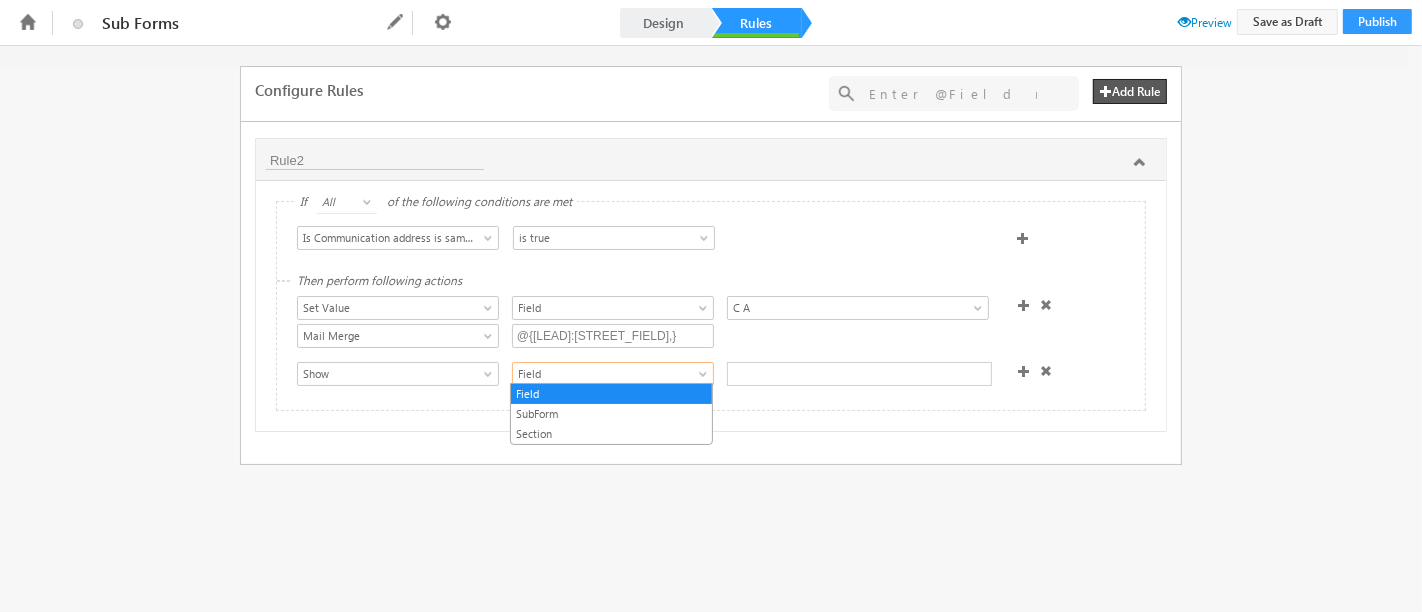 click on "Field" at bounding box center [603, 374] 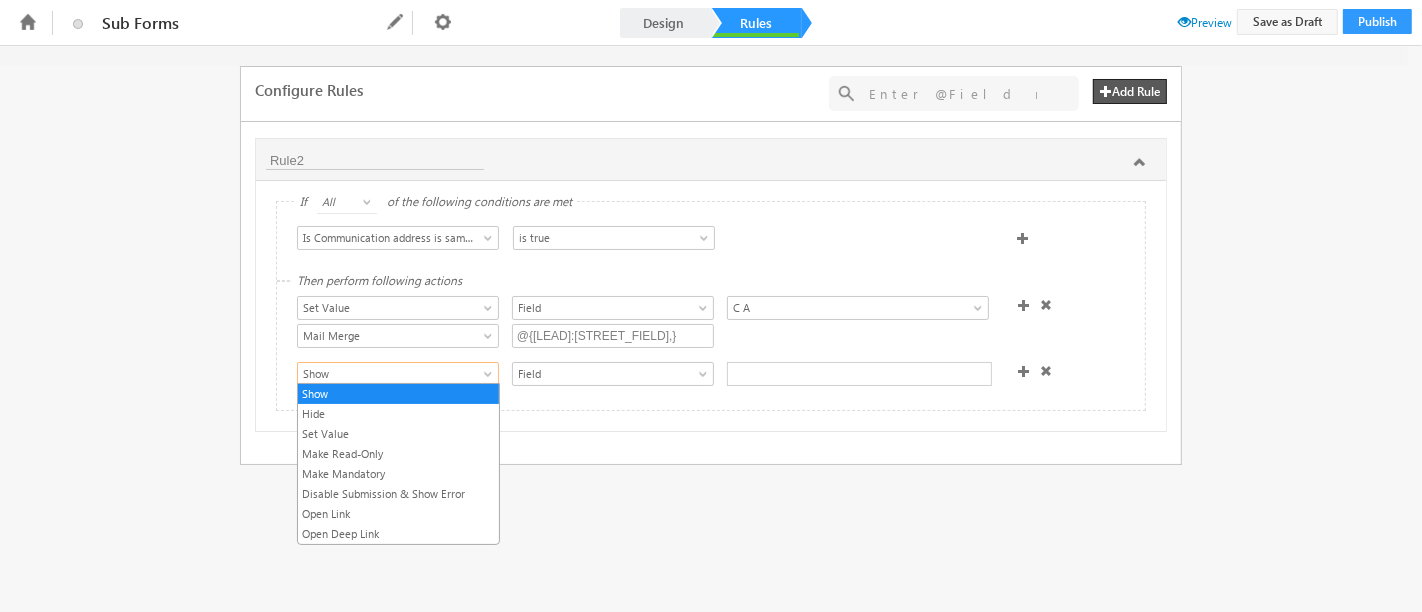 click on "Show" at bounding box center (398, 374) 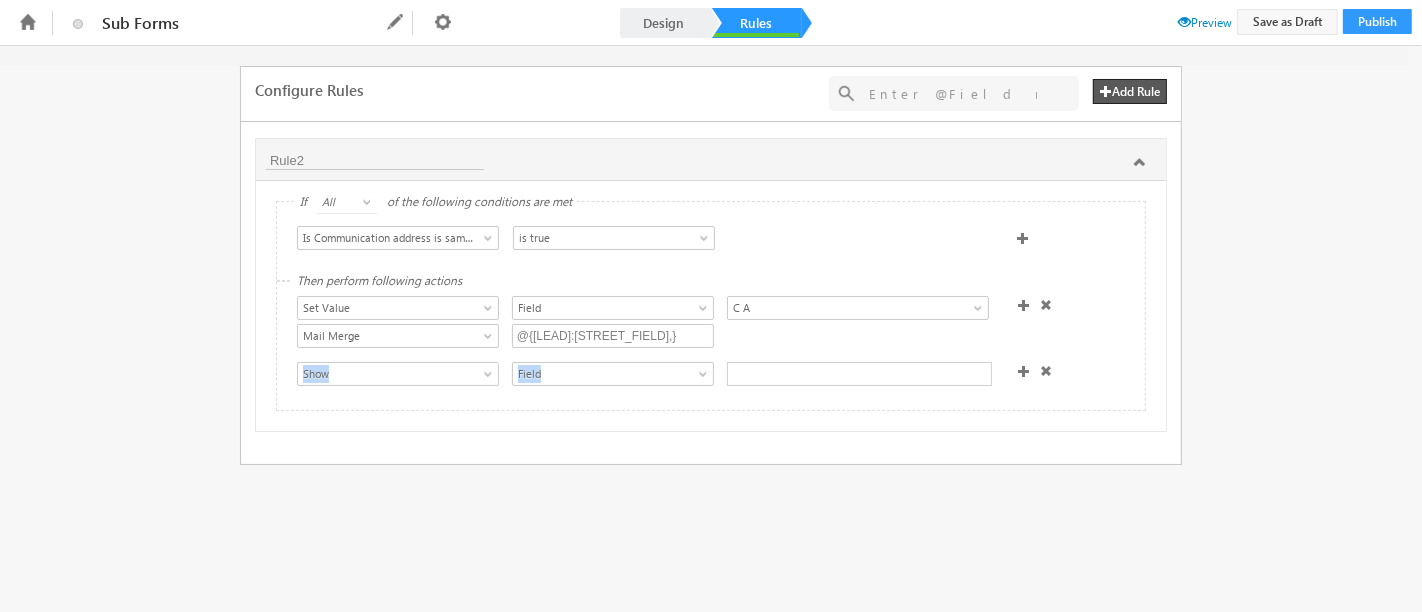 drag, startPoint x: 185, startPoint y: 402, endPoint x: 913, endPoint y: 364, distance: 728.9911 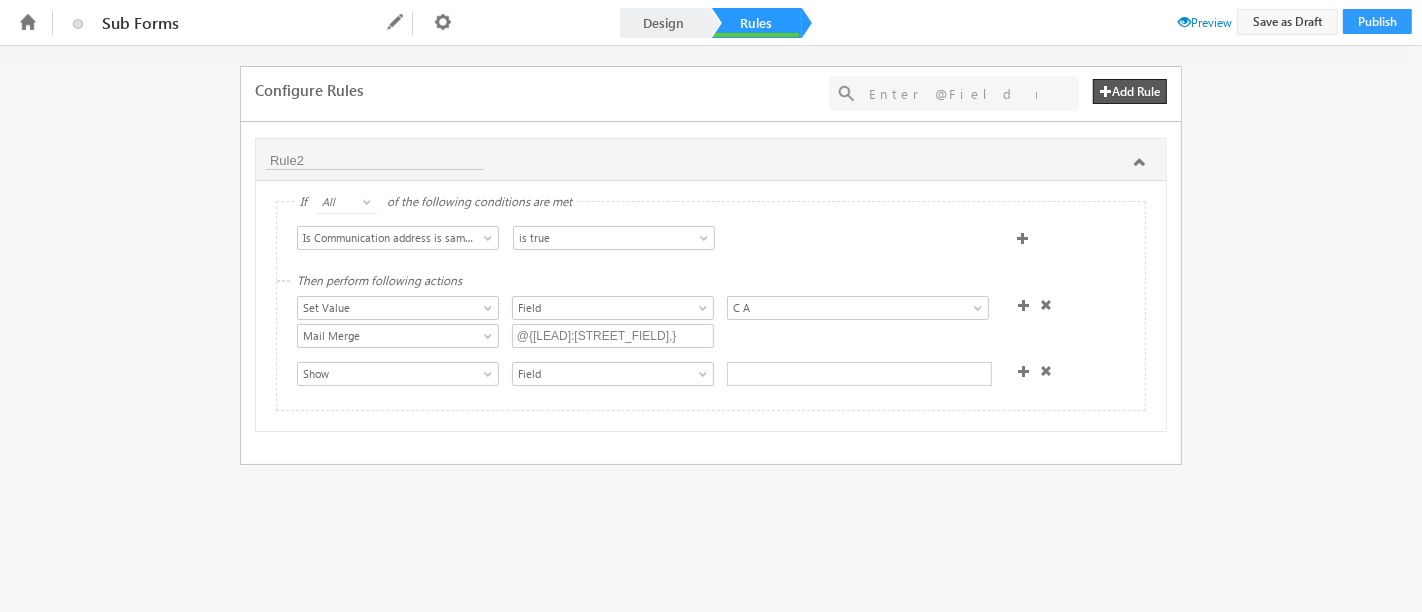 click at bounding box center (1046, 371) 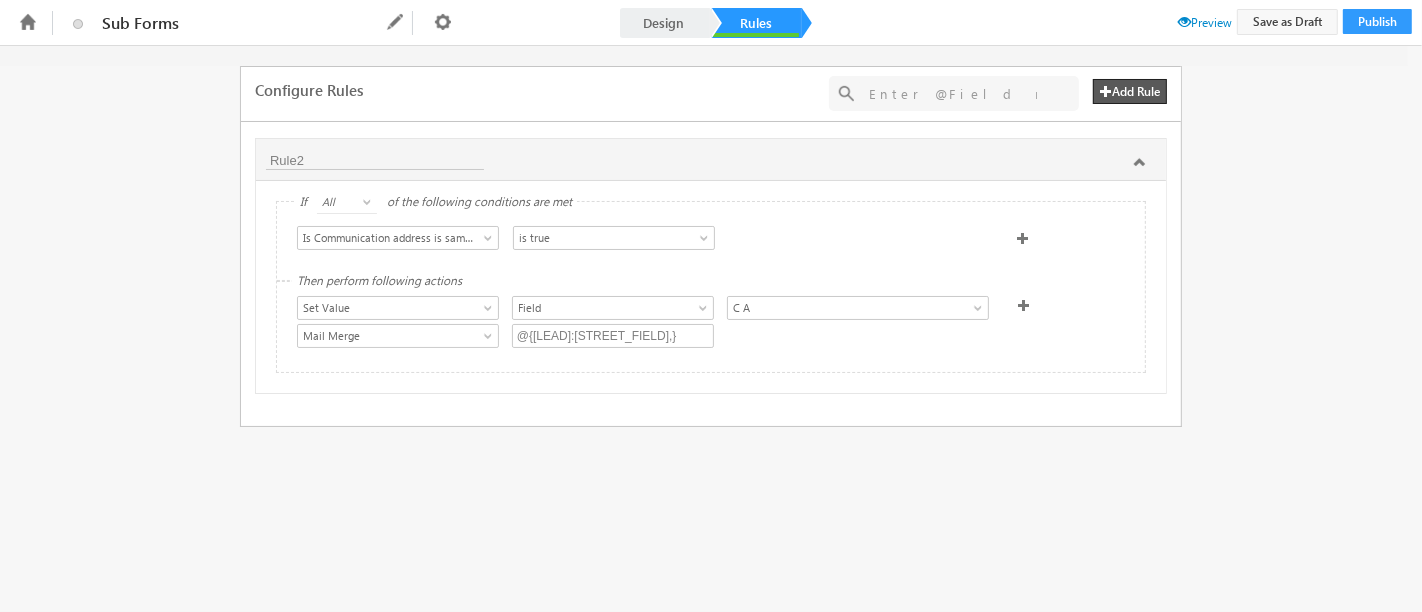 click on "Preview" at bounding box center [1205, 22] 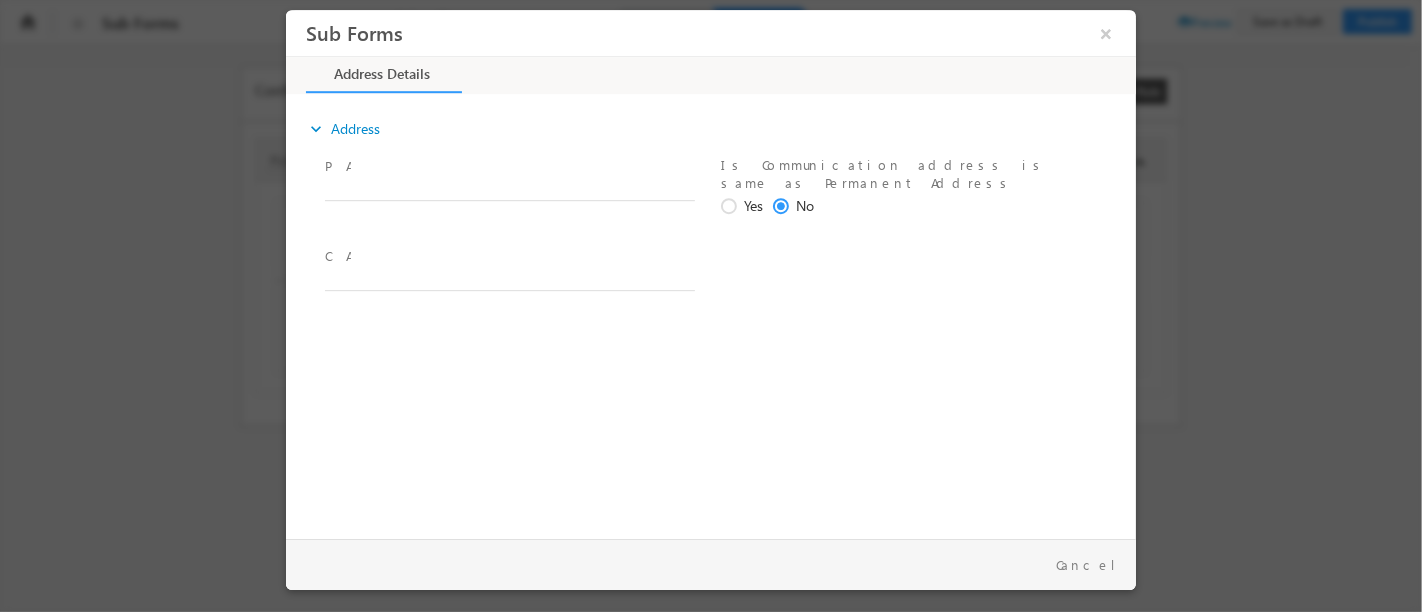 scroll, scrollTop: 0, scrollLeft: 0, axis: both 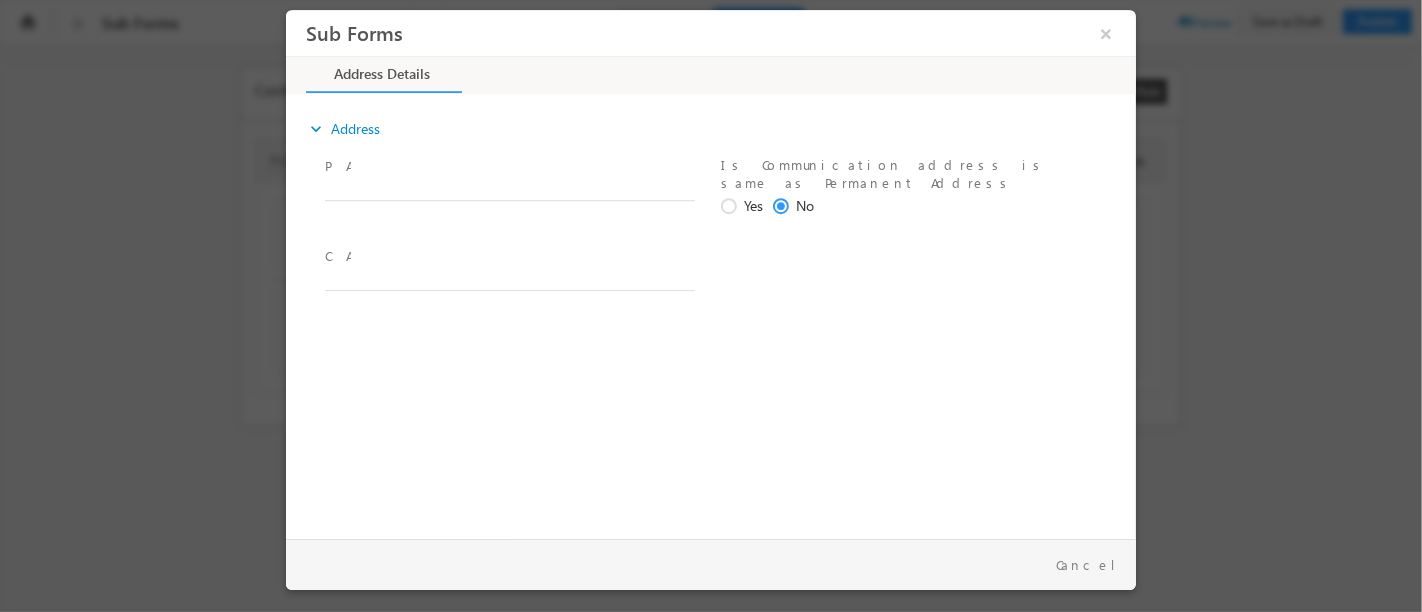 click at bounding box center [518, 191] 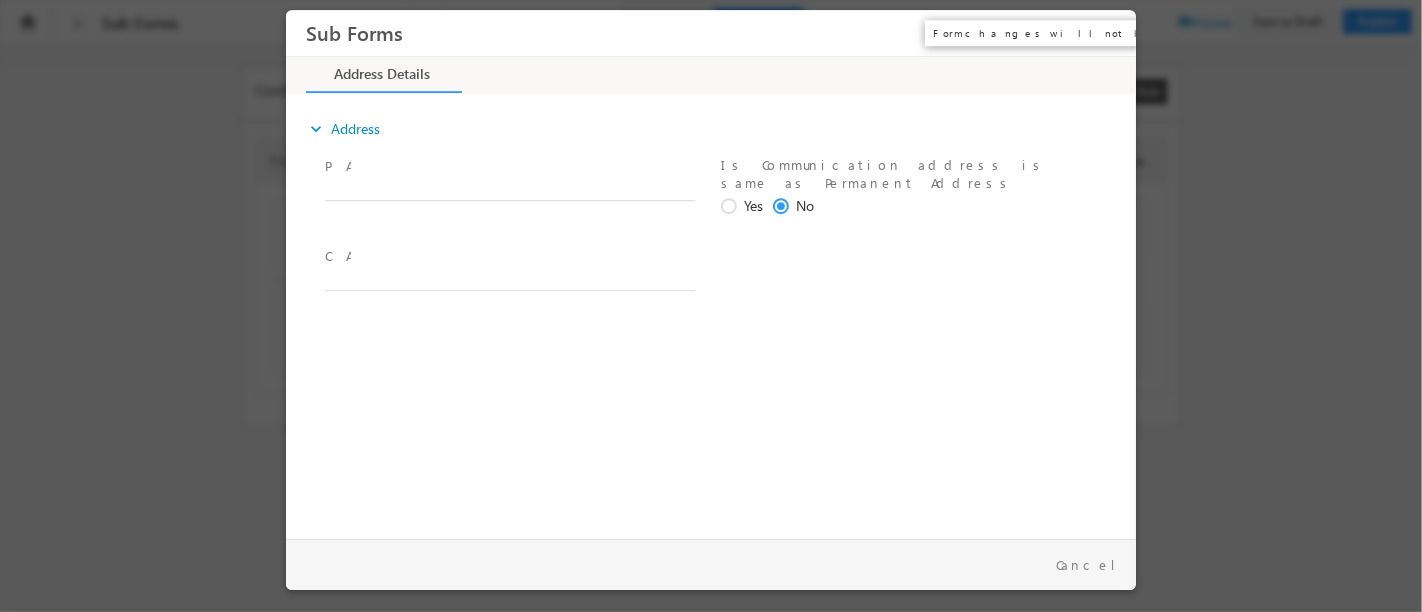 click on "×" at bounding box center [1105, 33] 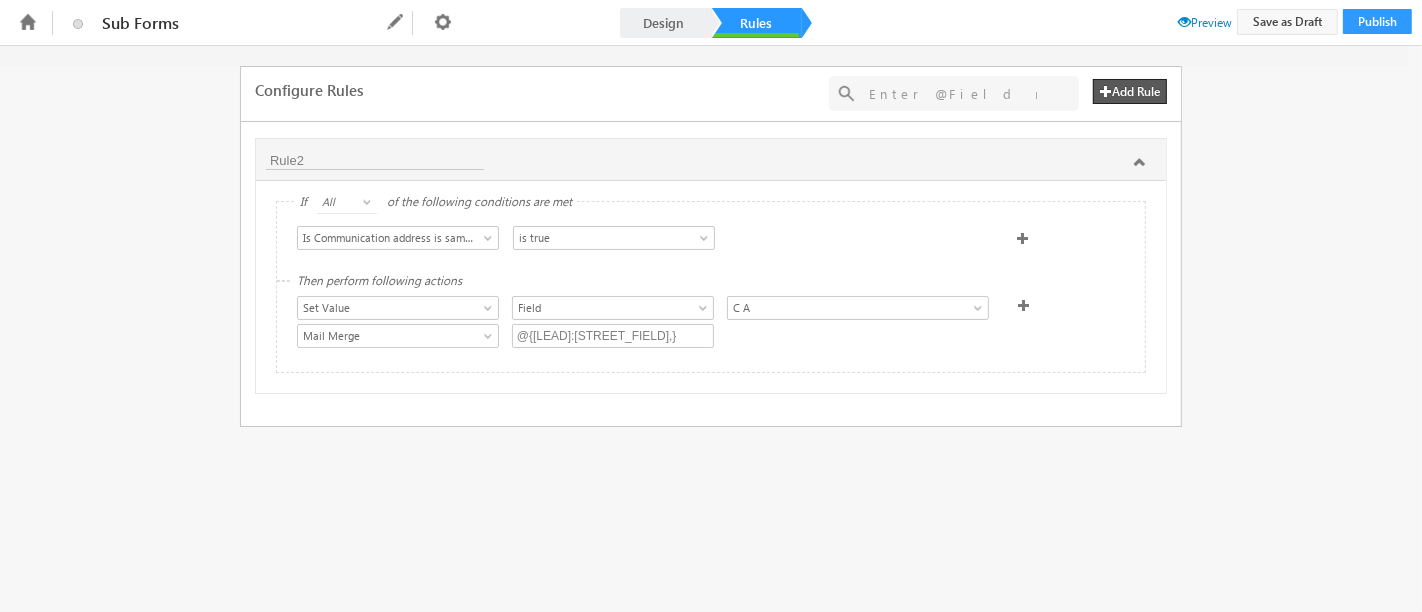 click on "Add Rule" at bounding box center [1130, 91] 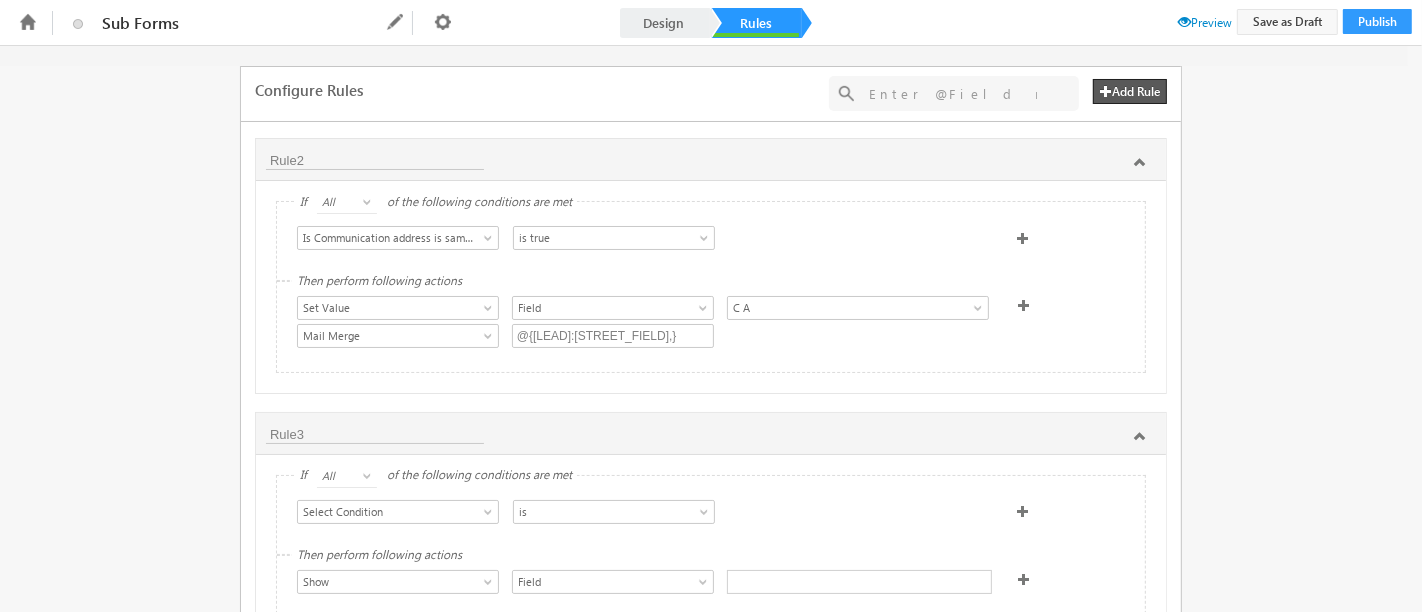 scroll, scrollTop: 71, scrollLeft: 0, axis: vertical 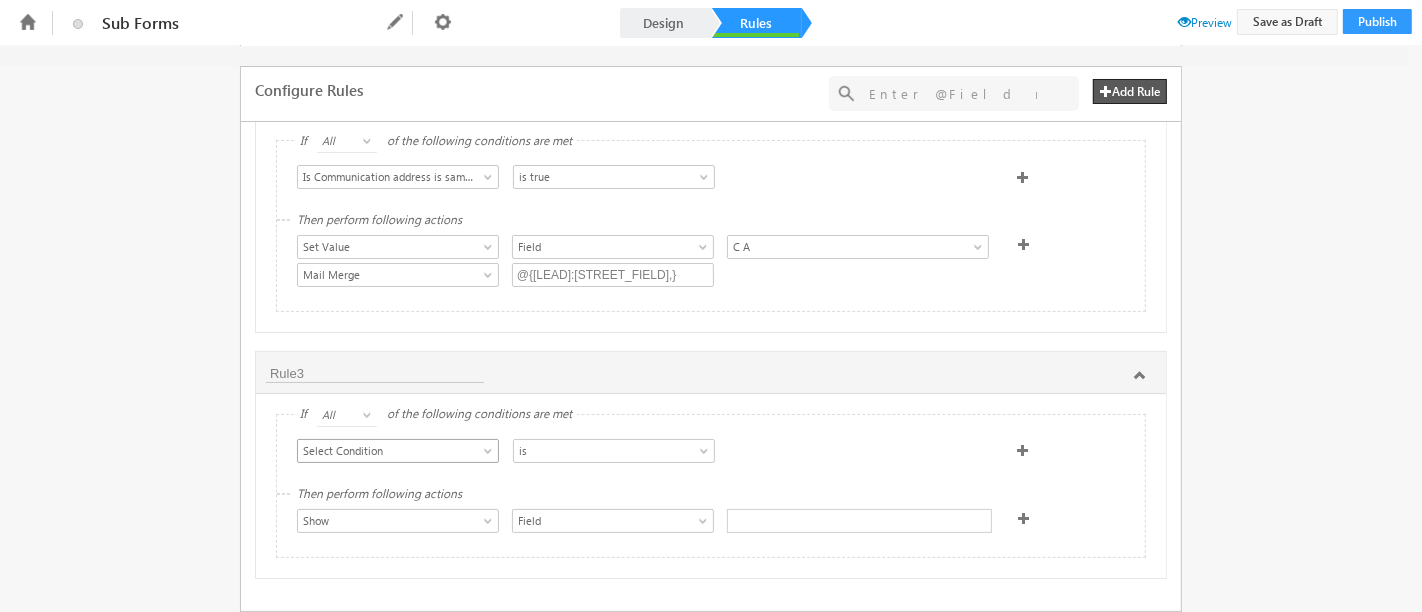 click on "Select Condition" at bounding box center (388, 451) 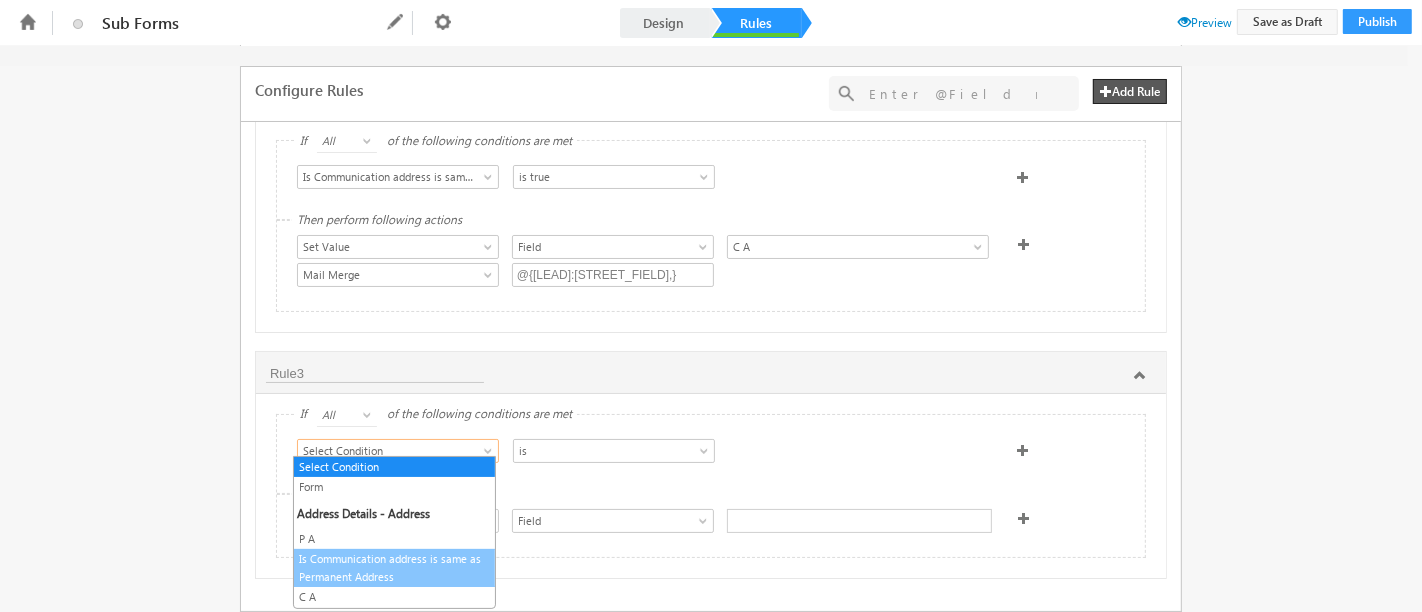 click on "Is Communication address is same as Permanent Address" at bounding box center (394, 568) 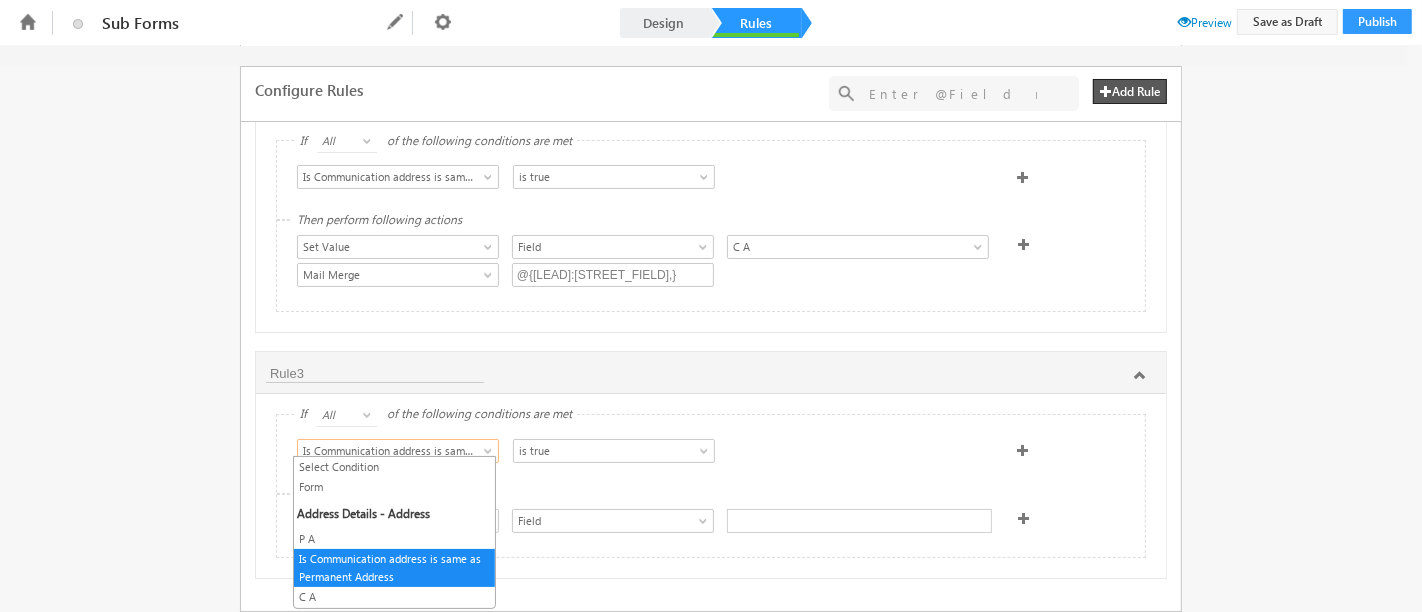 click at bounding box center (490, 455) 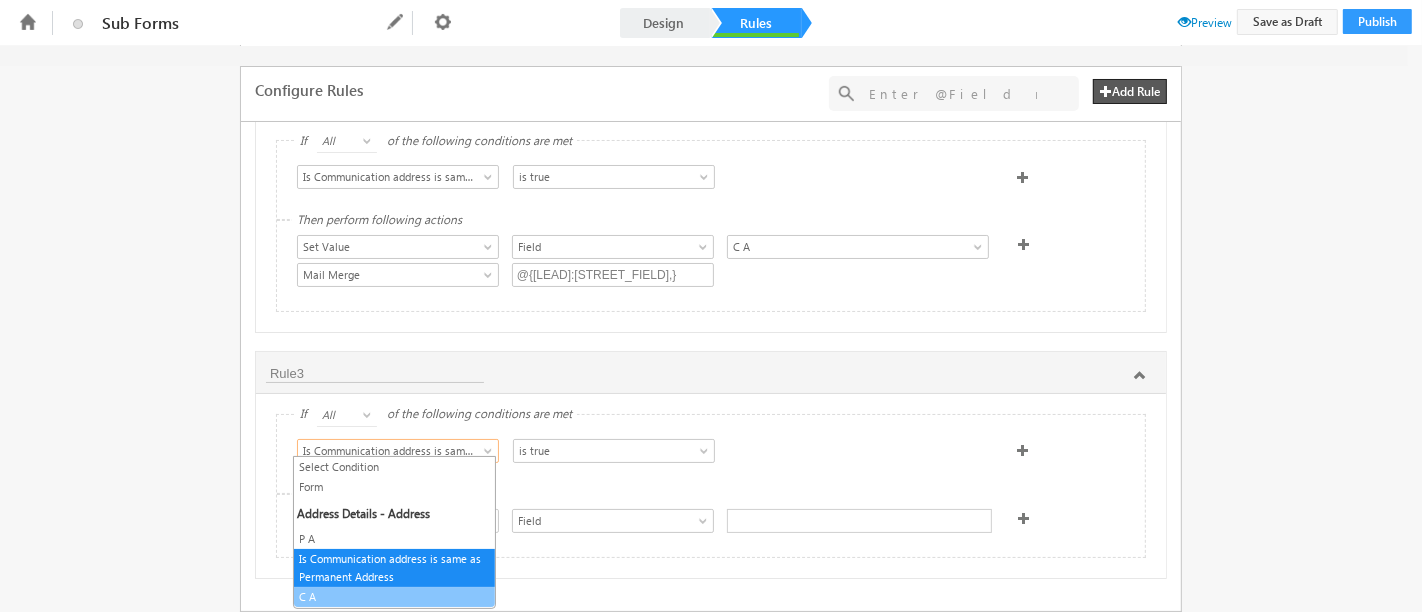 click on "C A" at bounding box center (394, 597) 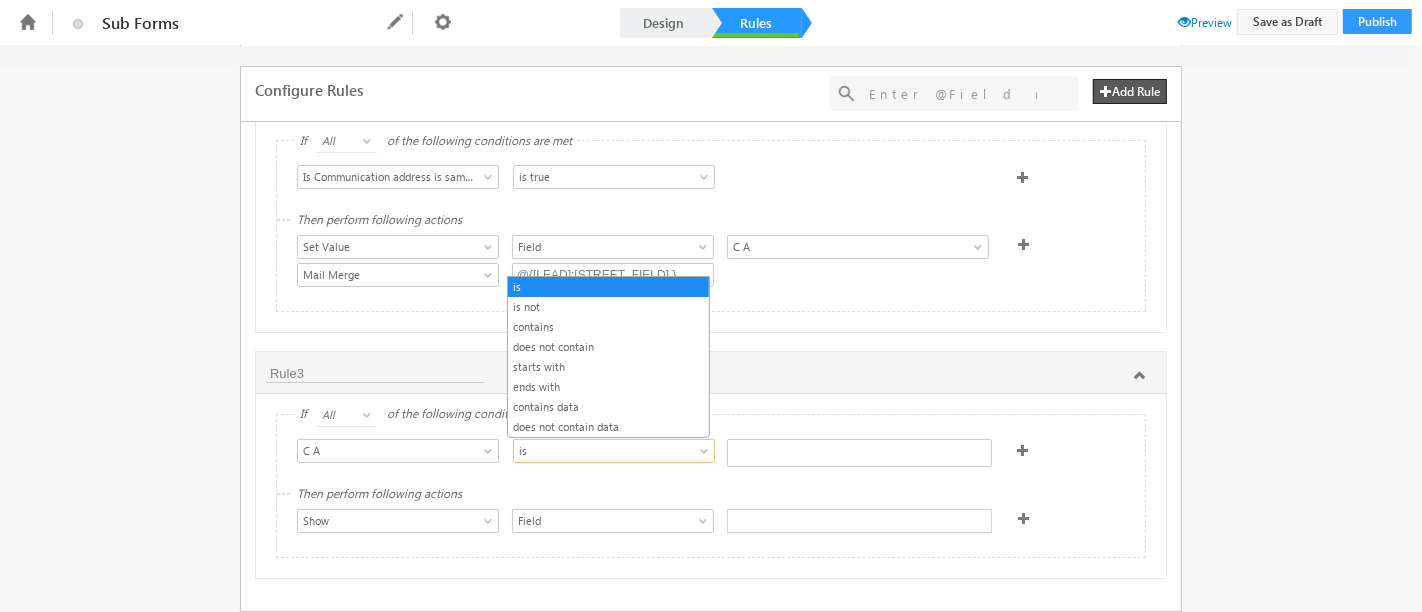 click at bounding box center (706, 455) 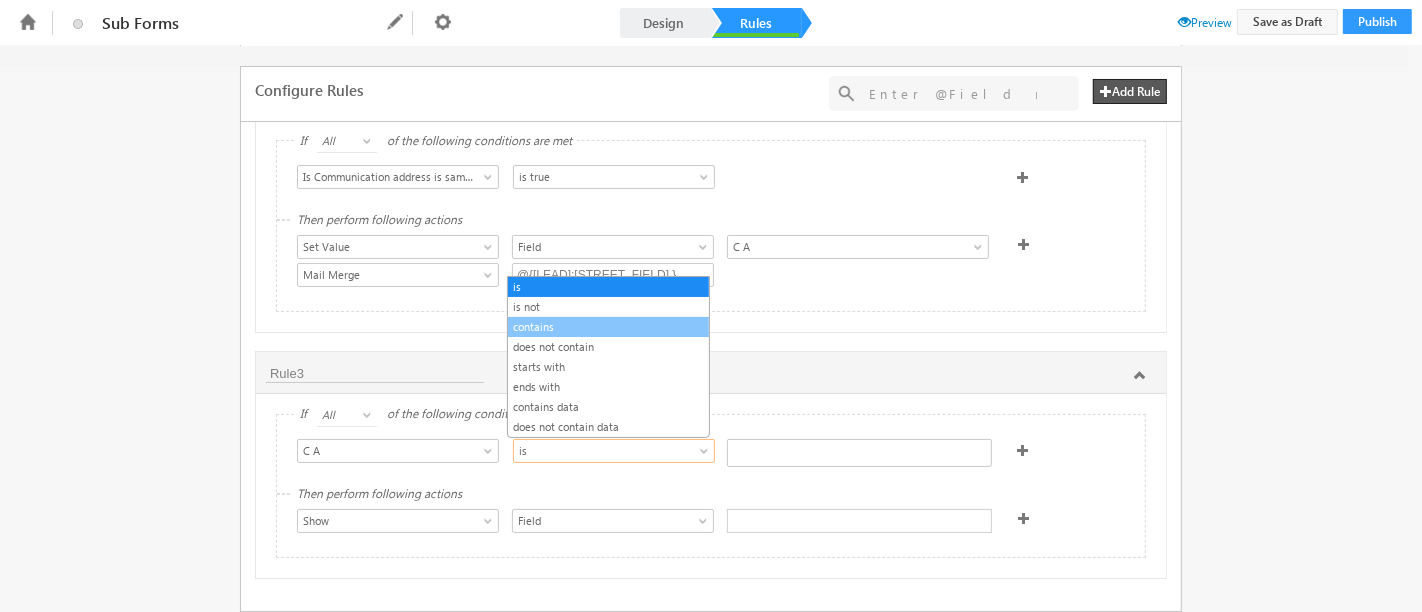 click on "contains" at bounding box center [608, 327] 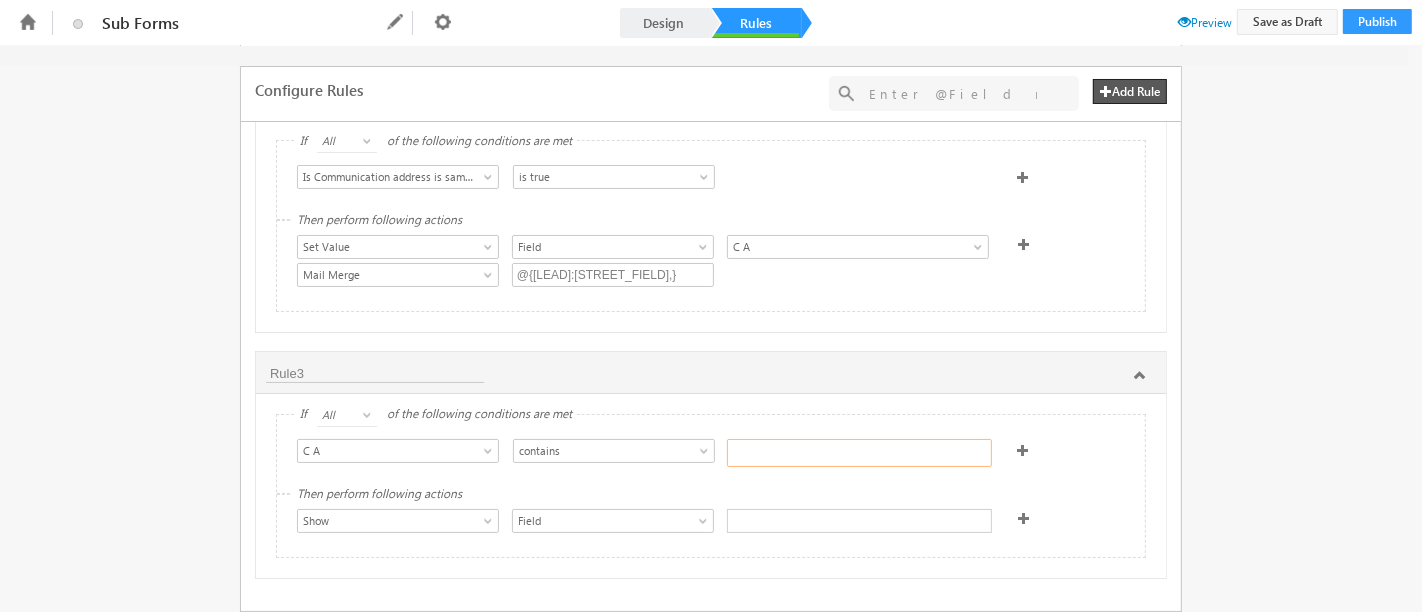 click at bounding box center (859, 453) 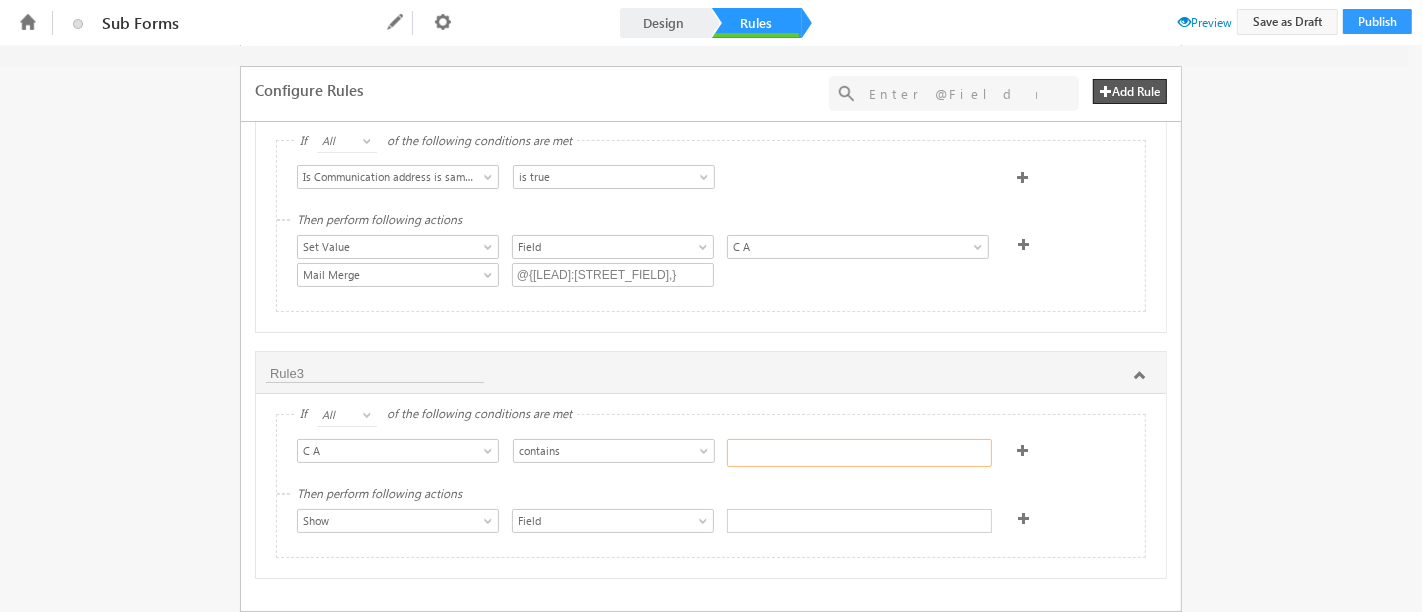 type on "P" 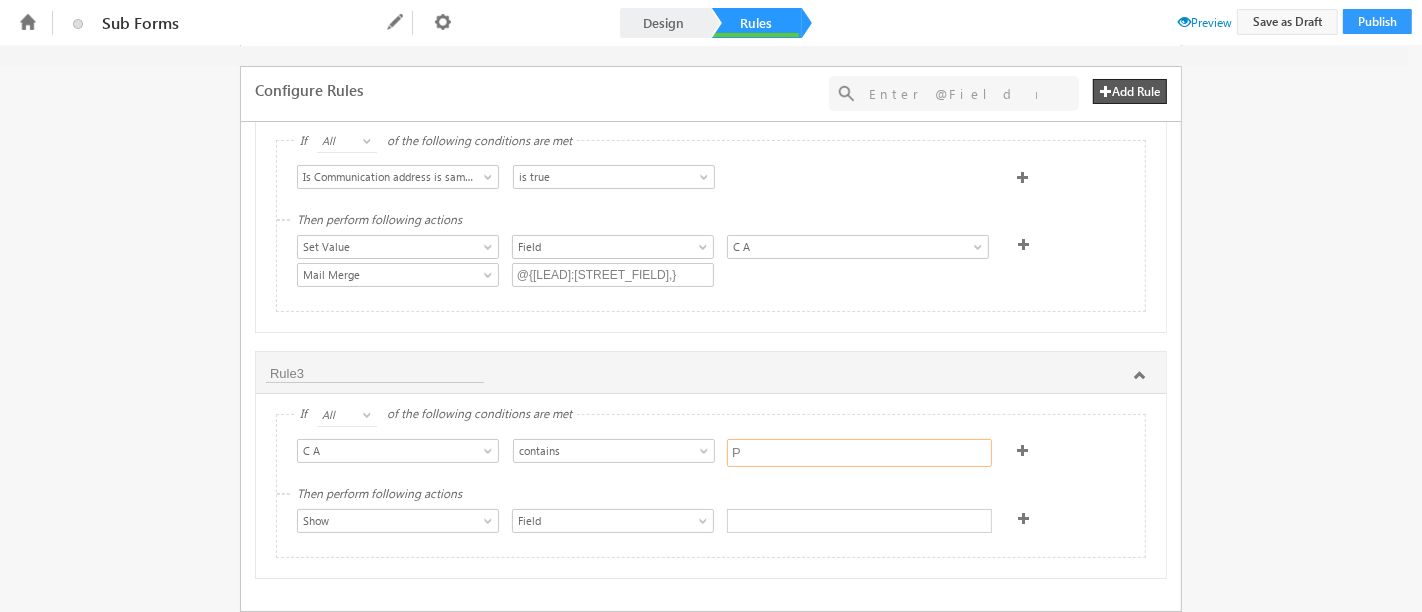 type 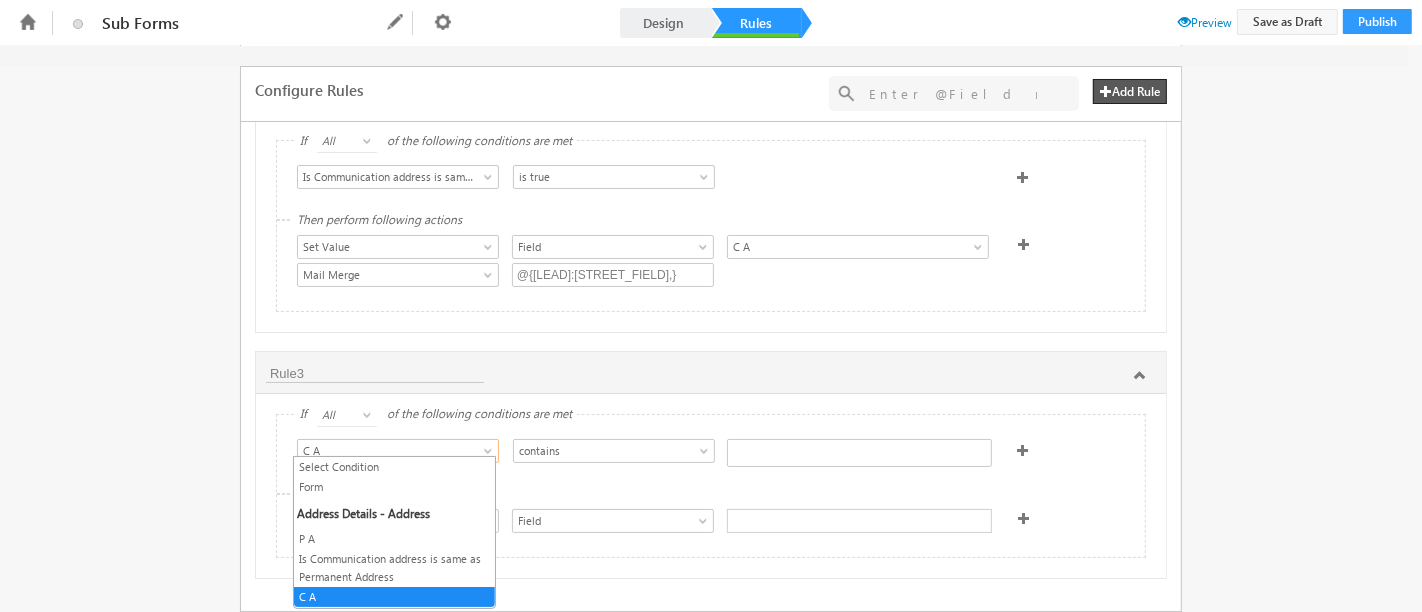 click at bounding box center [490, 455] 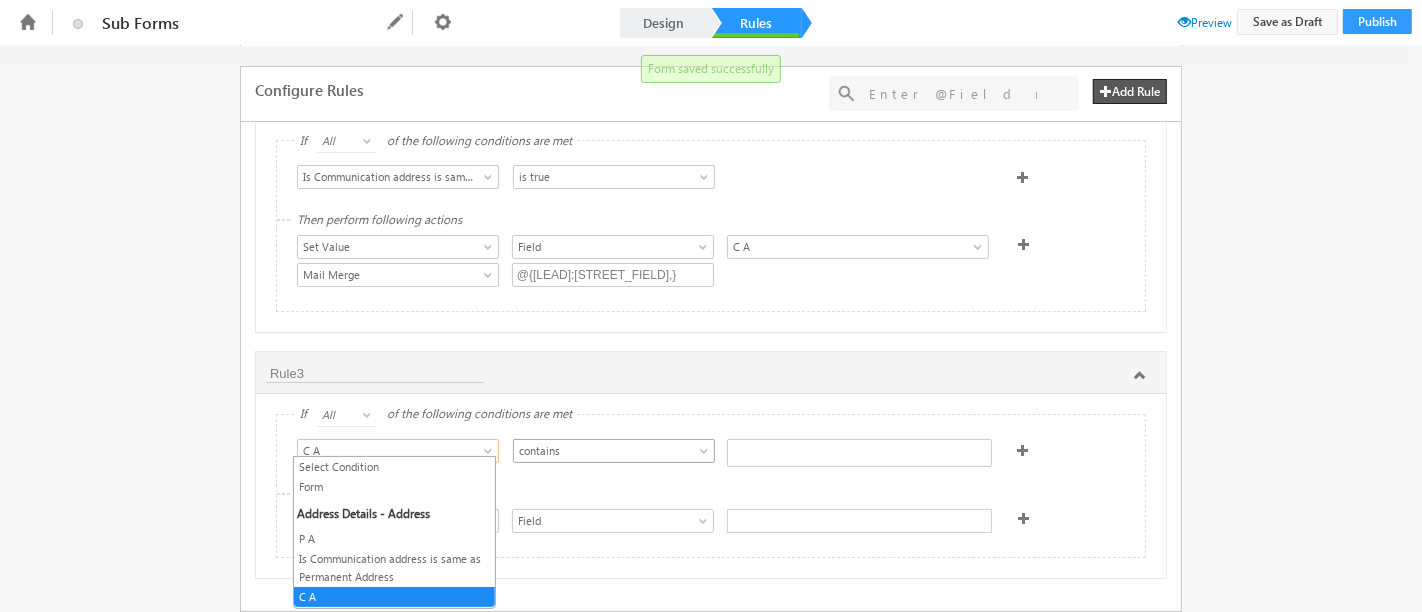 click at bounding box center [706, 455] 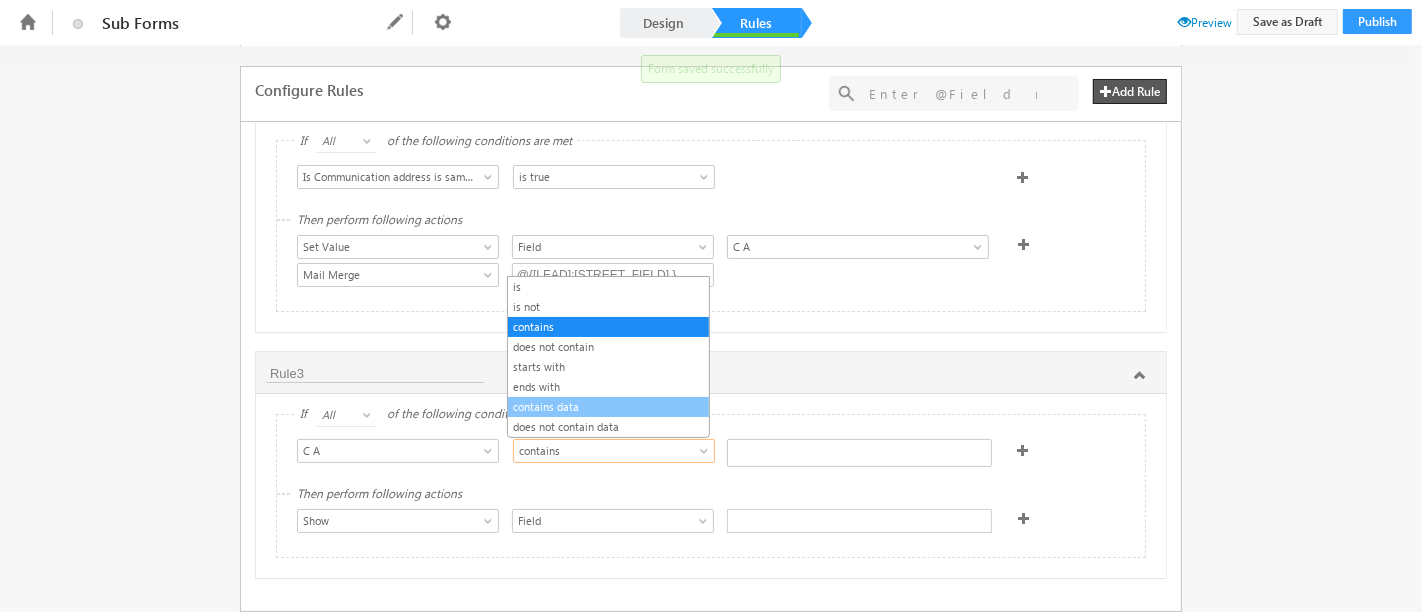 click on "contains data" at bounding box center (608, 407) 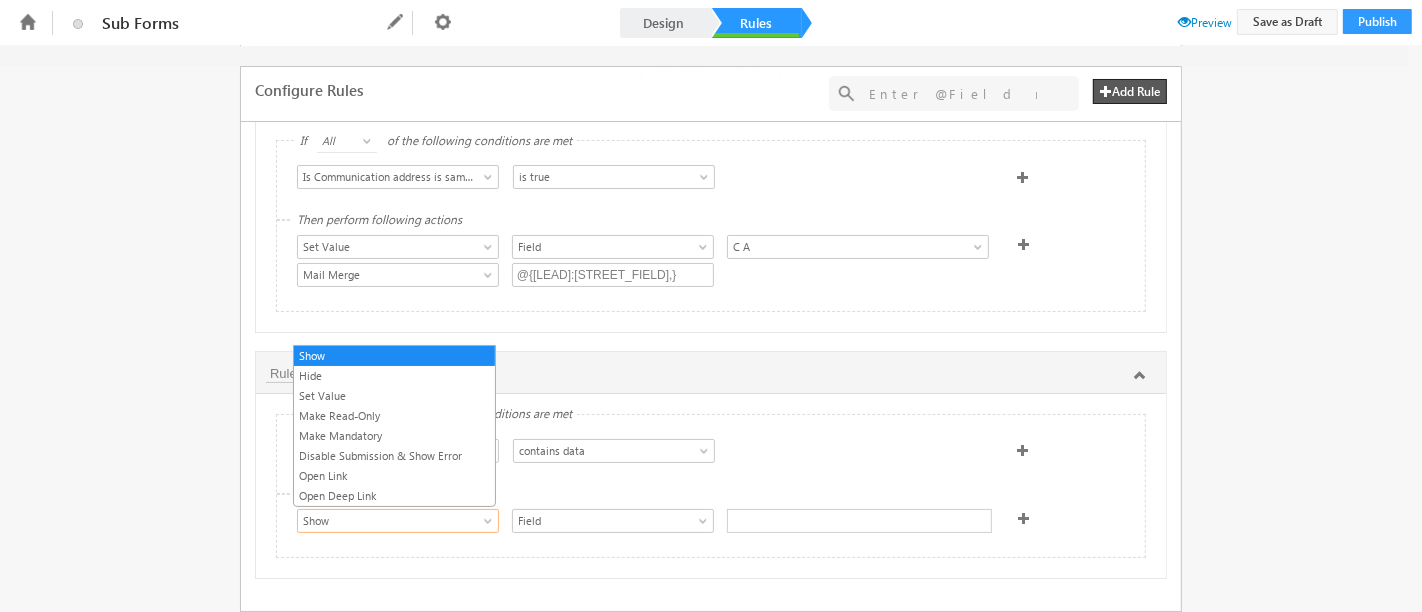 click at bounding box center [490, 525] 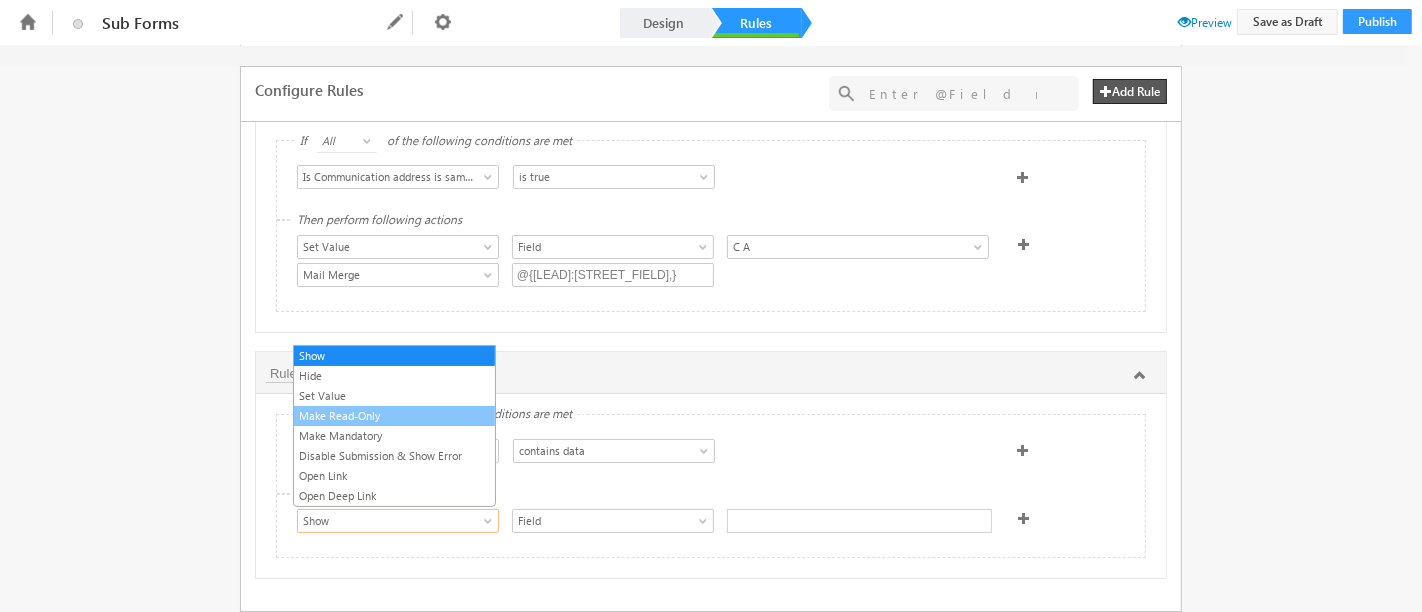 click on "Make Read-Only" at bounding box center (394, 416) 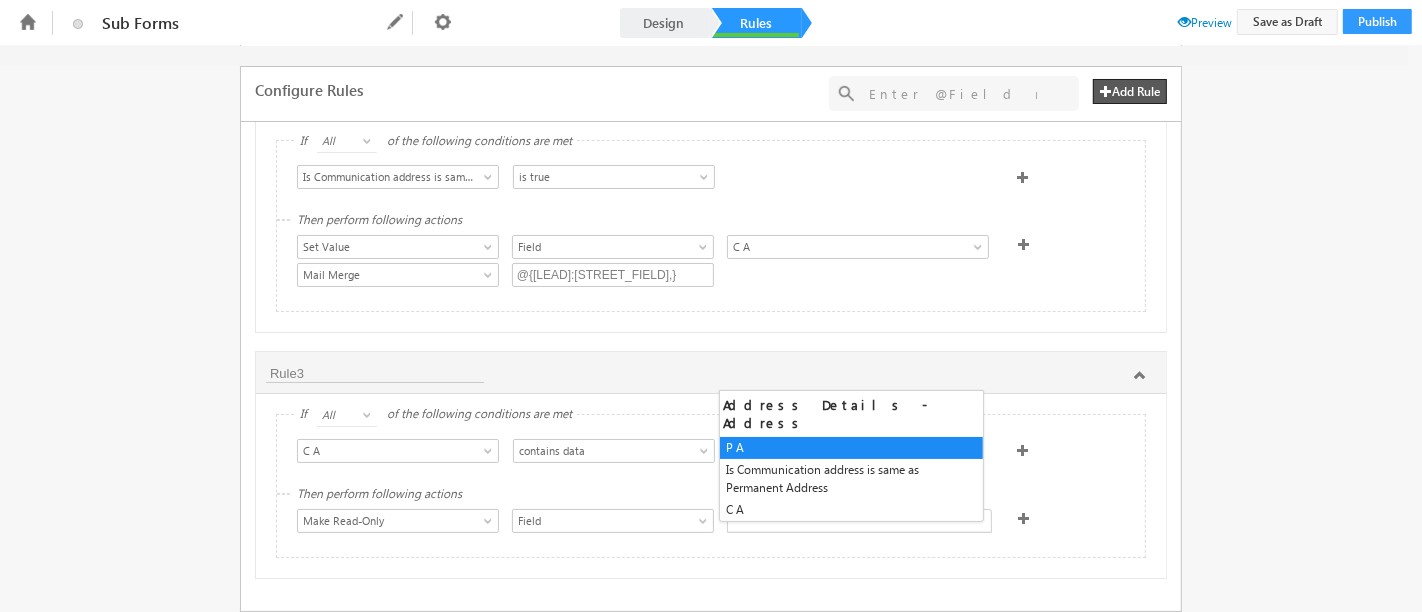 click at bounding box center [859, 521] 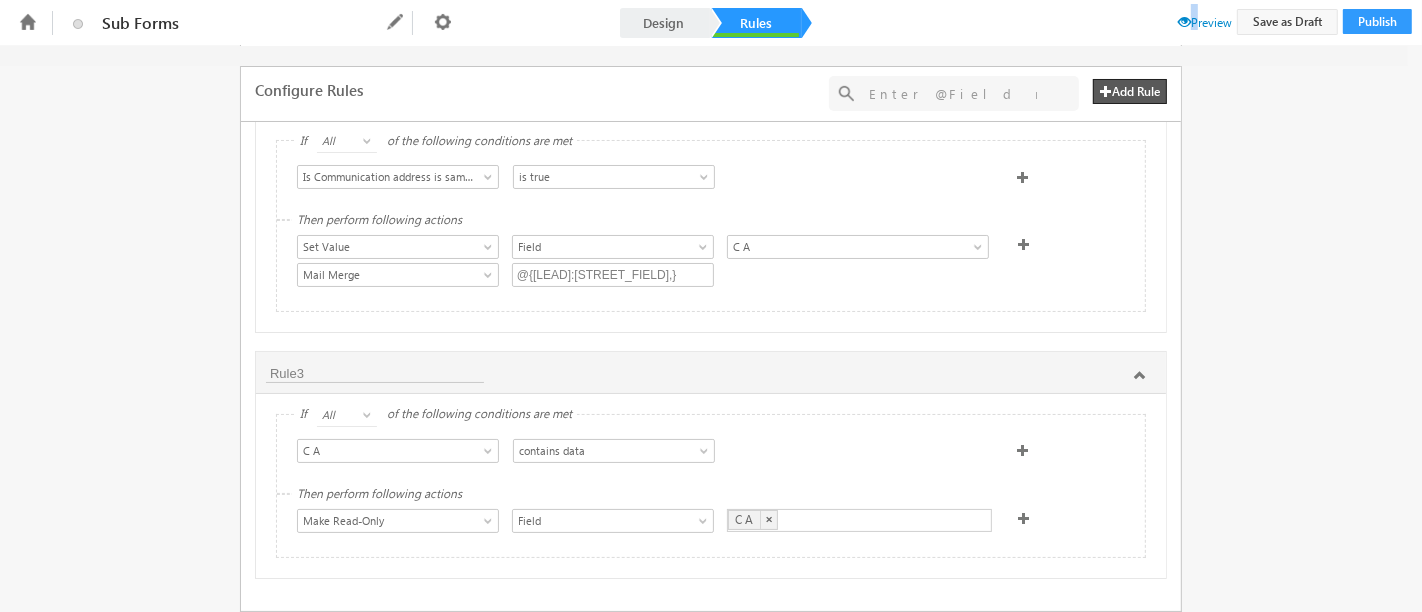 click on "Preview" at bounding box center [1205, 22] 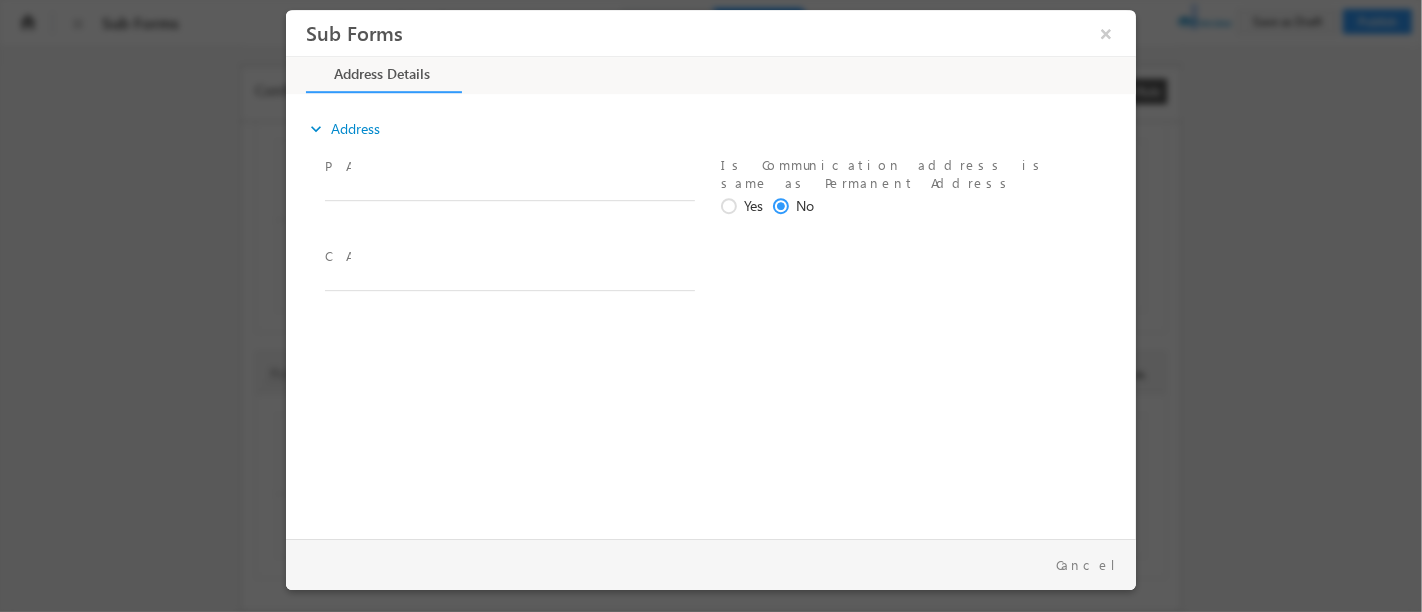 scroll, scrollTop: 0, scrollLeft: 0, axis: both 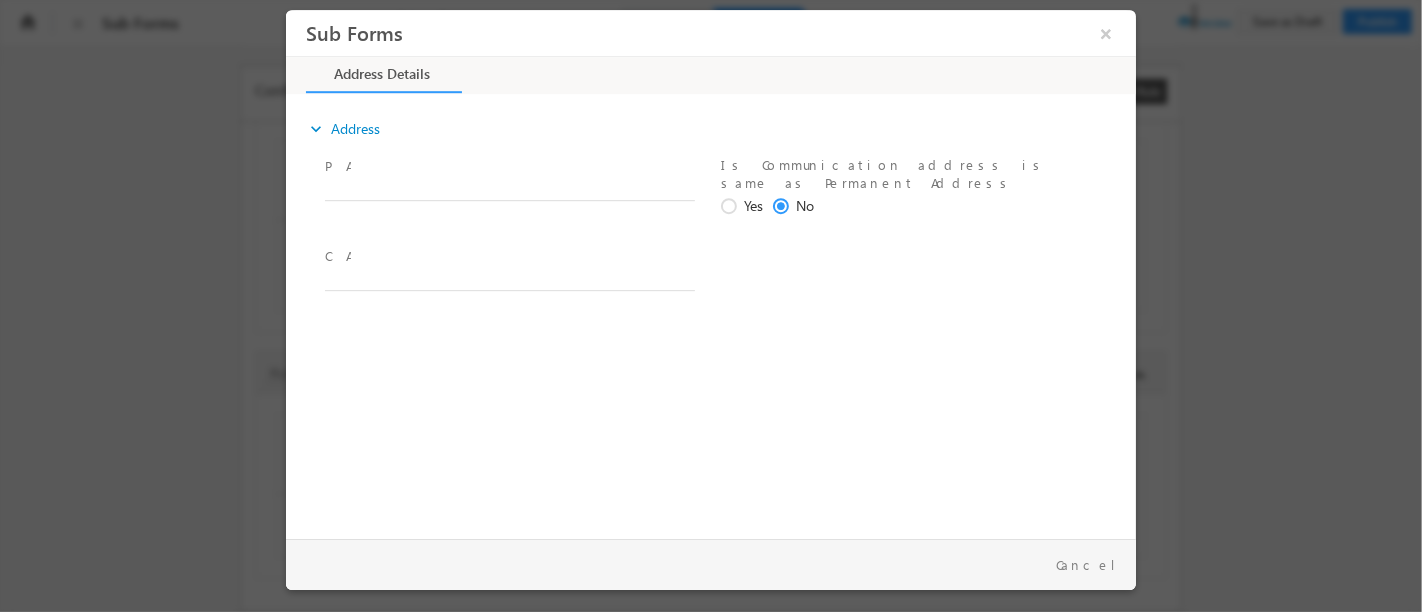 click on "P A
*" at bounding box center [508, 167] 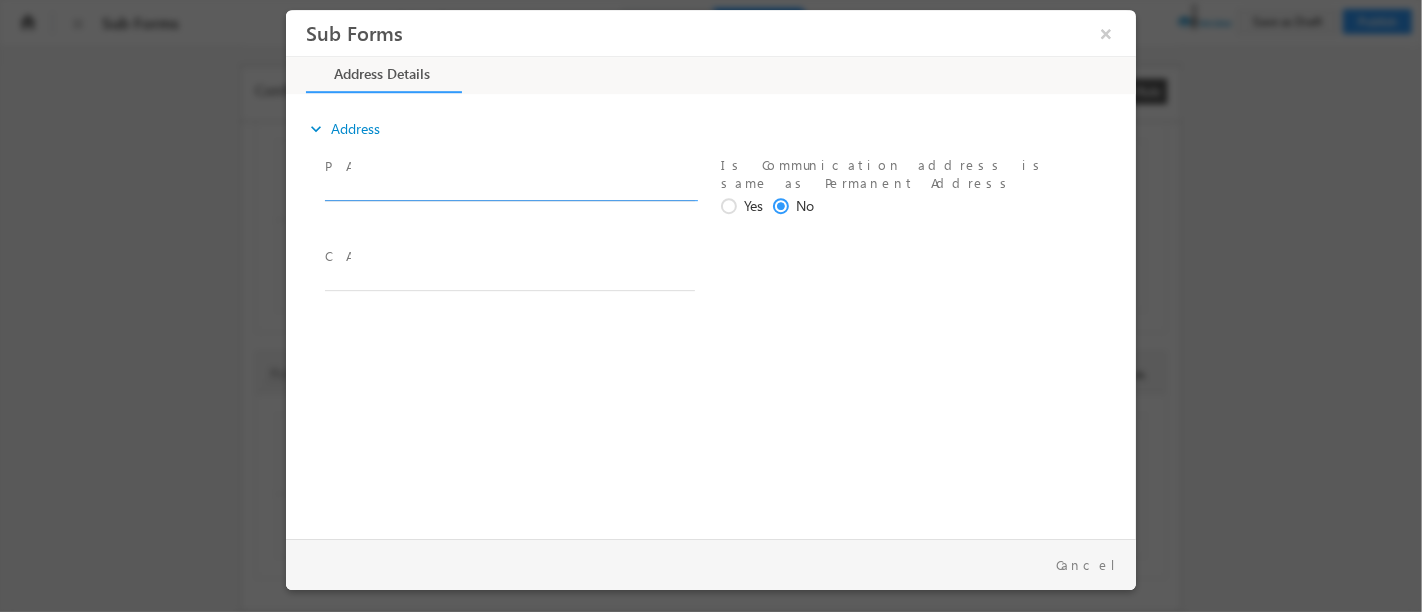 click at bounding box center (509, 191) 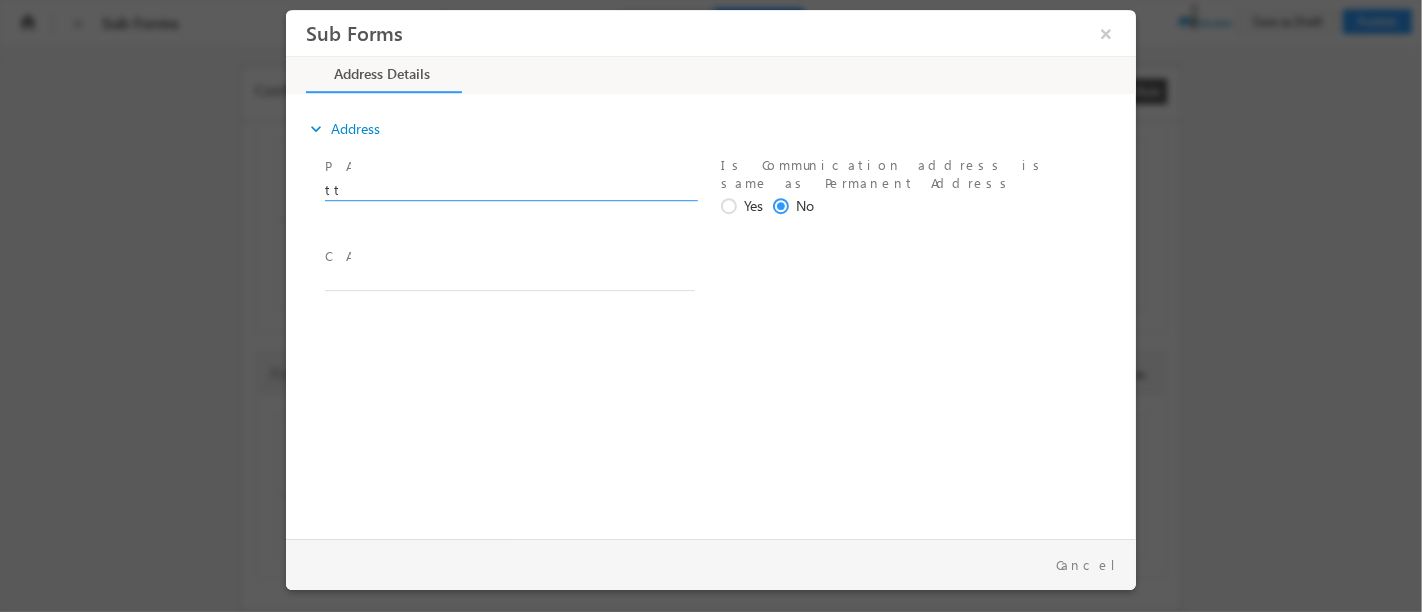 type on "tt" 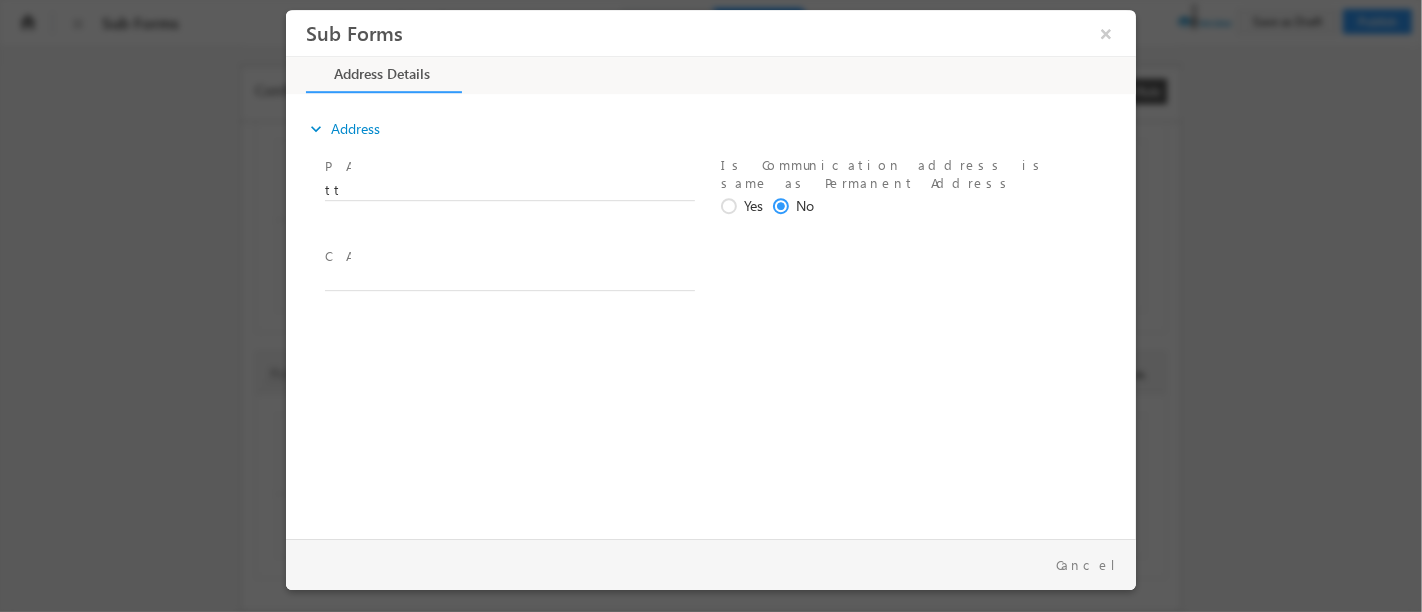 click at bounding box center [731, 207] 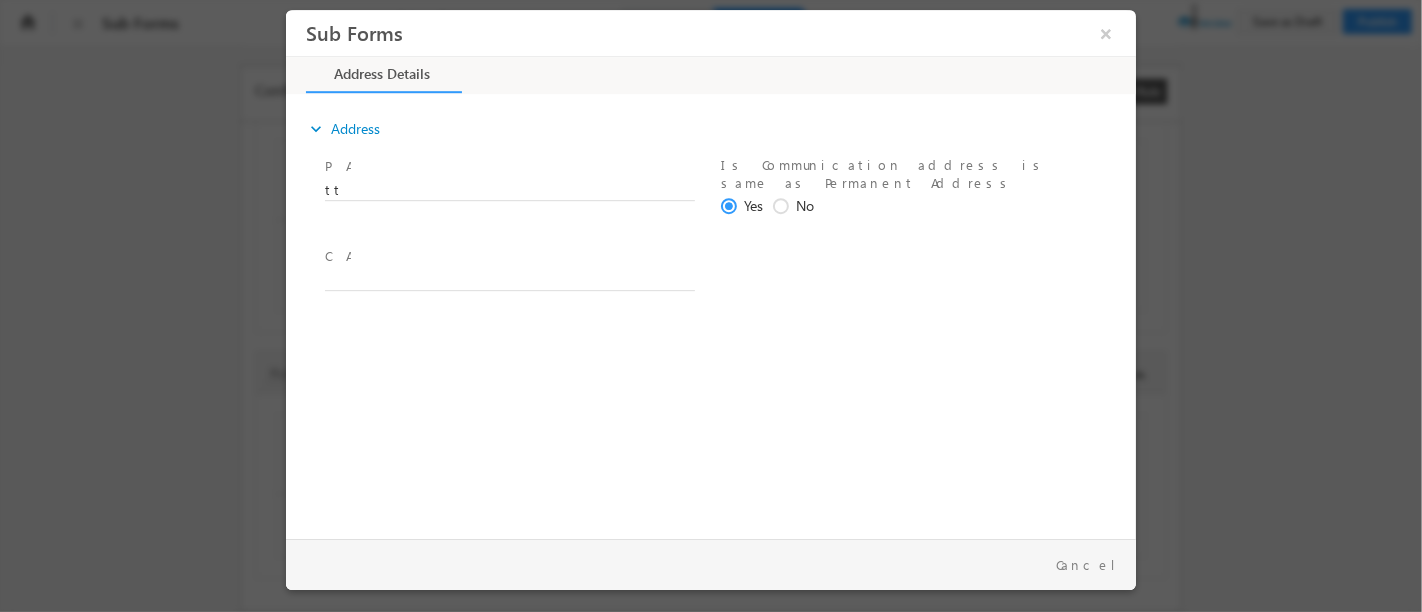 type on "tt" 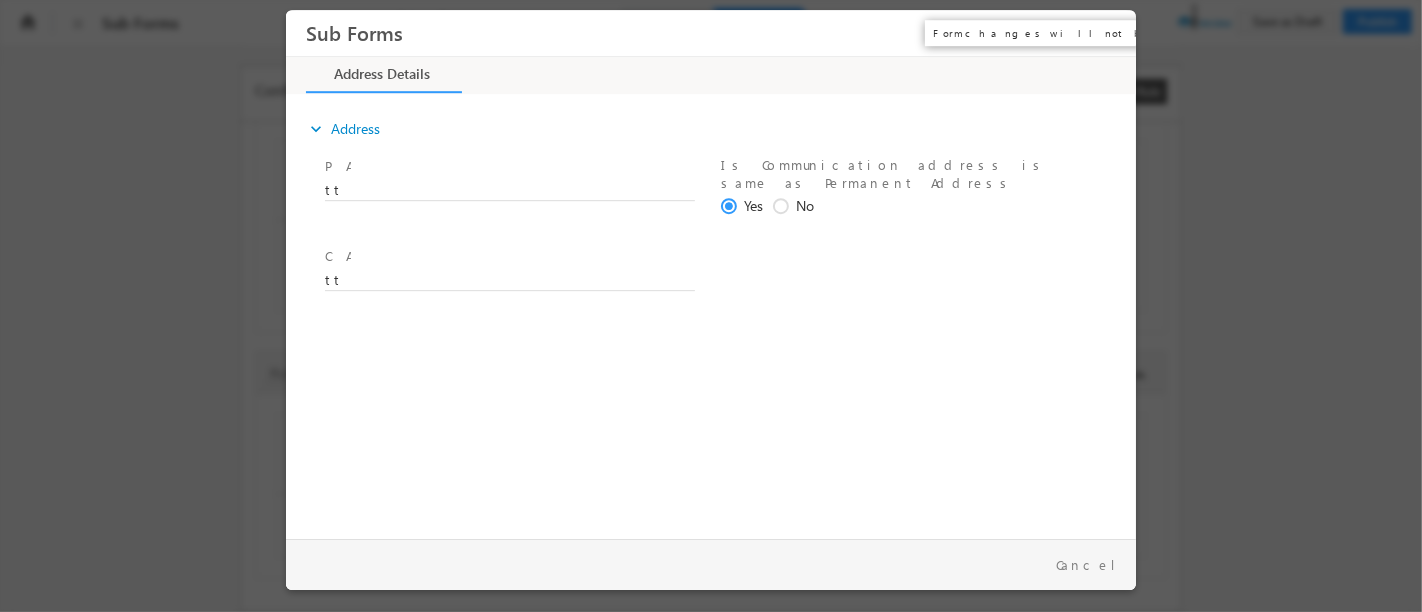 click on "×" at bounding box center [1105, 33] 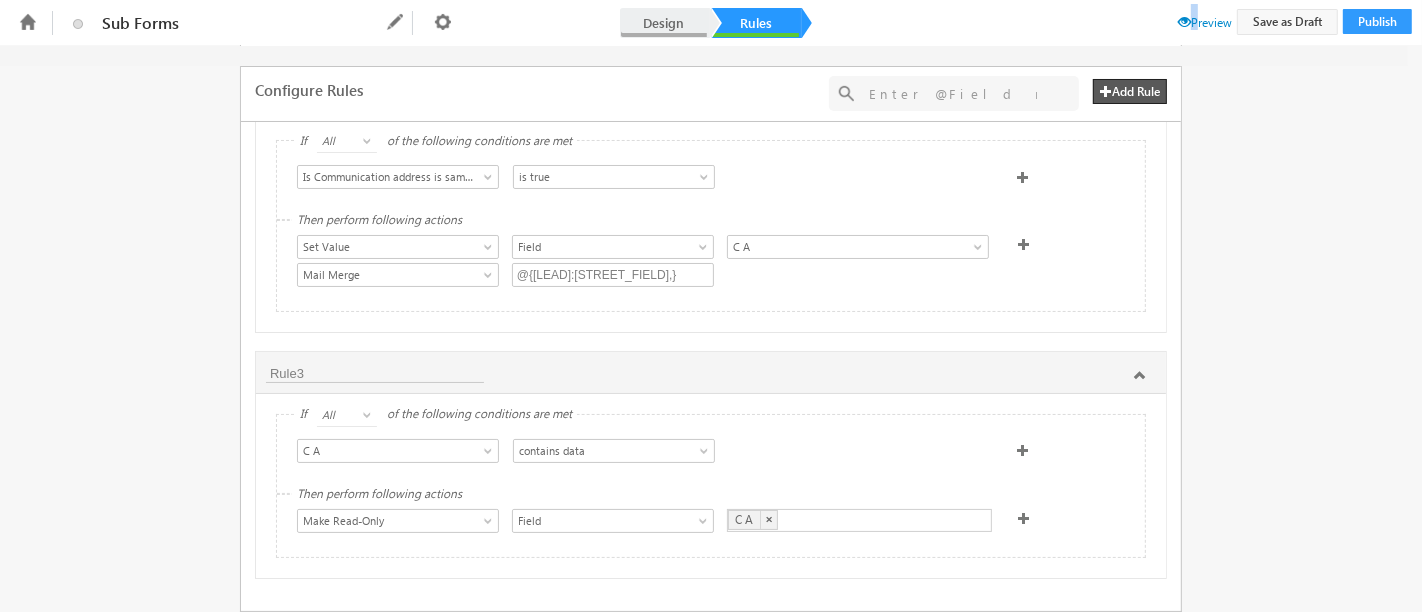 click on "Design" at bounding box center [664, 23] 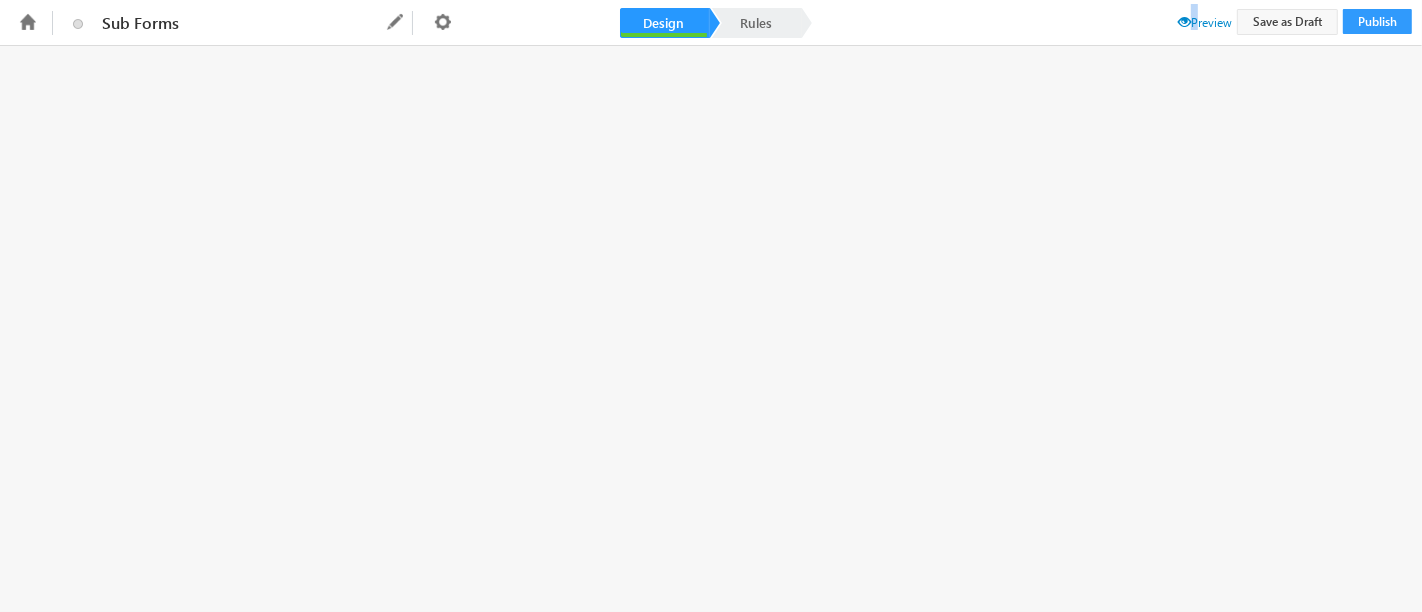 scroll, scrollTop: 0, scrollLeft: 0, axis: both 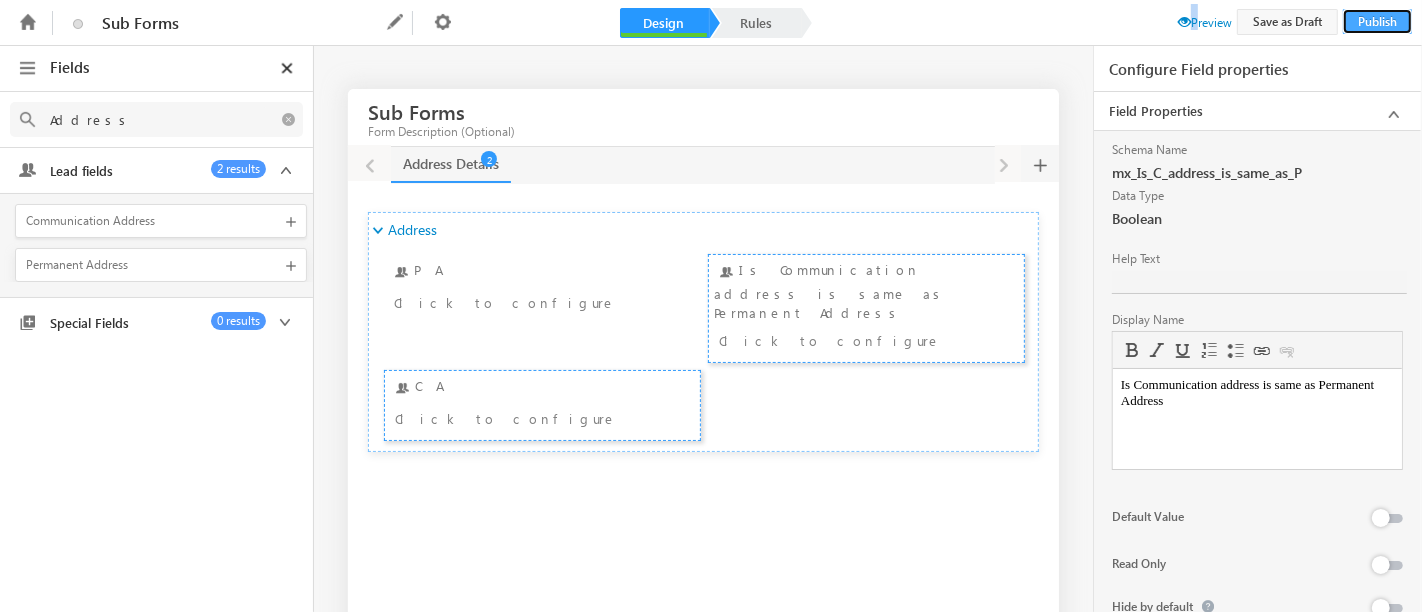 click on "Publish" at bounding box center [1377, 21] 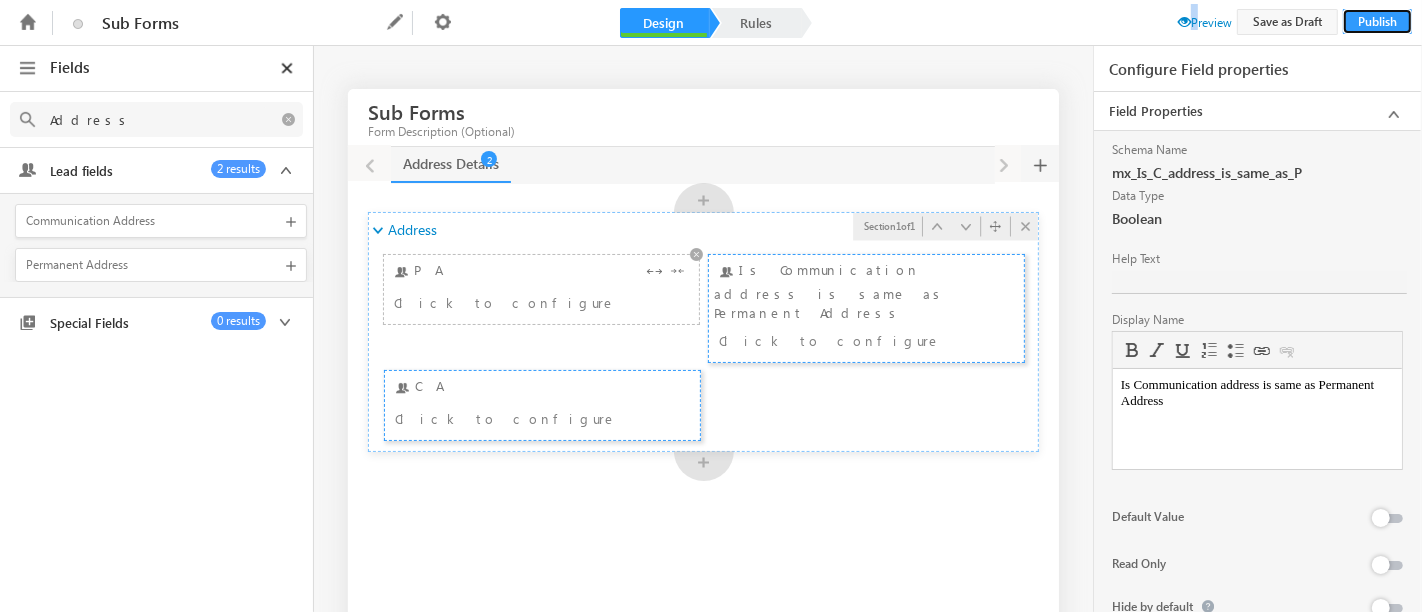 click on "P A Click to configure" at bounding box center [541, 289] 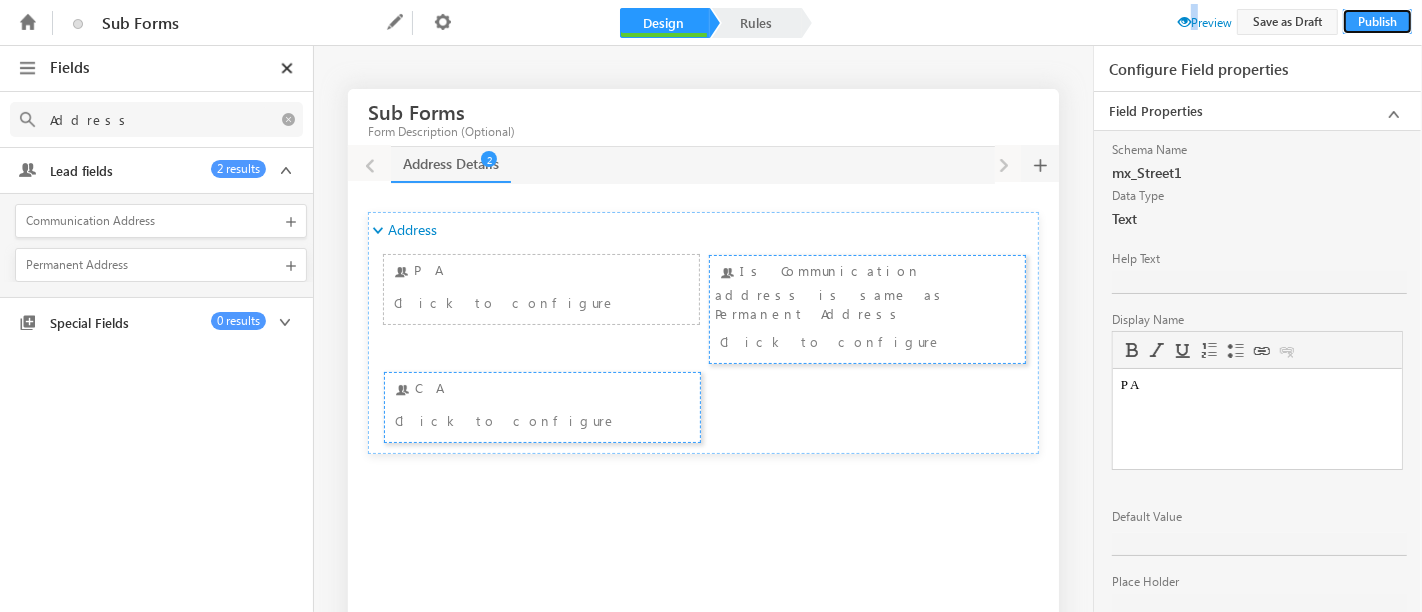scroll, scrollTop: 0, scrollLeft: 0, axis: both 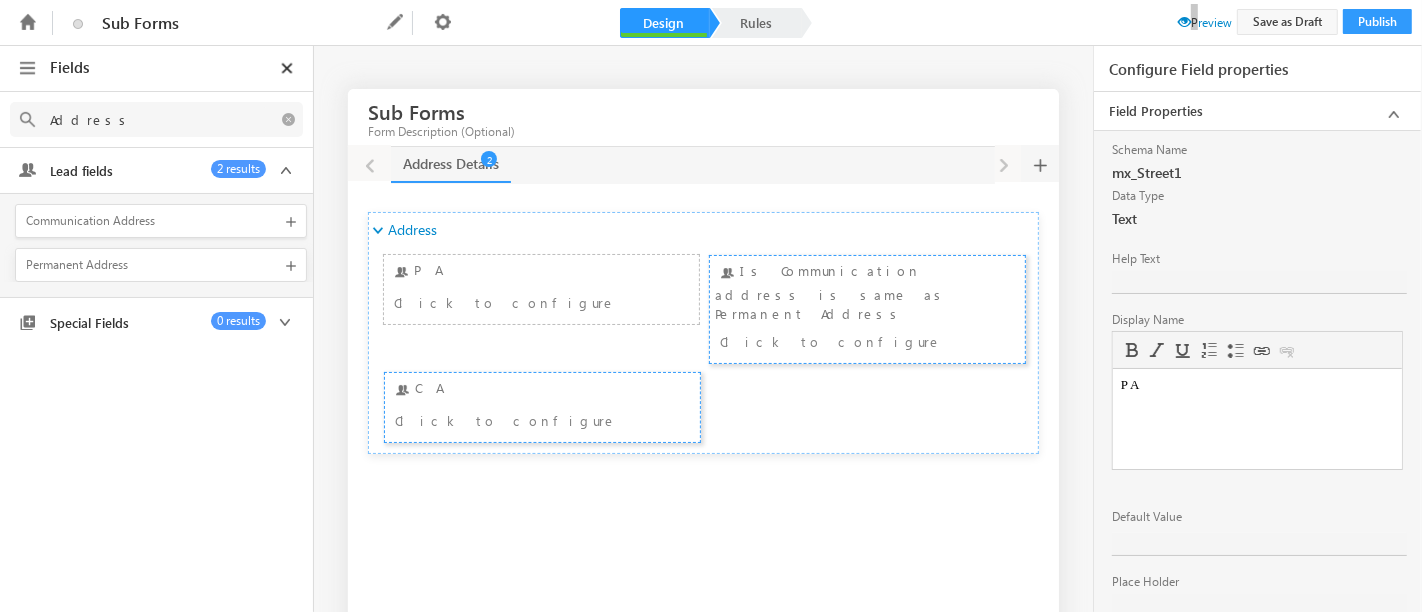 click on "P A" at bounding box center (1256, 384) 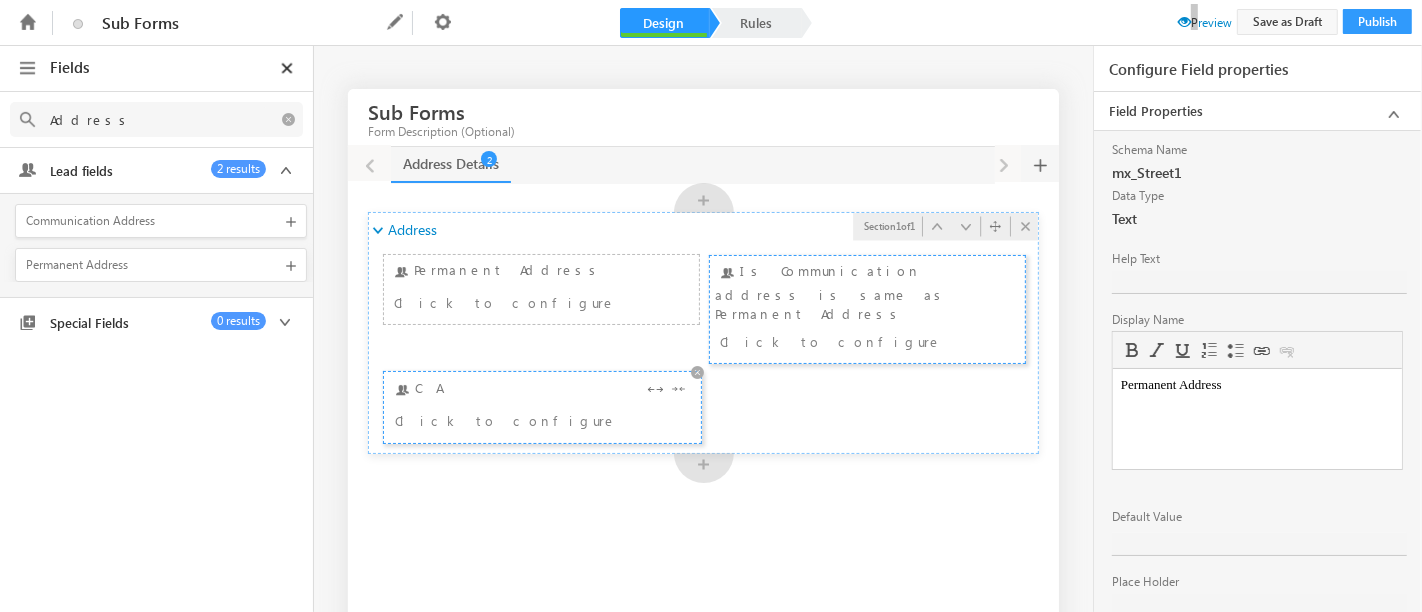 click on "C A Click to configure" at bounding box center [542, 407] 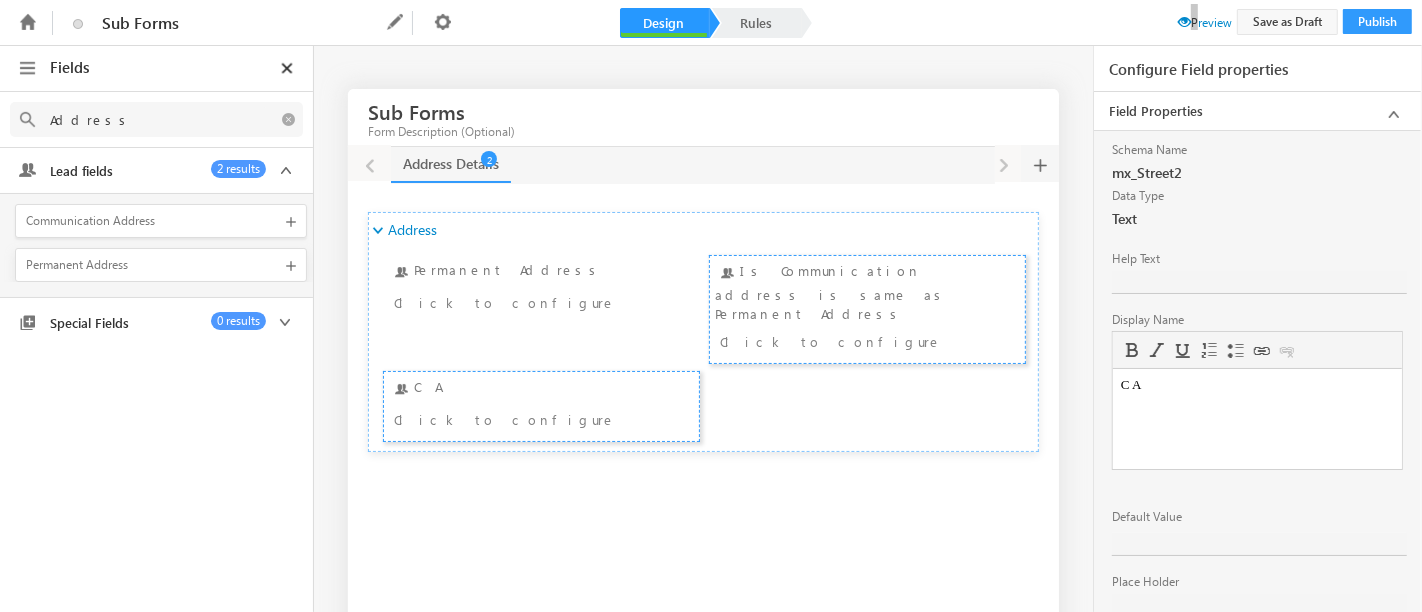scroll, scrollTop: 0, scrollLeft: 0, axis: both 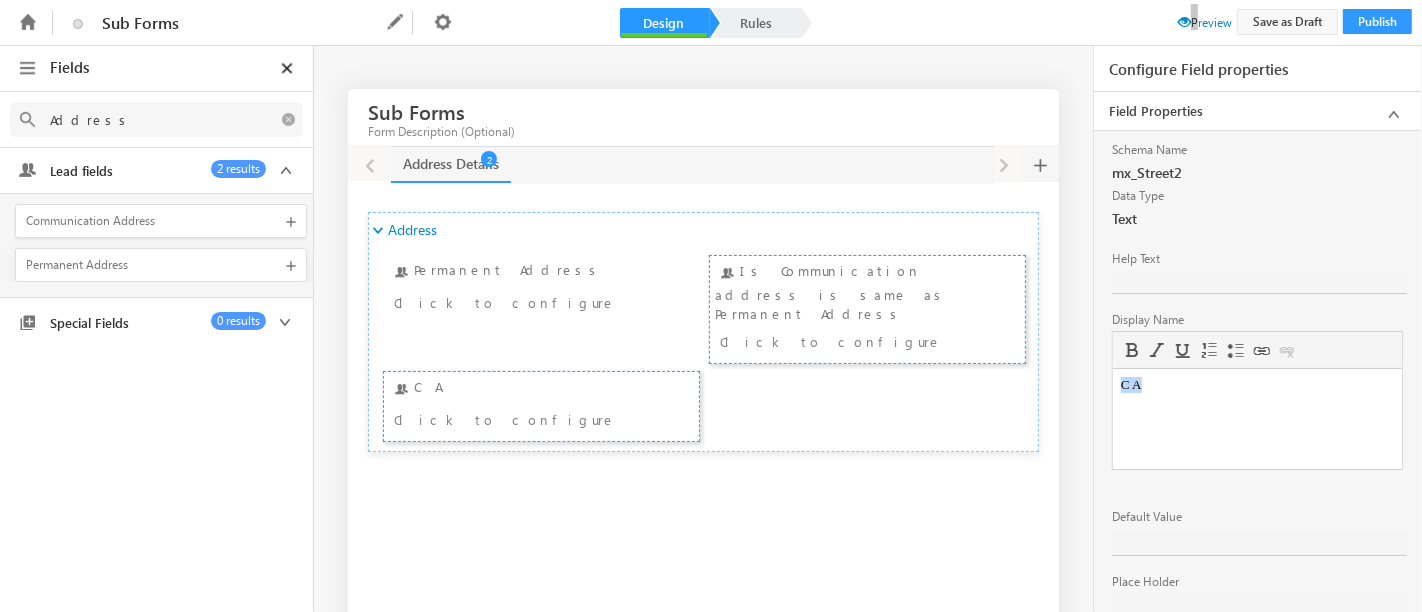 drag, startPoint x: 1153, startPoint y: 396, endPoint x: 1068, endPoint y: 384, distance: 85.84288 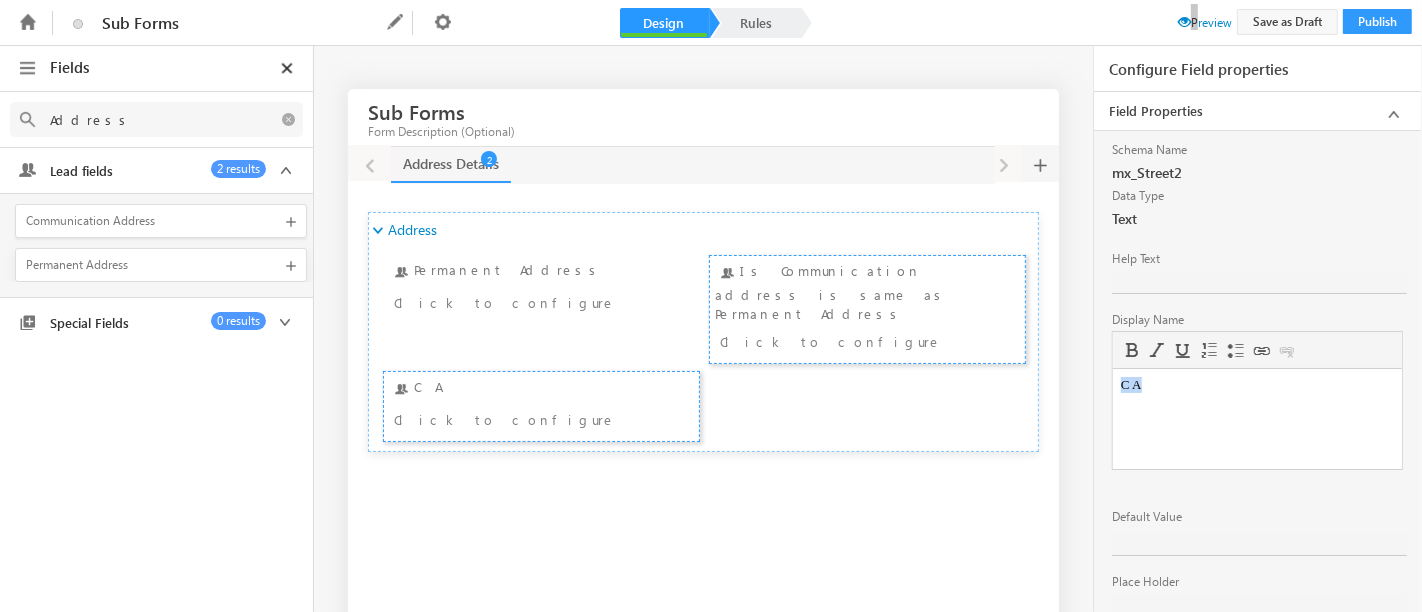 type 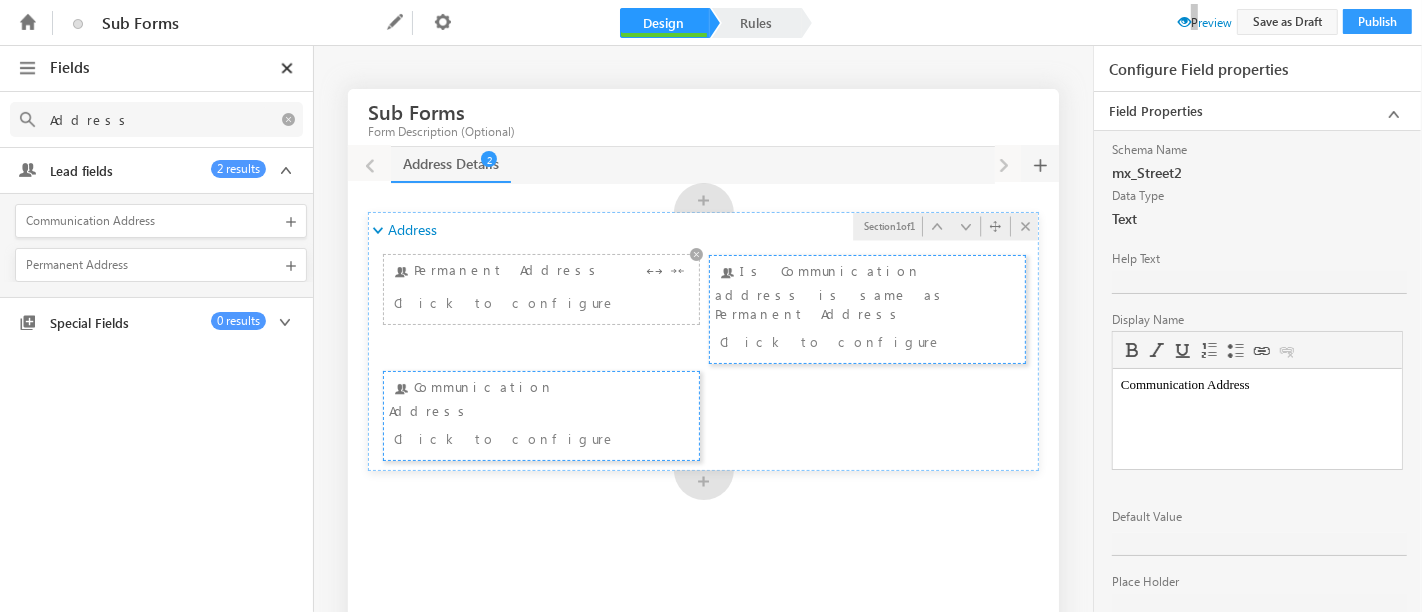 click on "Click to configure" at bounding box center [516, 302] 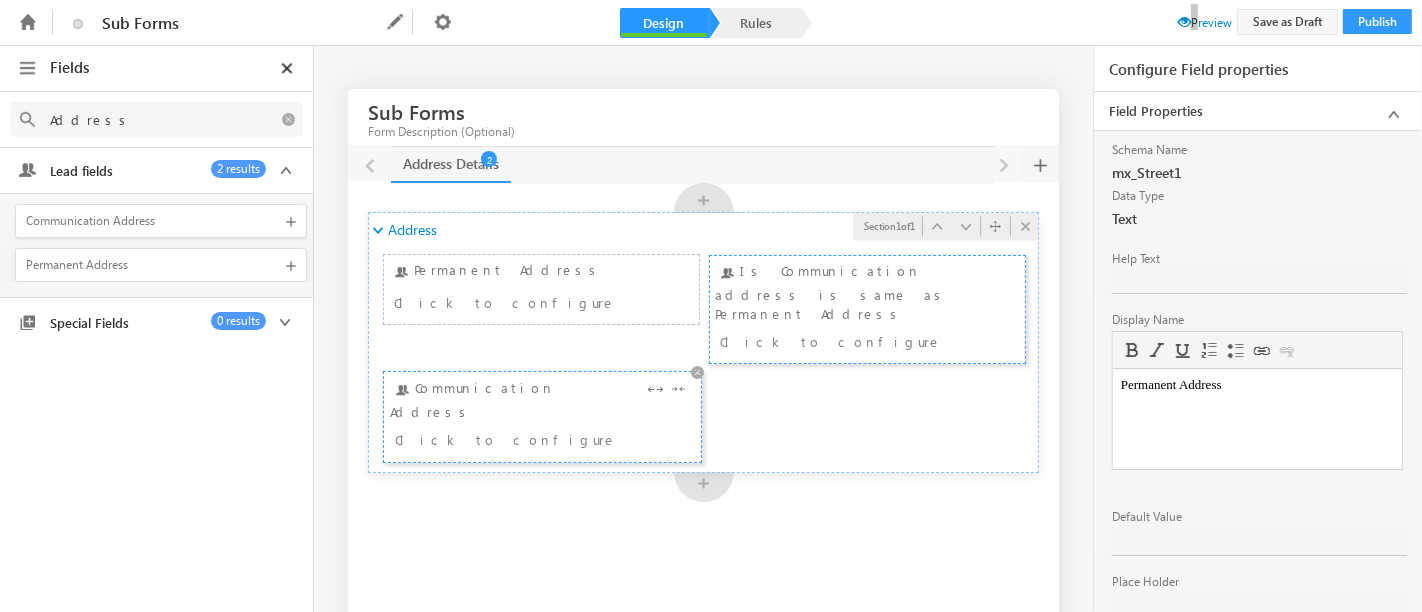 scroll, scrollTop: 0, scrollLeft: 0, axis: both 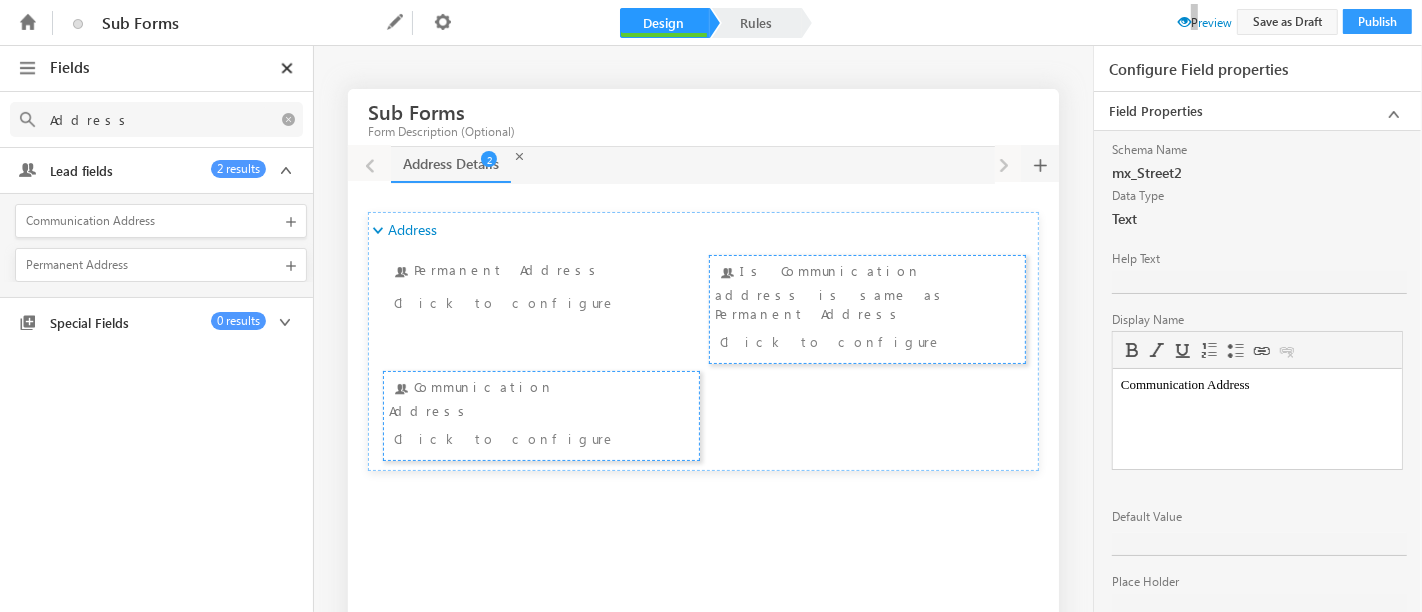 click on "2" at bounding box center (489, 159) 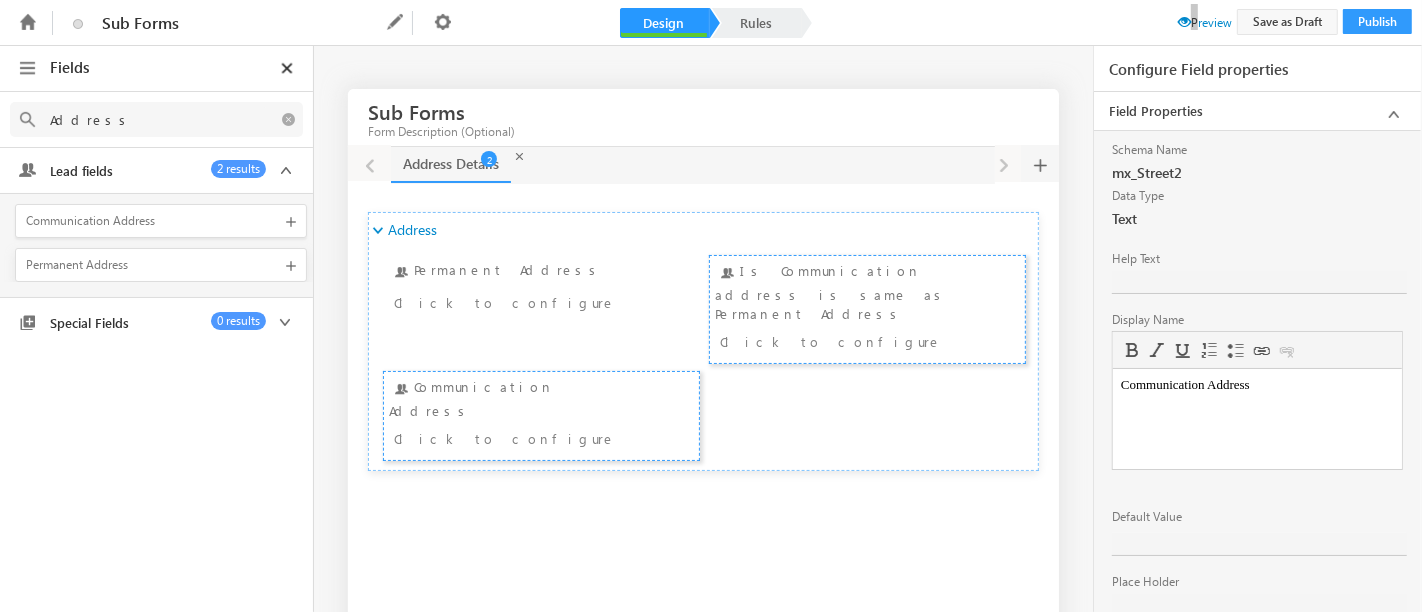 click on "2" at bounding box center [489, 159] 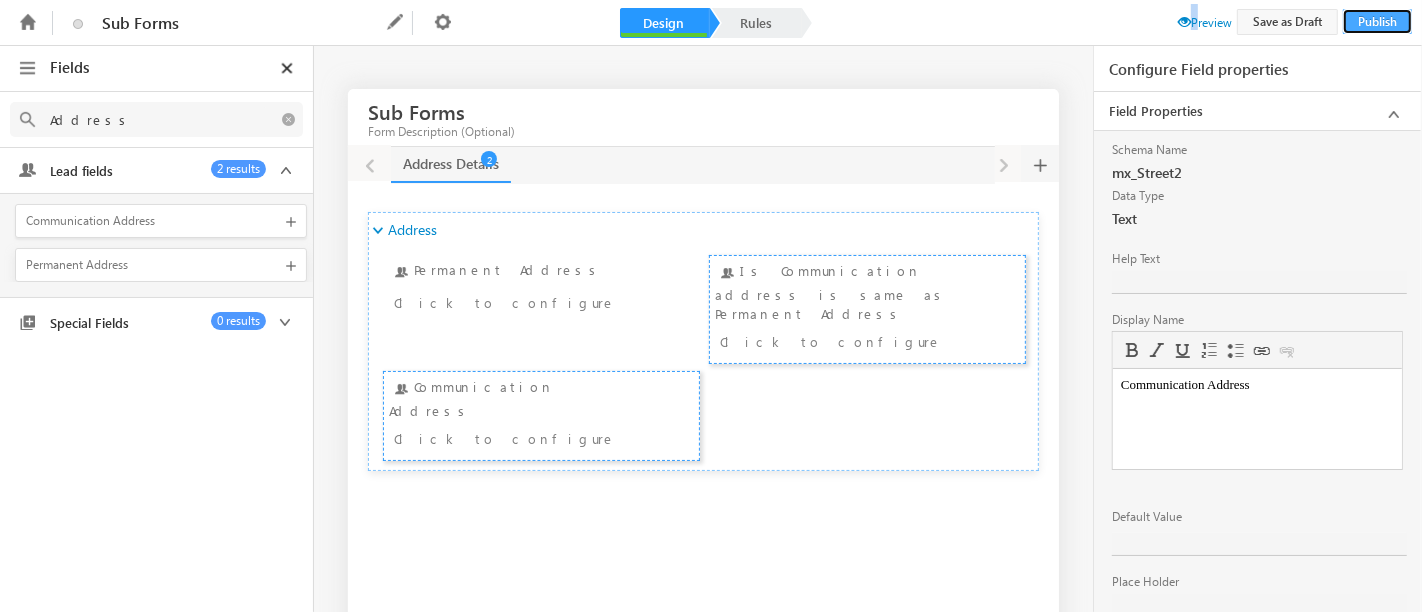 click on "Publish" at bounding box center [1377, 21] 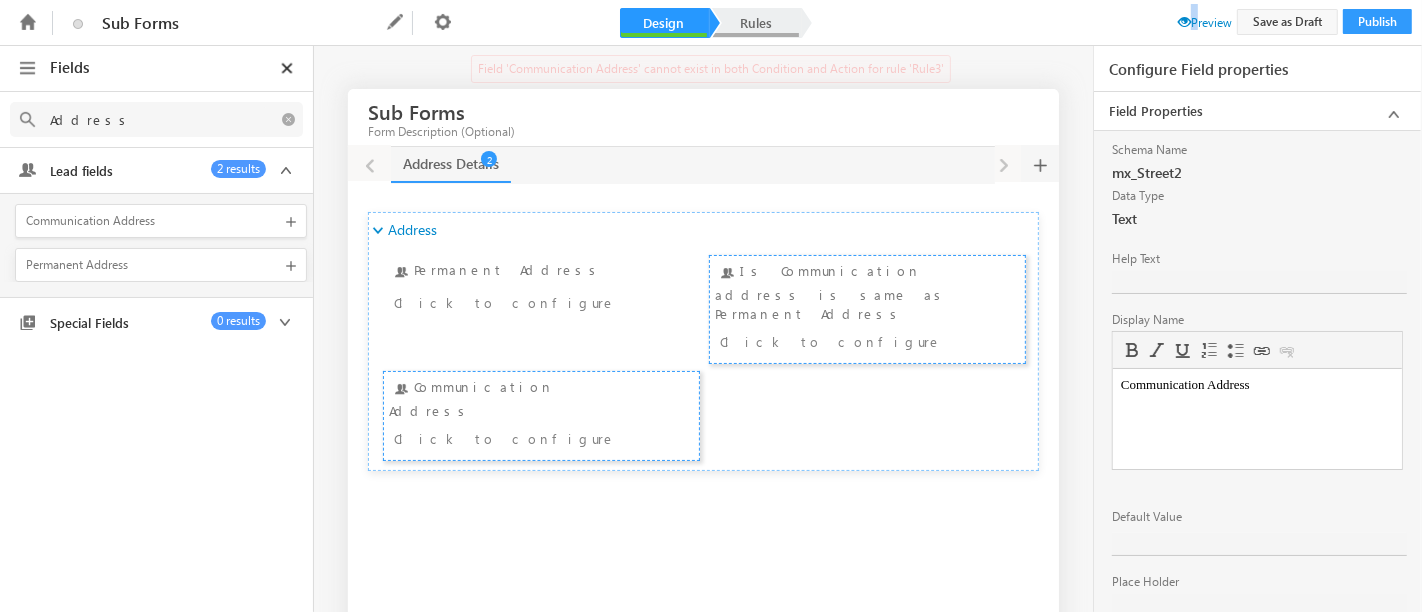 click on "Rules" at bounding box center (756, 23) 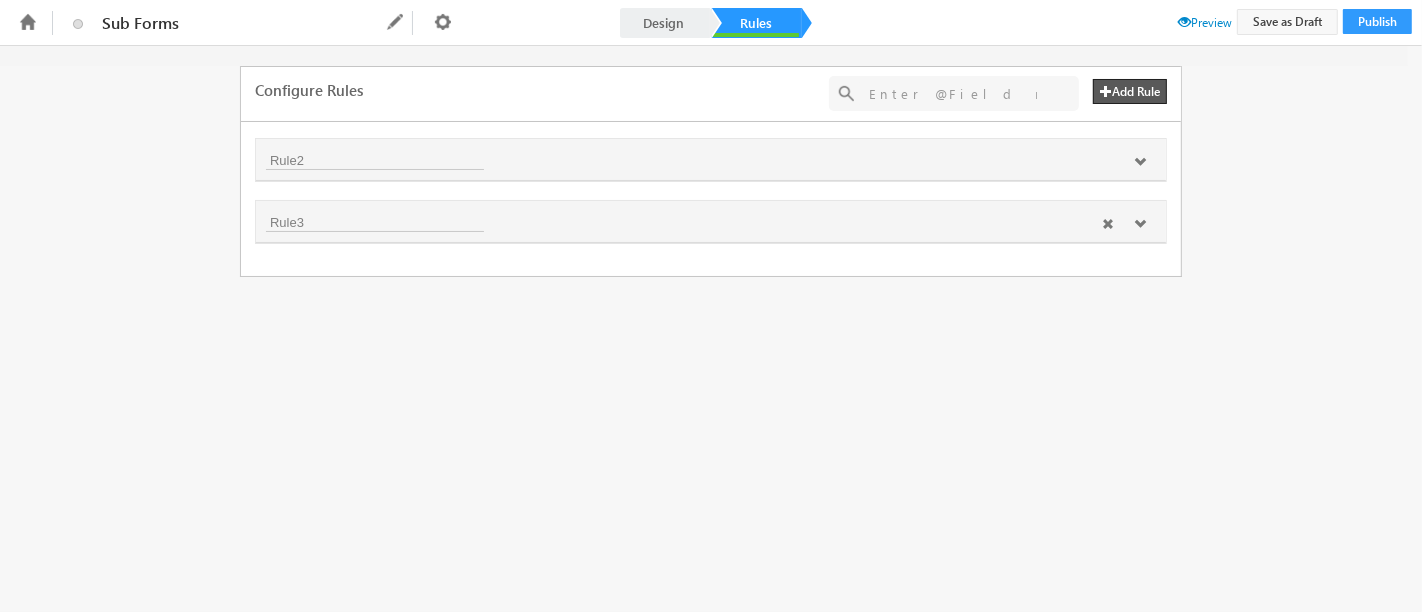 click at bounding box center (1140, 224) 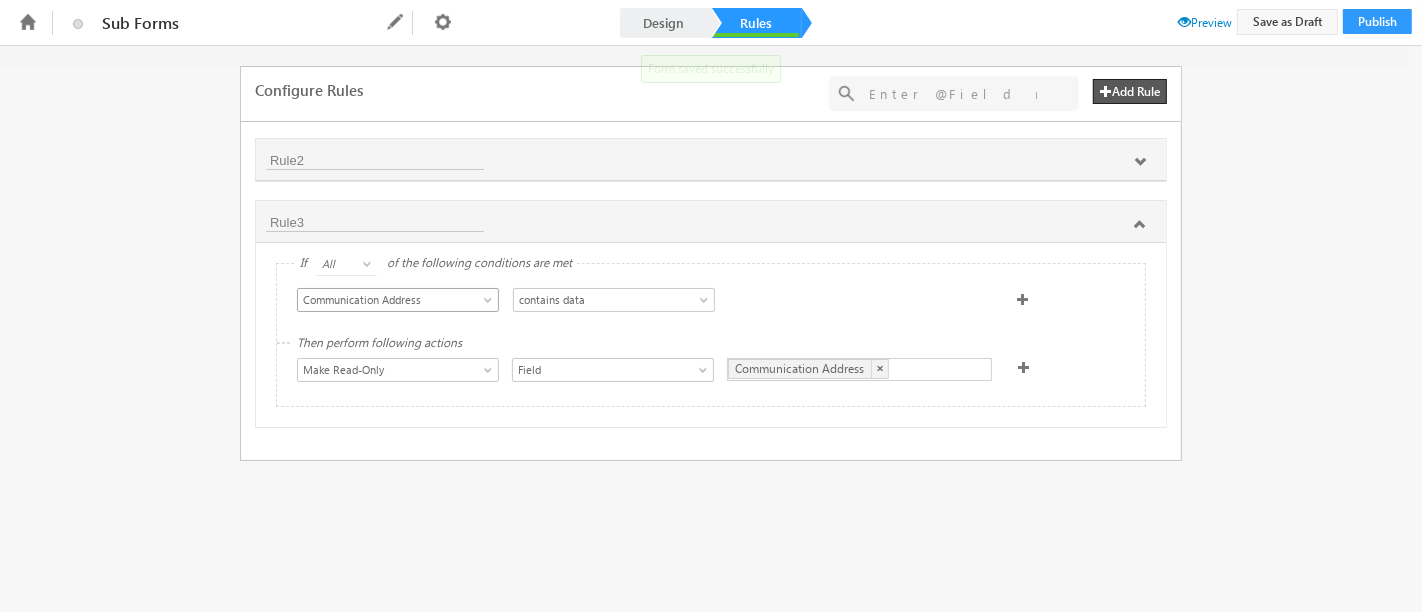 click at bounding box center (490, 304) 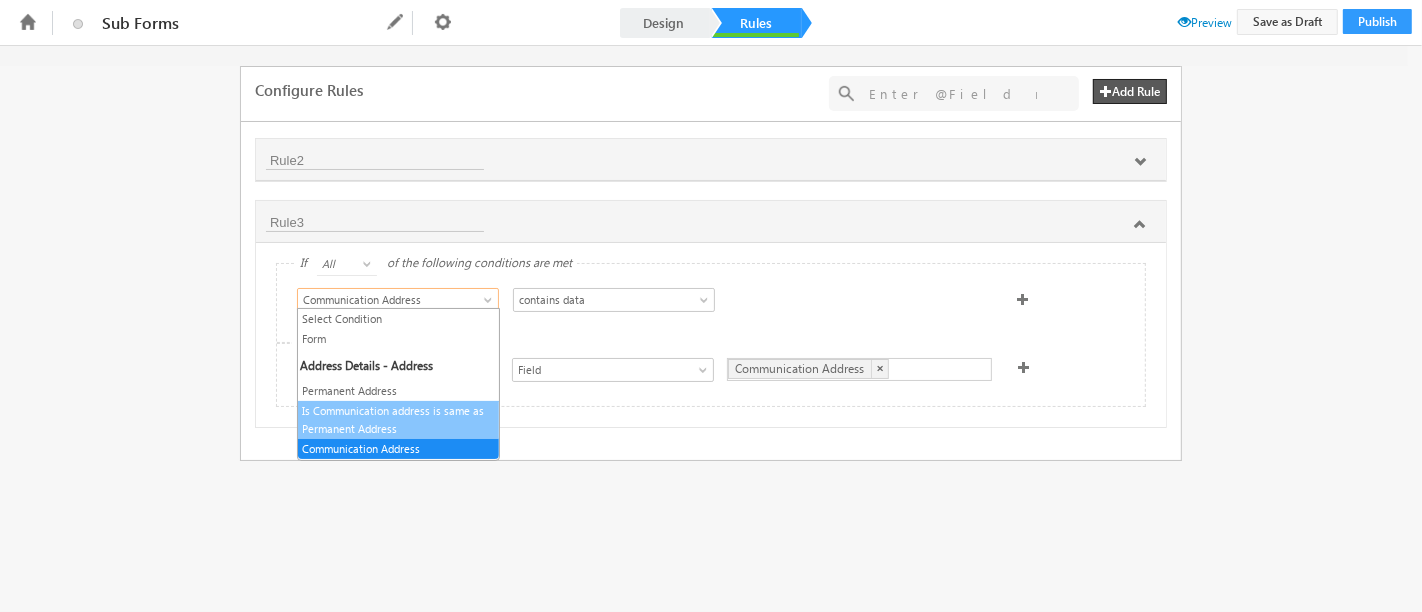 click on "Is Communication address is same as Permanent Address" at bounding box center [398, 420] 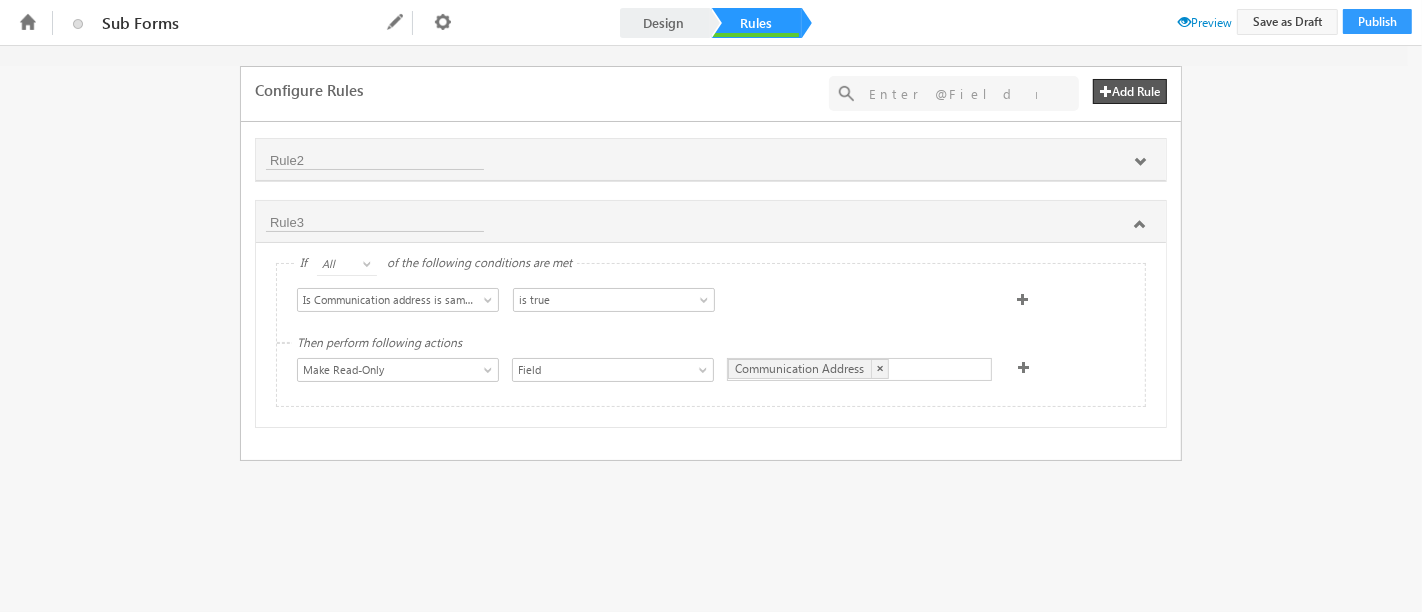 click at bounding box center [1184, 21] 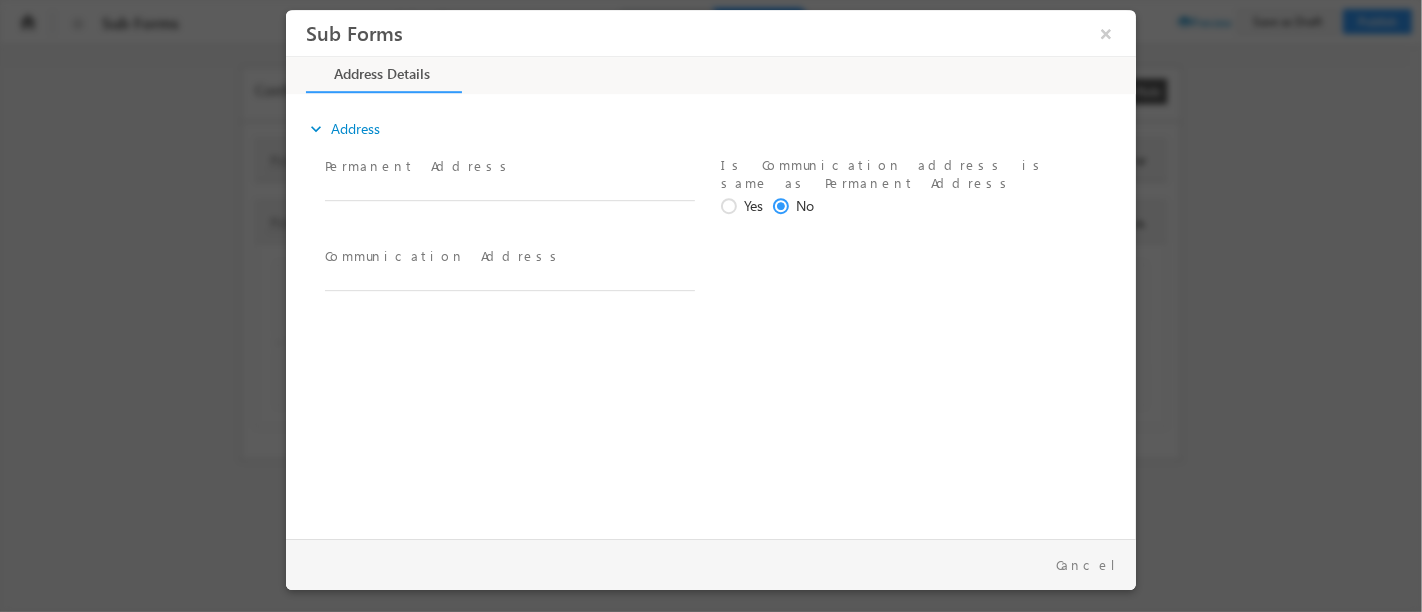 scroll, scrollTop: 0, scrollLeft: 0, axis: both 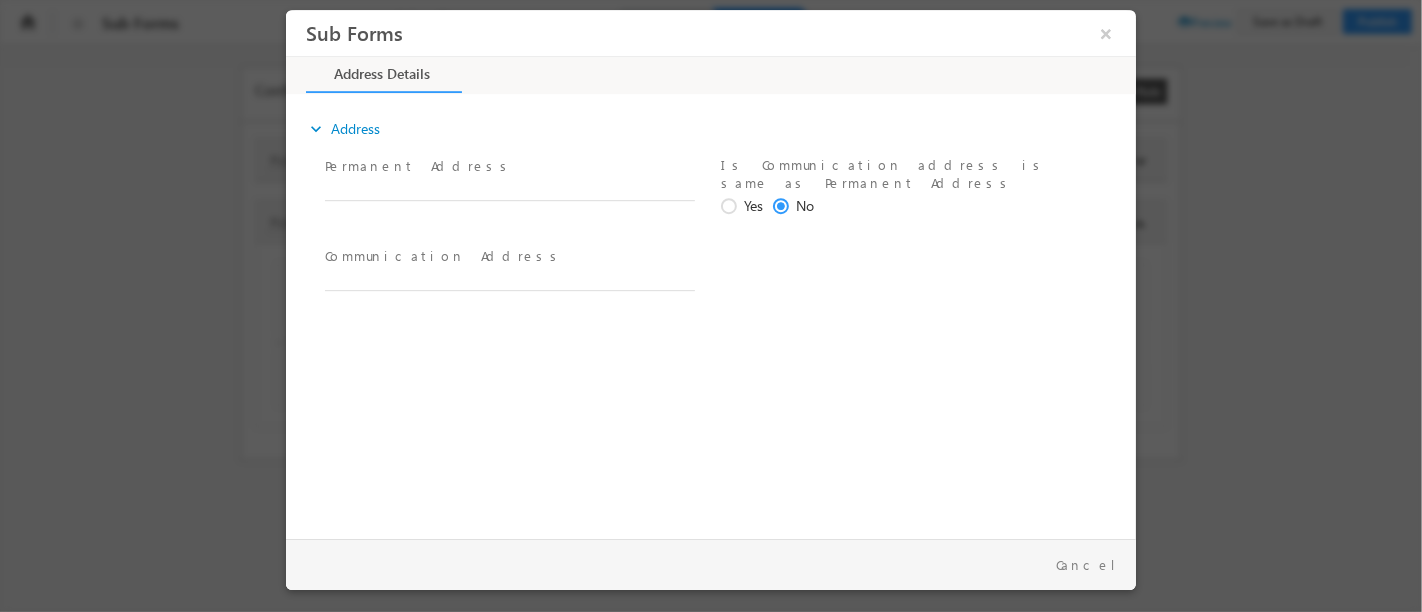 click on "Permanent Address *" at bounding box center [508, 167] 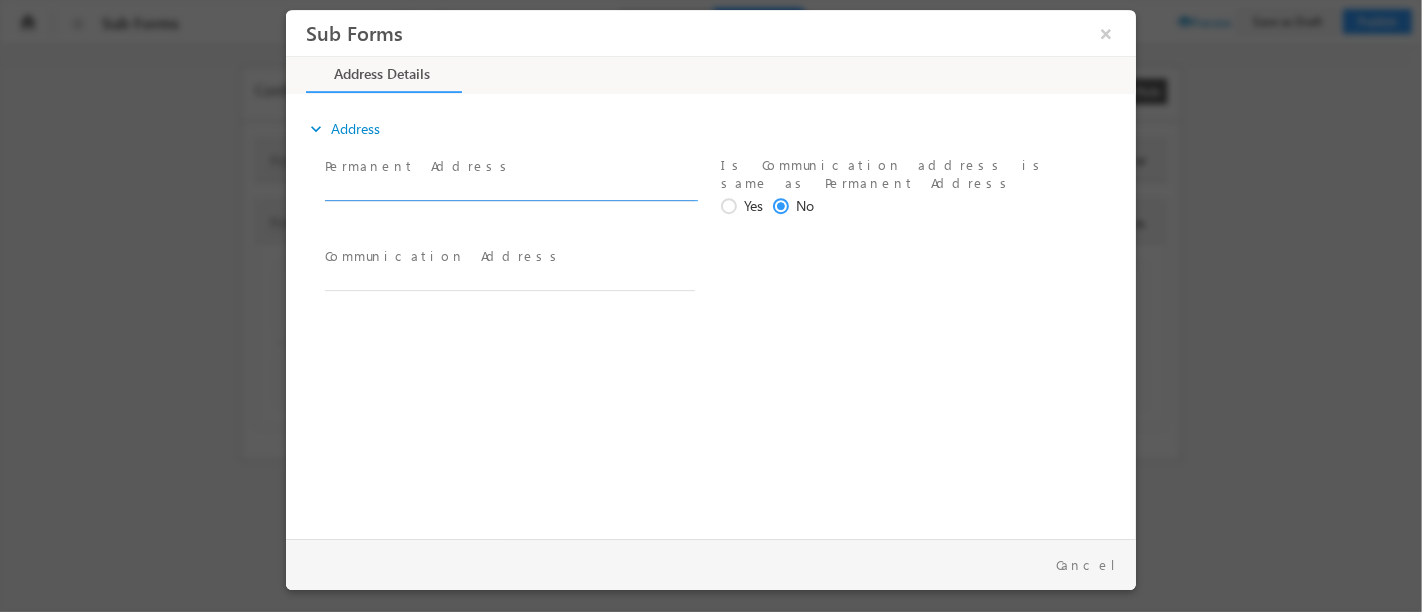 click at bounding box center [509, 191] 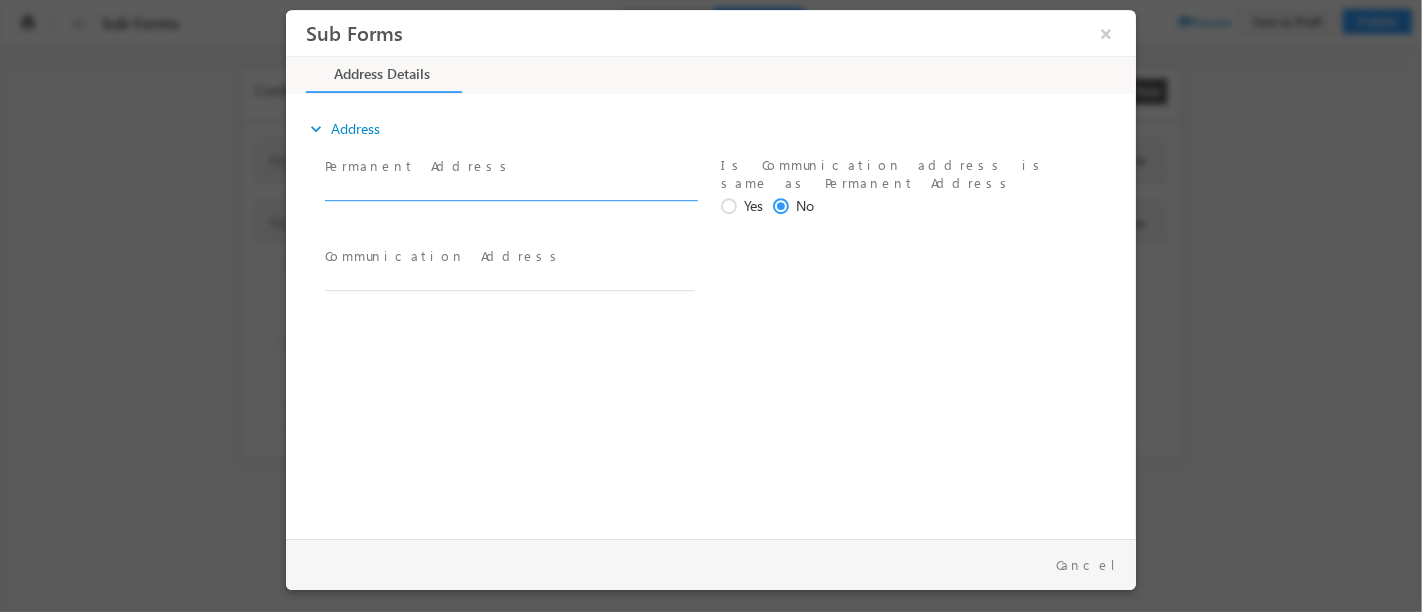 click at bounding box center [731, 207] 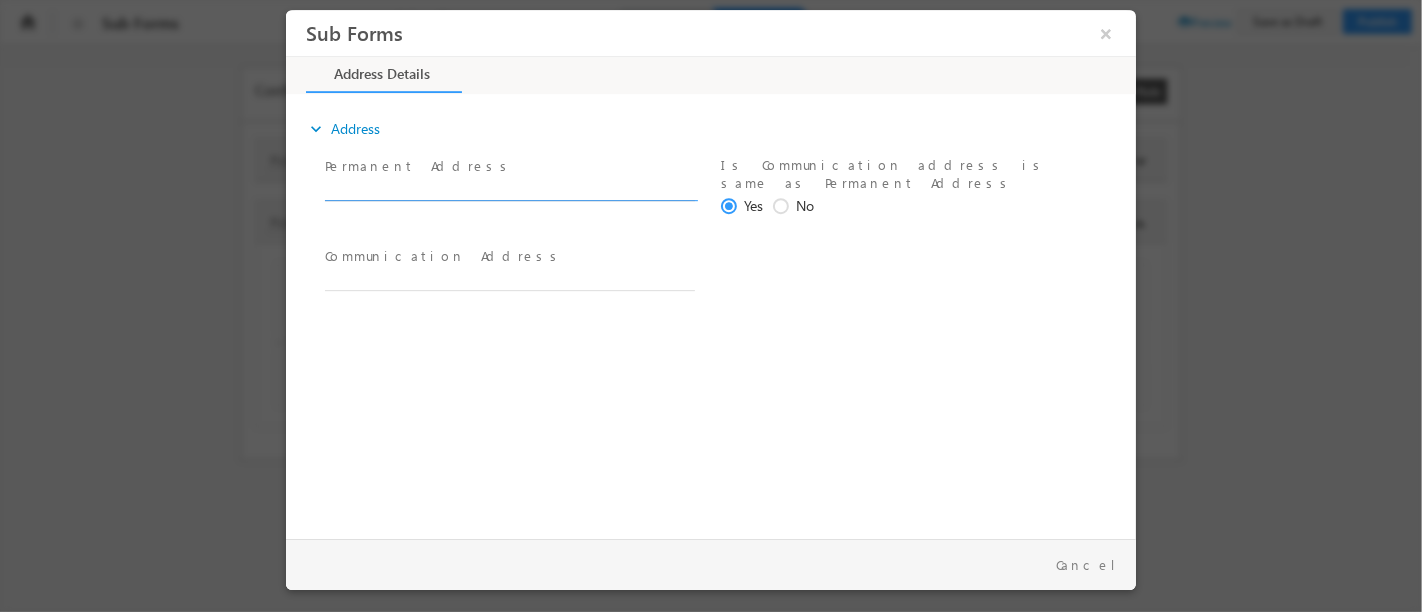 click at bounding box center (509, 191) 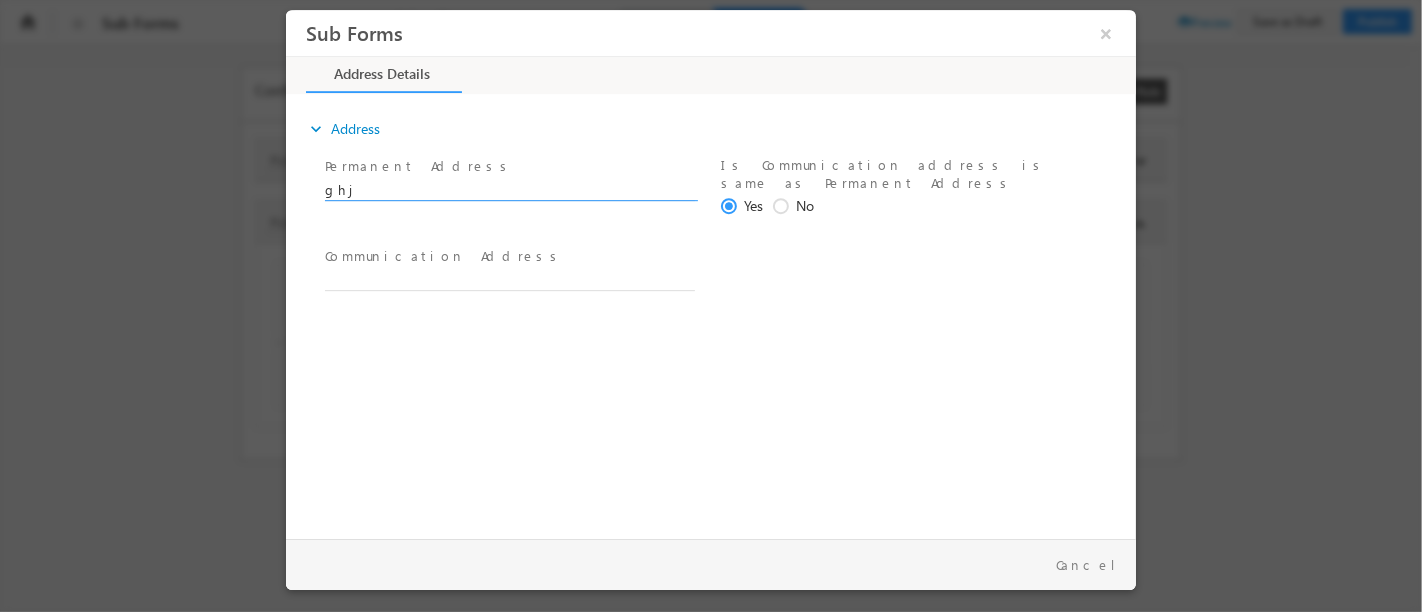type on "ghj" 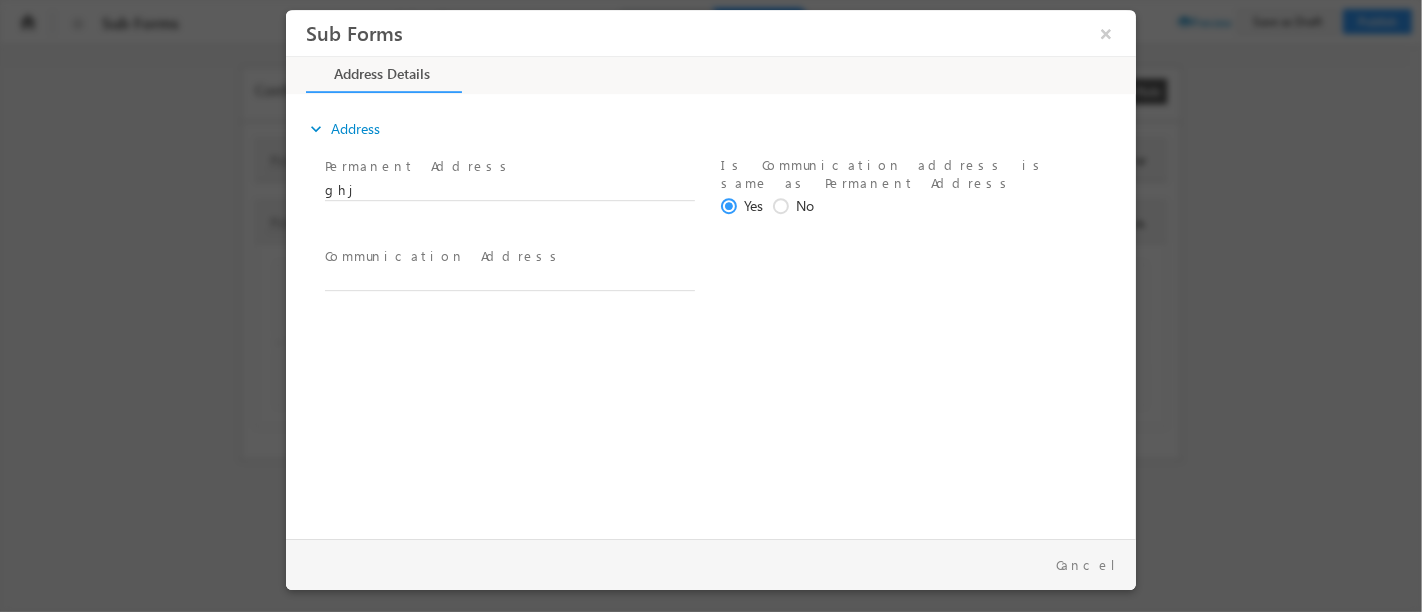 drag, startPoint x: 756, startPoint y: 384, endPoint x: 652, endPoint y: 360, distance: 106.733315 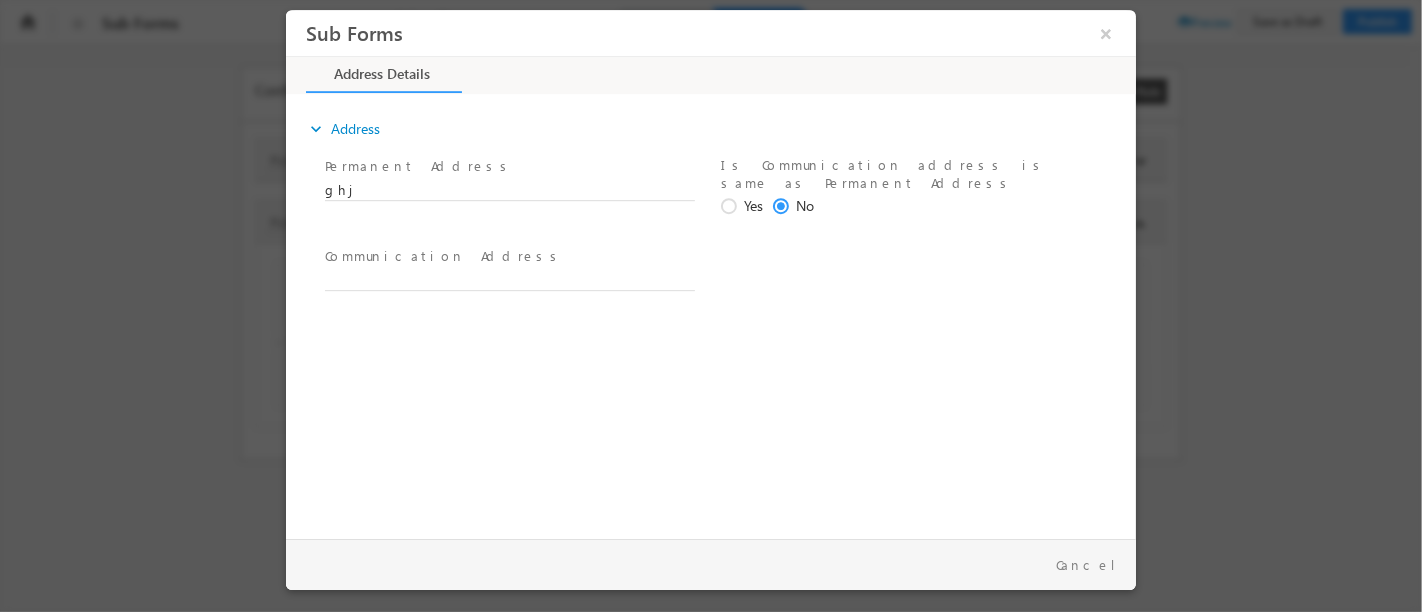 click at bounding box center (731, 207) 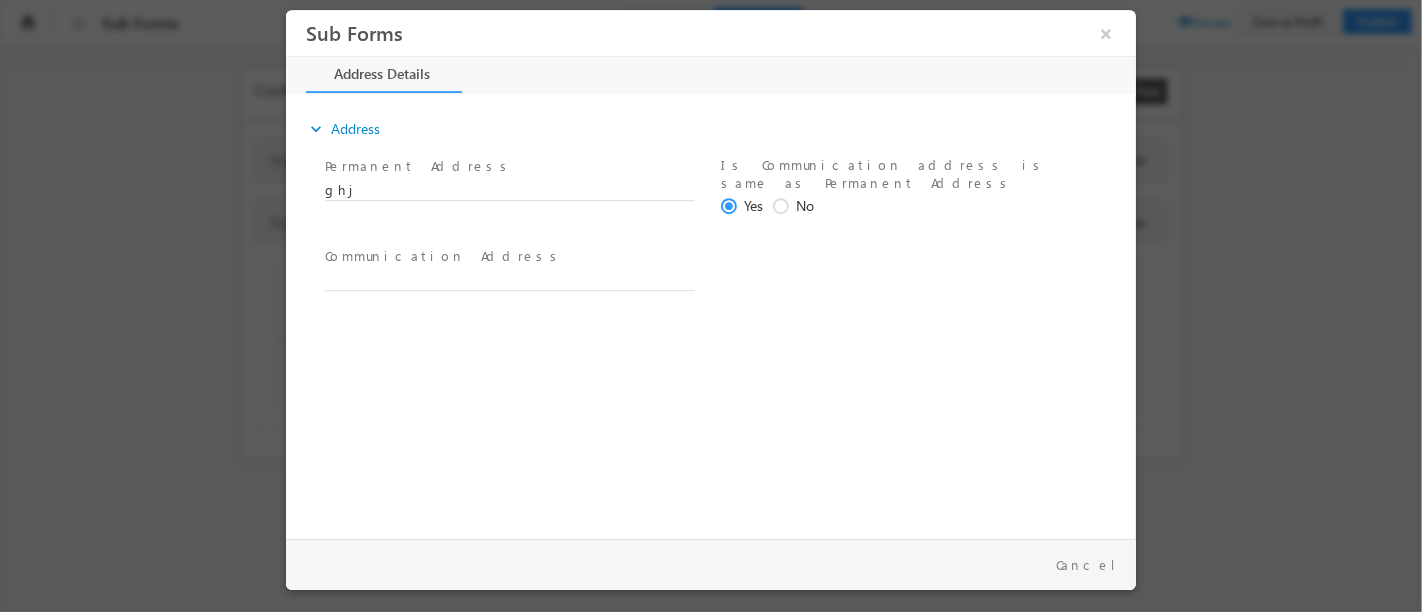 click at bounding box center (508, 301) 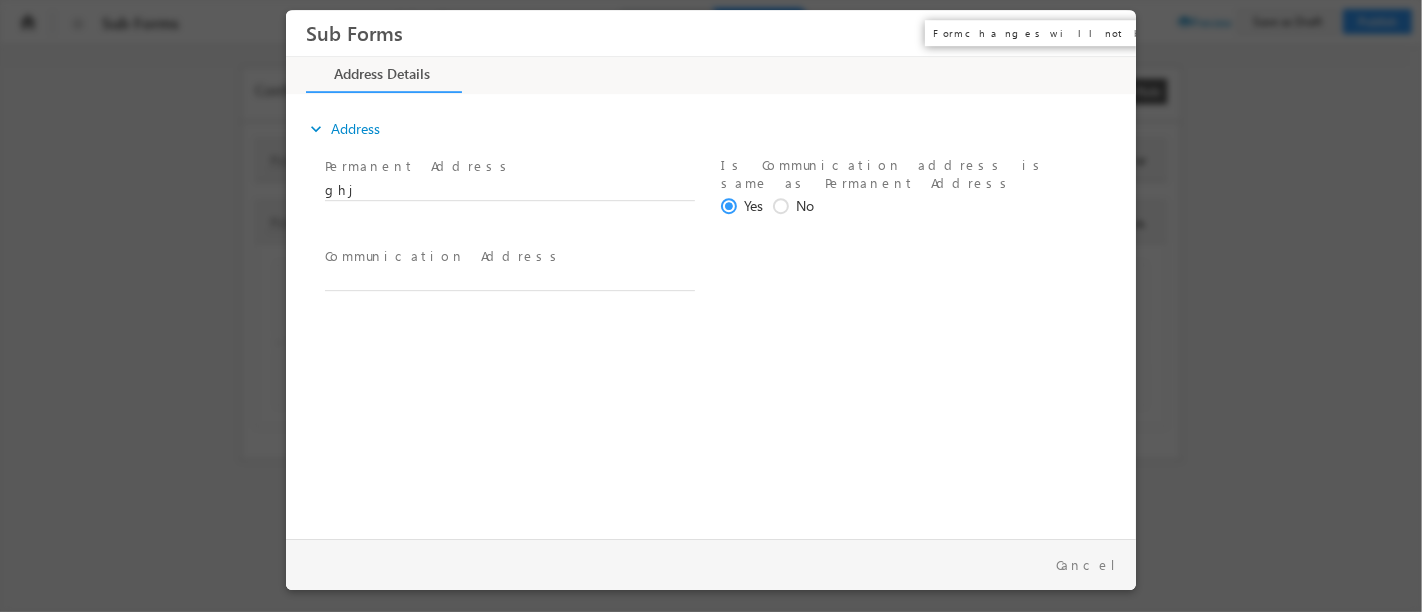 click on "×" at bounding box center (1105, 33) 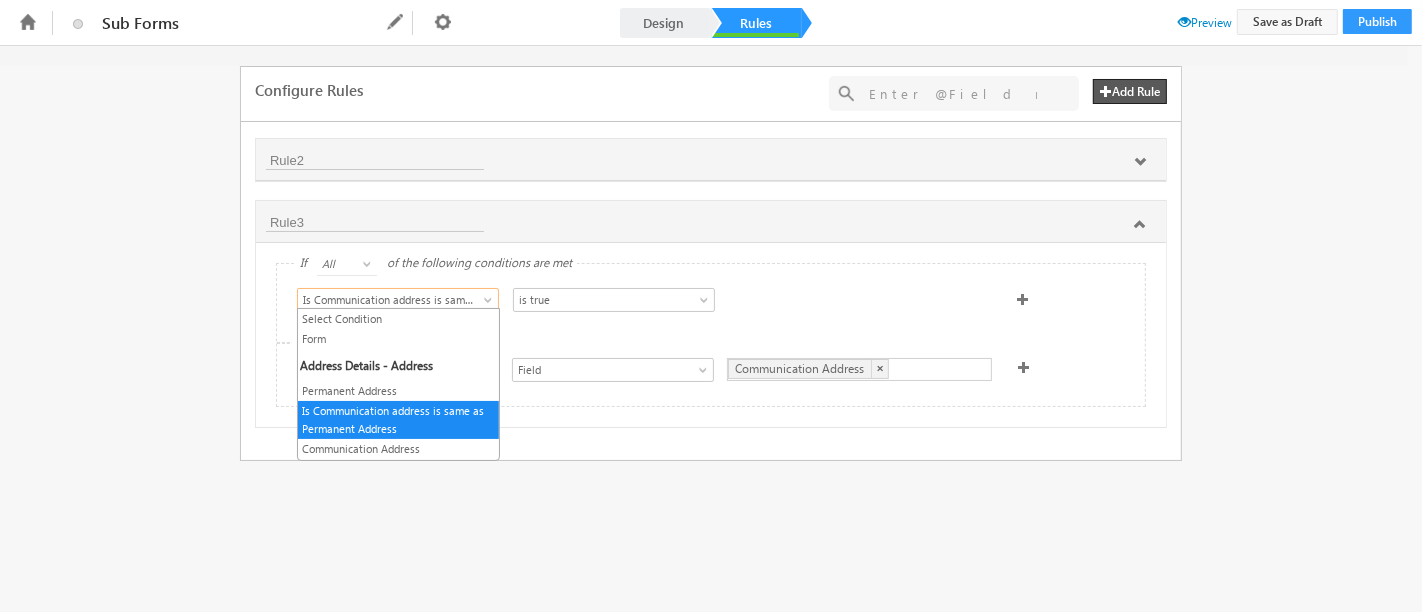 click at bounding box center (490, 304) 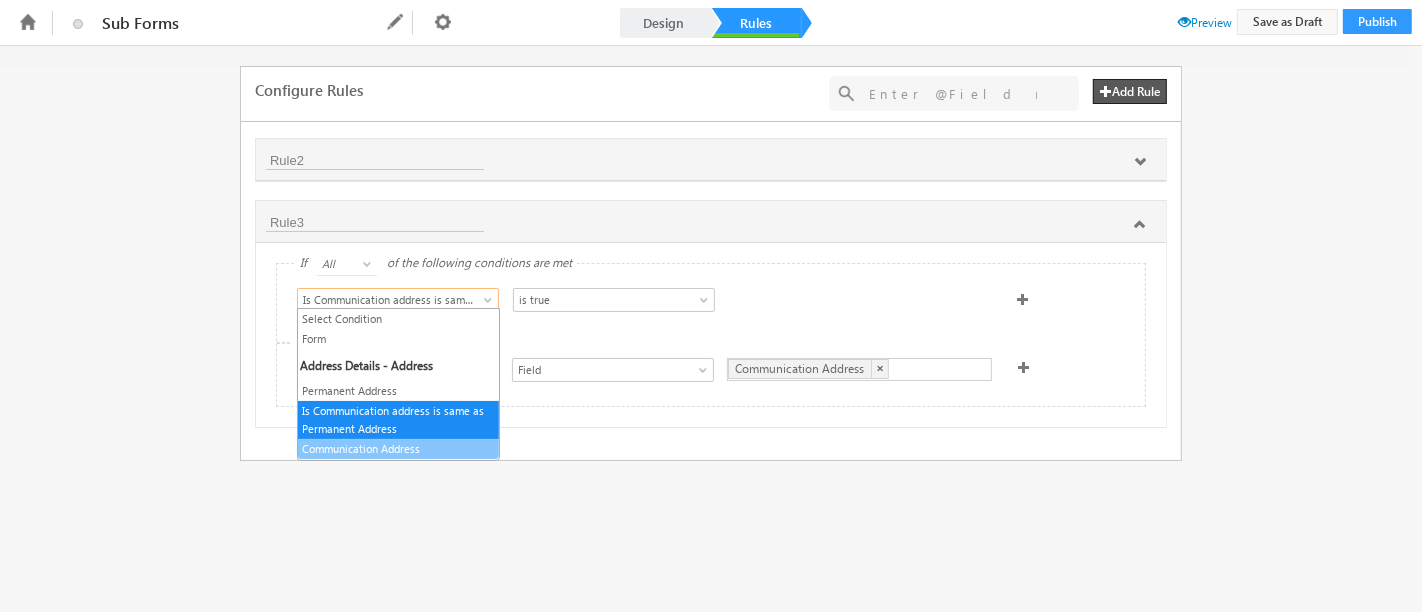 click on "Communication Address" at bounding box center [398, 449] 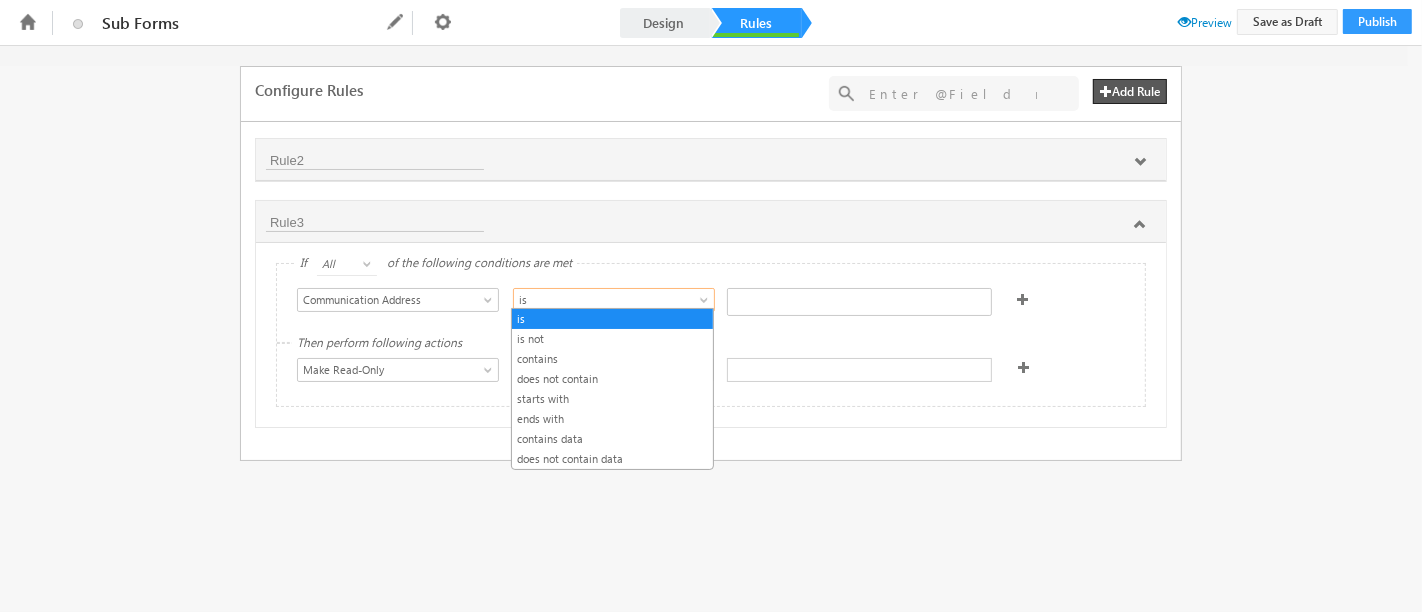 click at bounding box center (706, 304) 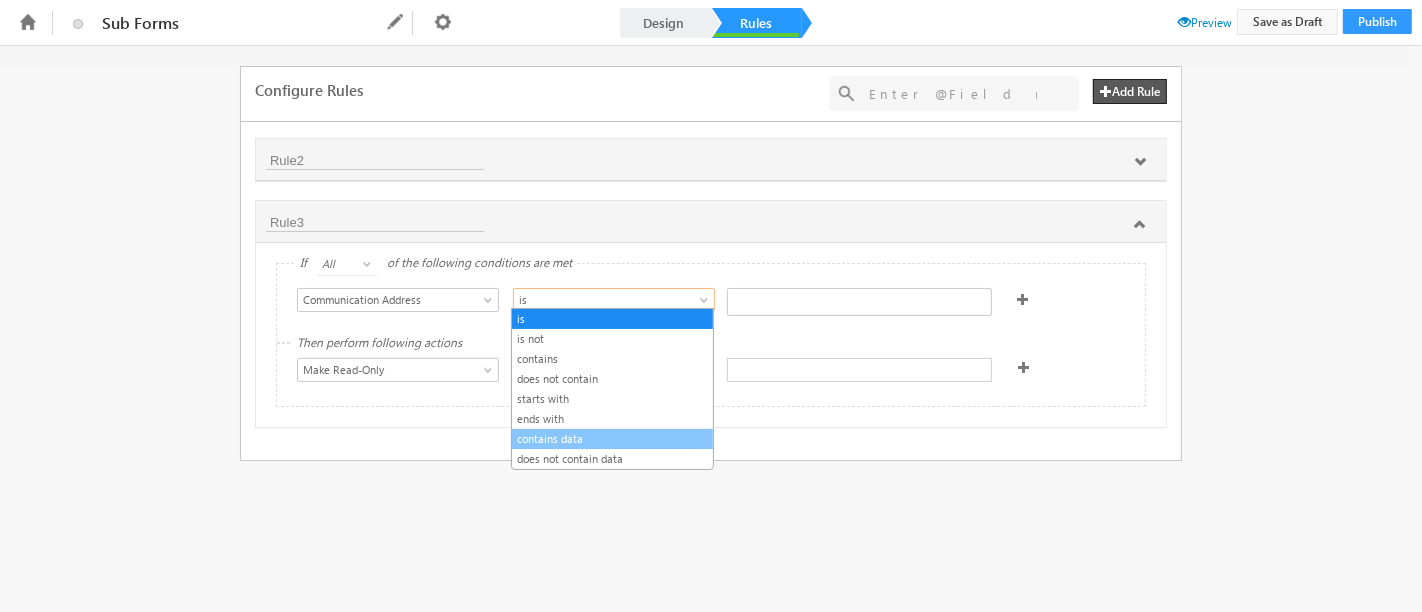 click on "contains data" at bounding box center (612, 439) 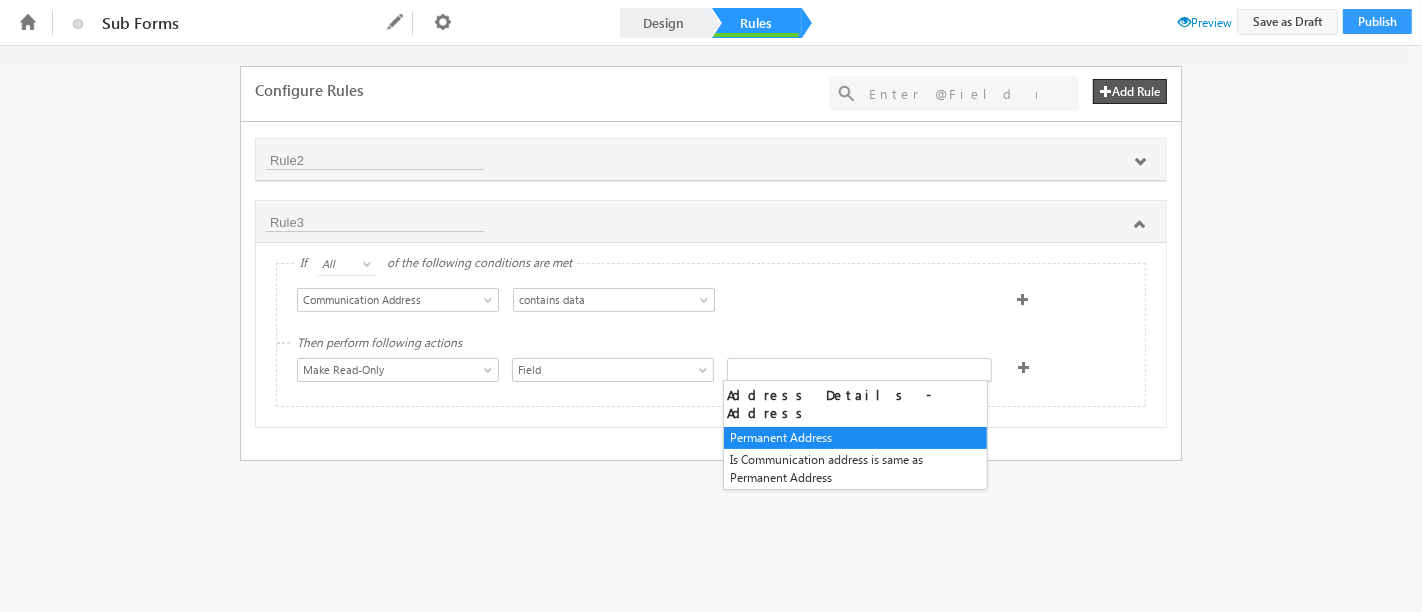 click at bounding box center (859, 370) 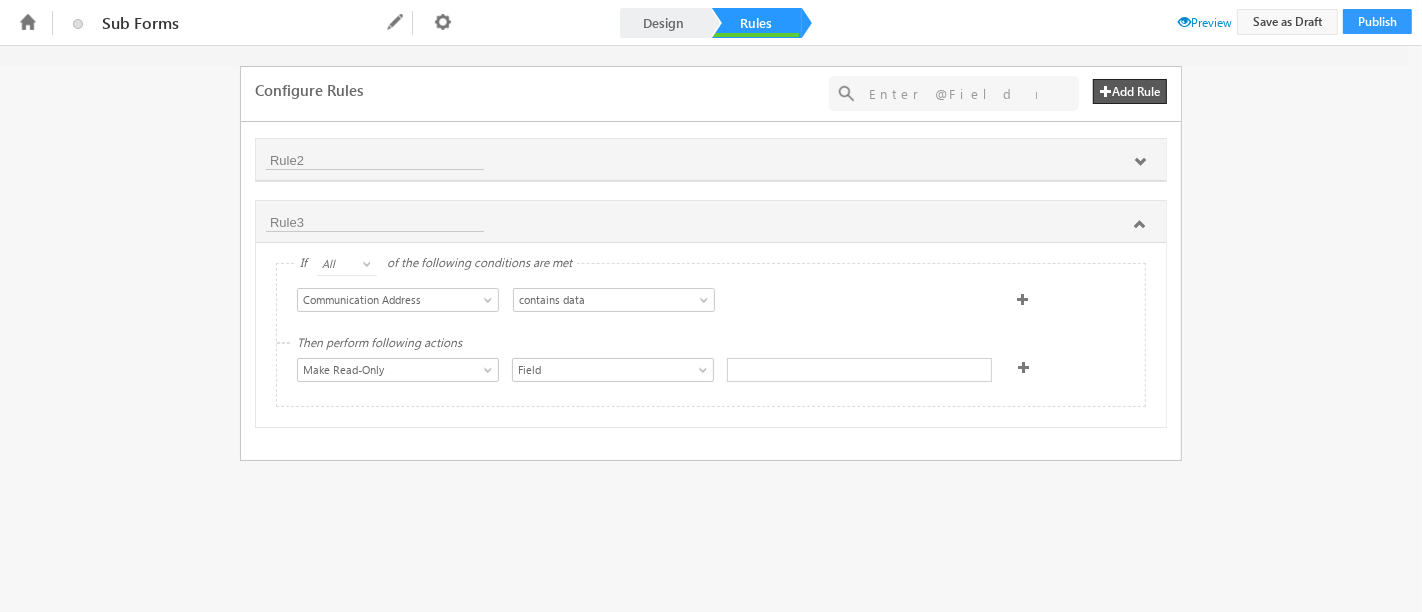 click on "Select Condition Form Permanent Address Is Communication address is same as Permanent Address Communication Address Communication Address is is not contains does not contain starts with ends with contains data does not contain data contains data" at bounding box center (711, 303) 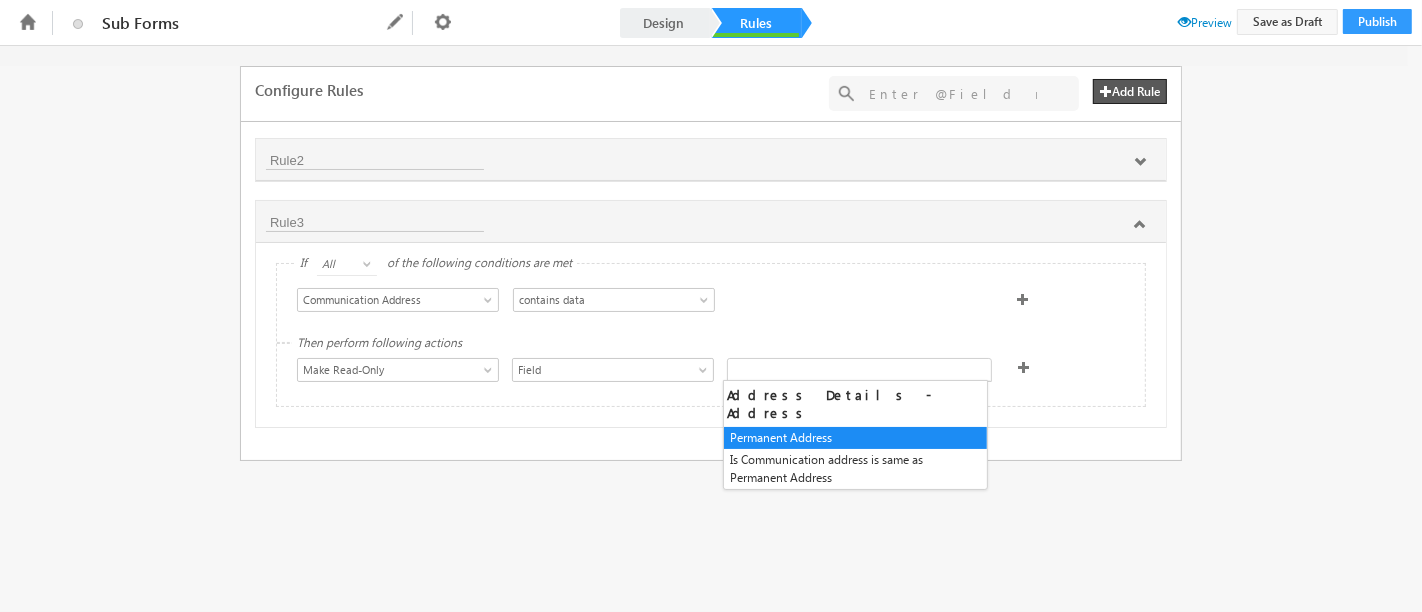 click at bounding box center (859, 370) 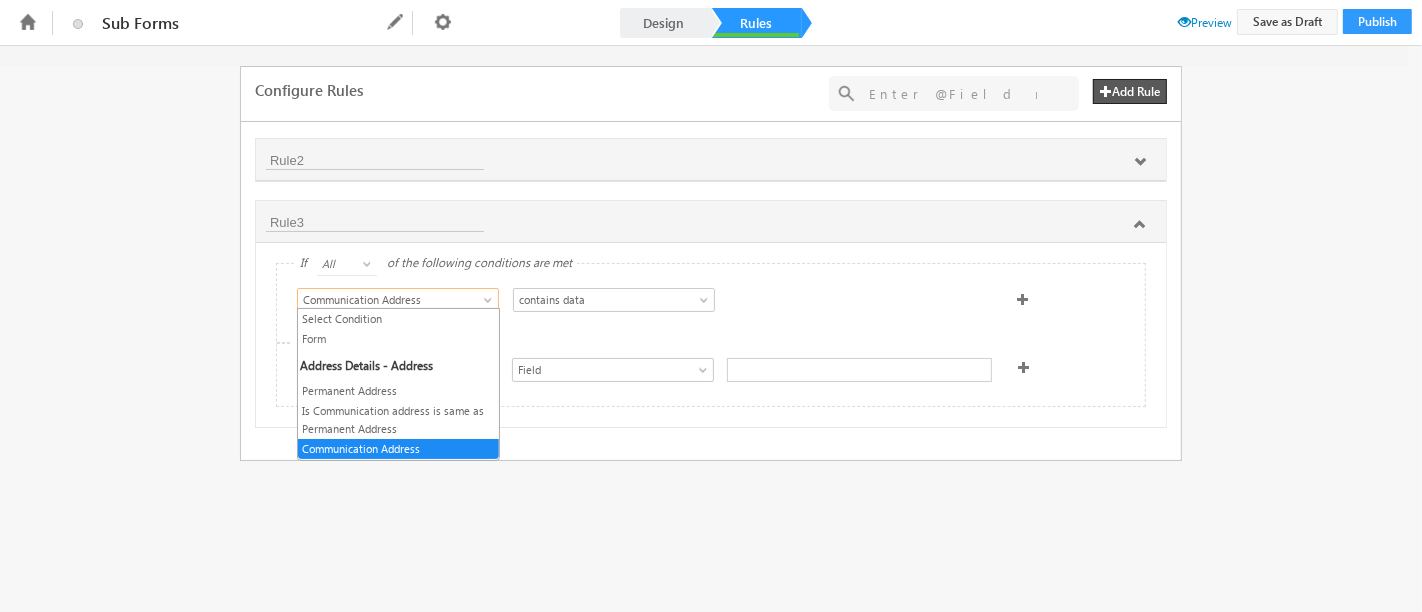 click on "Communication Address" at bounding box center (388, 300) 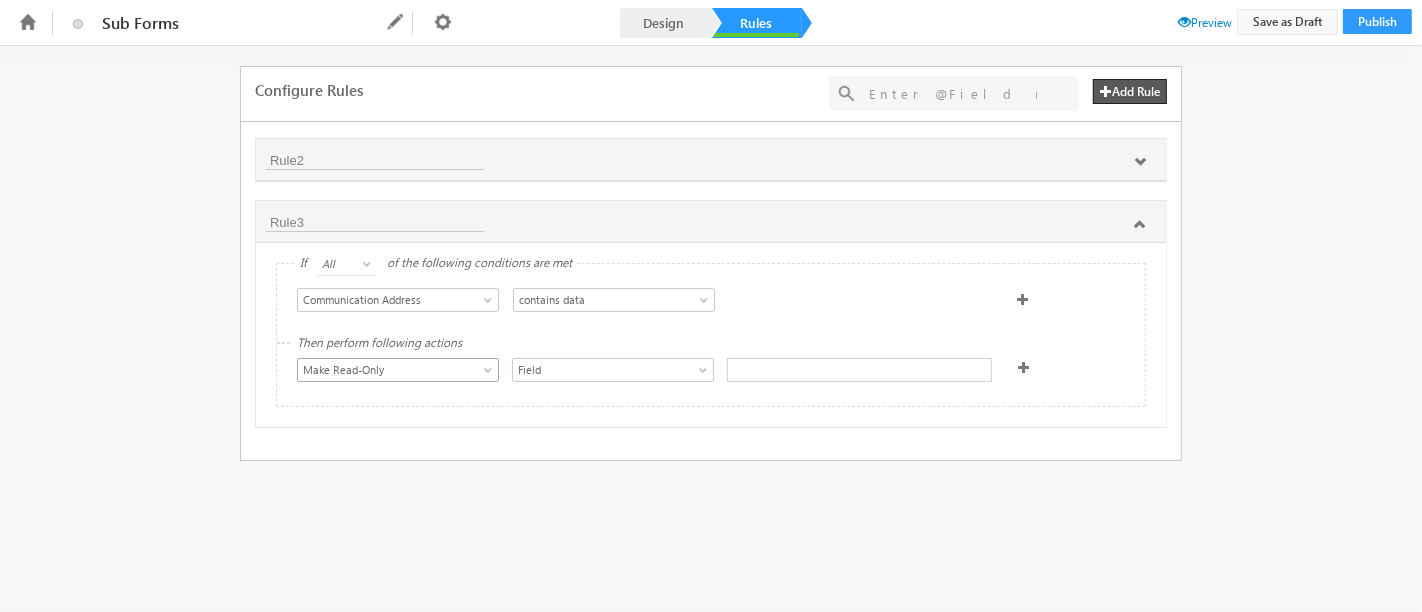 drag, startPoint x: 591, startPoint y: 527, endPoint x: 420, endPoint y: 374, distance: 229.45587 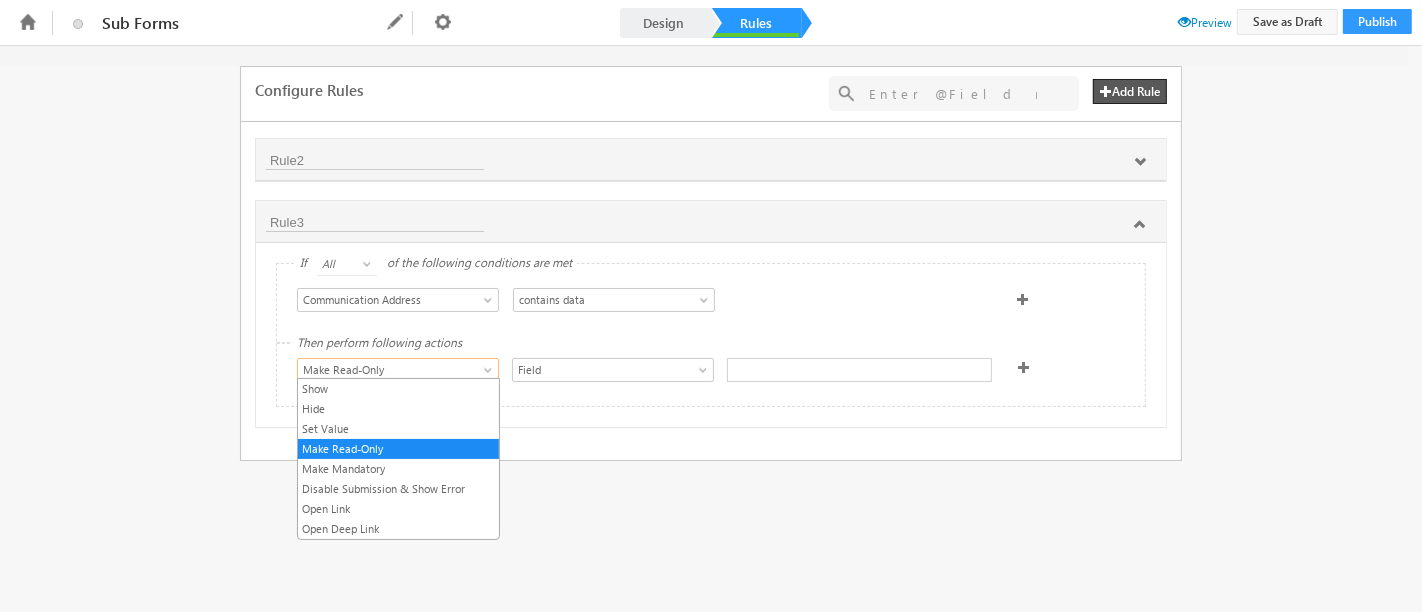 click on "Make Read-Only" at bounding box center [388, 370] 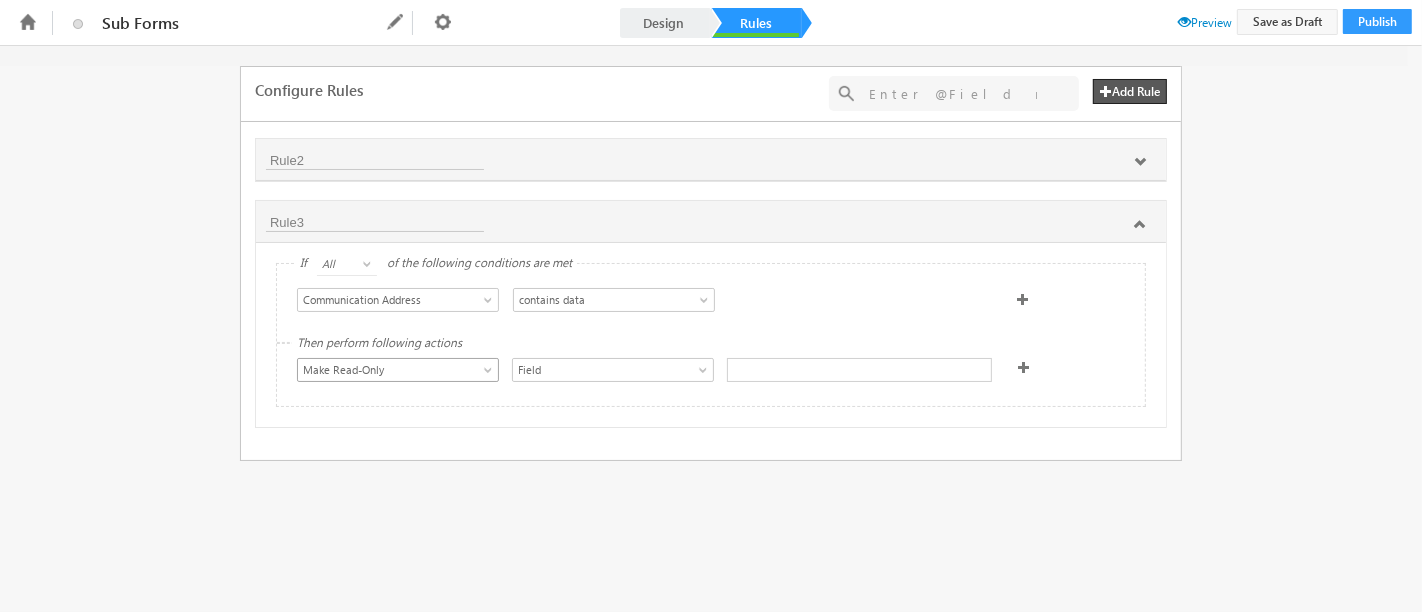 click on "Make Read-Only" at bounding box center (388, 370) 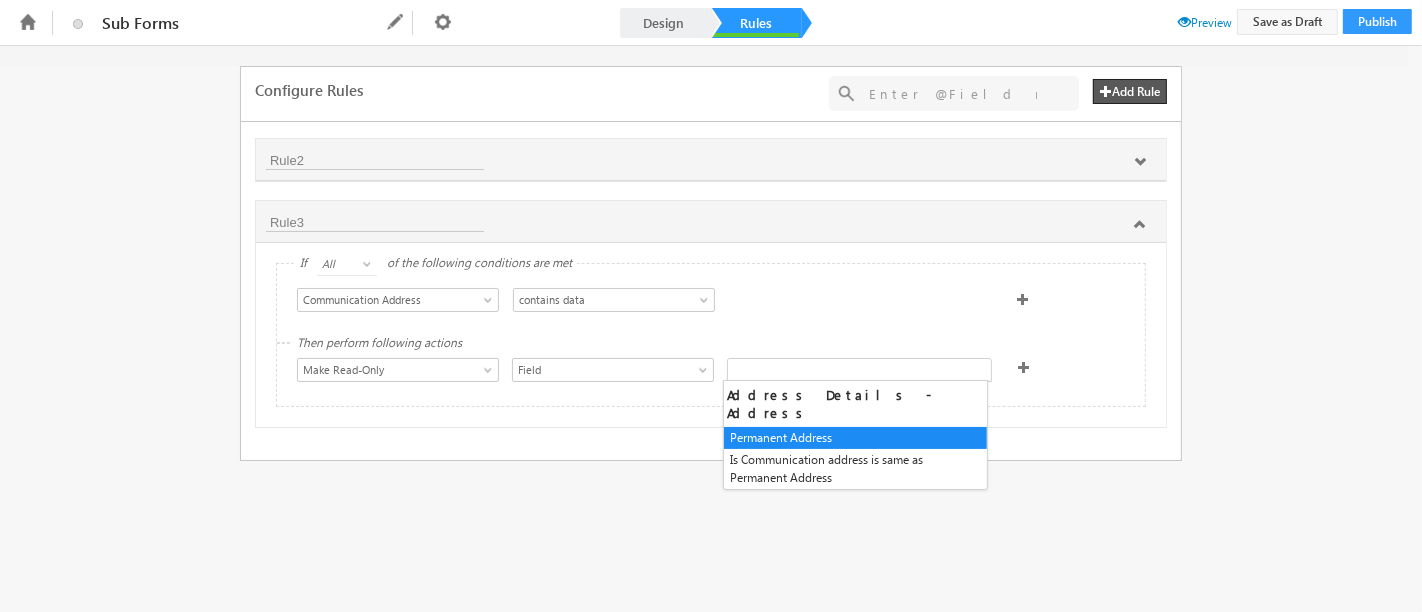 click at bounding box center (859, 370) 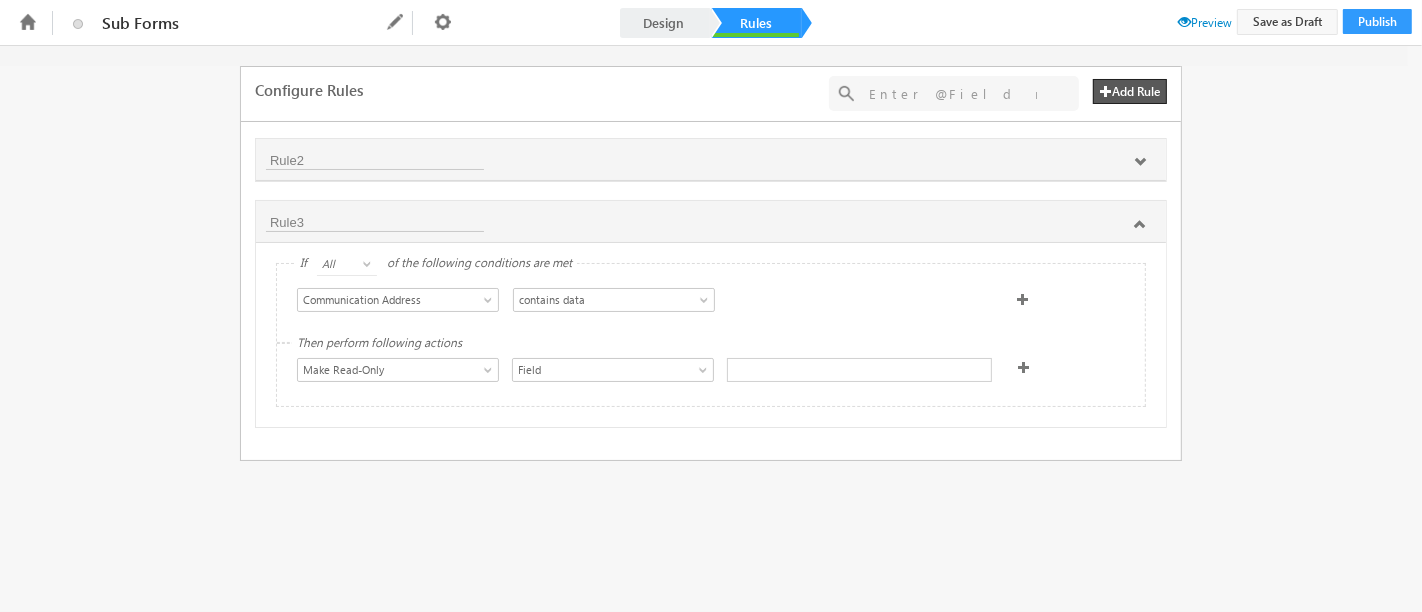 drag, startPoint x: 610, startPoint y: 576, endPoint x: 627, endPoint y: 481, distance: 96.50906 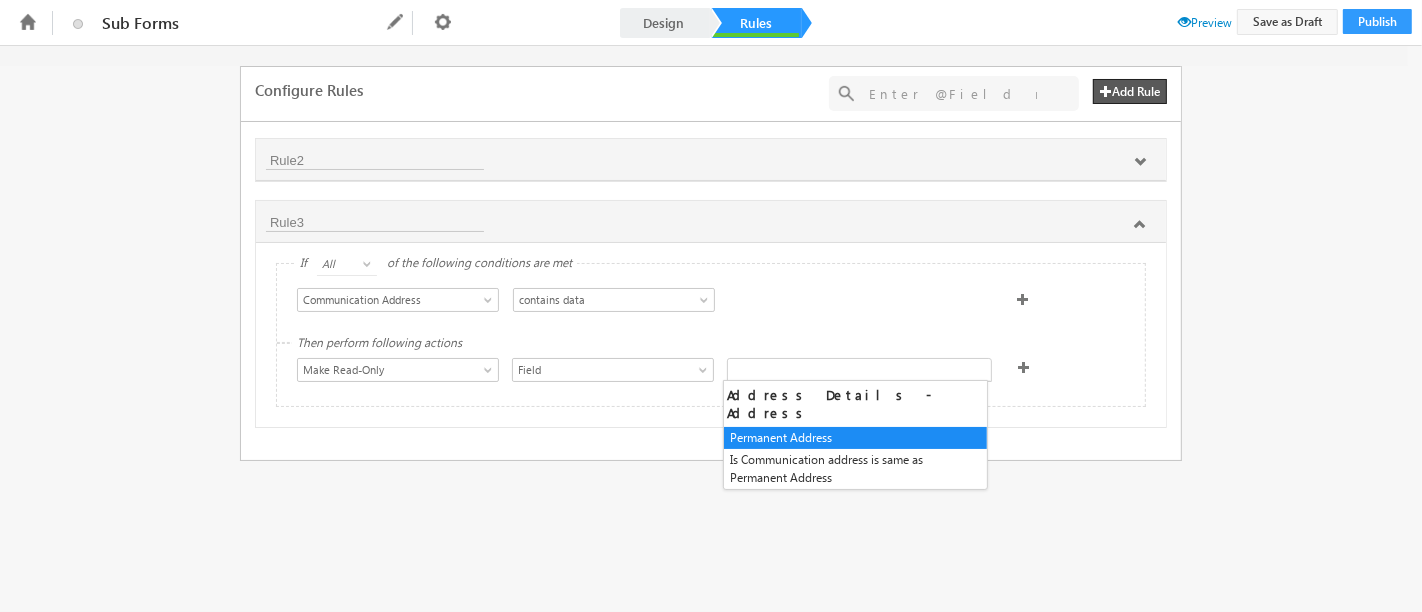 click at bounding box center [859, 370] 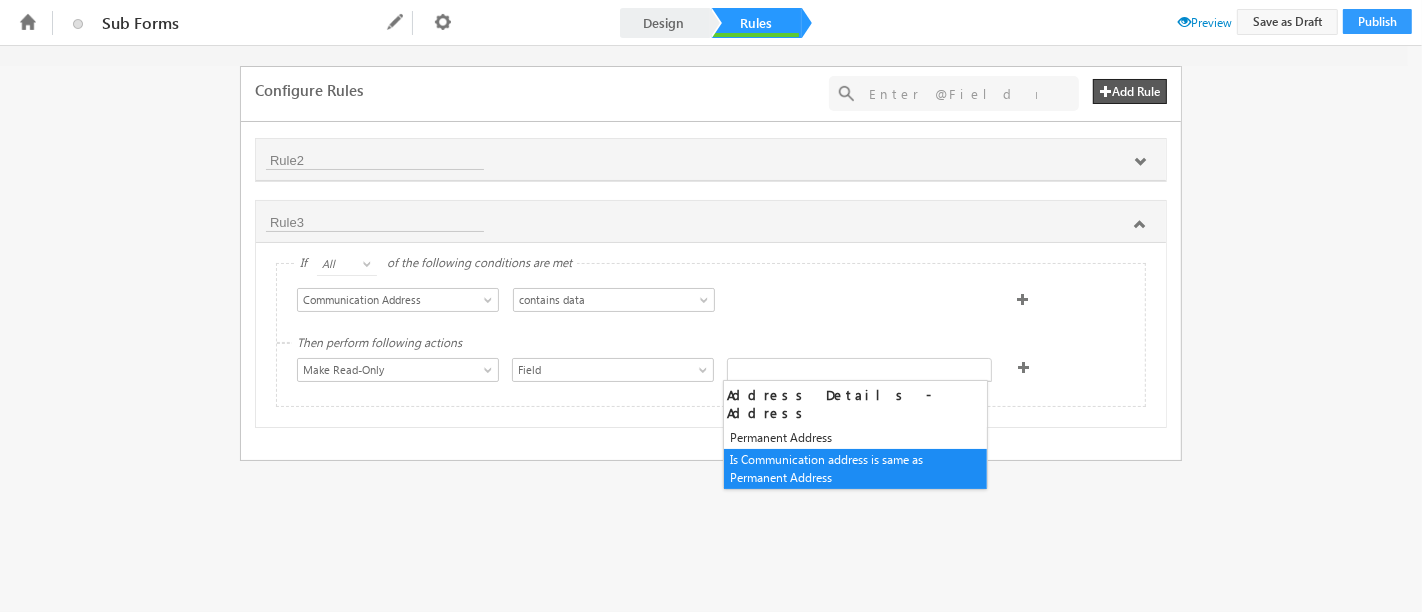 click on "Then perform following actions Show Hide Set Value Make Read-Only Make Mandatory Disable Submission & Show Error Open Link Open Deep Link Make Read-Only Field Field Address Details - Address Permanent Address Is Communication address is same as Permanent Address Set Data From API Calculate Set Options Mail Merge Set Current Date Calculate Date Data From Lapp Set Options From Lapp Set Options From Mavis DB Data From Mavis Set" at bounding box center [711, 375] 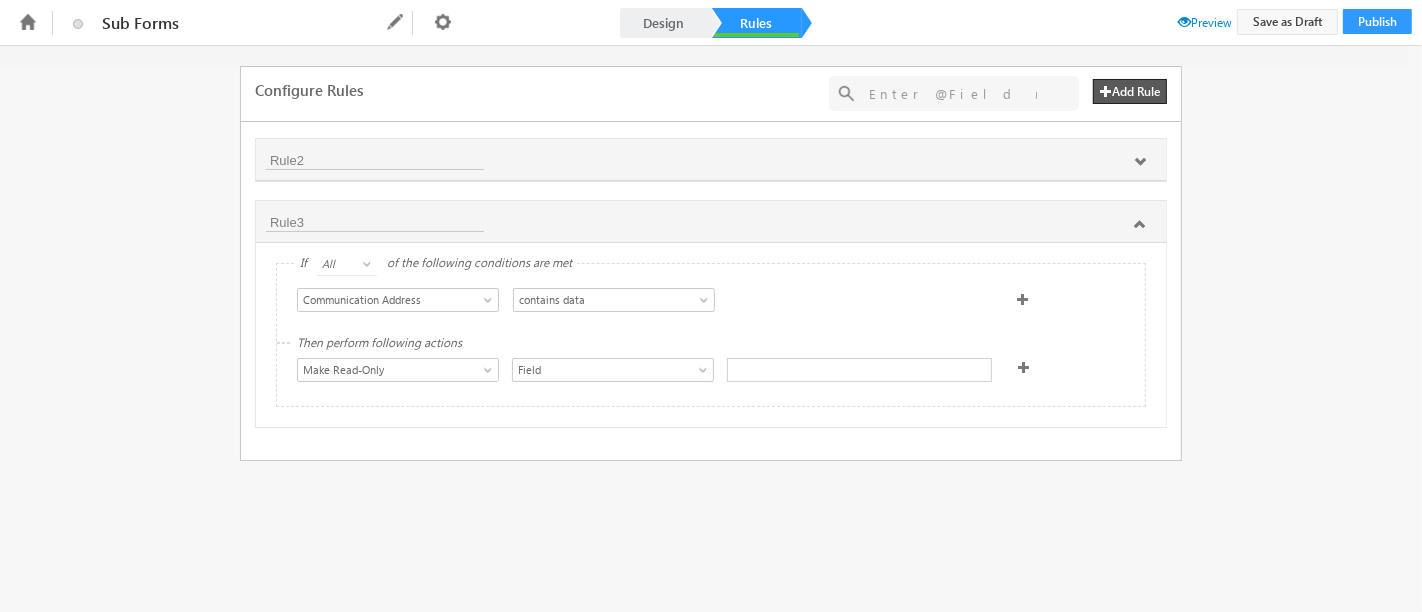click at bounding box center [859, 370] 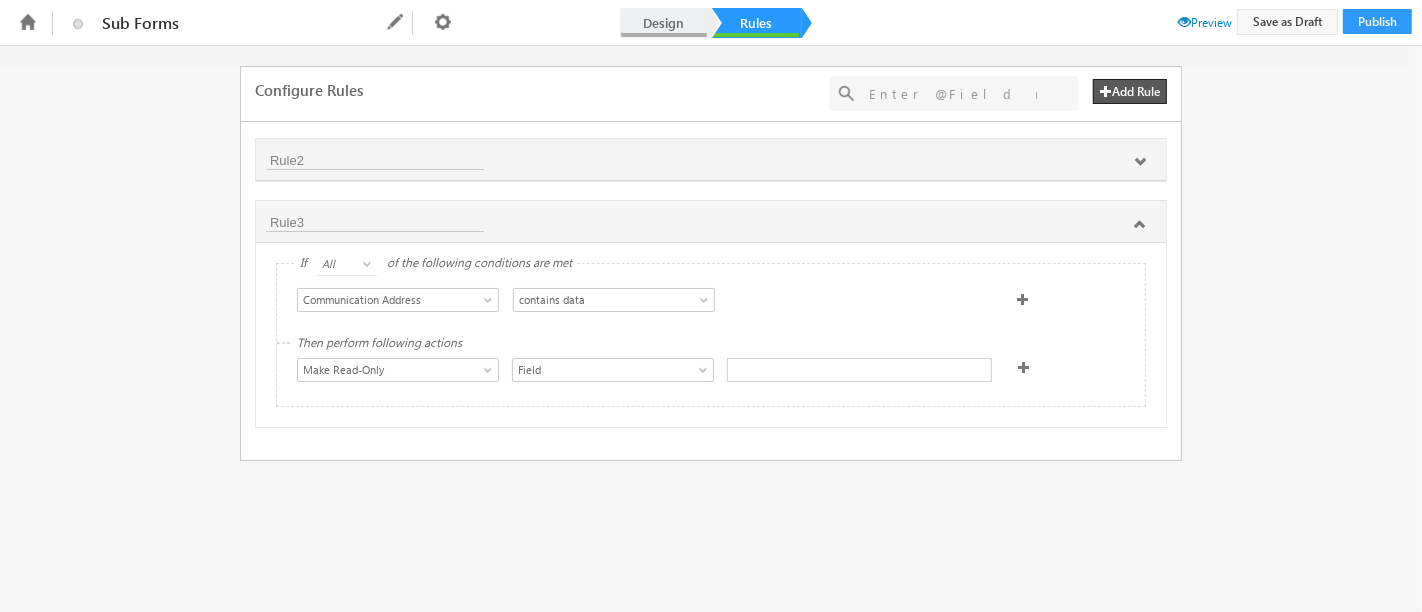 click on "Design" at bounding box center (664, 23) 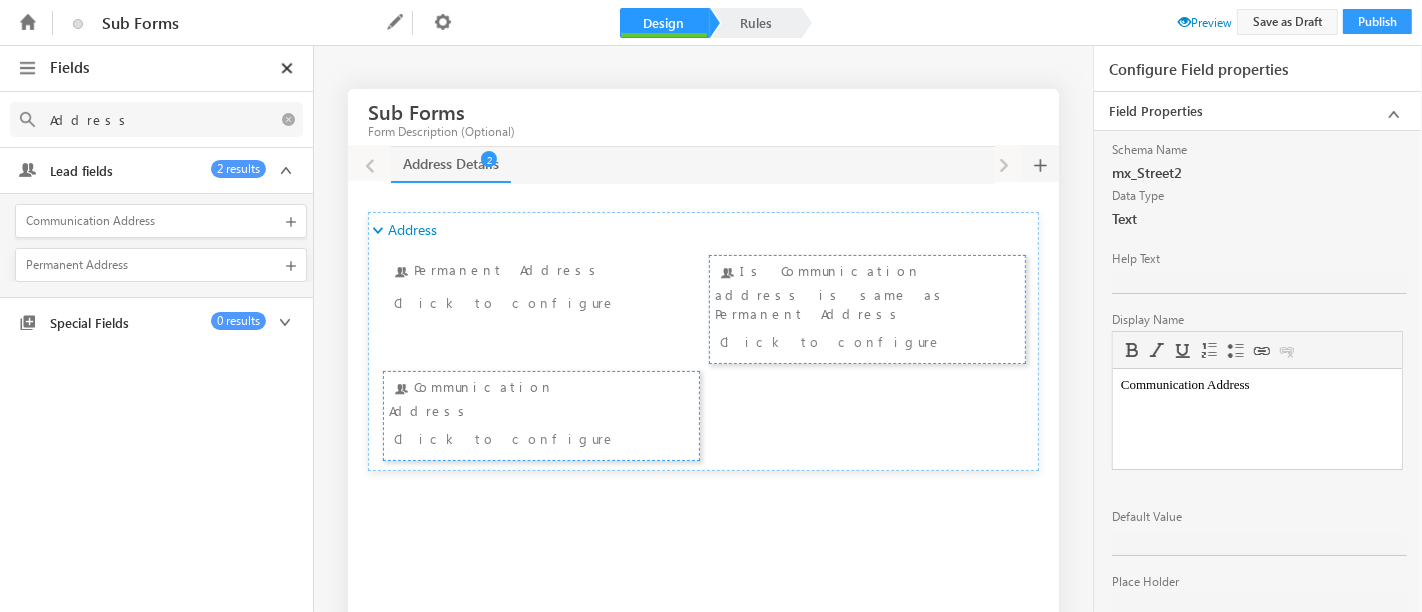 drag, startPoint x: 614, startPoint y: 535, endPoint x: 591, endPoint y: 501, distance: 41.04875 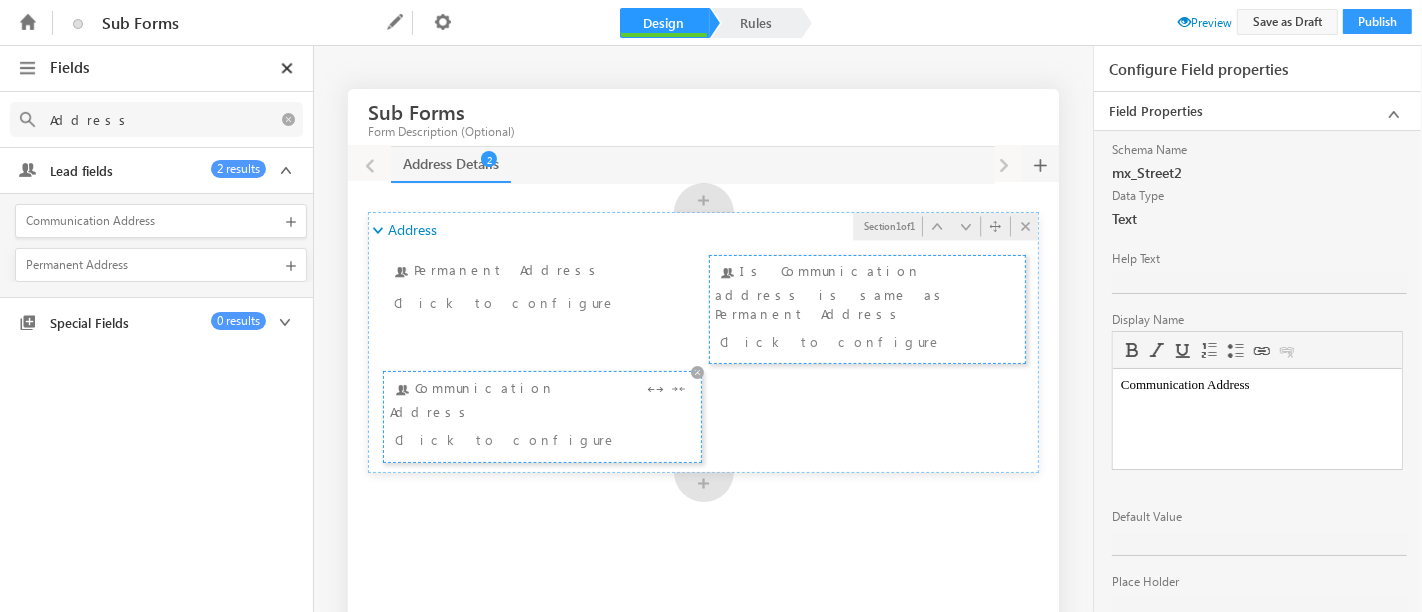 click on "Communication Address Click to configure" at bounding box center [542, 417] 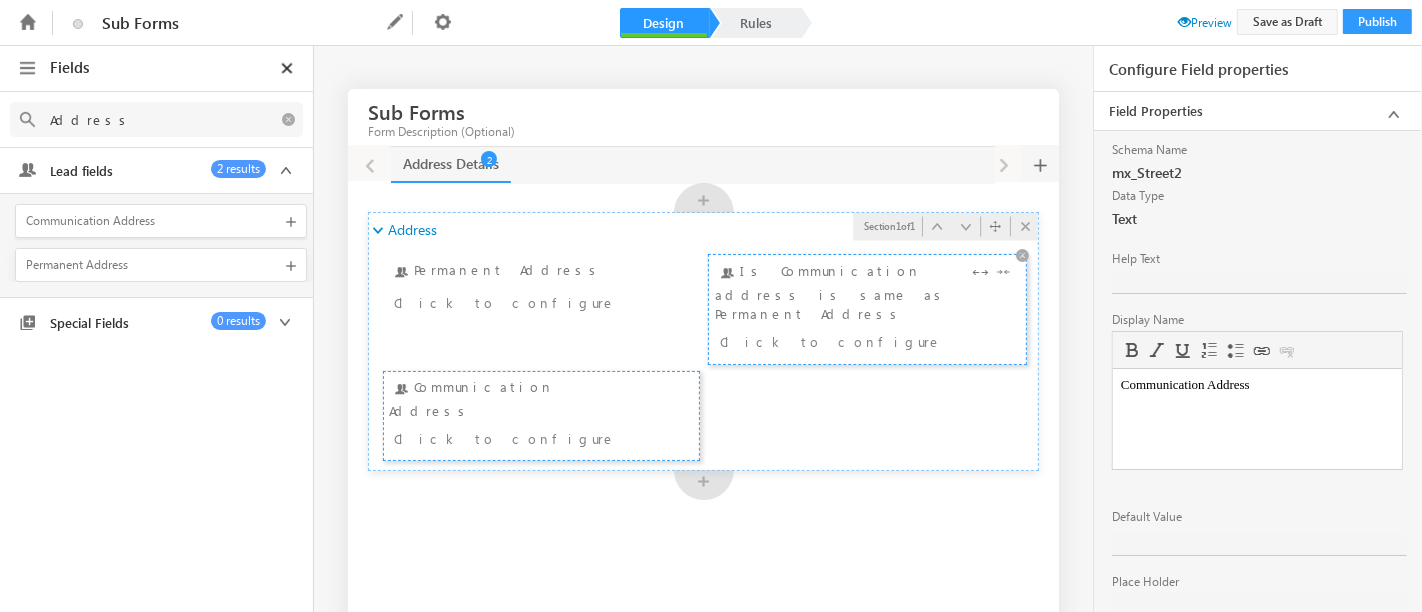 scroll, scrollTop: 0, scrollLeft: 0, axis: both 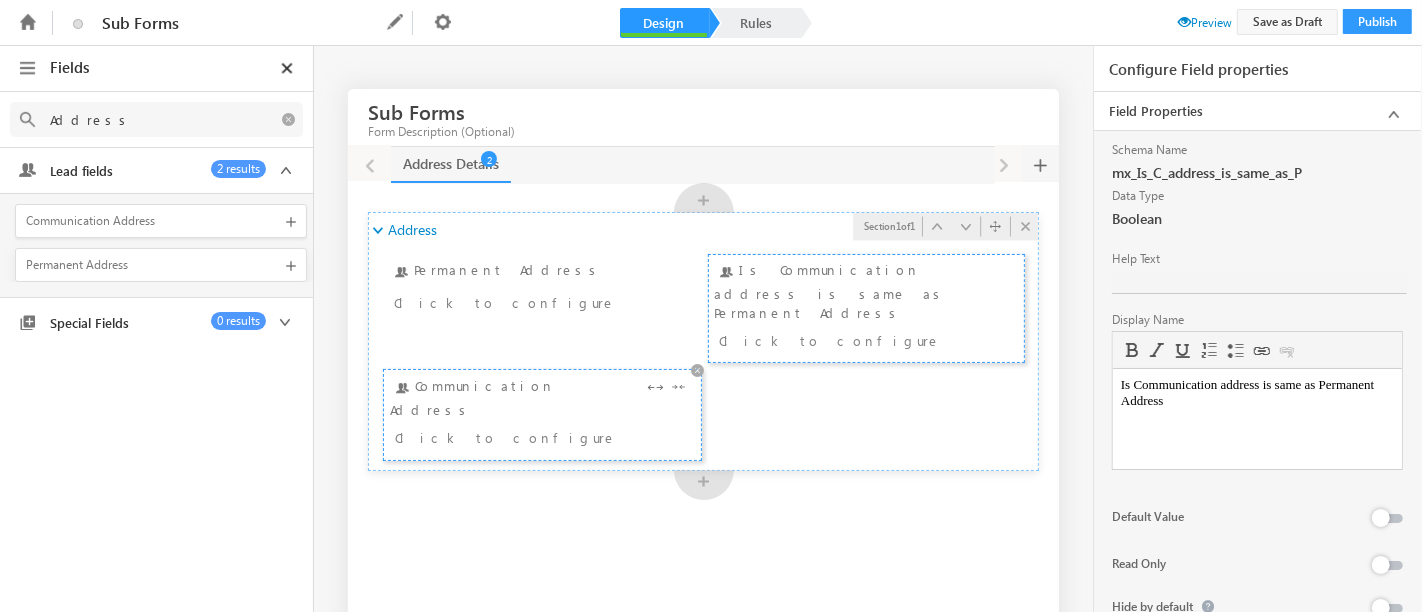 click on "Click to configure" at bounding box center (517, 437) 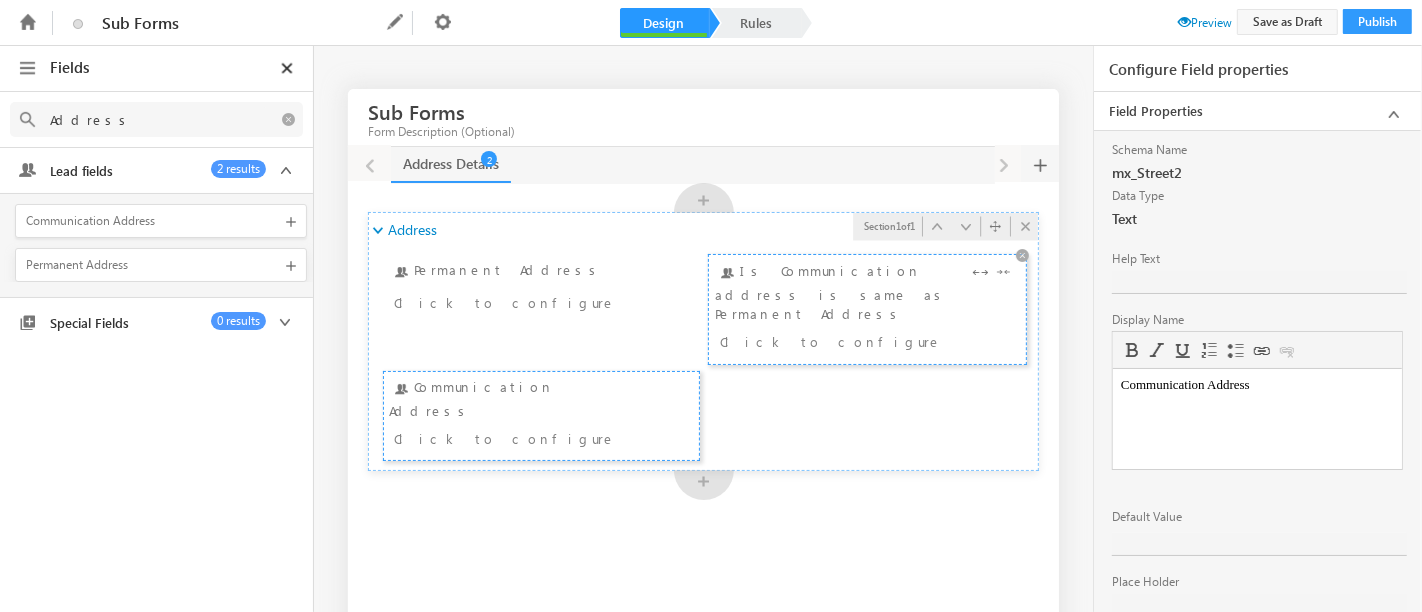 scroll, scrollTop: 0, scrollLeft: 0, axis: both 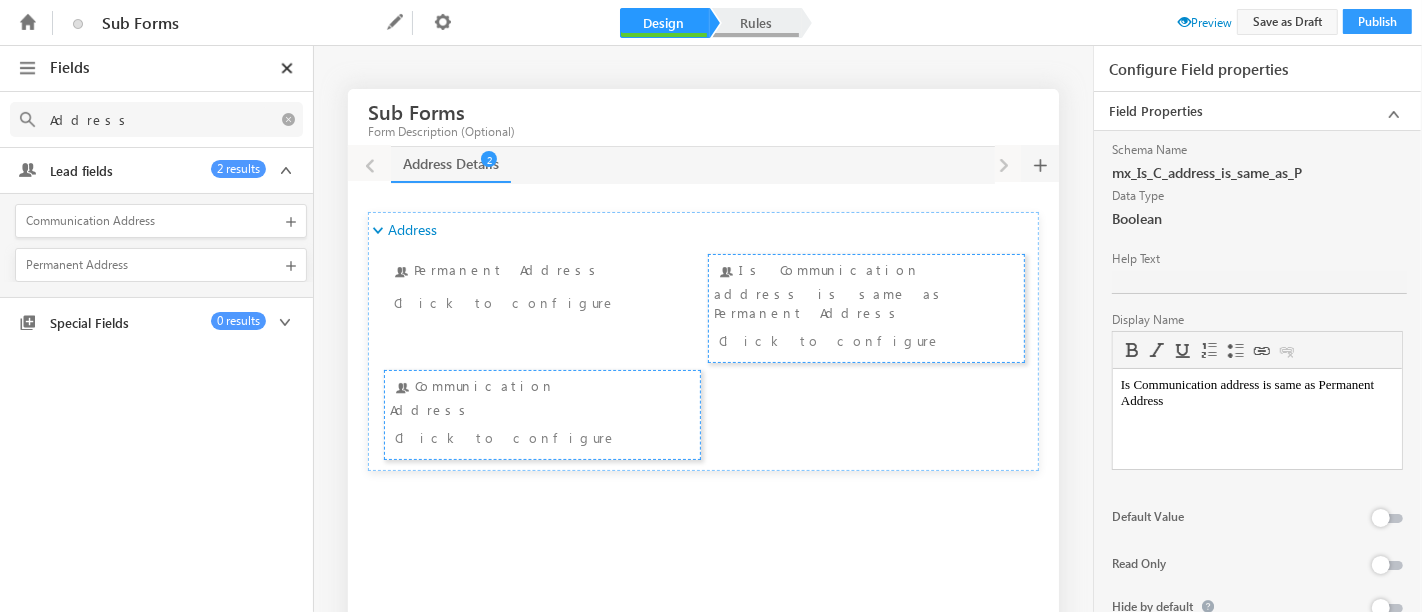 click on "Rules" at bounding box center (756, 23) 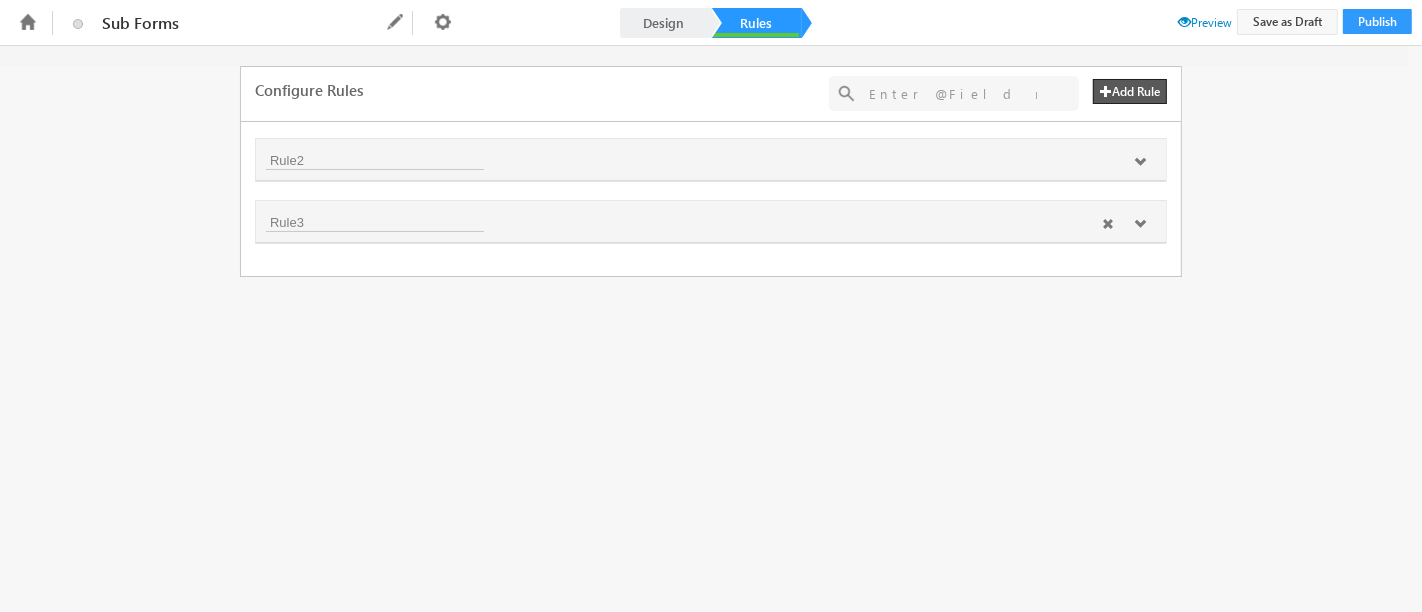 click at bounding box center (1140, 224) 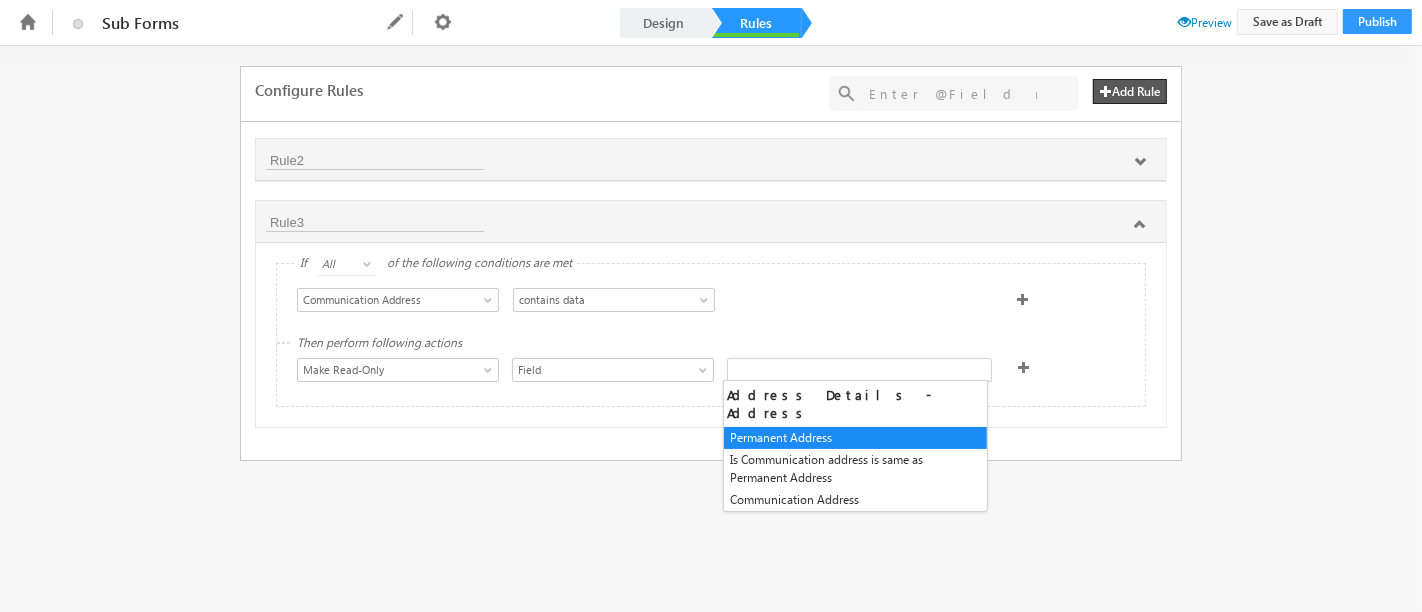 click at bounding box center [859, 370] 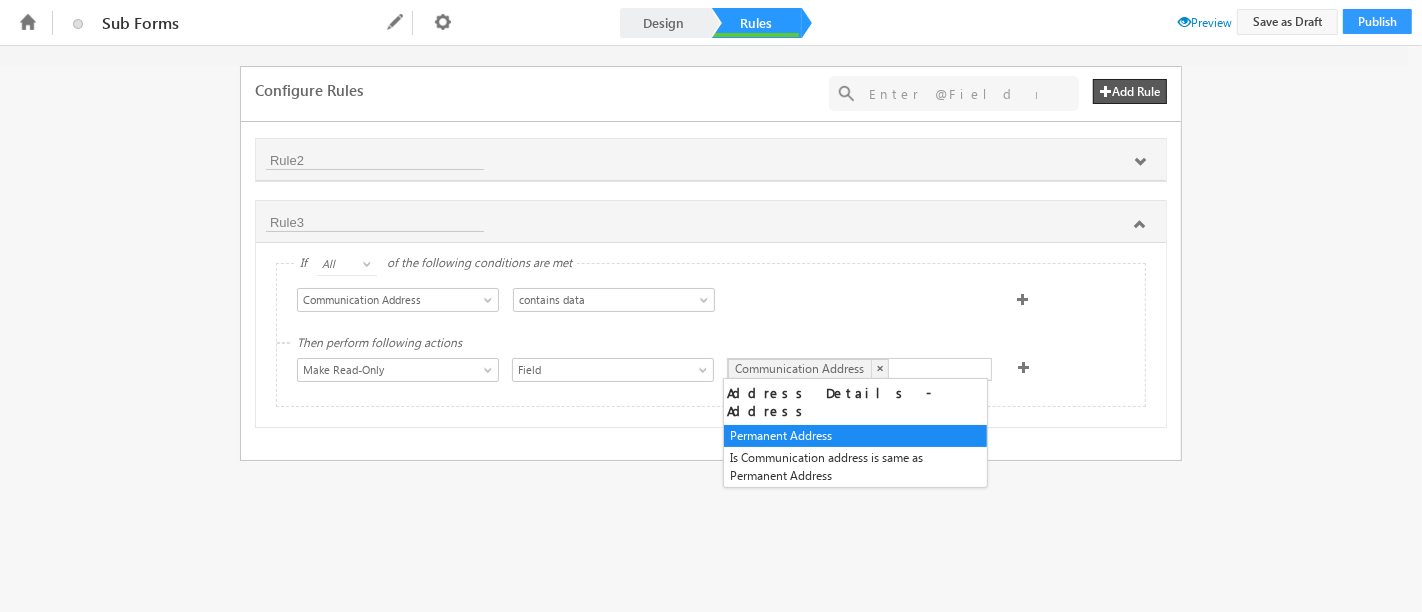 click on "Configure Rules Add Rule + Add Rule(s) No results found Rule2 If All Any All of the following conditions are met + Add Condition Rule3 If All Any All of the following conditions are met Select Condition Form Permanent Address Is Communication address is same as Permanent Address Communication Address Communication Address is is not contains does not contain starts with ends with contains data does not contain data contains data Then perform following actions Show Hide Set Value Make Read-Only Make Mandatory Disable Submission & Show Error Open Link Open Deep Link Make Read-Only Field Field Communication Address Communication Address × Address Details - Address Permanent Address Is Communication address is same as Permanent Address Set Data From API Calculate Set Options Mail Merge Set Current Date Calculate Date Data From Lapp Set Options From Lapp Set Options From Mavis DB Data From Mavis Set" at bounding box center (711, 329) 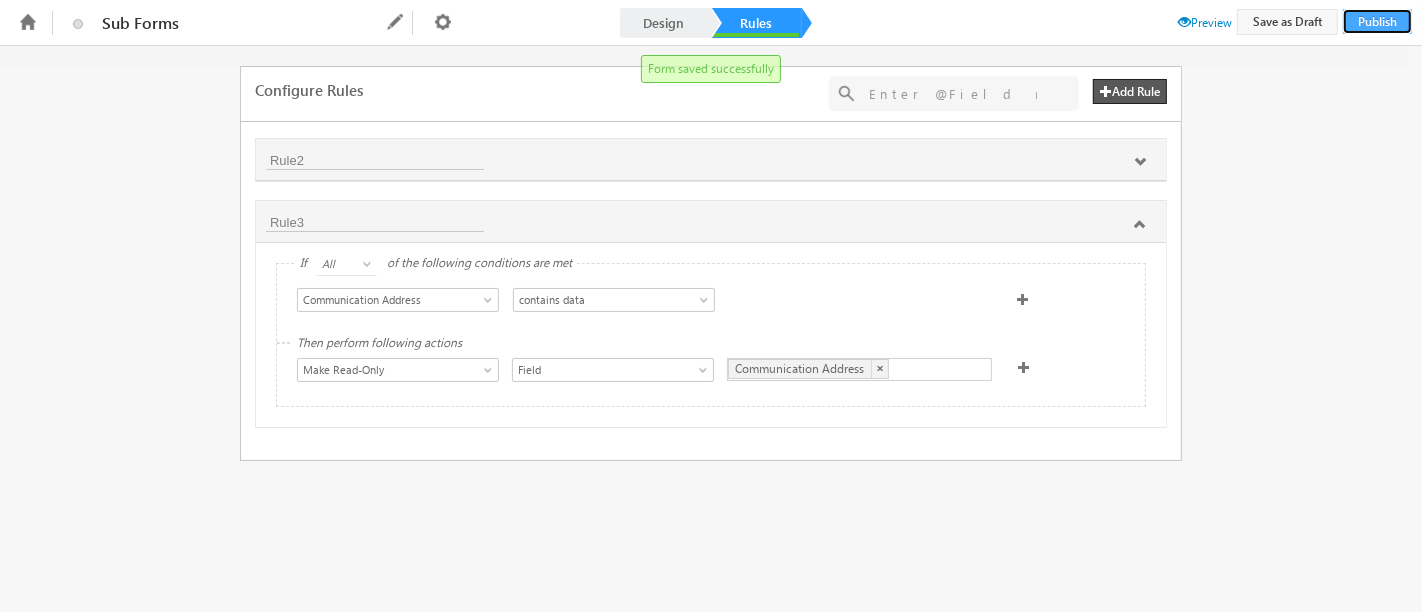 click on "Publish" at bounding box center (1377, 21) 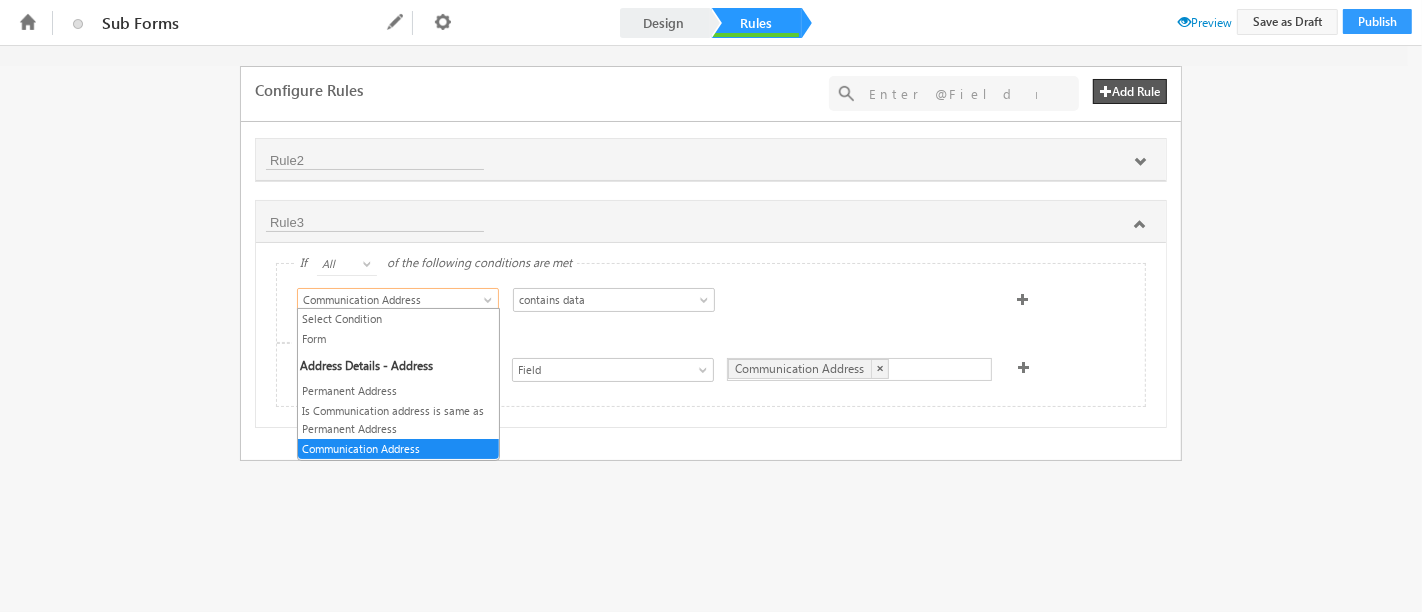 click at bounding box center (490, 304) 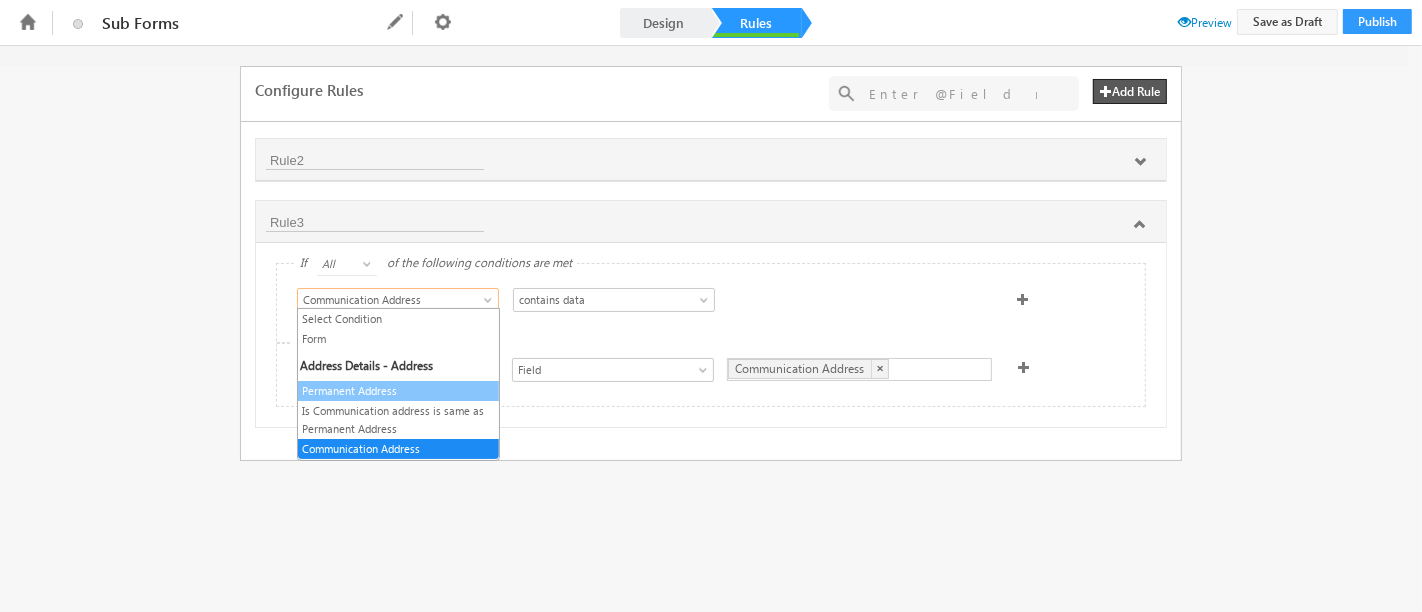 click on "Permanent Address" at bounding box center (398, 391) 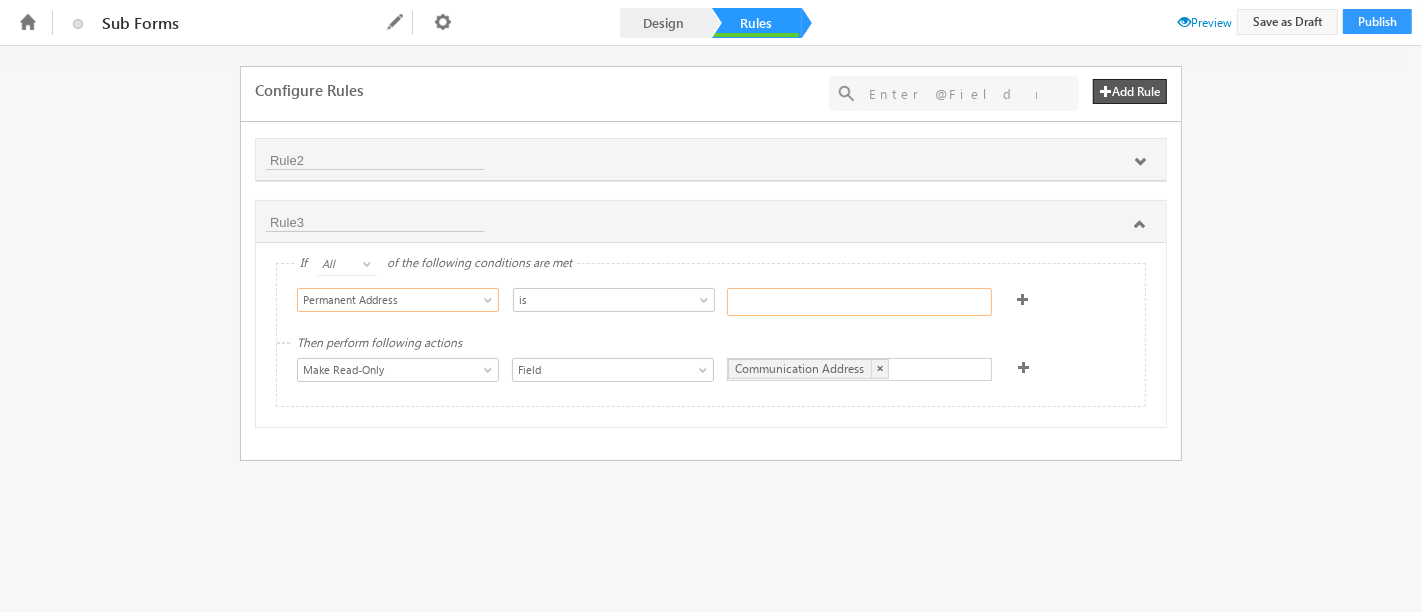 click at bounding box center (859, 302) 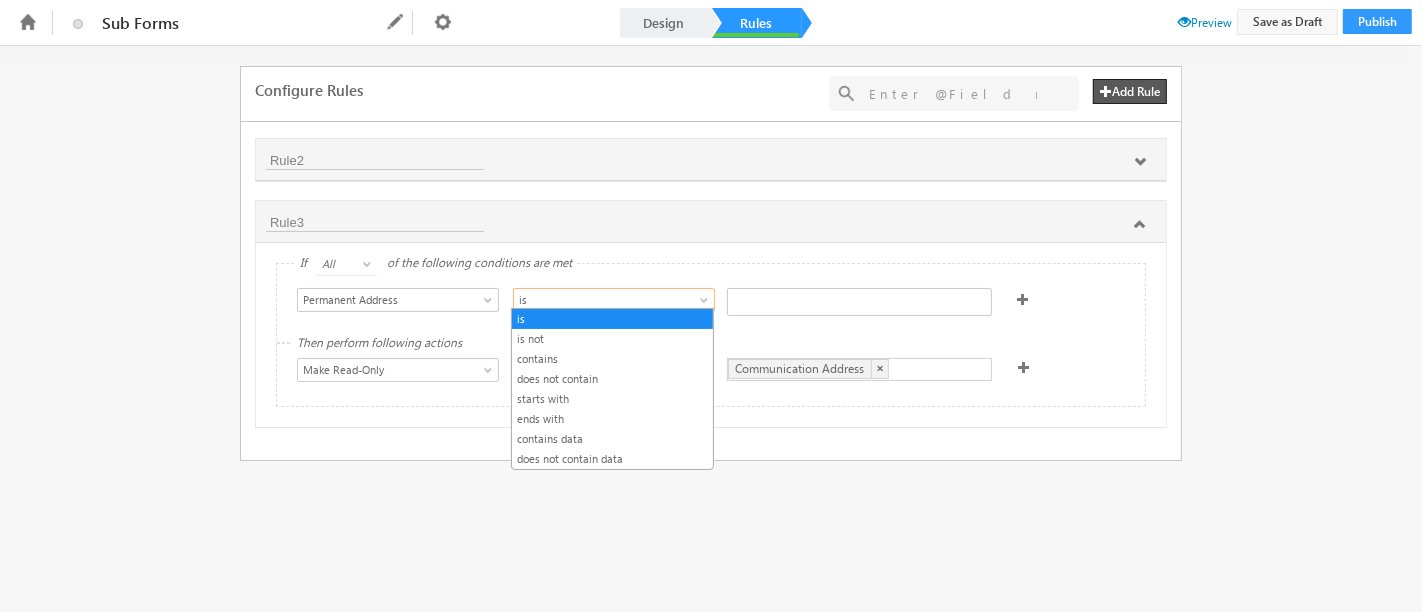 click at bounding box center (706, 304) 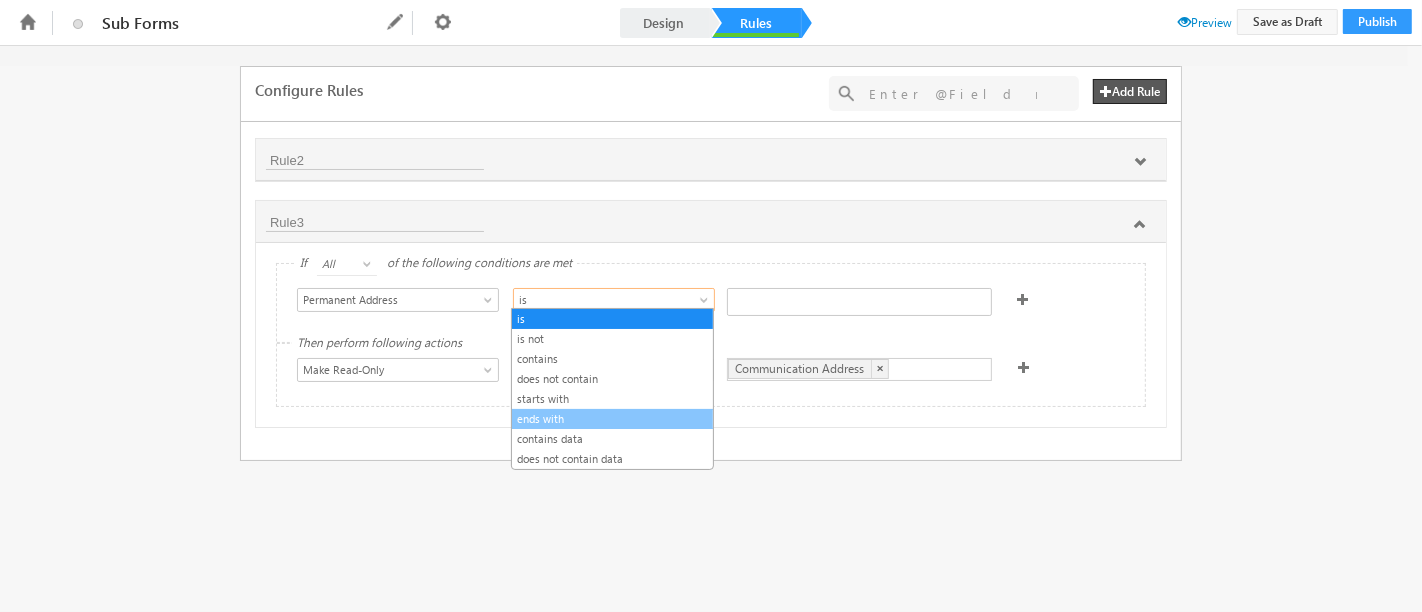 click on "ends with" at bounding box center (612, 419) 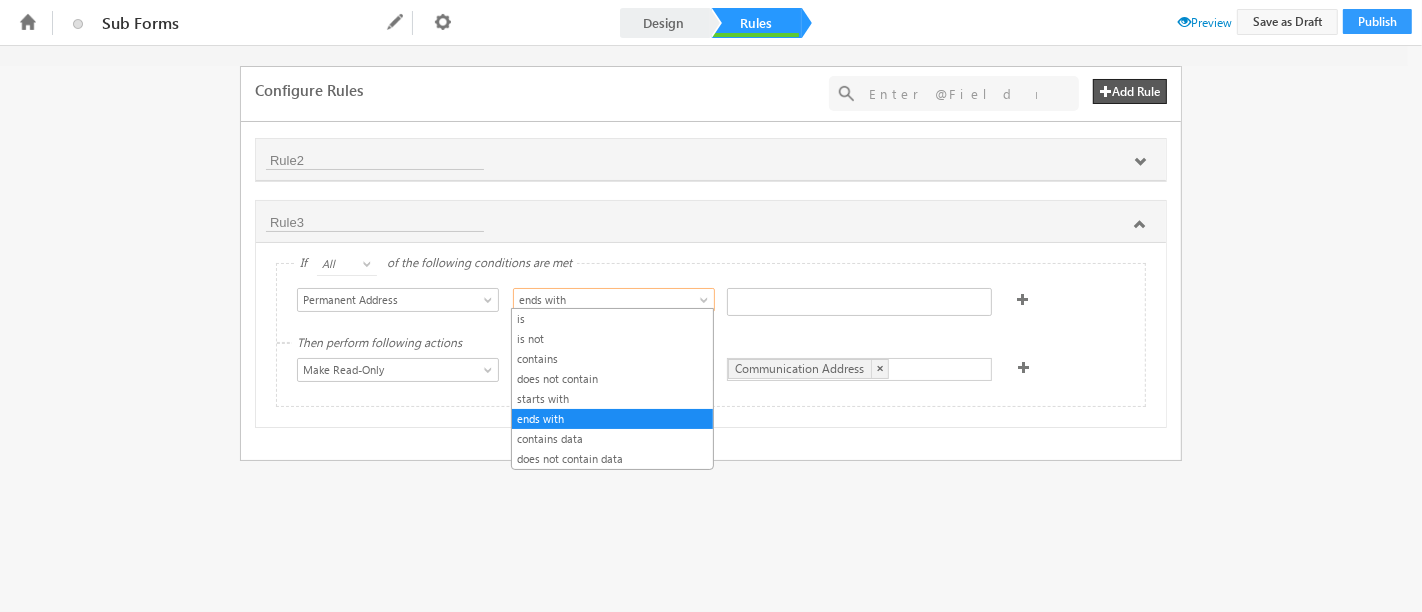 click on "ends with" at bounding box center (604, 300) 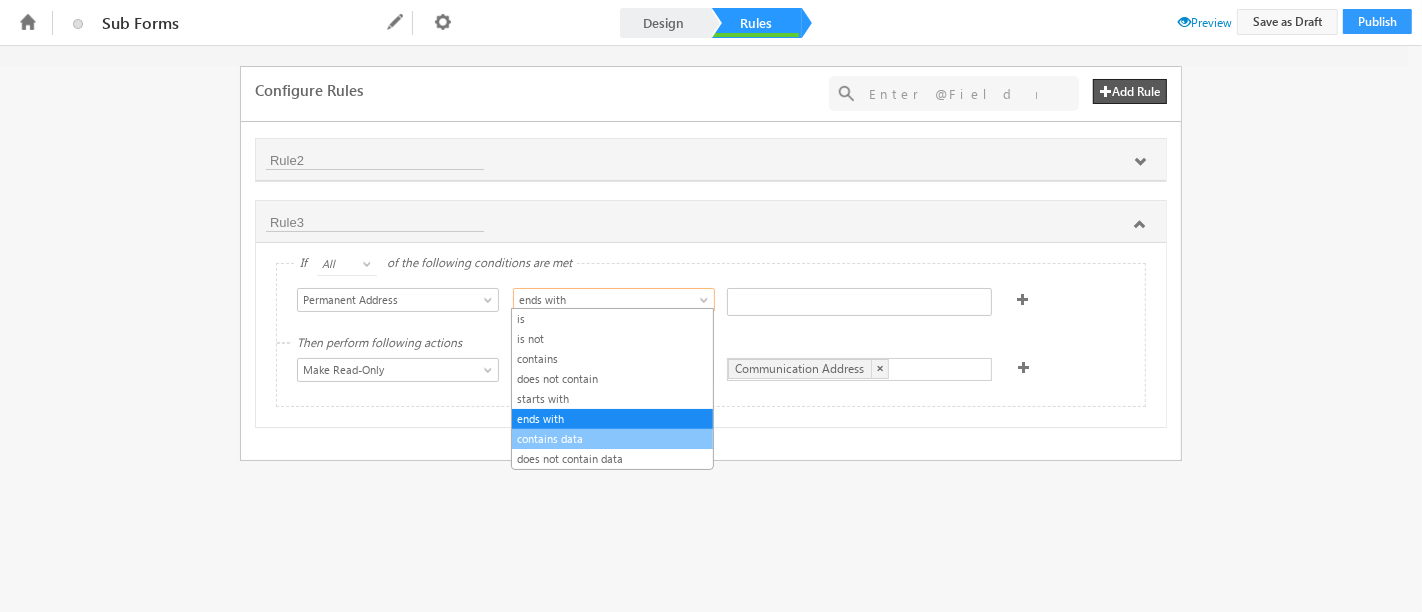 click on "contains data" at bounding box center (612, 439) 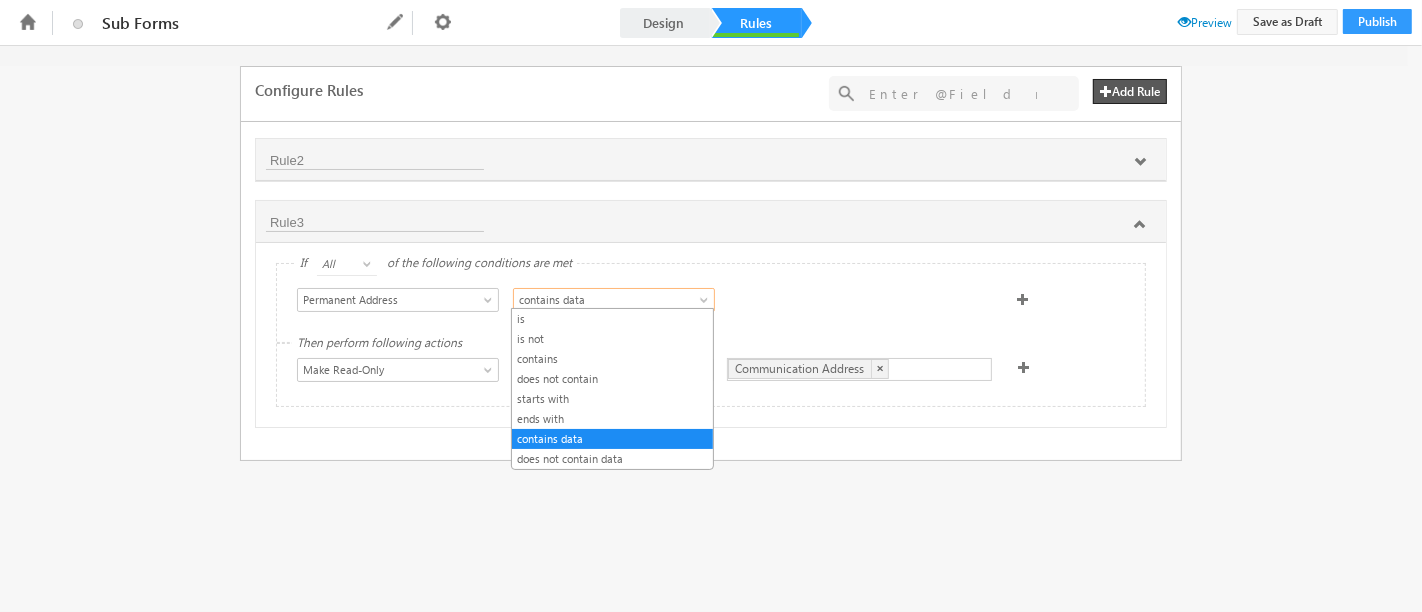 click on "contains data" at bounding box center [604, 300] 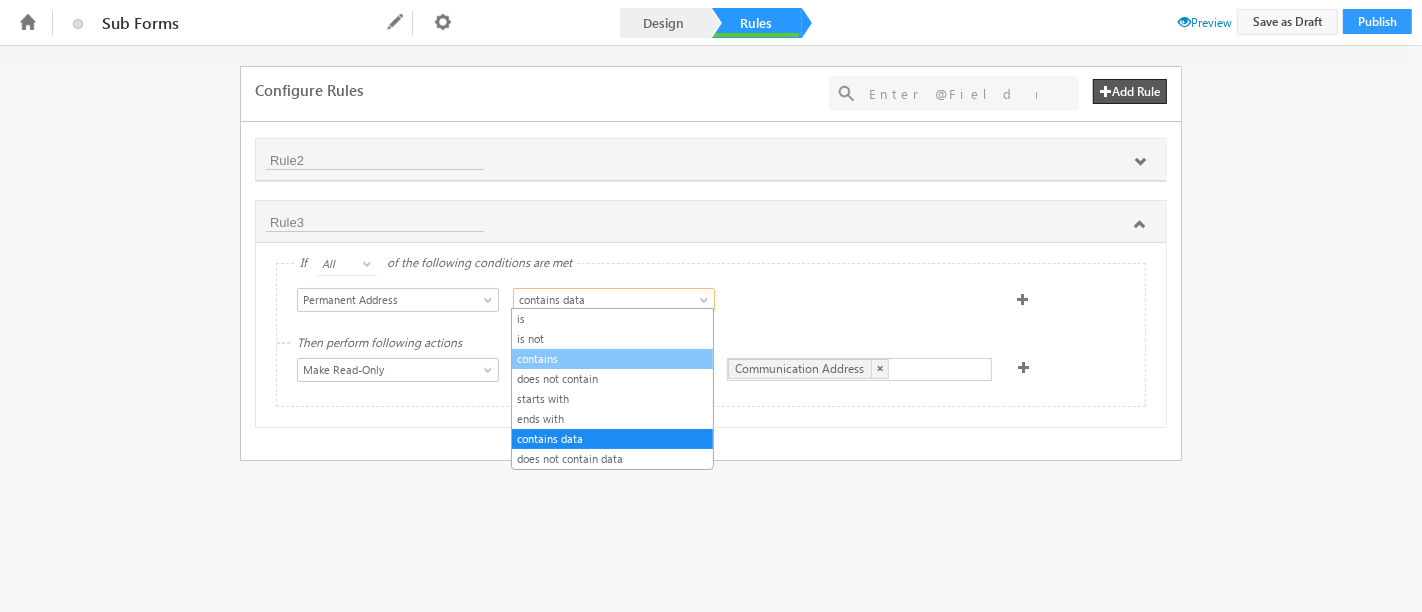 click on "contains" at bounding box center (612, 359) 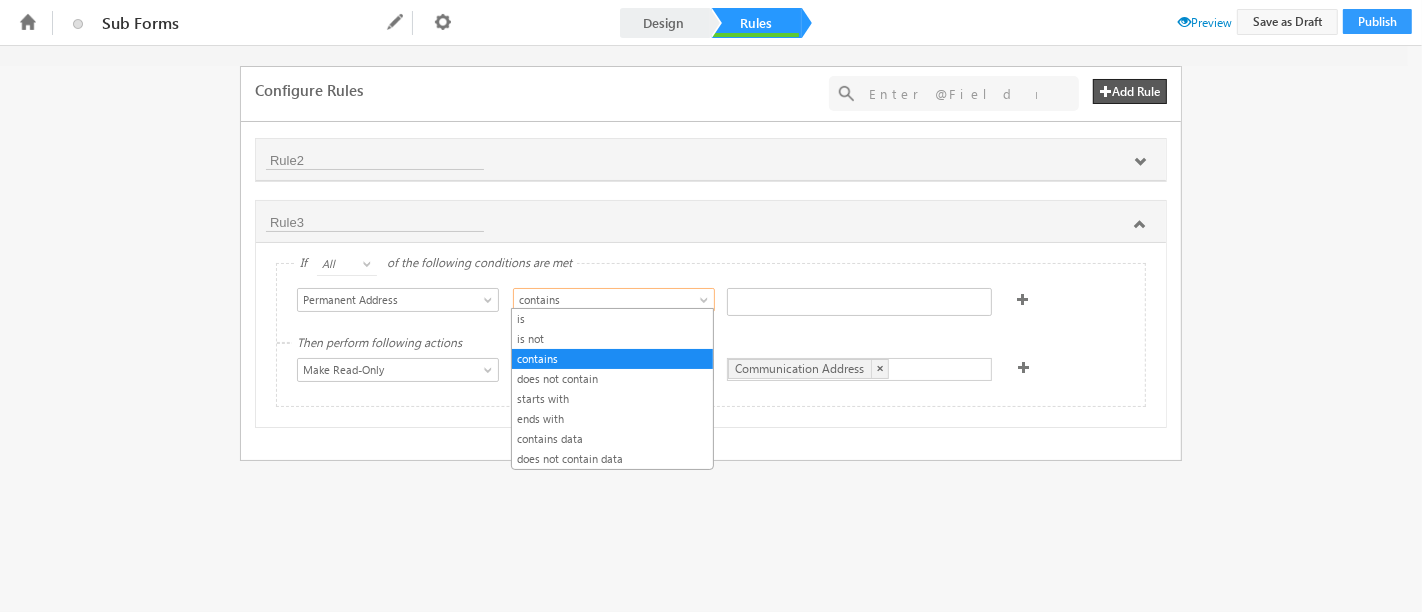 click on "contains" at bounding box center (614, 300) 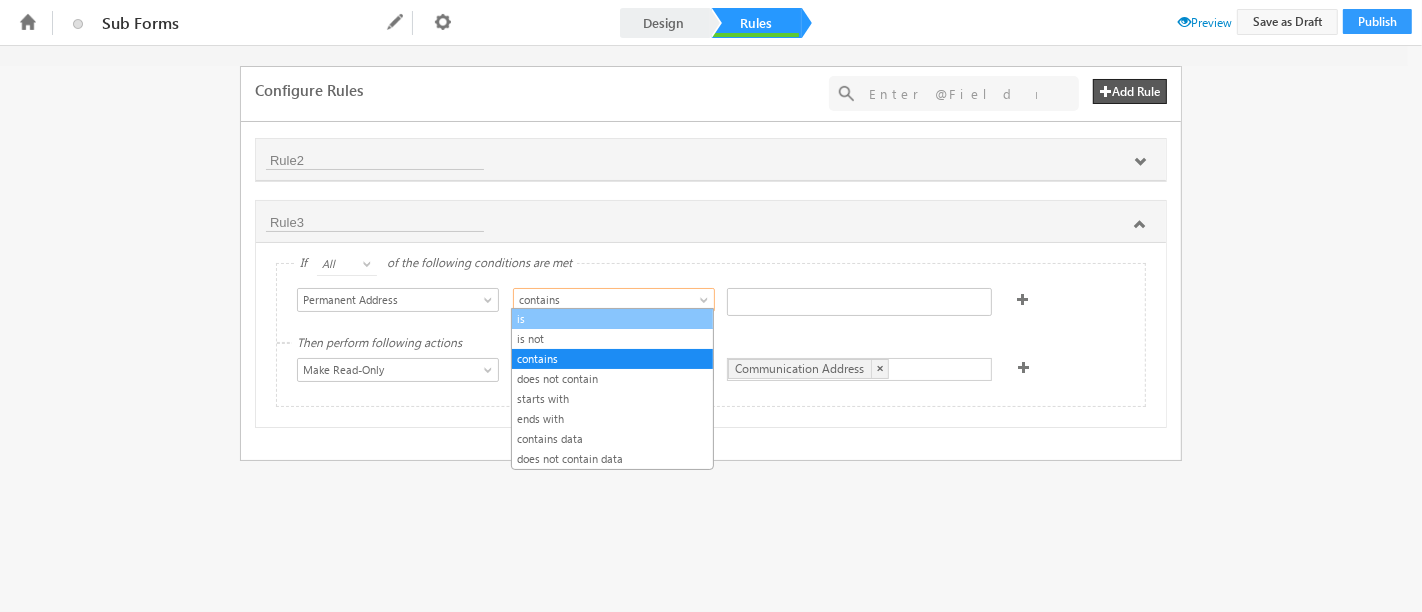 click on "is" at bounding box center (612, 319) 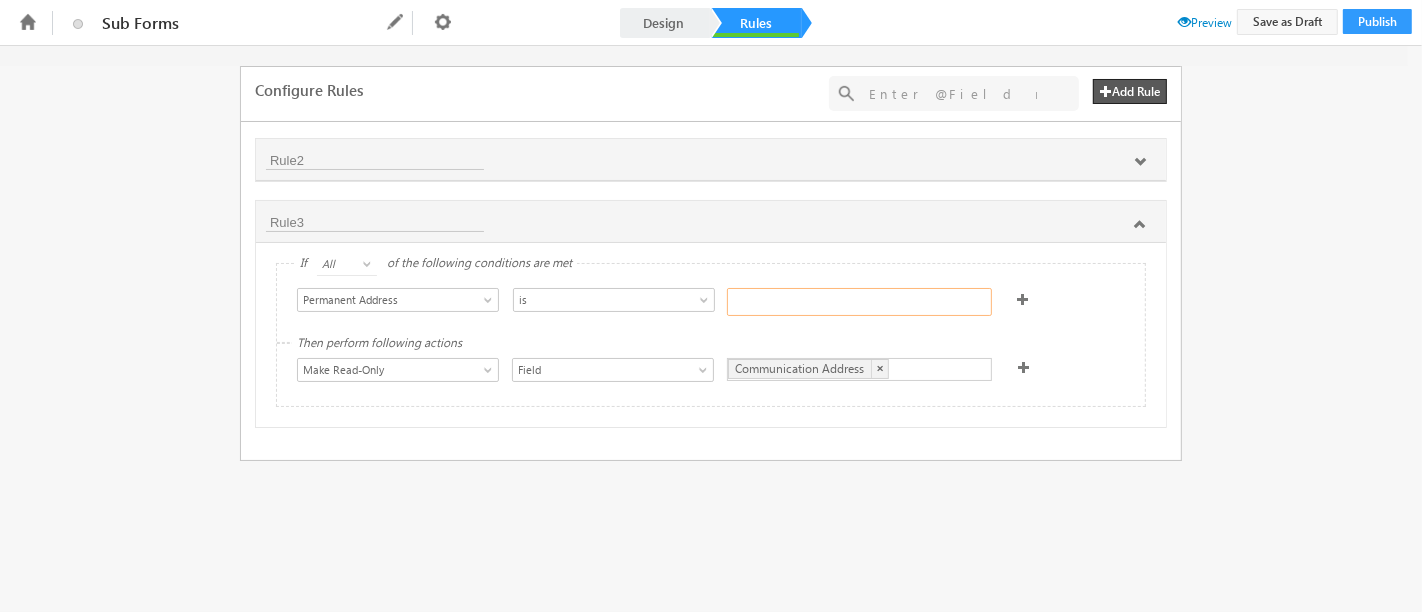 click at bounding box center (859, 302) 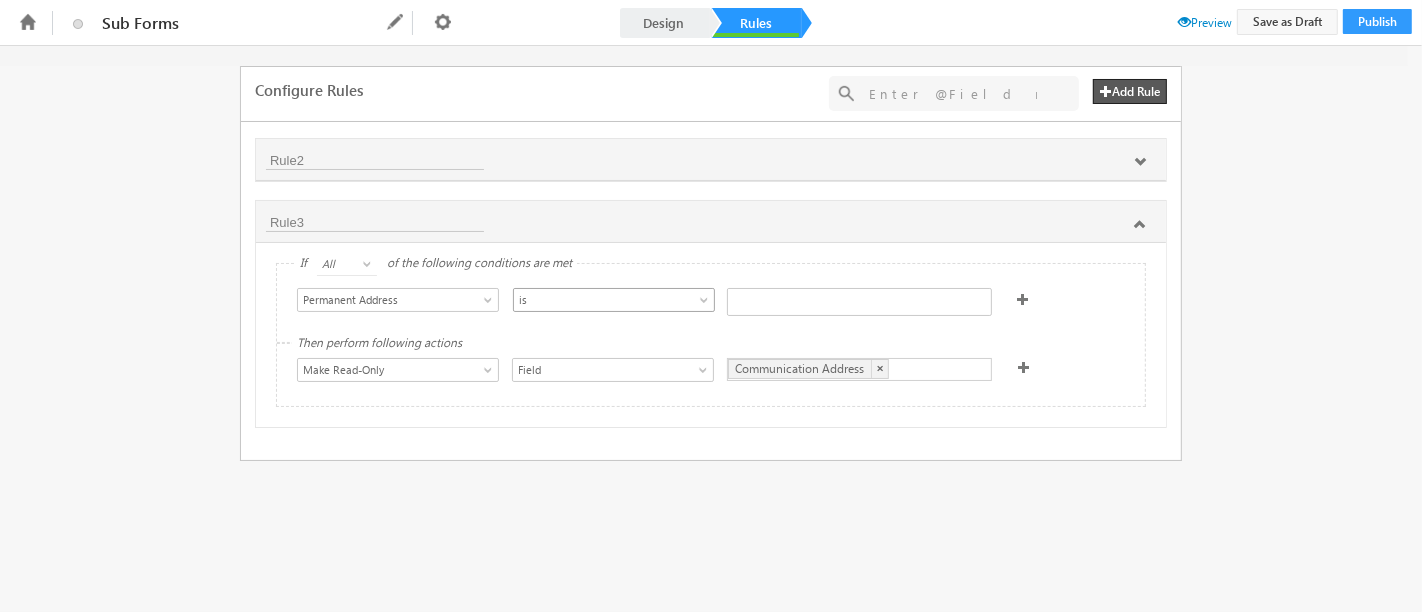 click at bounding box center [706, 304] 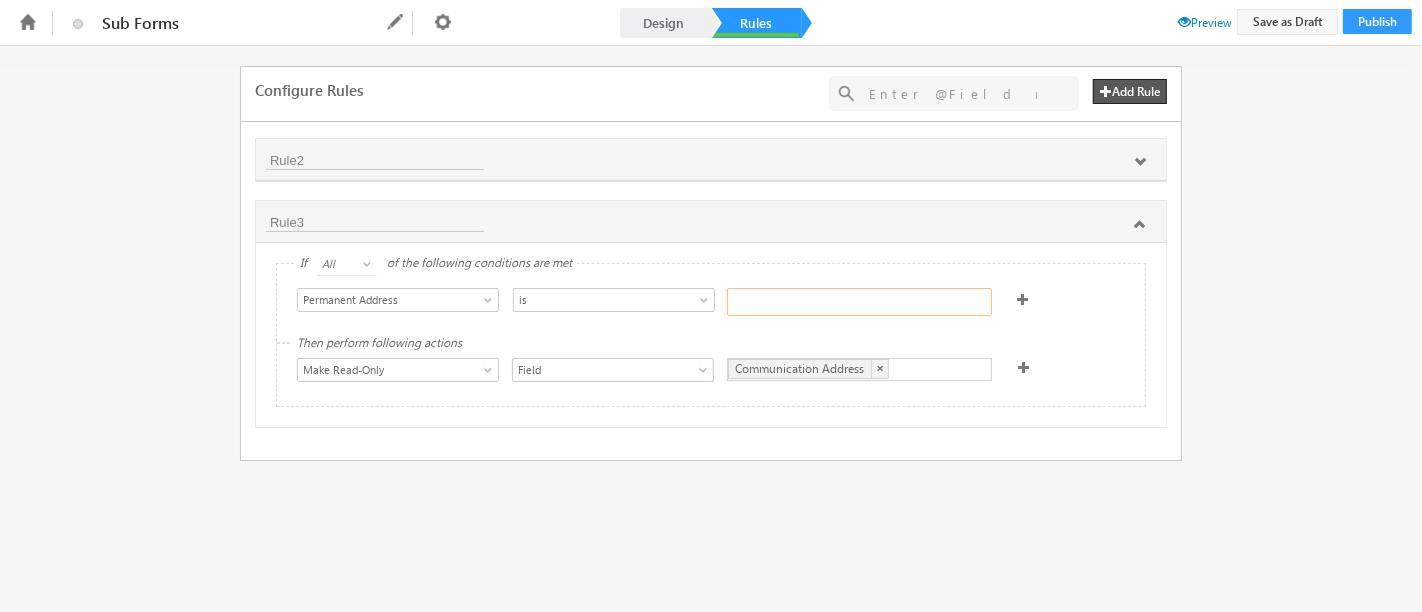 click at bounding box center [859, 302] 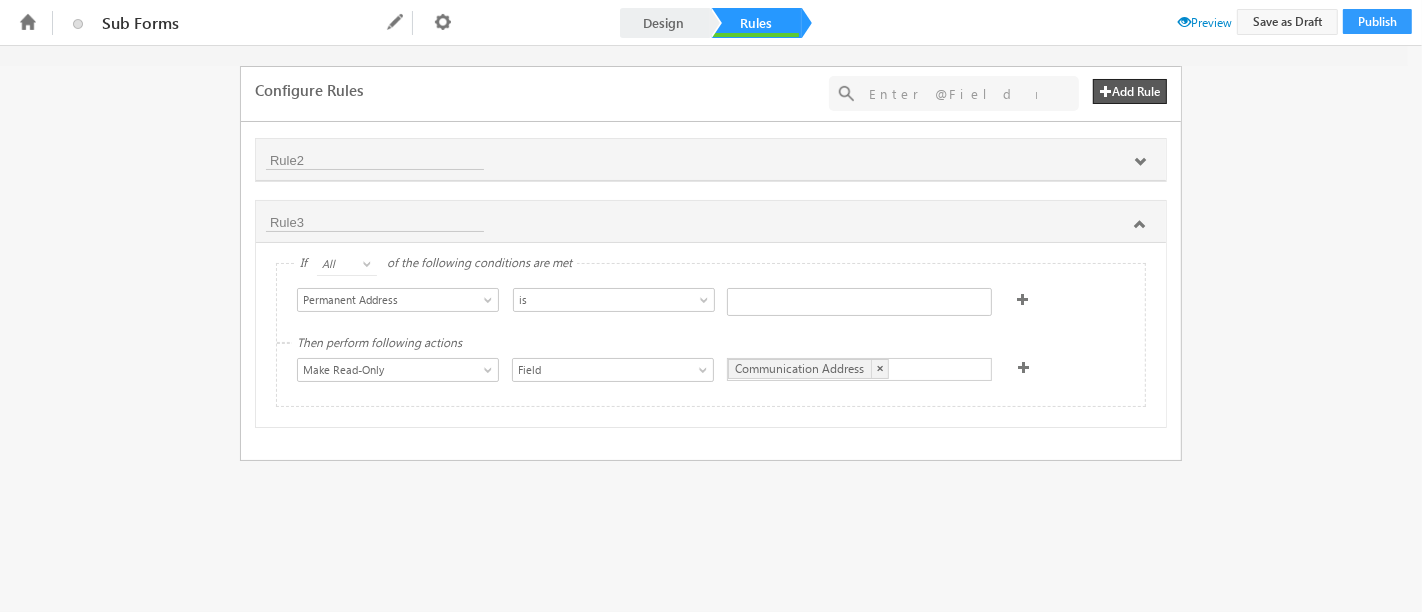 click on "Select Condition Form Permanent Address Is Communication address is same as Permanent Address Communication Address Permanent Address is is not contains does not contain starts with ends with contains data does not contain data is" at bounding box center (711, 303) 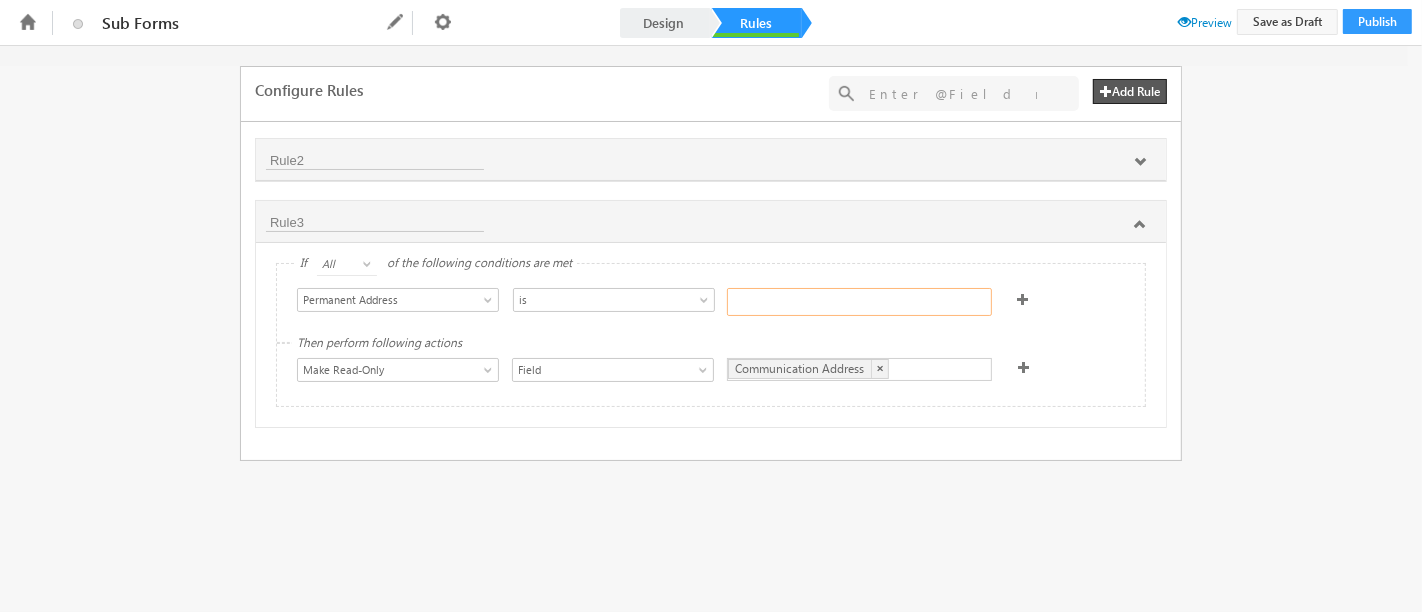 click at bounding box center [859, 302] 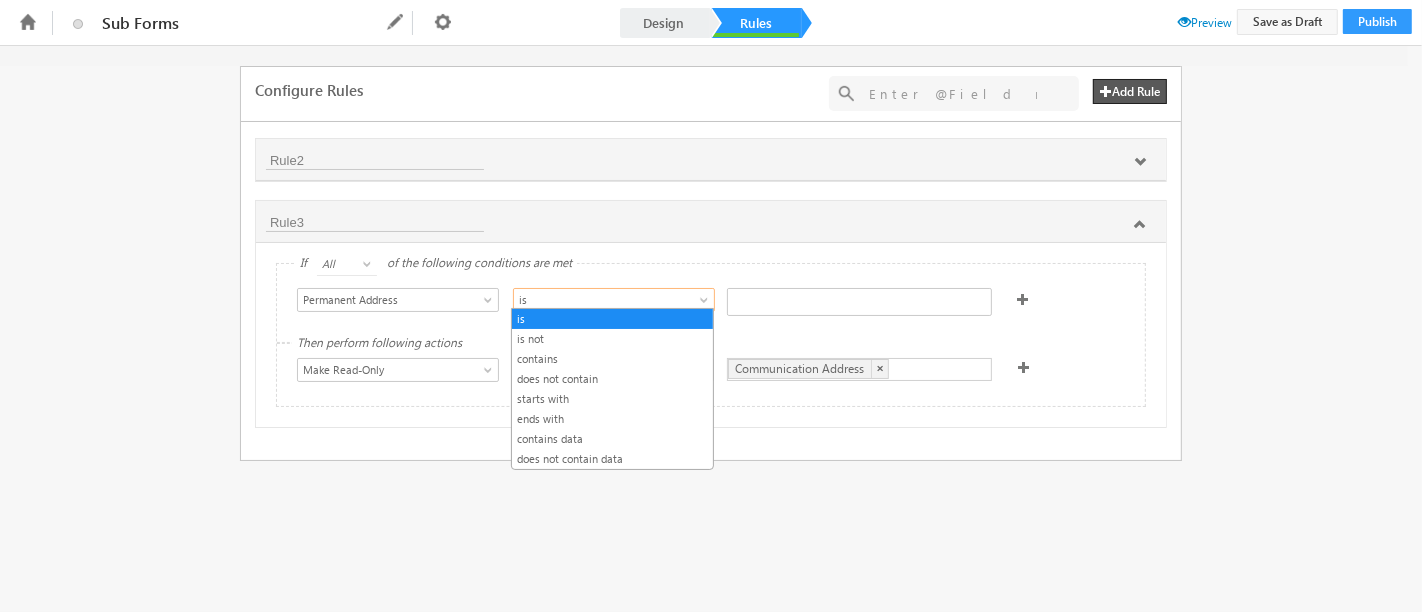 click on "is" at bounding box center [604, 300] 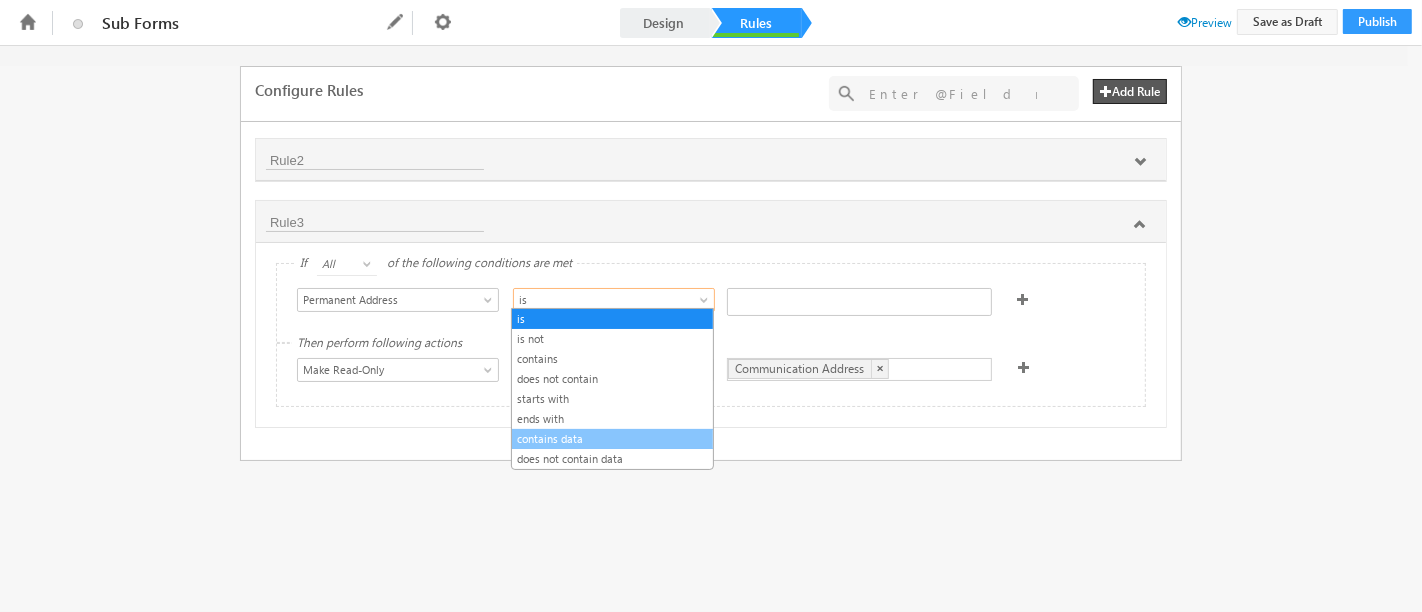 click on "contains data" at bounding box center [612, 439] 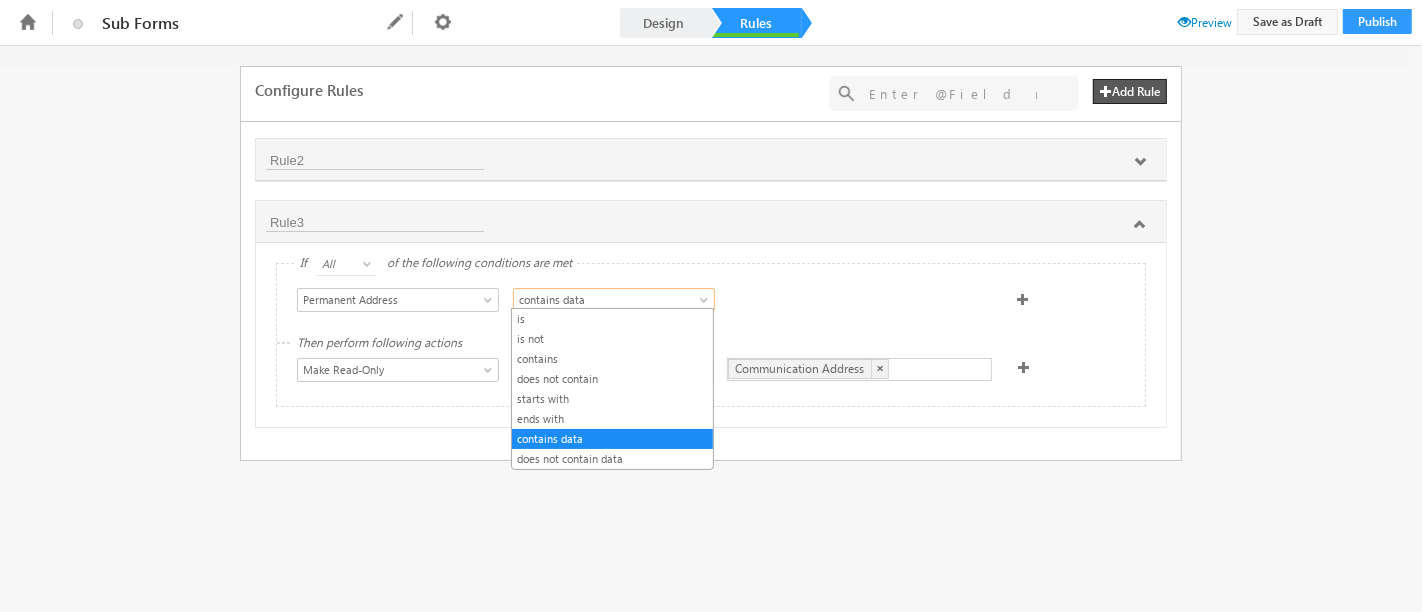 click on "contains data" at bounding box center (604, 300) 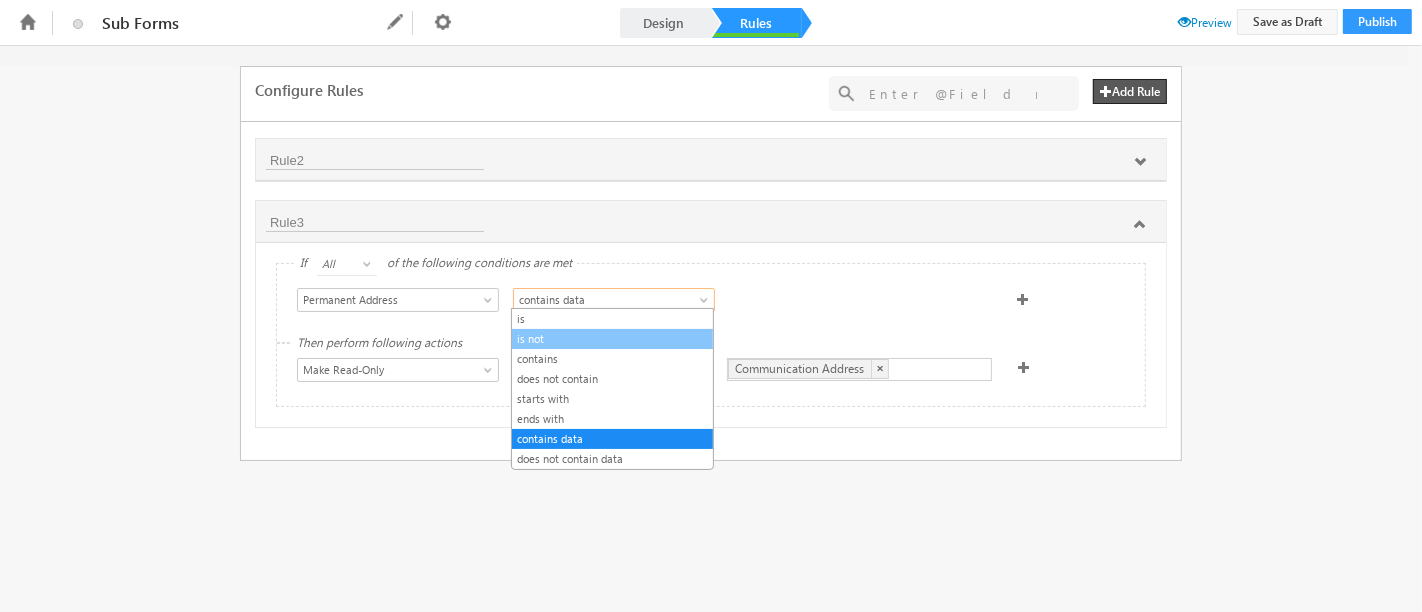 click on "is not" at bounding box center (612, 339) 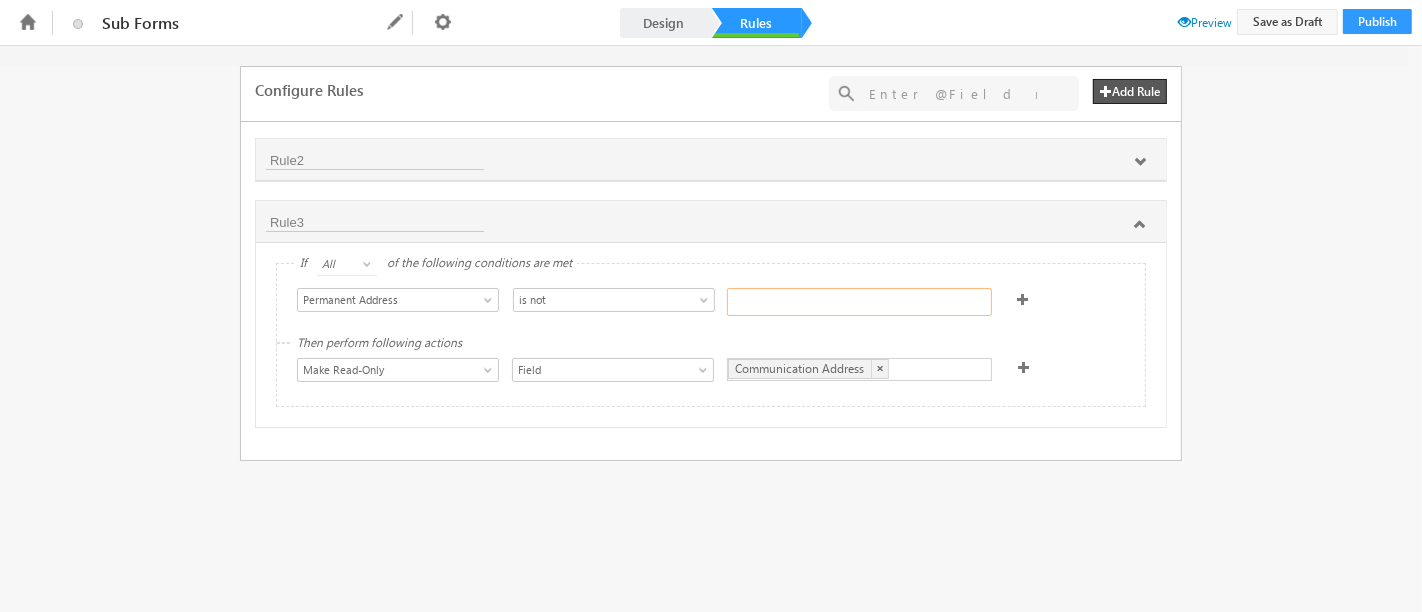 click at bounding box center (859, 302) 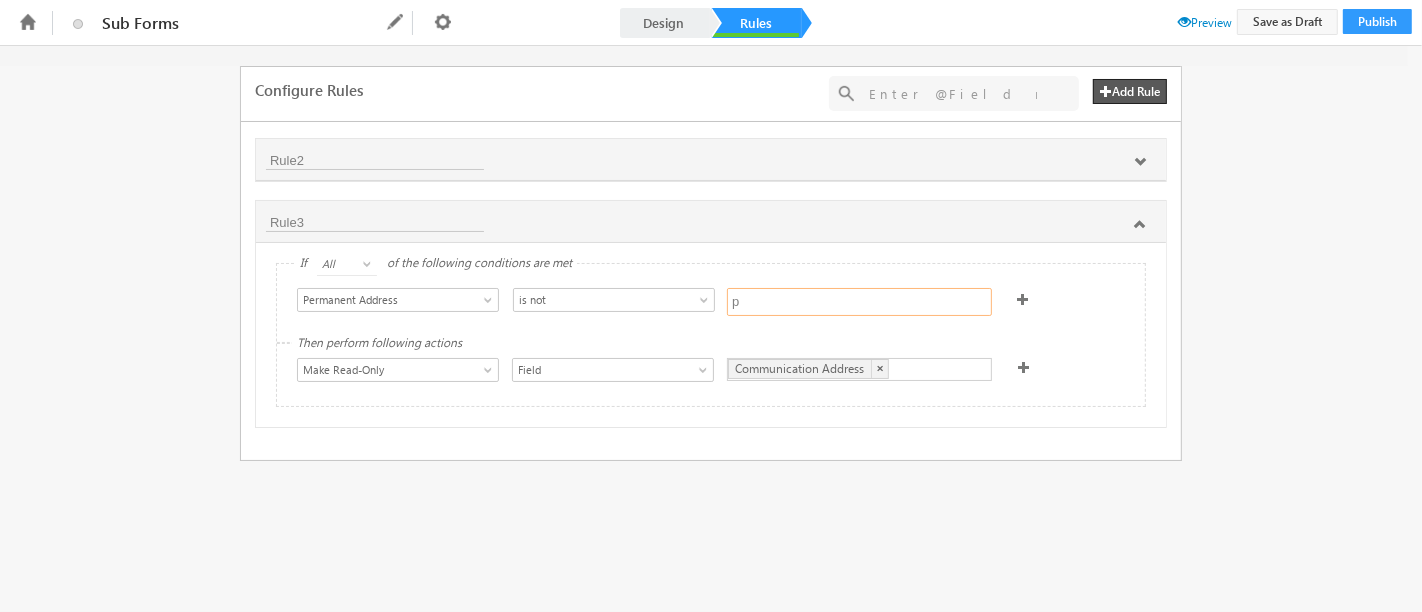 type 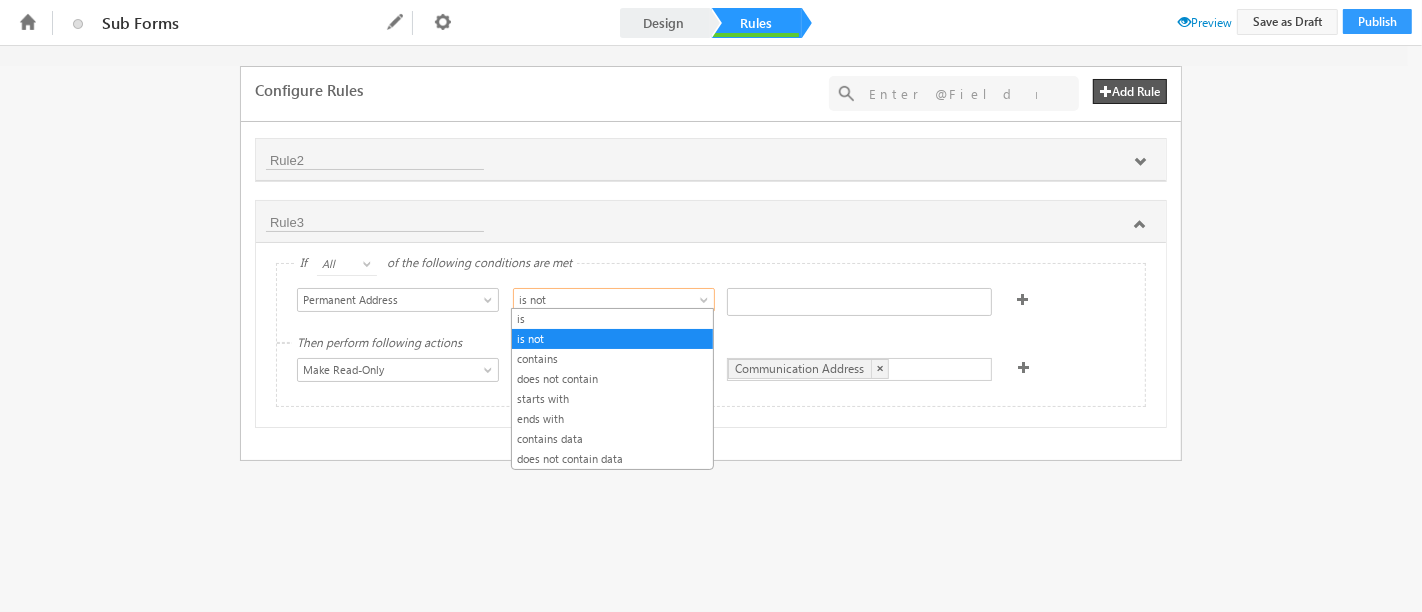 click at bounding box center (706, 304) 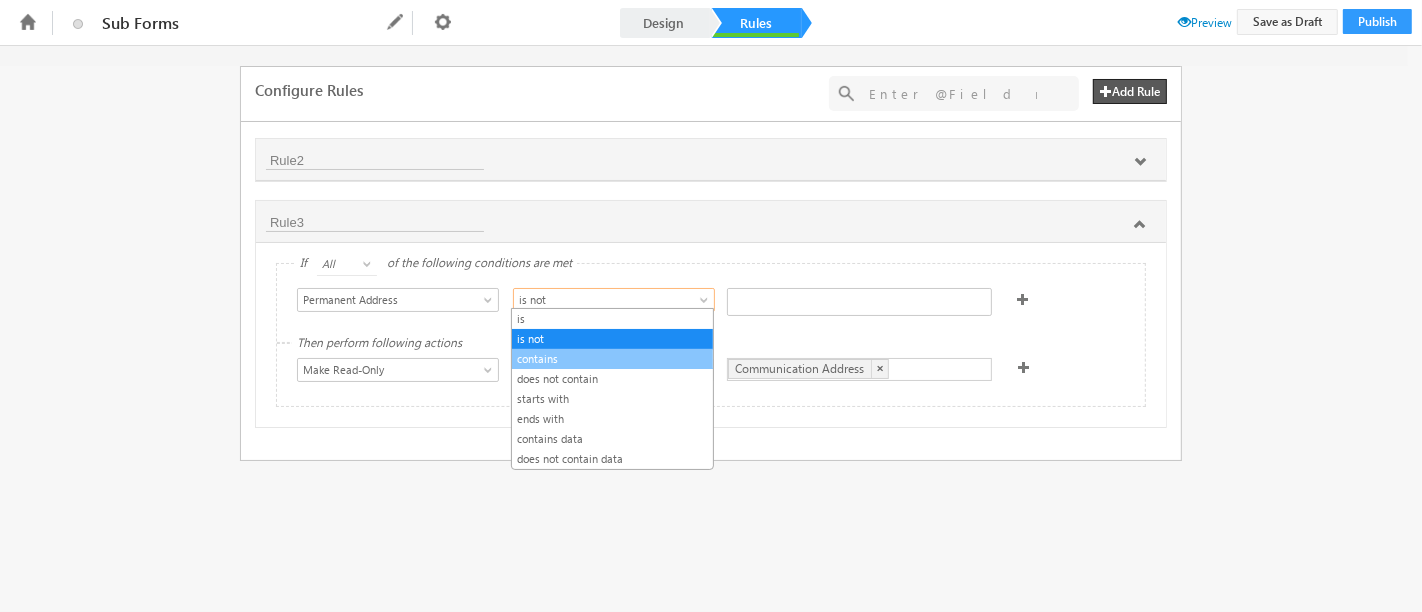 click on "contains" at bounding box center (612, 359) 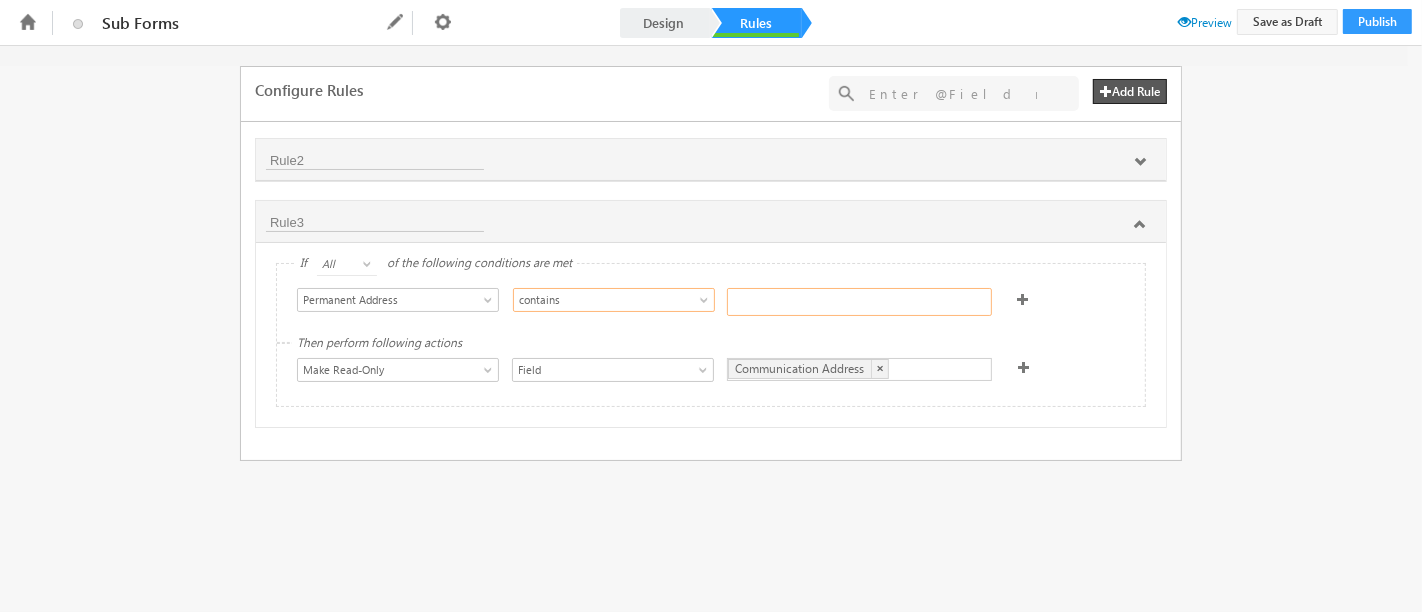click at bounding box center [859, 302] 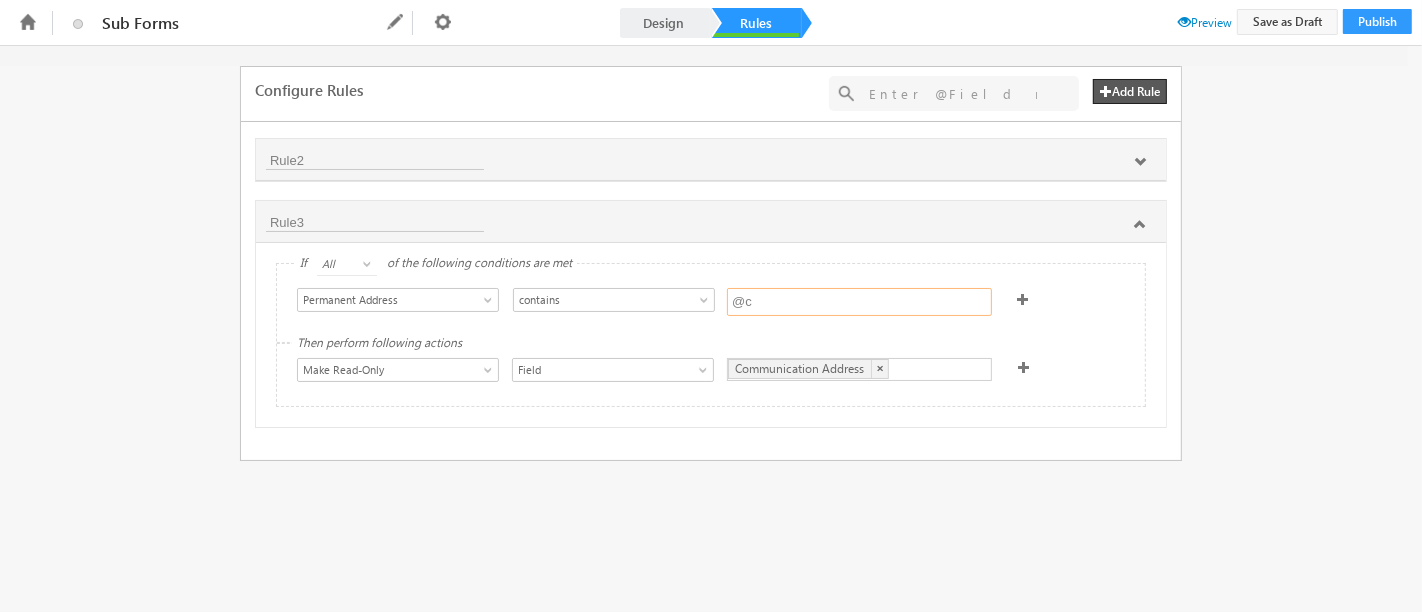 type on "@" 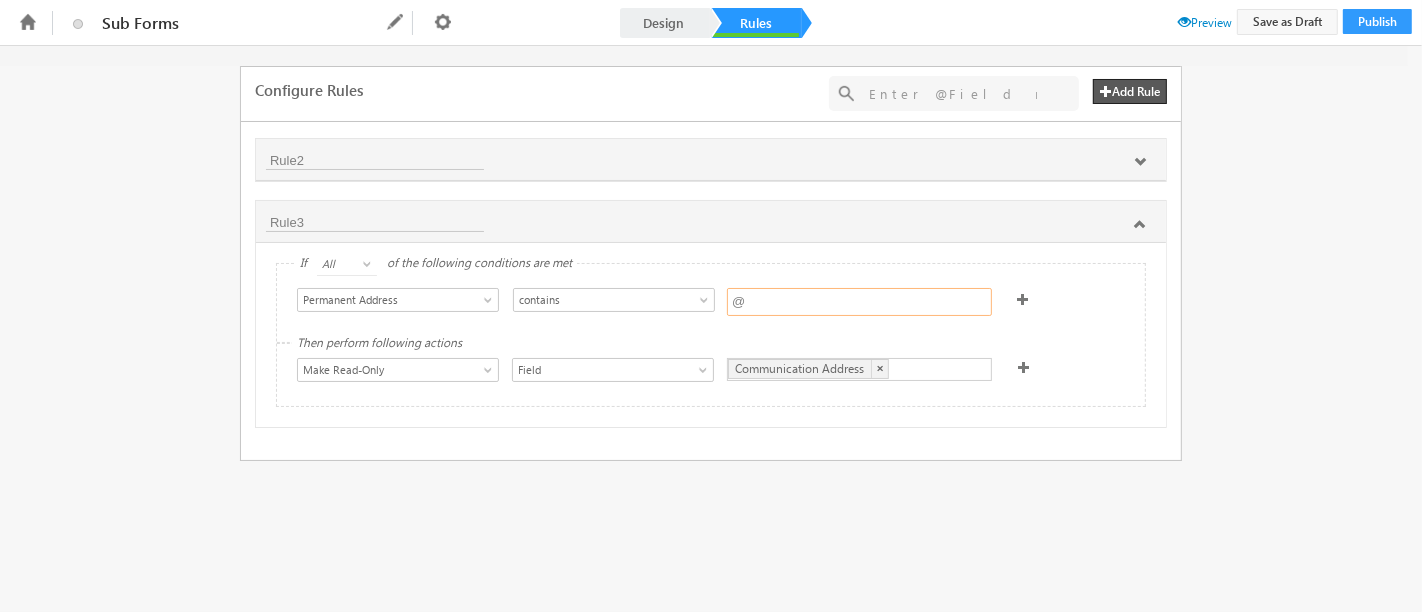 type 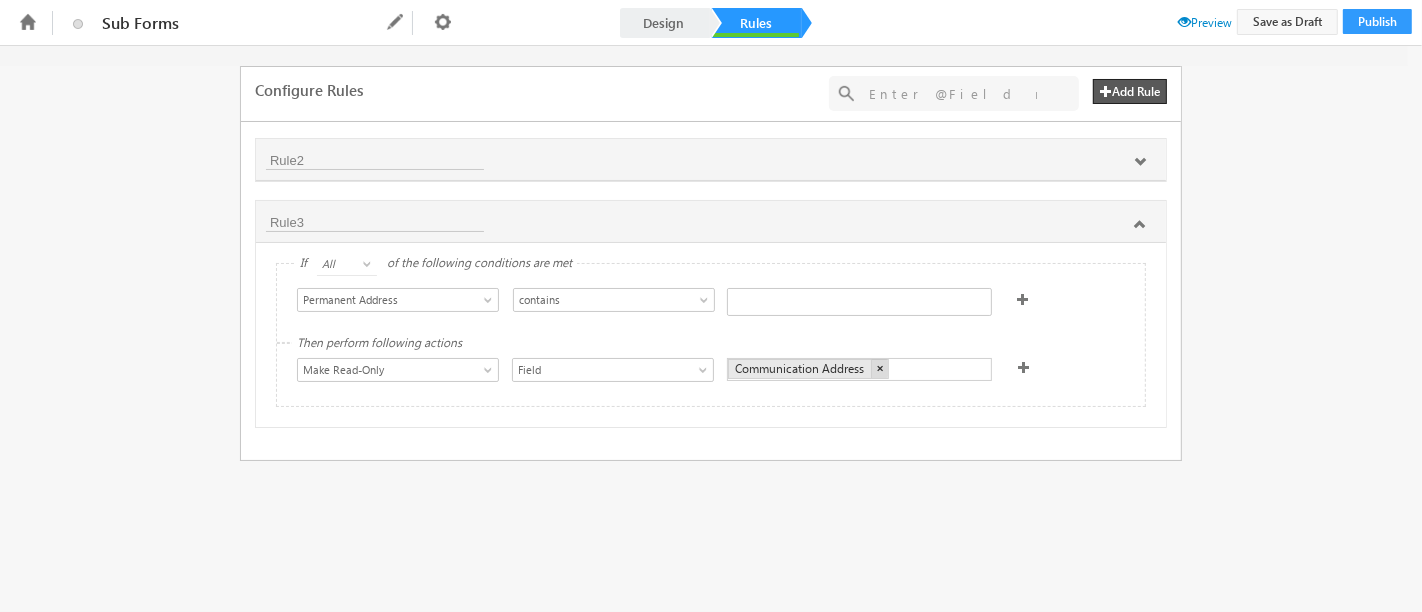 click on "×" at bounding box center [879, 368] 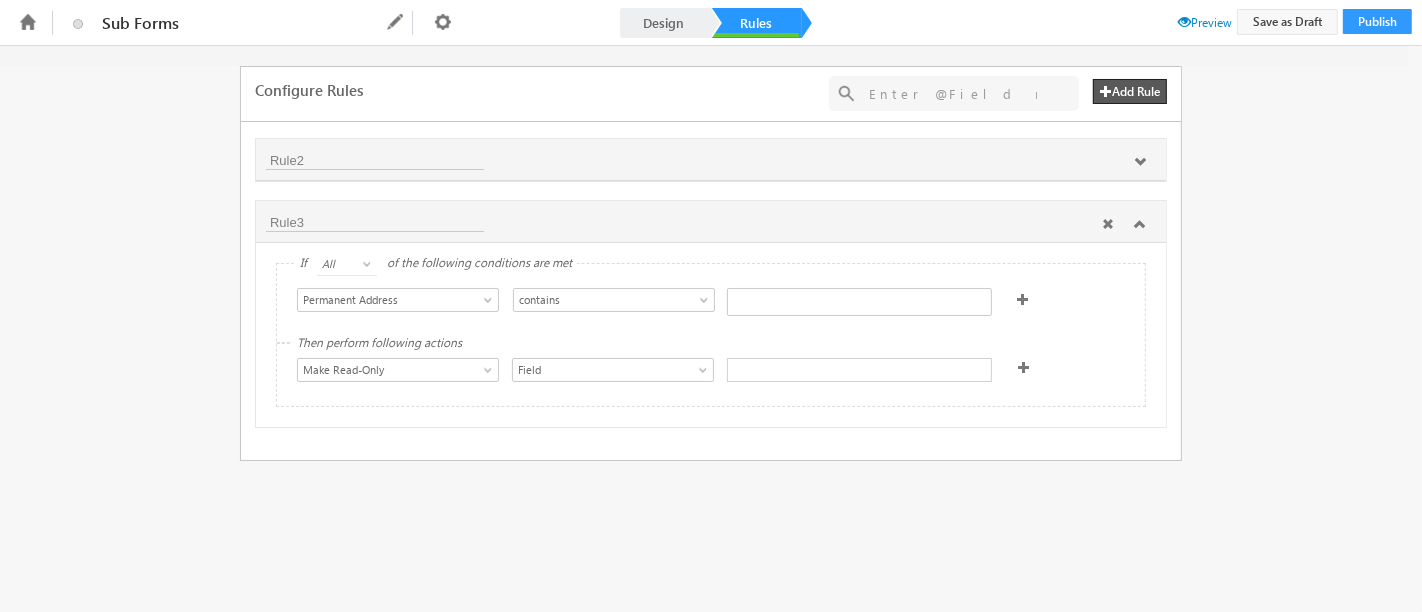 click at bounding box center [1108, 224] 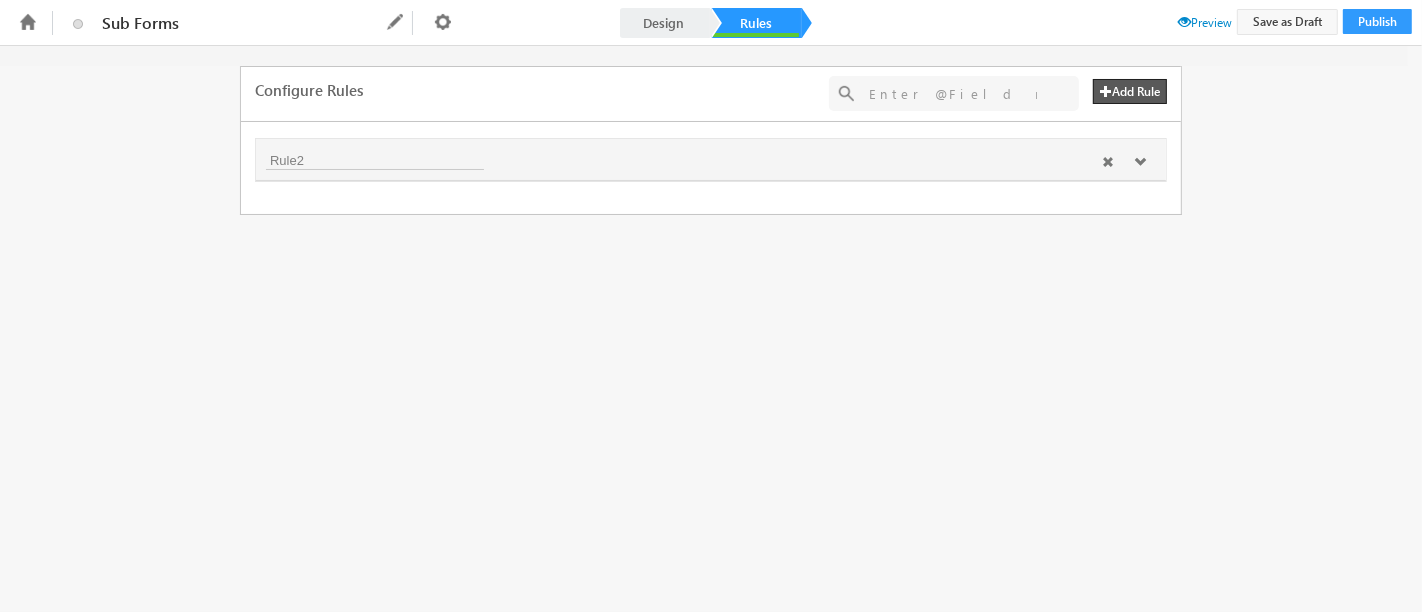 click at bounding box center (1140, 162) 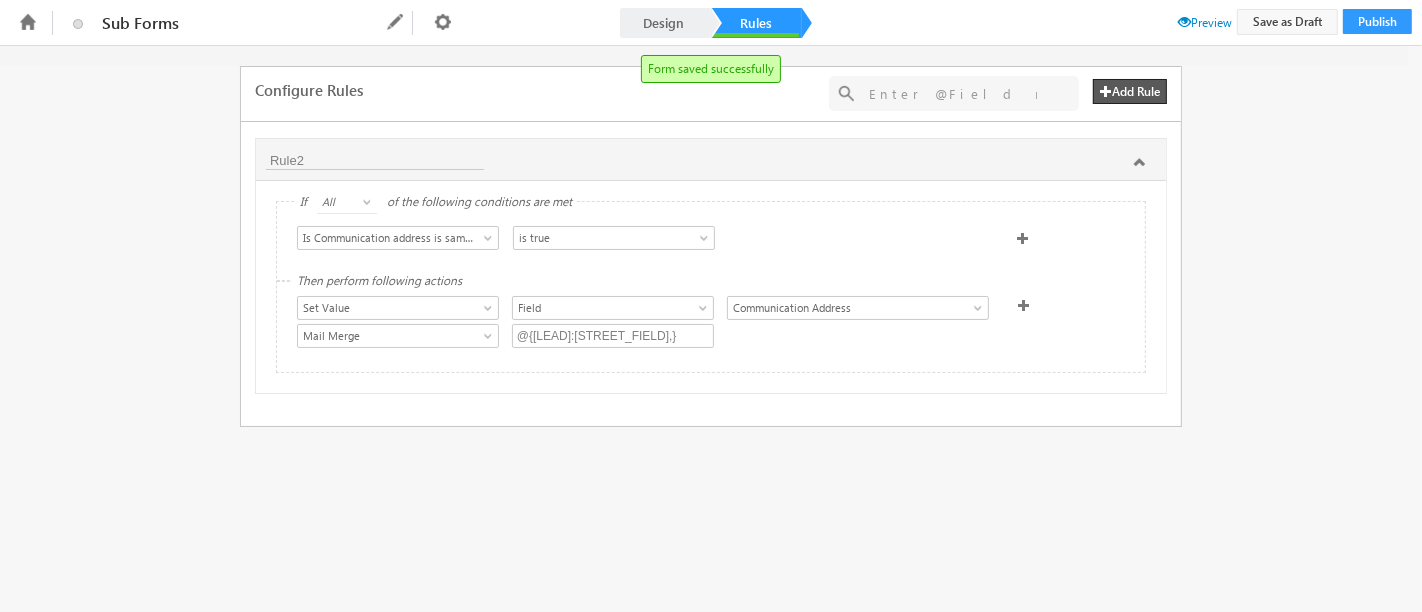 click at bounding box center (1024, 305) 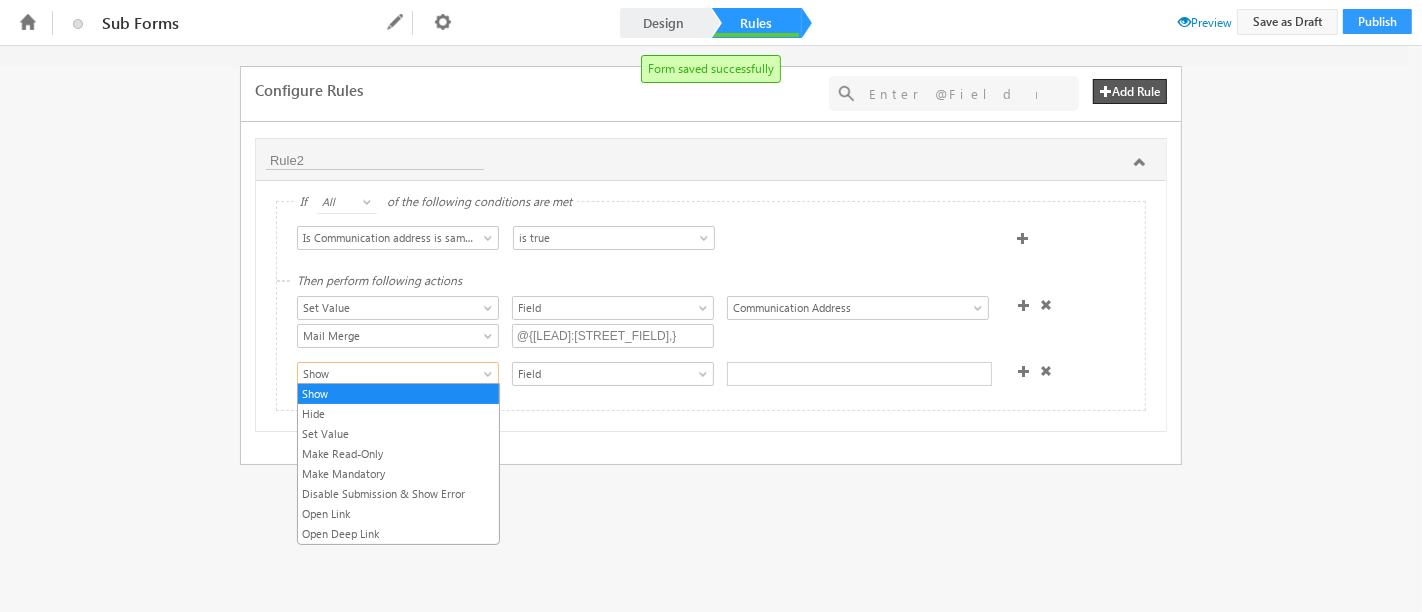 click on "Show" at bounding box center [398, 374] 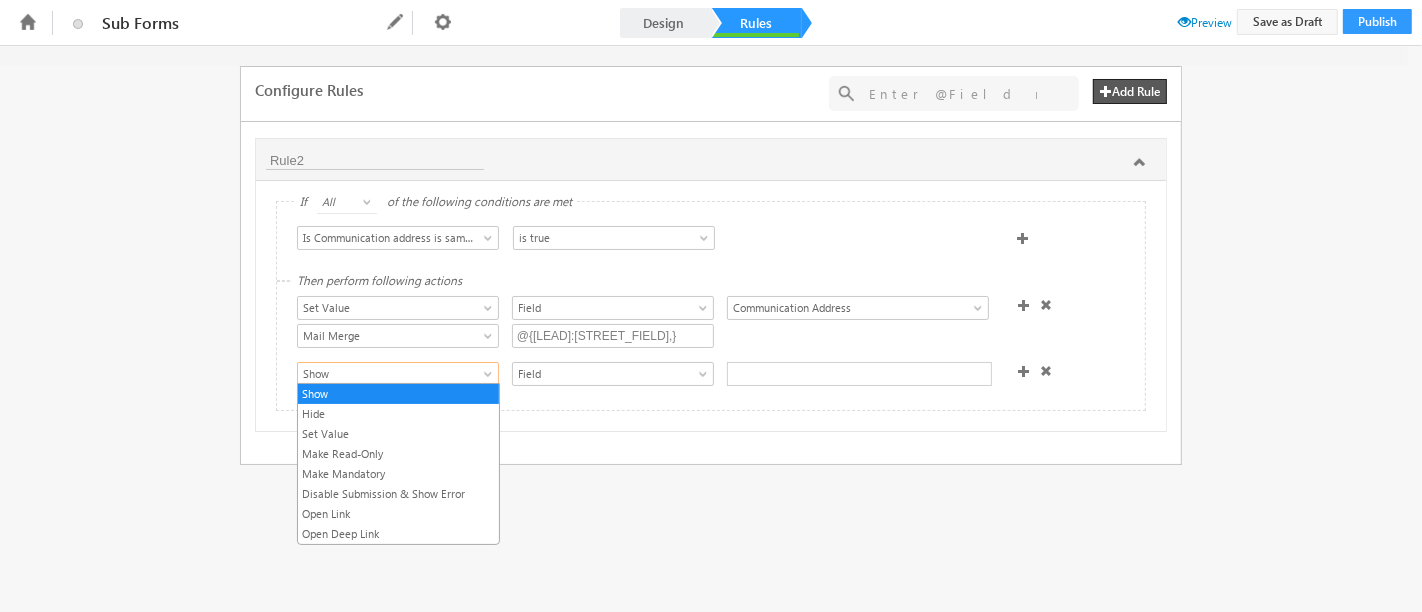 click at bounding box center [1046, 371] 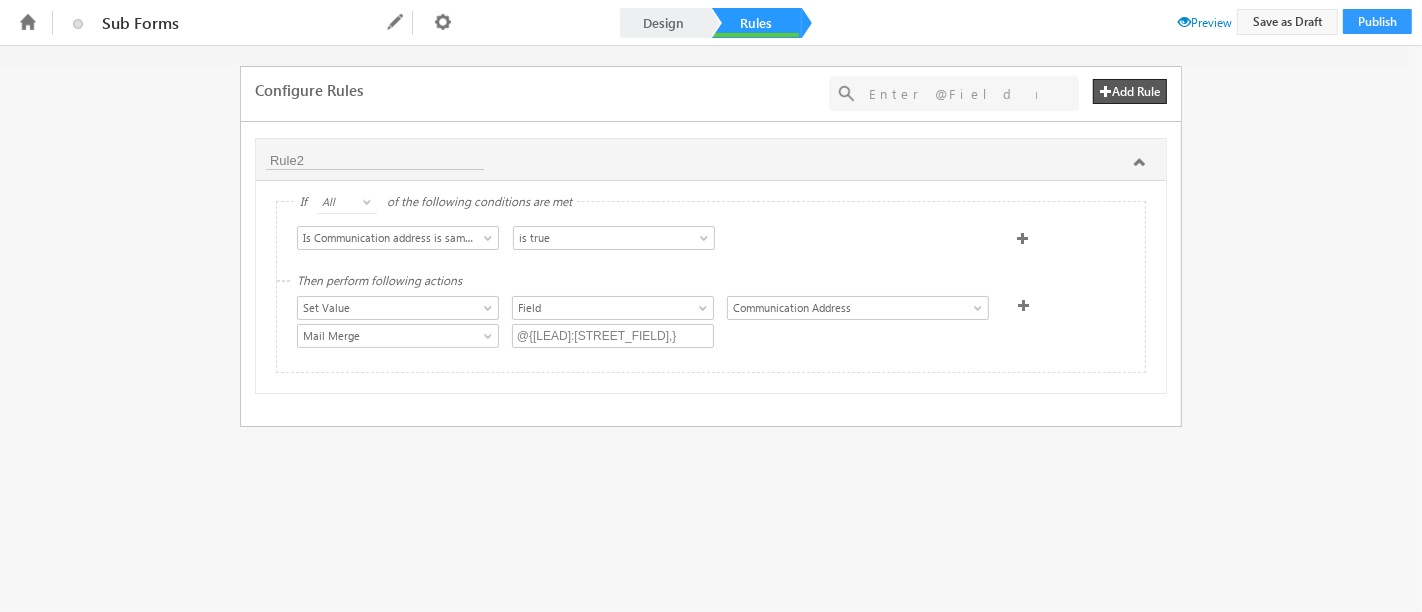 click at bounding box center (1023, 238) 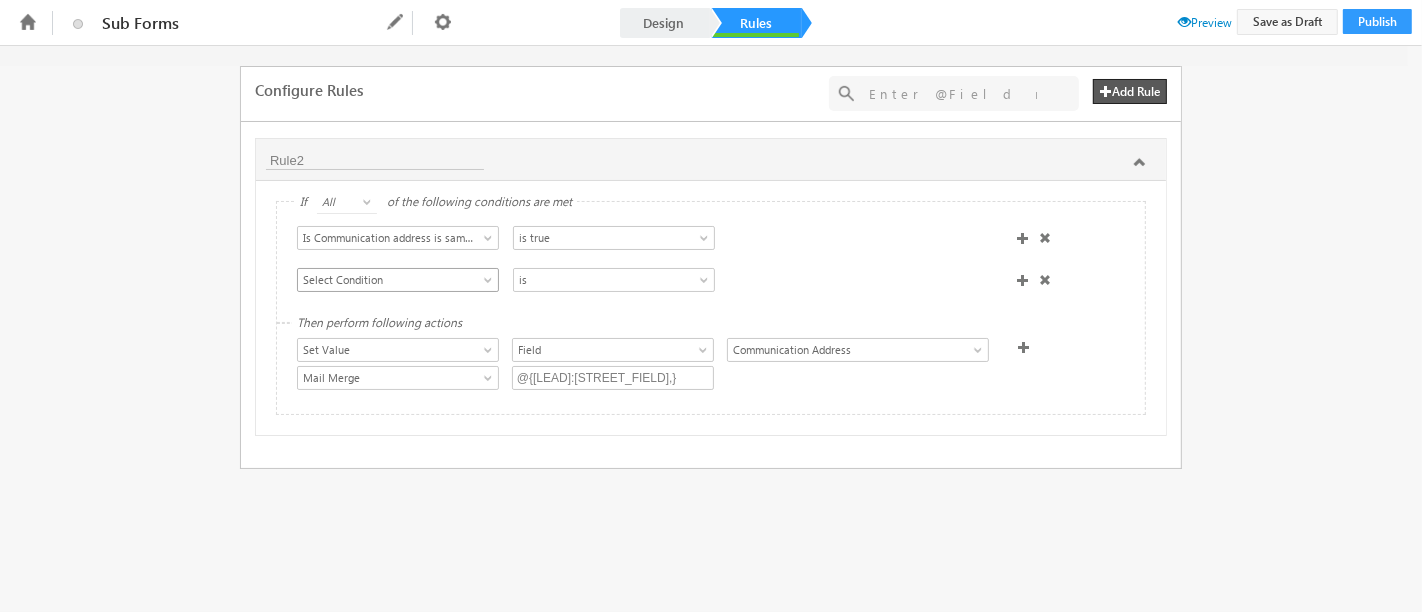 click at bounding box center (490, 284) 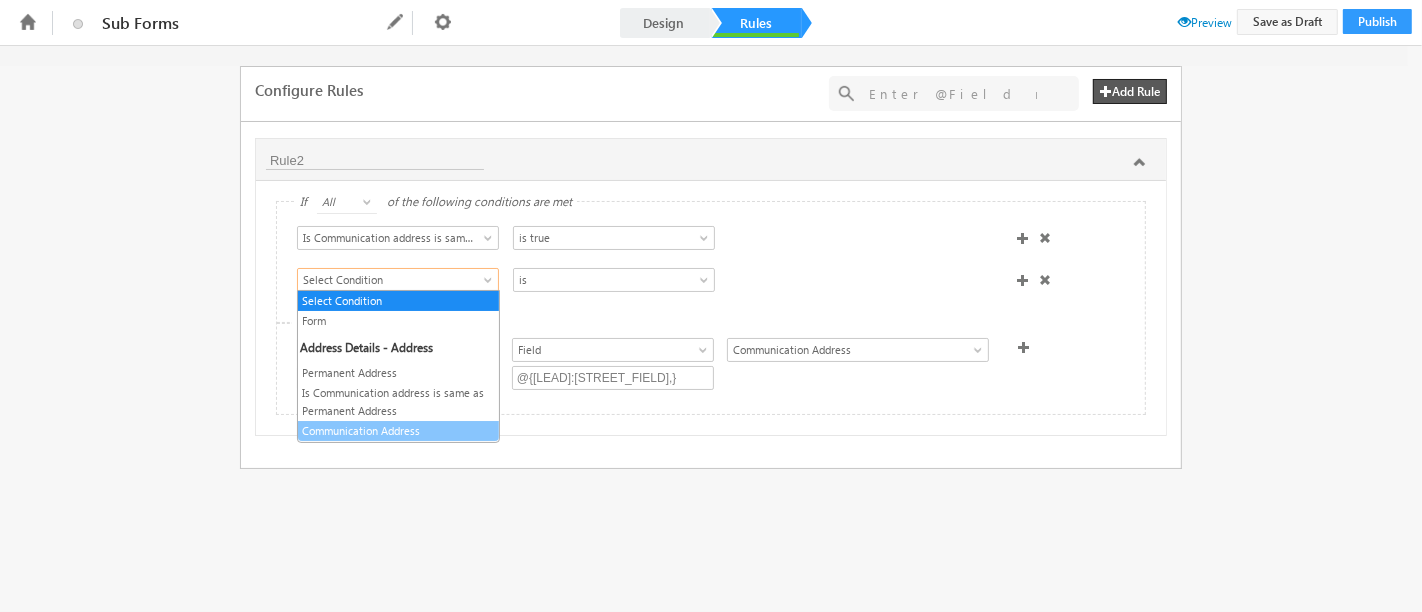 click on "Communication Address" at bounding box center (398, 431) 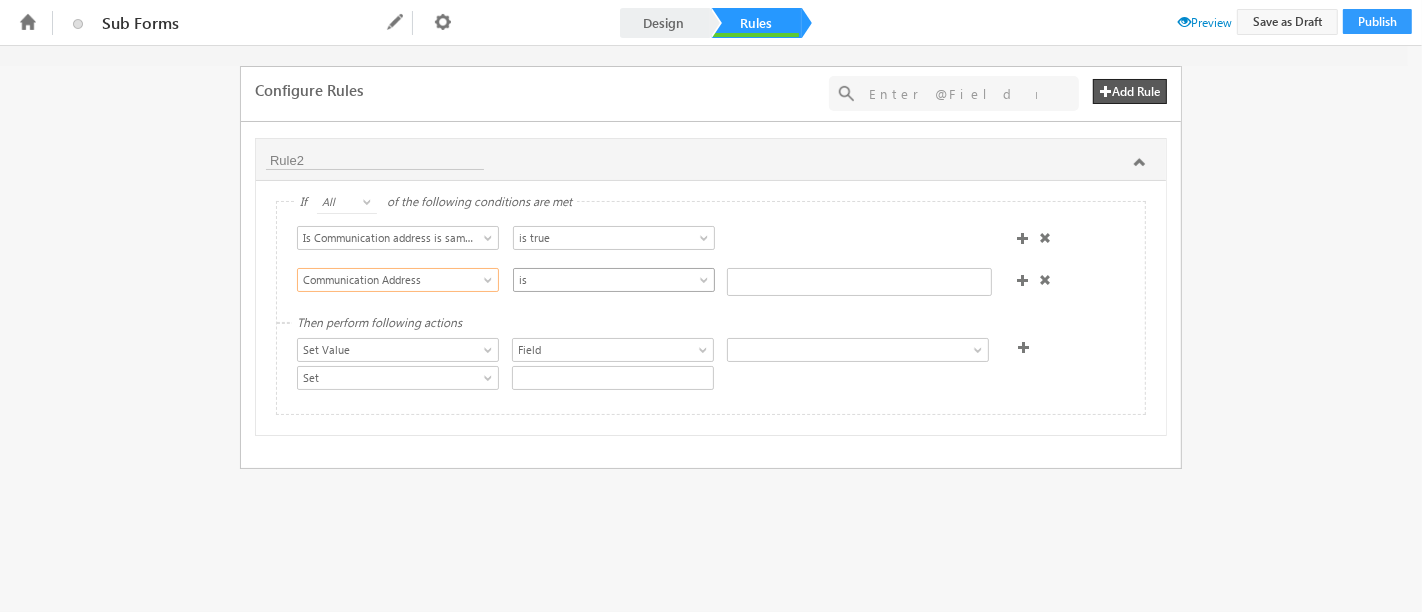 click at bounding box center [706, 284] 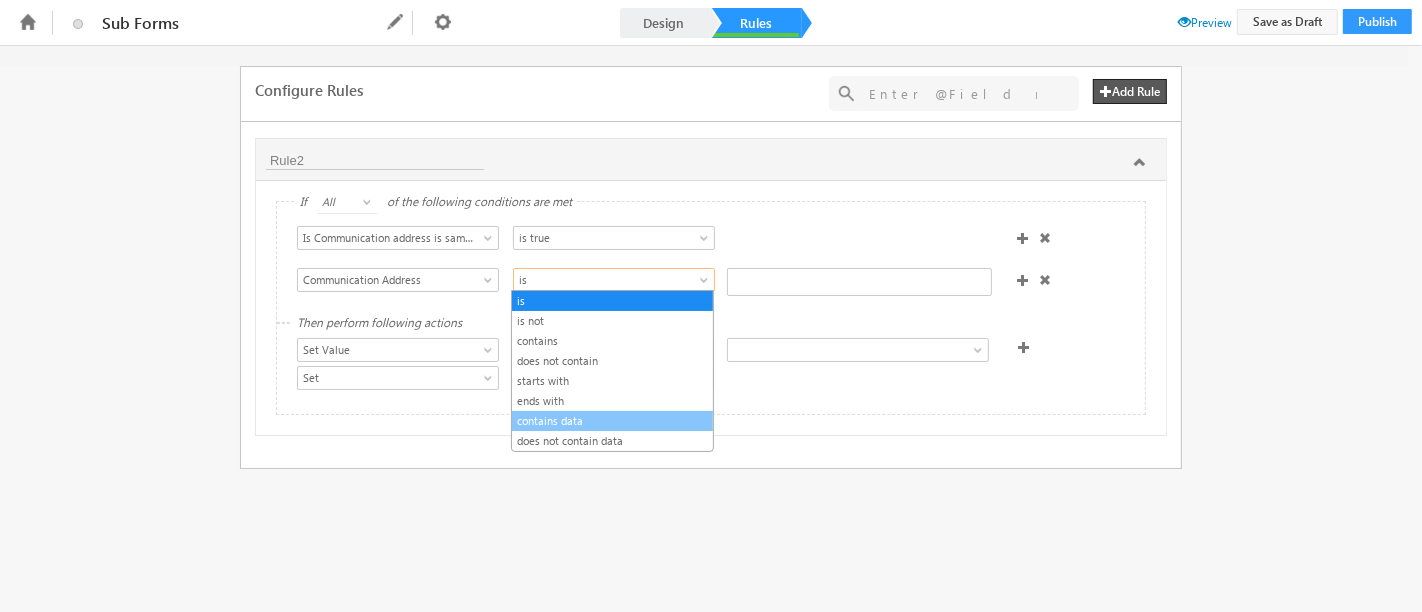 click on "contains data" at bounding box center [612, 421] 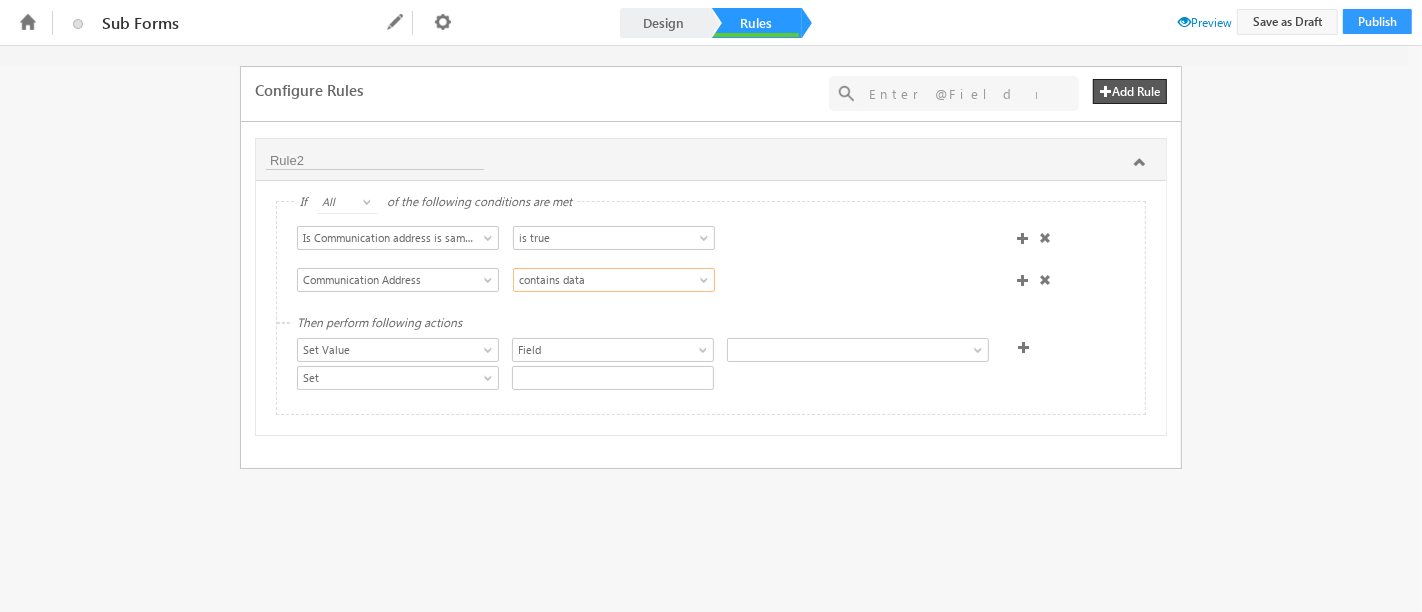 click at bounding box center (1037, 282) 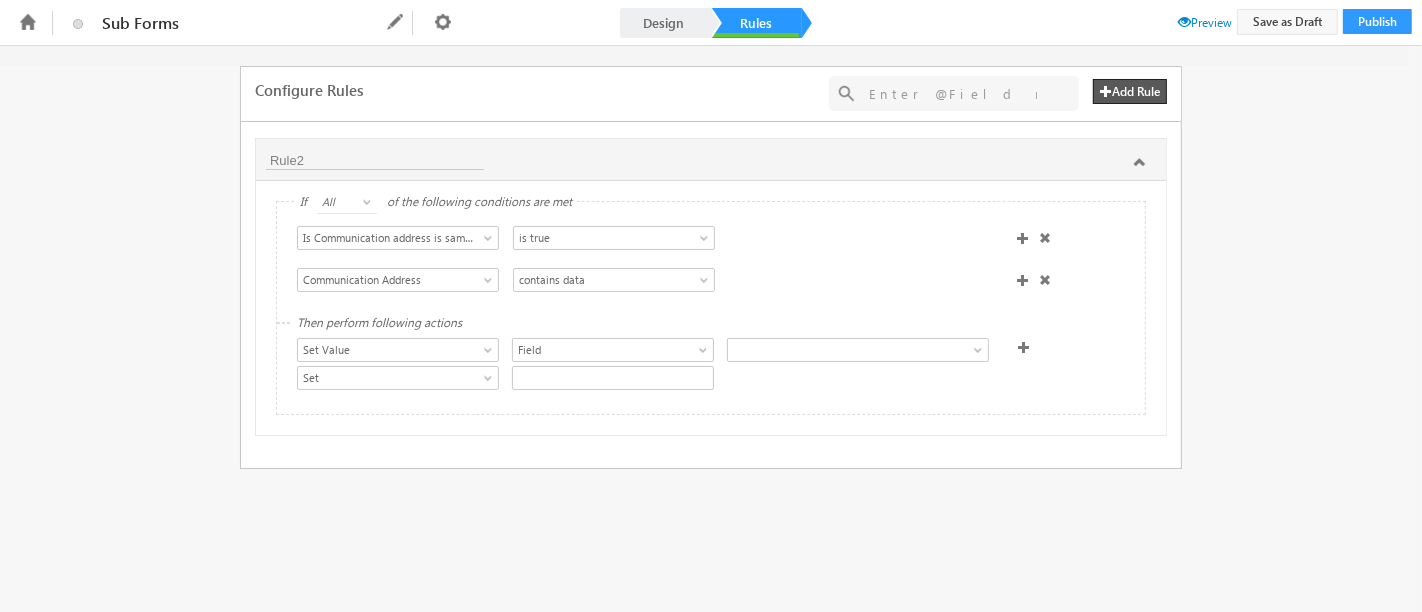 click at bounding box center [1045, 280] 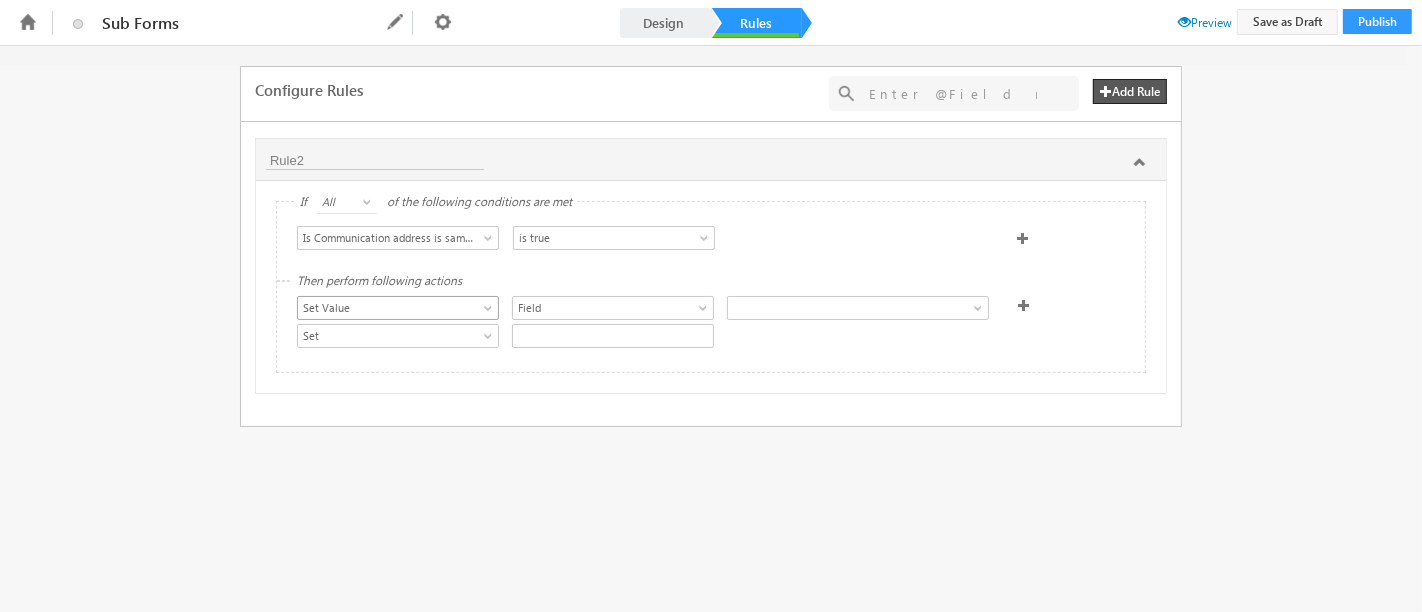 click at bounding box center (490, 312) 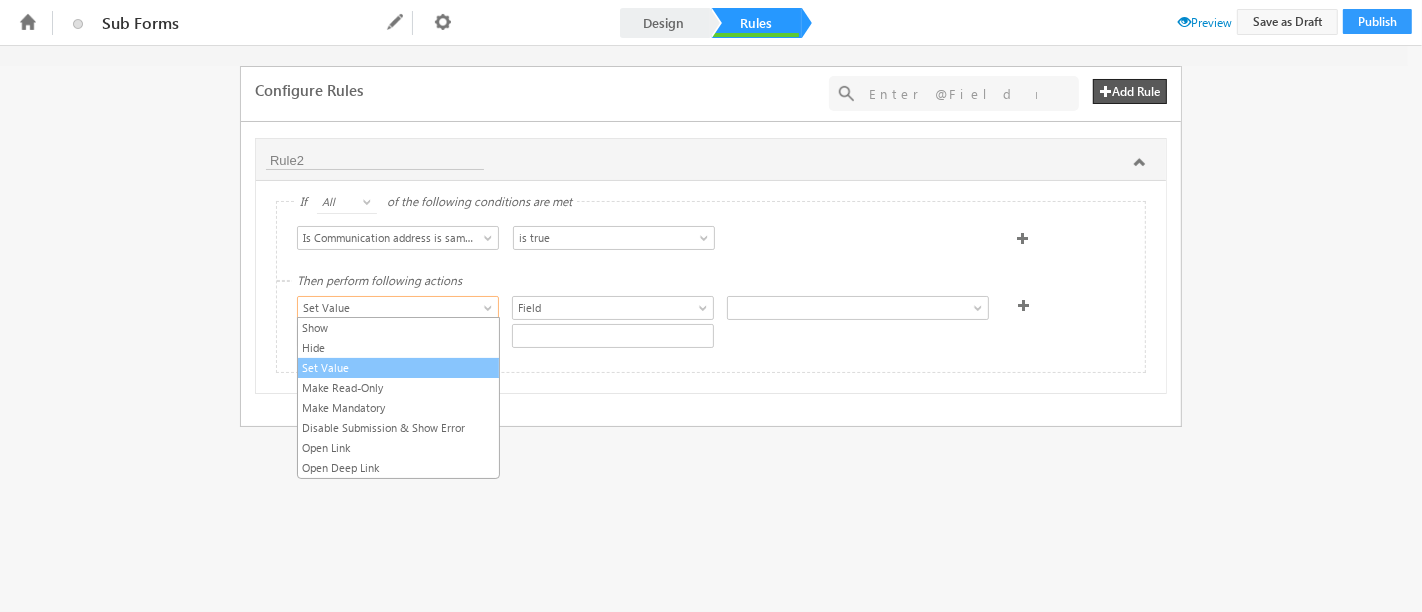 click on "Set Value" at bounding box center (398, 368) 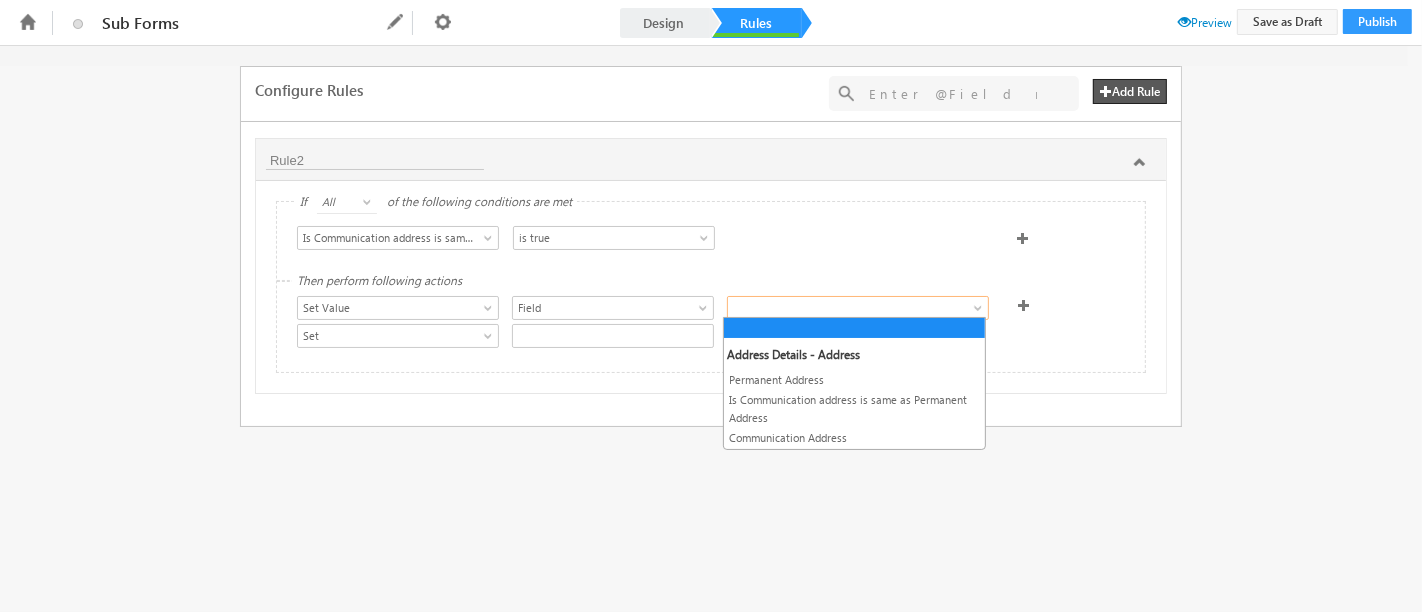 click at bounding box center (843, 308) 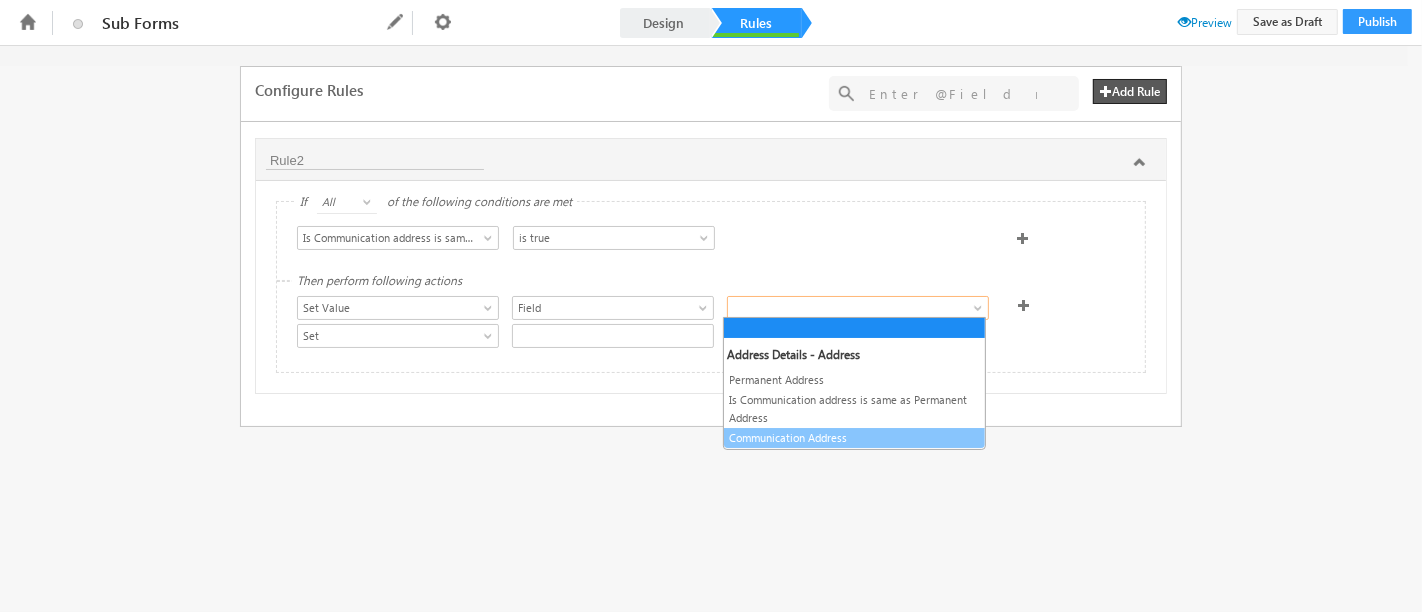 click on "Communication Address" at bounding box center (854, 438) 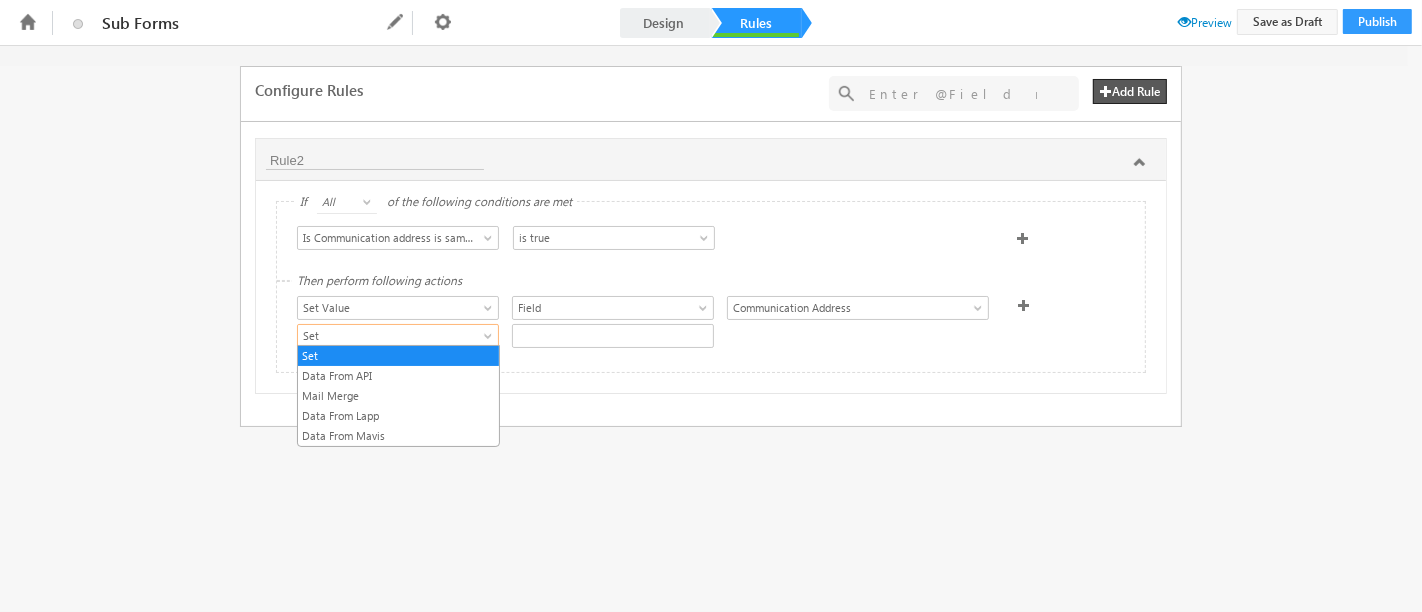 click on "Set" at bounding box center (388, 336) 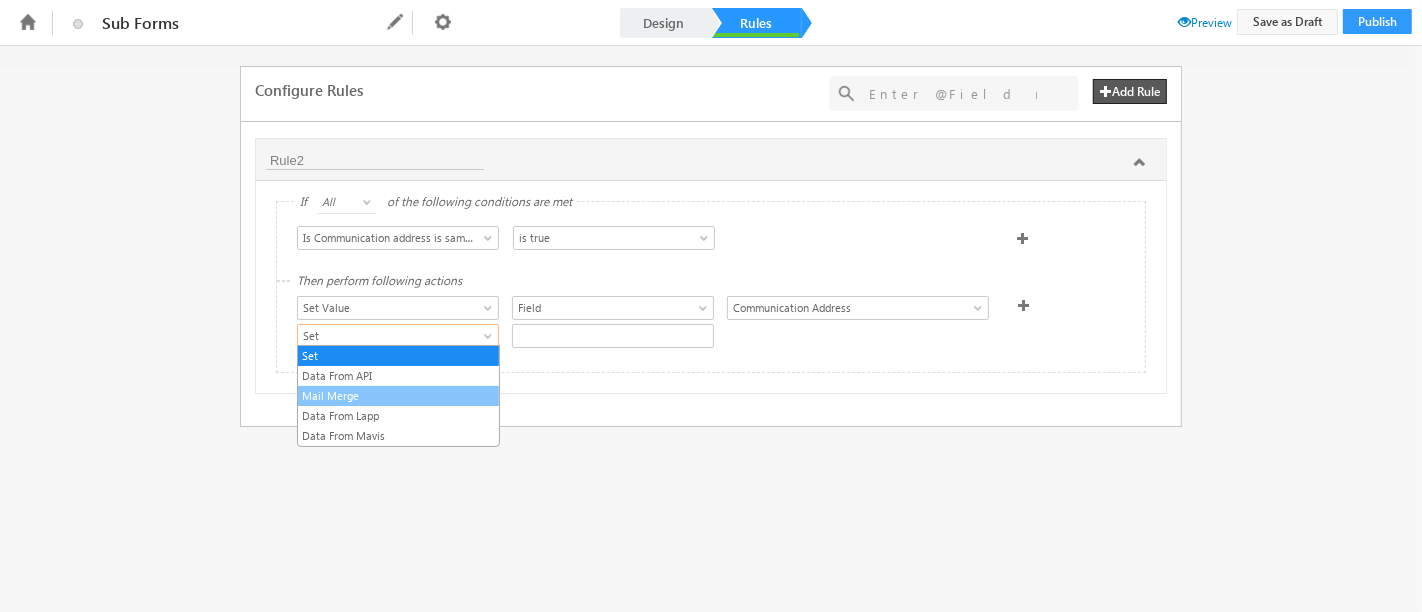 click on "Mail Merge" at bounding box center (398, 396) 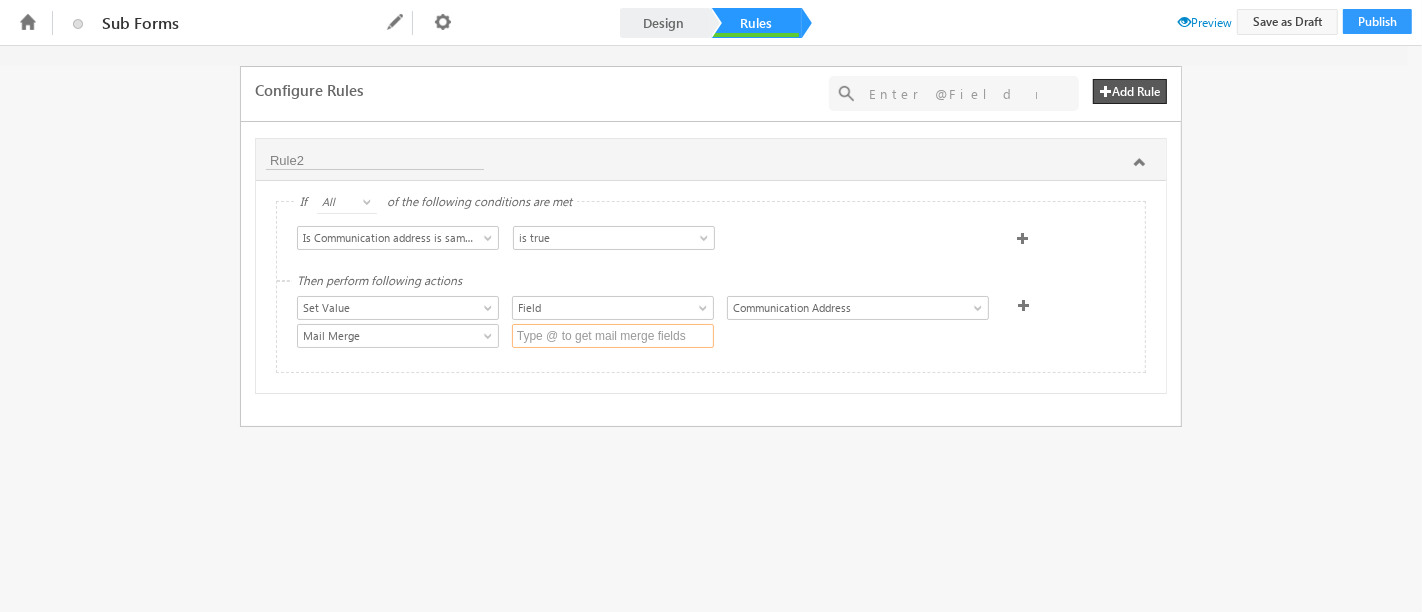click at bounding box center [613, 336] 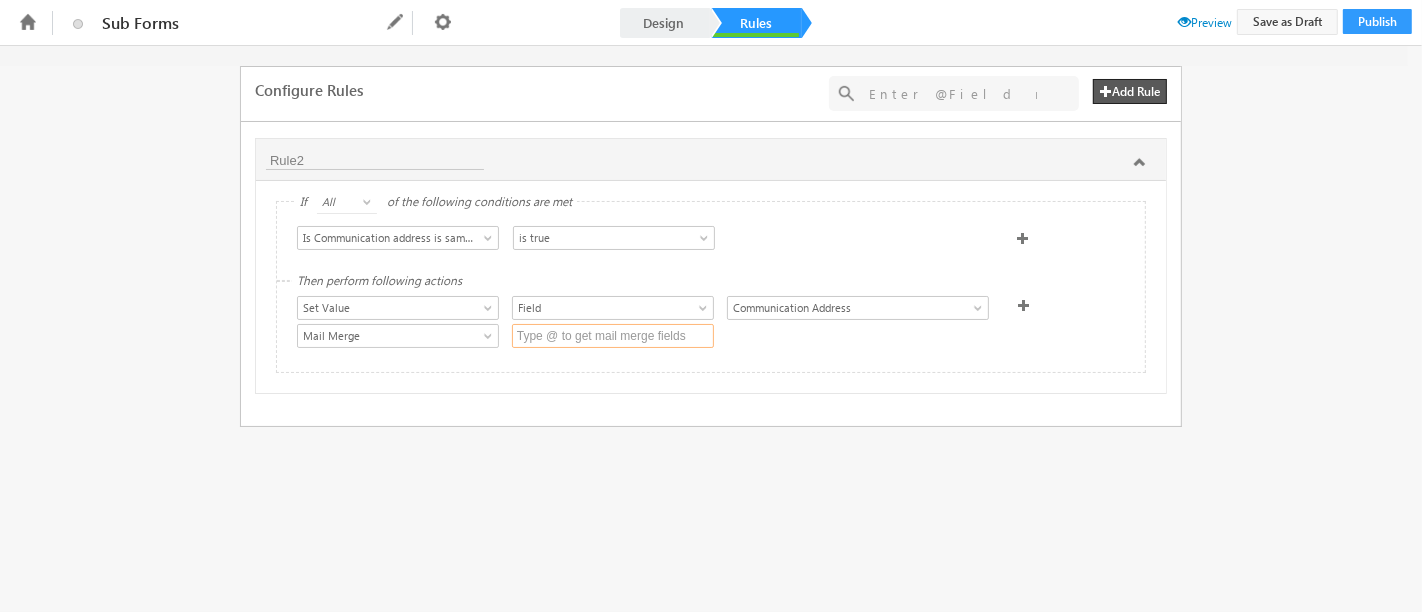click at bounding box center (613, 336) 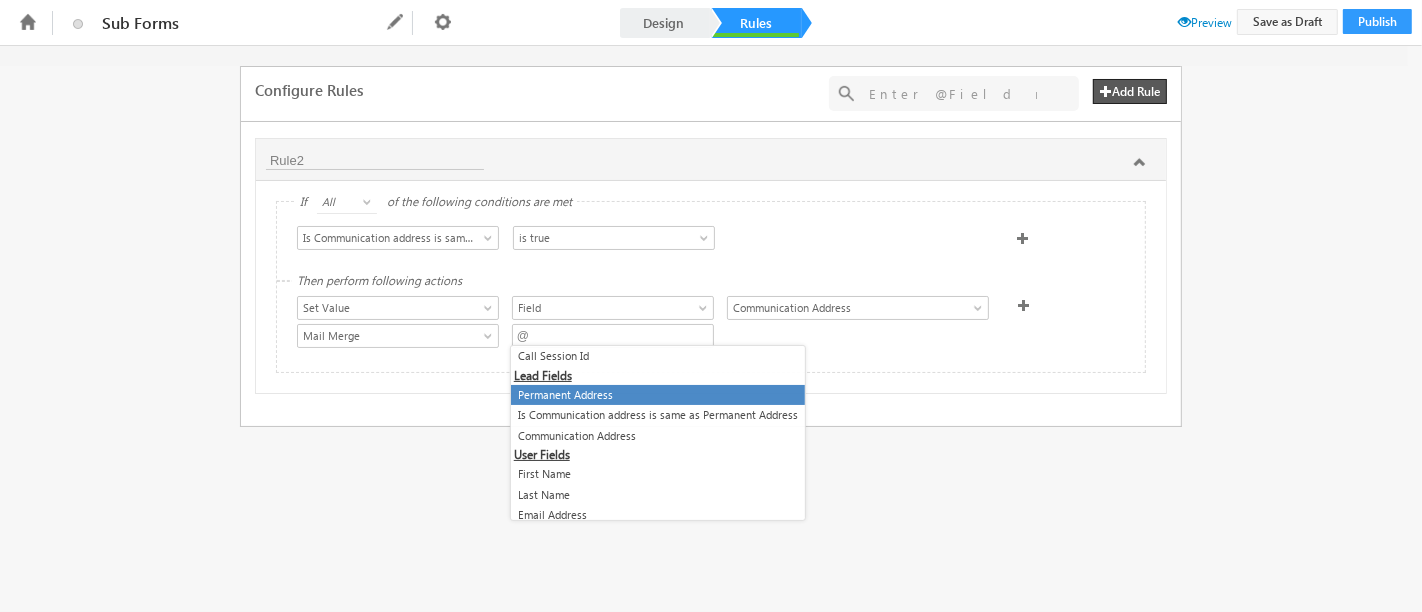 click on "Permanent Address" at bounding box center [658, 395] 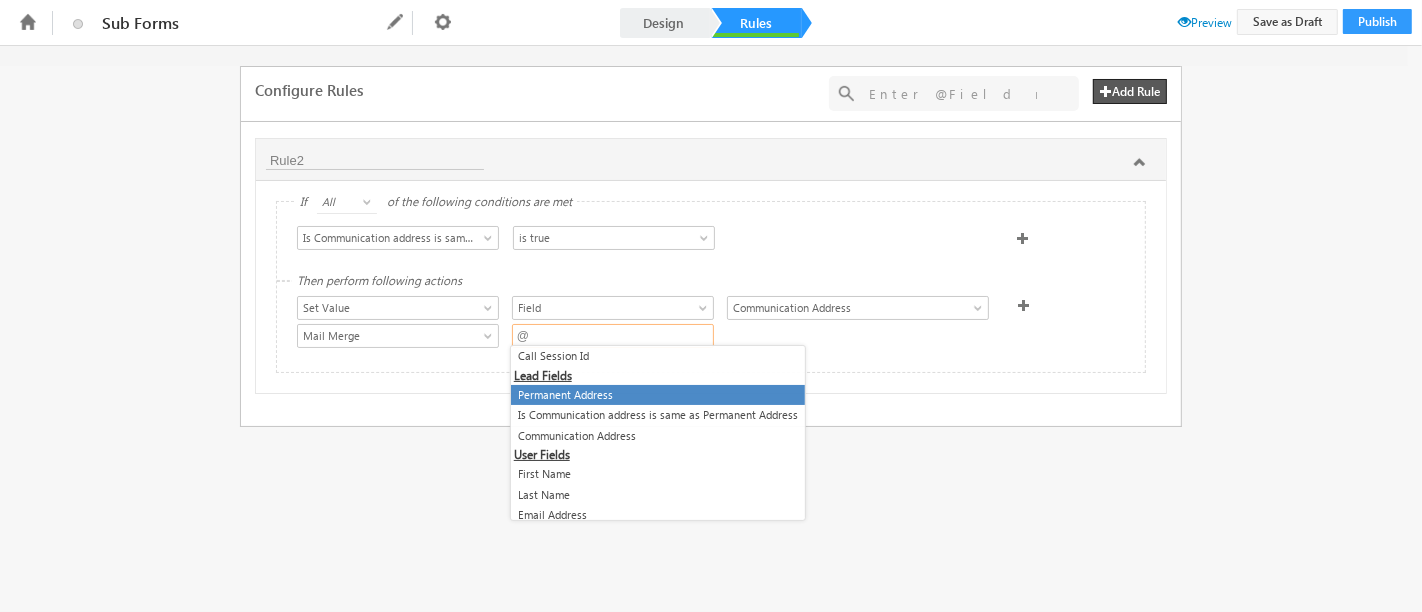 type on "@{[LEAD]:[STREET_FIELD],}" 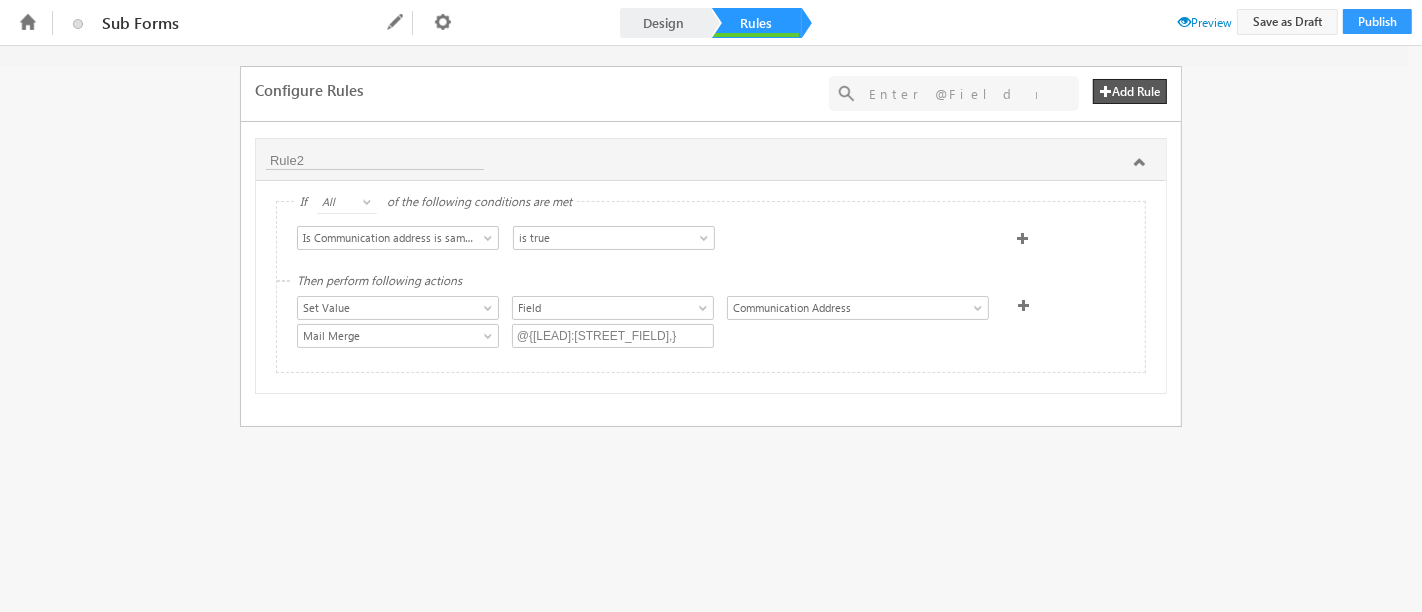 click at bounding box center [1024, 305] 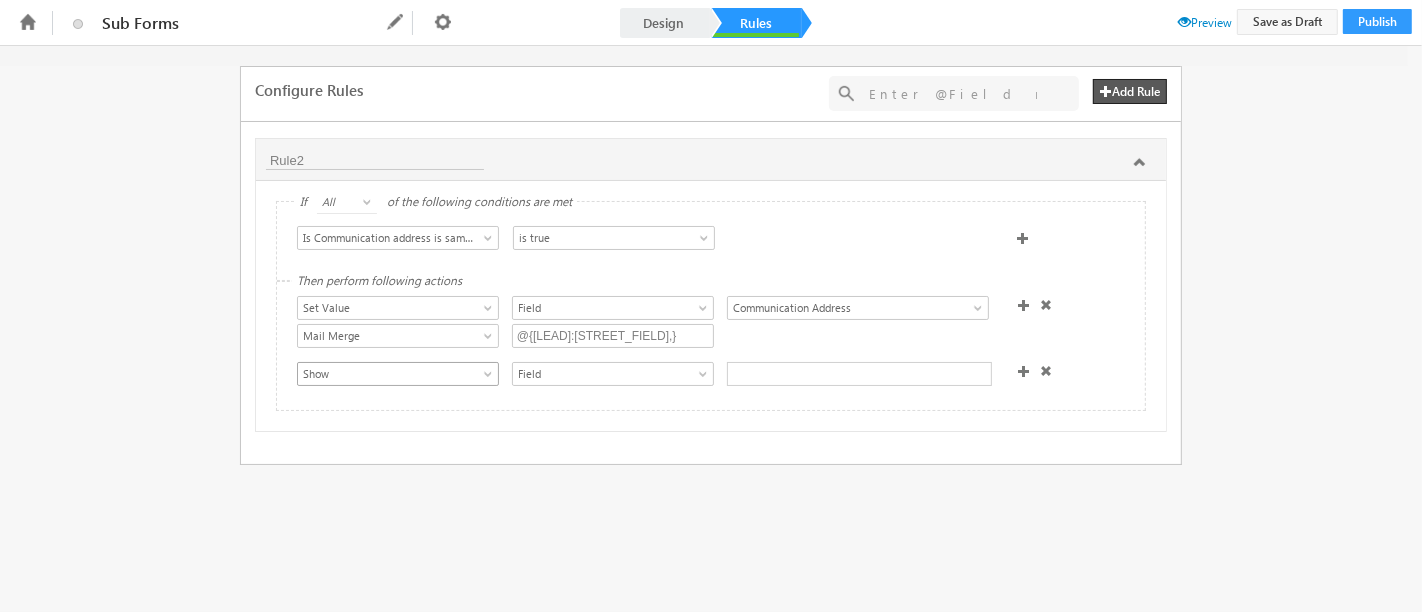 click at bounding box center (490, 378) 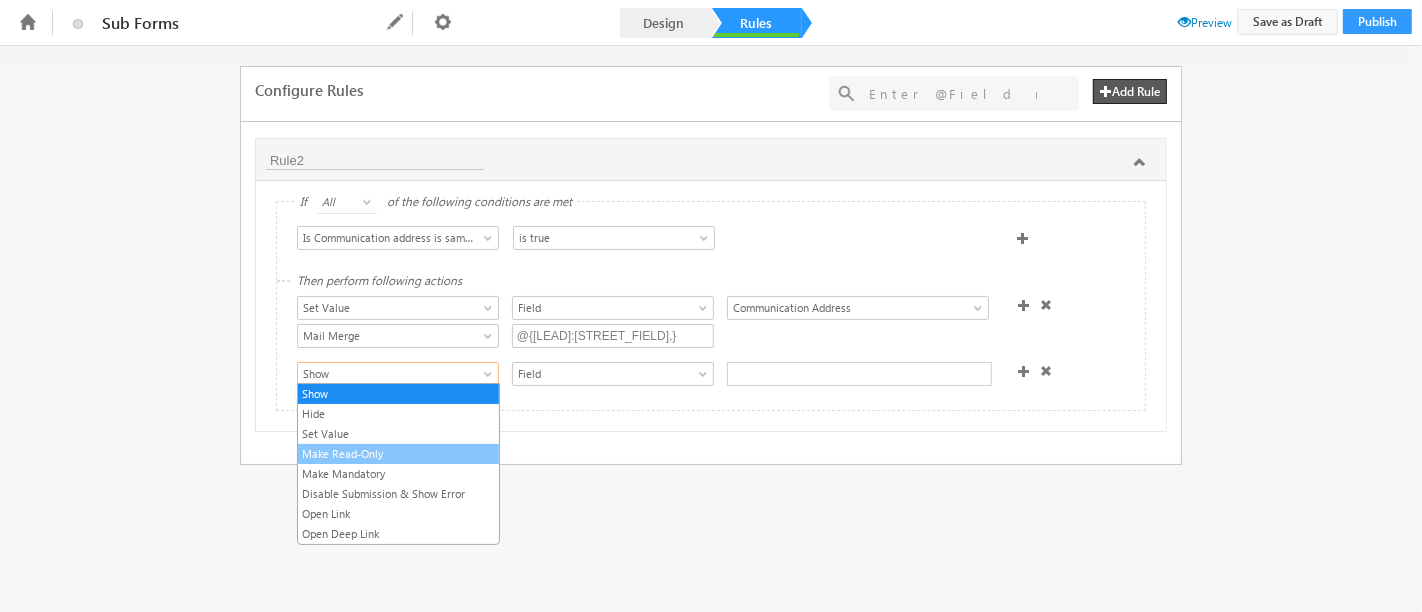 click on "Make Read-Only" at bounding box center (398, 454) 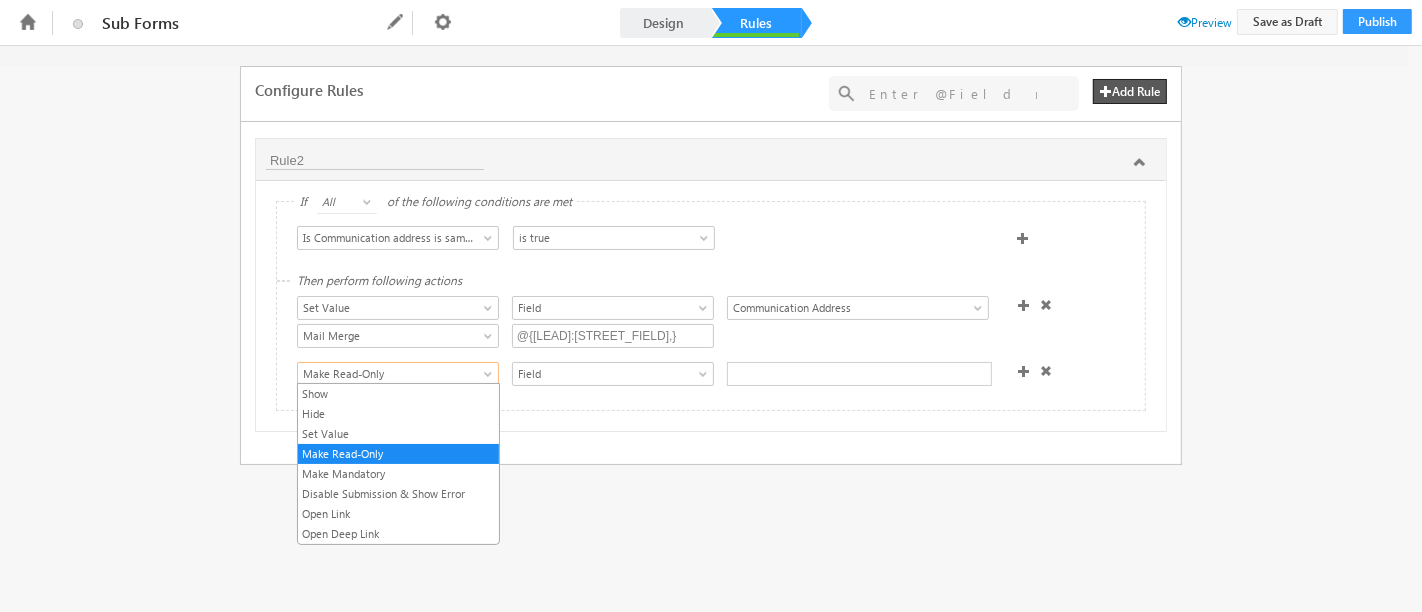 click at bounding box center [490, 378] 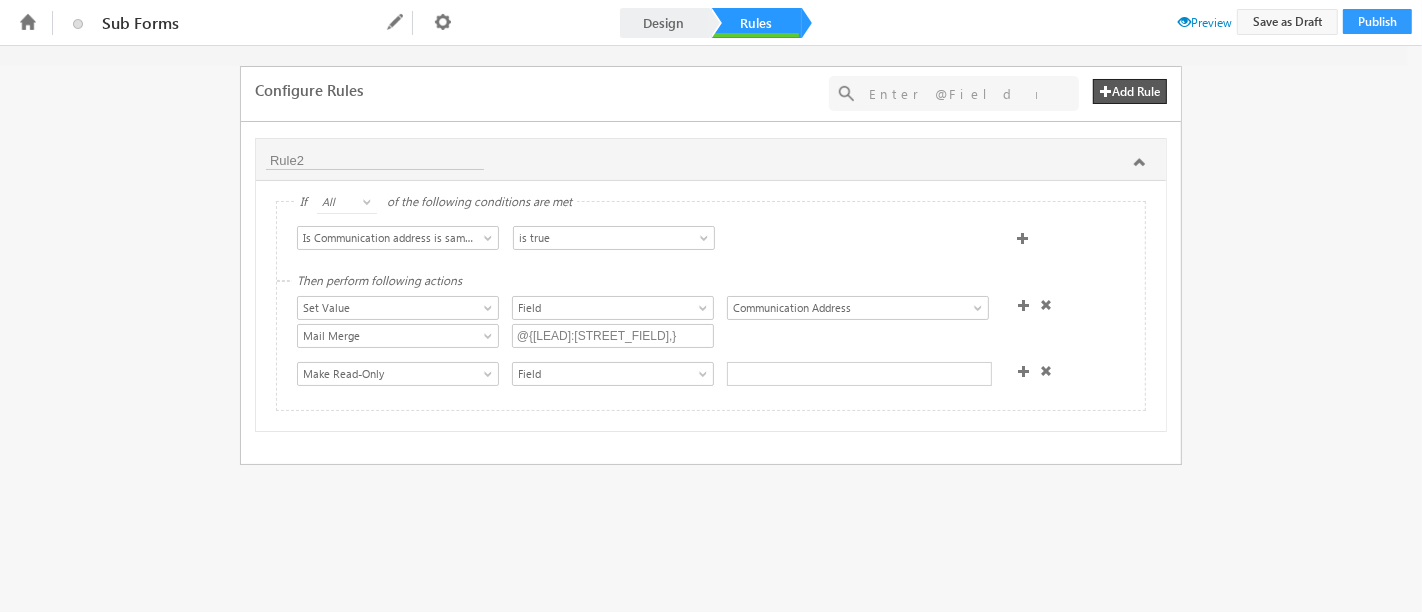 drag, startPoint x: 803, startPoint y: 384, endPoint x: 810, endPoint y: 368, distance: 17.464249 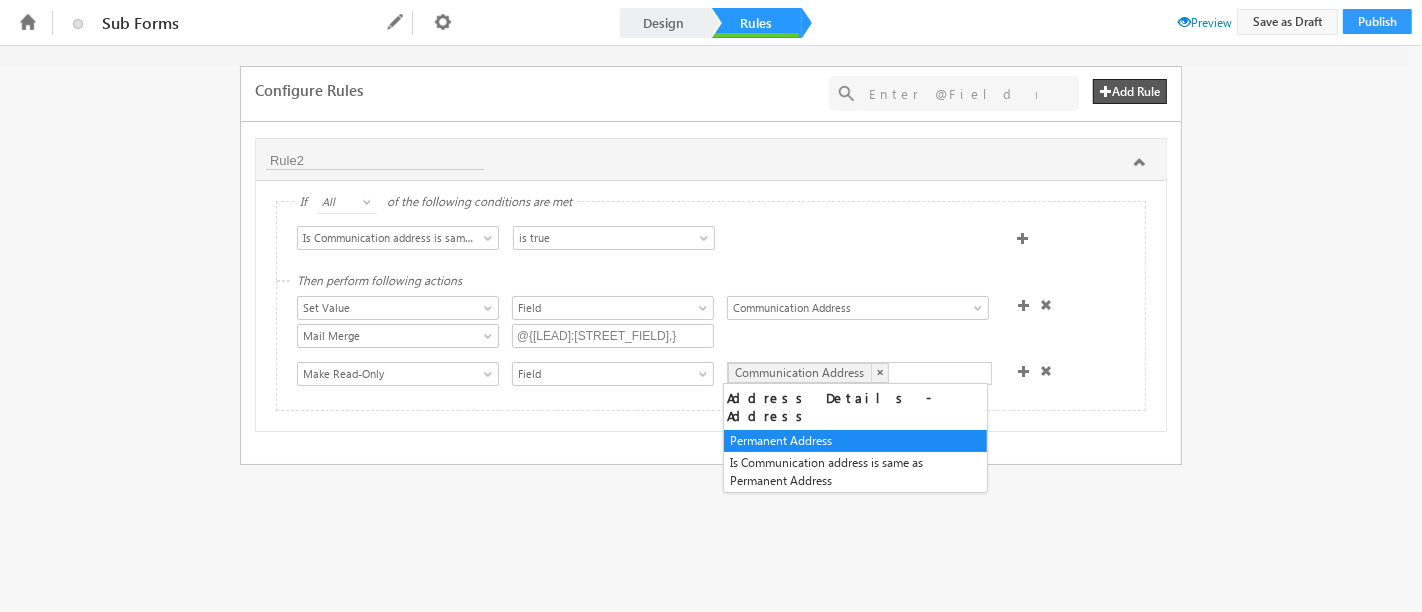 click on "Configure Rules Add Rule + Add Rule(s) No results found Rule2 If All Any All of the following conditions are met Select Condition Form Permanent Address Is Communication address is same as Permanent Address Communication Address Is Communication address is same as Permanent Address is true is false is true Then perform following actions Show Hide Set Value Make Read-Only Make Mandatory Disable Submission & Show Error Open Link Open Deep Link Set Value Field Section Field Permanent Address Is Communication address is same as Permanent Address Communication Address Communication Address Set Data From API Mail Merge Data From Lapp Data From Mavis Mail Merge @{Lead:mx_Street1,} Show Hide Set Value Make Read-Only Make Mandatory Disable Submission & Show Error Open Link Open Deep Link Make Read-Only Field Field Communication Address Communication Address × Address Details - Address Permanent Address Set Set" at bounding box center (711, 329) 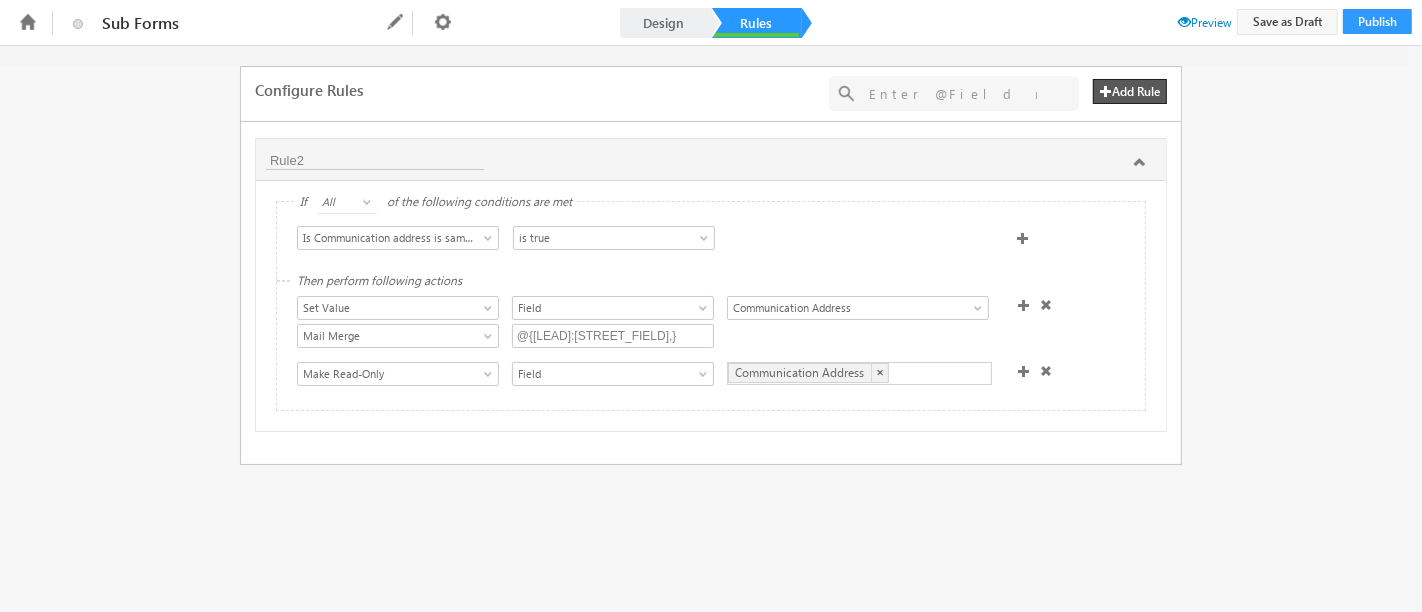 click on "Preview" at bounding box center [1205, 22] 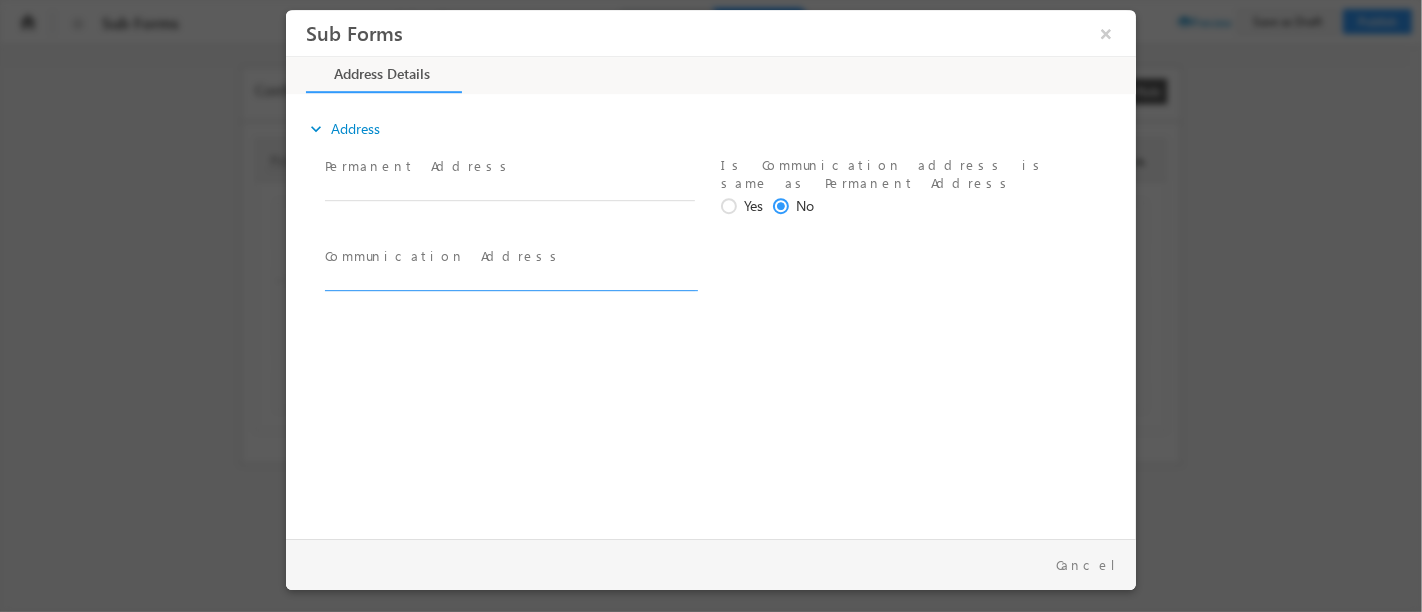 scroll, scrollTop: 0, scrollLeft: 0, axis: both 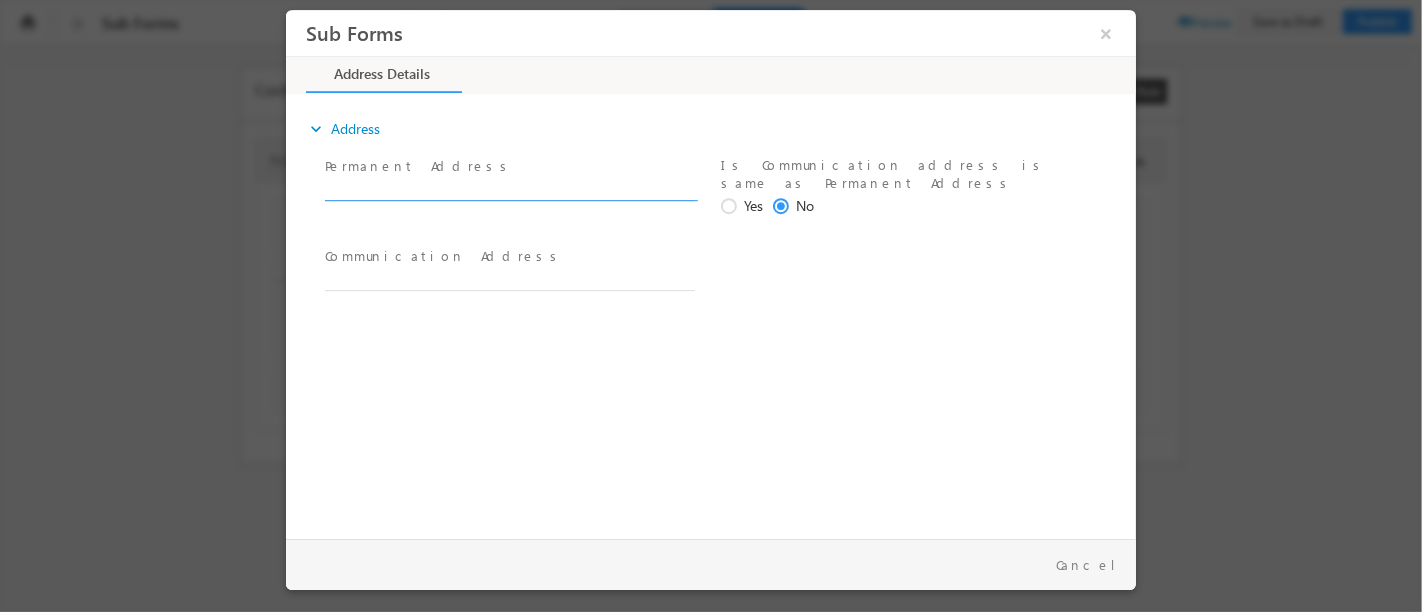 click at bounding box center (509, 191) 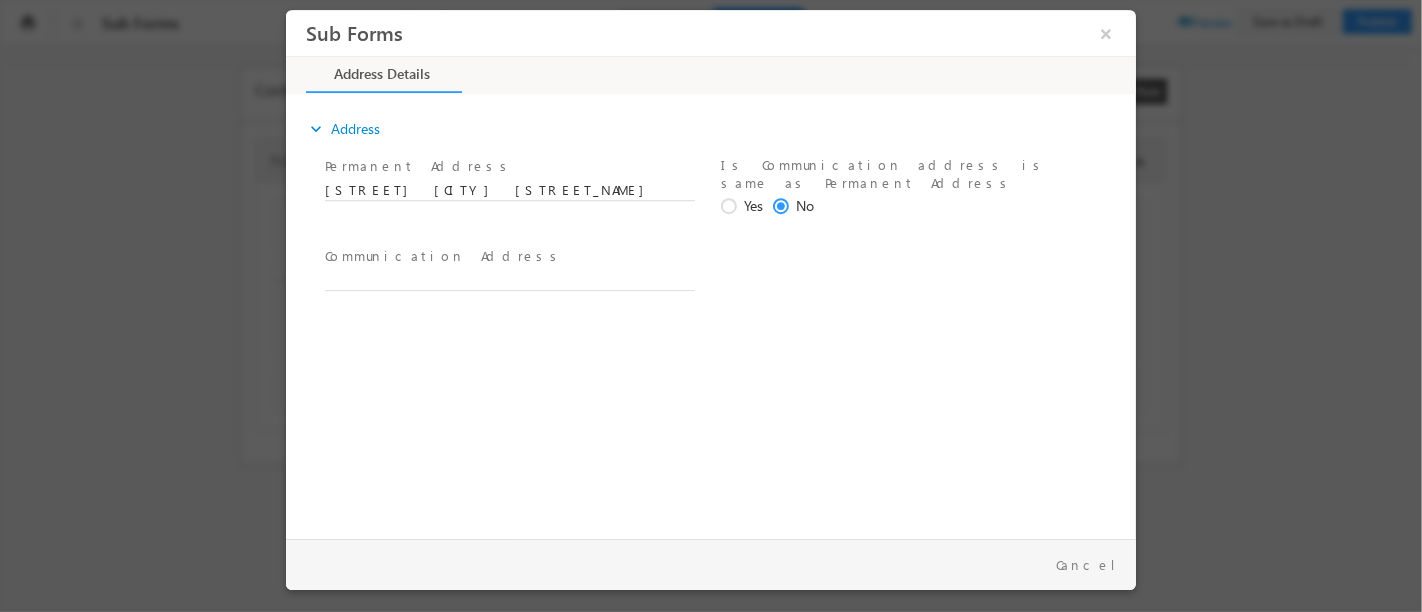 click at bounding box center [731, 207] 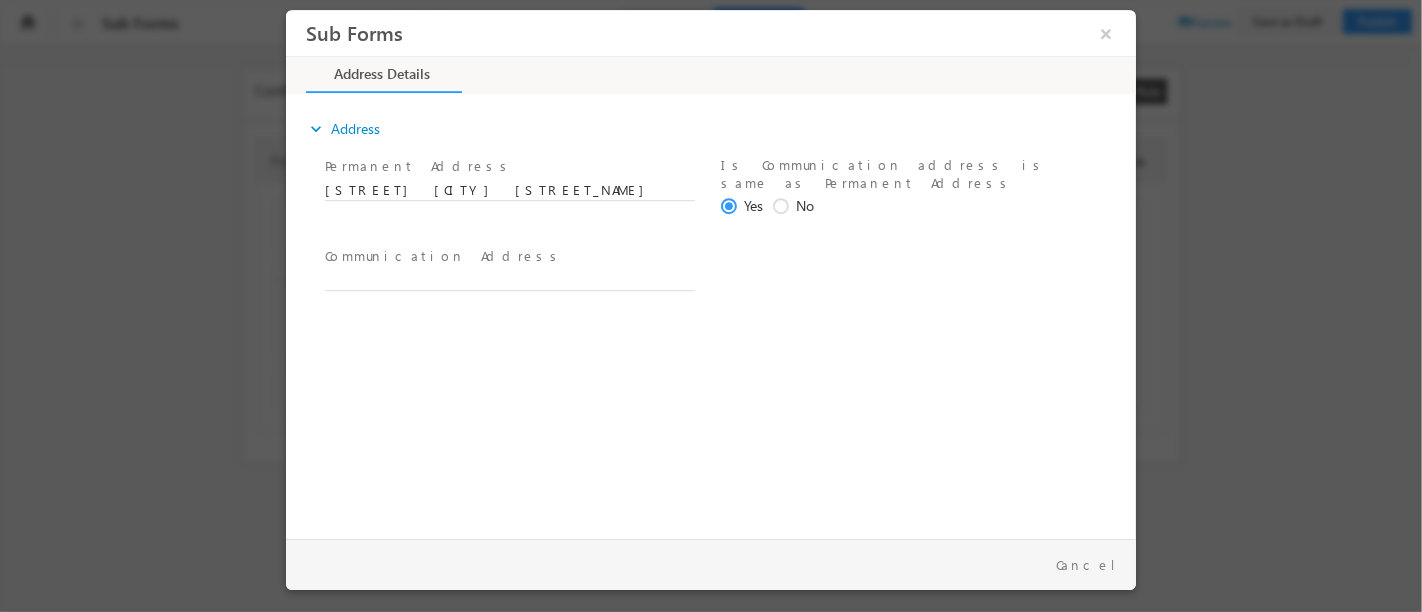 click at bounding box center [783, 207] 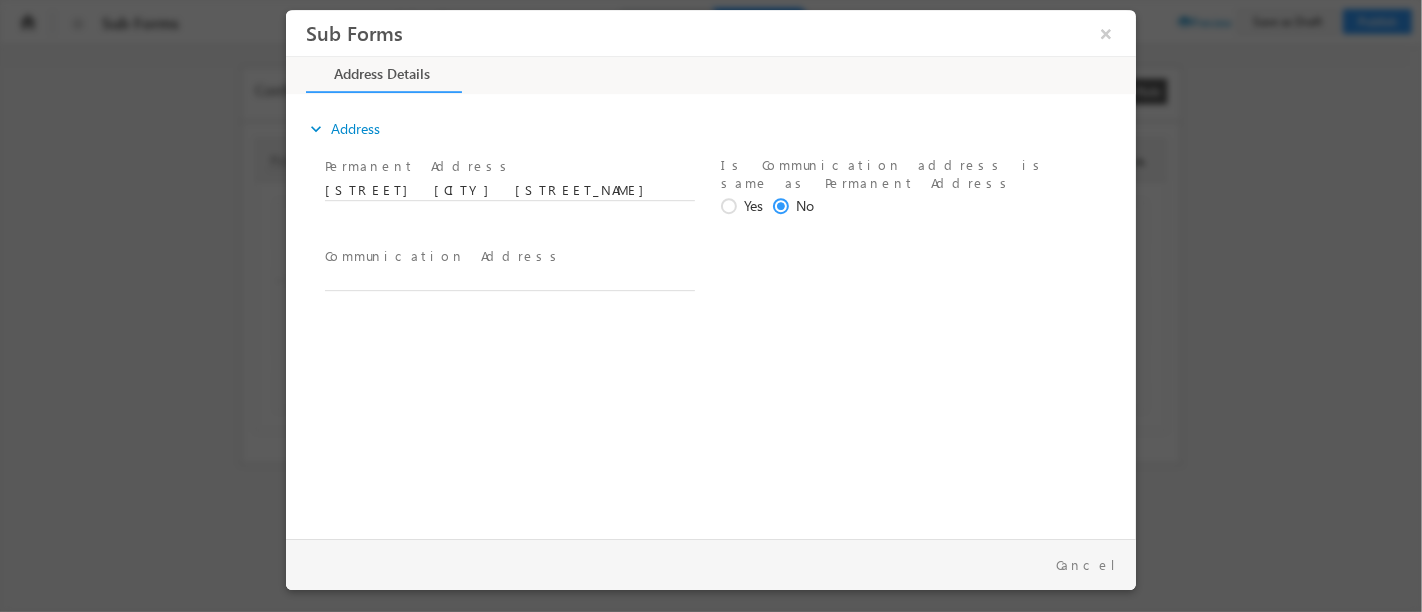 click at bounding box center (731, 207) 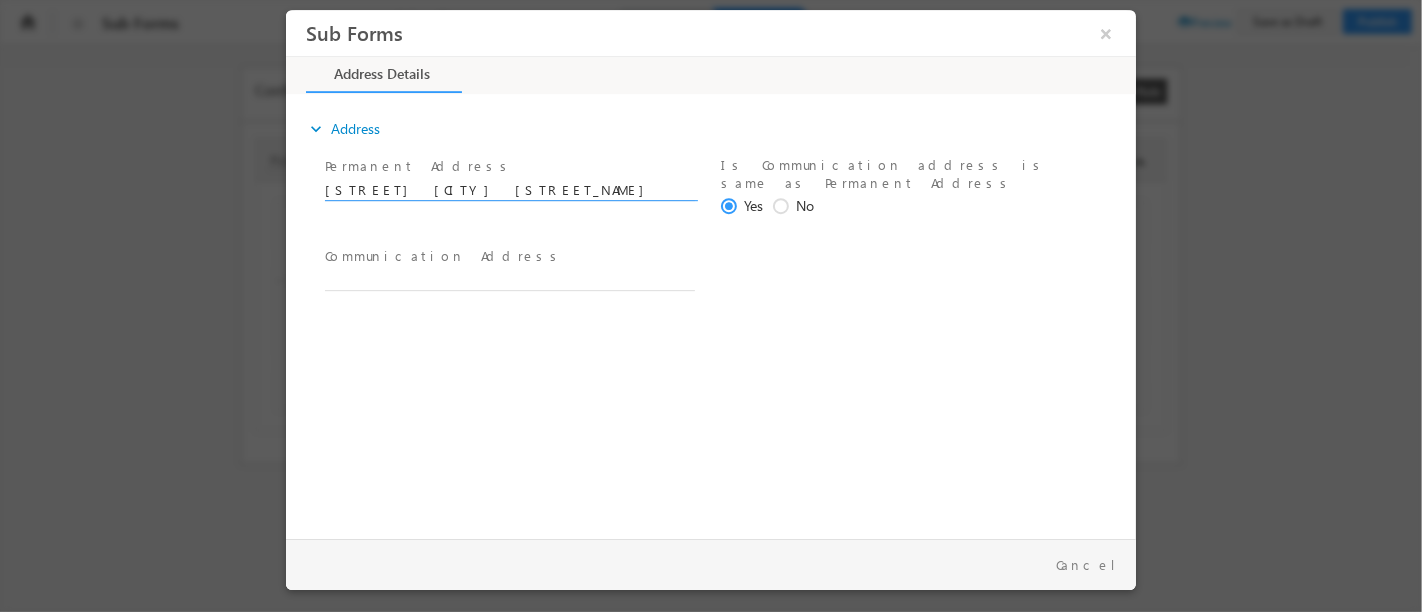 drag, startPoint x: 577, startPoint y: 191, endPoint x: 178, endPoint y: 203, distance: 399.18042 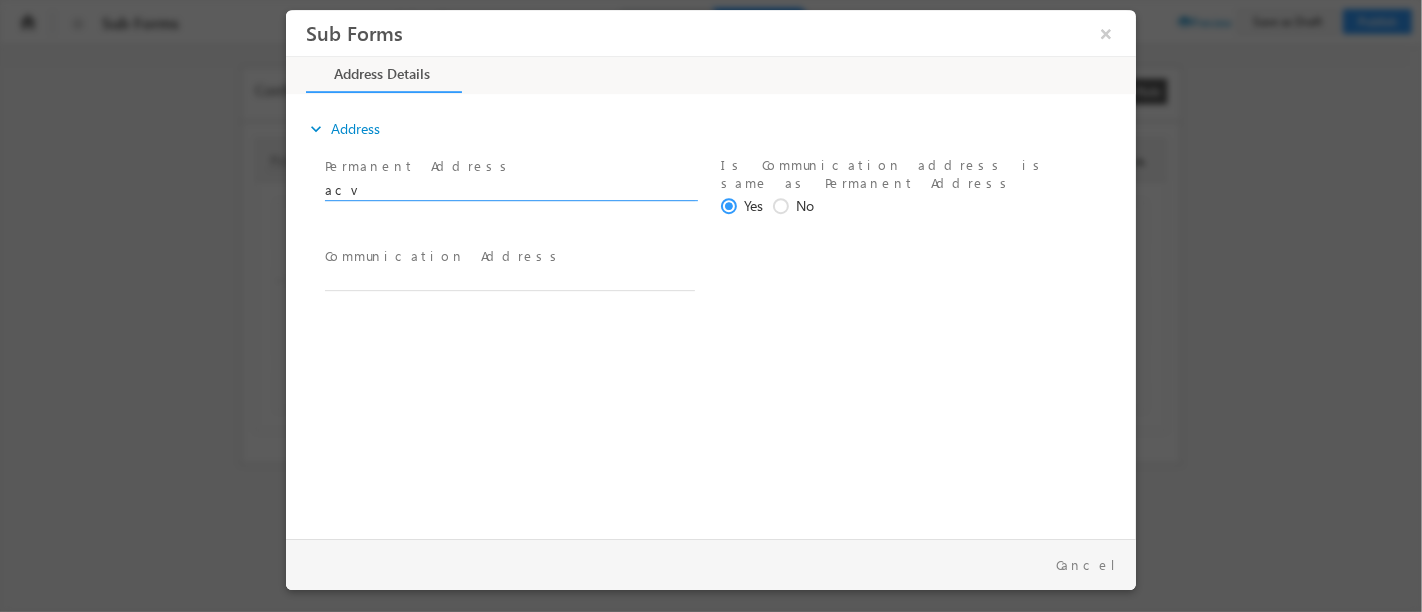 type on "acv" 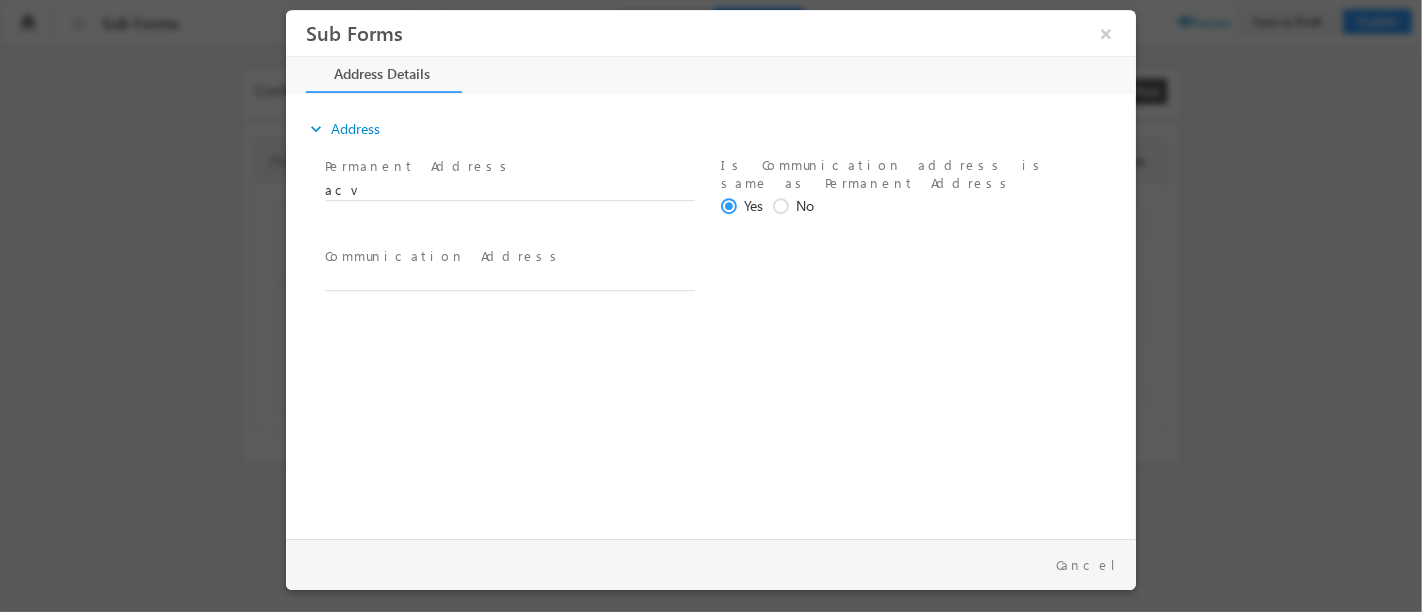 click on "expand_more Address Permanent Address *" at bounding box center [715, 313] 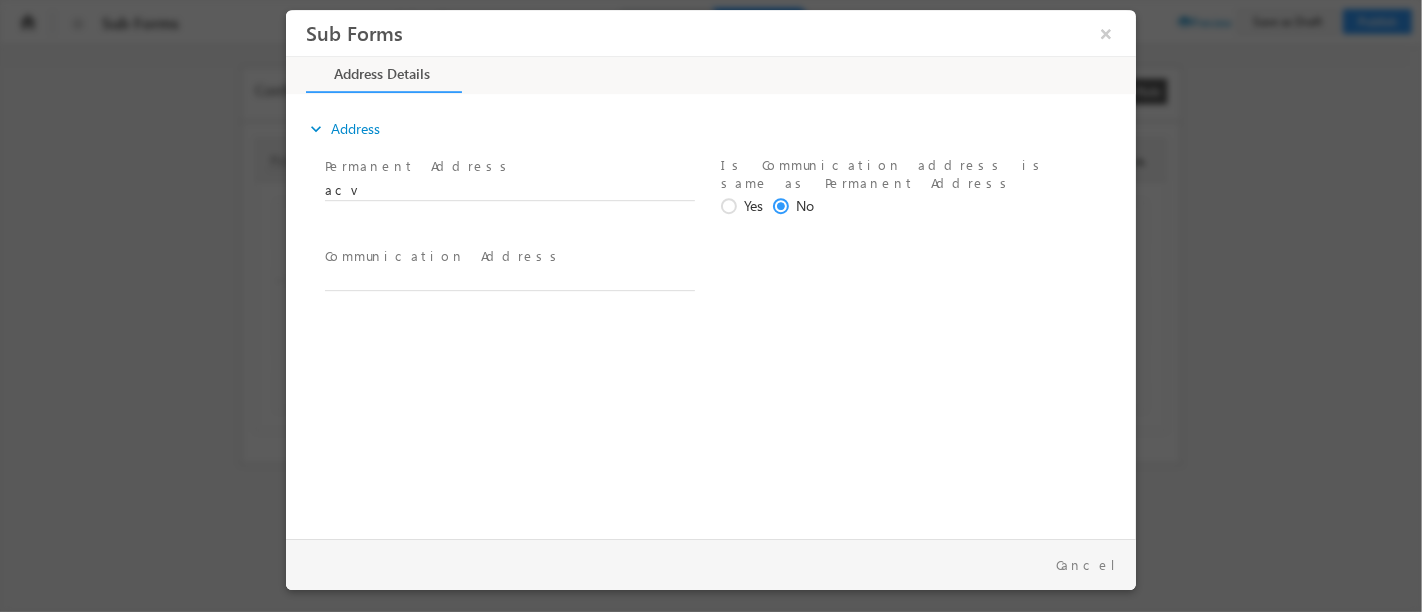 drag, startPoint x: 668, startPoint y: 279, endPoint x: 667, endPoint y: 267, distance: 12.0415945 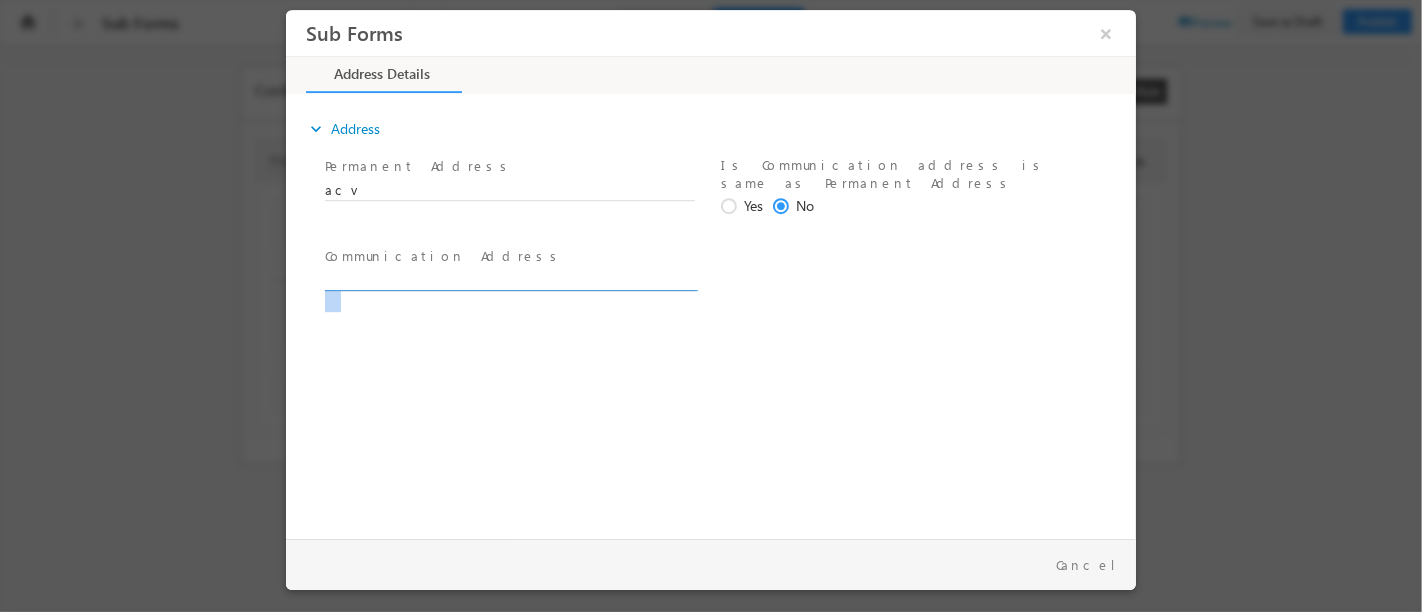 click at bounding box center (509, 281) 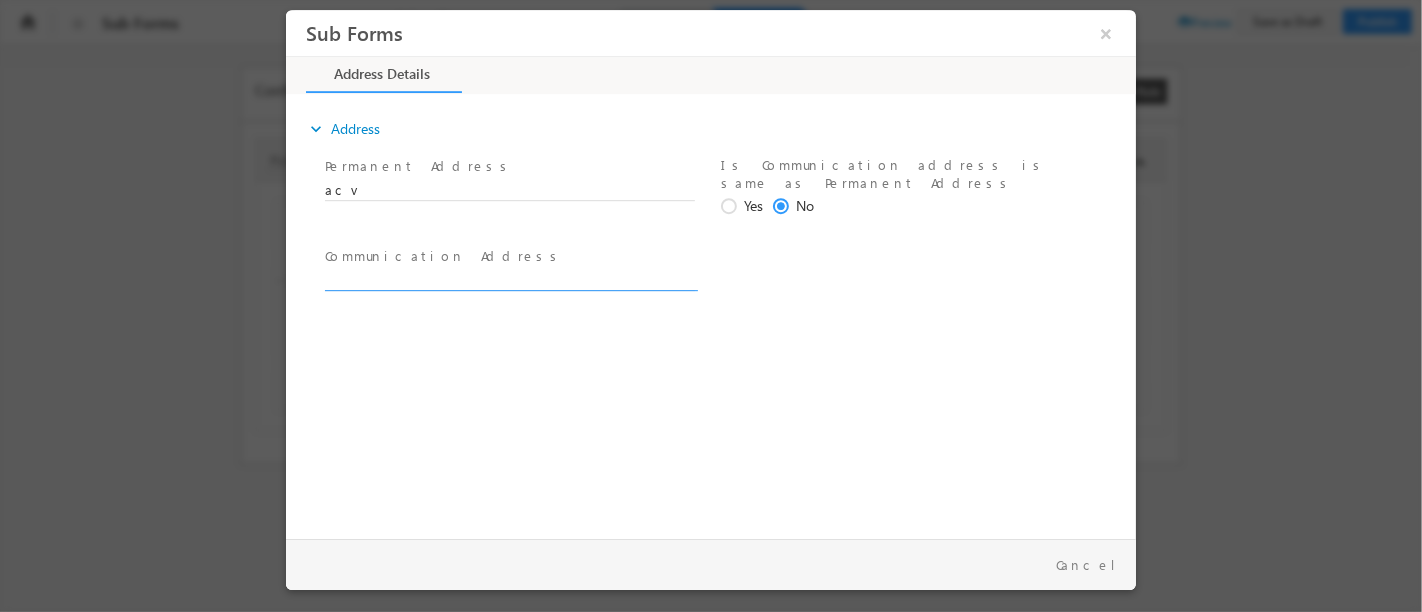 click at bounding box center (731, 207) 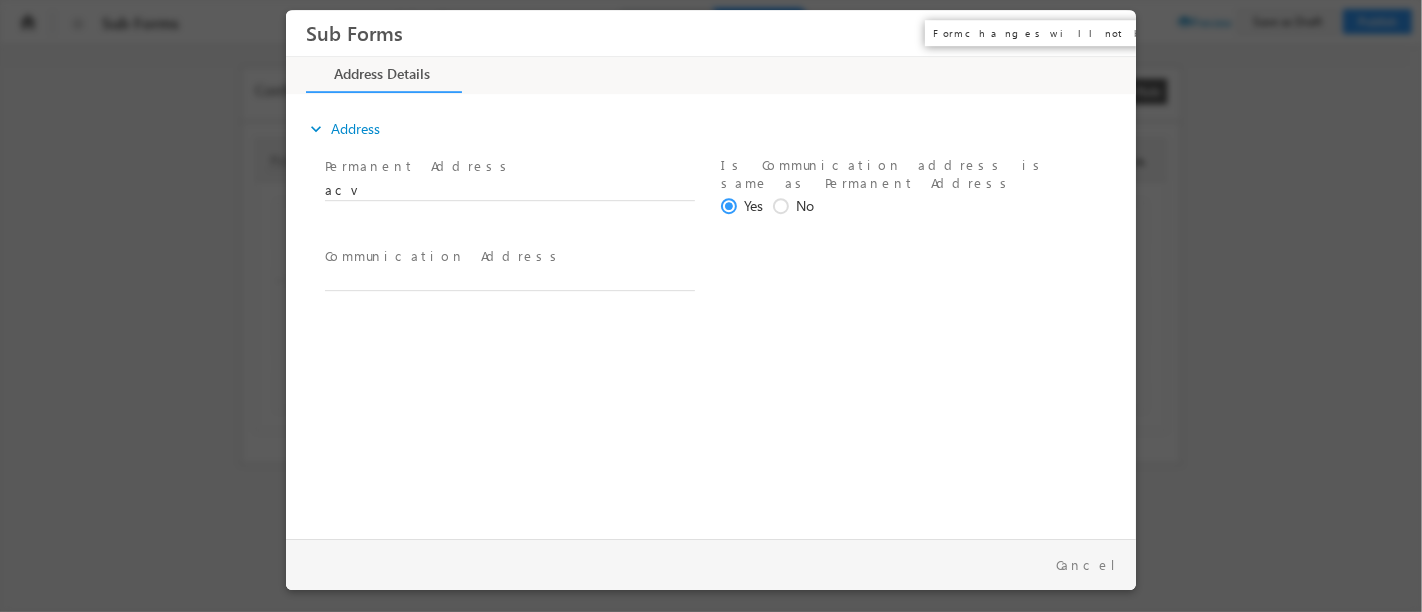 click on "×" at bounding box center (1105, 33) 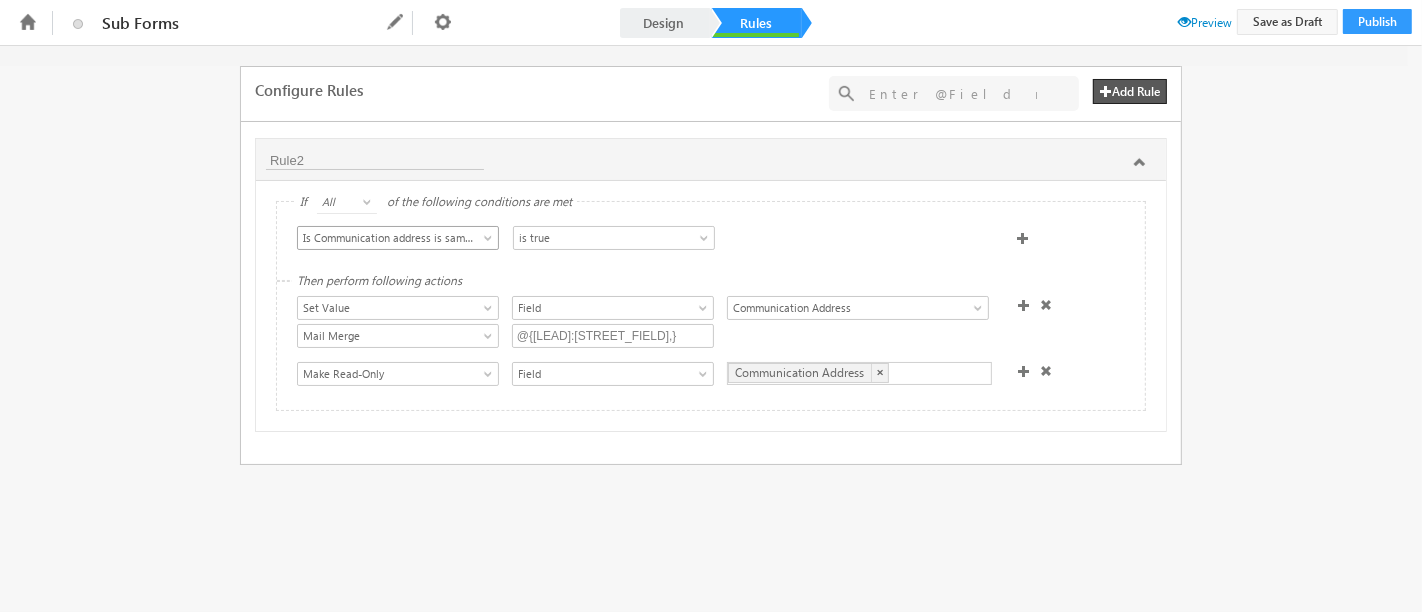 click on "Is Communication address is same as Permanent Address" at bounding box center [388, 238] 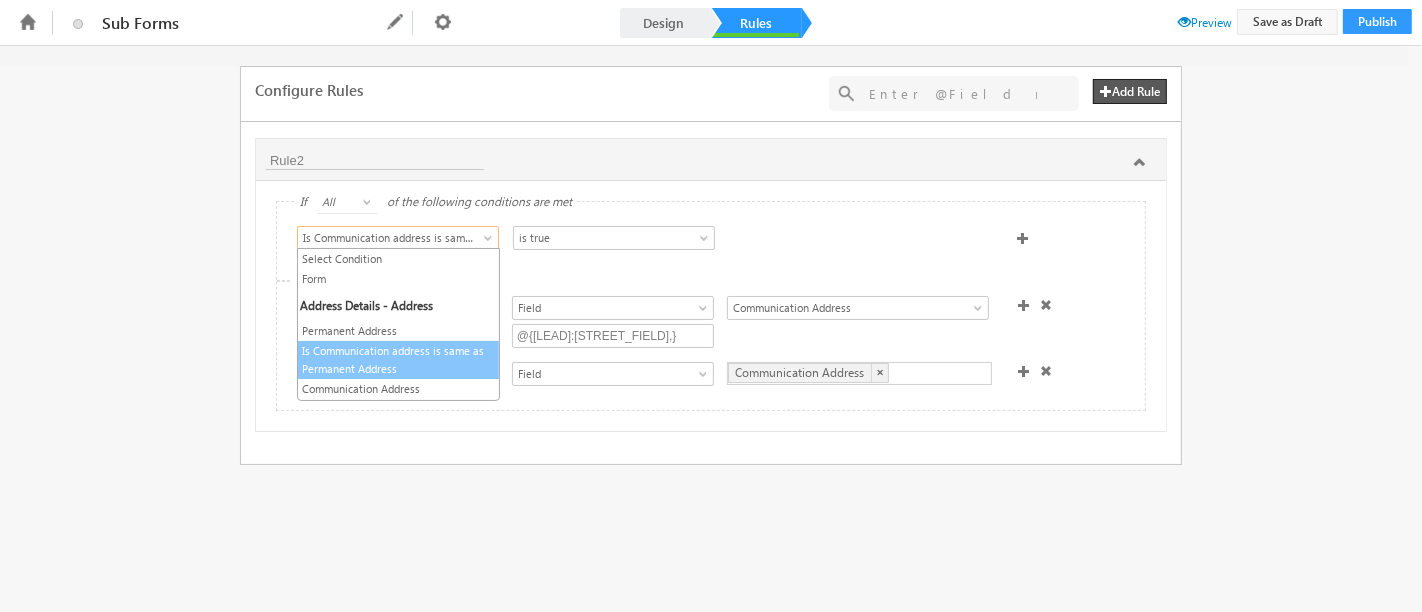 click on "Is Communication address is same as Permanent Address" at bounding box center (398, 360) 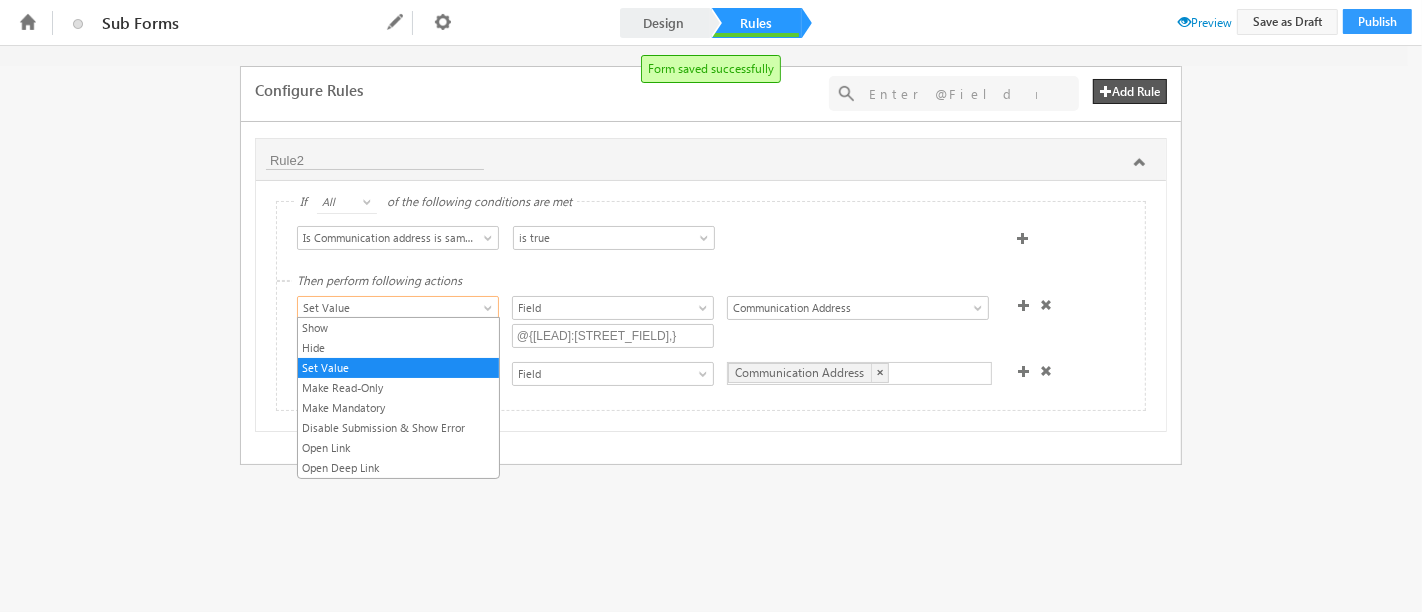 click on "Set Value" at bounding box center (388, 308) 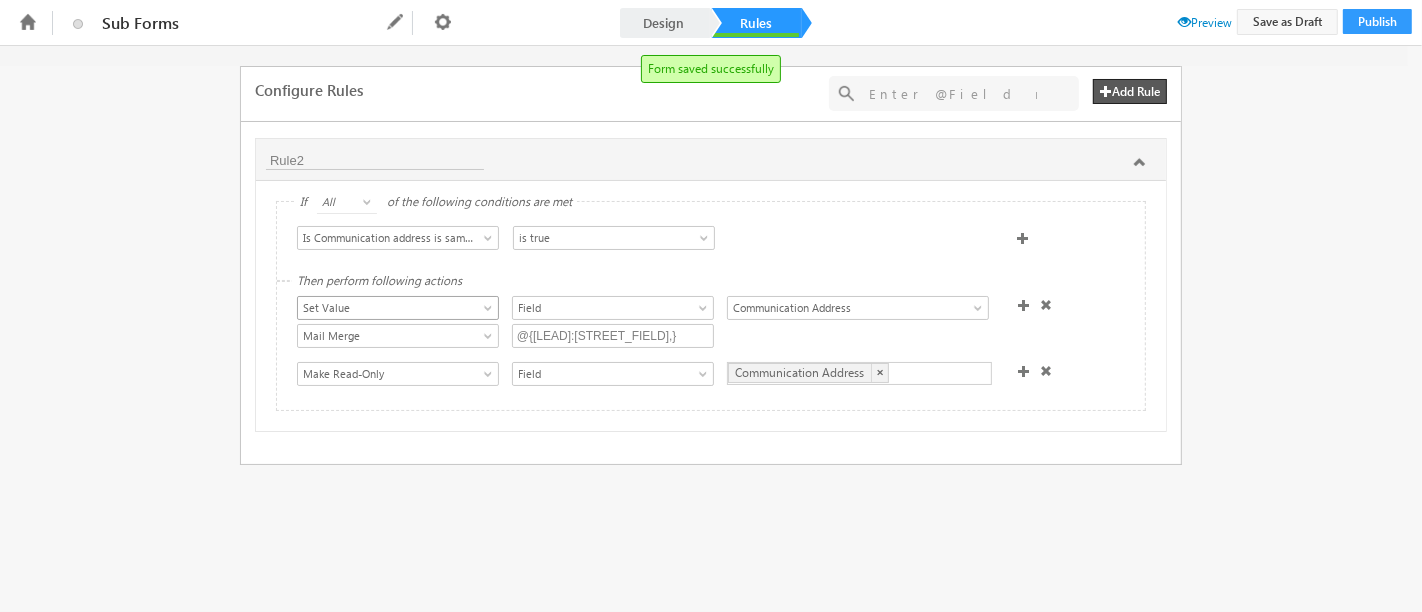 click on "Set Value" at bounding box center [388, 308] 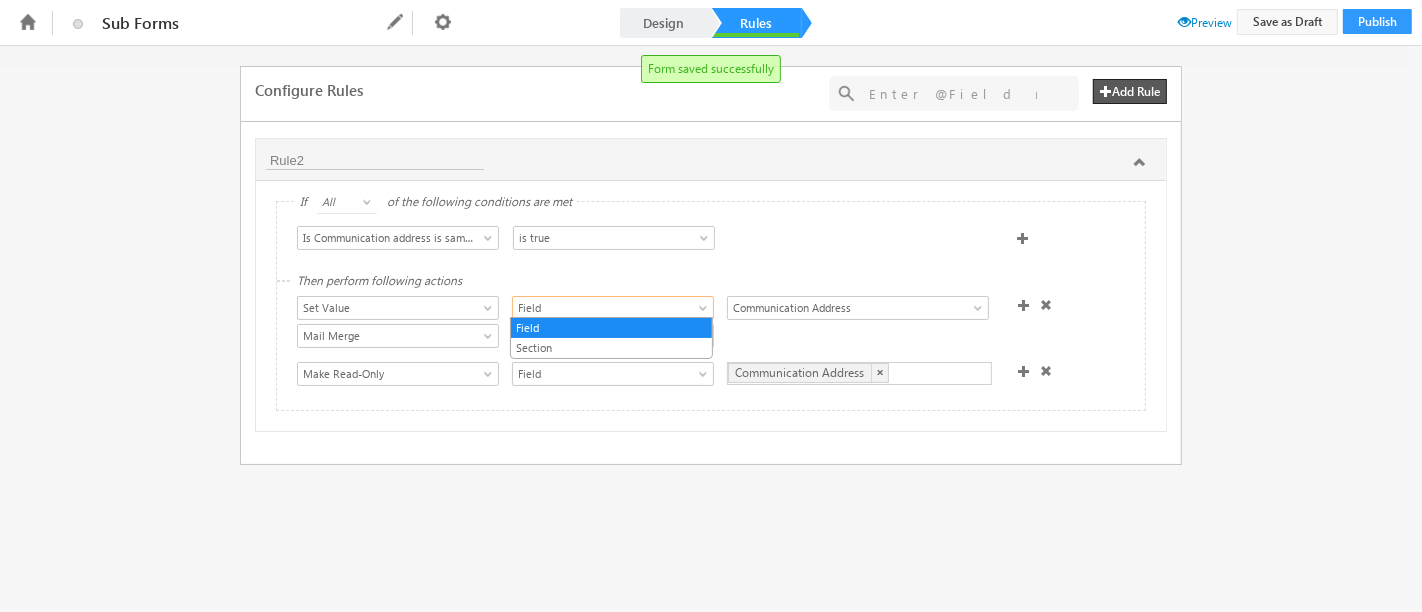 click on "Field" at bounding box center (603, 308) 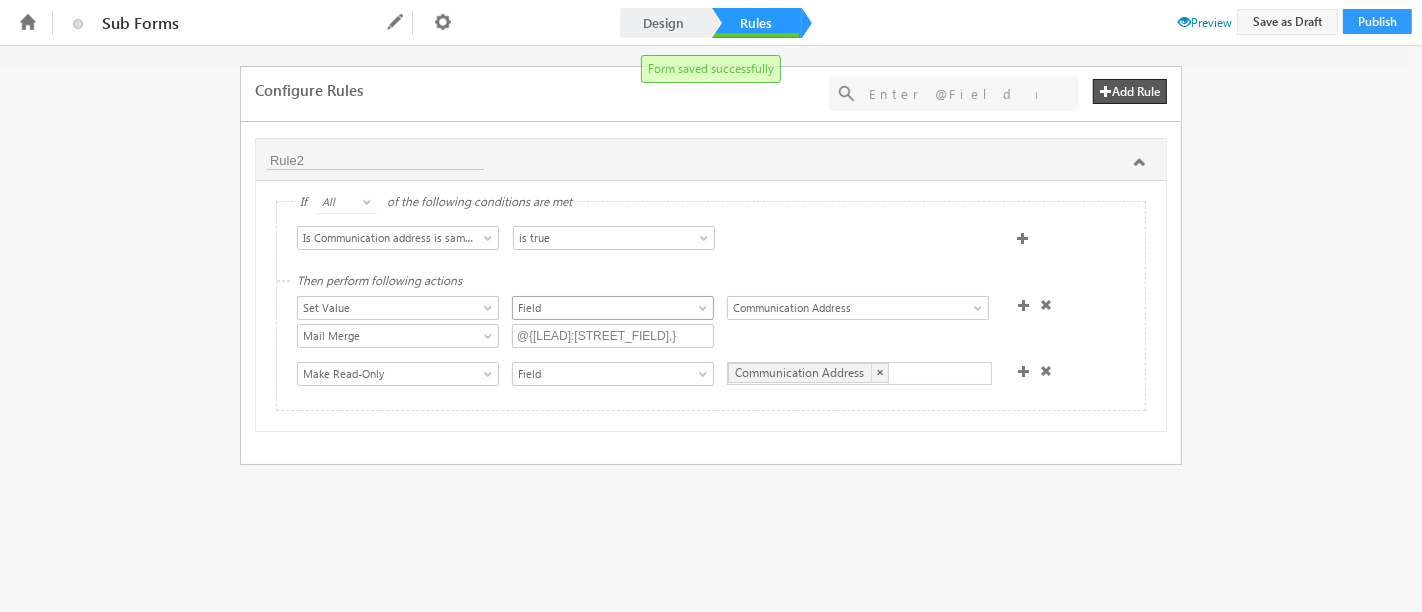 click on "Field" at bounding box center (603, 308) 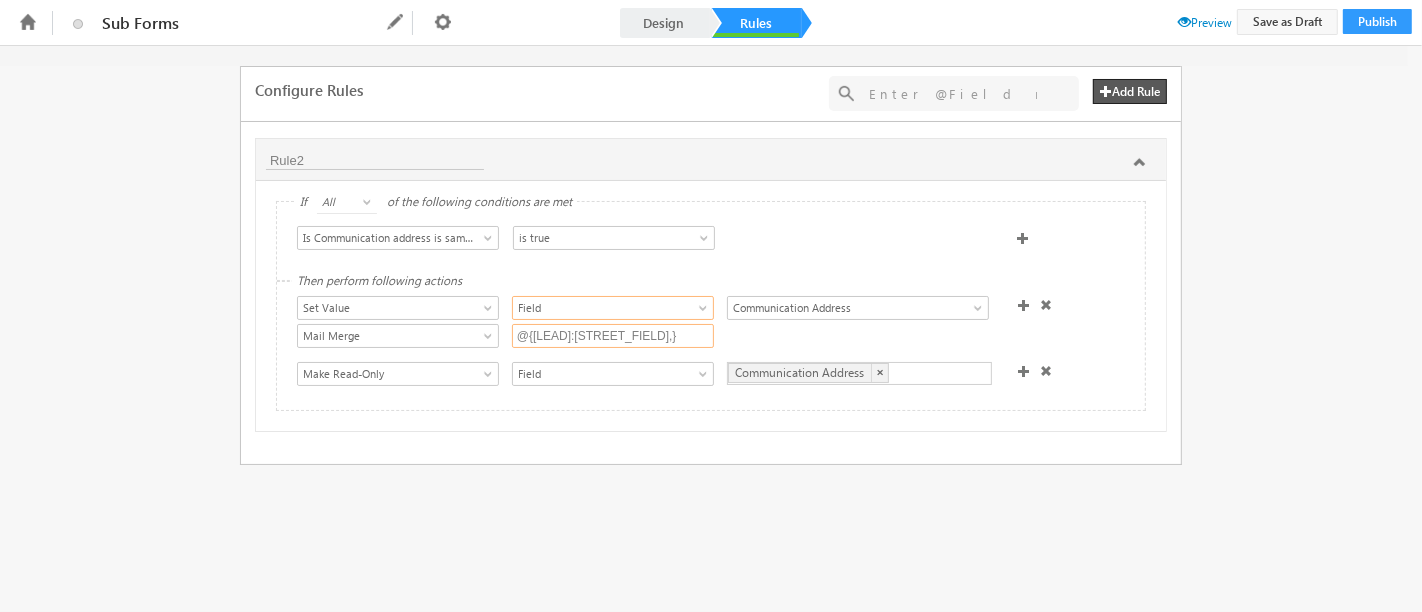 click on "@{[LEAD]:[STREET_FIELD],}" at bounding box center [613, 336] 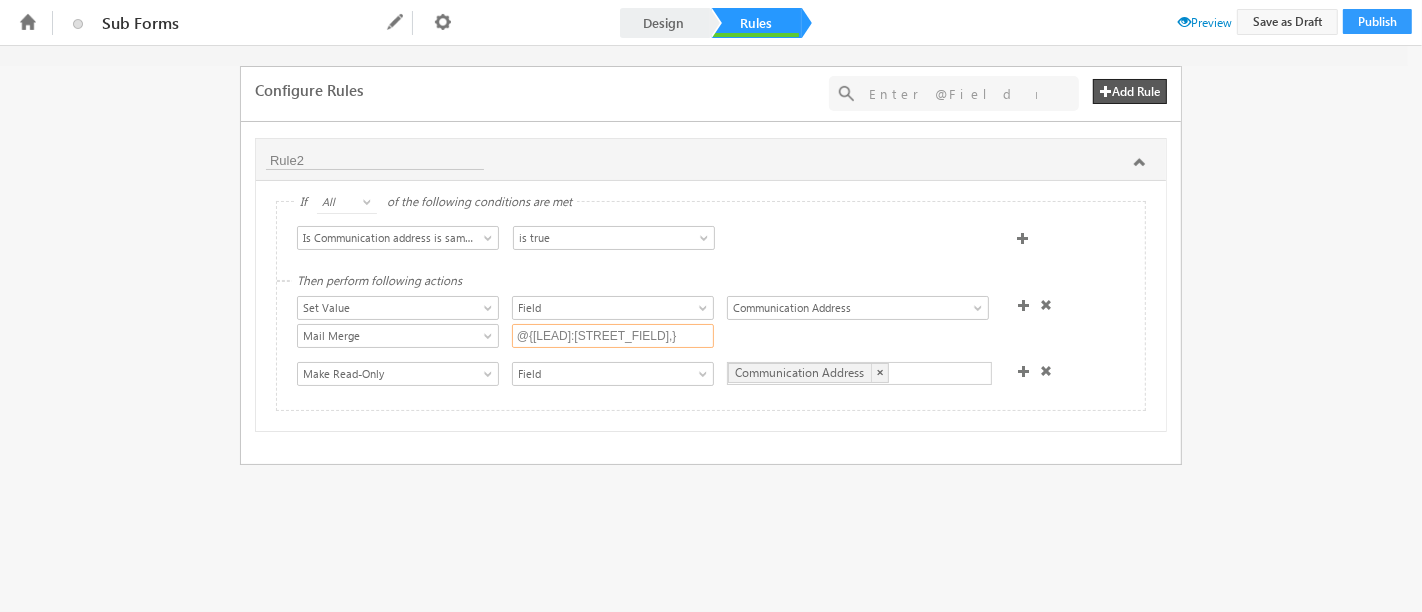 click on "@{[LEAD]:[STREET_FIELD],}" at bounding box center (613, 336) 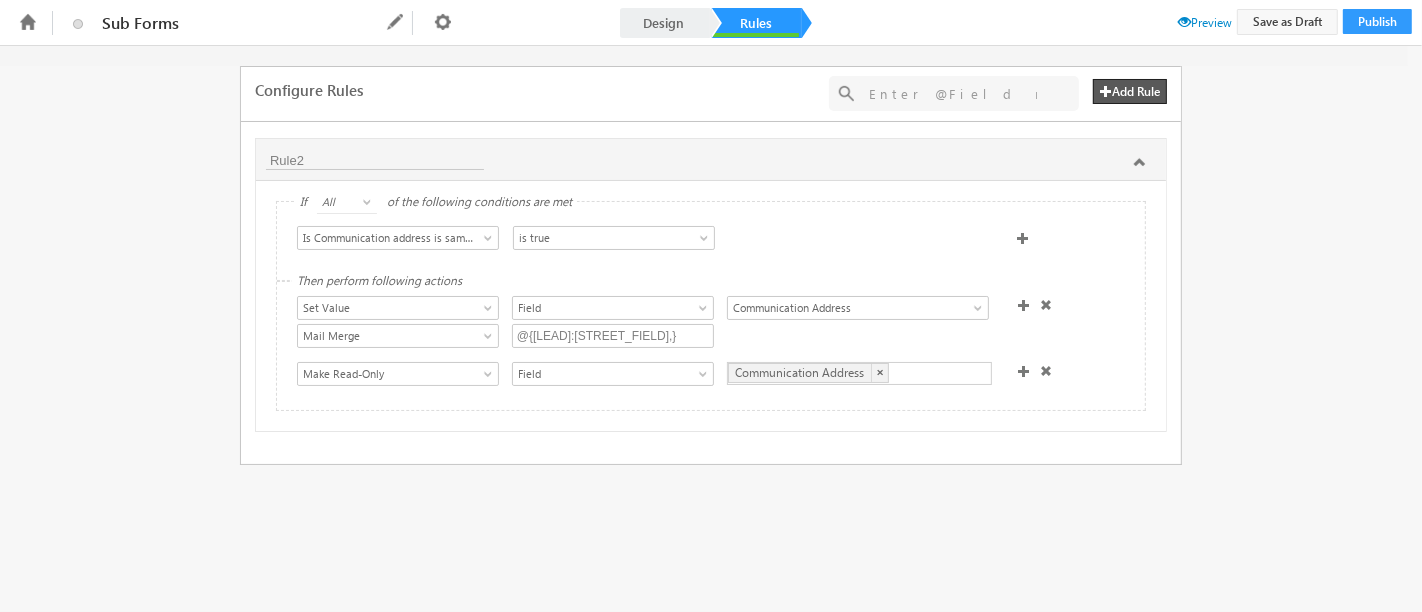 click at bounding box center [1046, 371] 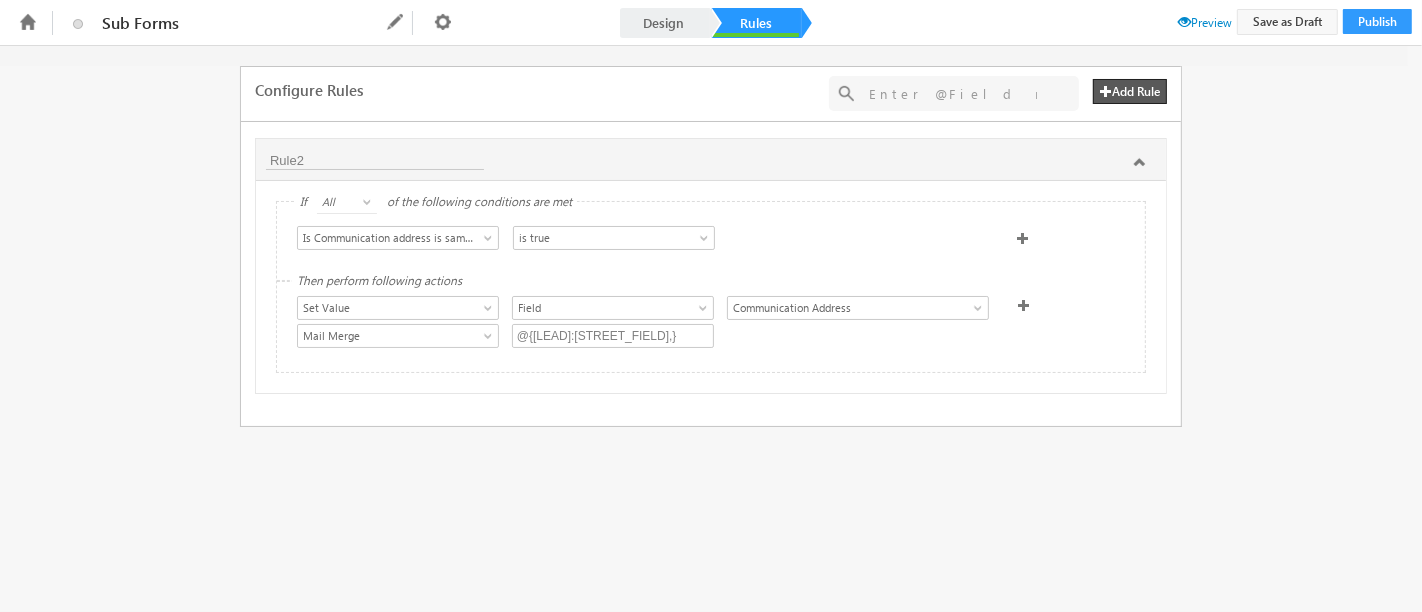 click on "Preview" at bounding box center [1205, 22] 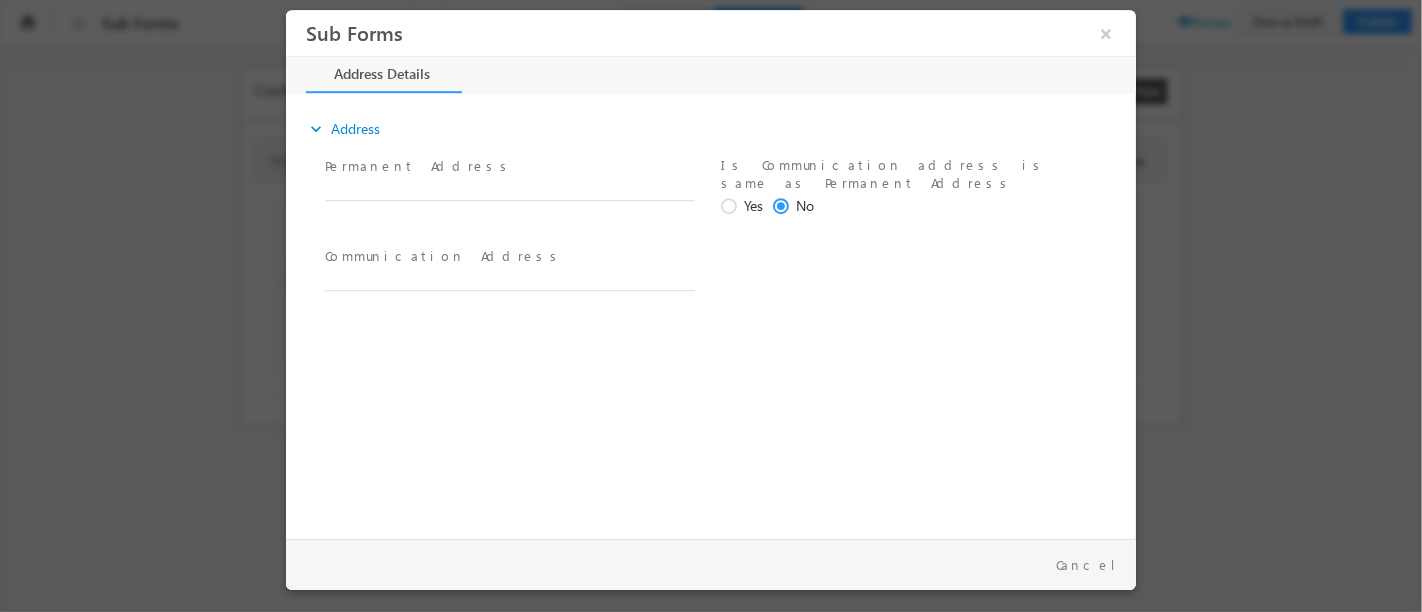 scroll, scrollTop: 0, scrollLeft: 0, axis: both 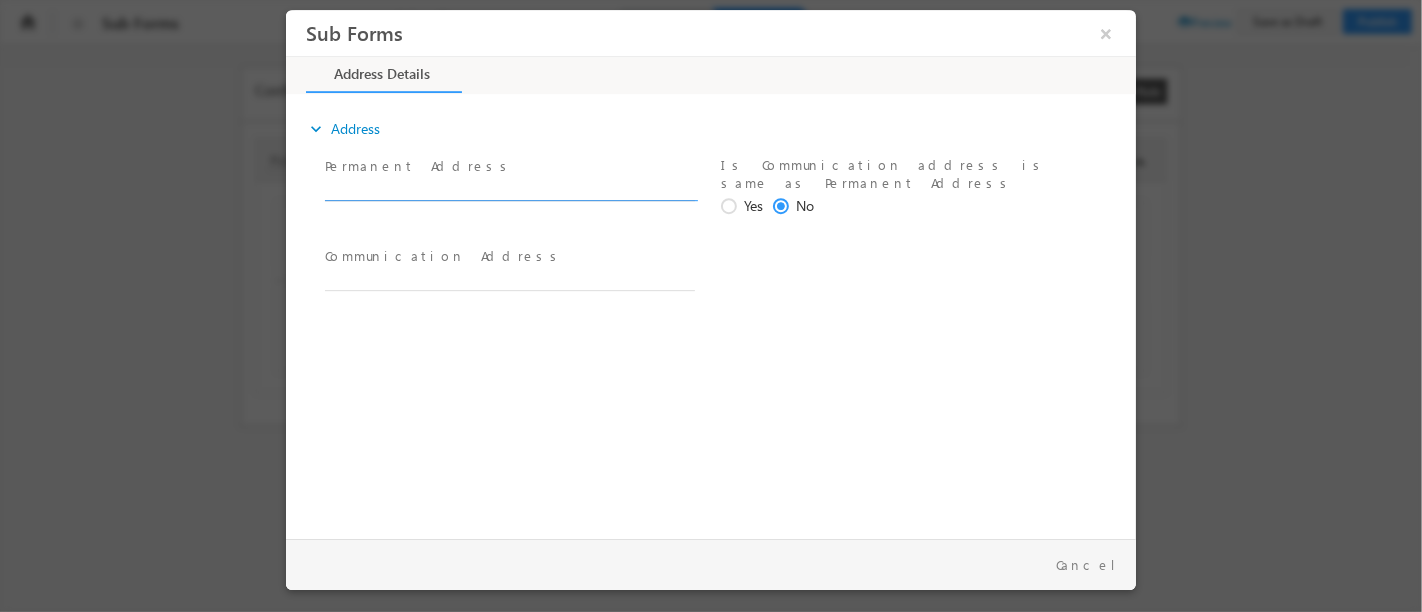 click on "Permanent Address *" at bounding box center (518, 179) 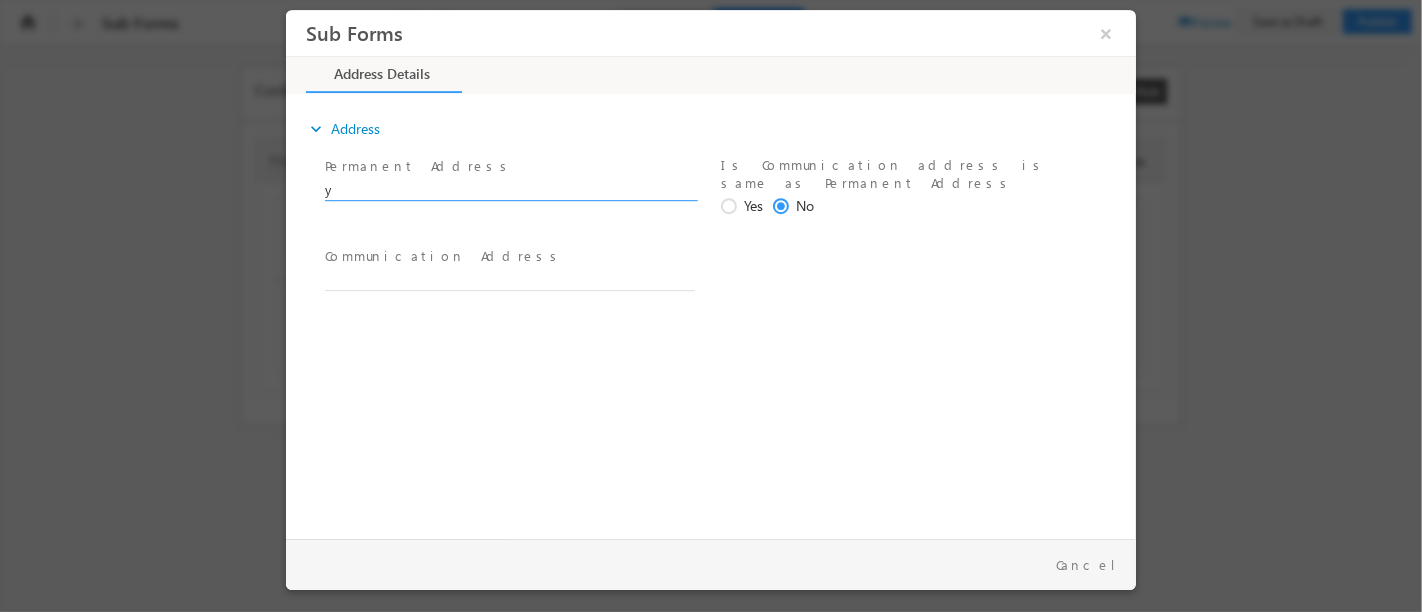 type on "y" 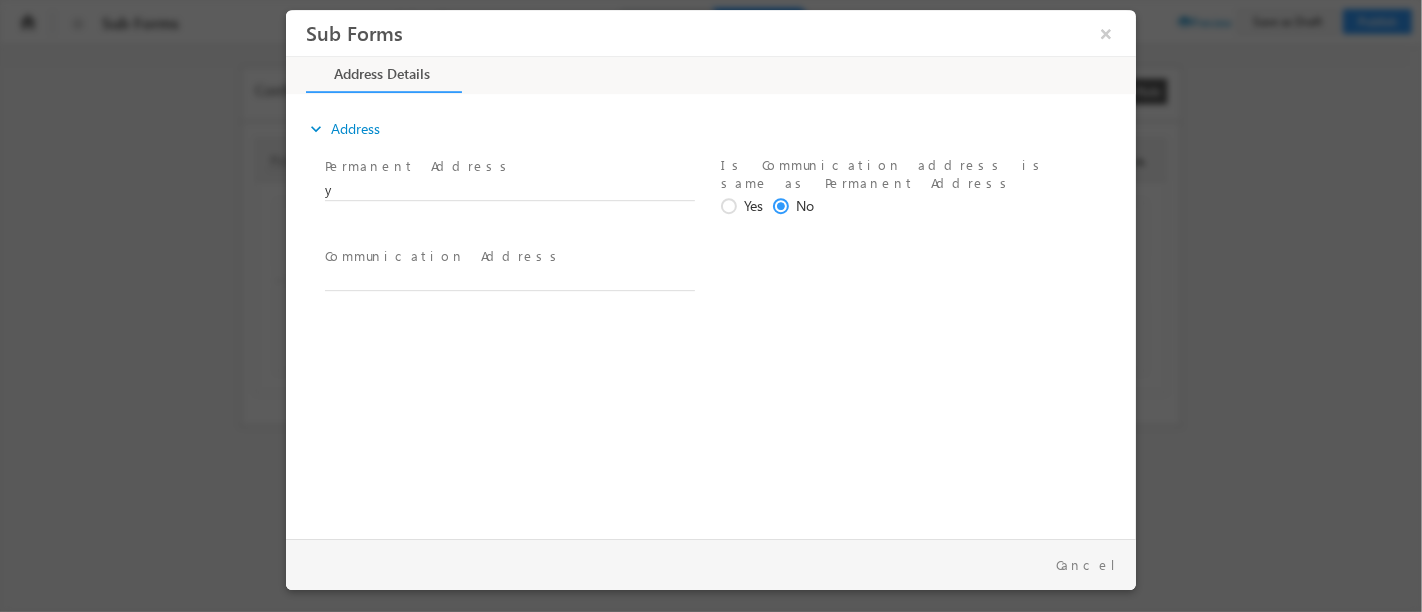 click at bounding box center [731, 207] 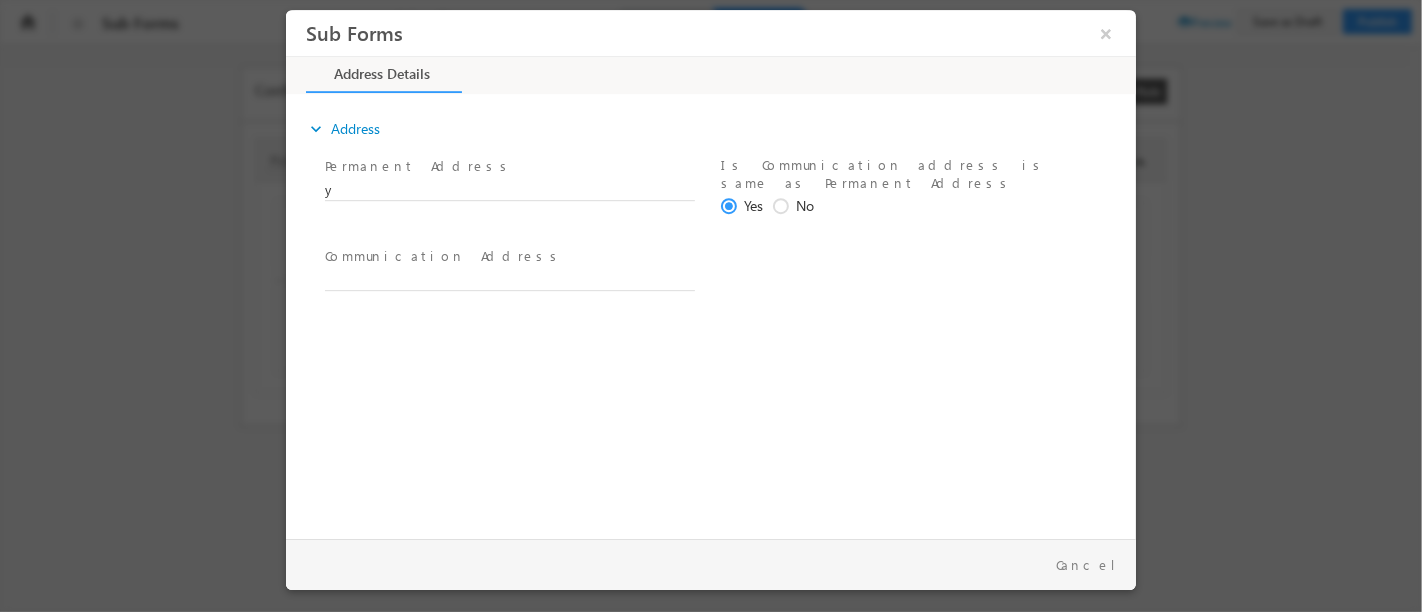 type on "y" 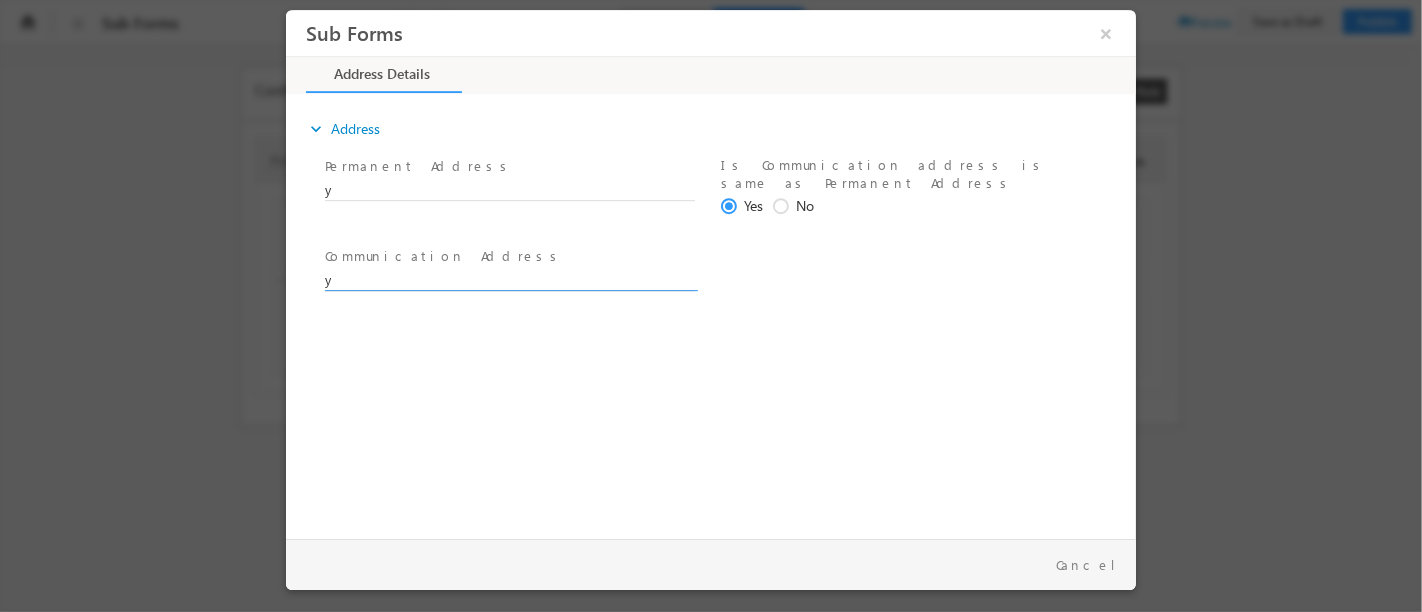 click on "y" at bounding box center (509, 281) 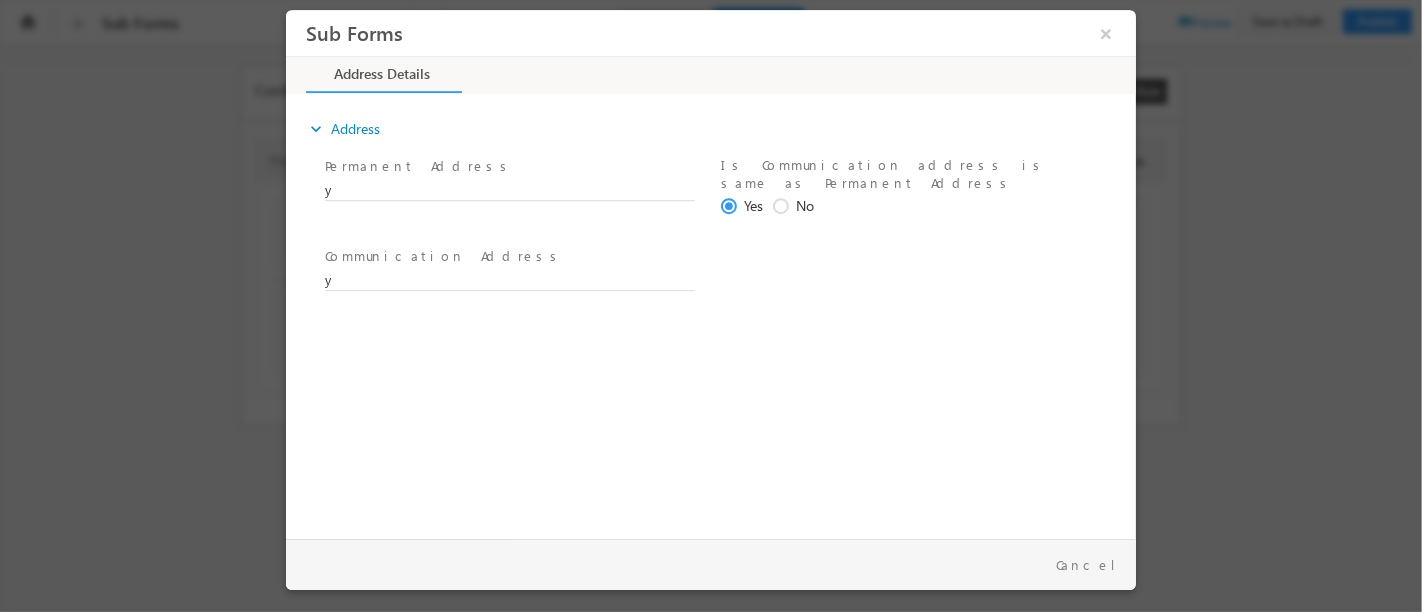 click on "y" at bounding box center [518, 191] 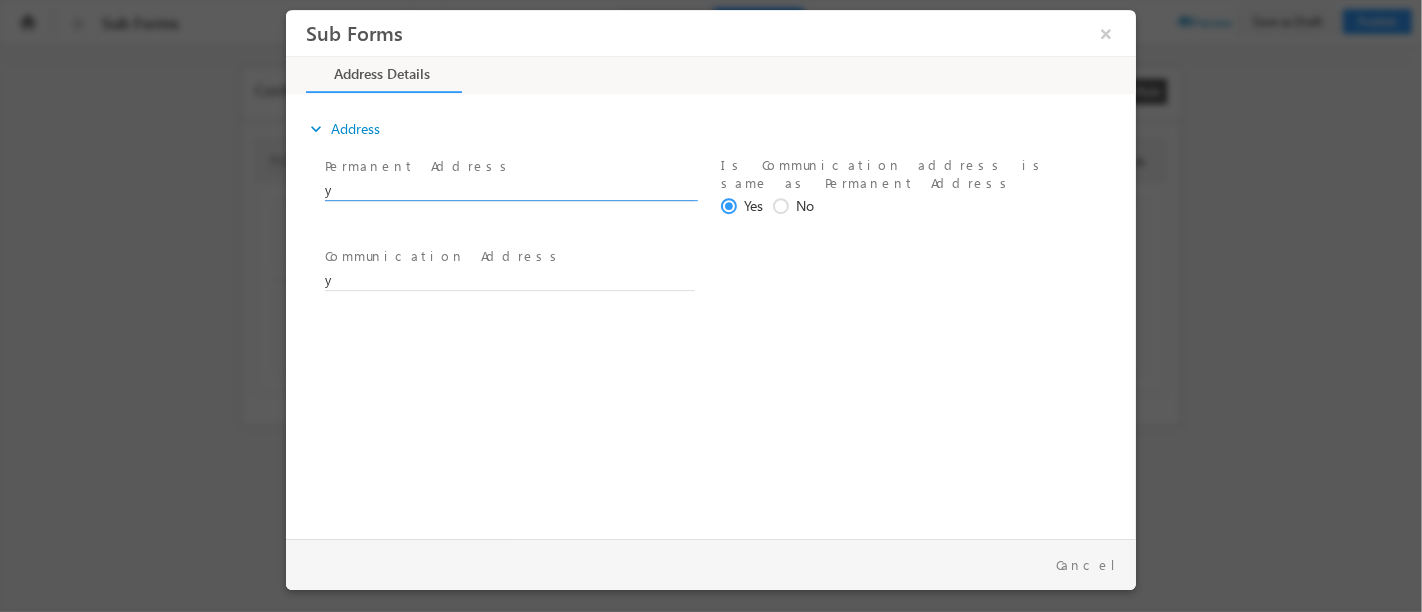 click on "y" at bounding box center (509, 191) 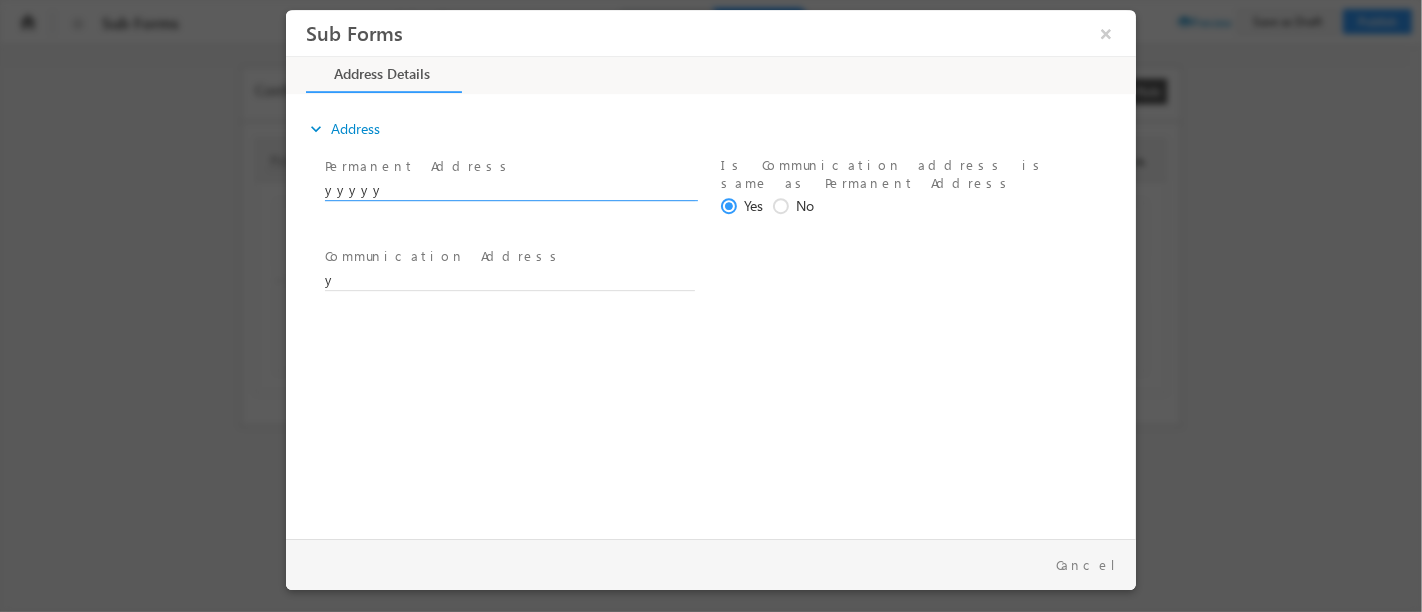 type on "yyyyy" 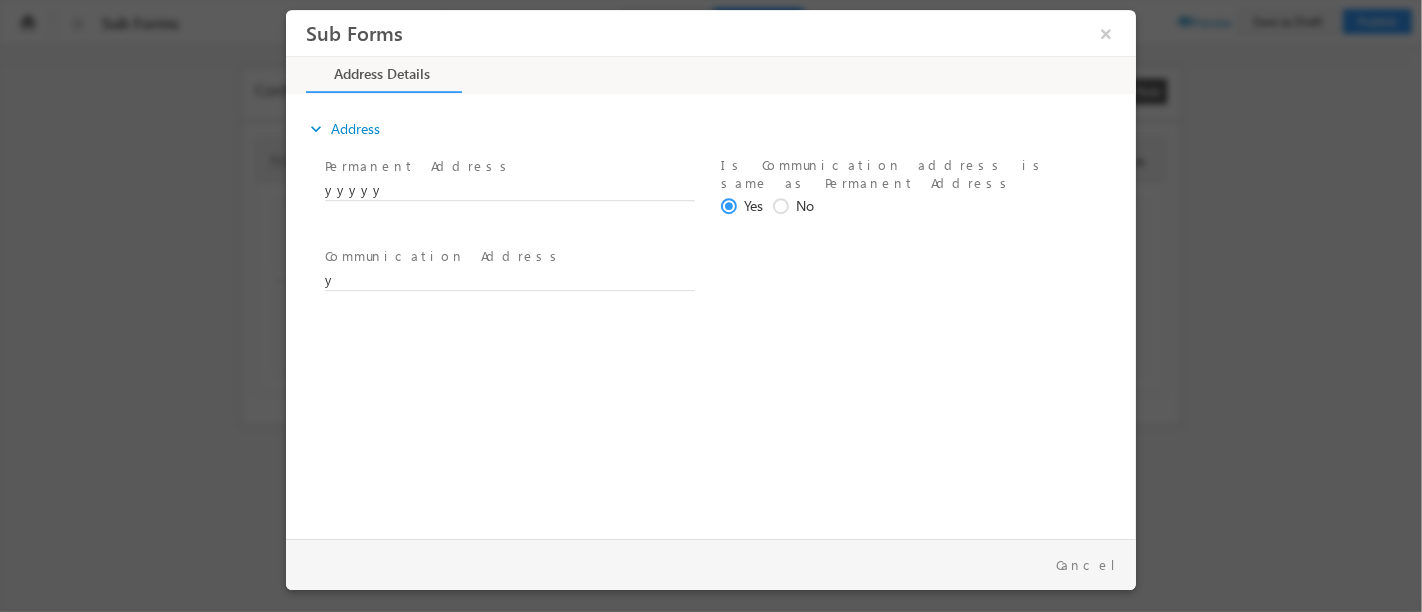 click on "expand_more Address Permanent Address *" at bounding box center [715, 313] 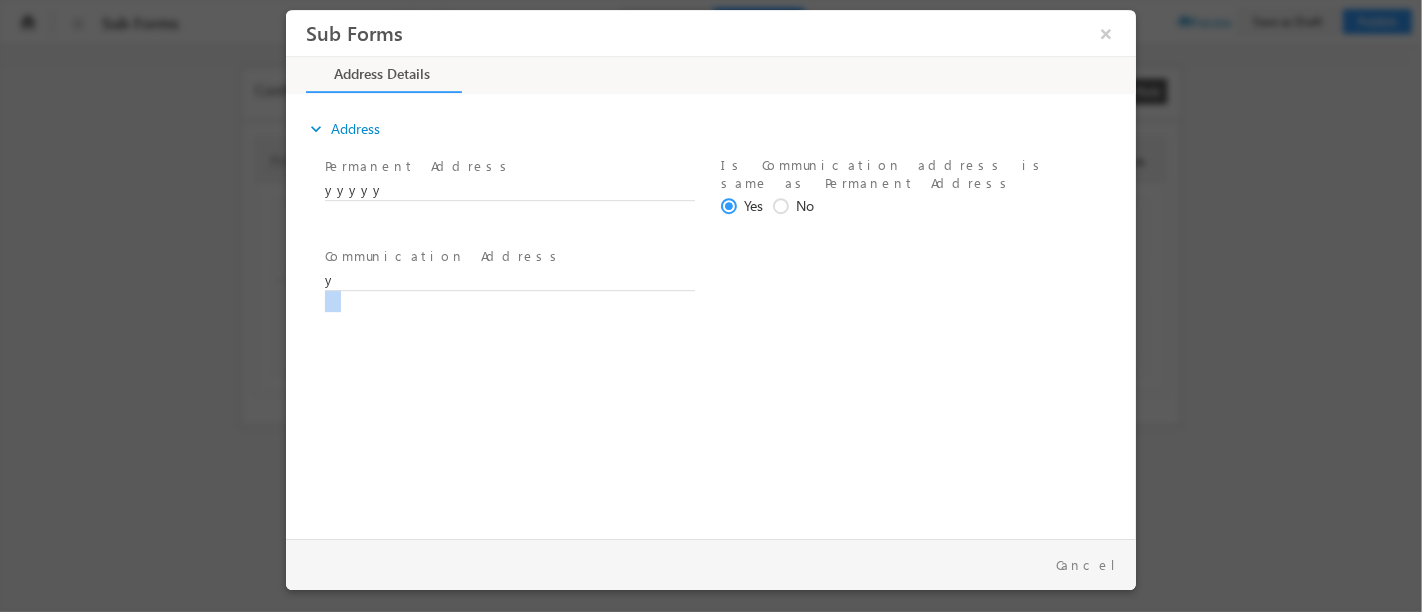 click on "expand_more Address Permanent Address *" at bounding box center [715, 313] 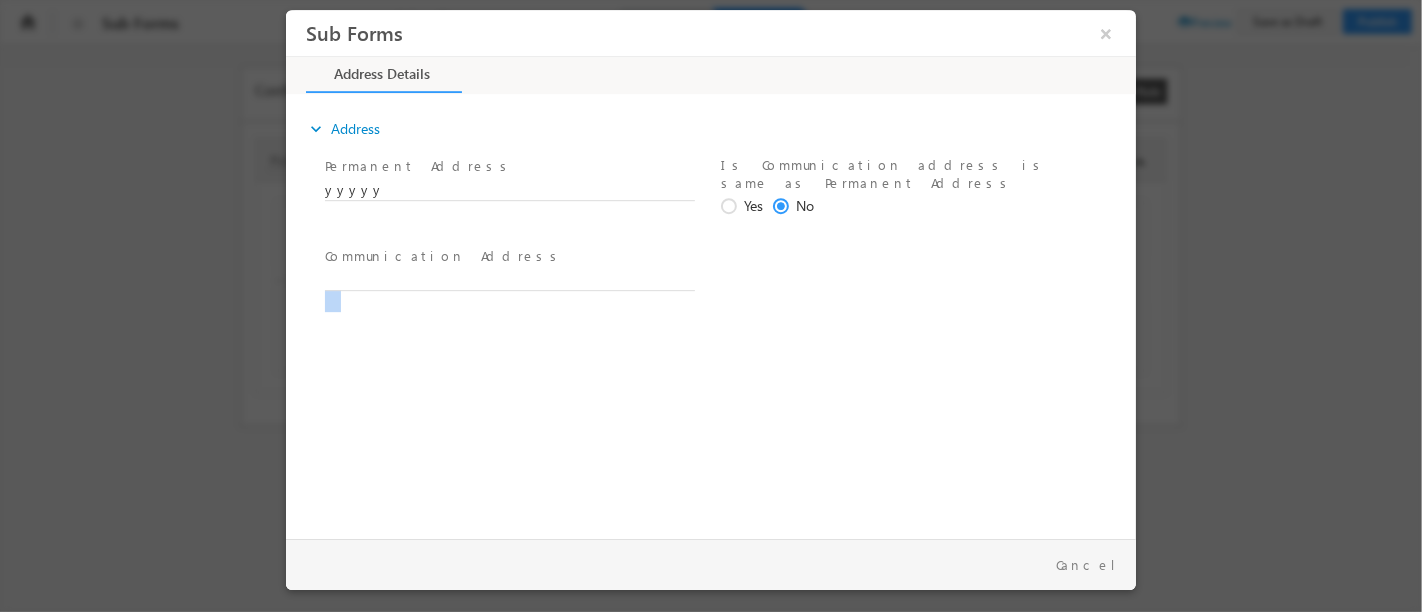 drag, startPoint x: 735, startPoint y: 185, endPoint x: 724, endPoint y: 186, distance: 11.045361 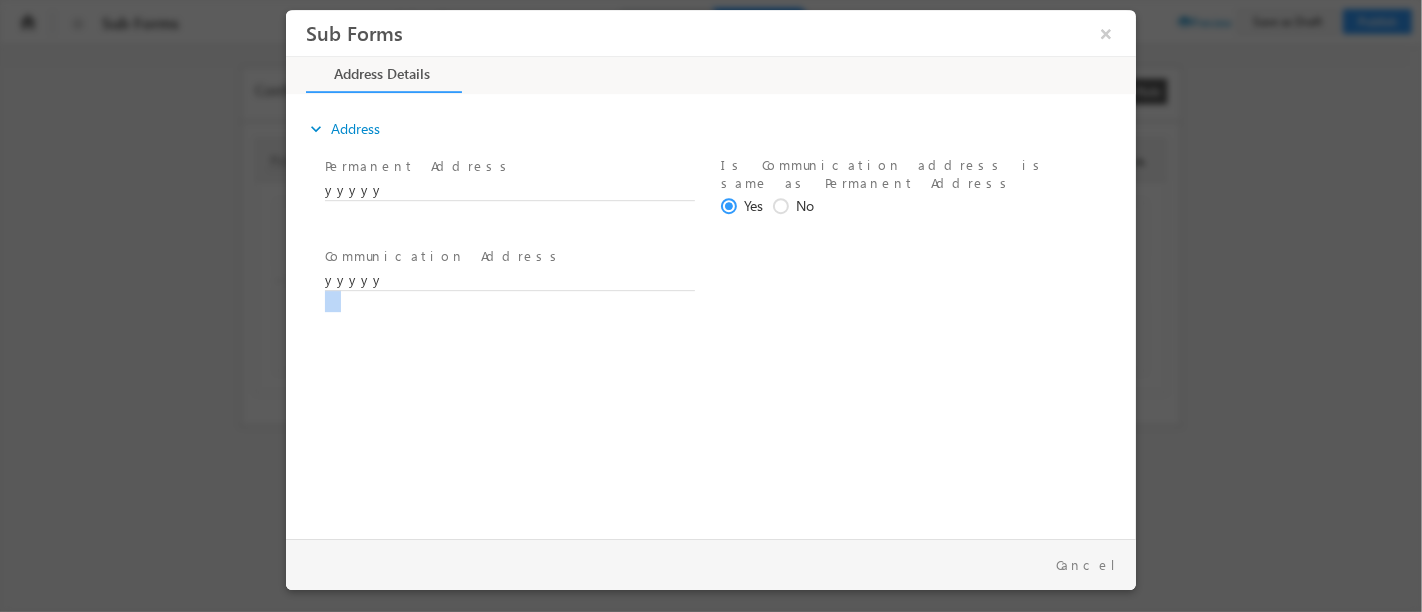 click at bounding box center [731, 207] 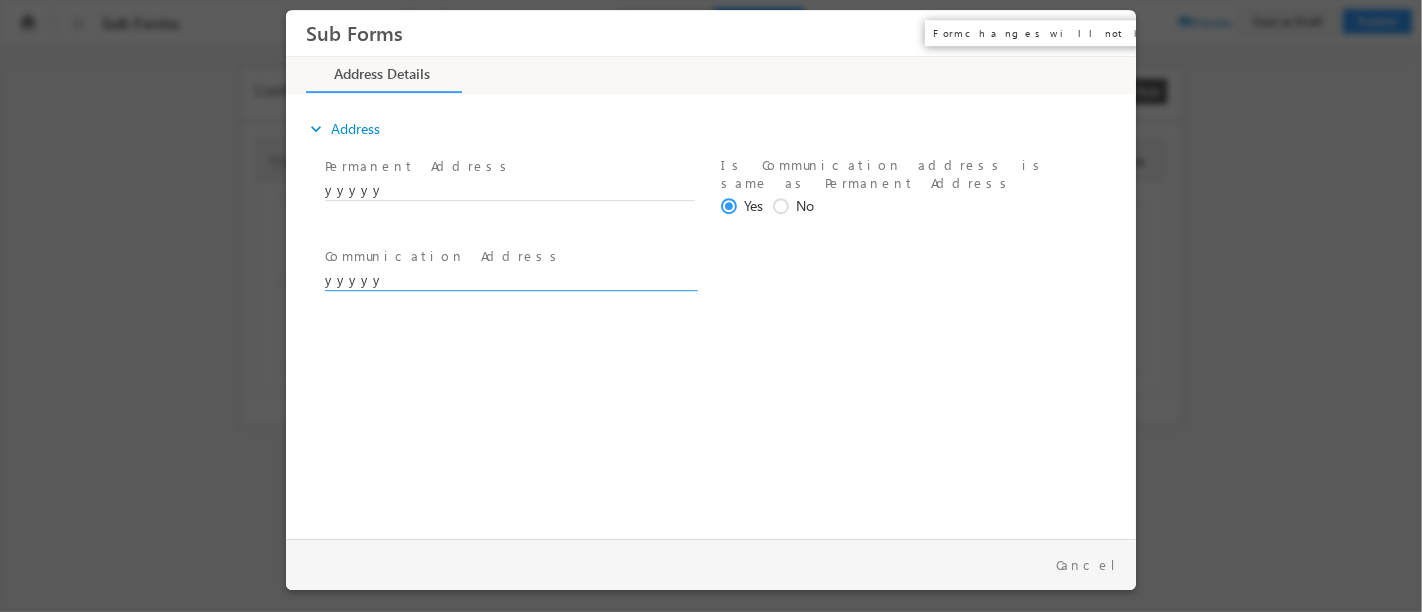 type on "yyyyy" 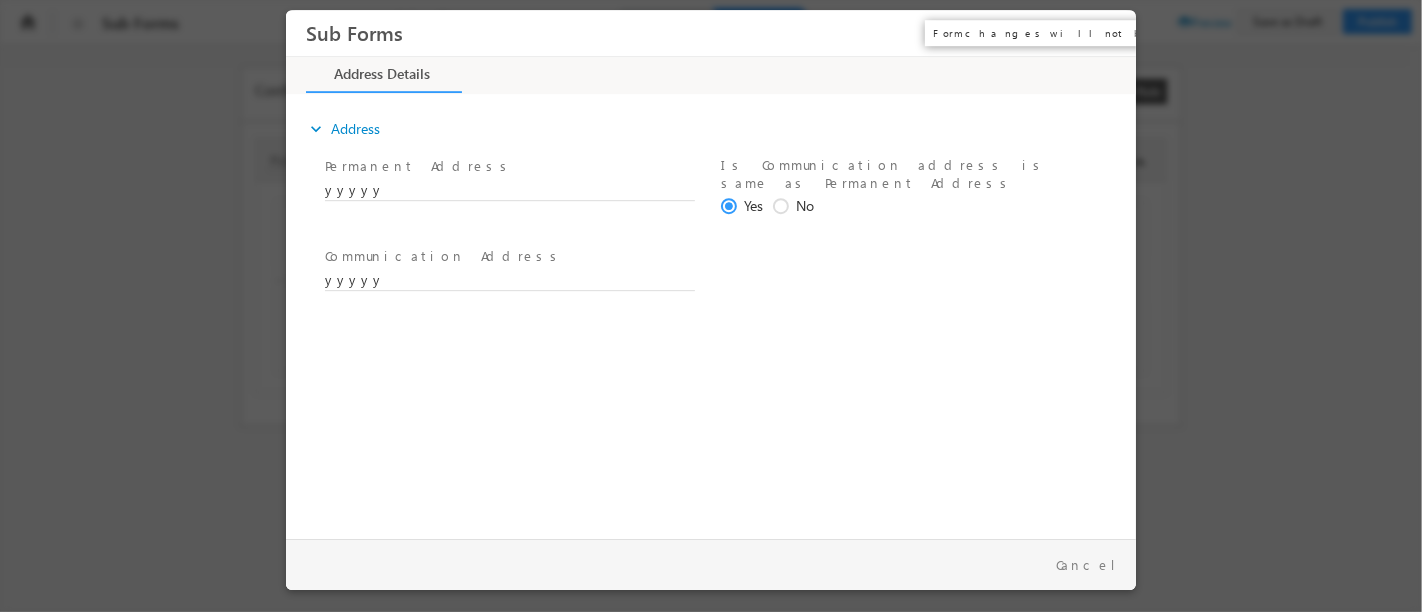 click on "×" at bounding box center [1105, 33] 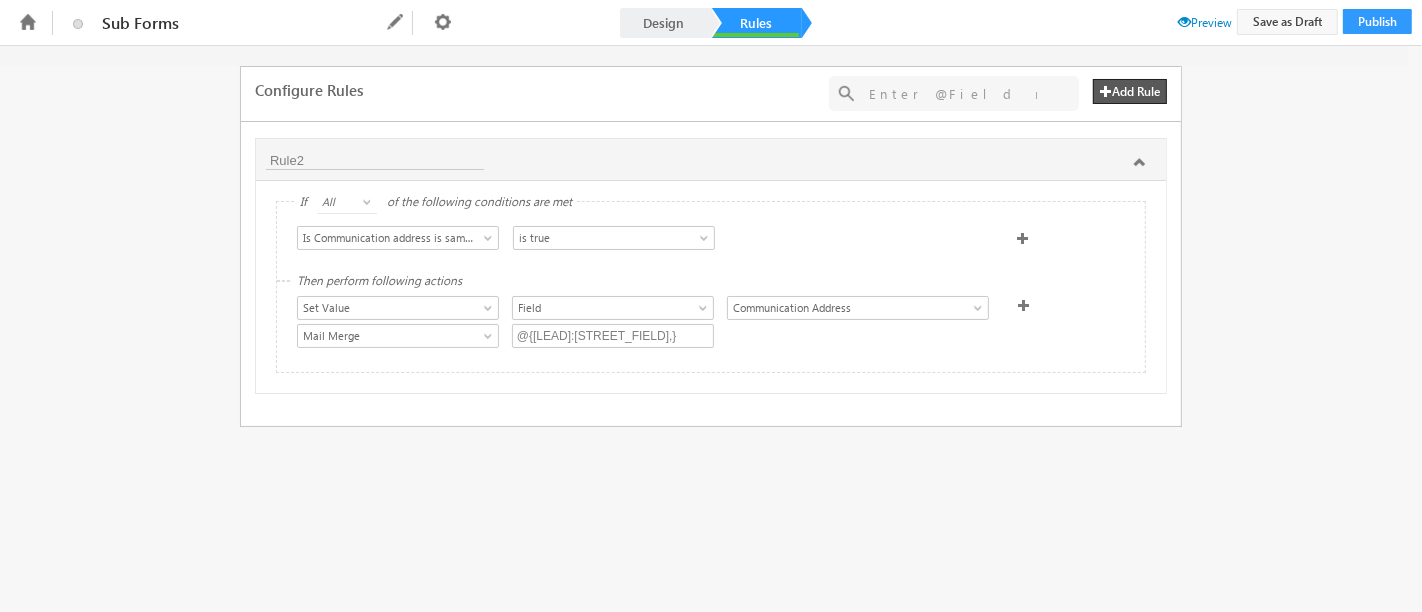 click at bounding box center [1038, 310] 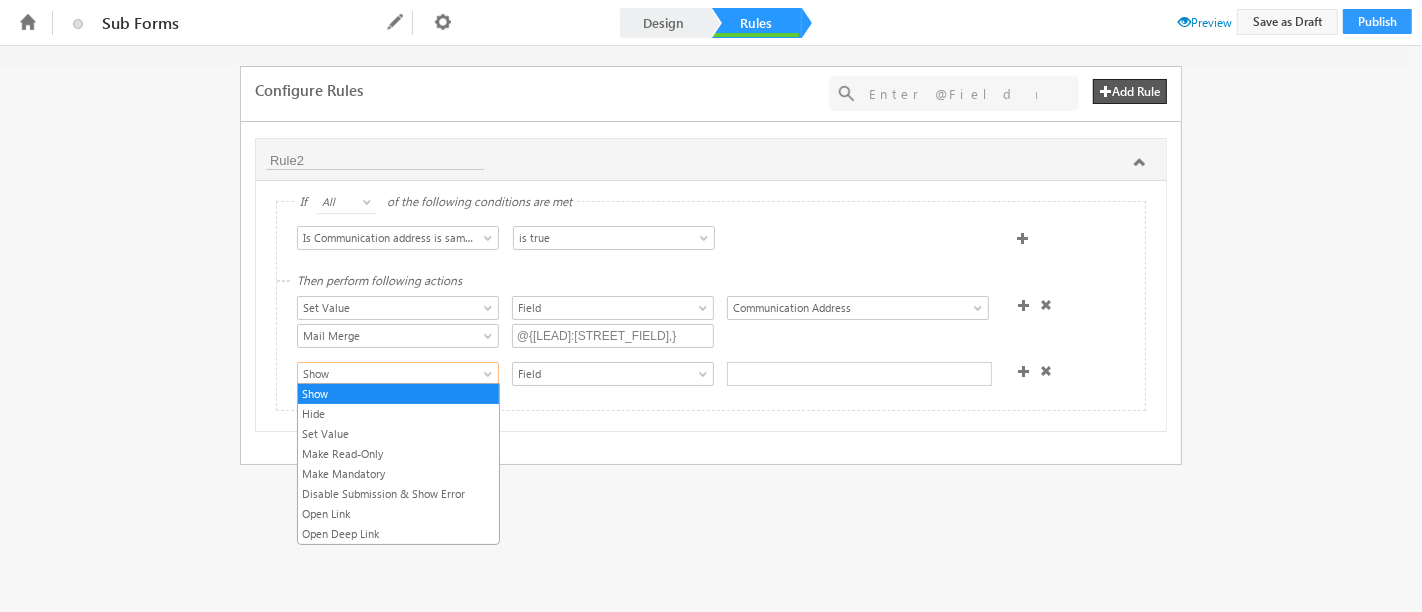 click on "Show" at bounding box center (388, 374) 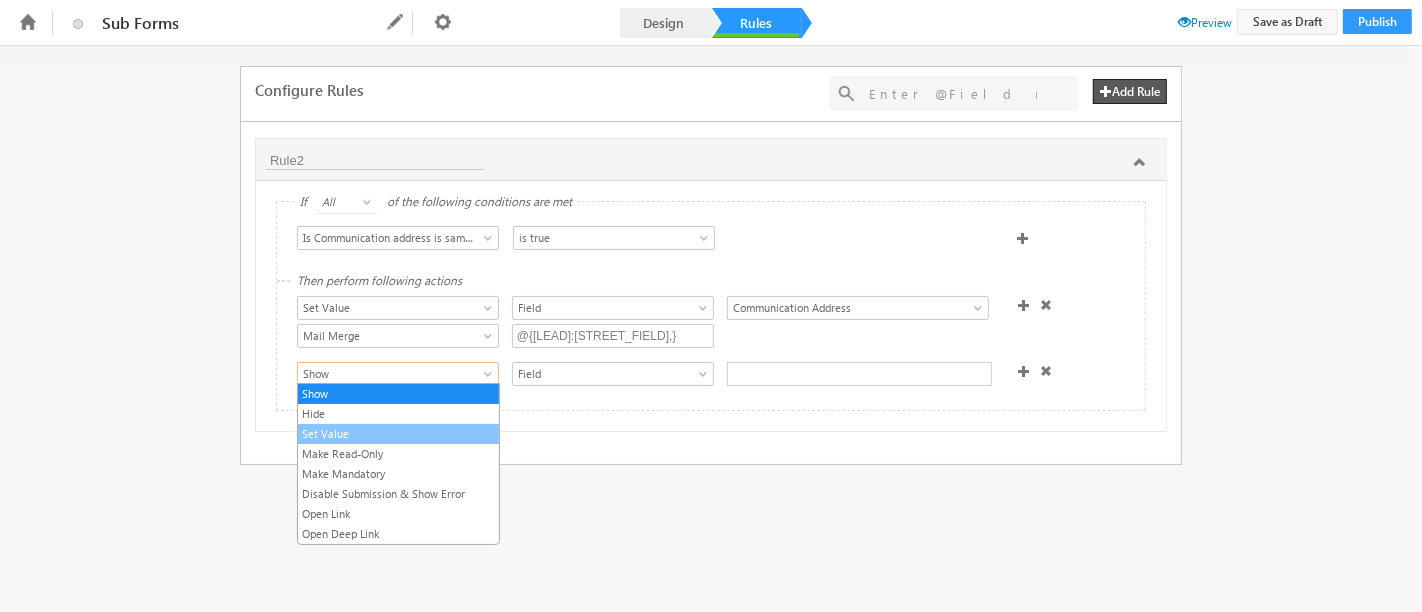 click on "Set Value" at bounding box center [398, 434] 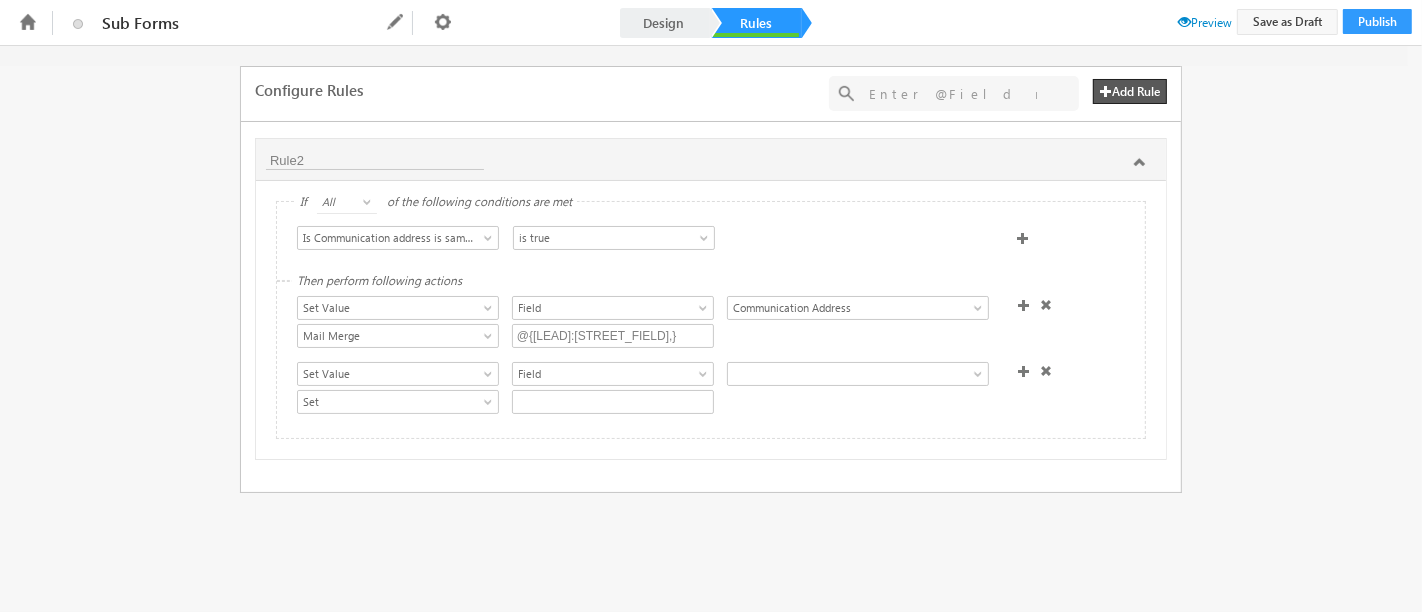 click at bounding box center (1046, 371) 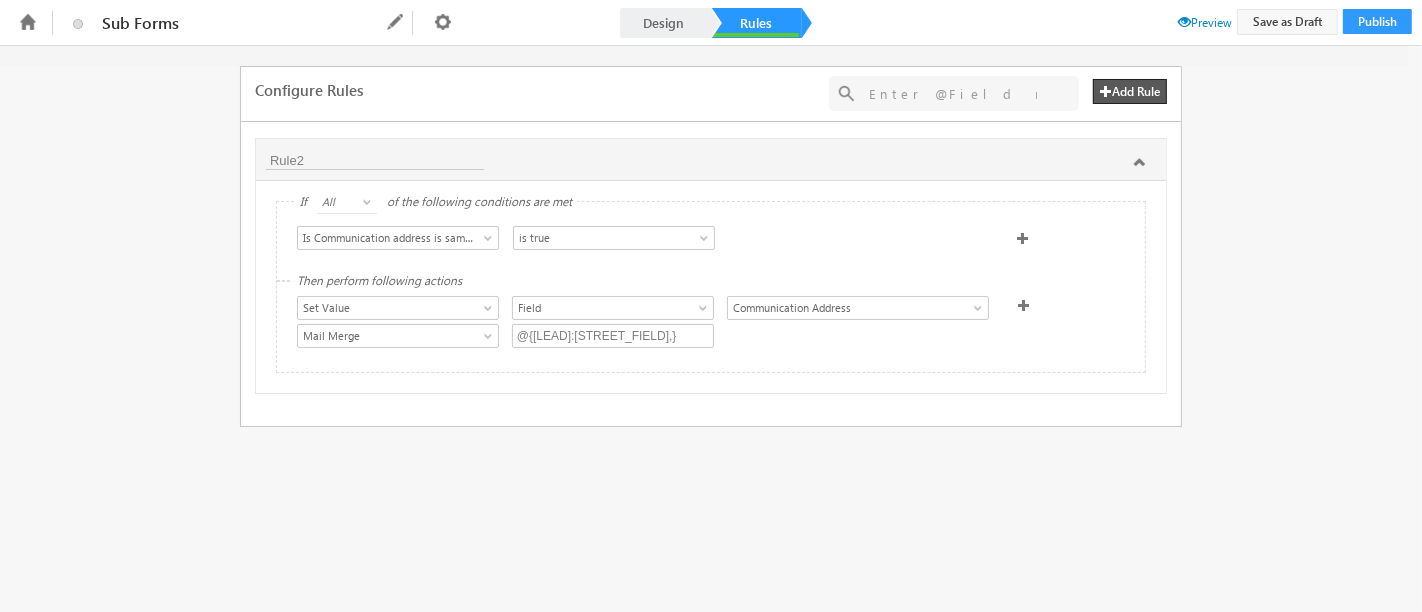 click at bounding box center [1038, 310] 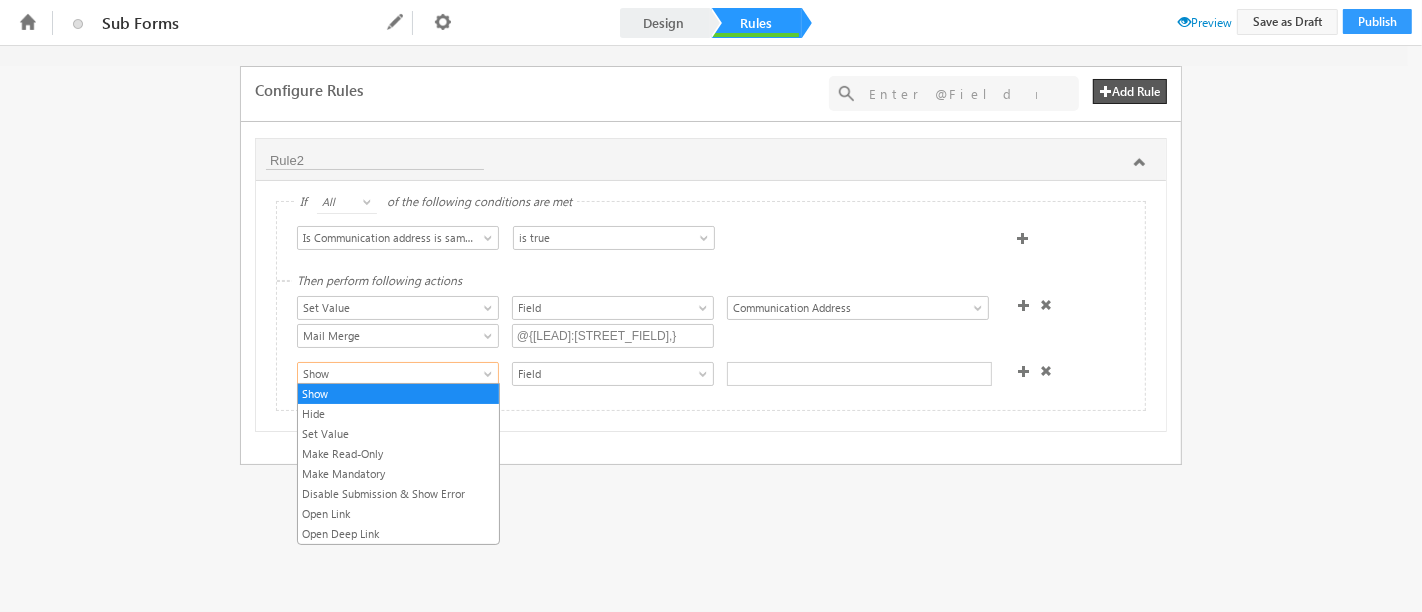 click at bounding box center (490, 378) 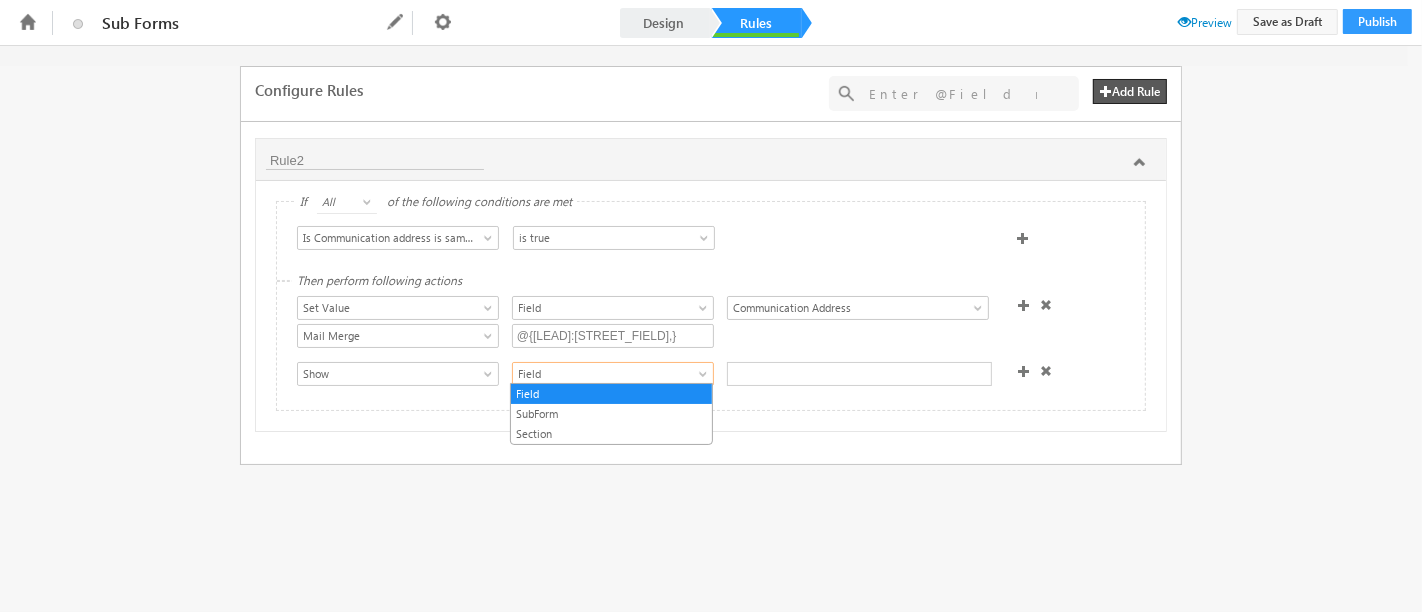 click on "Field" at bounding box center (603, 374) 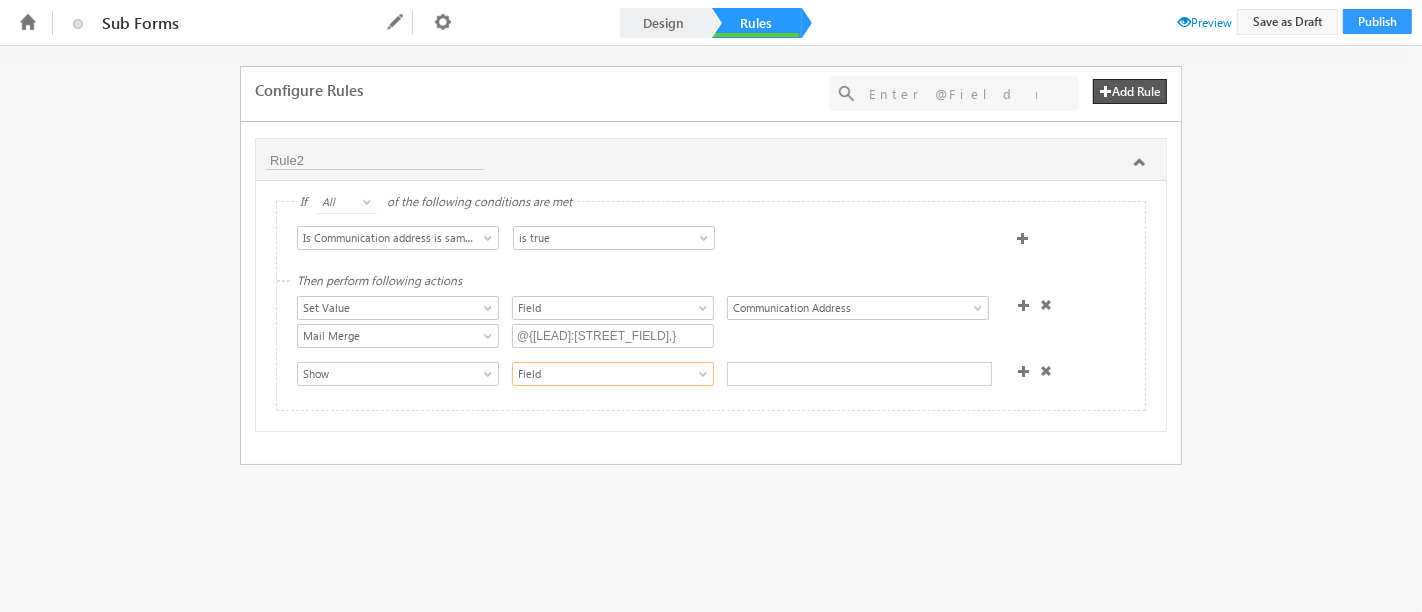drag, startPoint x: 606, startPoint y: 370, endPoint x: 774, endPoint y: 377, distance: 168.14577 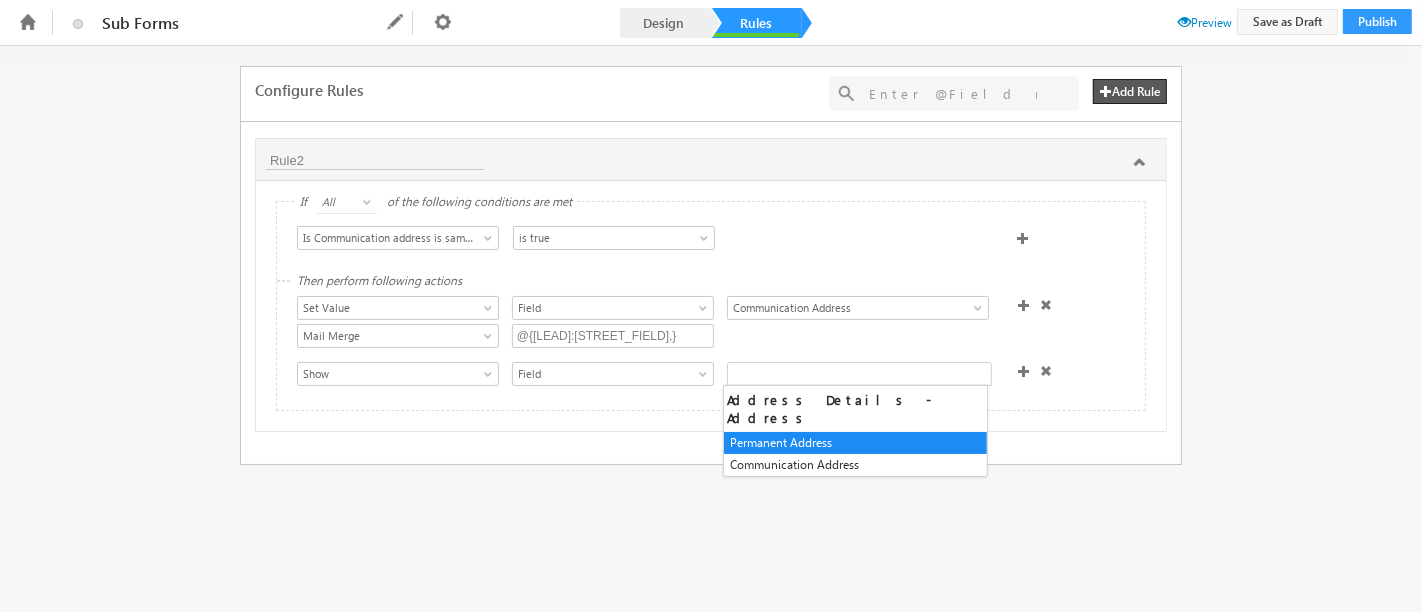 click at bounding box center (859, 374) 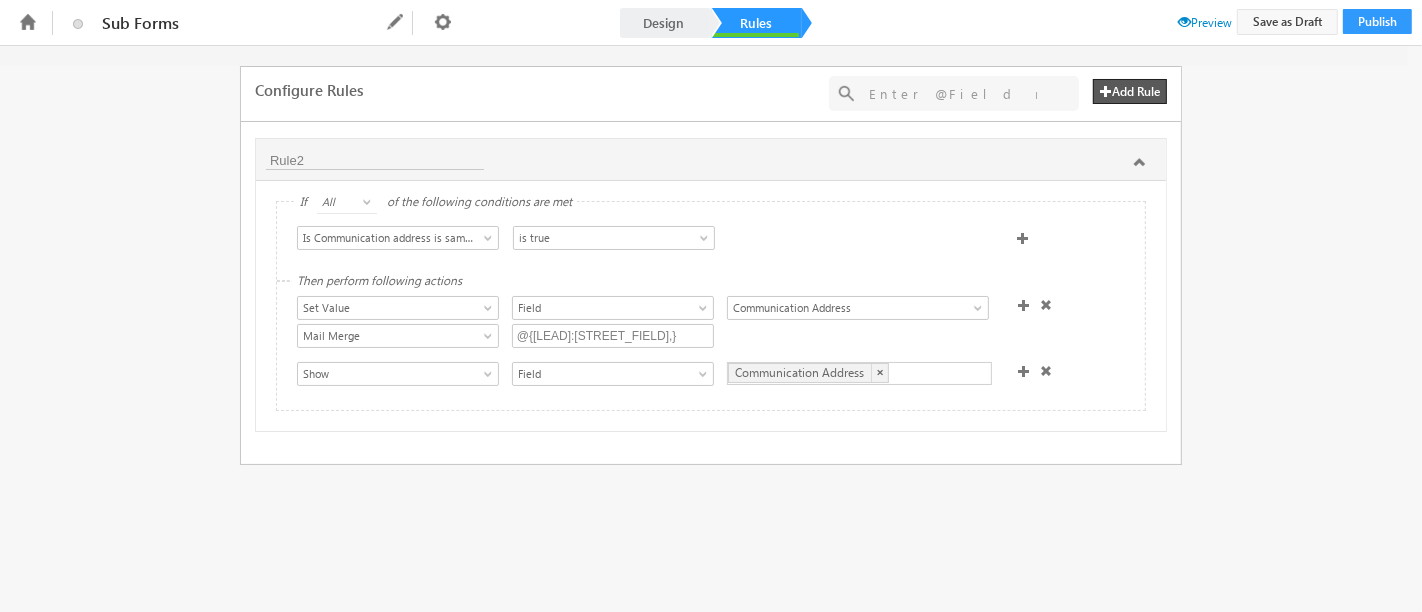 click on "If All Any All of the following conditions are met Select Condition Form Permanent Address Is Communication address is same as Permanent Address Communication Address Is Communication address is same as Permanent Address is true is false is true Then perform following actions Show Hide Set Value Make Read-Only Make Mandatory Disable Submission & Show Error Open Link Open Deep Link Set Value Field Section Field Permanent Address Is Communication address is same as Permanent Address Communication Address Communication Address Set Data From API Mail Merge Data From Lapp Data From Mavis Mail Merge @{Lead:mx_Street1,} Show Hide Set Value Make Read-Only Make Mandatory Disable Submission & Show Error Open Link Open Deep Link Show Field SubForm Section Field Communication Address Communication Address × Address Details - Address Permanent Address Set Data From API Calculate Set Options Mail Merge Set Current Date Calculate Date Data From Lapp Set Options From Lapp Set Options From Mavis DB Data From Mavis Set" at bounding box center (711, 306) 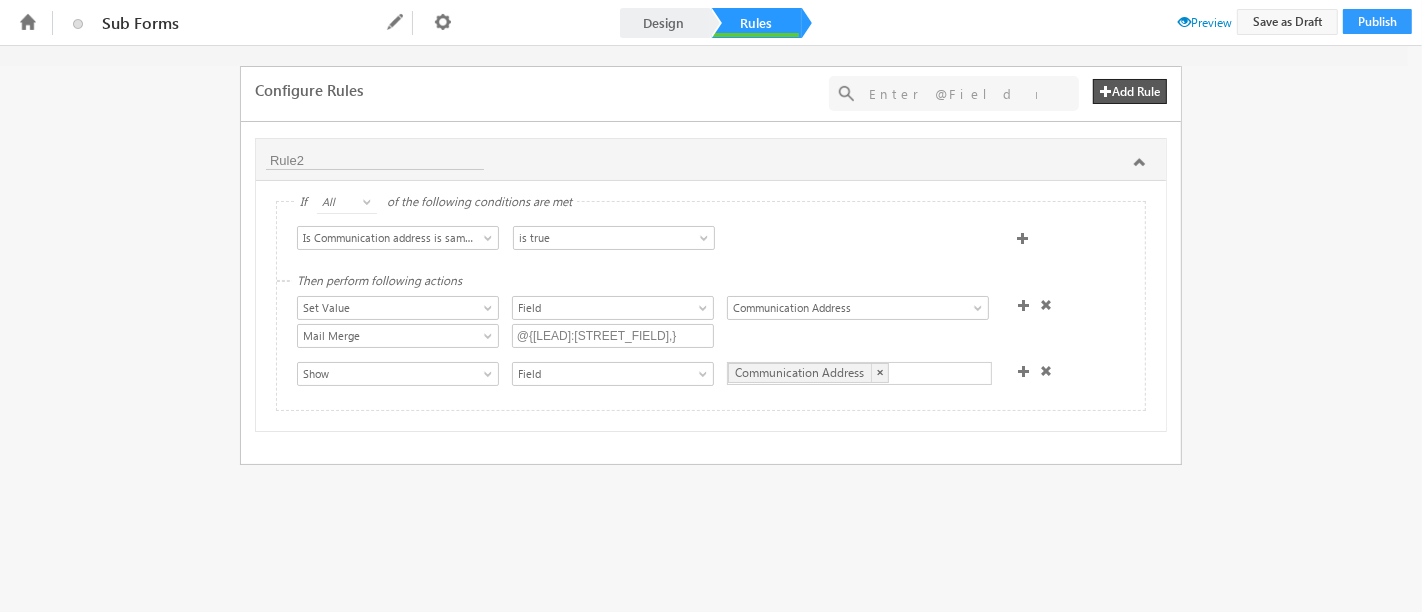 click at bounding box center [1024, 371] 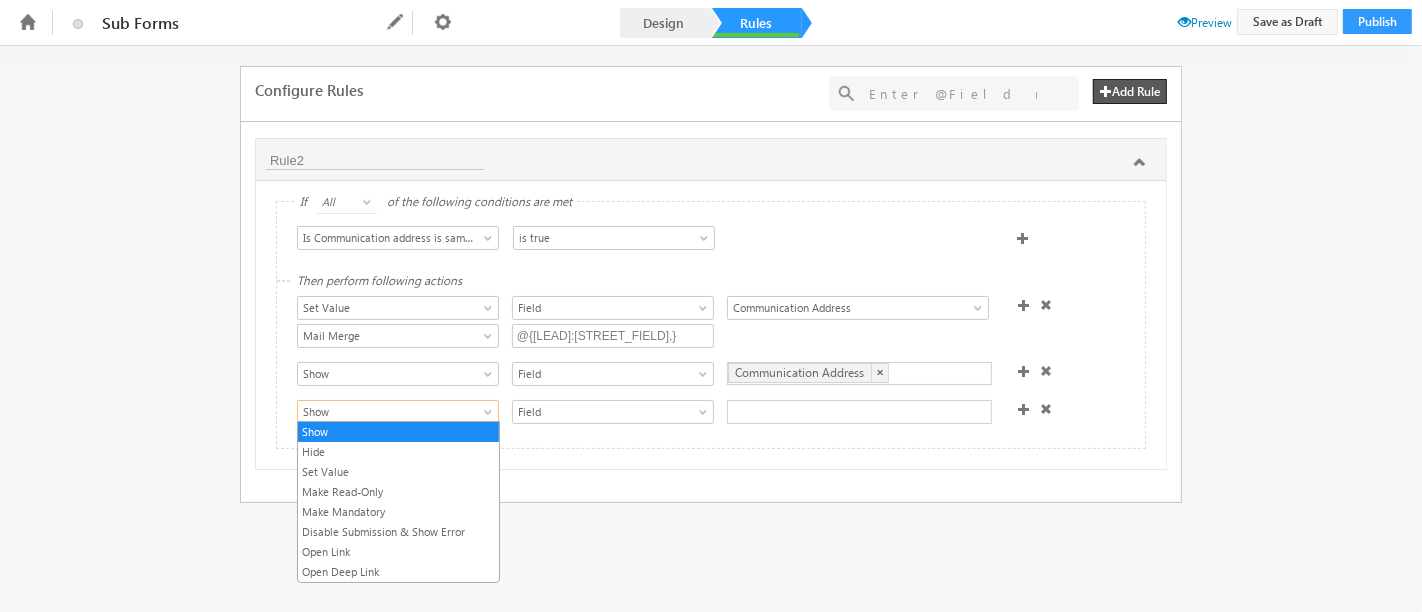 click on "Show" at bounding box center (398, 412) 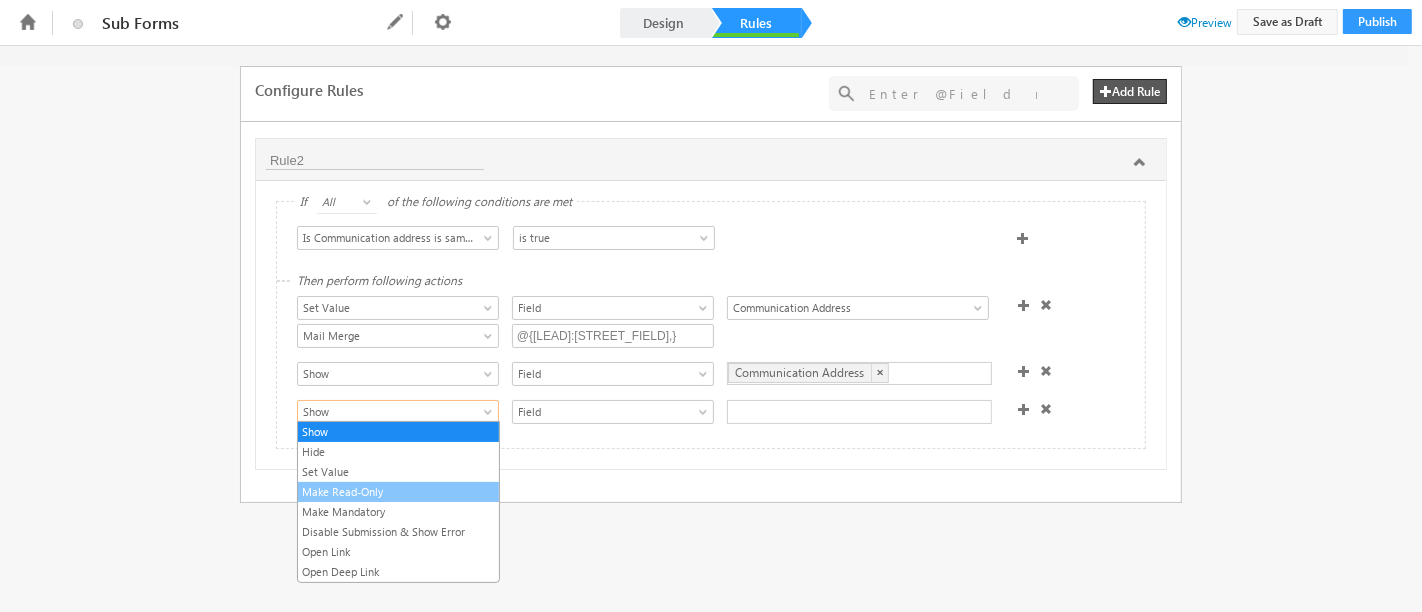 click on "Make Read-Only" at bounding box center [398, 492] 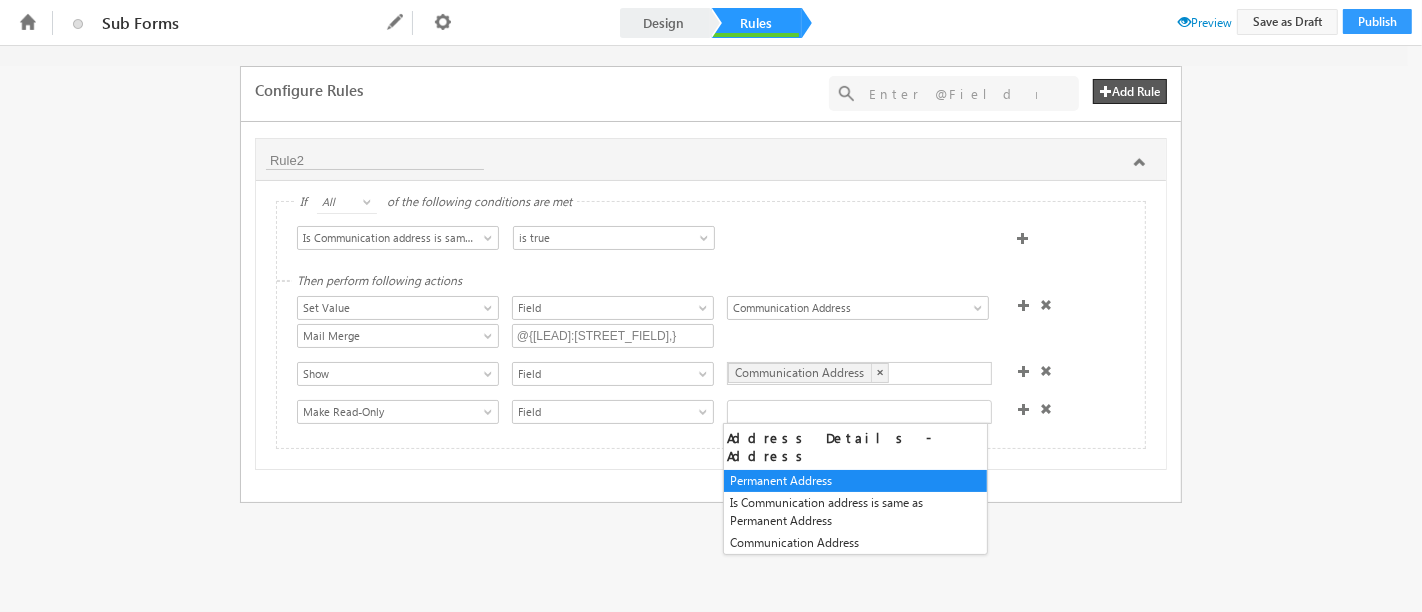 click at bounding box center [859, 412] 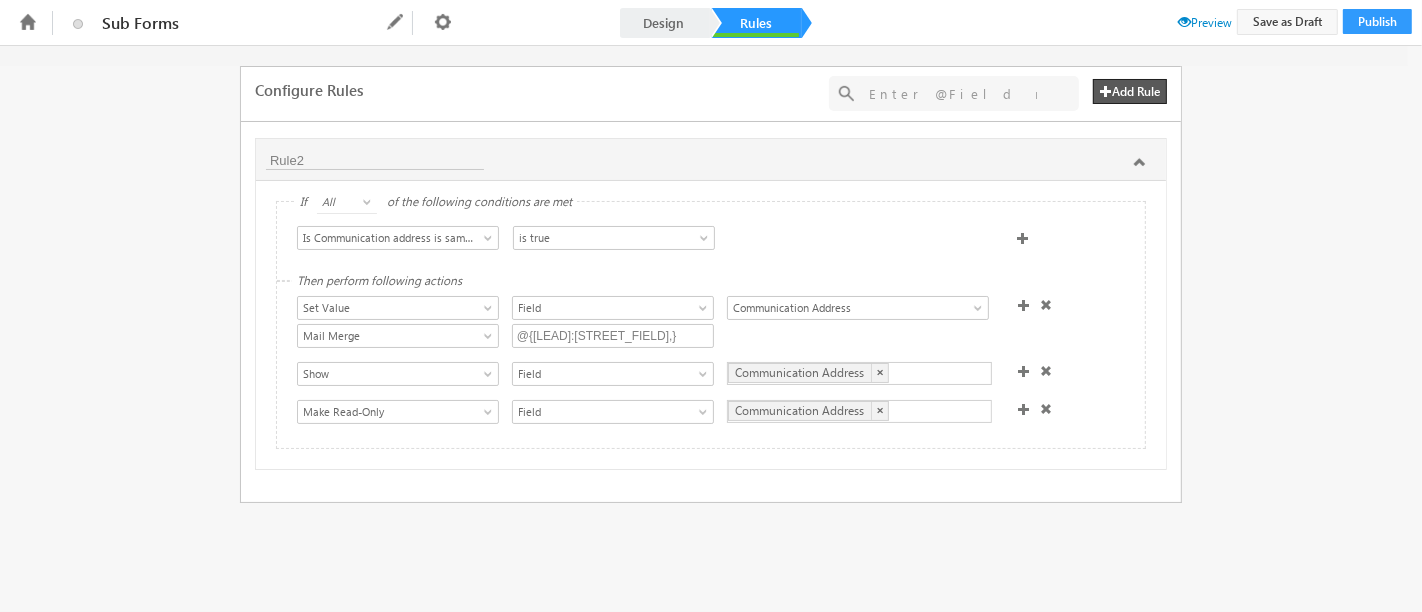 click on "Preview" at bounding box center [1205, 22] 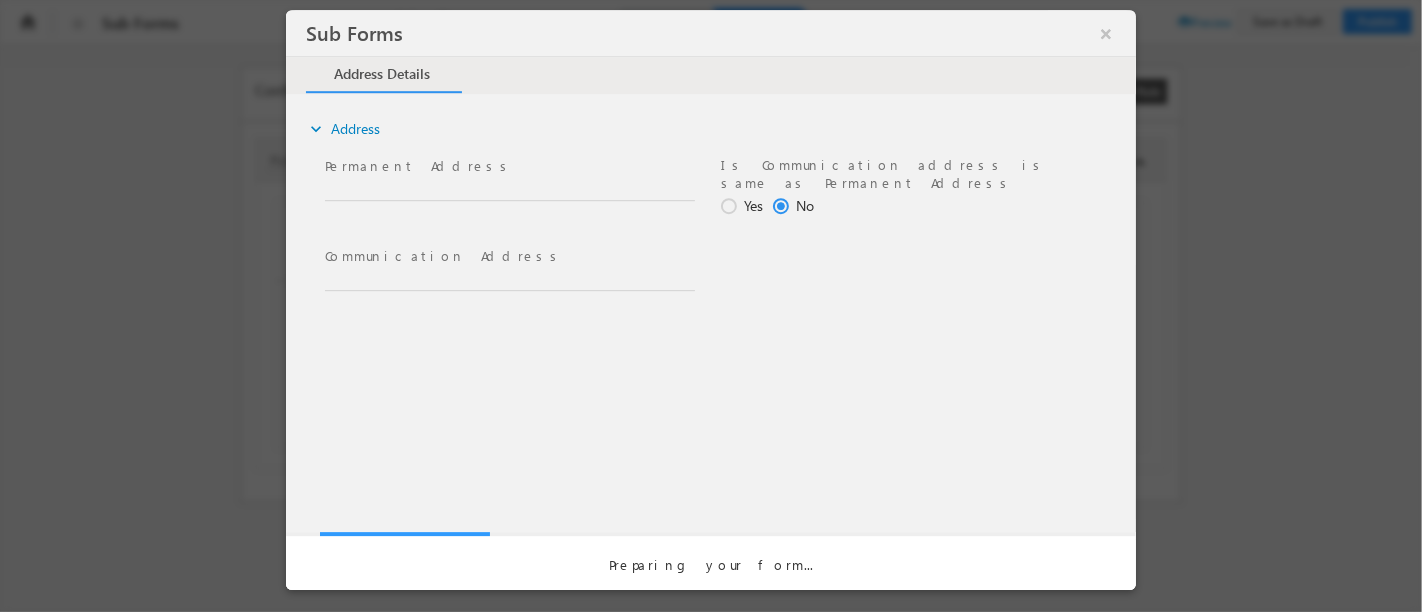 scroll, scrollTop: 0, scrollLeft: 0, axis: both 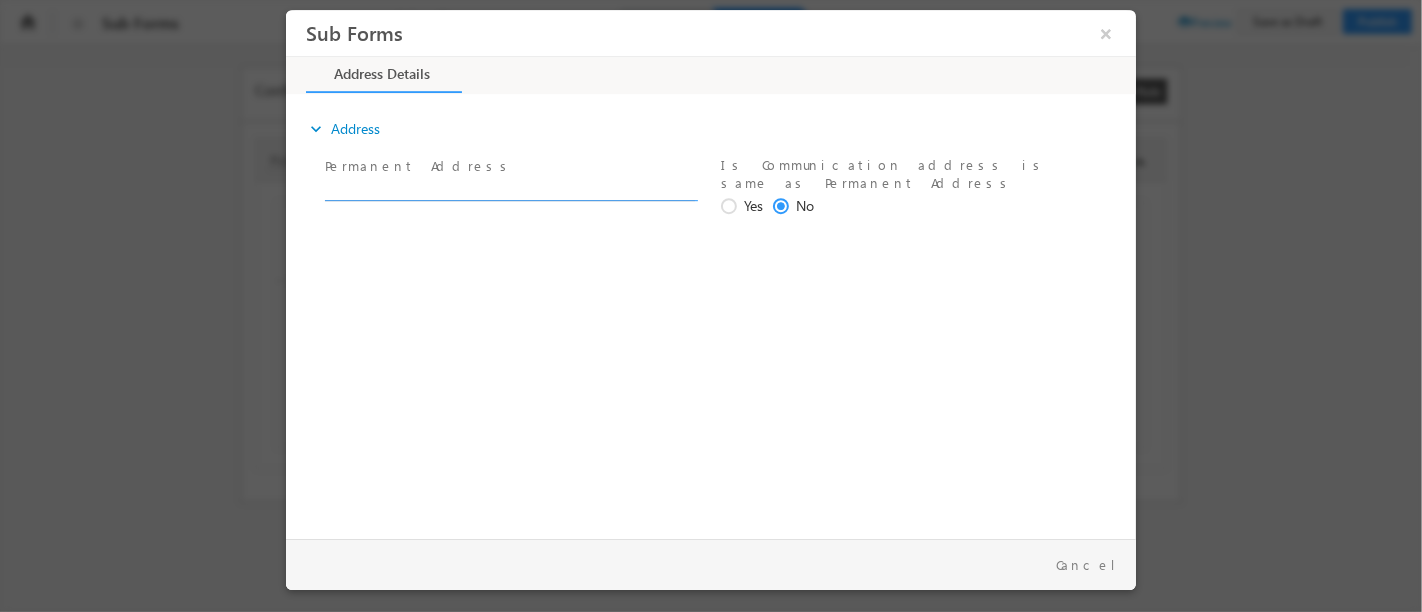 click at bounding box center (509, 191) 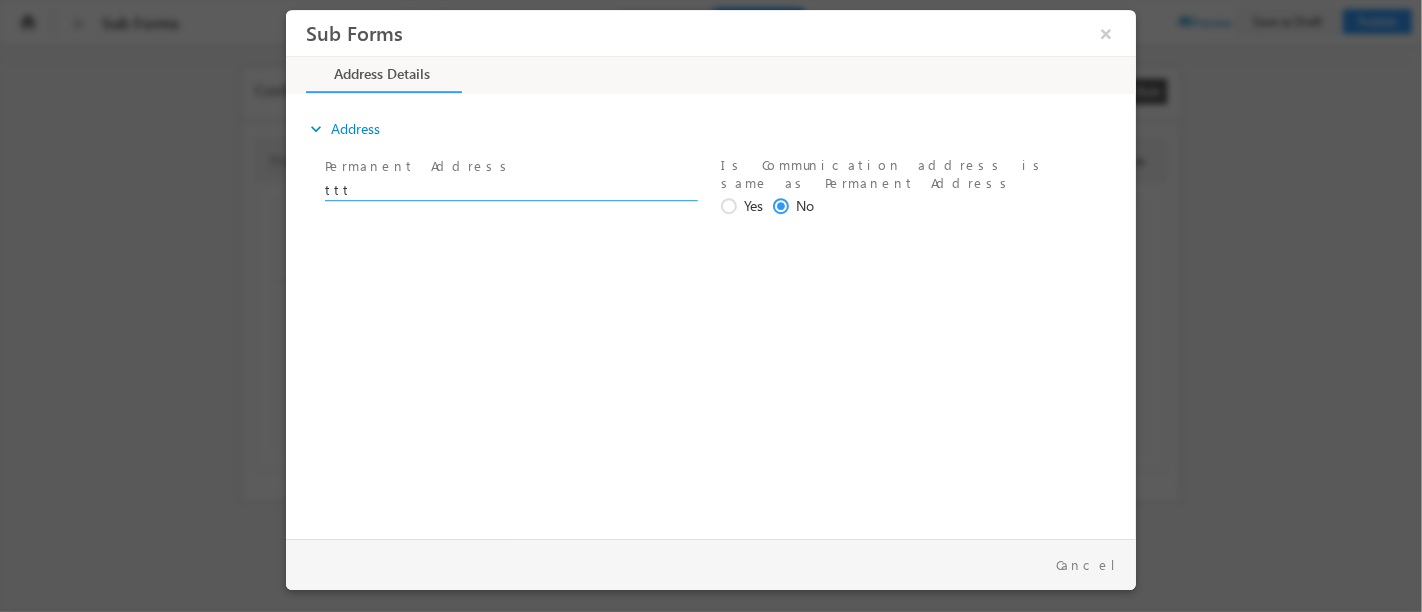 type on "ttt" 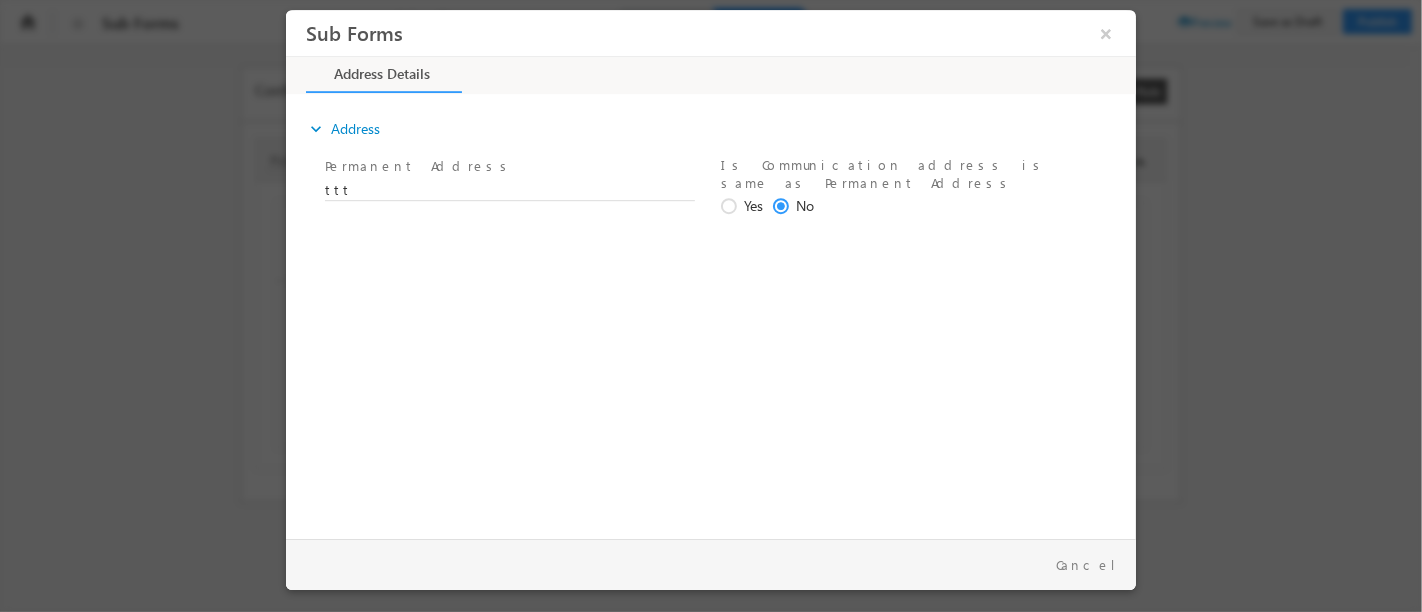 click at bounding box center (731, 207) 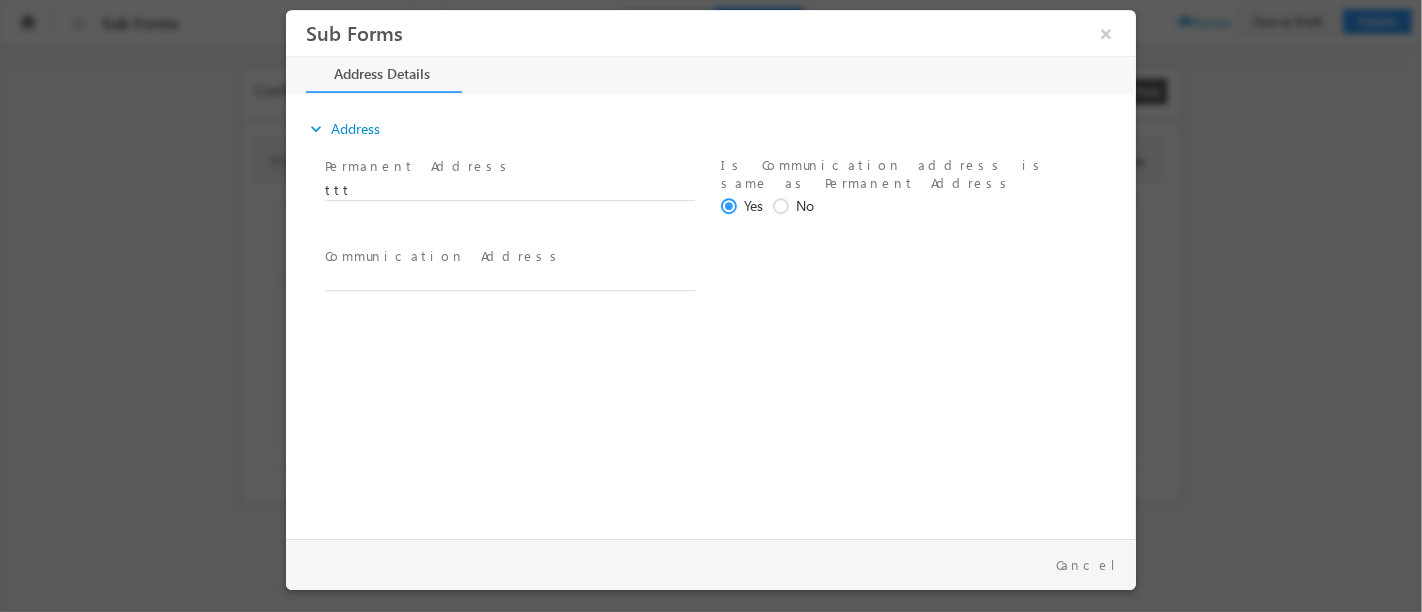 click on "Permanent Address * Is Communication address is same as Permanent Address * Yes No Communication Address *" at bounding box center [720, 234] 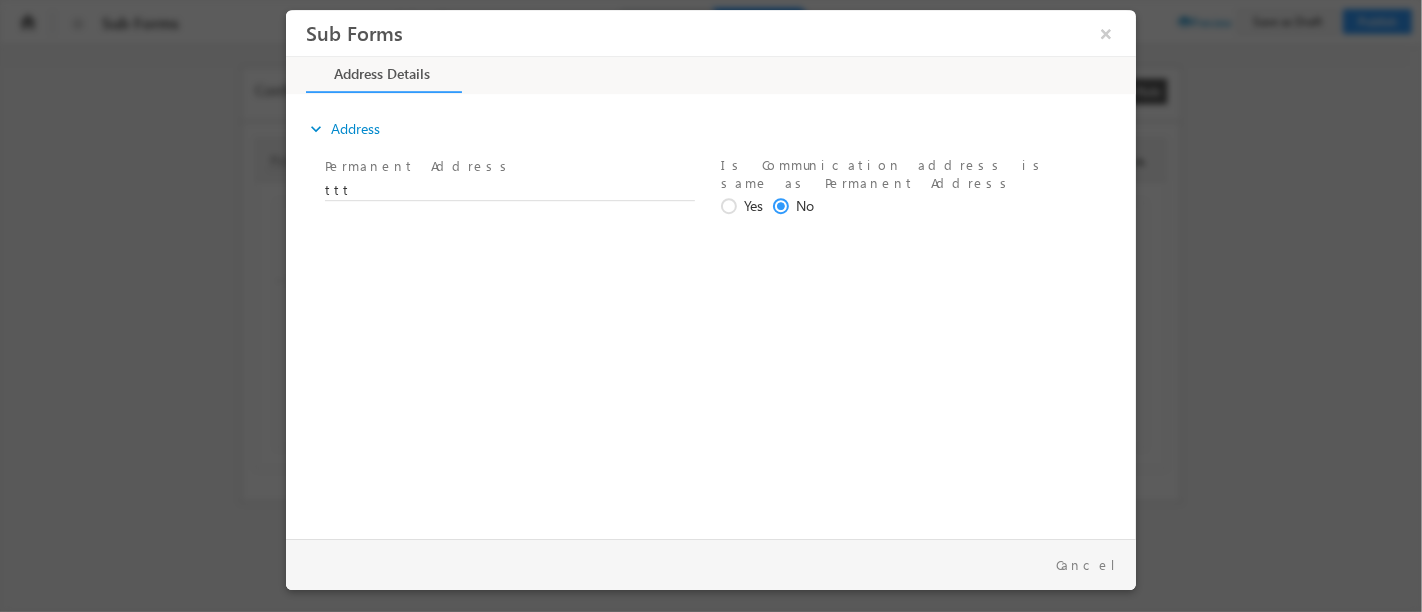 click on "No" at bounding box center (804, 205) 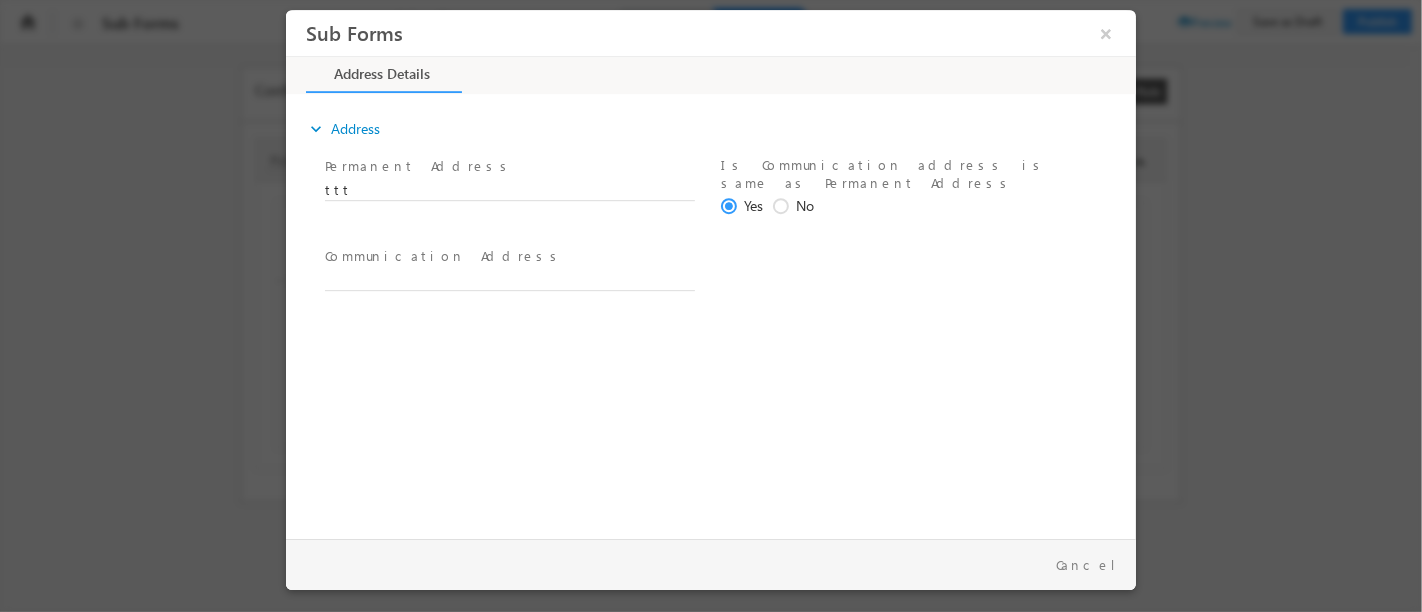 click on "No" at bounding box center (804, 205) 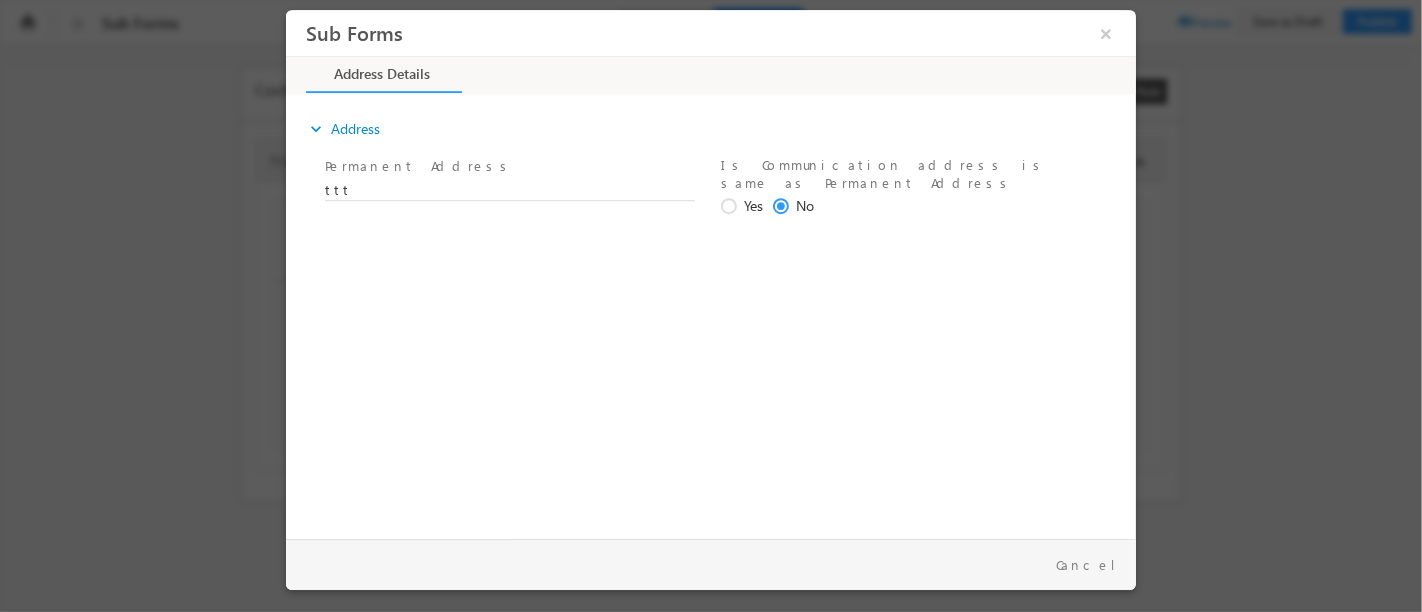click at bounding box center (731, 207) 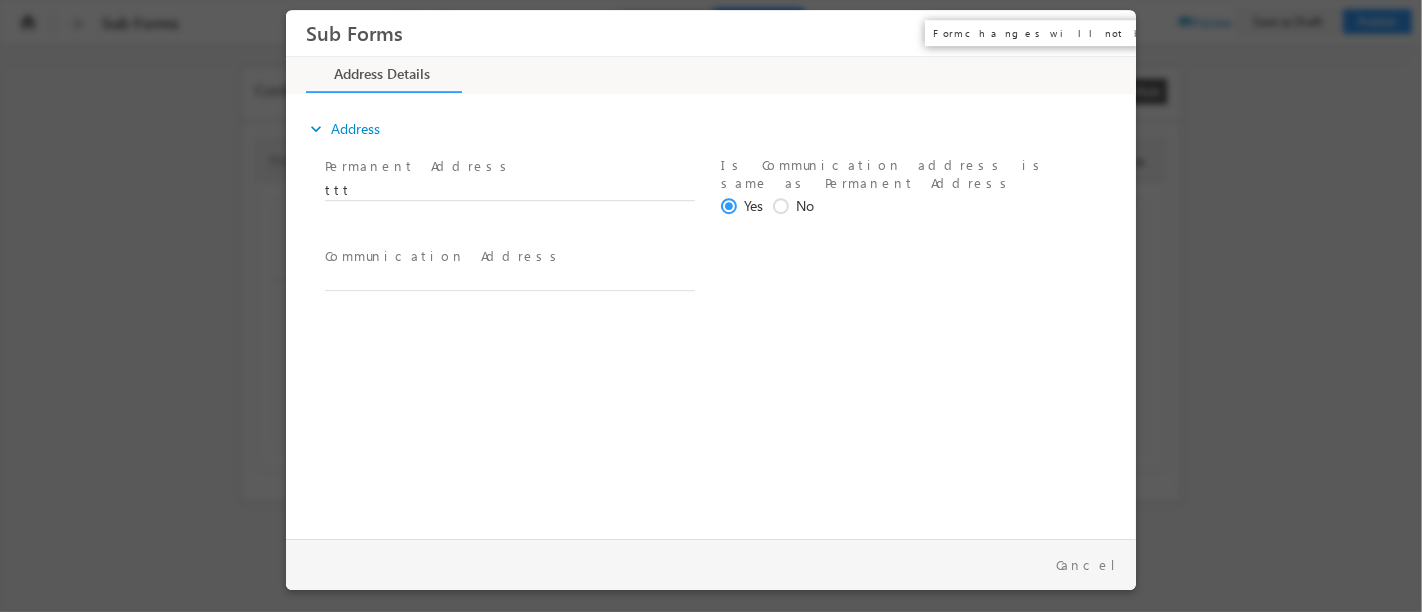 click on "×" at bounding box center (1105, 33) 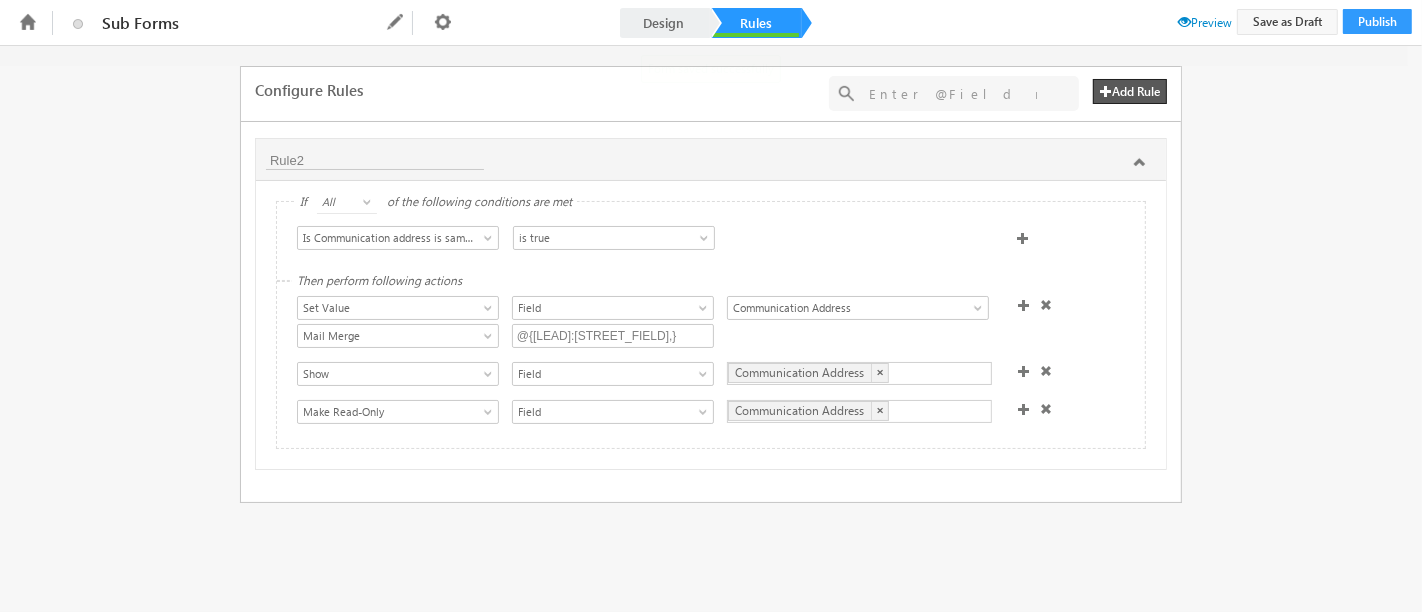 click at bounding box center (1038, 414) 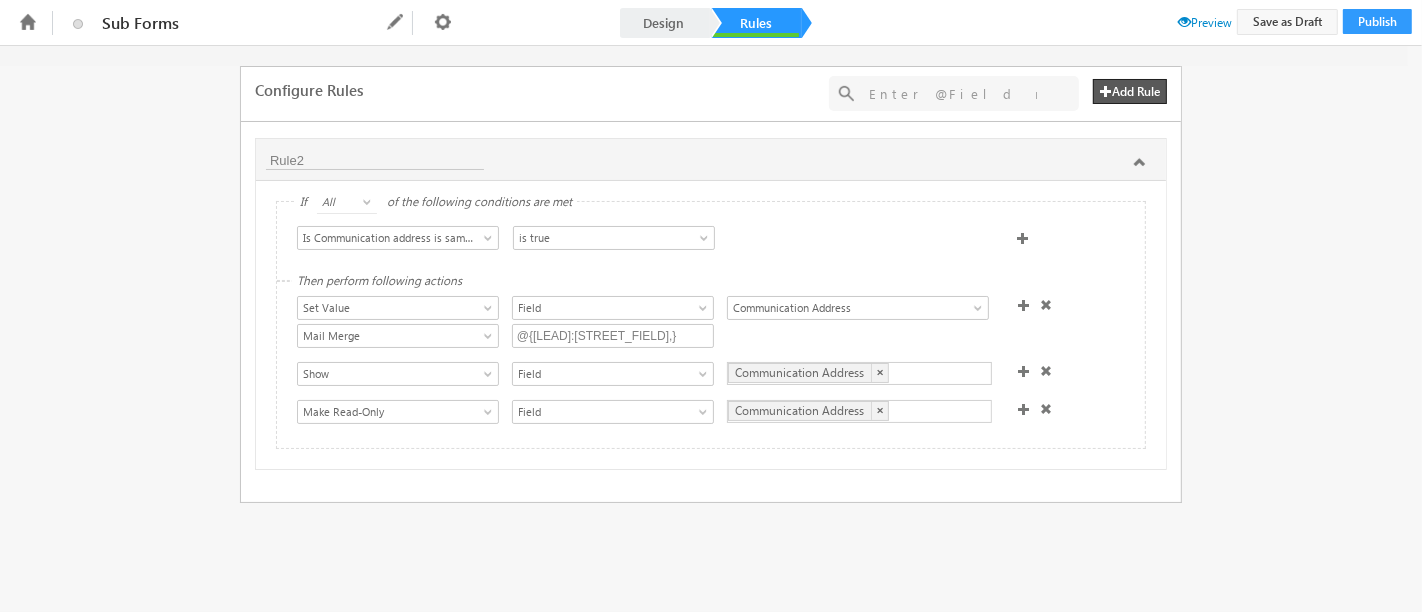 drag, startPoint x: 1037, startPoint y: 396, endPoint x: 1040, endPoint y: 407, distance: 11.401754 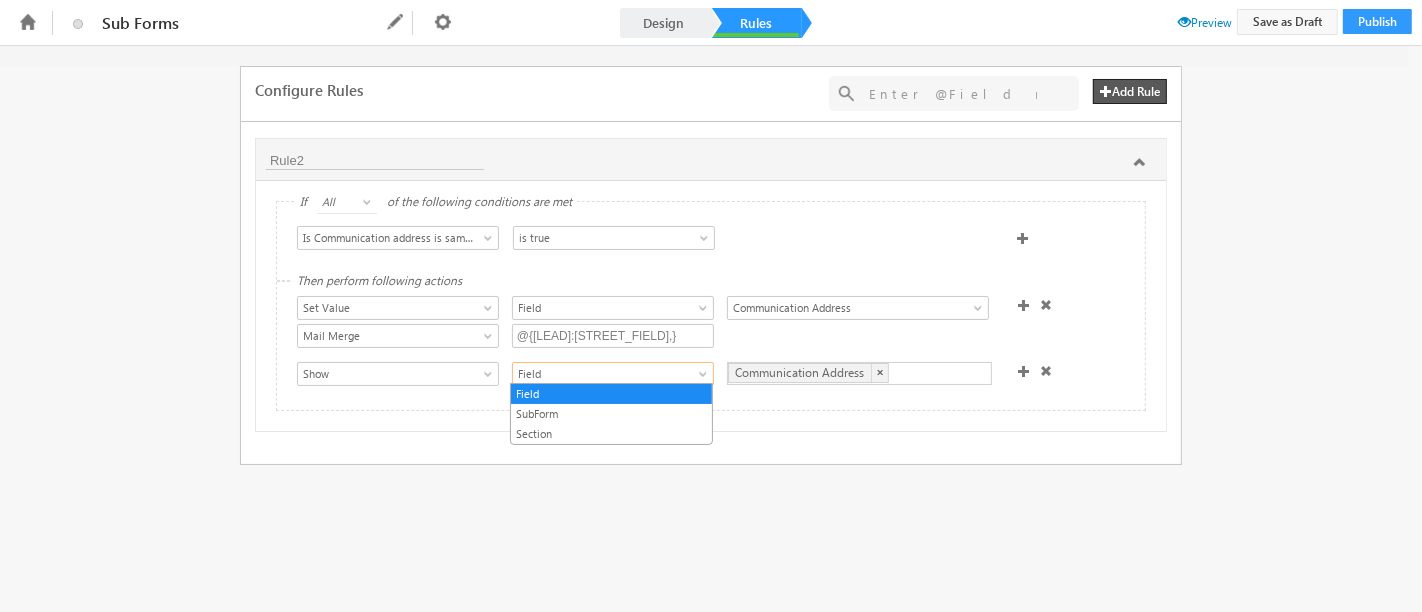 click on "Field" at bounding box center (603, 374) 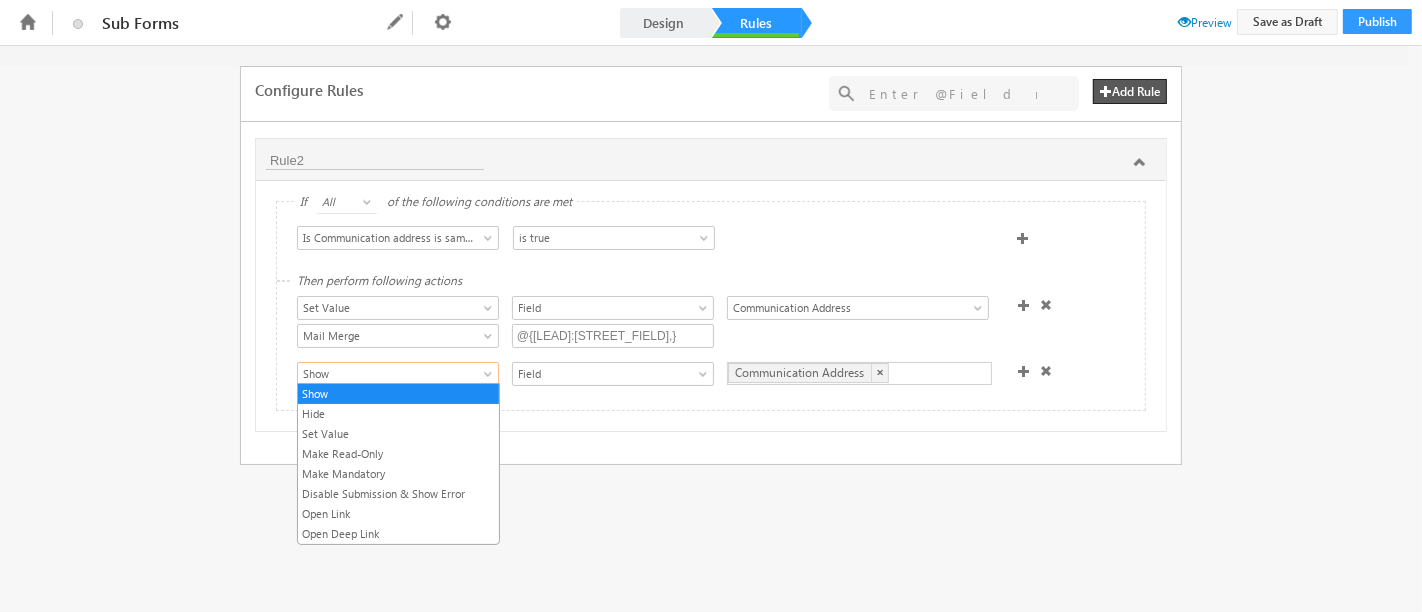 click on "Show" at bounding box center (388, 374) 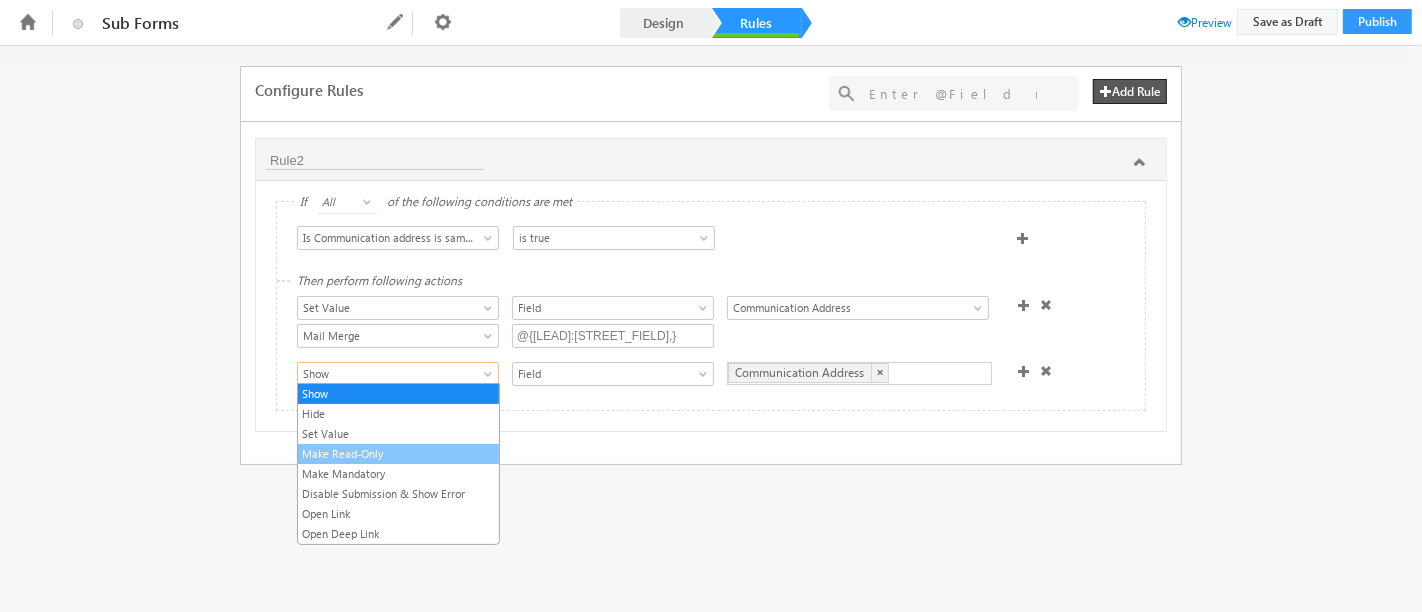 click on "Make Read-Only" at bounding box center (398, 454) 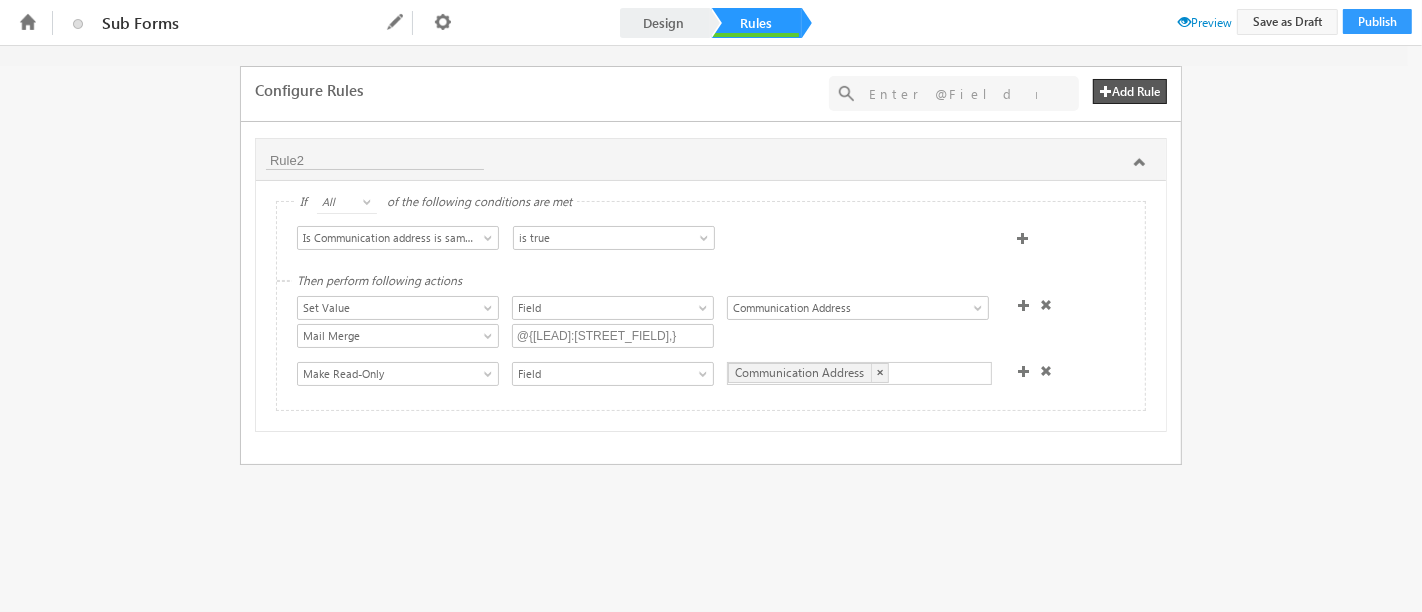 click on "Preview" at bounding box center [1205, 22] 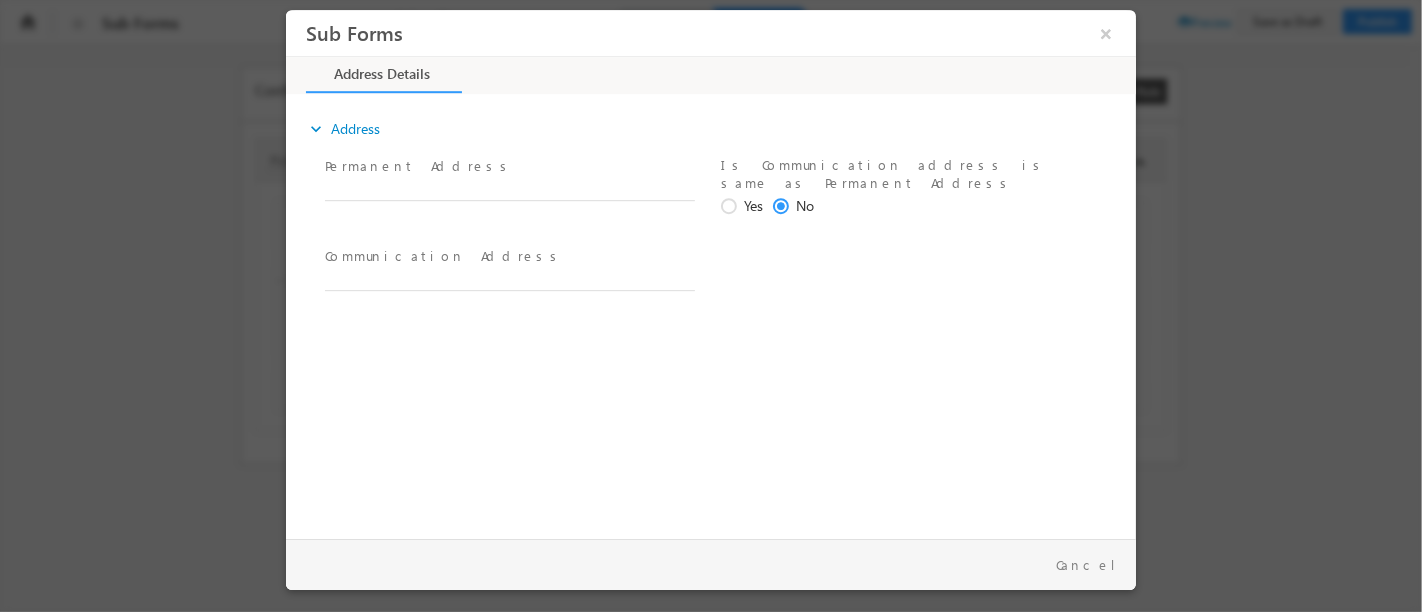 scroll, scrollTop: 0, scrollLeft: 0, axis: both 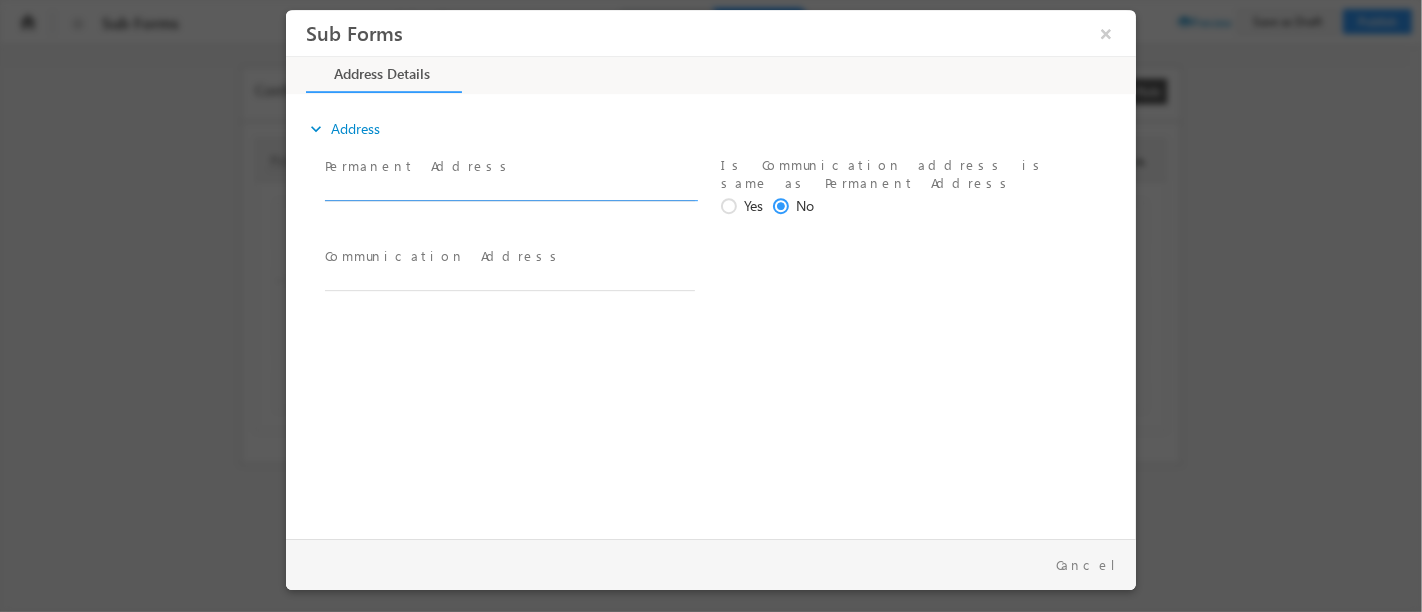 click at bounding box center (509, 191) 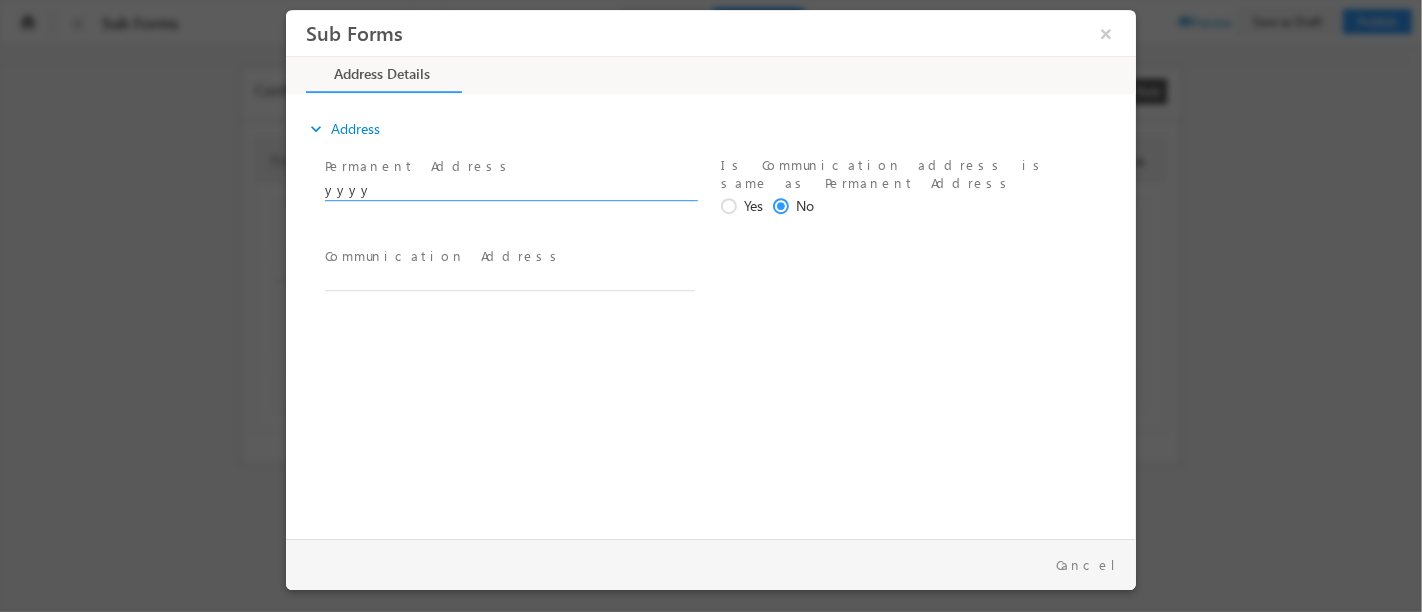 type on "yyyy" 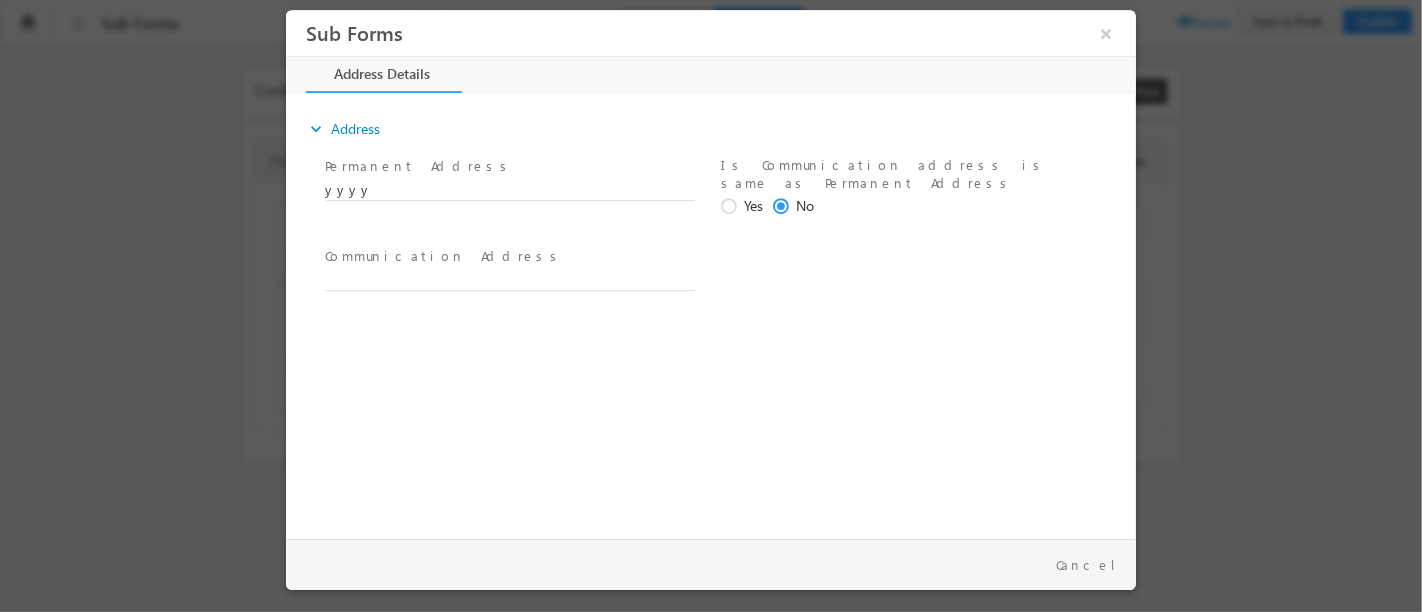 click at bounding box center (731, 207) 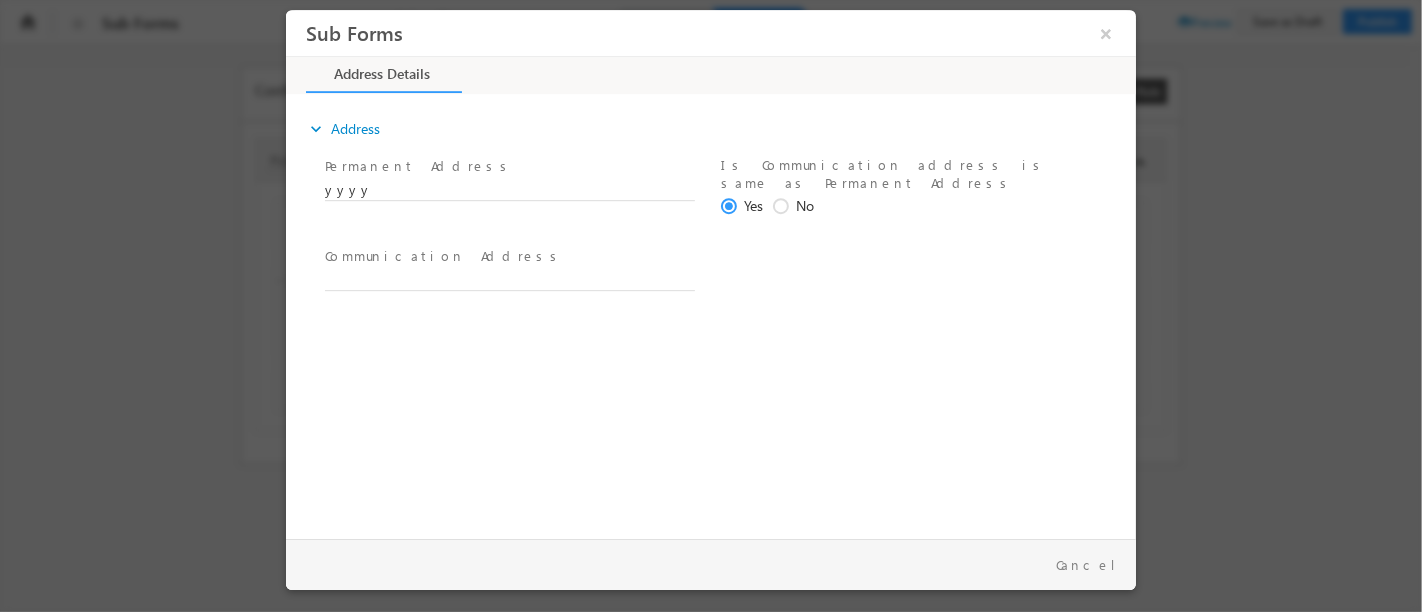 click on "Communication Address
*" at bounding box center (518, 269) 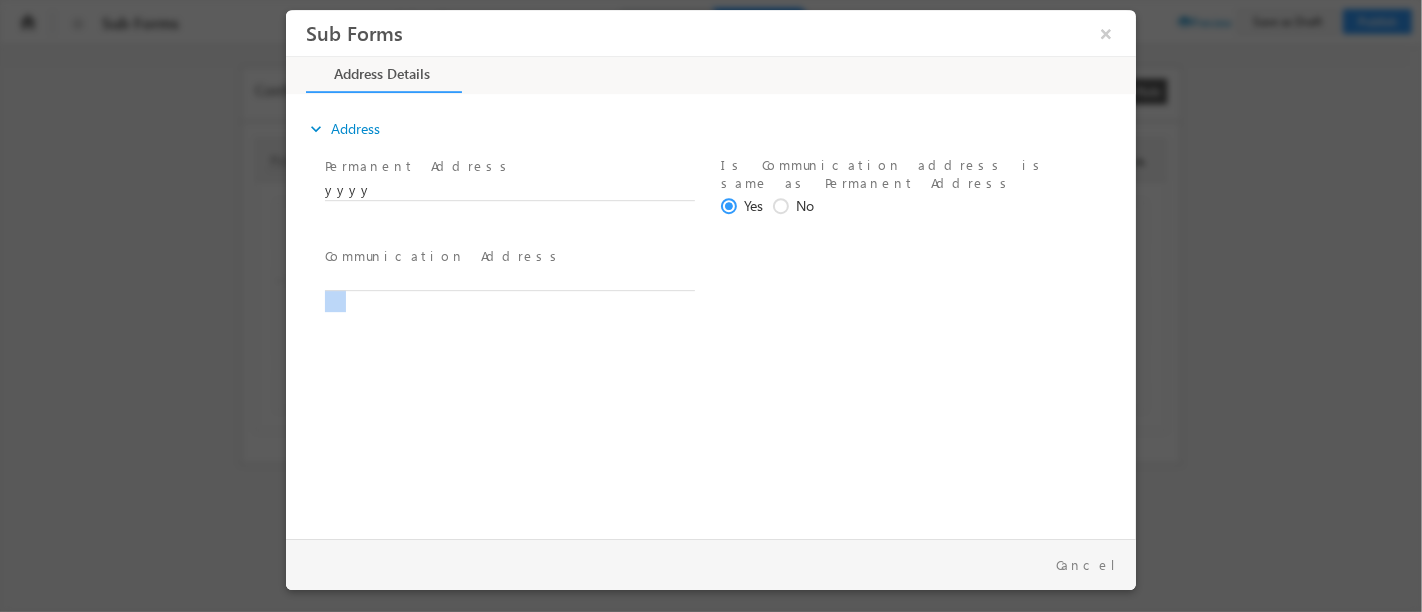 drag, startPoint x: 545, startPoint y: 251, endPoint x: 461, endPoint y: 274, distance: 87.0919 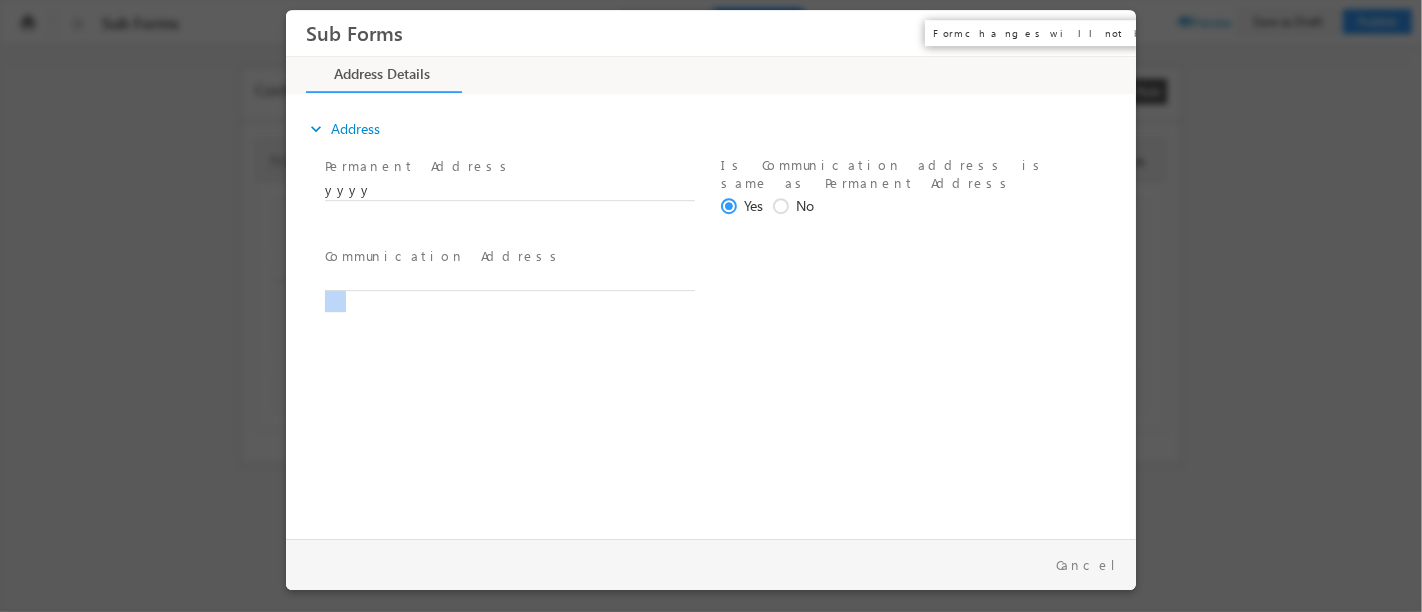 click on "×" at bounding box center (1105, 33) 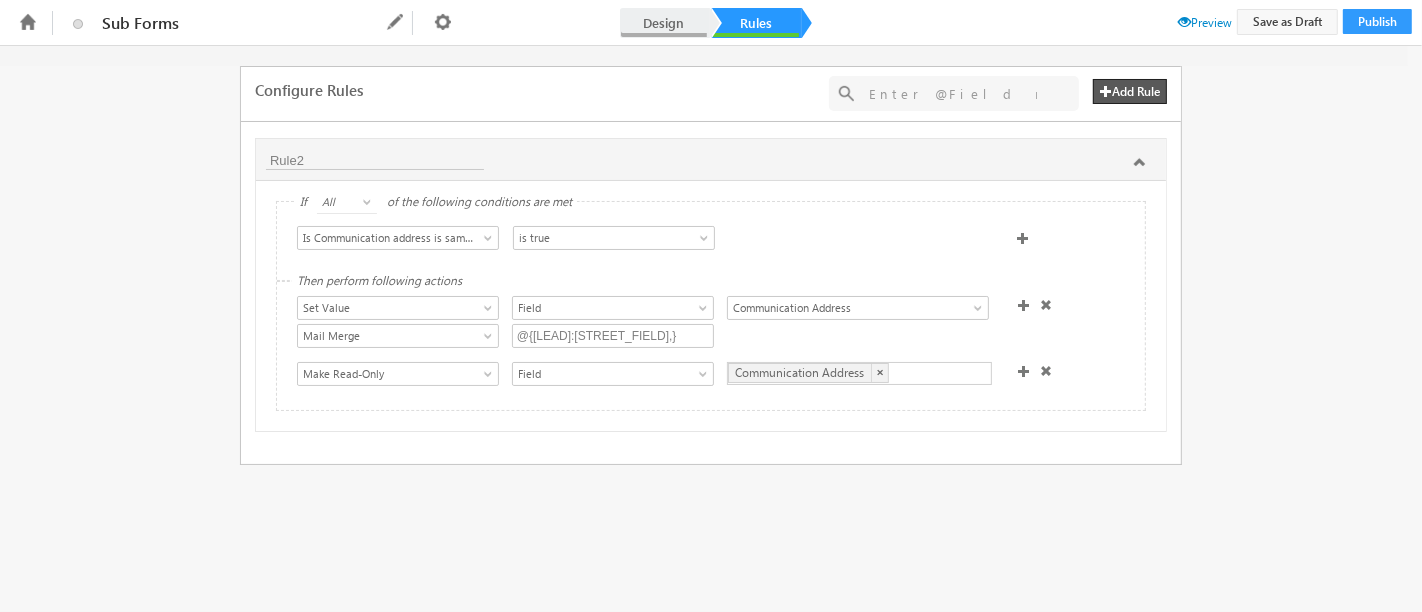 click on "Design" at bounding box center [664, 23] 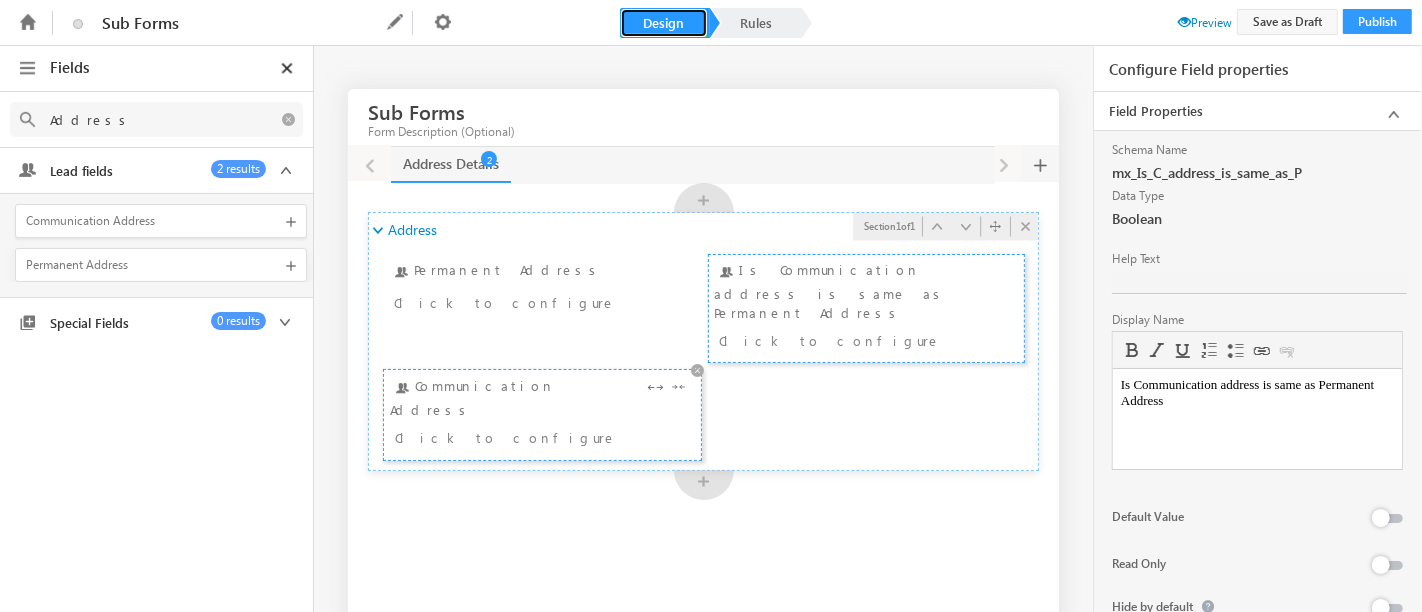 click on "Click to configure" at bounding box center (517, 437) 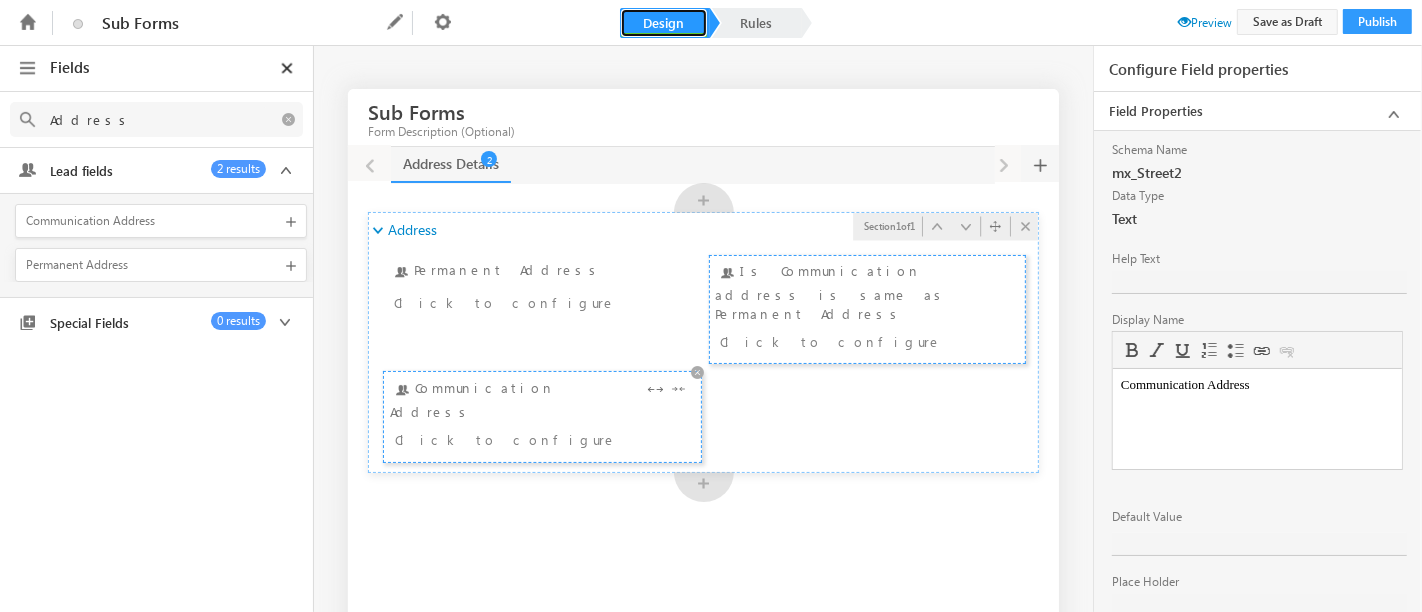 scroll, scrollTop: 0, scrollLeft: 0, axis: both 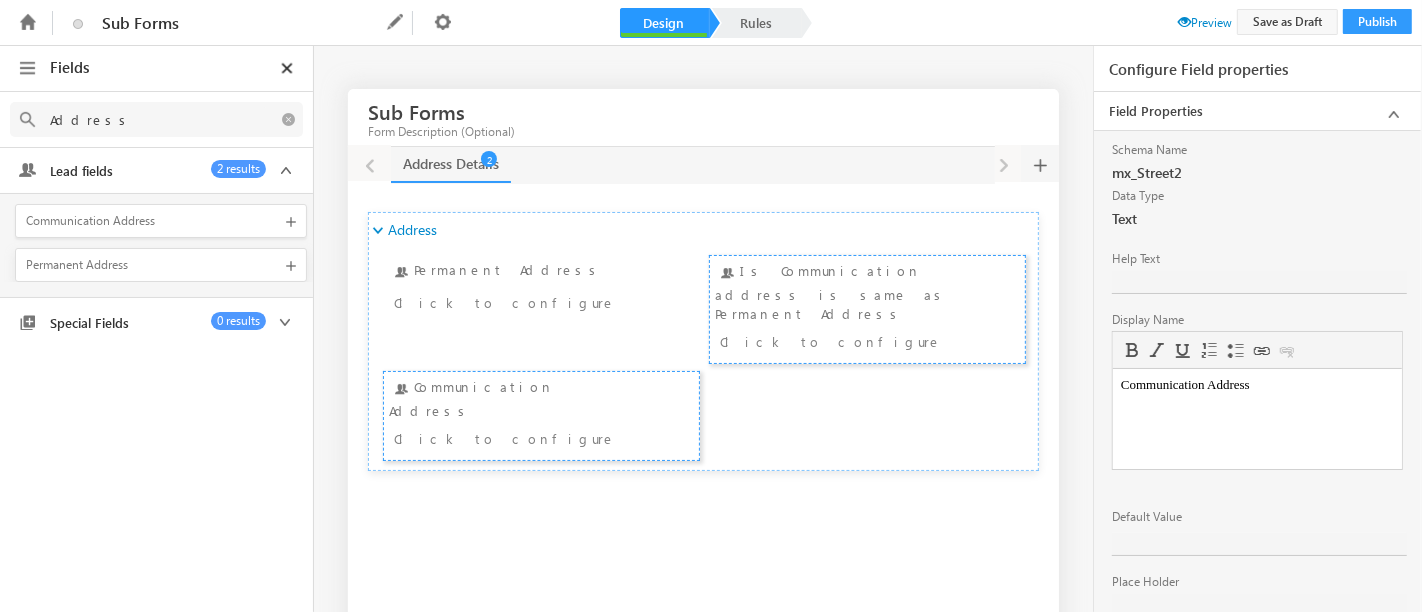 click on "Communication Address" at bounding box center [1256, 384] 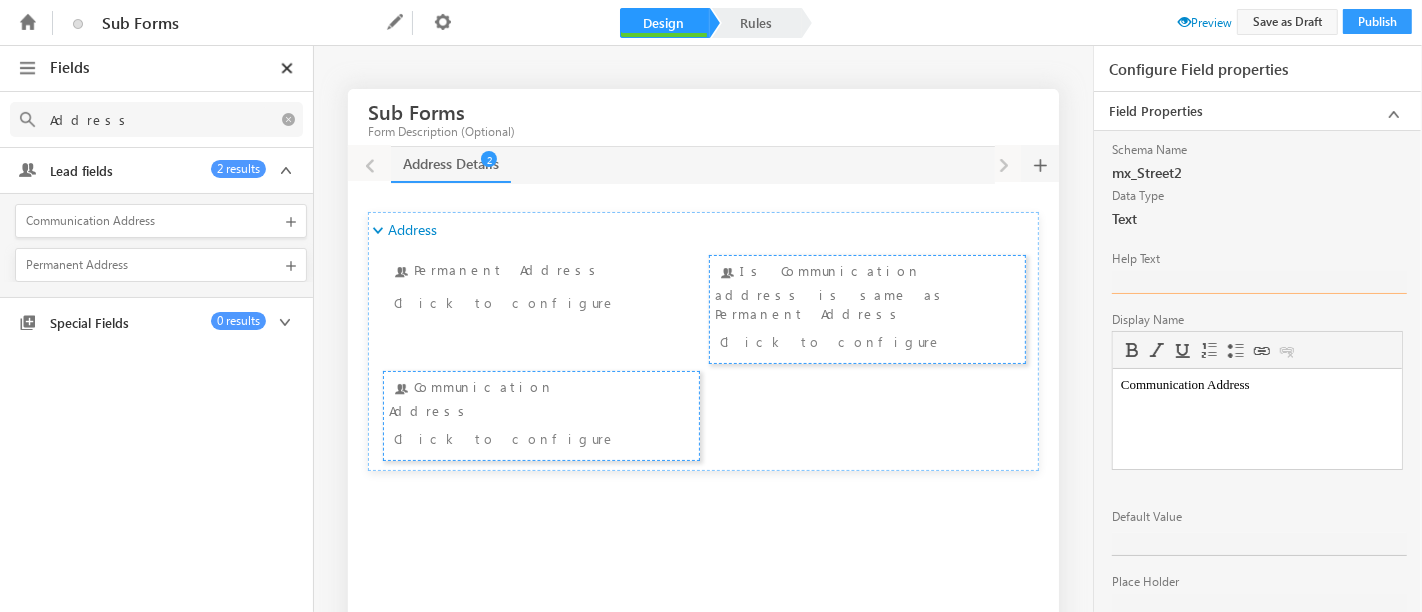 click at bounding box center (1259, 282) 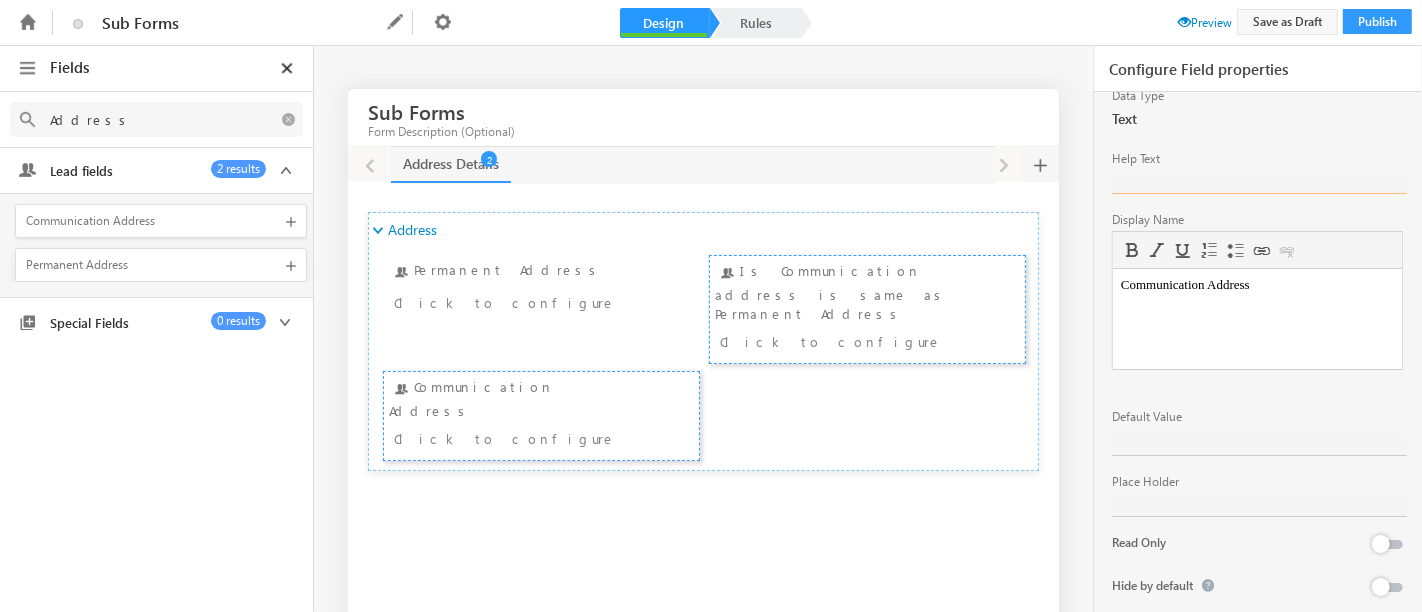 scroll, scrollTop: 124, scrollLeft: 0, axis: vertical 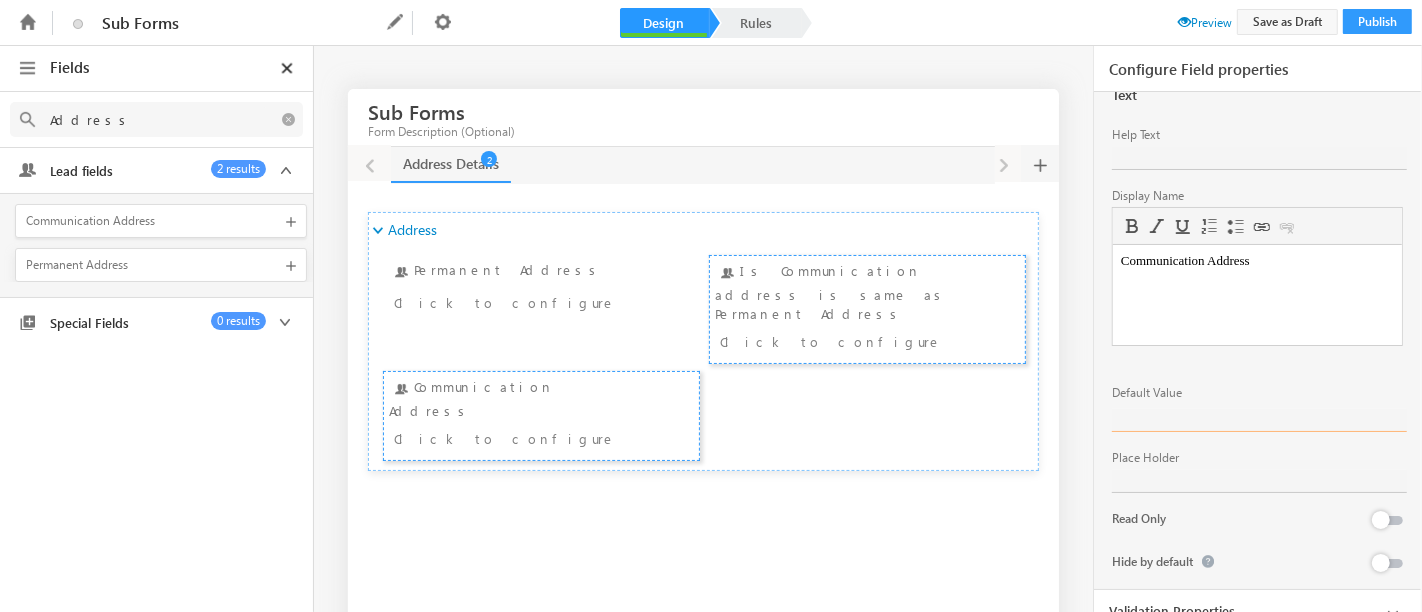 click at bounding box center [1259, 420] 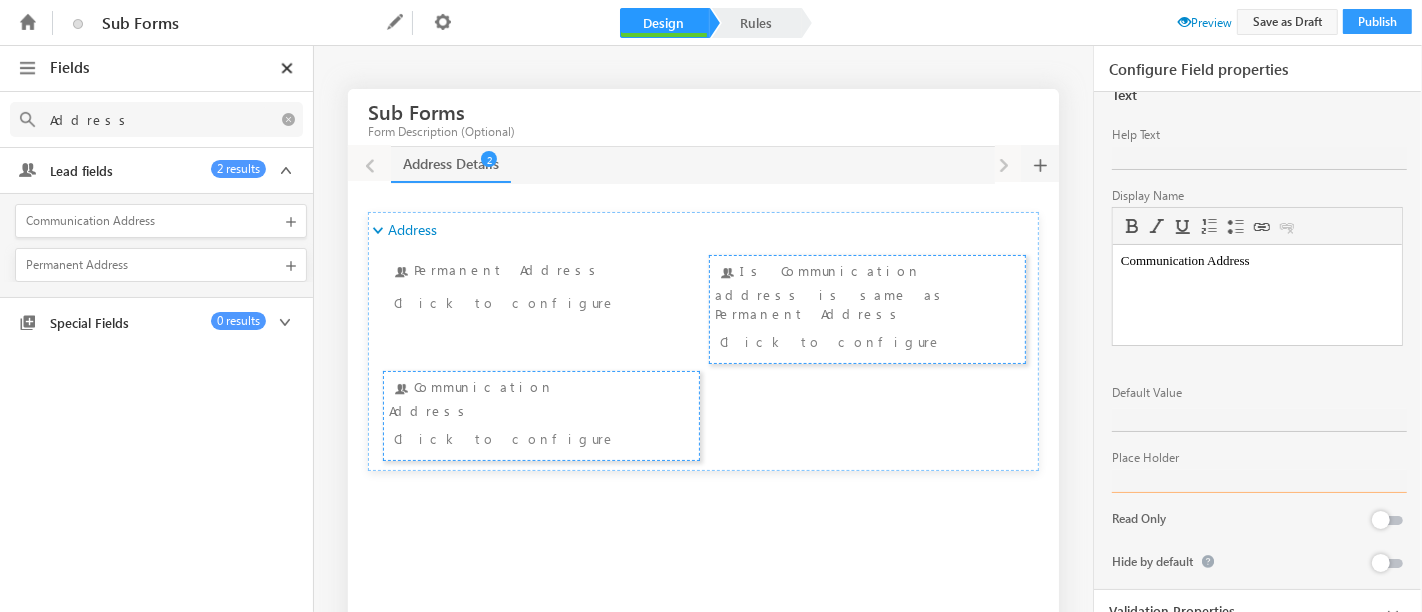 click at bounding box center [1259, 481] 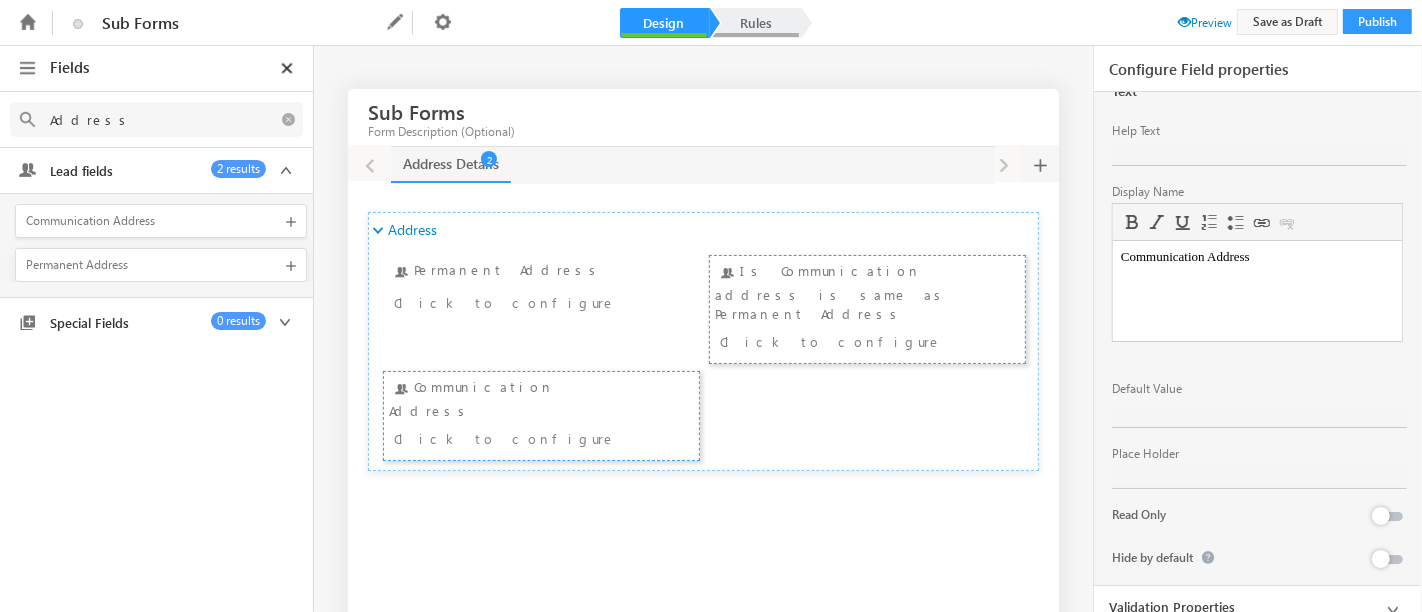 click on "Rules" at bounding box center [756, 23] 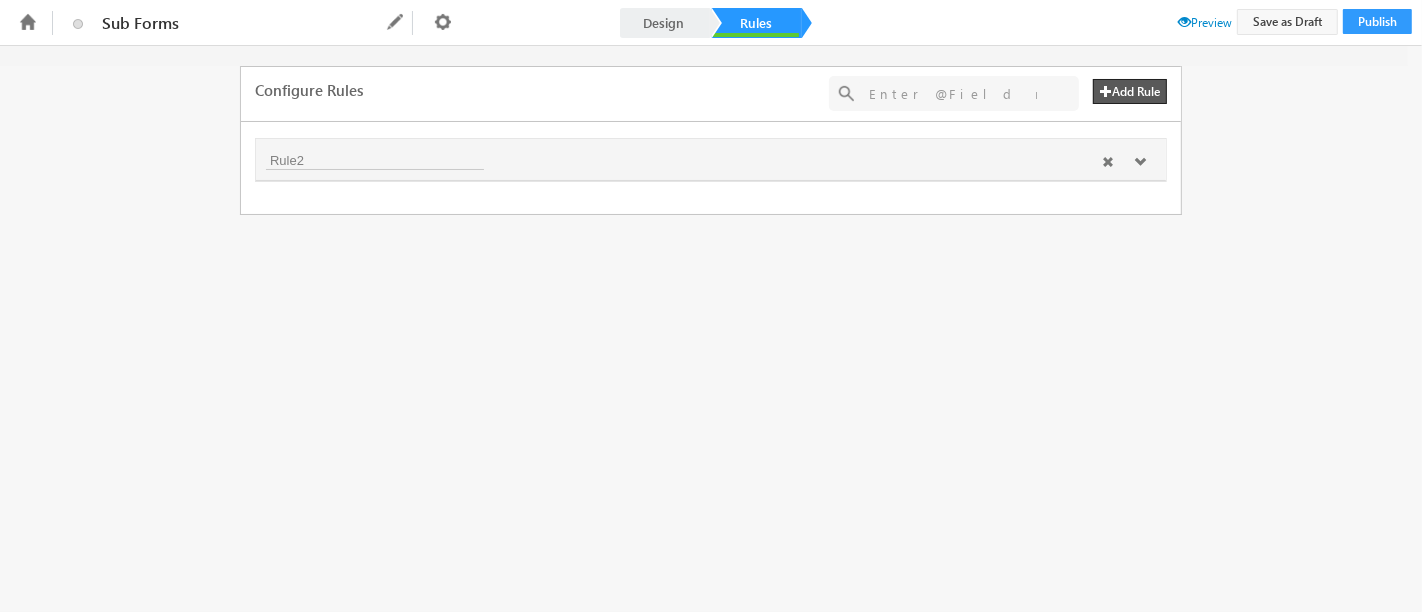 click at bounding box center (1140, 162) 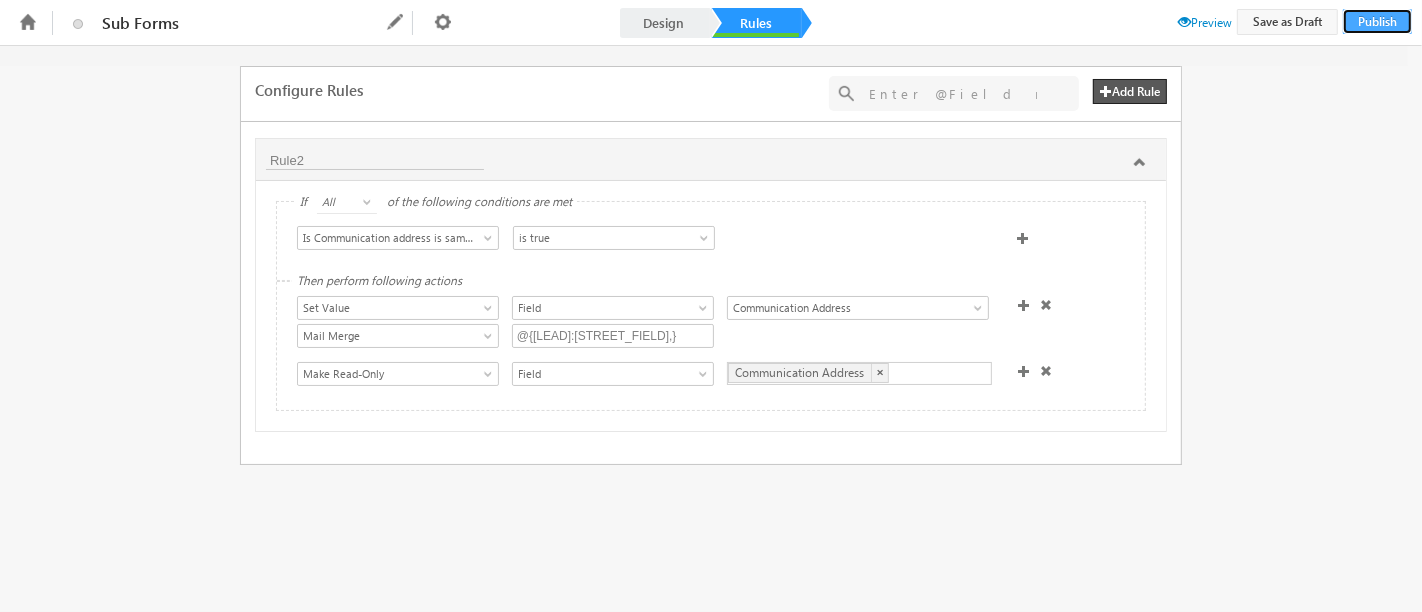 click on "Publish" at bounding box center [1377, 21] 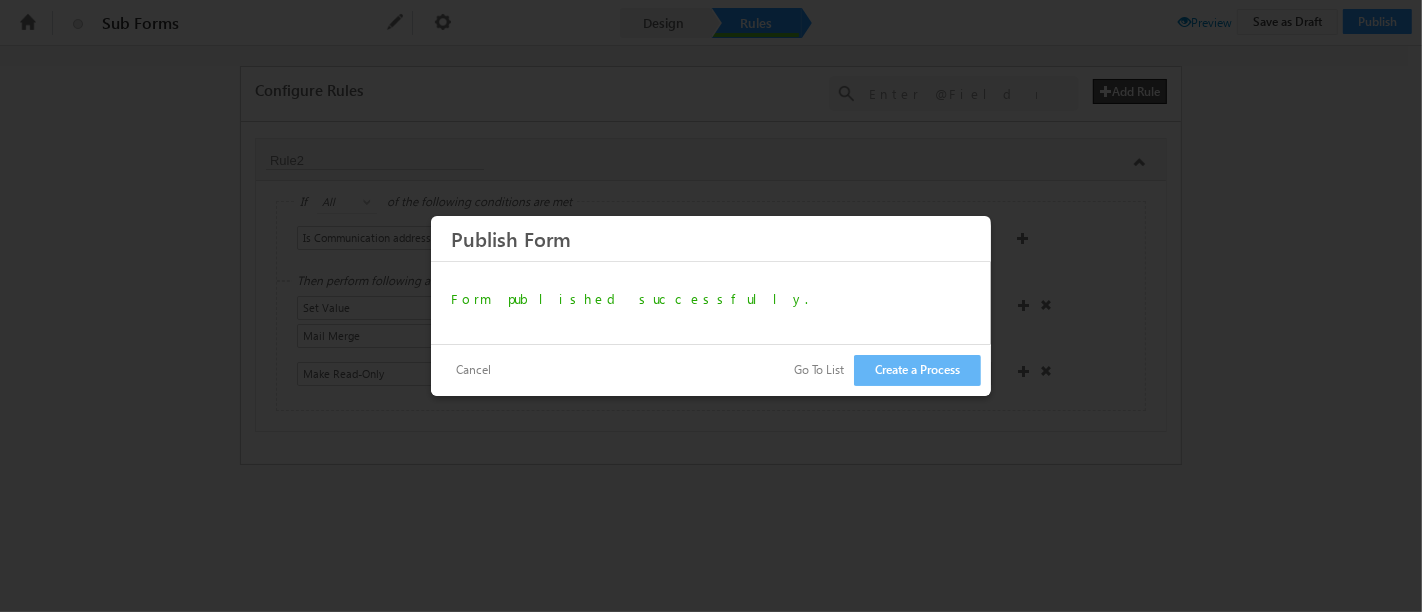 click on "Cancel" at bounding box center [473, 370] 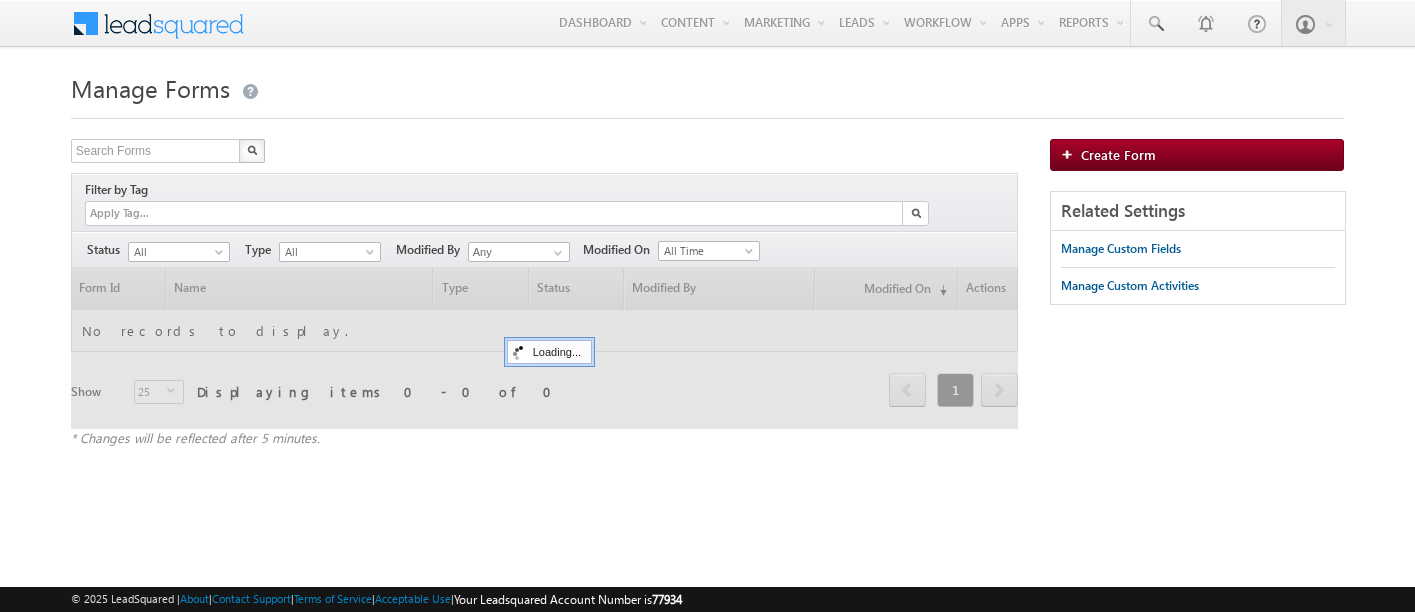 scroll, scrollTop: 0, scrollLeft: 0, axis: both 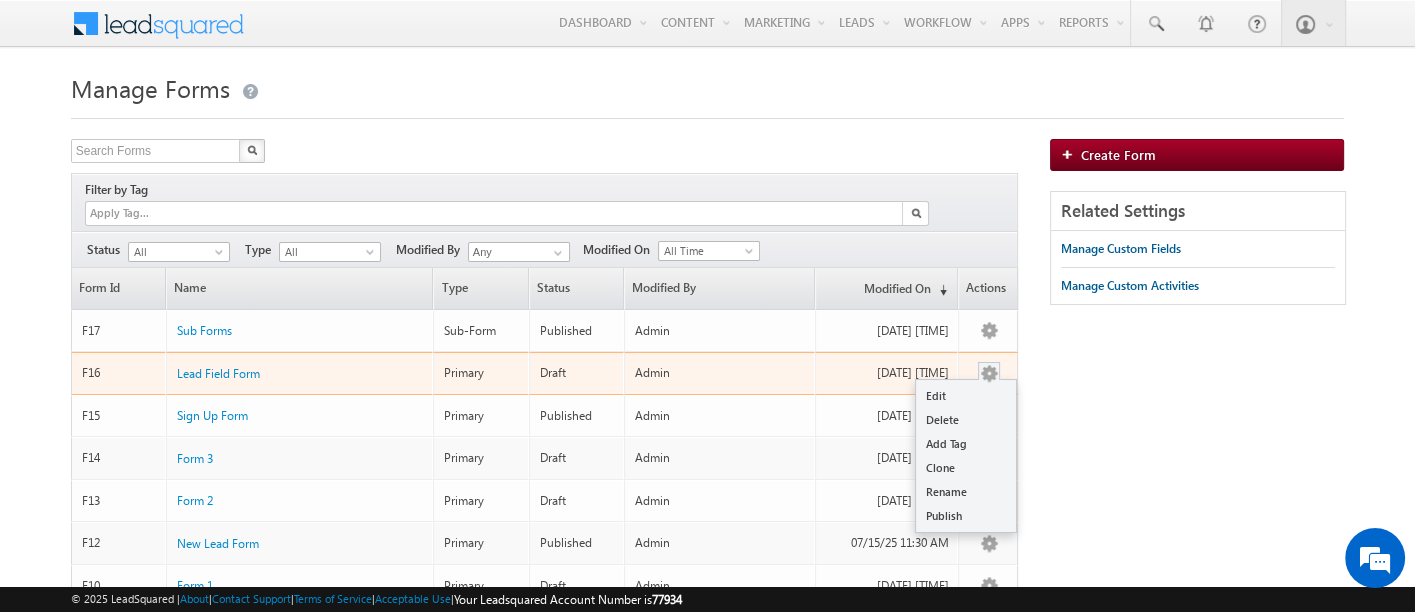 click at bounding box center (989, 374) 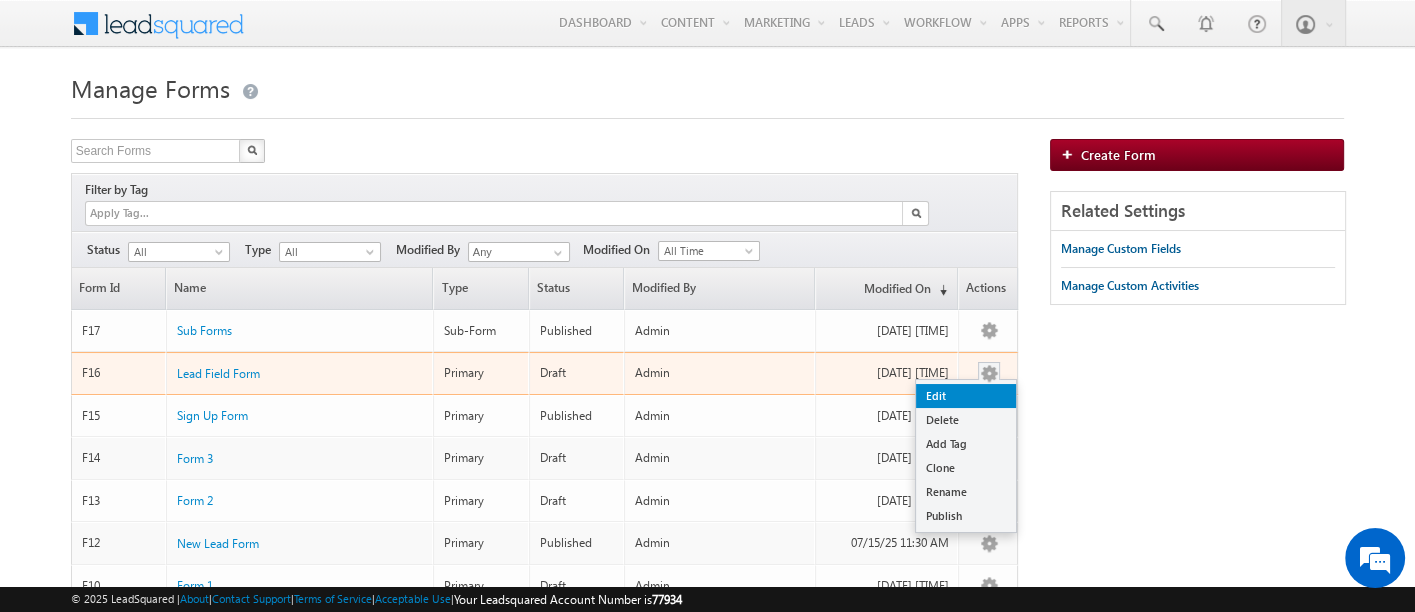 click on "Edit" at bounding box center [966, 396] 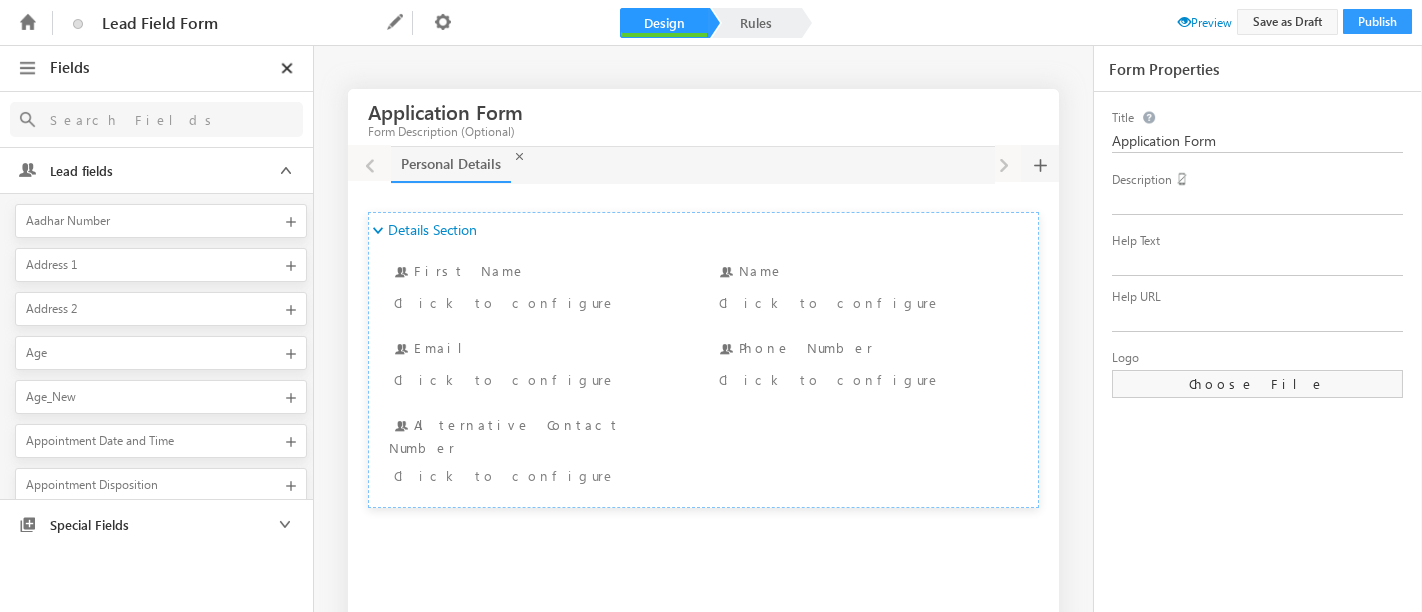 scroll, scrollTop: 0, scrollLeft: 0, axis: both 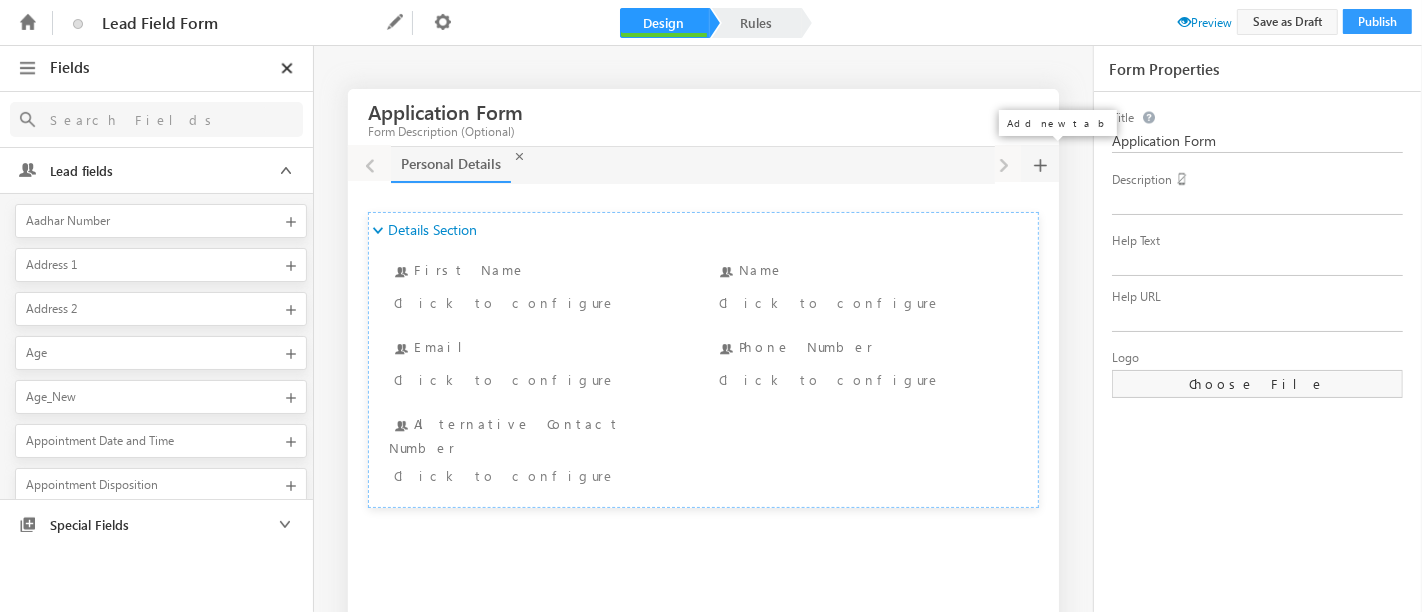 click at bounding box center [1040, 163] 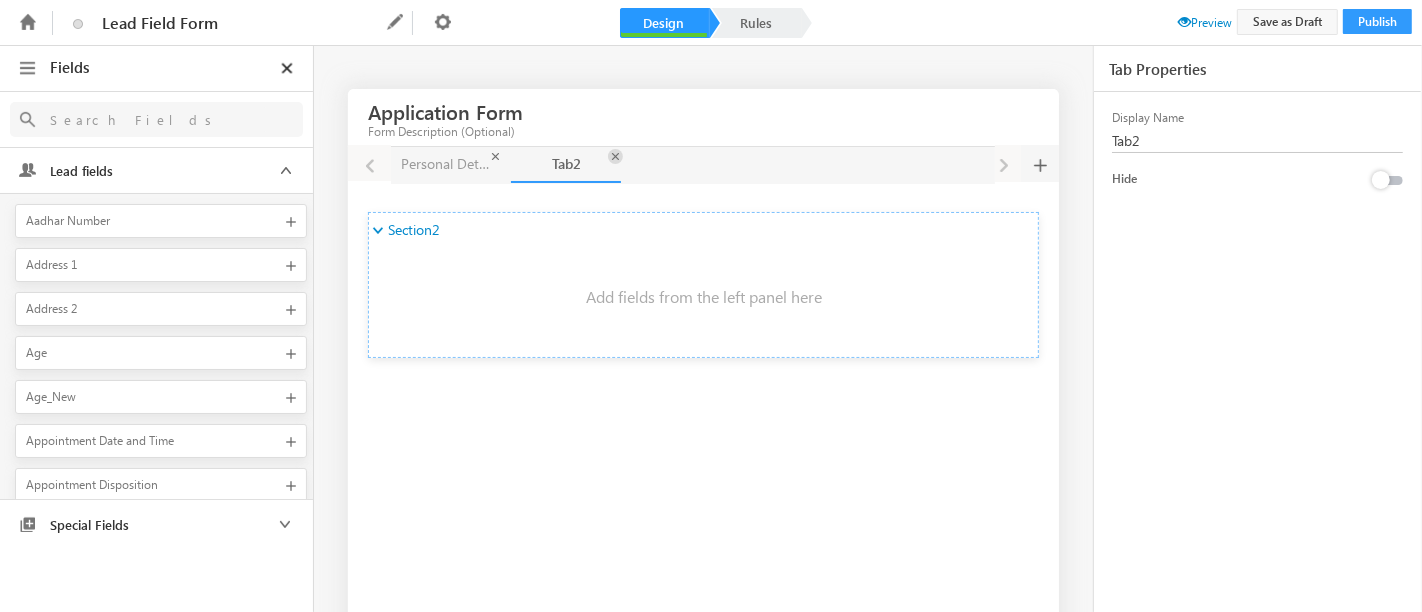 click at bounding box center [615, 156] 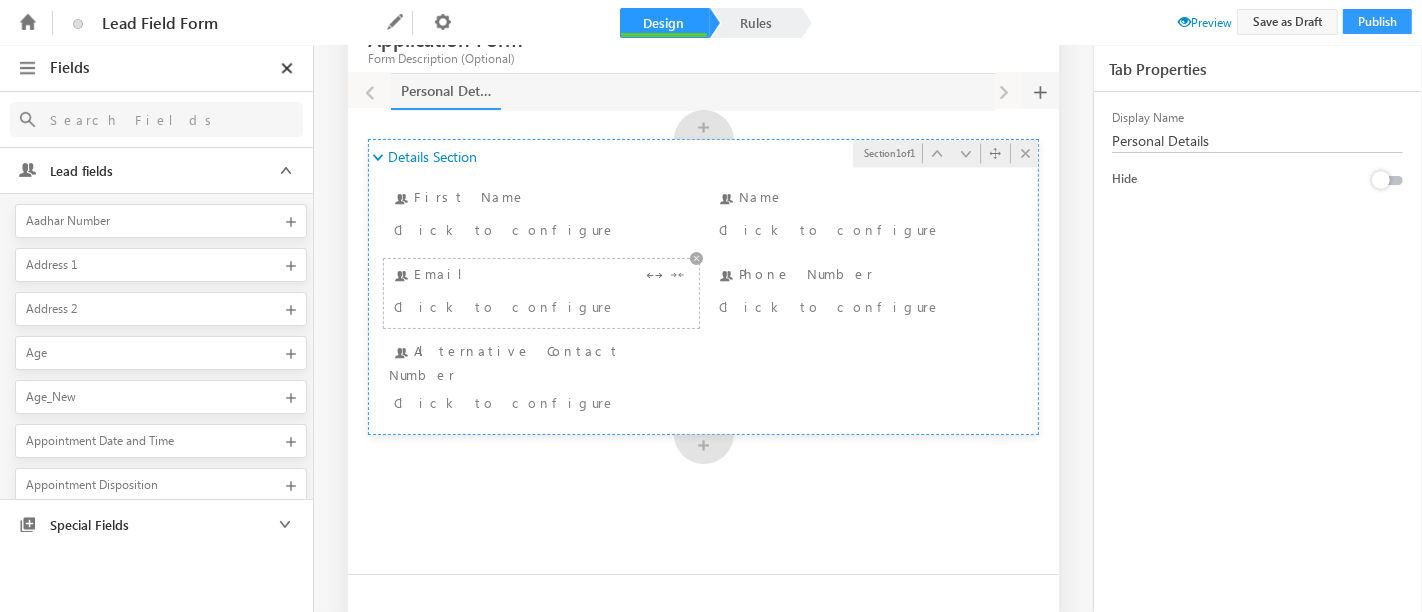 scroll, scrollTop: 0, scrollLeft: 0, axis: both 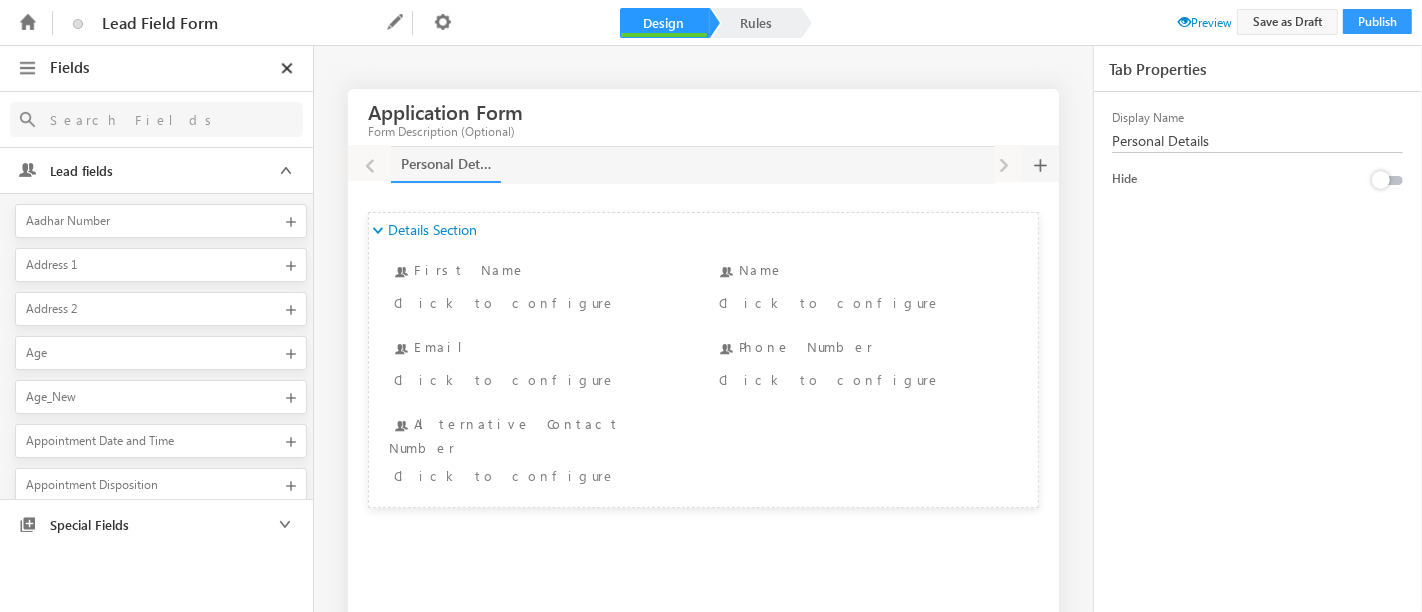 click at bounding box center [153, 119] 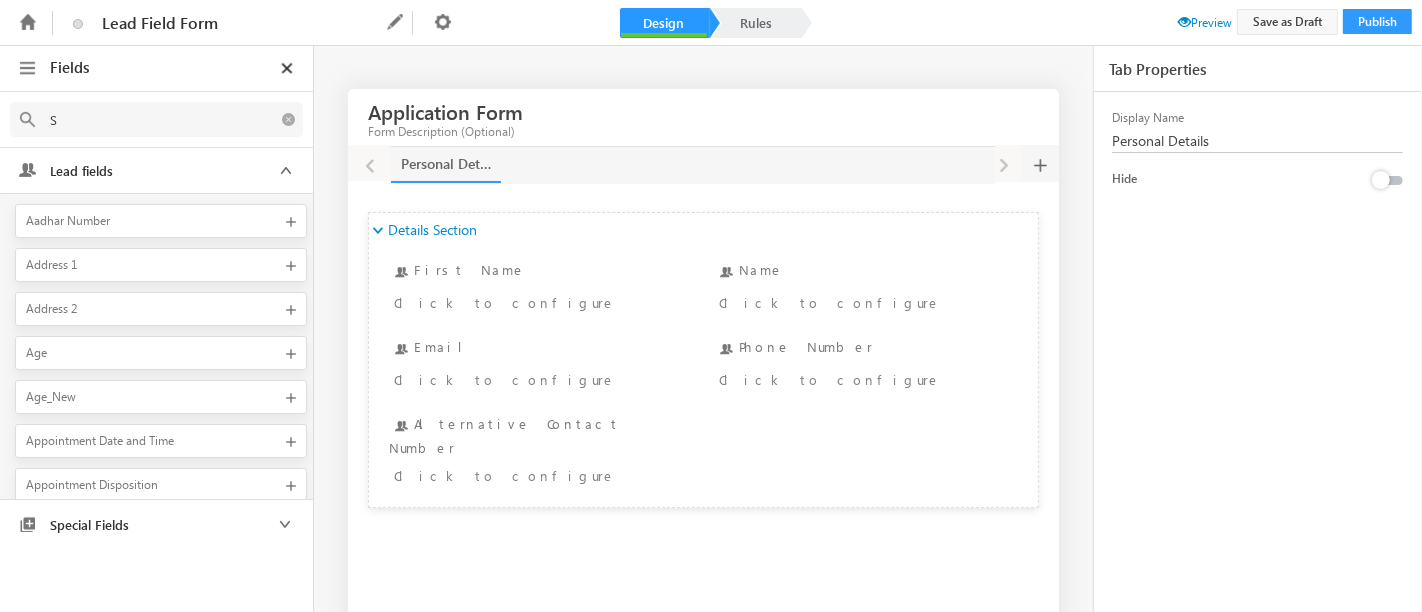 type 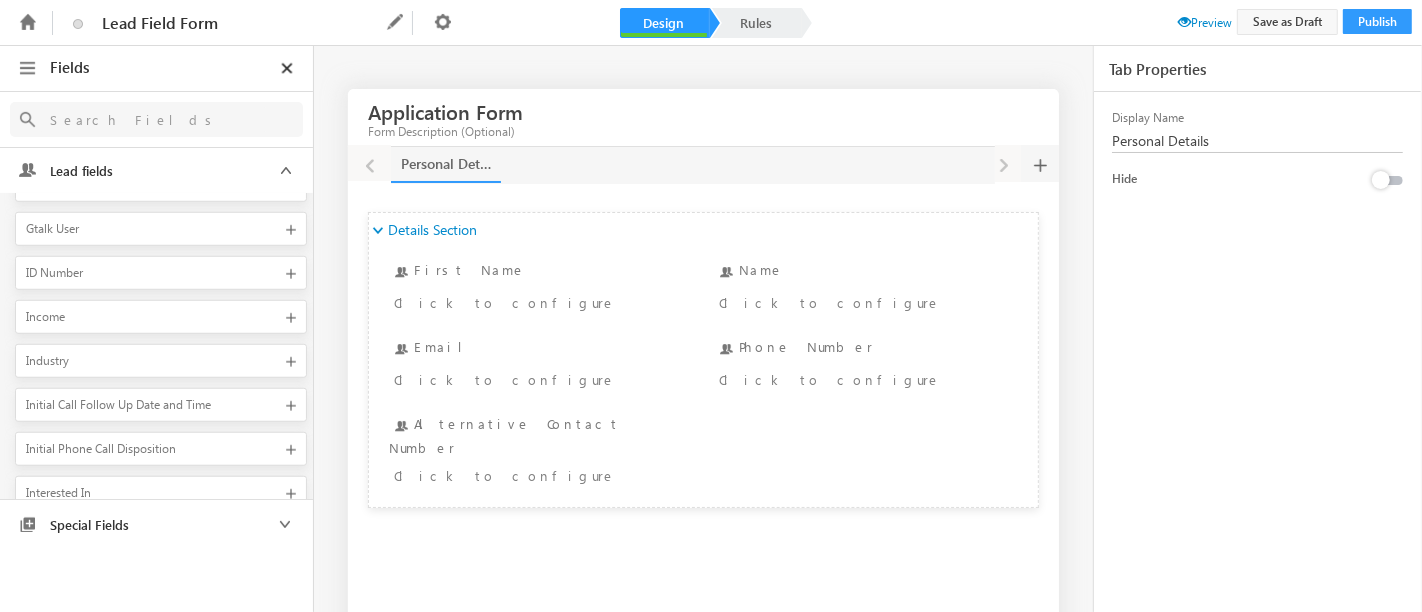 scroll, scrollTop: 1888, scrollLeft: 0, axis: vertical 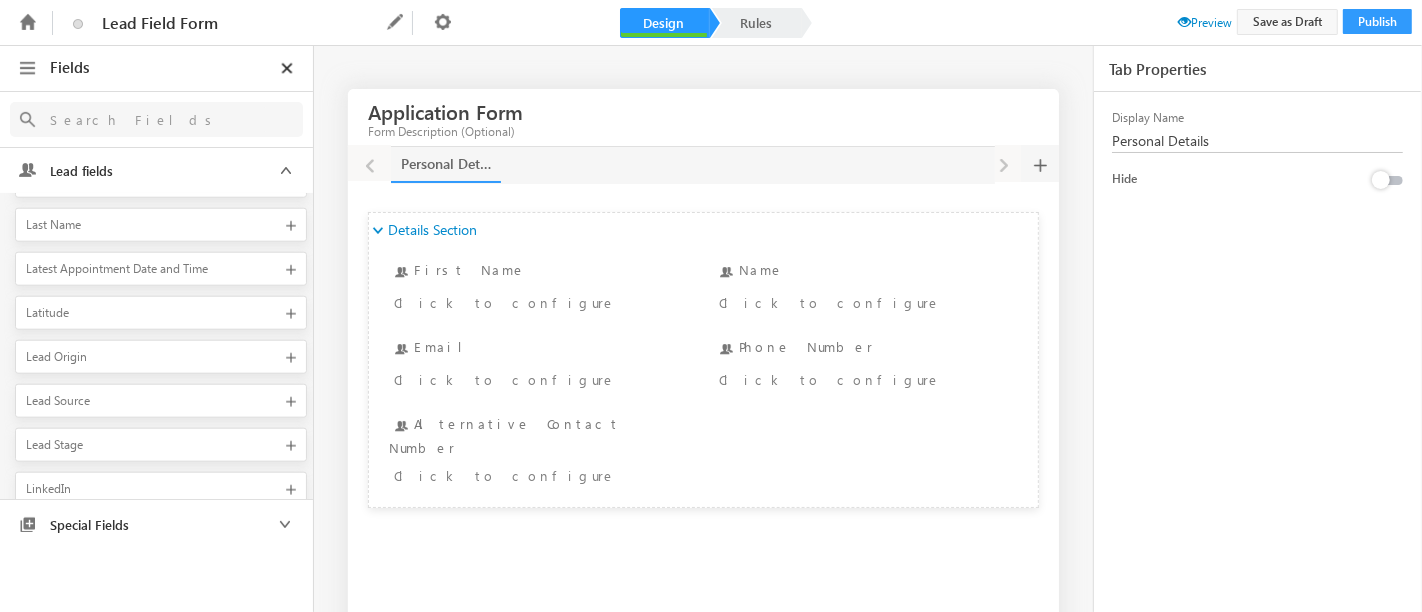 click at bounding box center (285, 170) 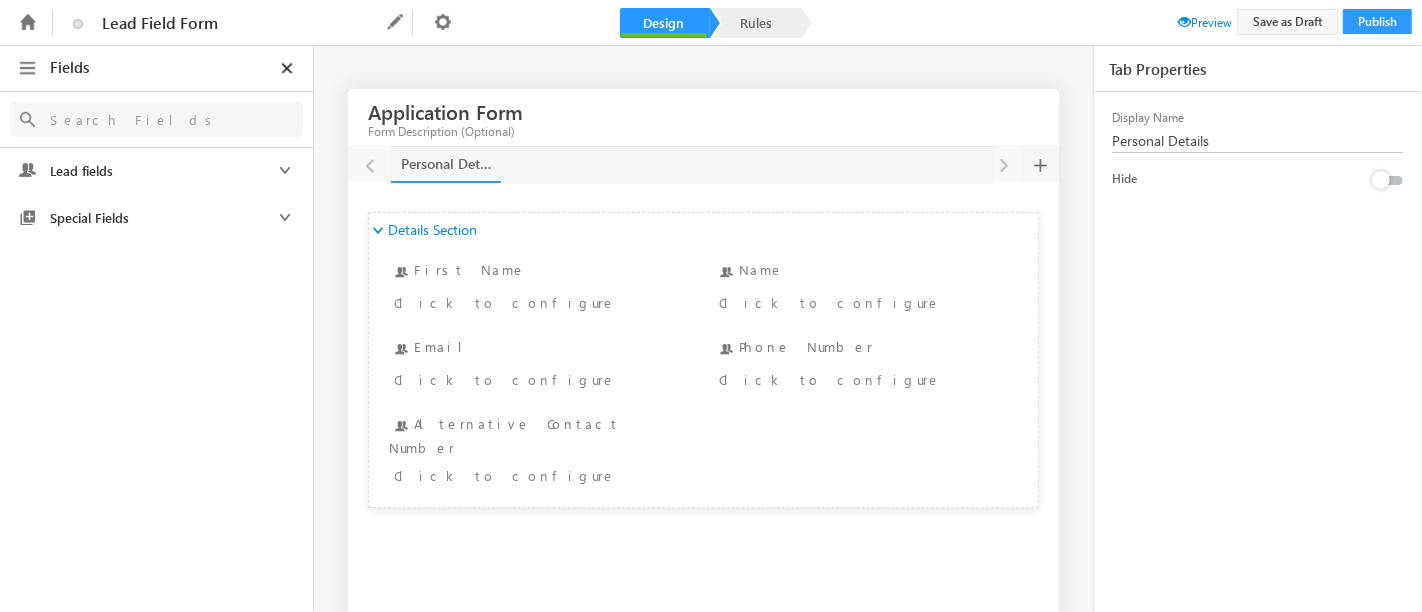 click at bounding box center [285, 217] 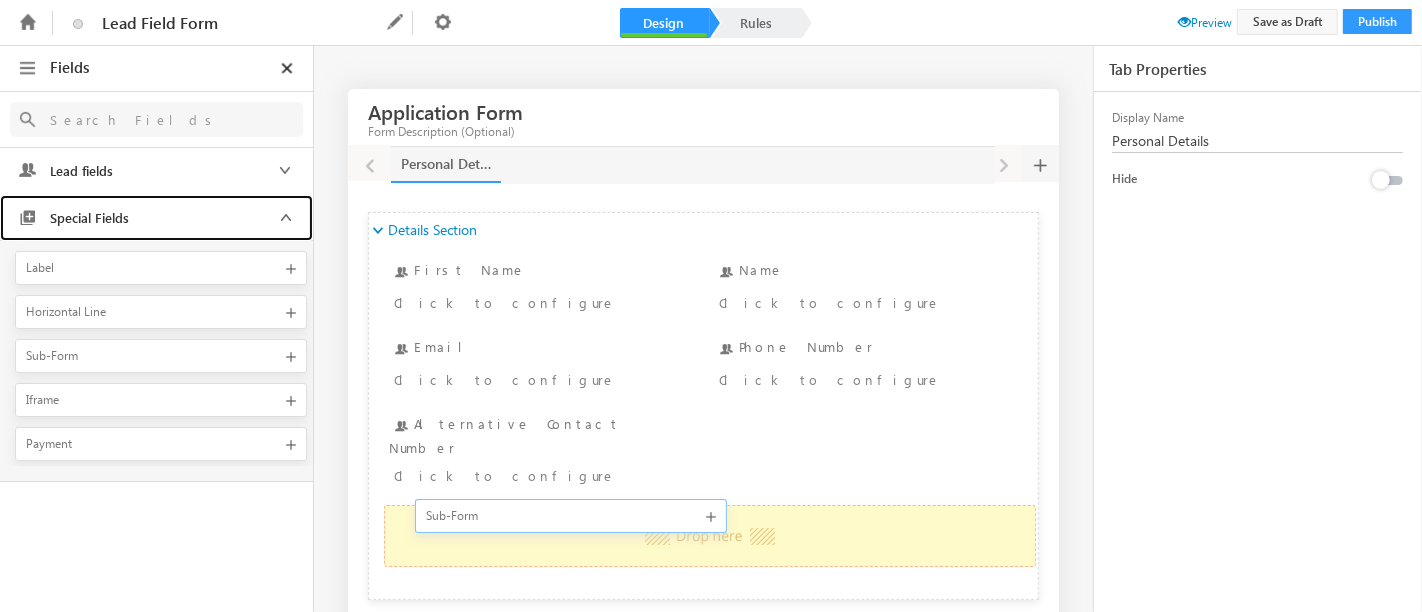 drag, startPoint x: 245, startPoint y: 350, endPoint x: 435, endPoint y: 512, distance: 249.6878 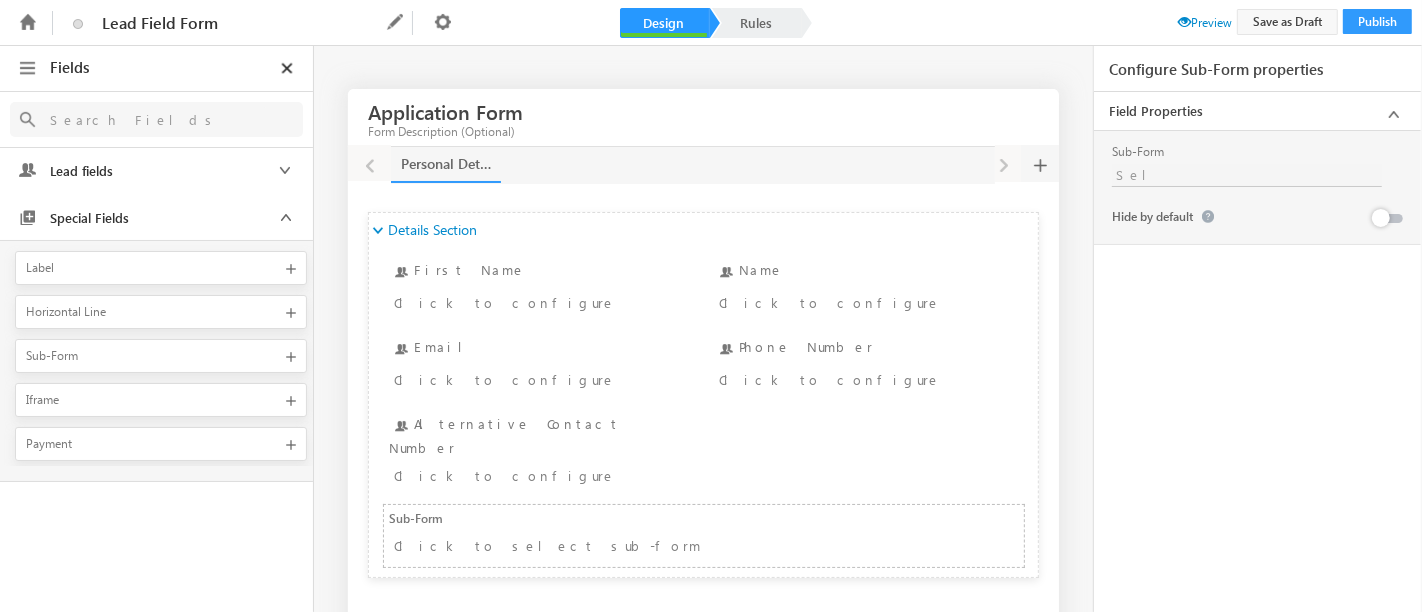 click at bounding box center (1184, 21) 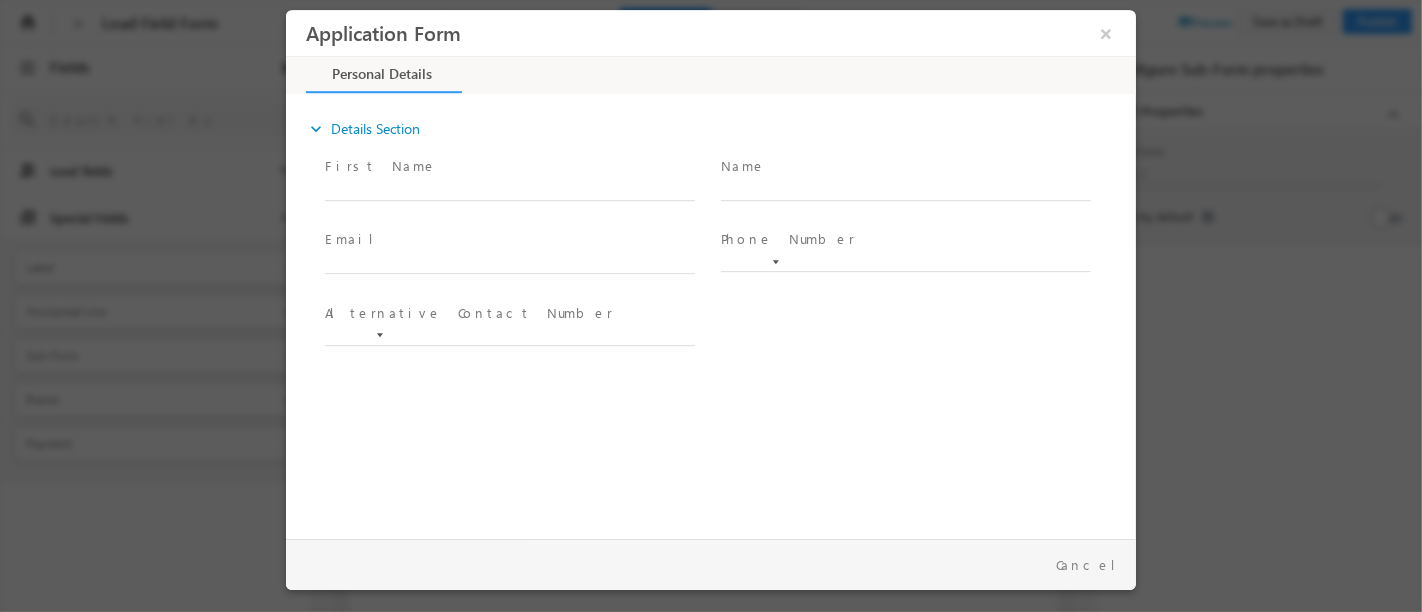 scroll, scrollTop: 0, scrollLeft: 0, axis: both 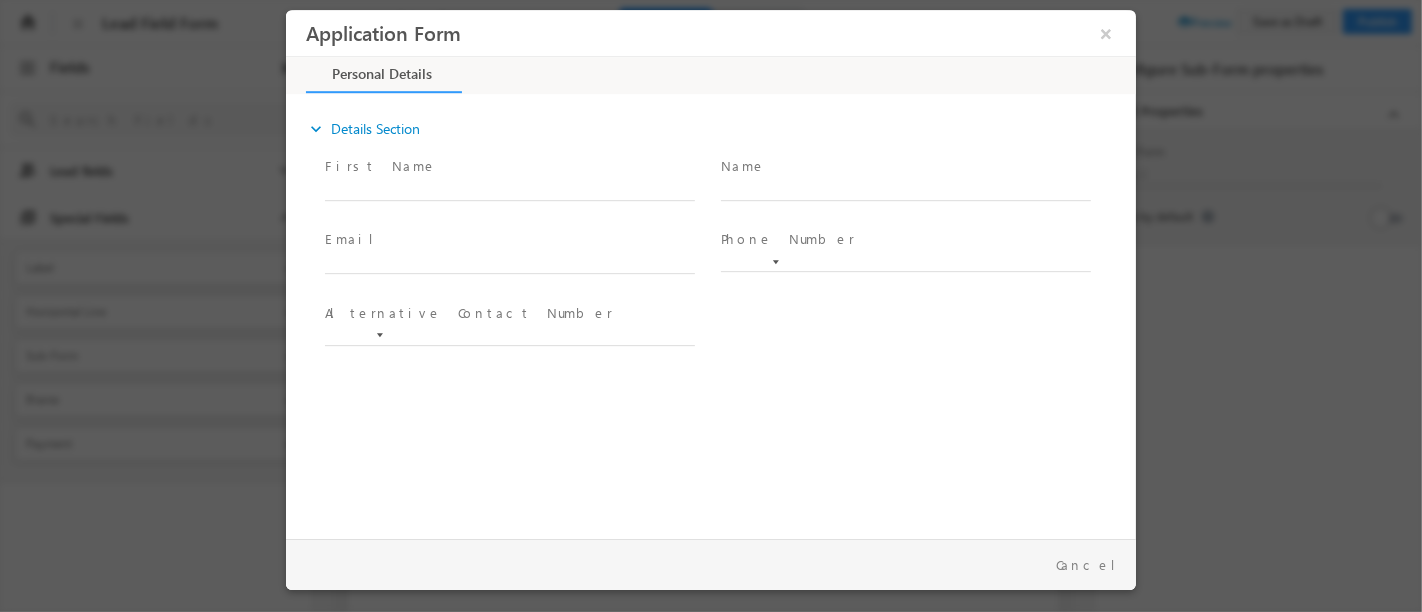 click at bounding box center [379, 335] 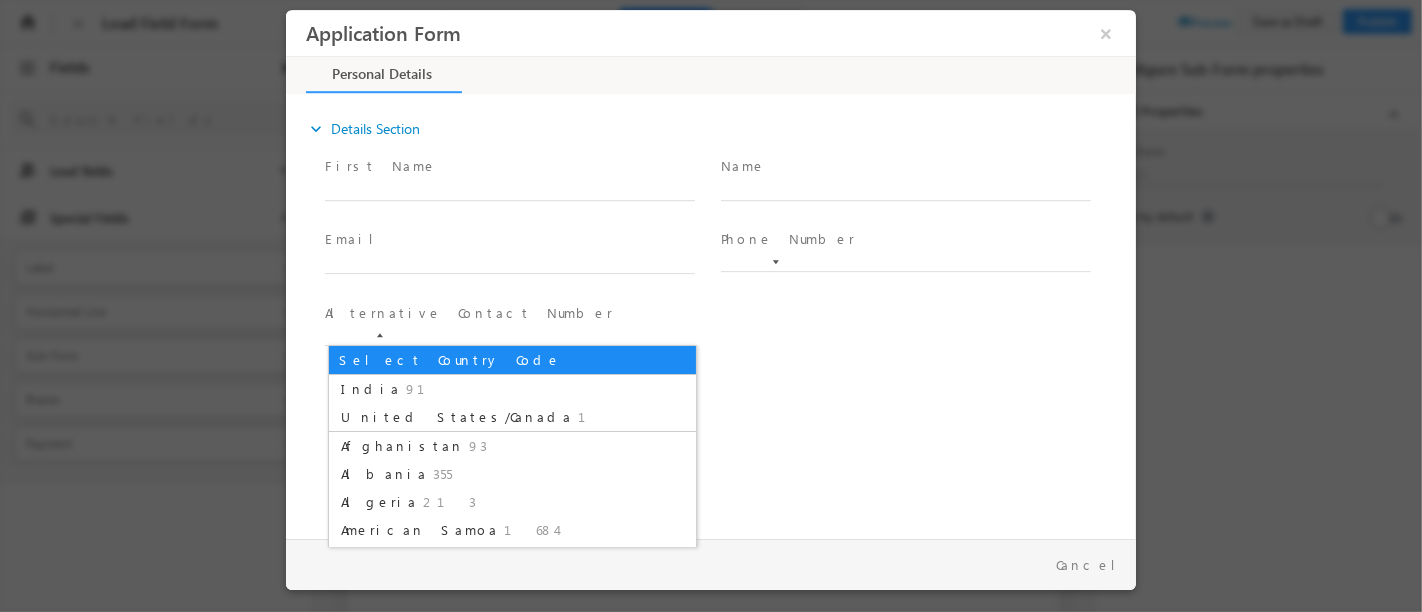 click at bounding box center (717, 447) 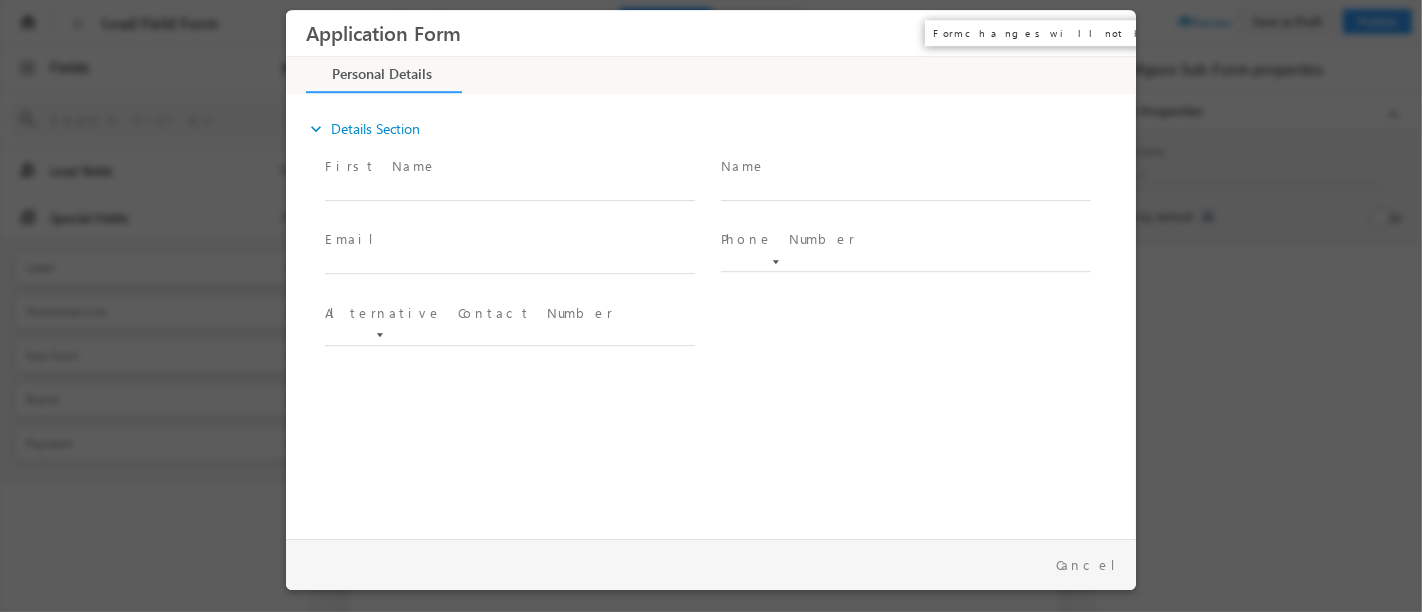 click on "×" at bounding box center (1105, 33) 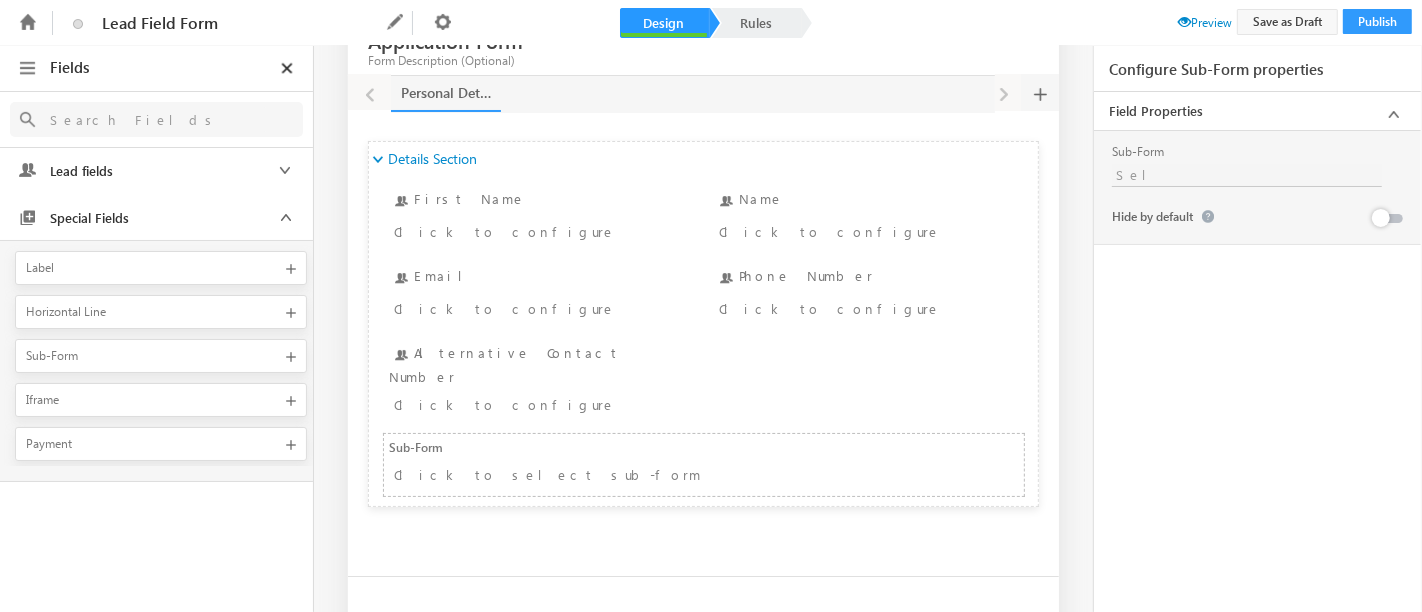 scroll, scrollTop: 133, scrollLeft: 0, axis: vertical 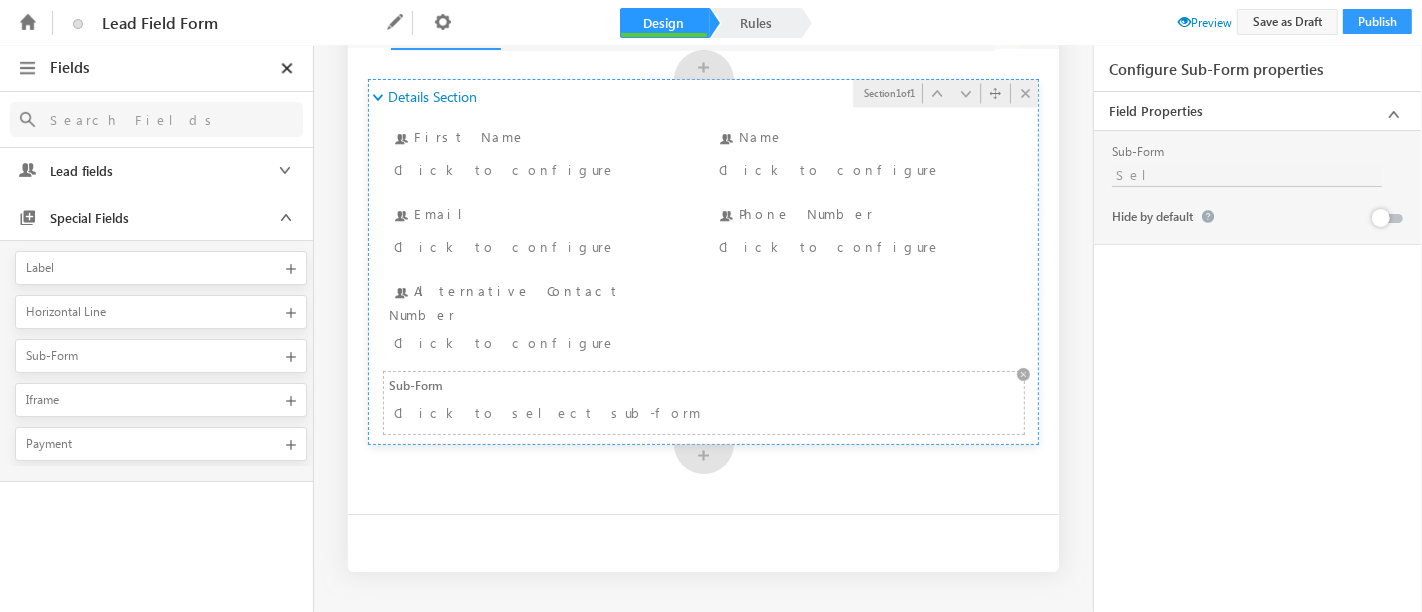 click on "Click to select sub-form" at bounding box center [608, 412] 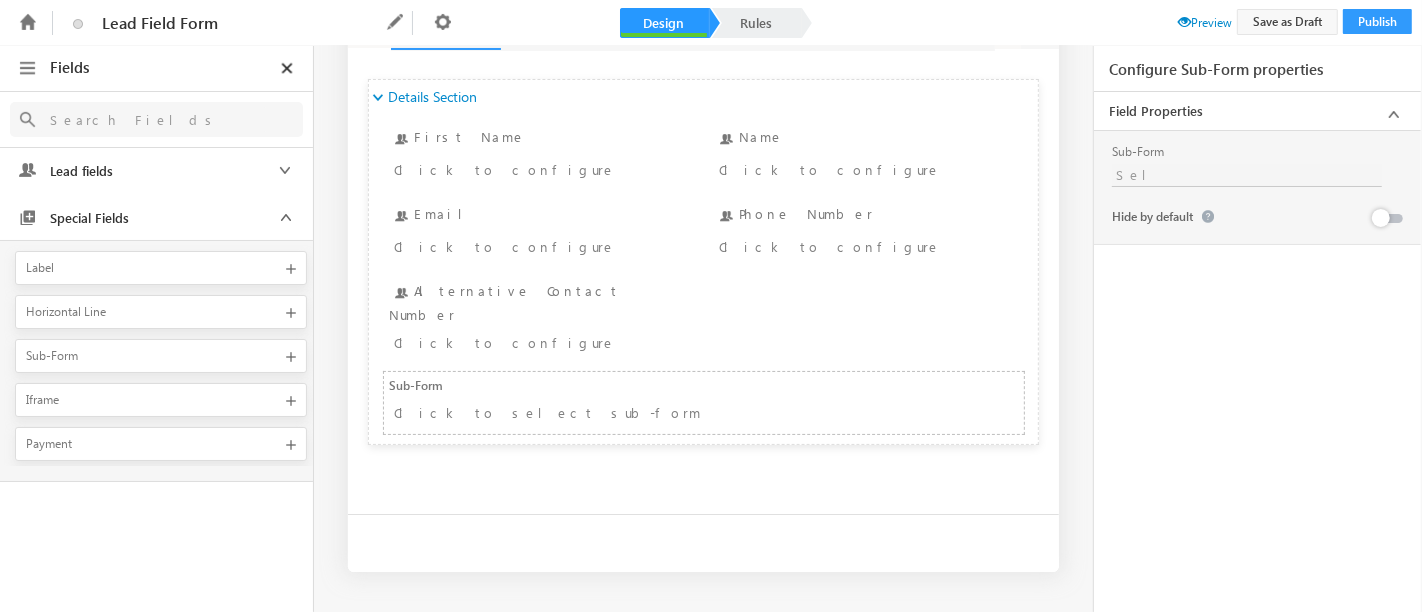 click on "Click to select sub-form" at bounding box center (645, 412) 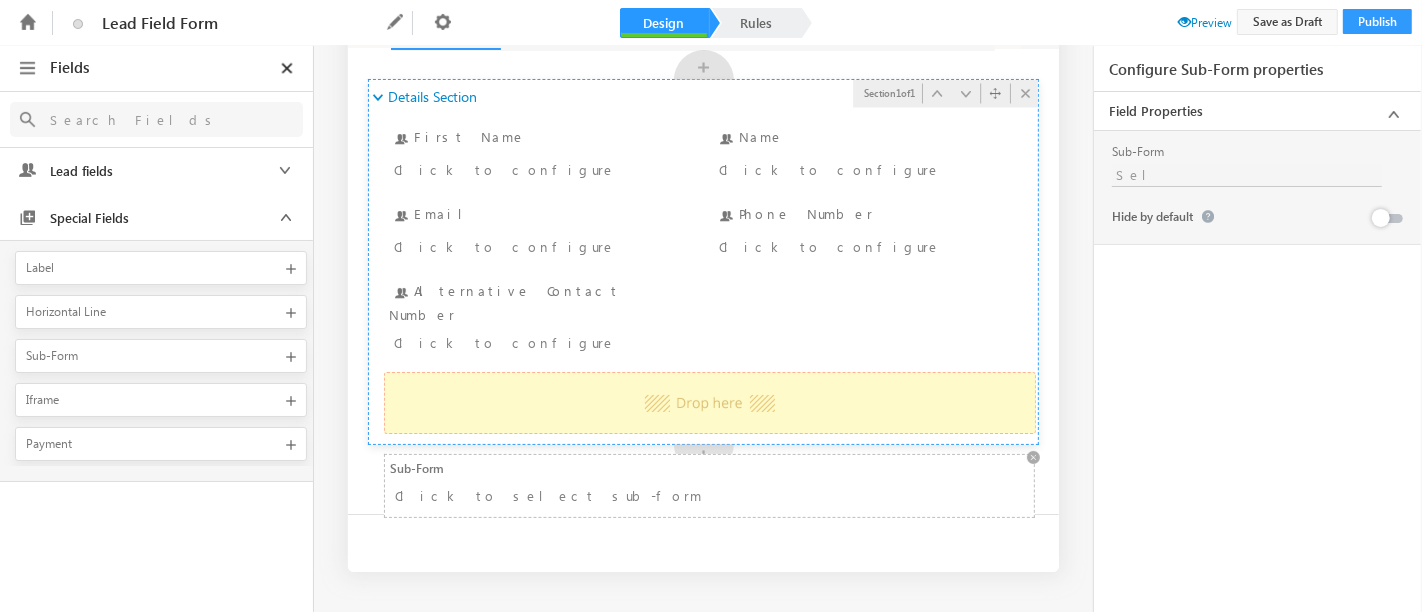 drag, startPoint x: 495, startPoint y: 379, endPoint x: 403, endPoint y: 481, distance: 137.36084 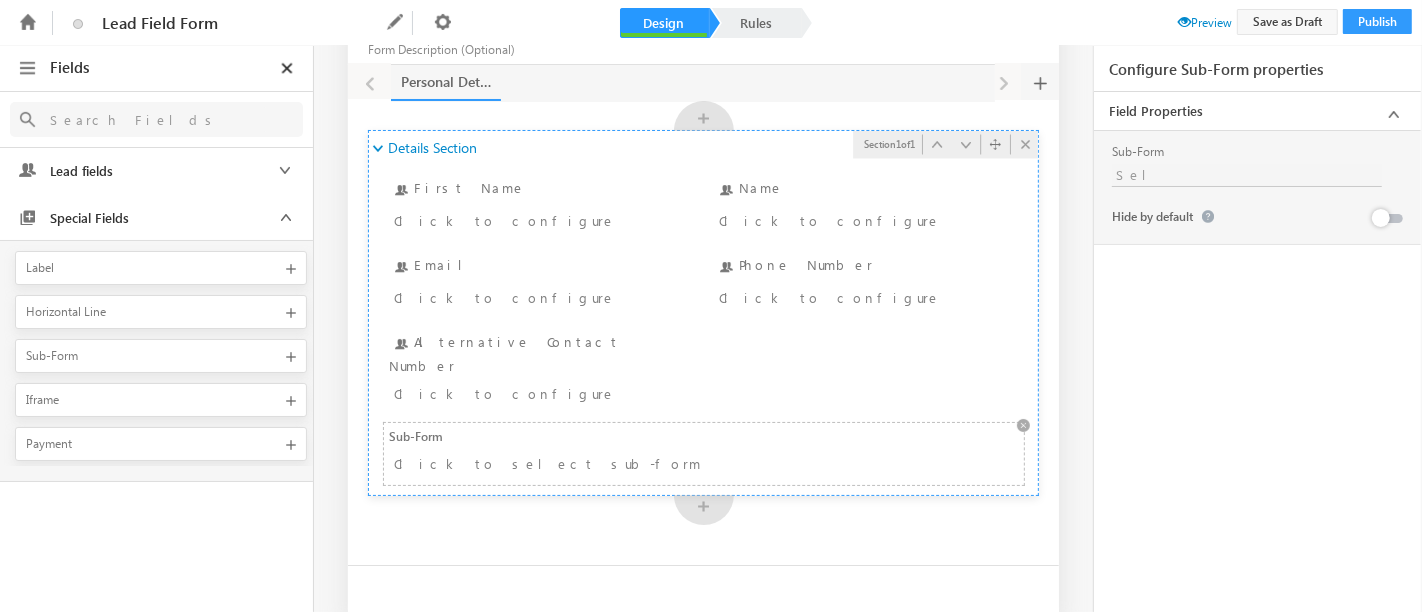 scroll, scrollTop: 133, scrollLeft: 0, axis: vertical 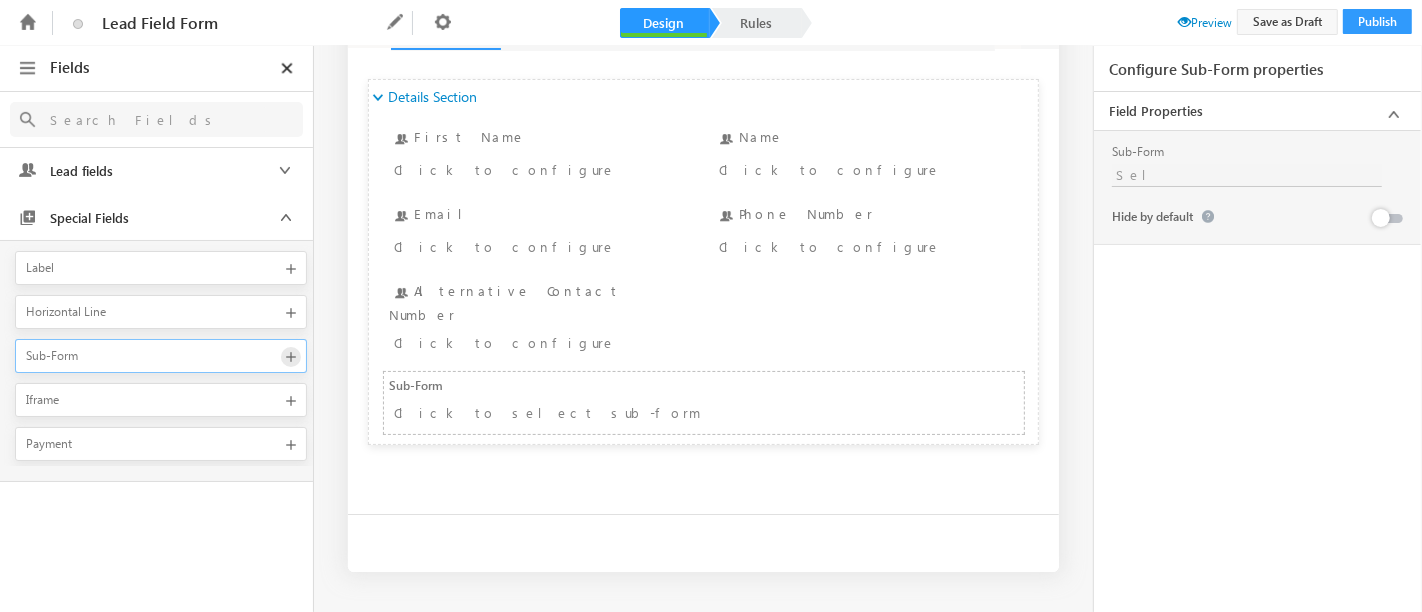 click at bounding box center (291, 357) 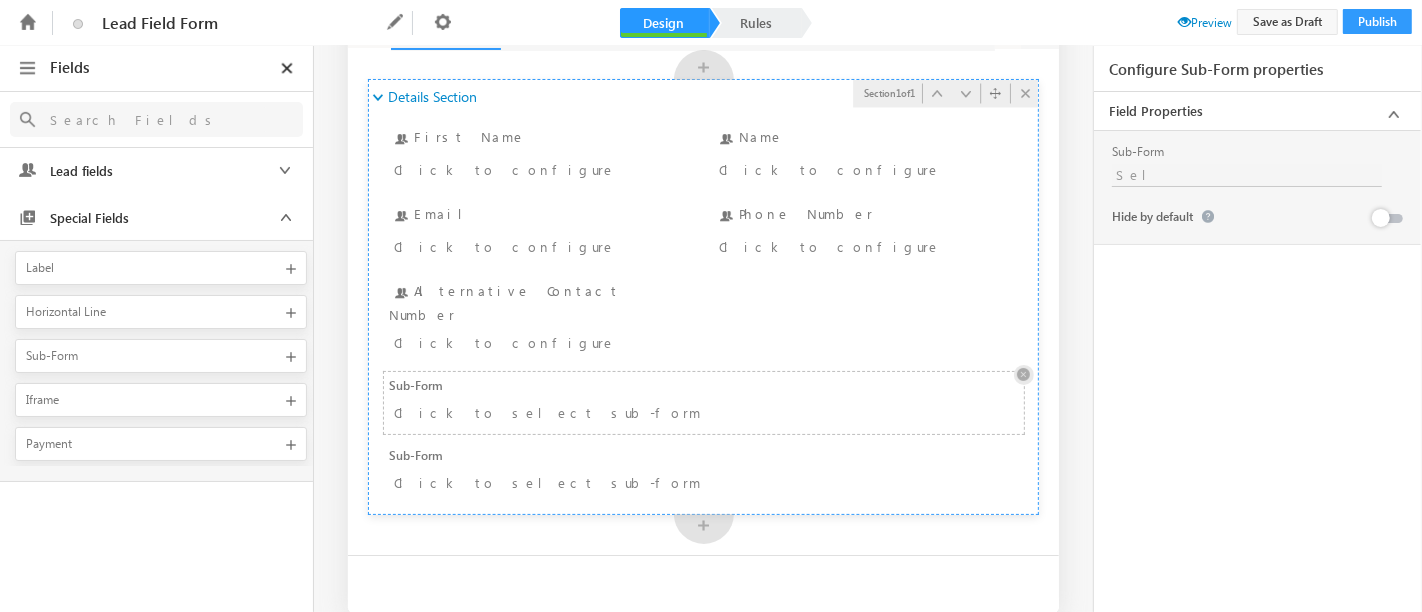 click at bounding box center [1024, 375] 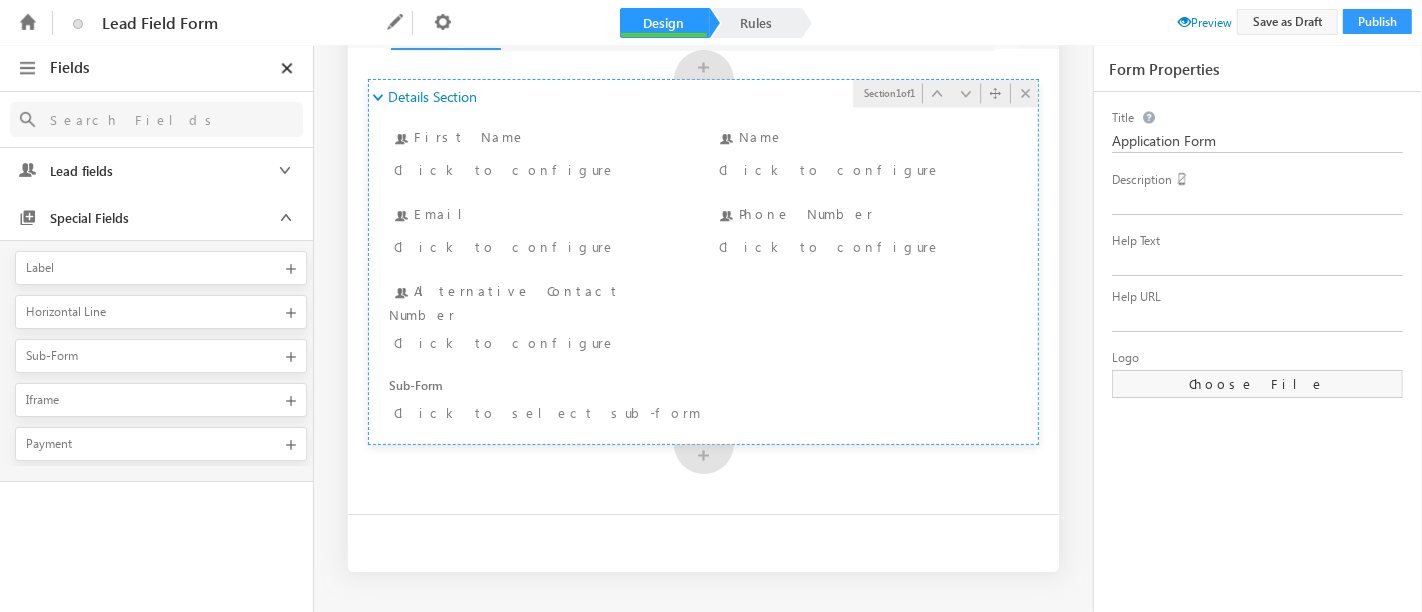 click on "Preview" at bounding box center (1205, 22) 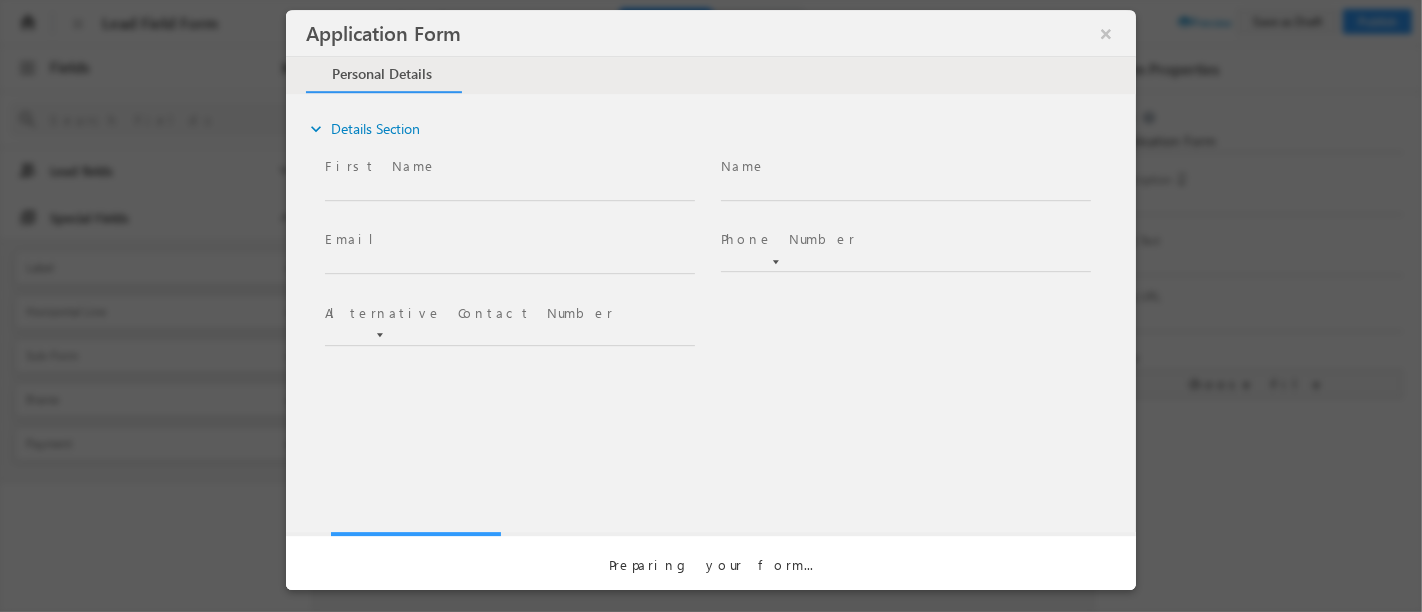 scroll, scrollTop: 0, scrollLeft: 0, axis: both 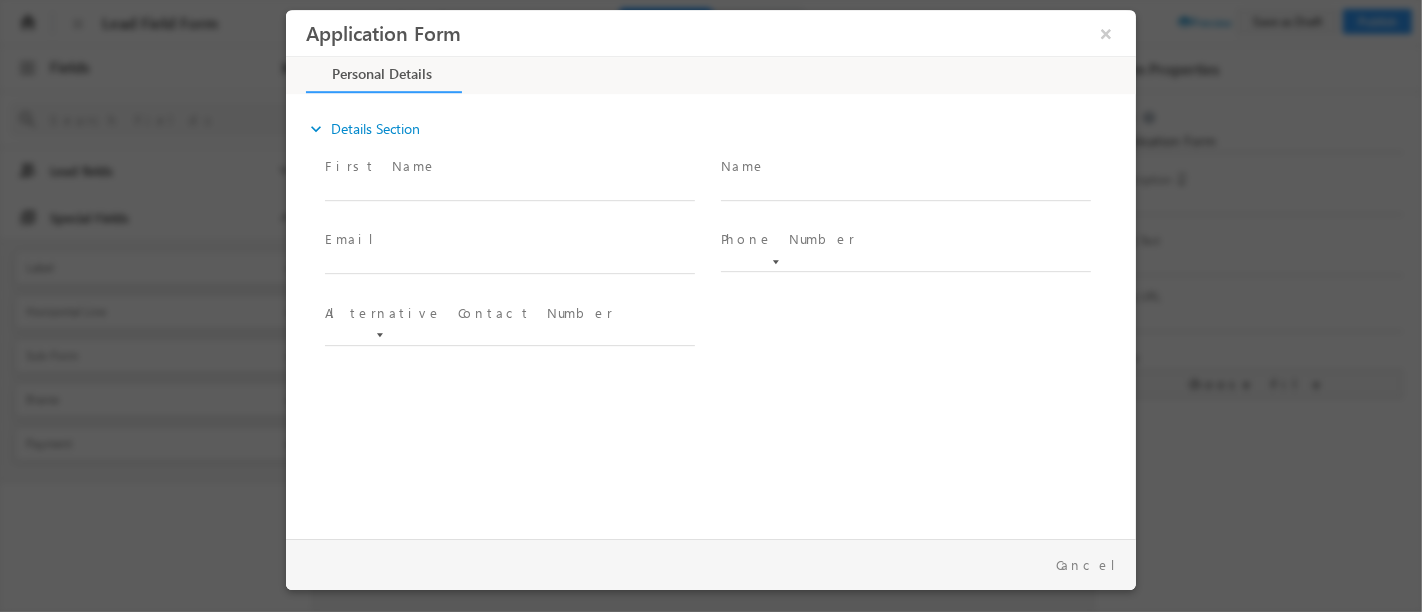 click on "expand_more" at bounding box center [315, 129] 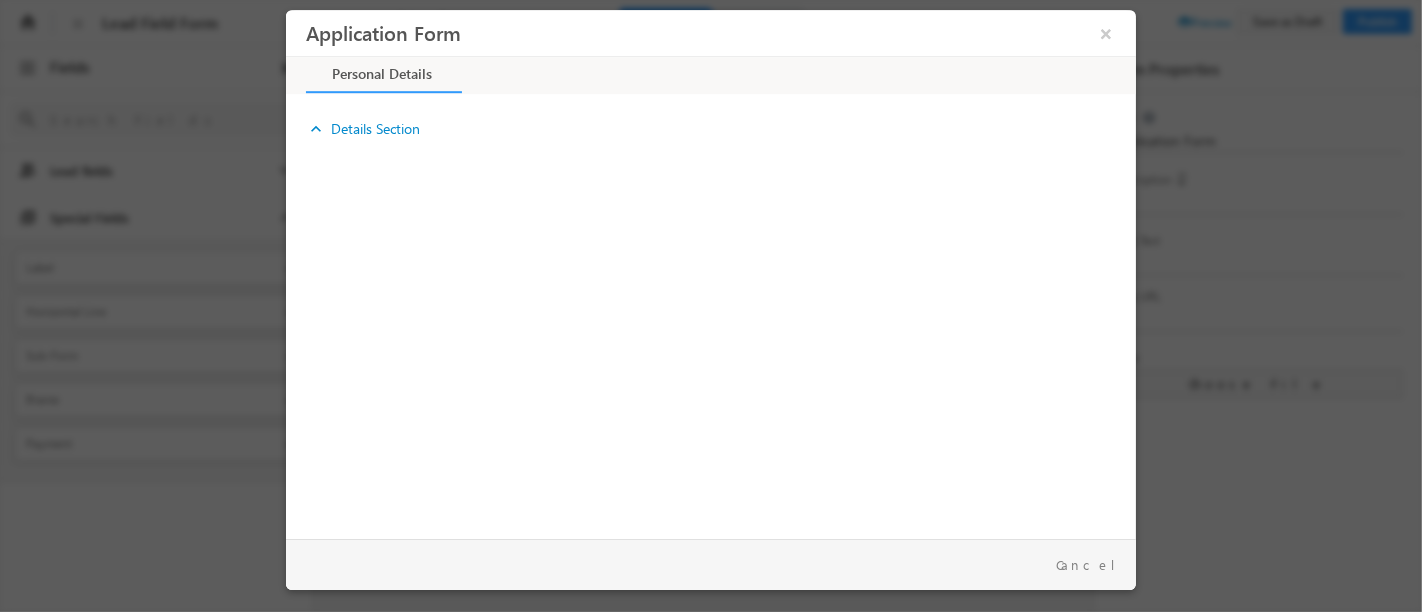 click on "expand_more" at bounding box center (315, 129) 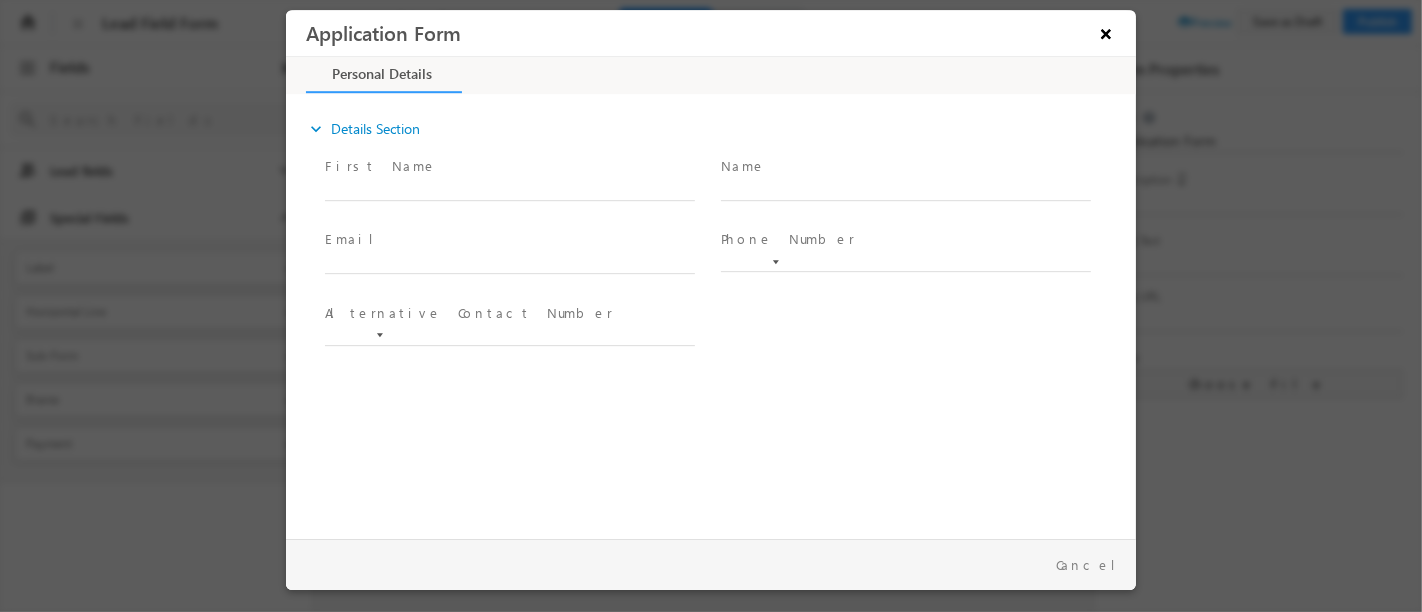 click on "×" at bounding box center (1105, 33) 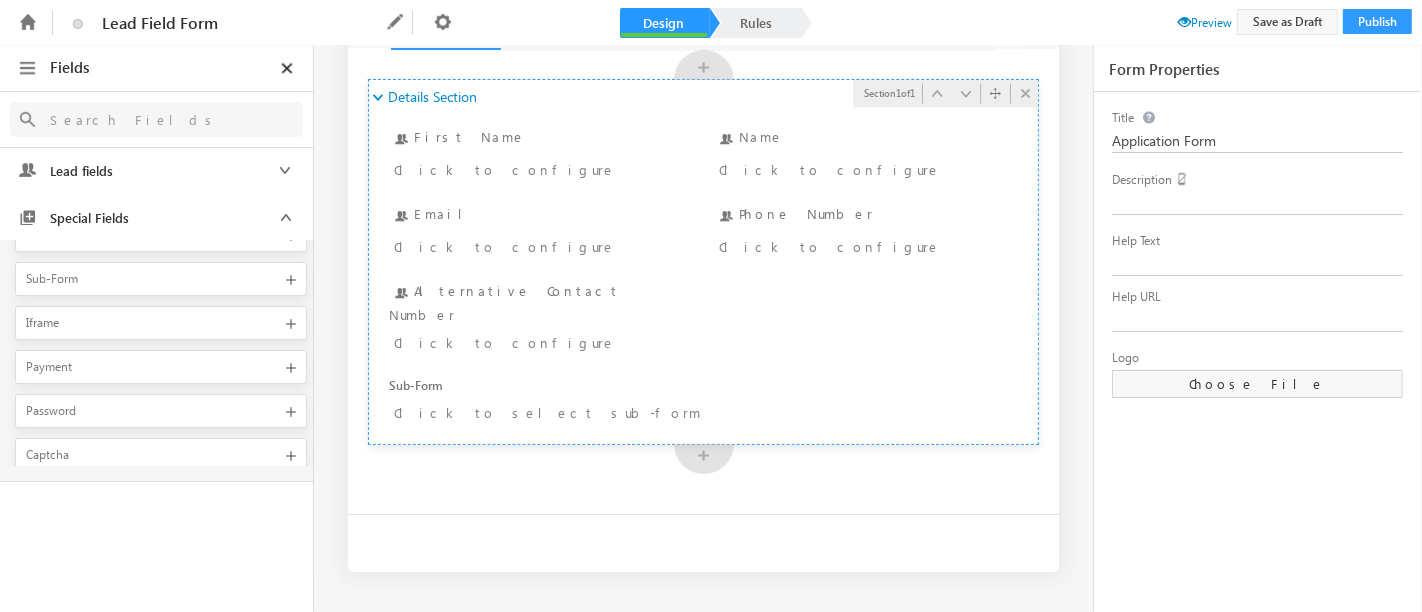scroll, scrollTop: 111, scrollLeft: 0, axis: vertical 